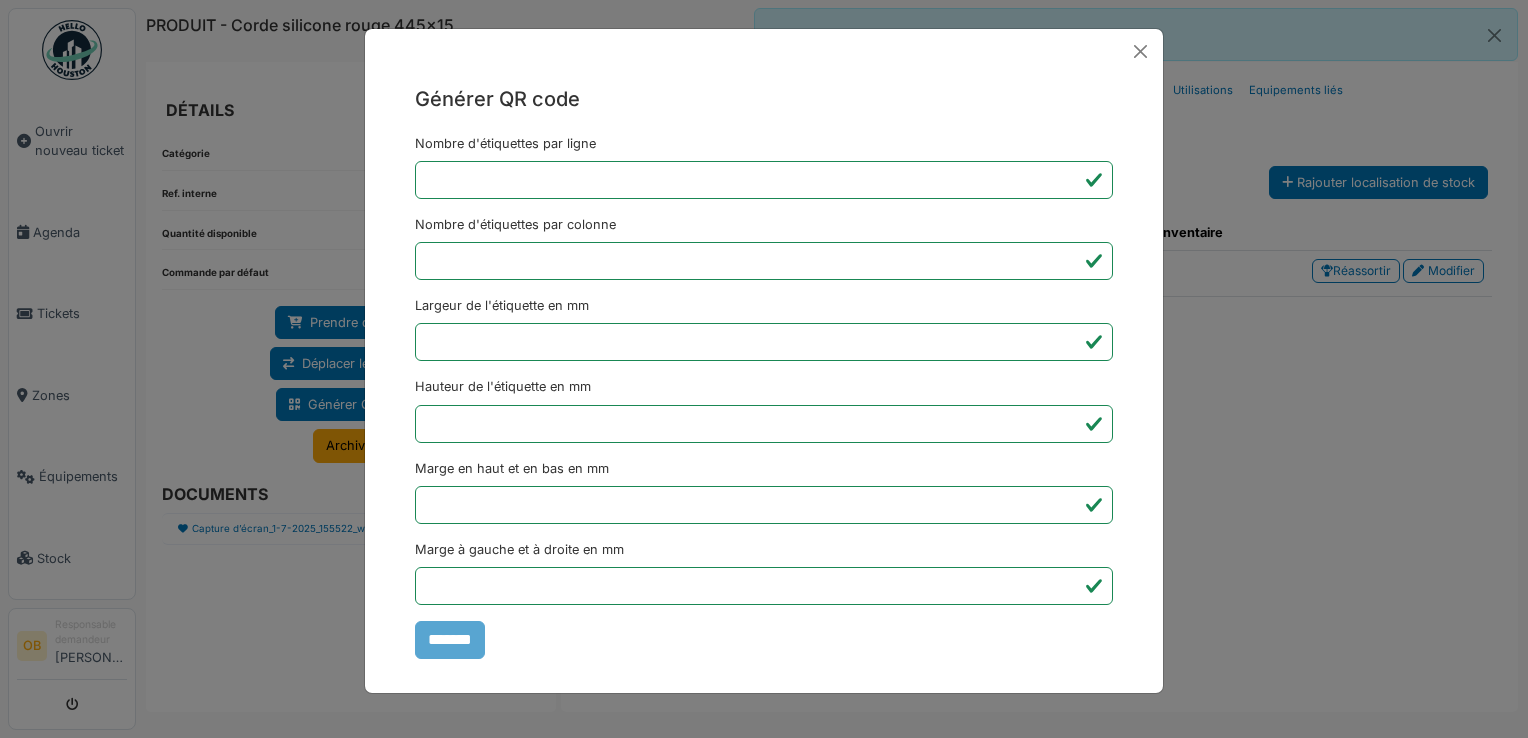 scroll, scrollTop: 0, scrollLeft: 0, axis: both 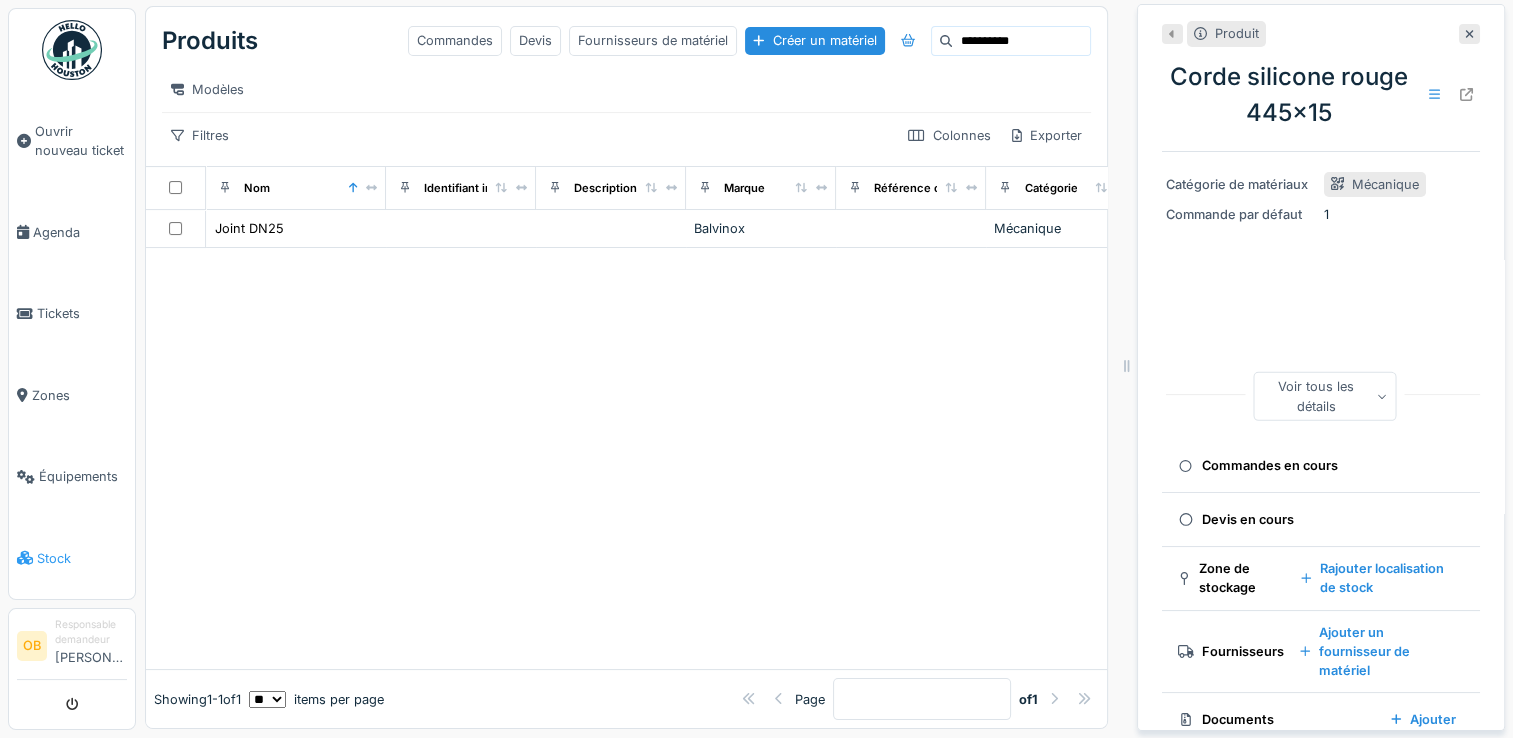 click on "Stock" at bounding box center (72, 557) 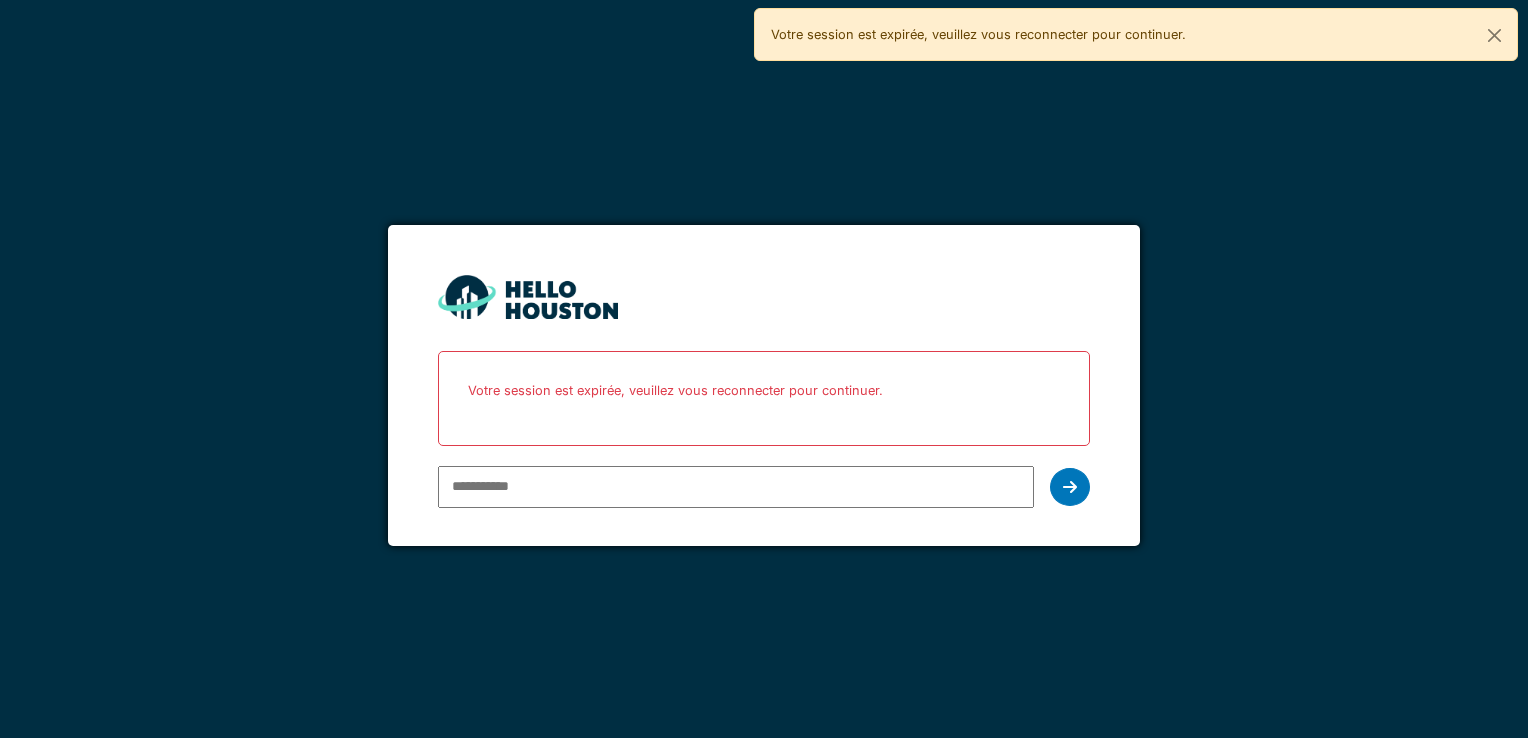 scroll, scrollTop: 0, scrollLeft: 0, axis: both 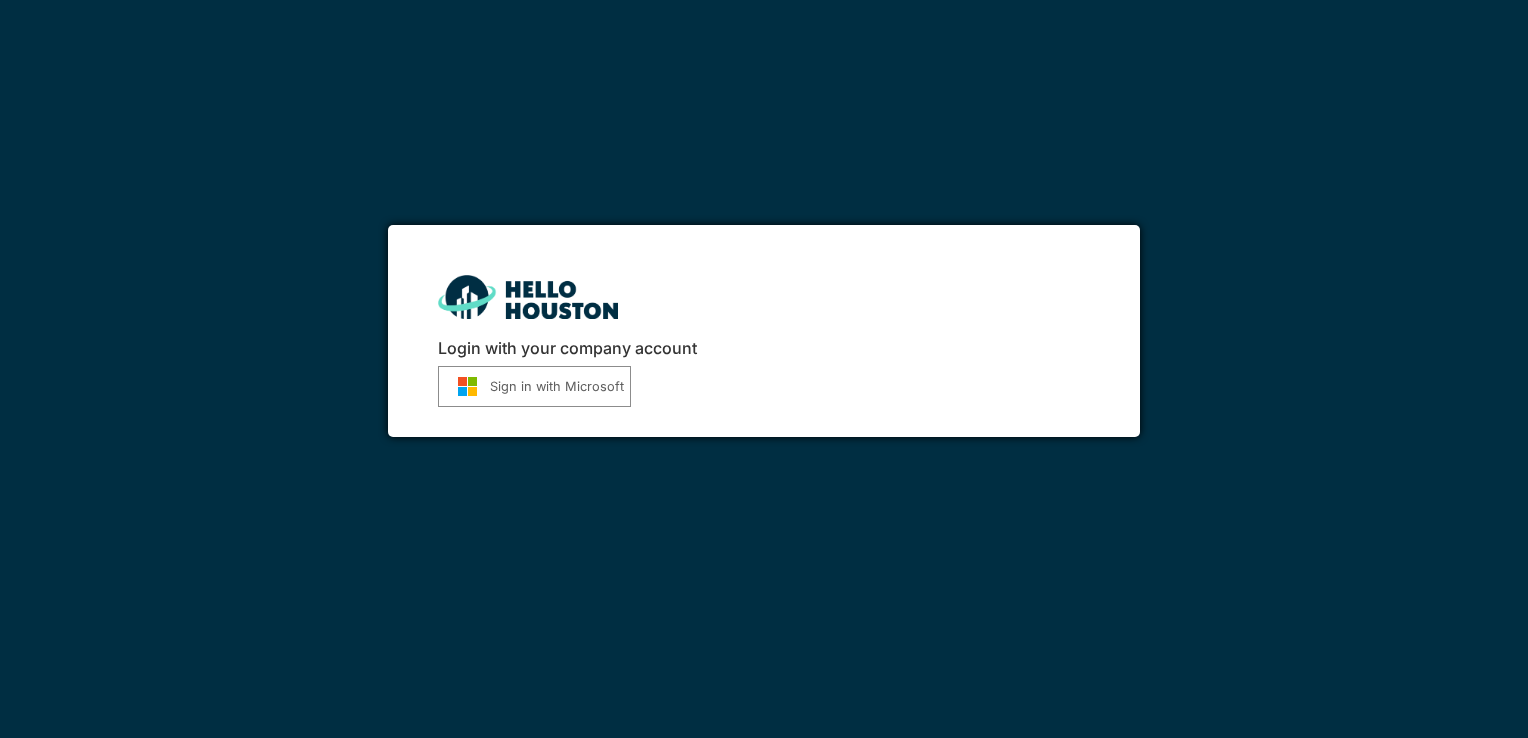 click on "Sign in with Microsoft" at bounding box center [534, 386] 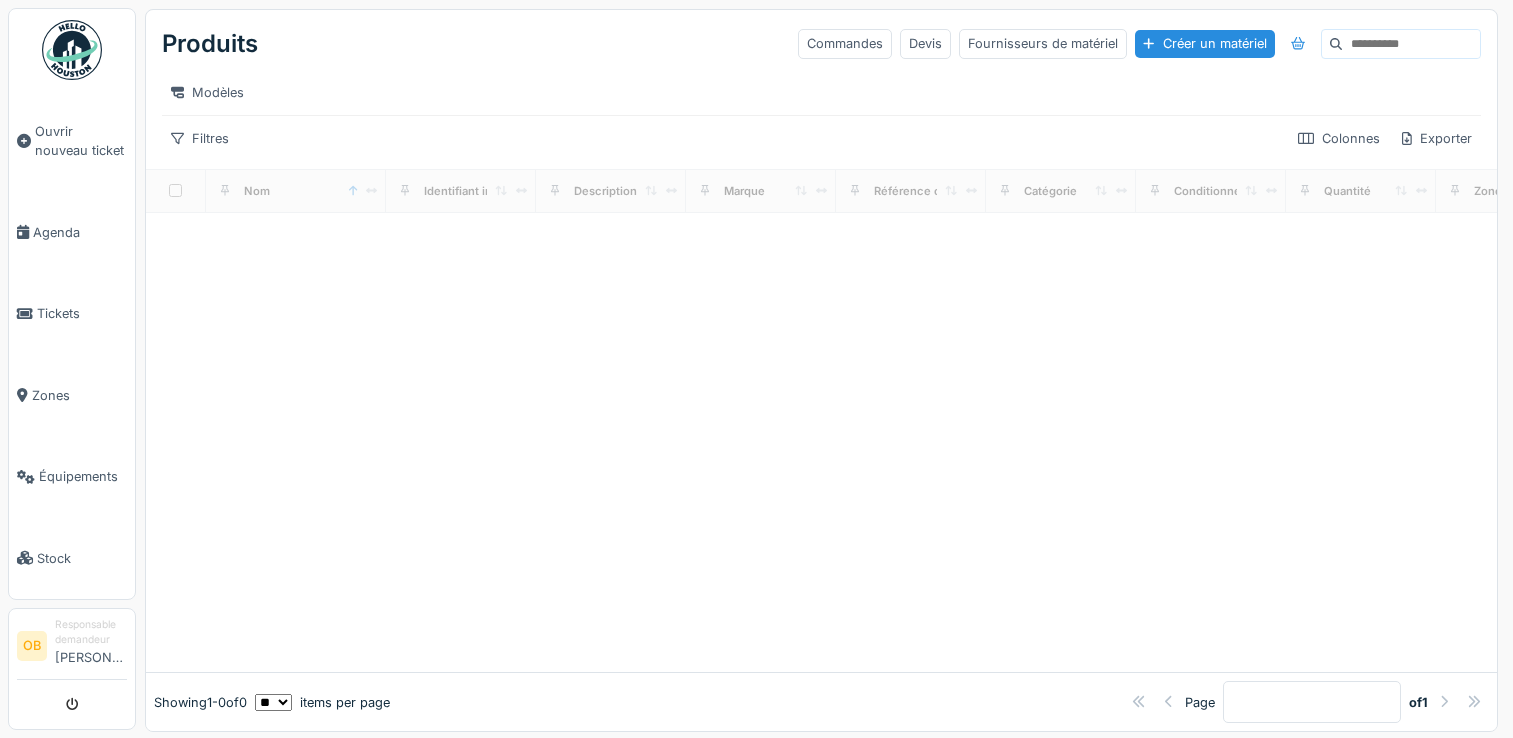 scroll, scrollTop: 0, scrollLeft: 0, axis: both 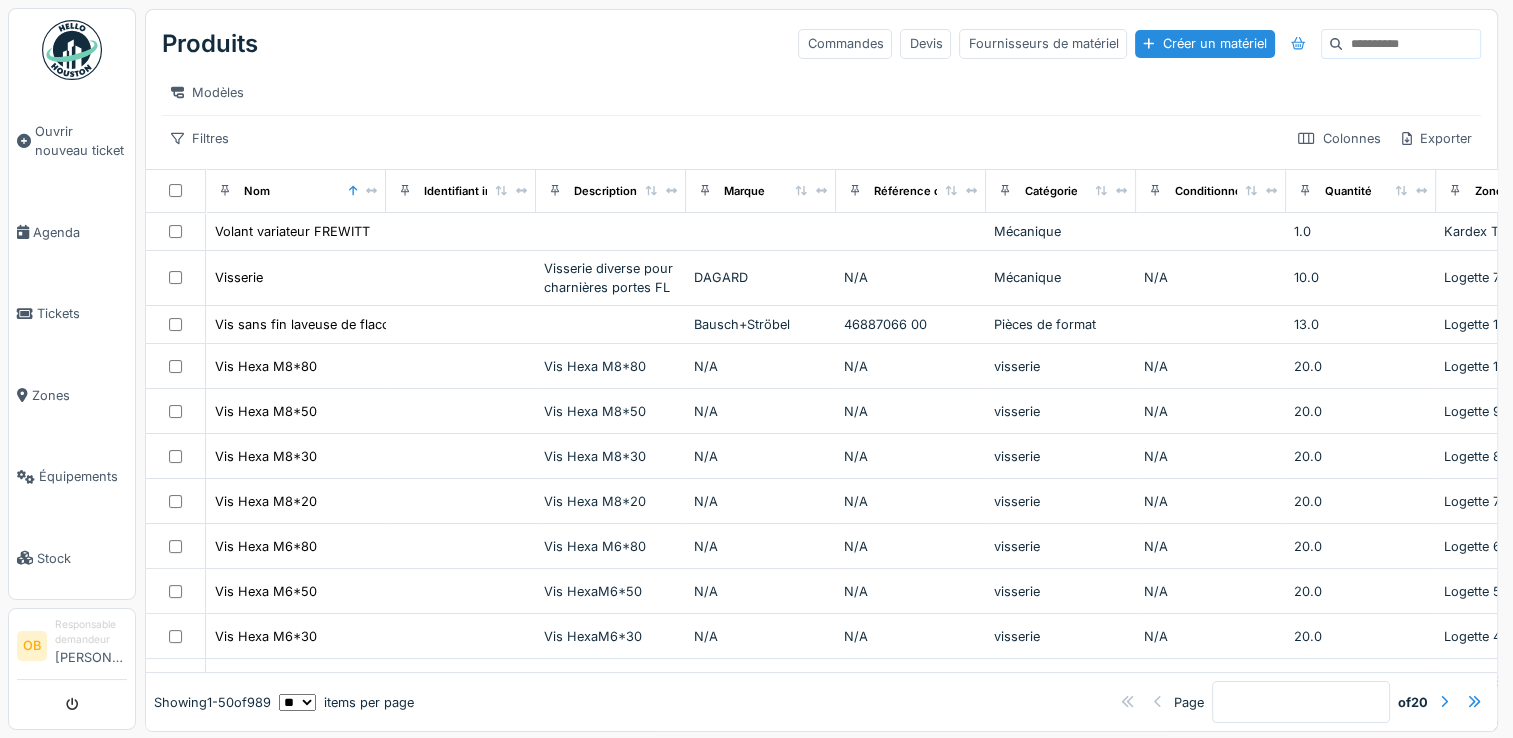 click on "Modèles" at bounding box center (821, 92) 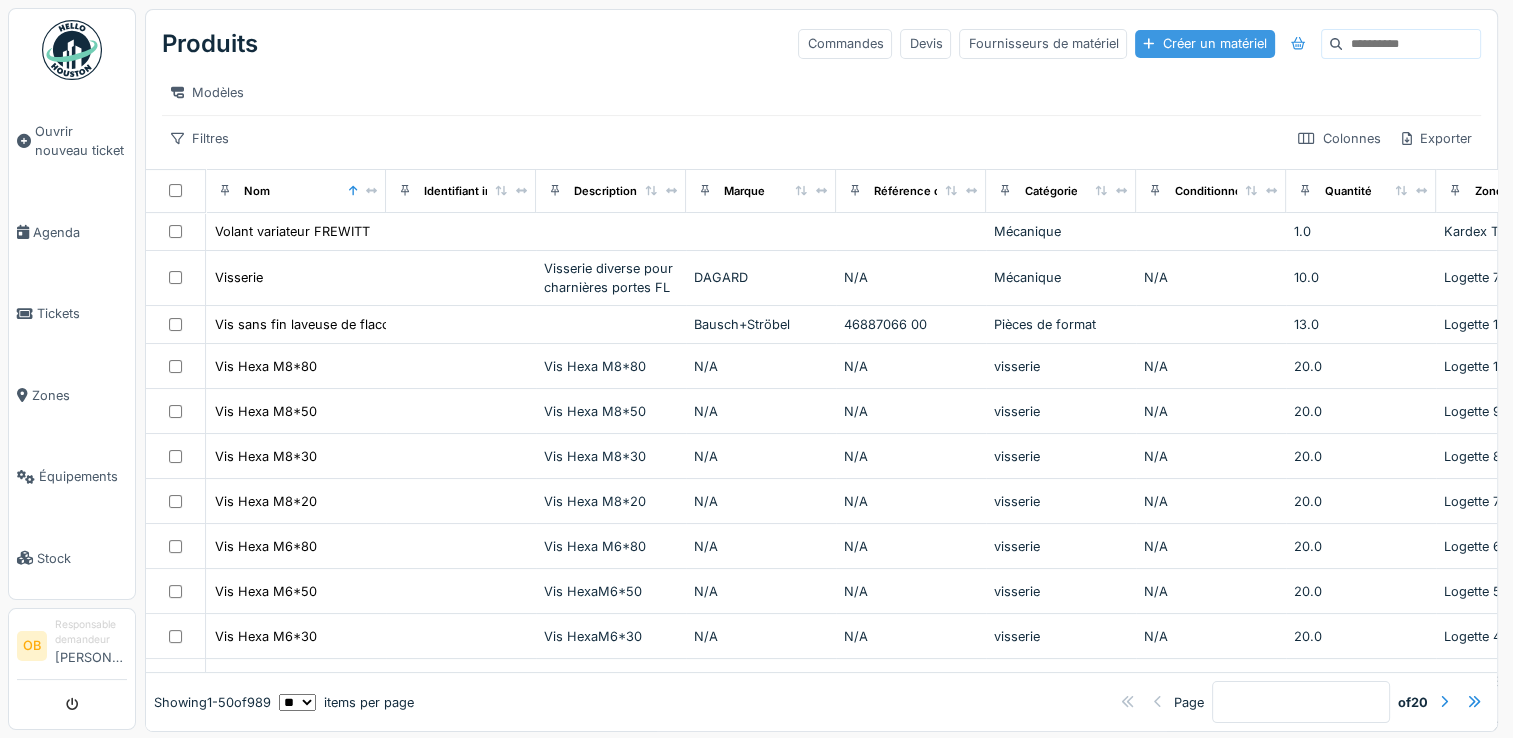 click on "Créer un matériel" at bounding box center (1204, 43) 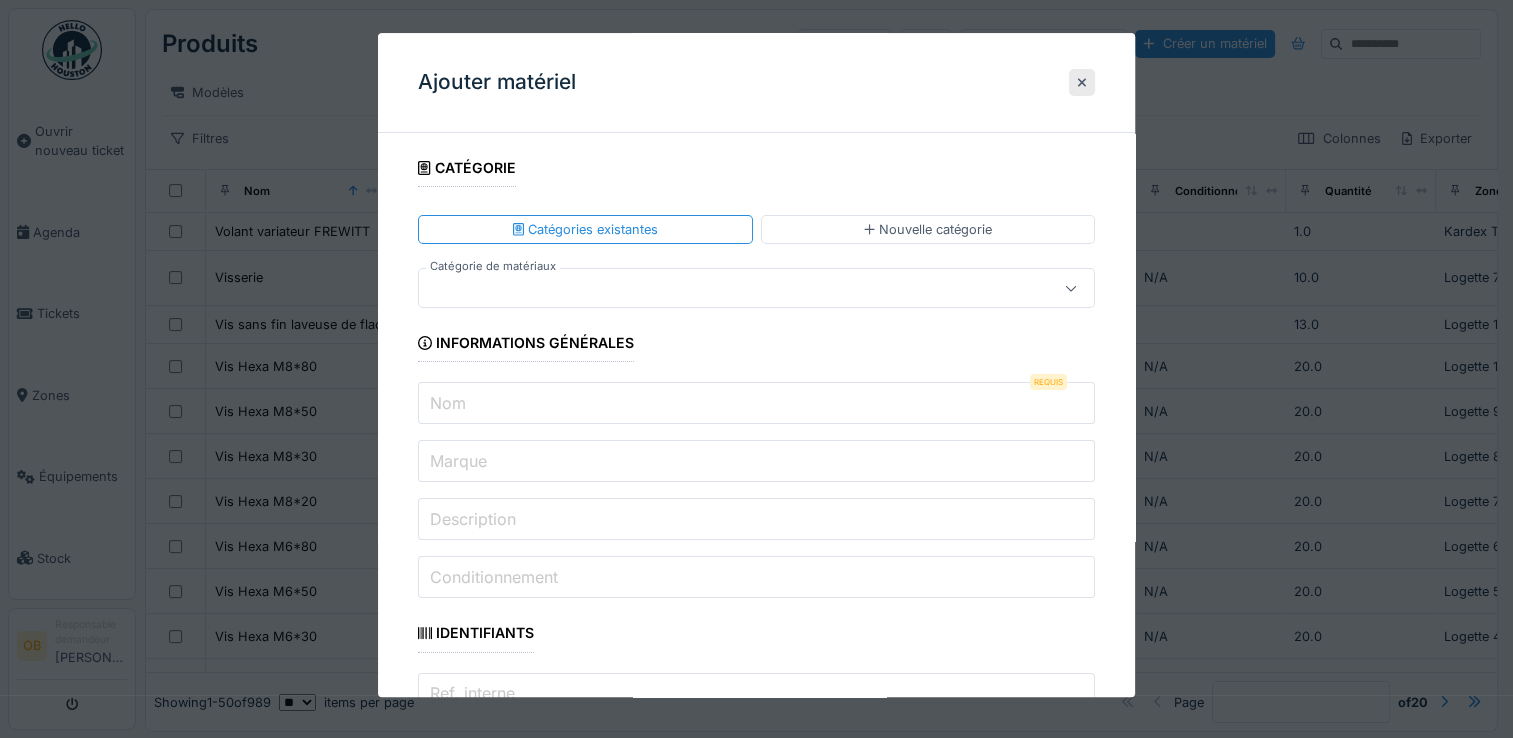 click at bounding box center [722, 289] 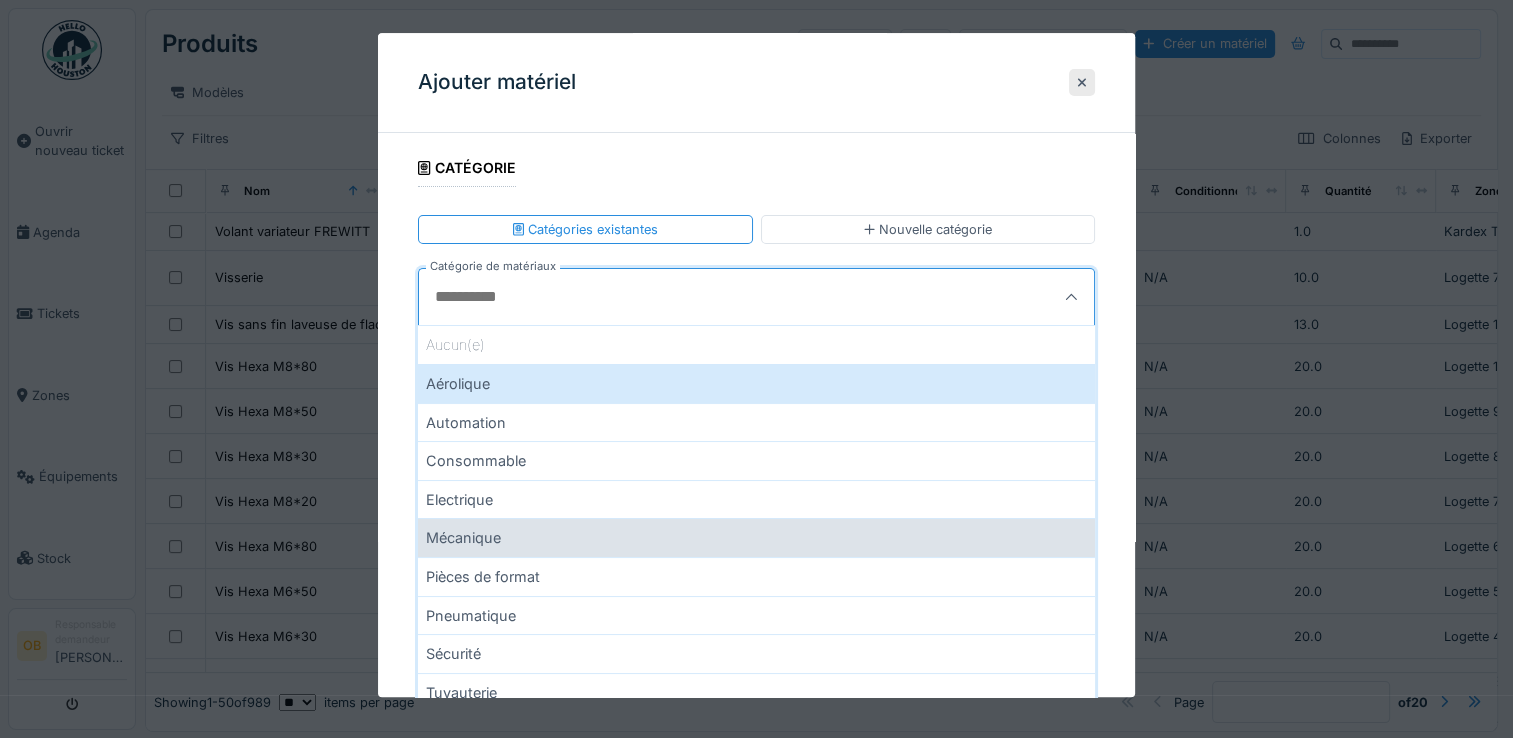 click on "Mécanique" at bounding box center (756, 538) 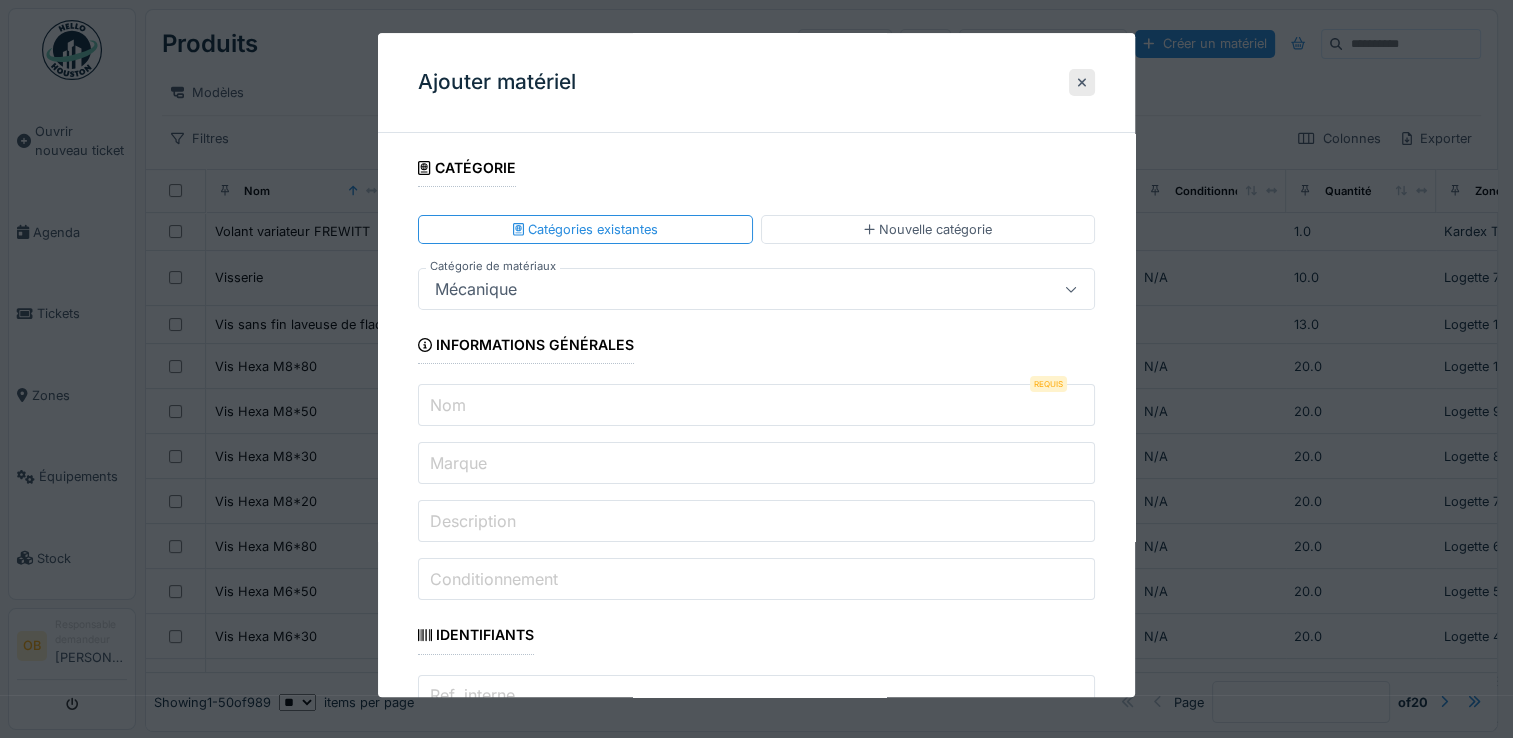 click on "Nom" at bounding box center [756, 406] 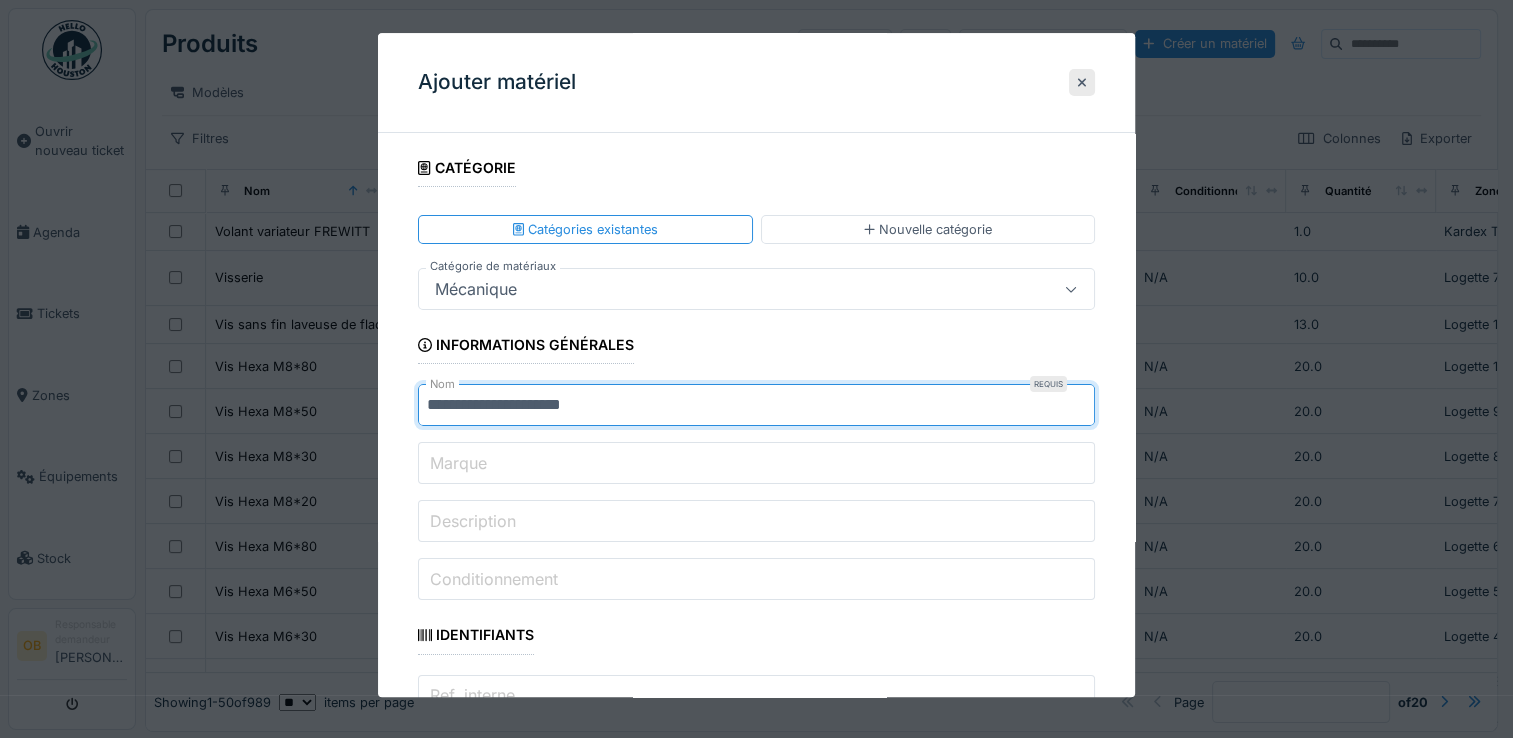 type on "**********" 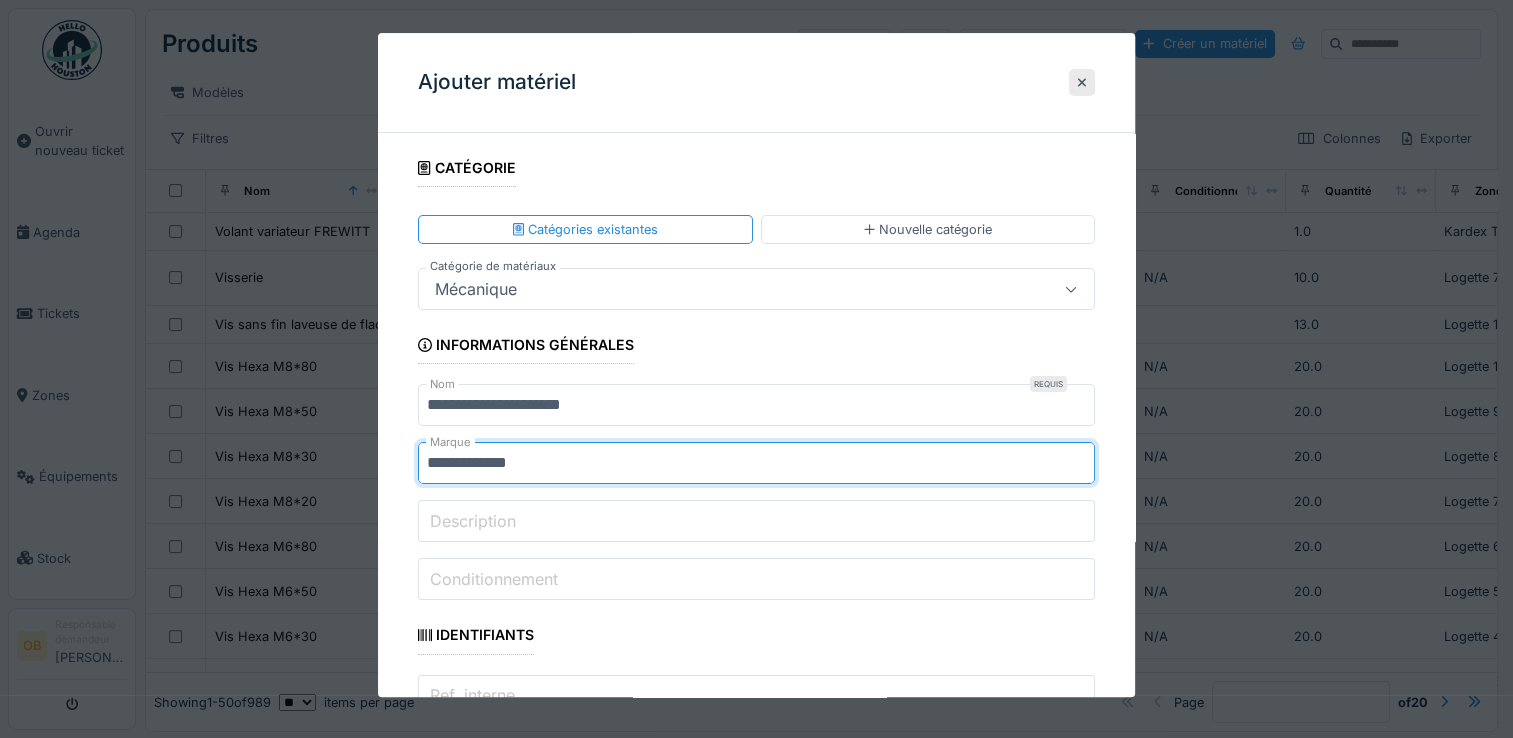 type on "**********" 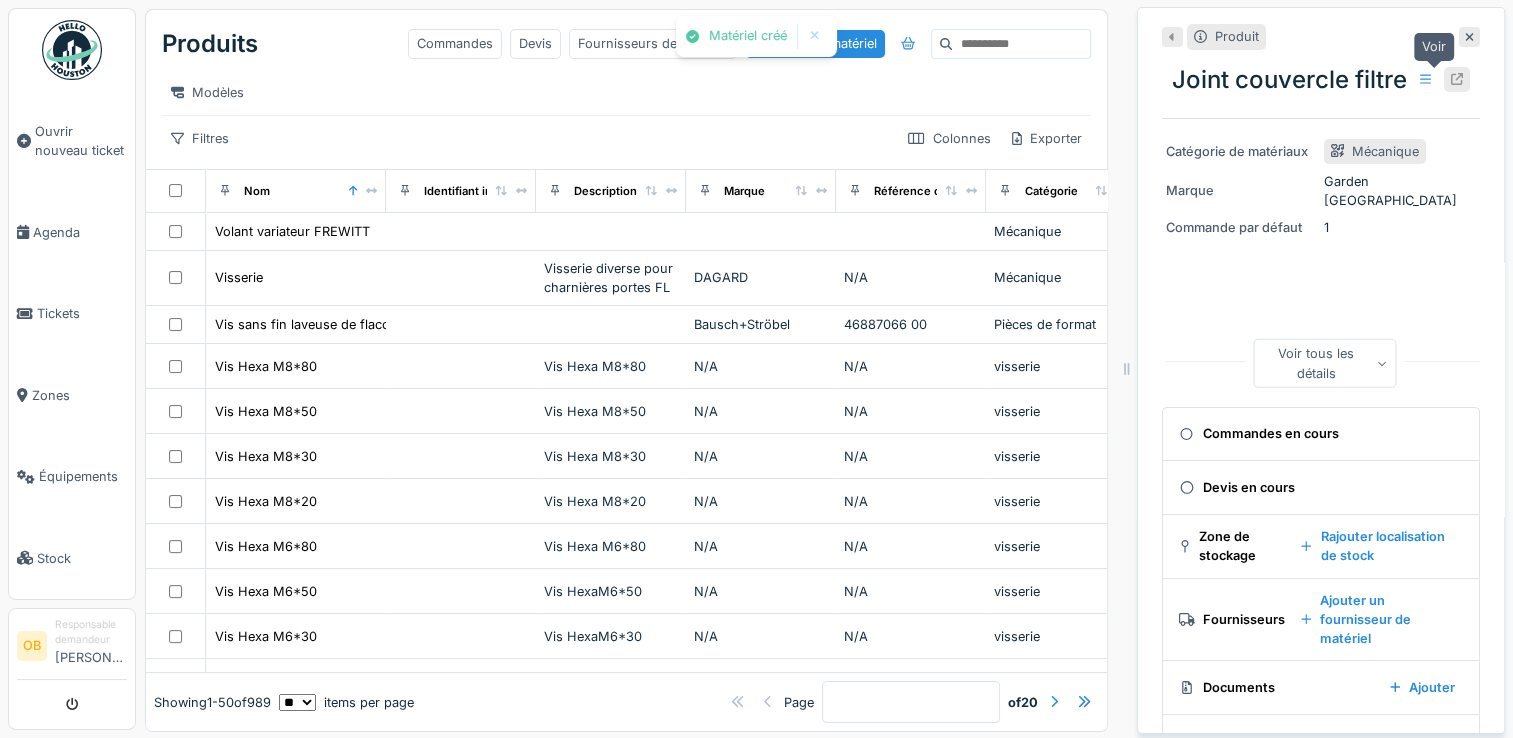 click 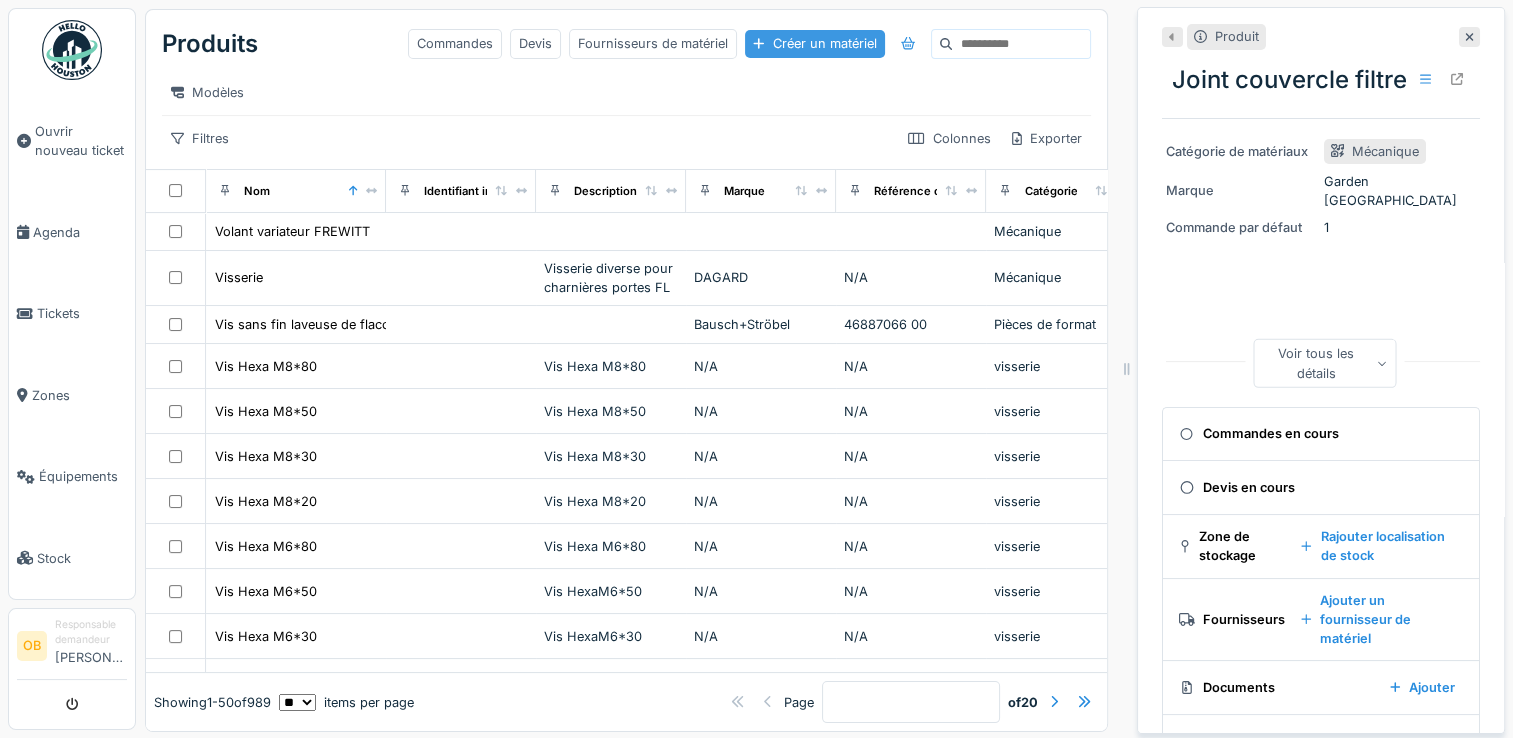 click on "Créer un matériel" at bounding box center (814, 43) 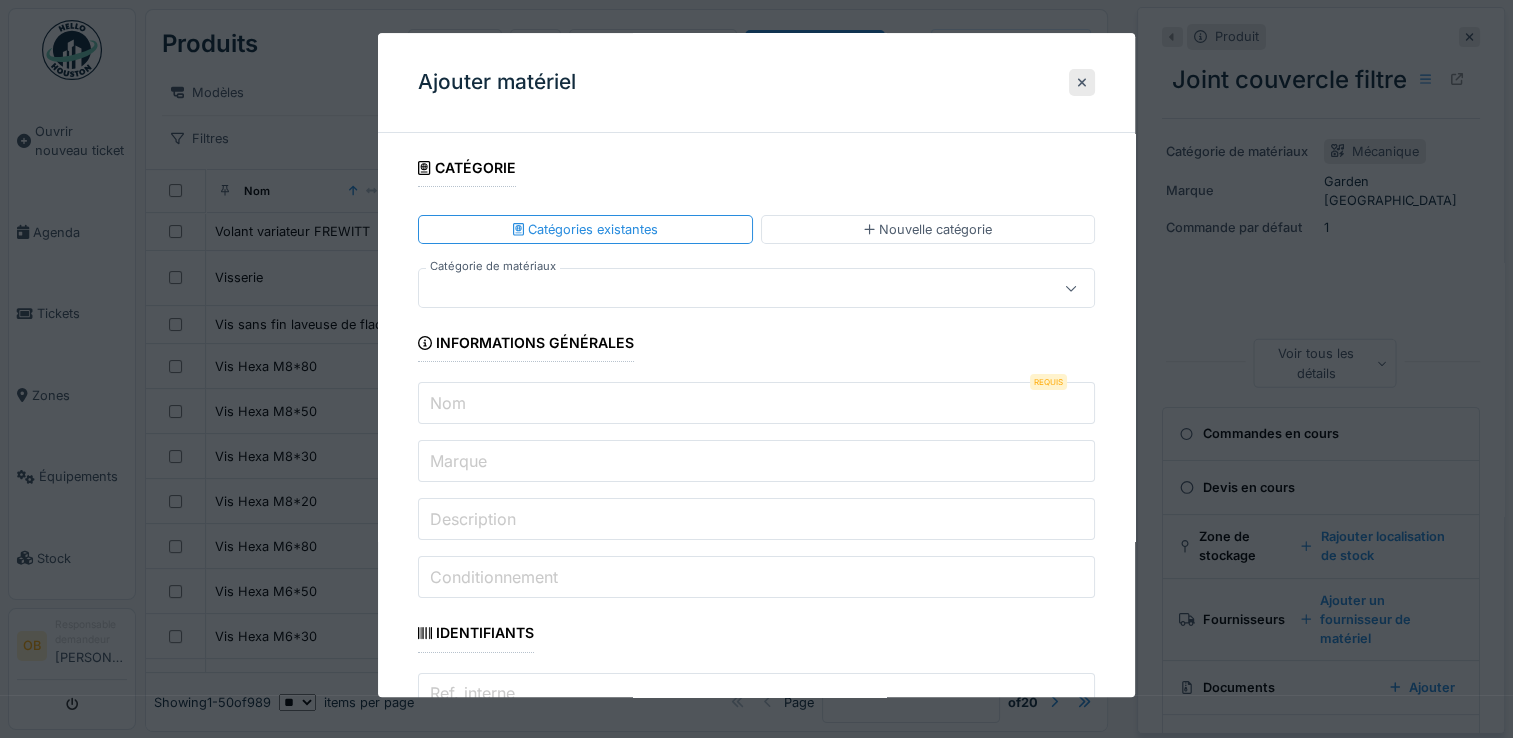 click at bounding box center (756, 289) 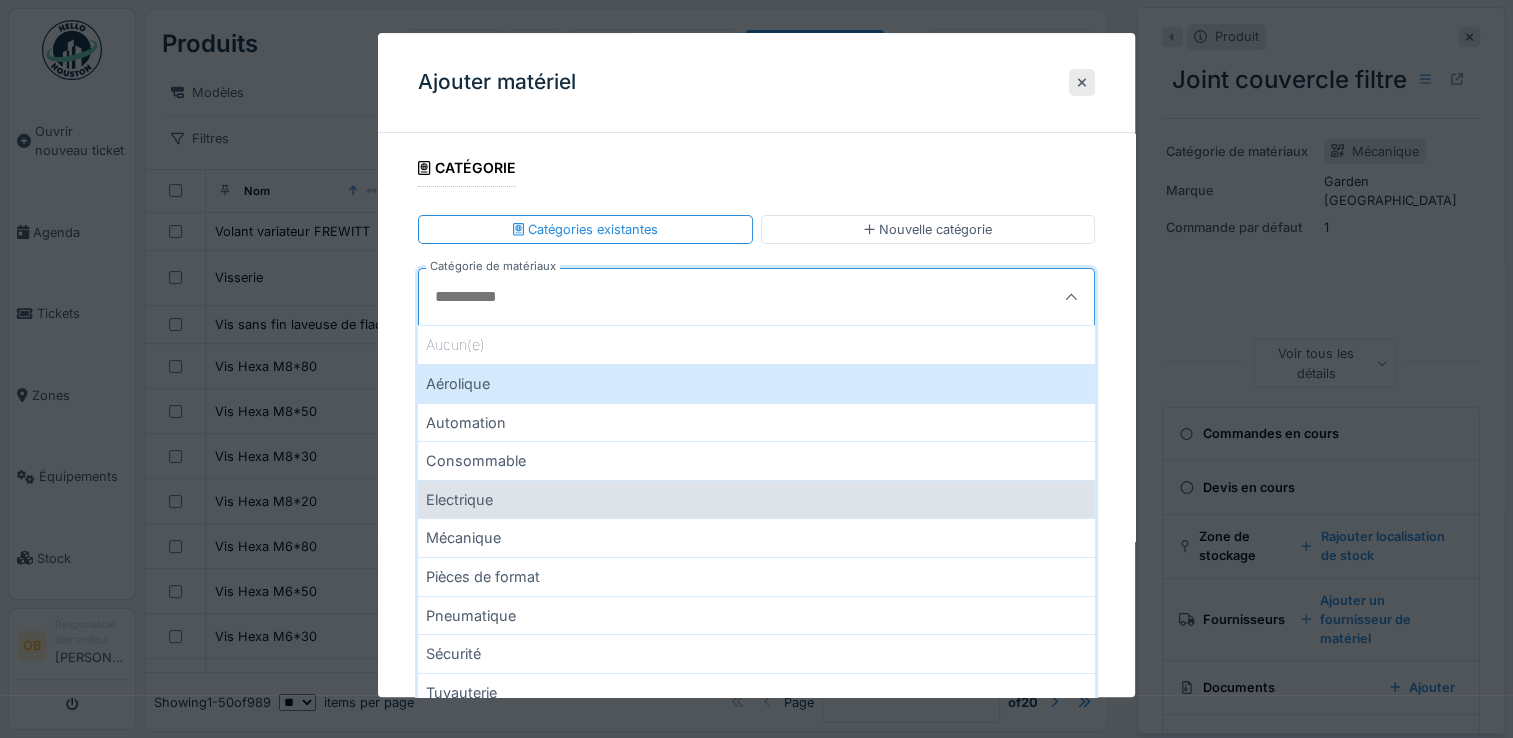 click on "Electrique" at bounding box center [756, 499] 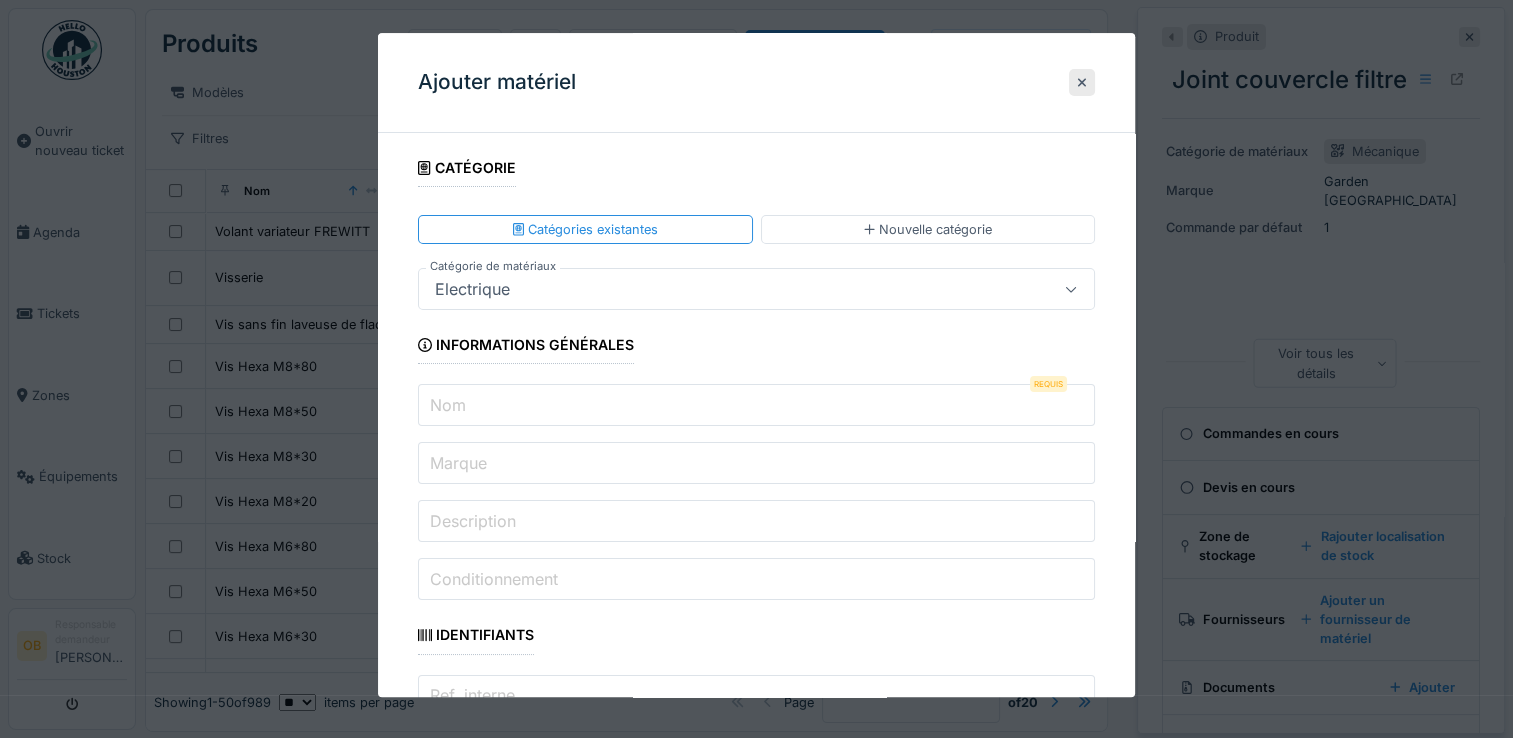 click on "Nom" at bounding box center [756, 406] 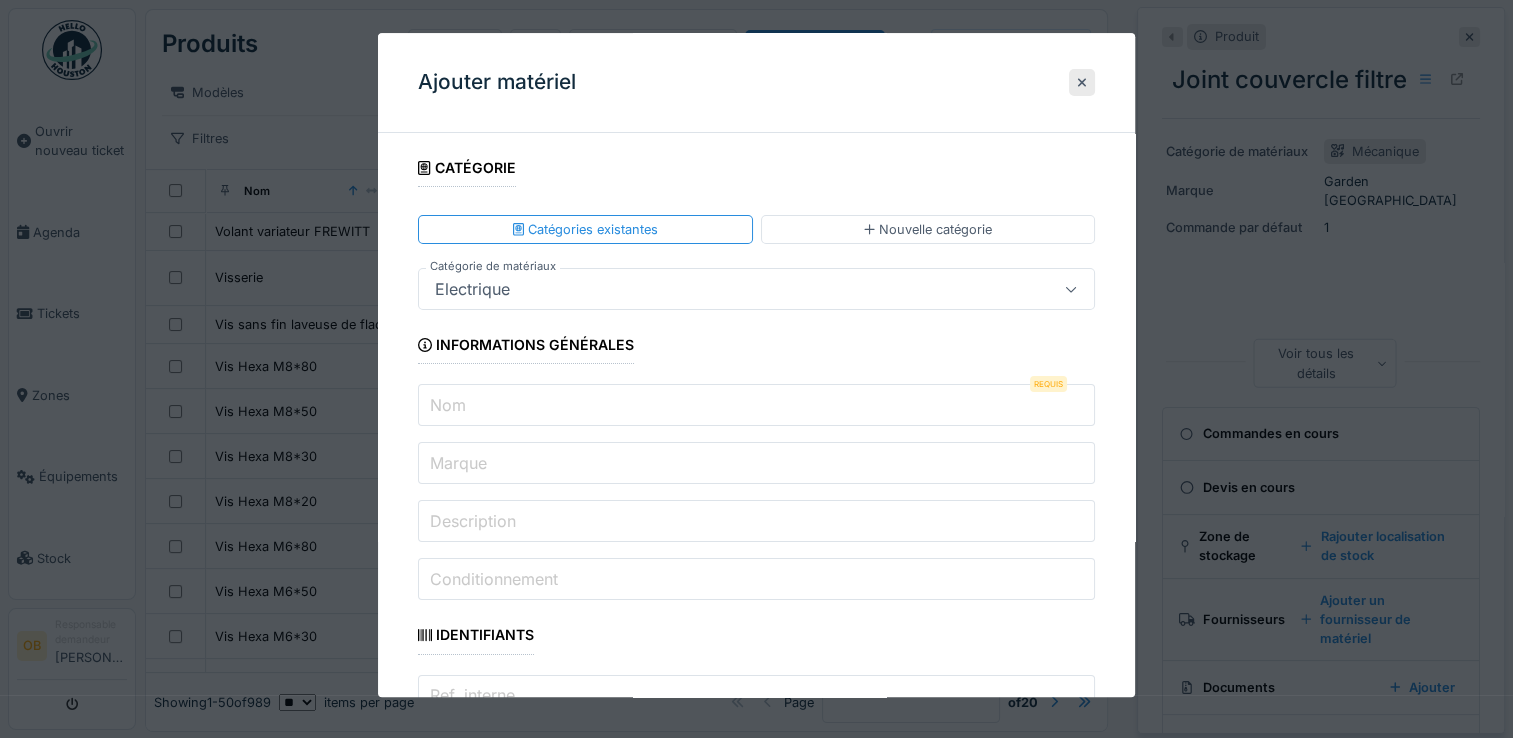 paste on "**********" 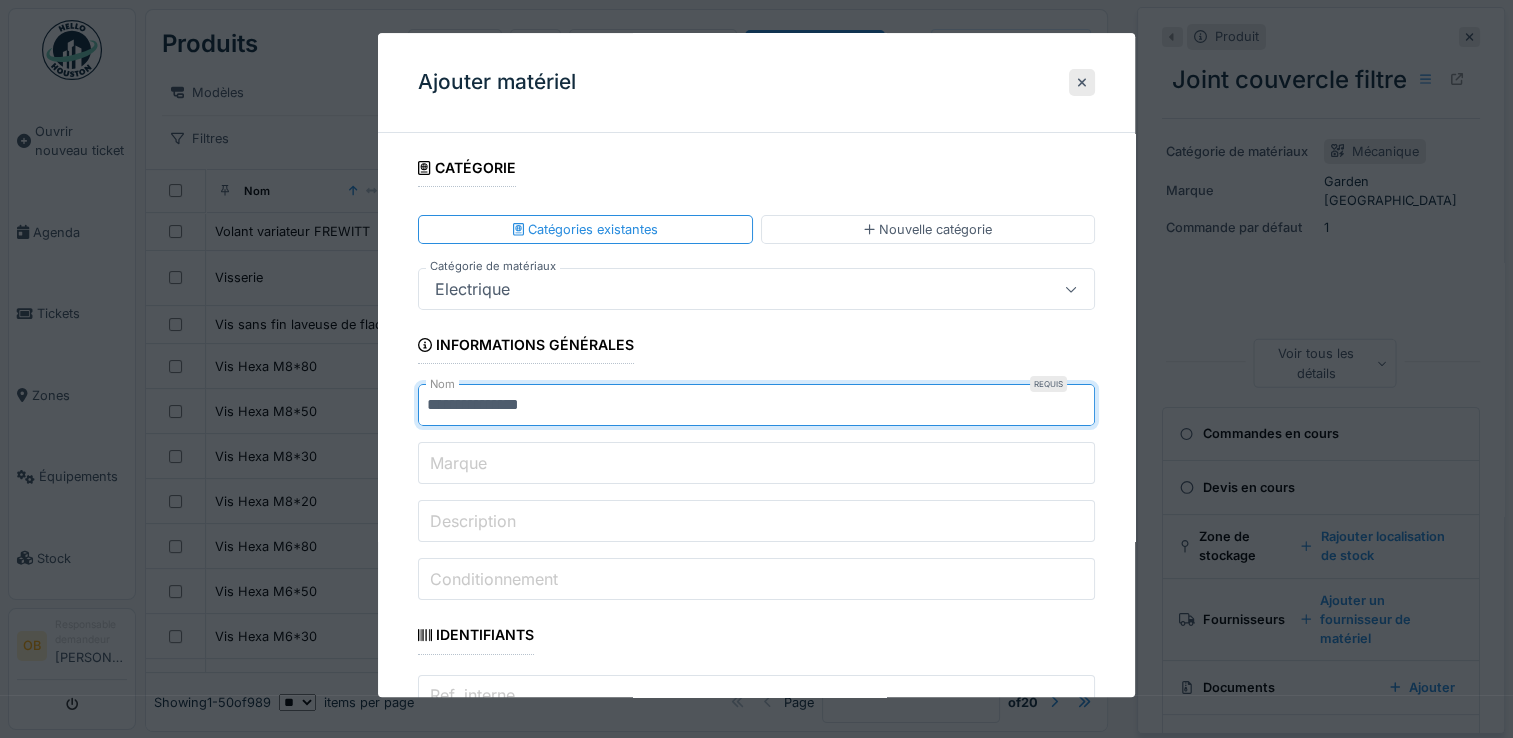 drag, startPoint x: 570, startPoint y: 406, endPoint x: 249, endPoint y: 417, distance: 321.18842 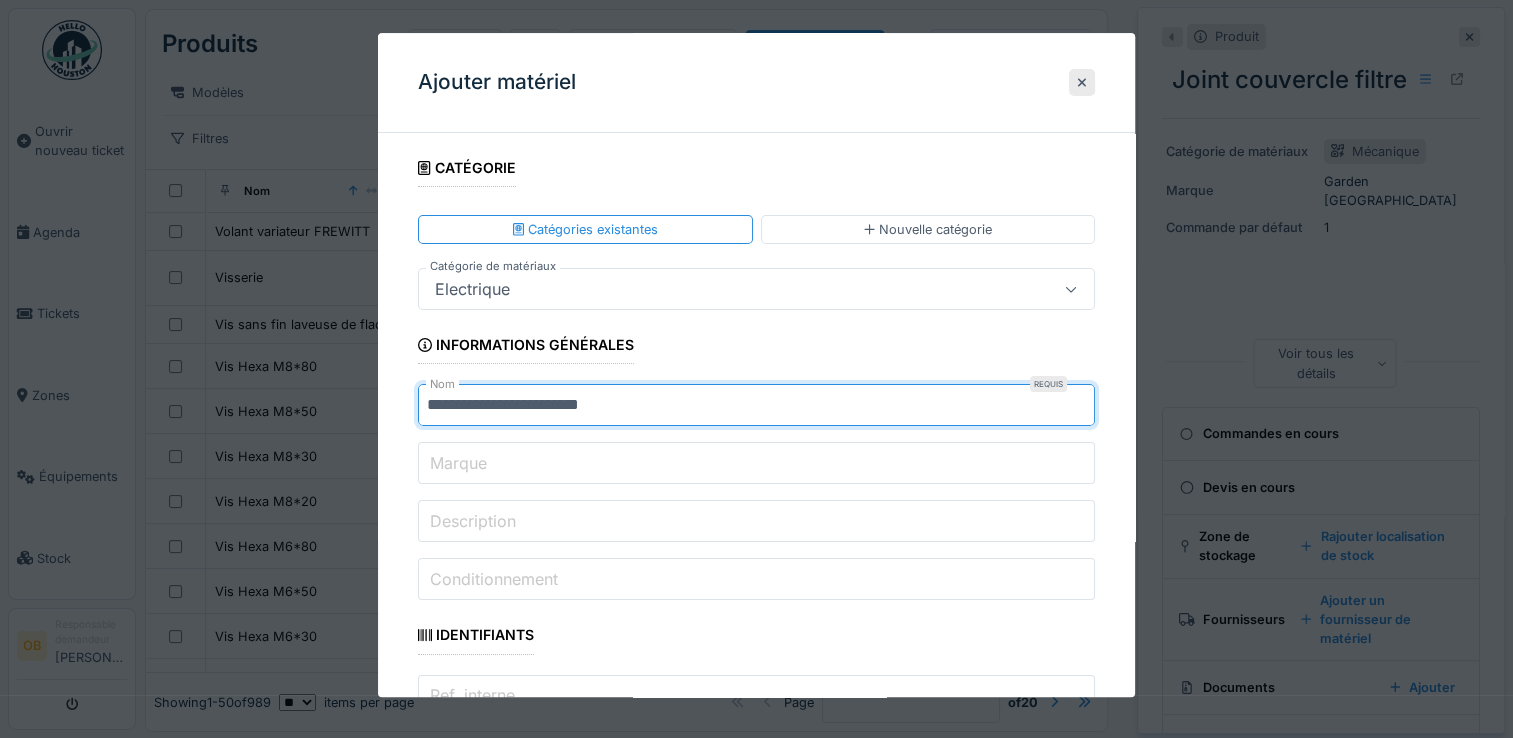 type on "**********" 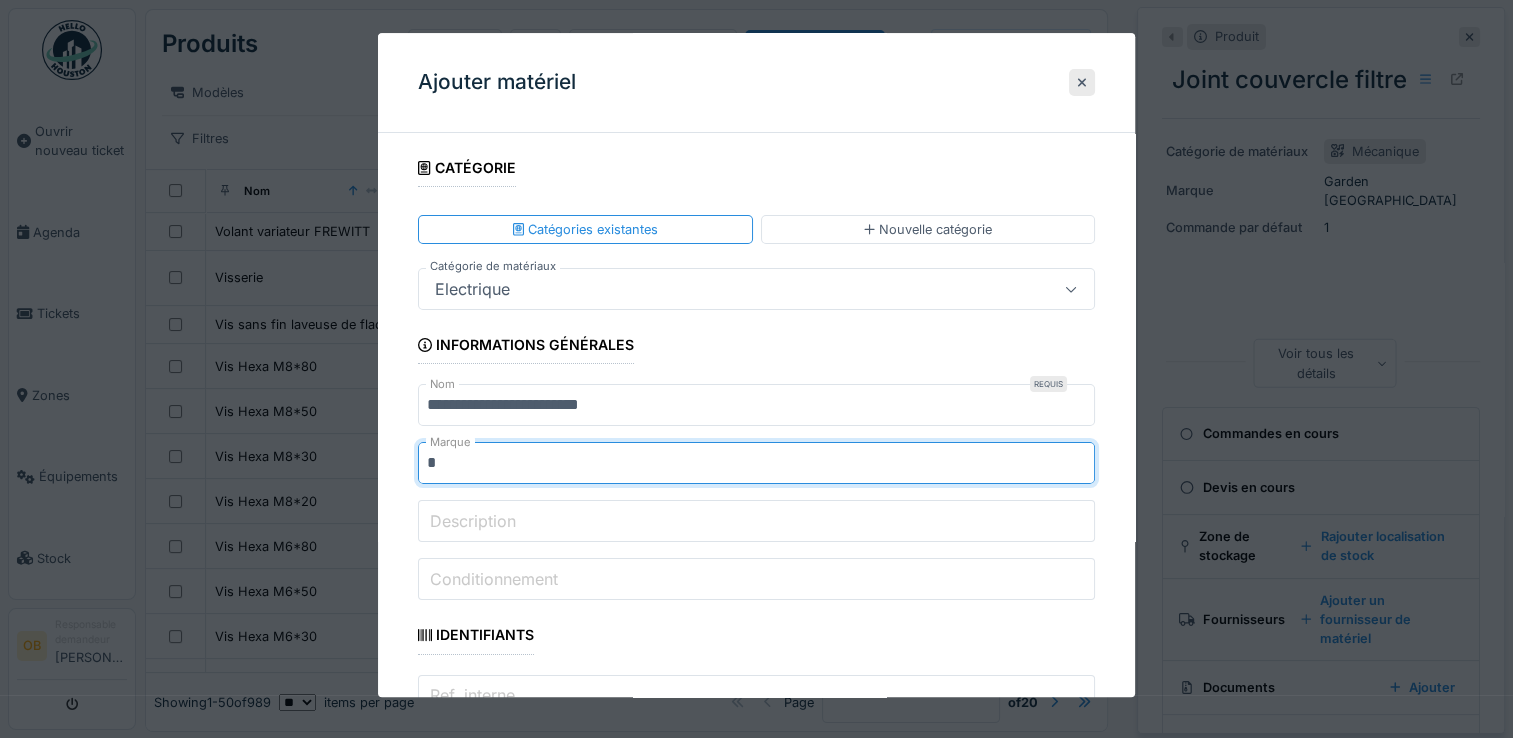 type on "****" 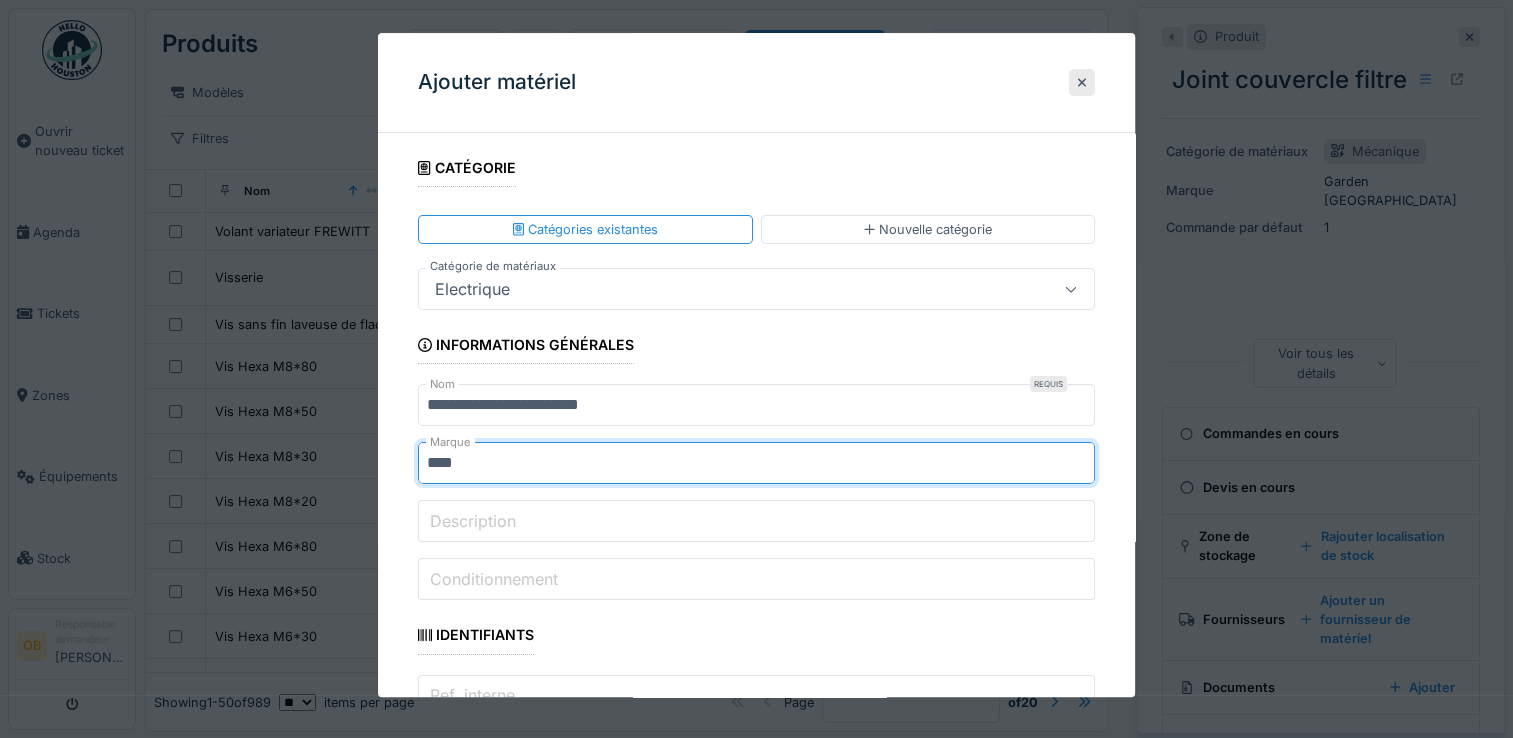 click on "**********" at bounding box center (756, 1871) 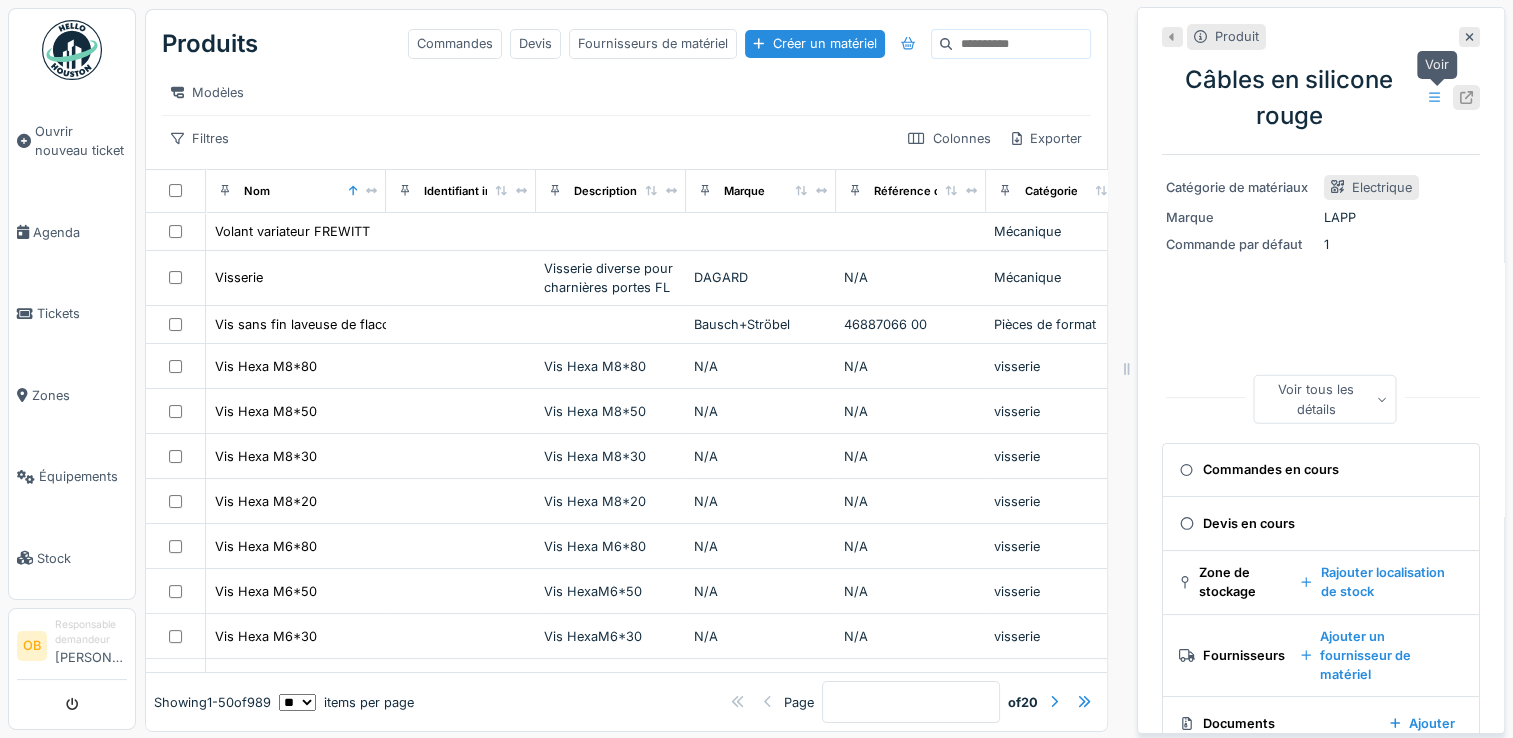 click 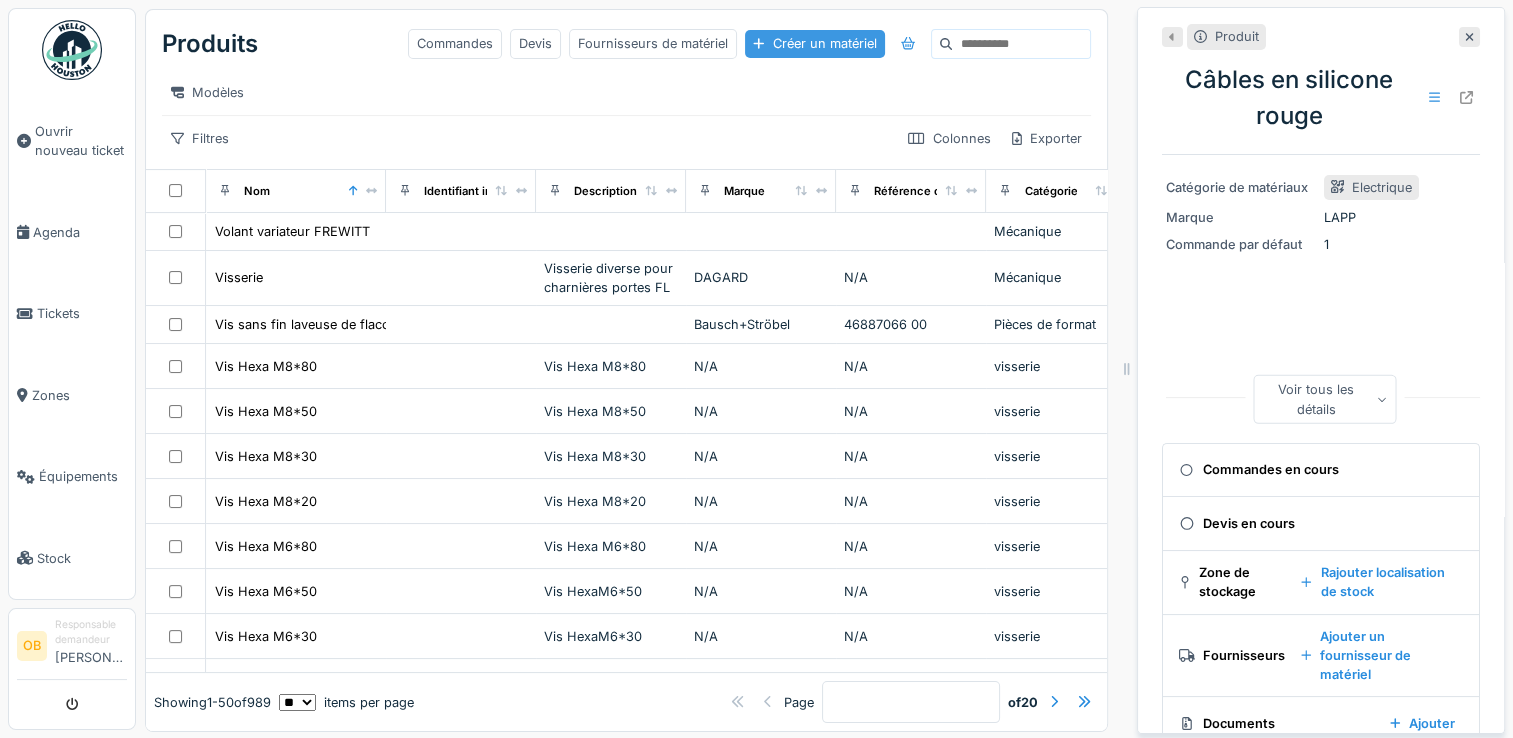 click on "Créer un matériel" at bounding box center [814, 43] 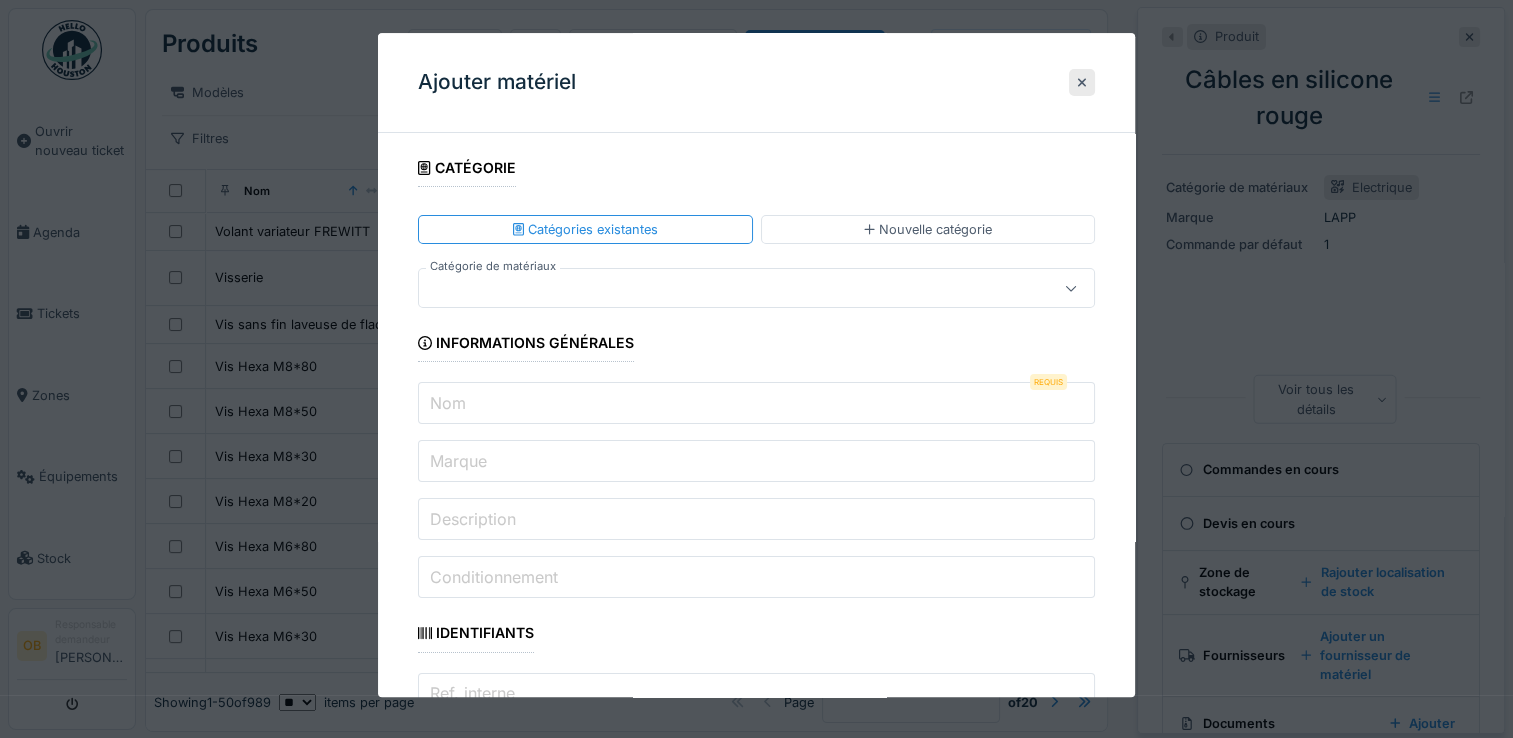 click at bounding box center (722, 289) 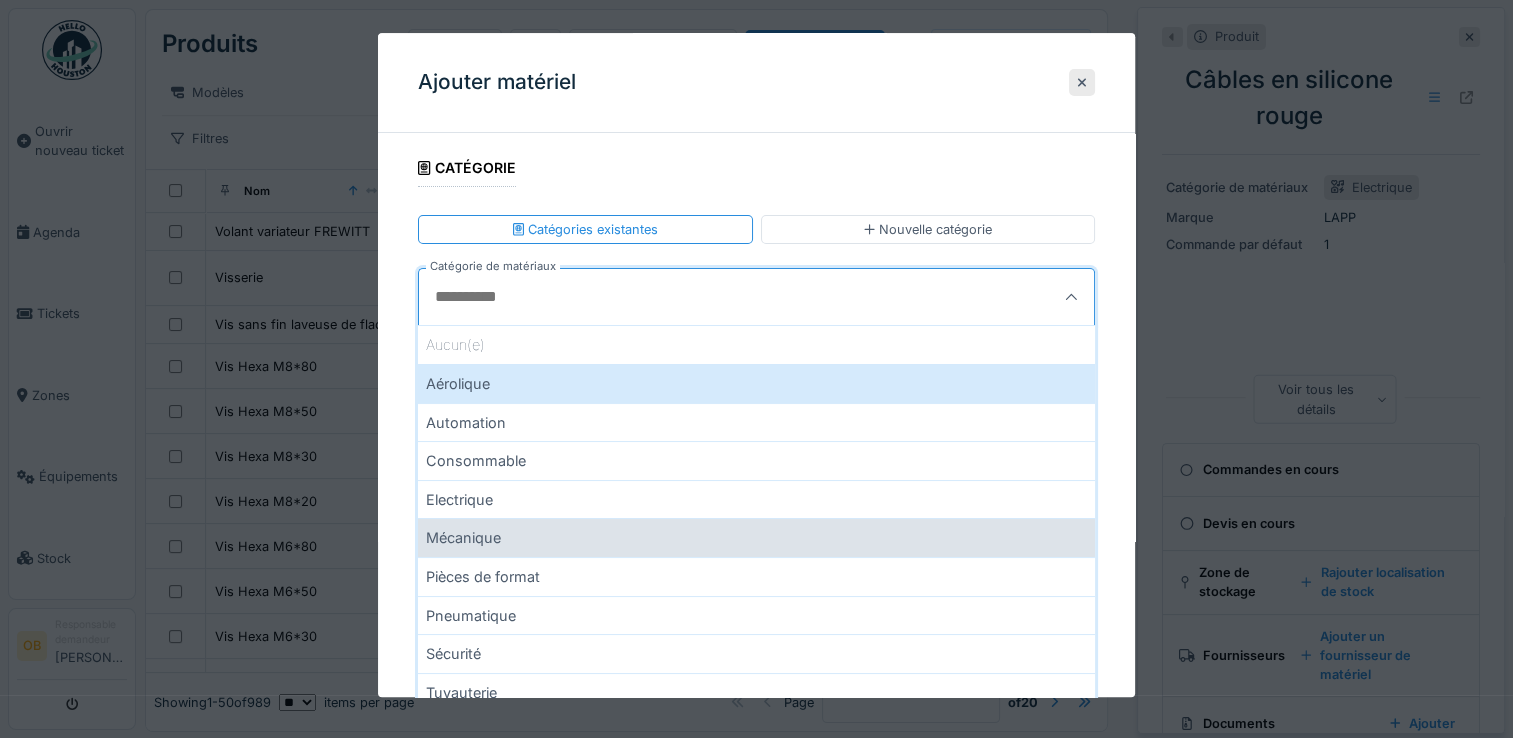 click on "Mécanique" at bounding box center [756, 538] 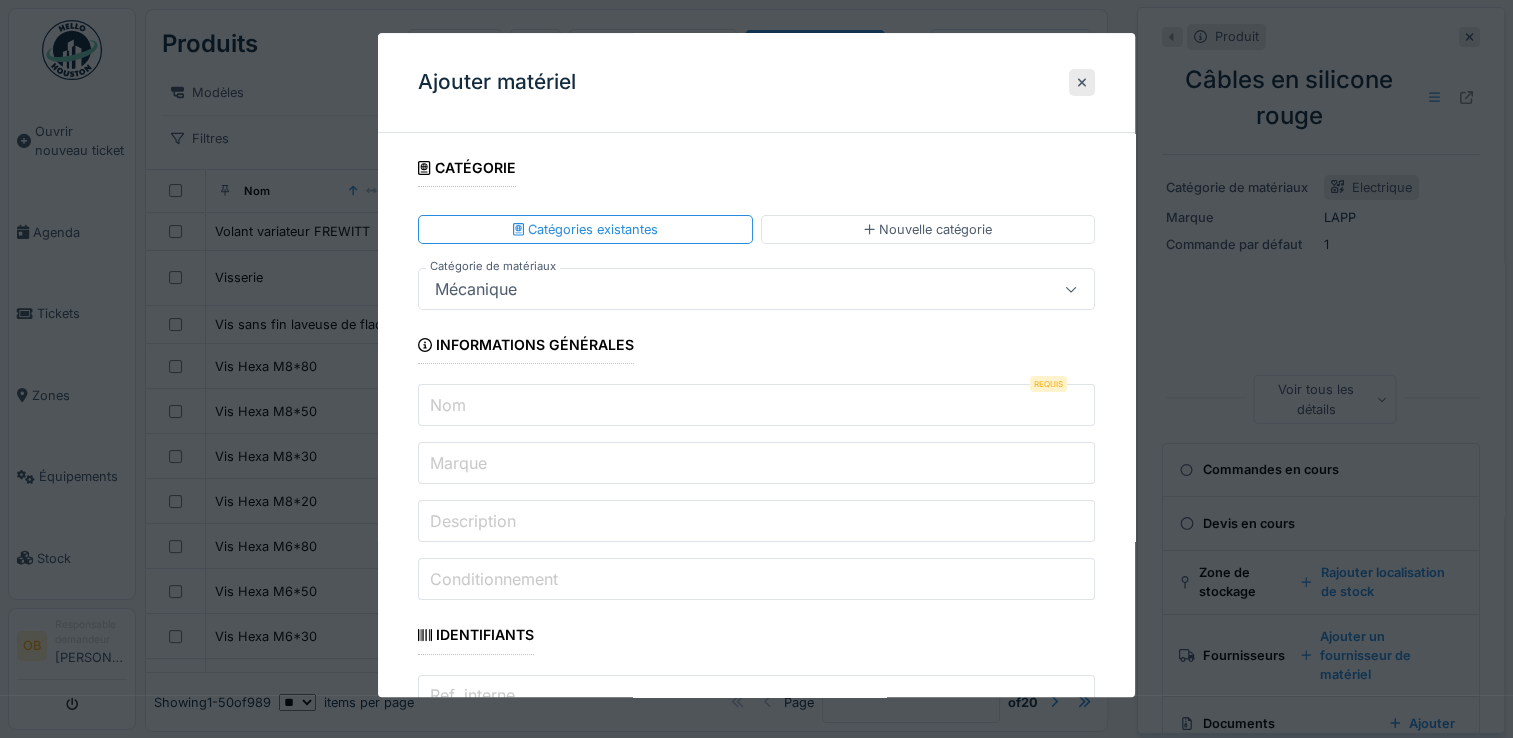 click on "Mécanique" at bounding box center (722, 290) 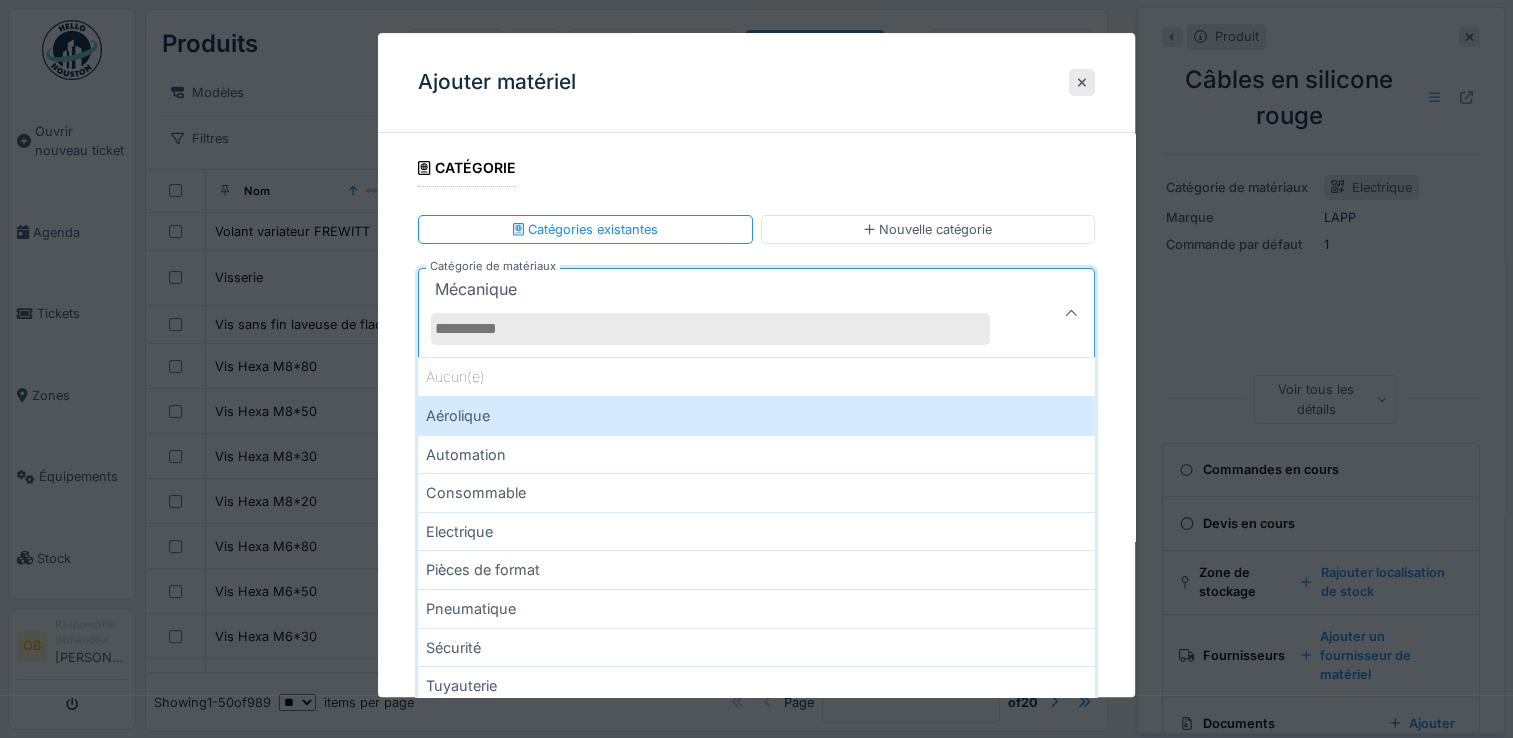 click on "Electrique" at bounding box center [756, 531] 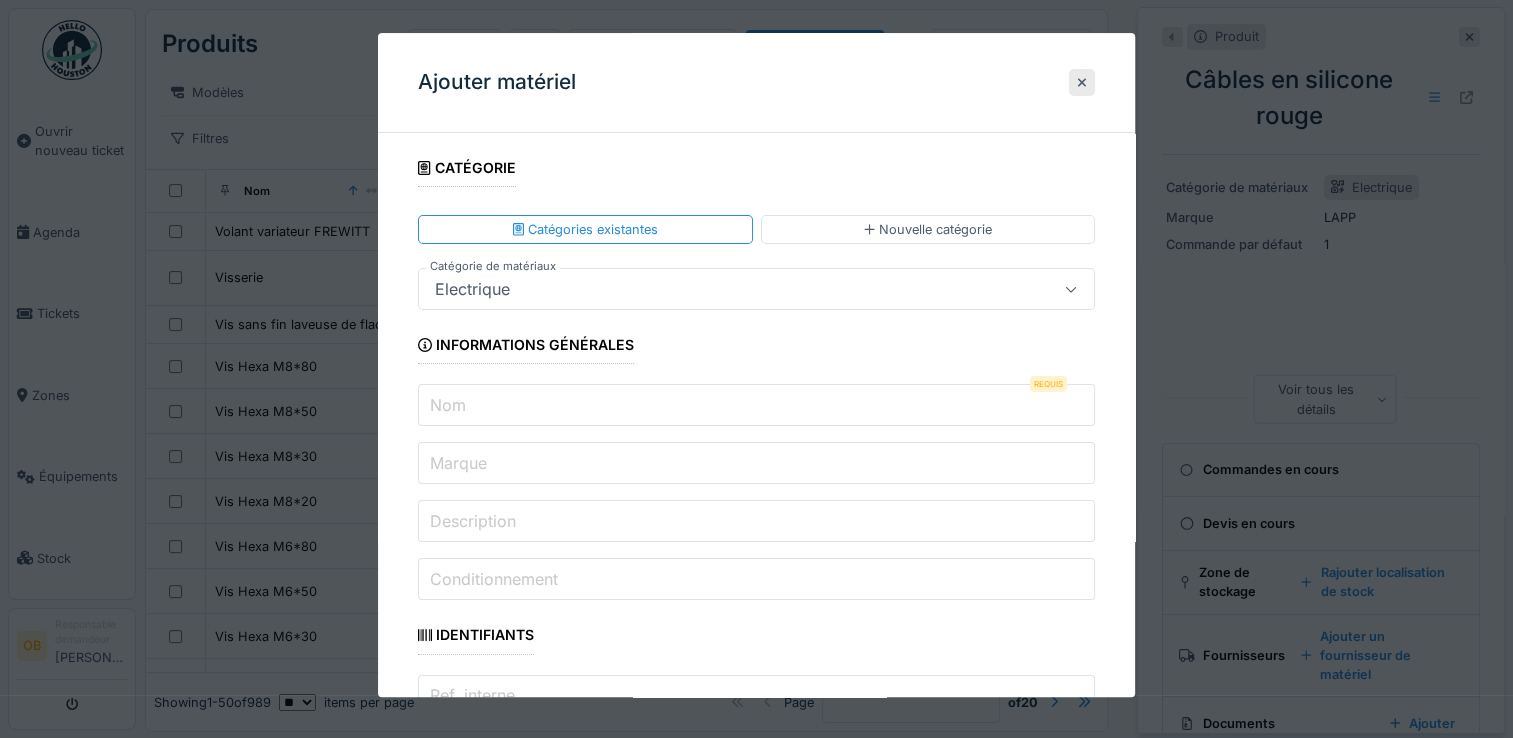 click on "Nom" at bounding box center (756, 406) 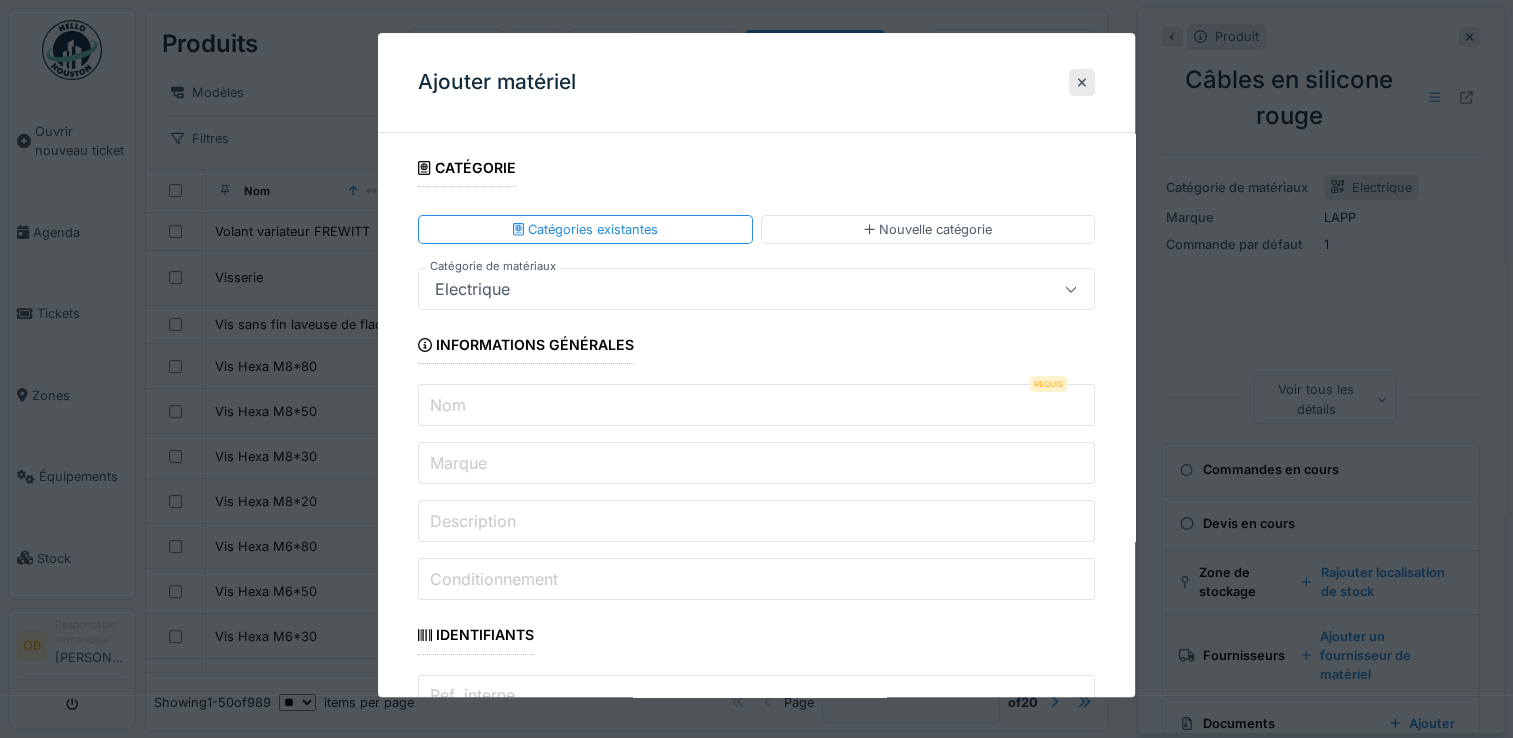 paste on "**********" 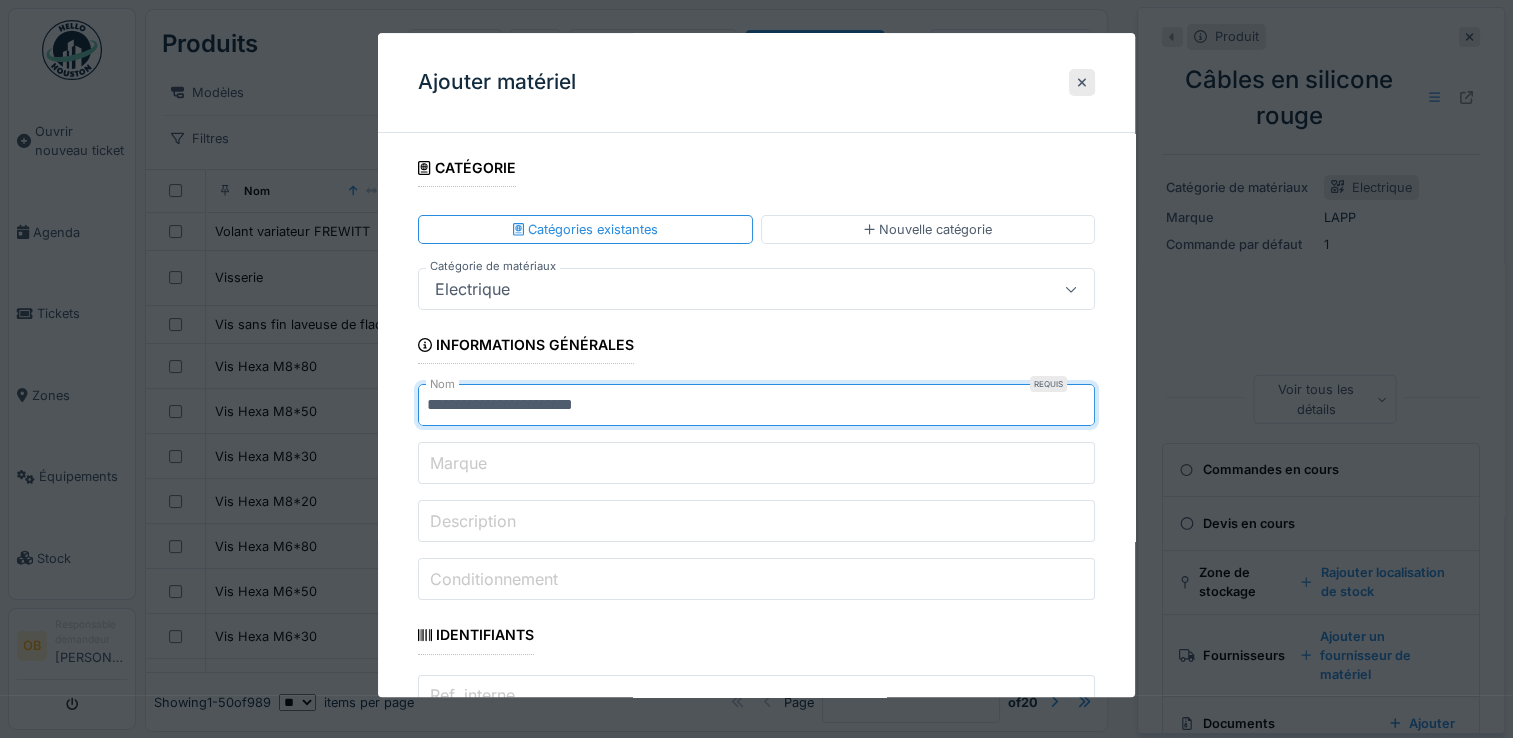 type on "**********" 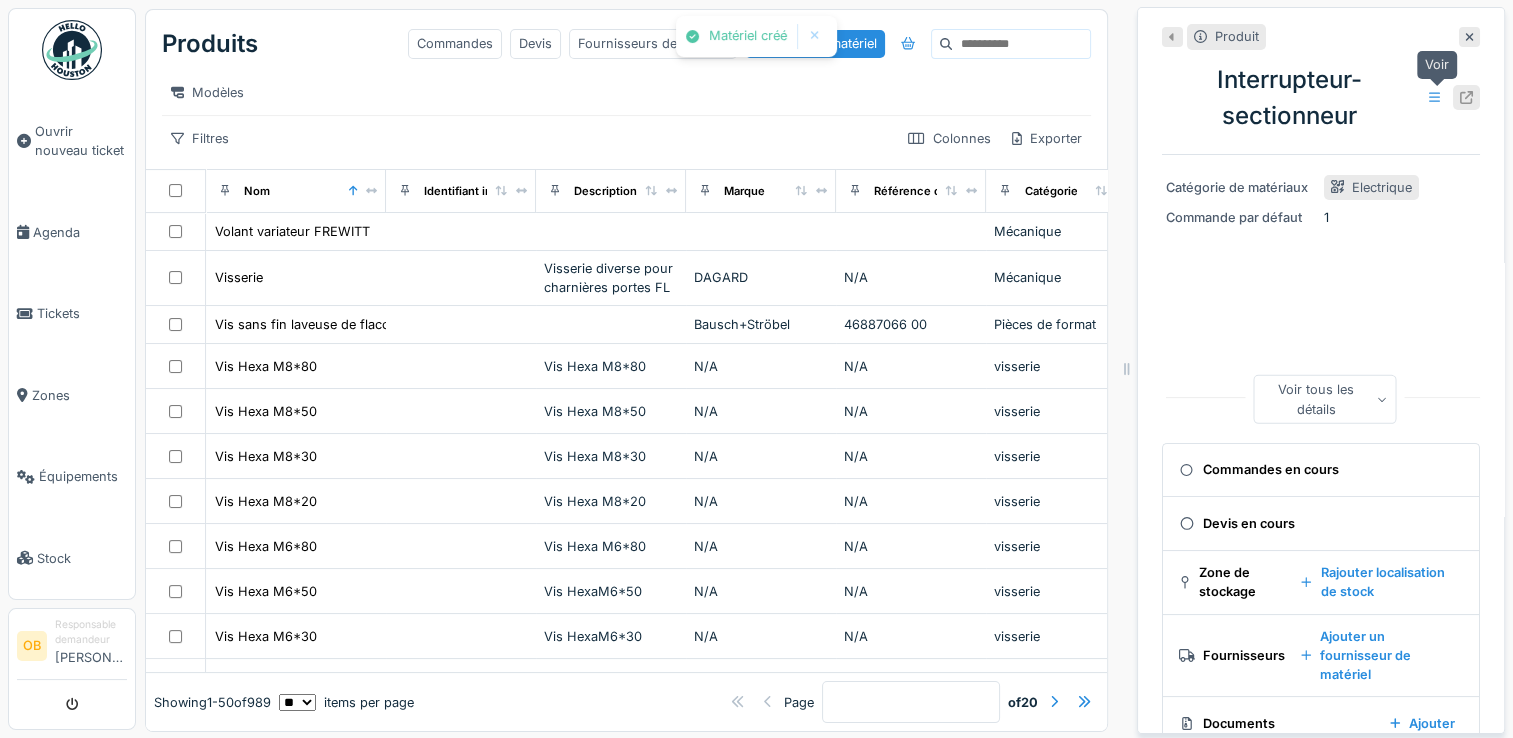click 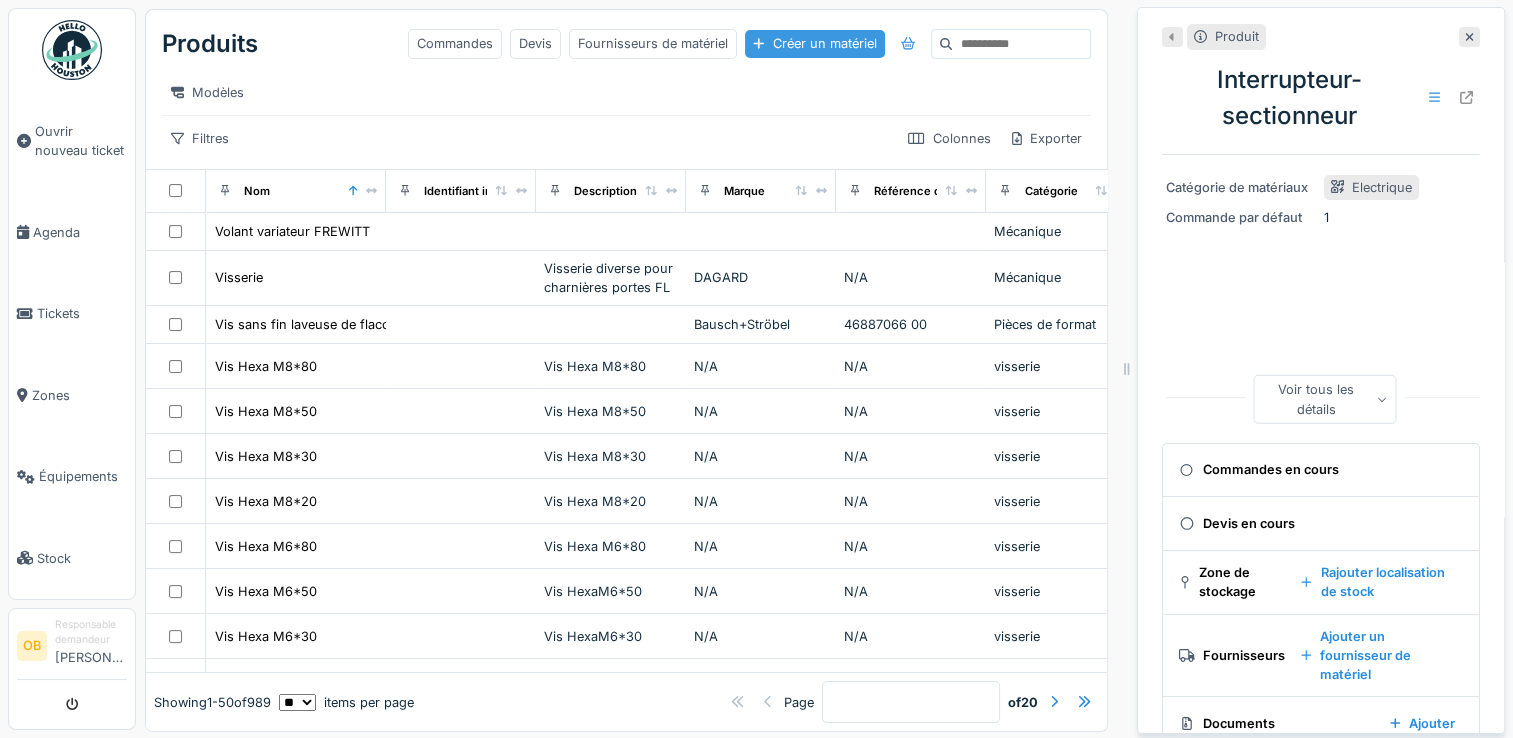 click on "Créer un matériel" at bounding box center (814, 43) 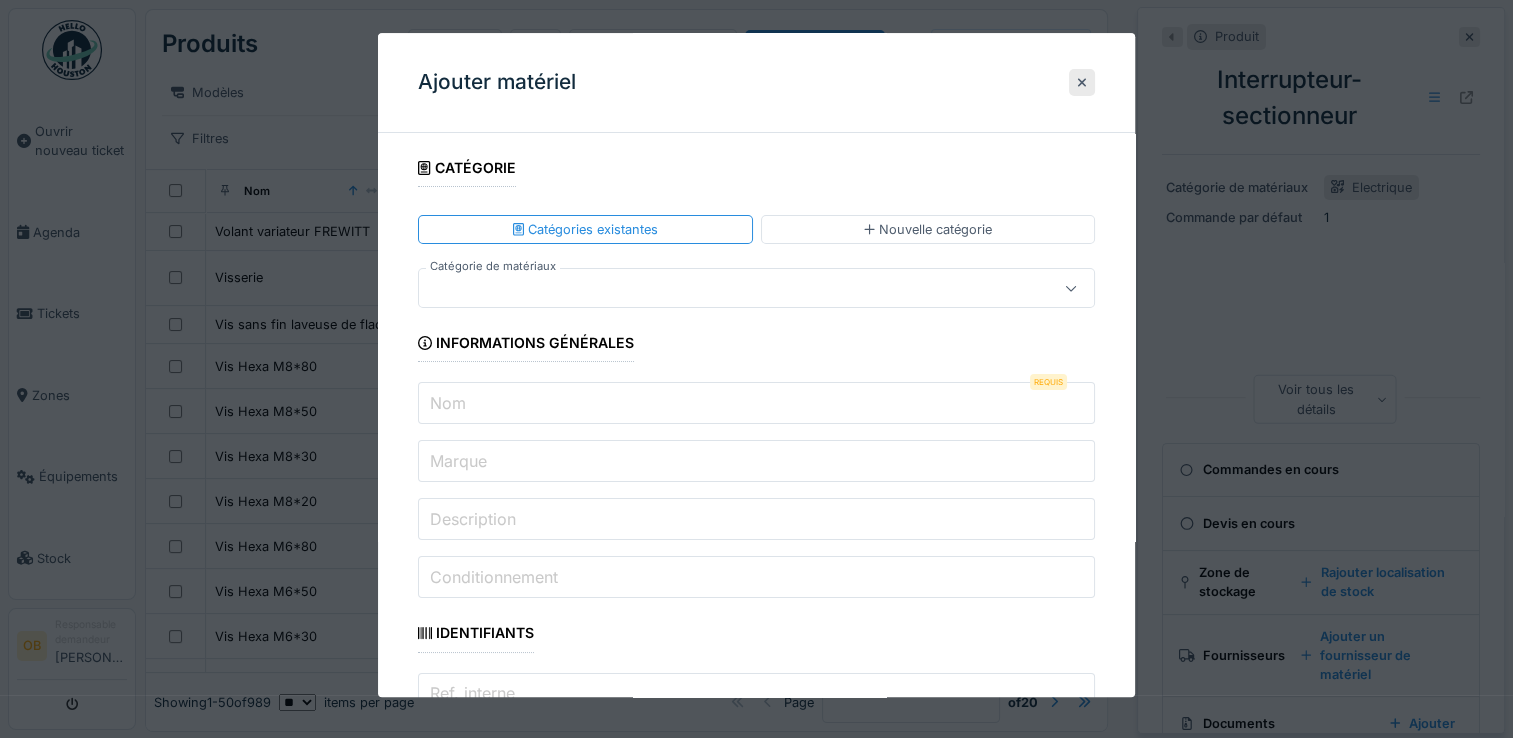 click at bounding box center [722, 289] 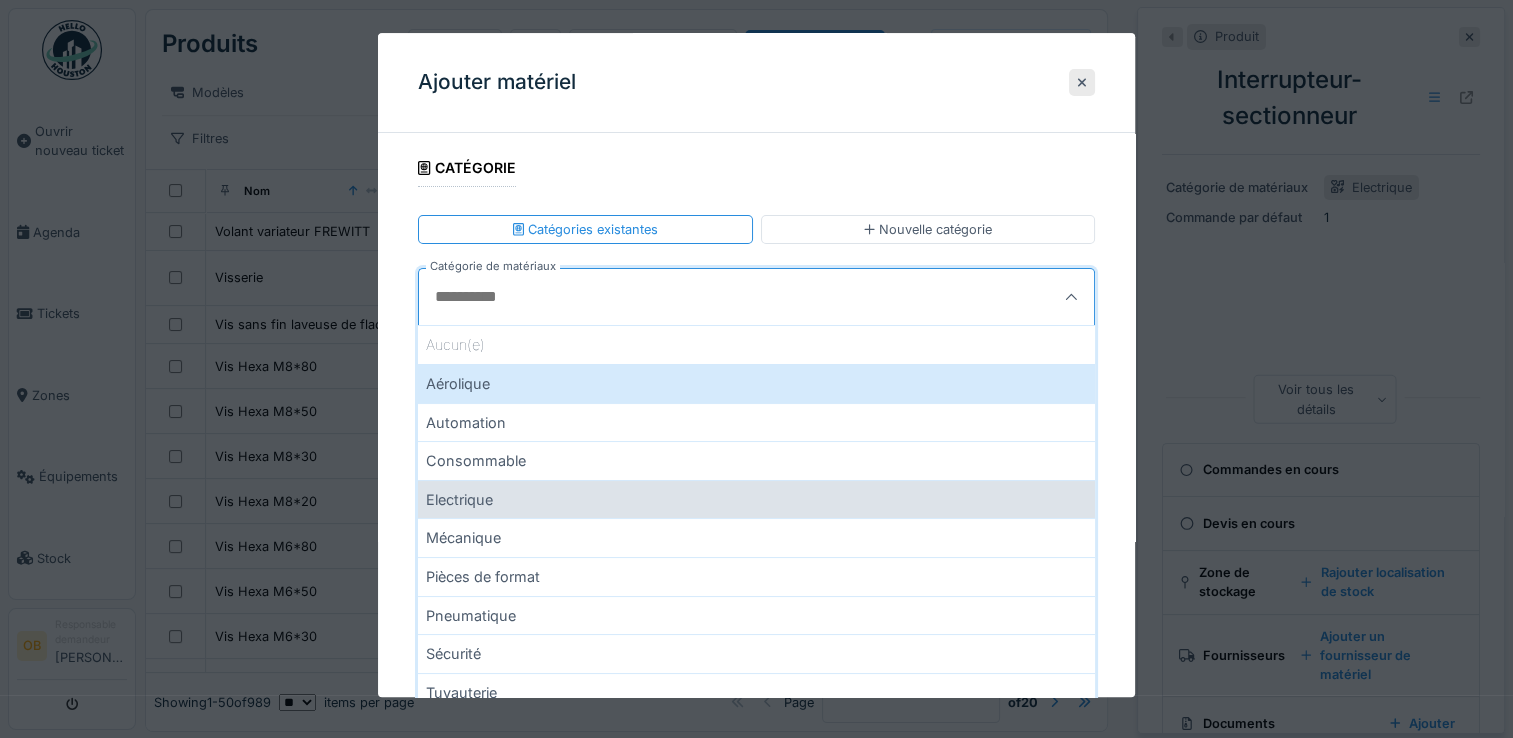 click on "Electrique" at bounding box center (756, 499) 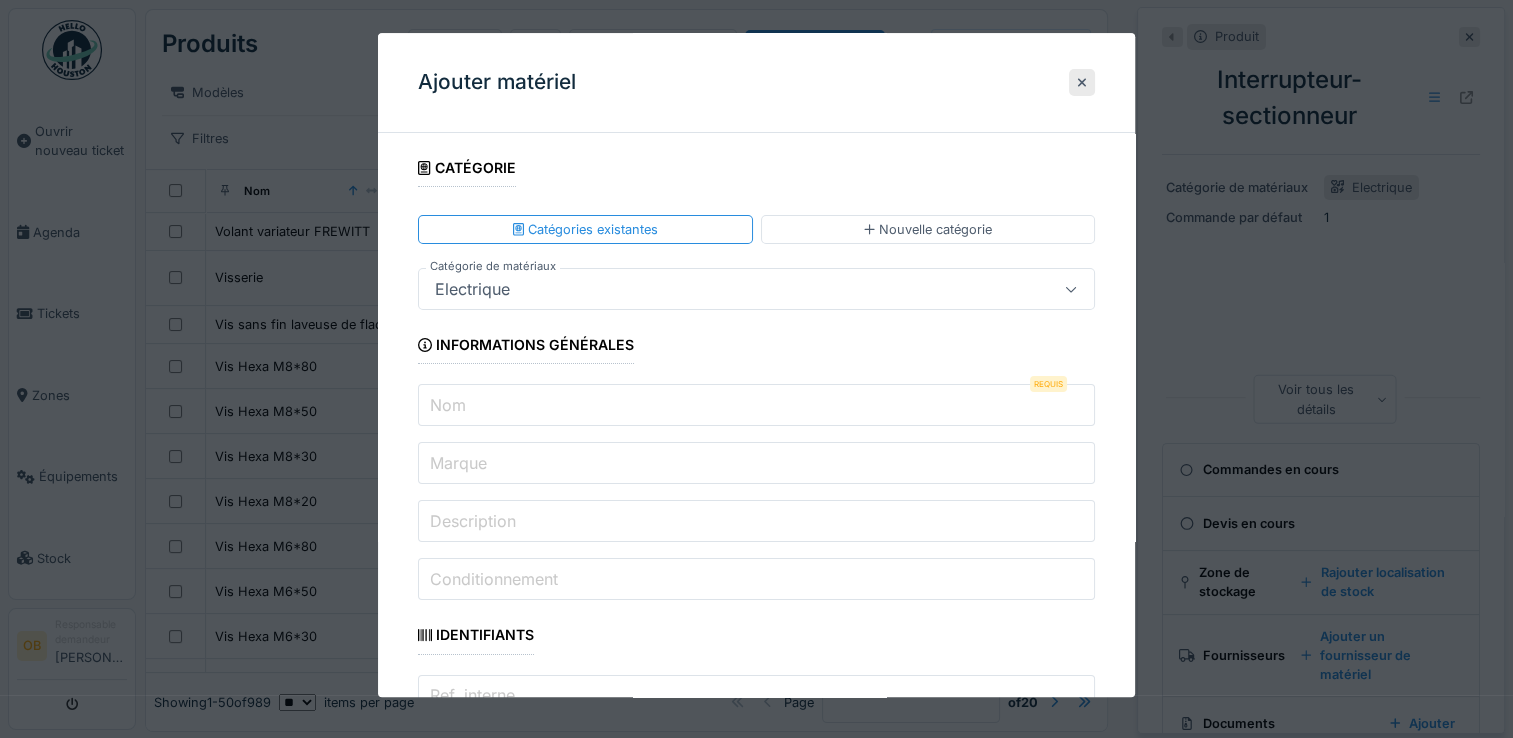 click on "Nom" at bounding box center [756, 406] 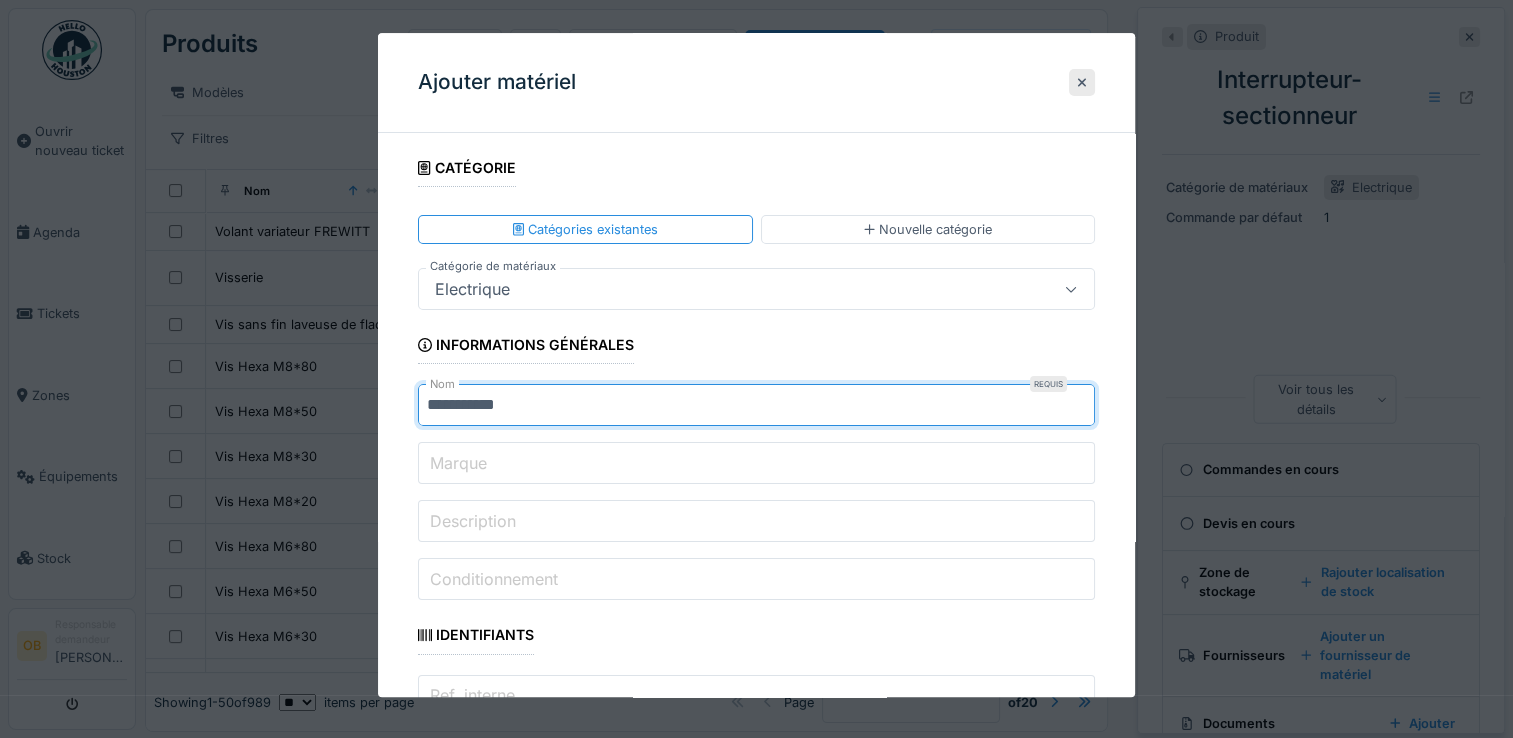 type on "**********" 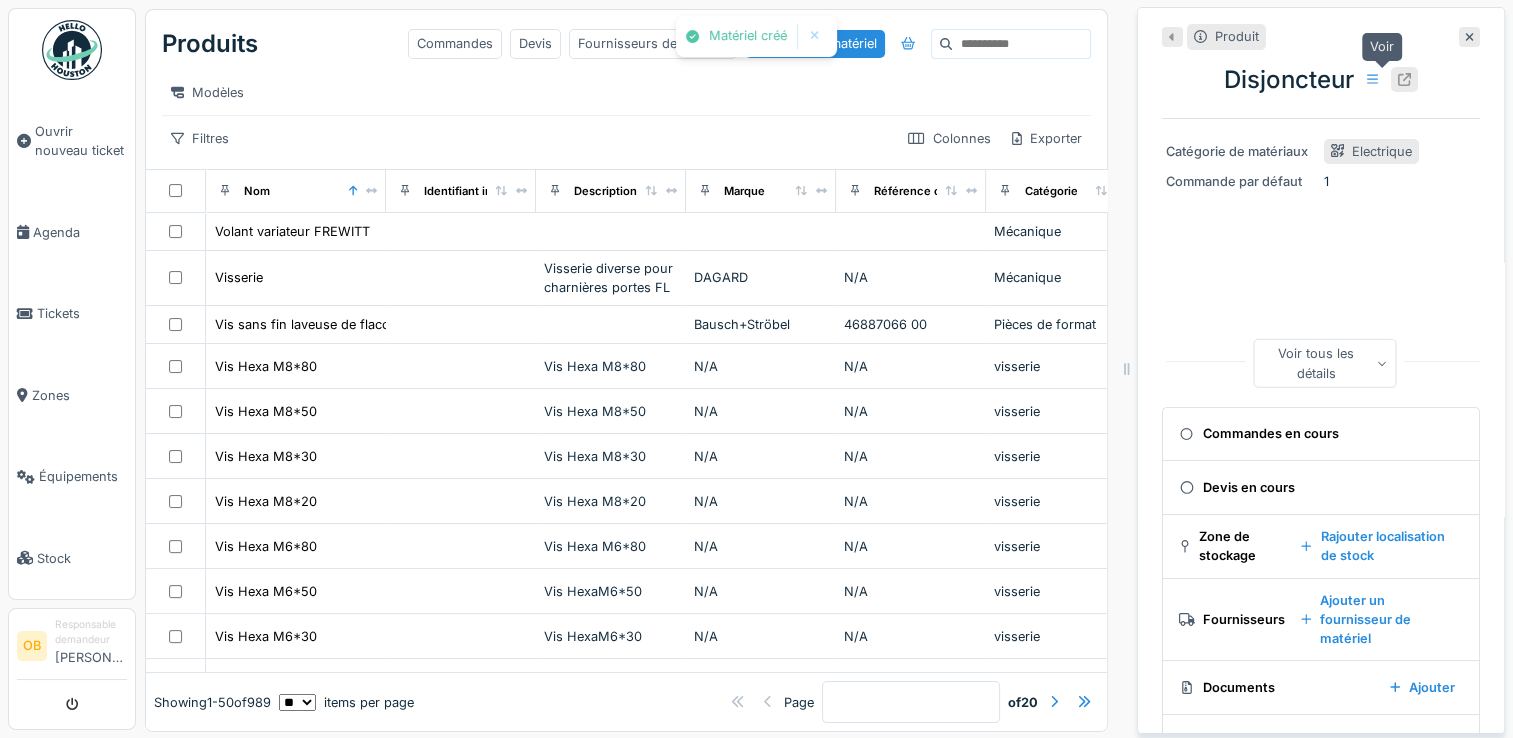 click 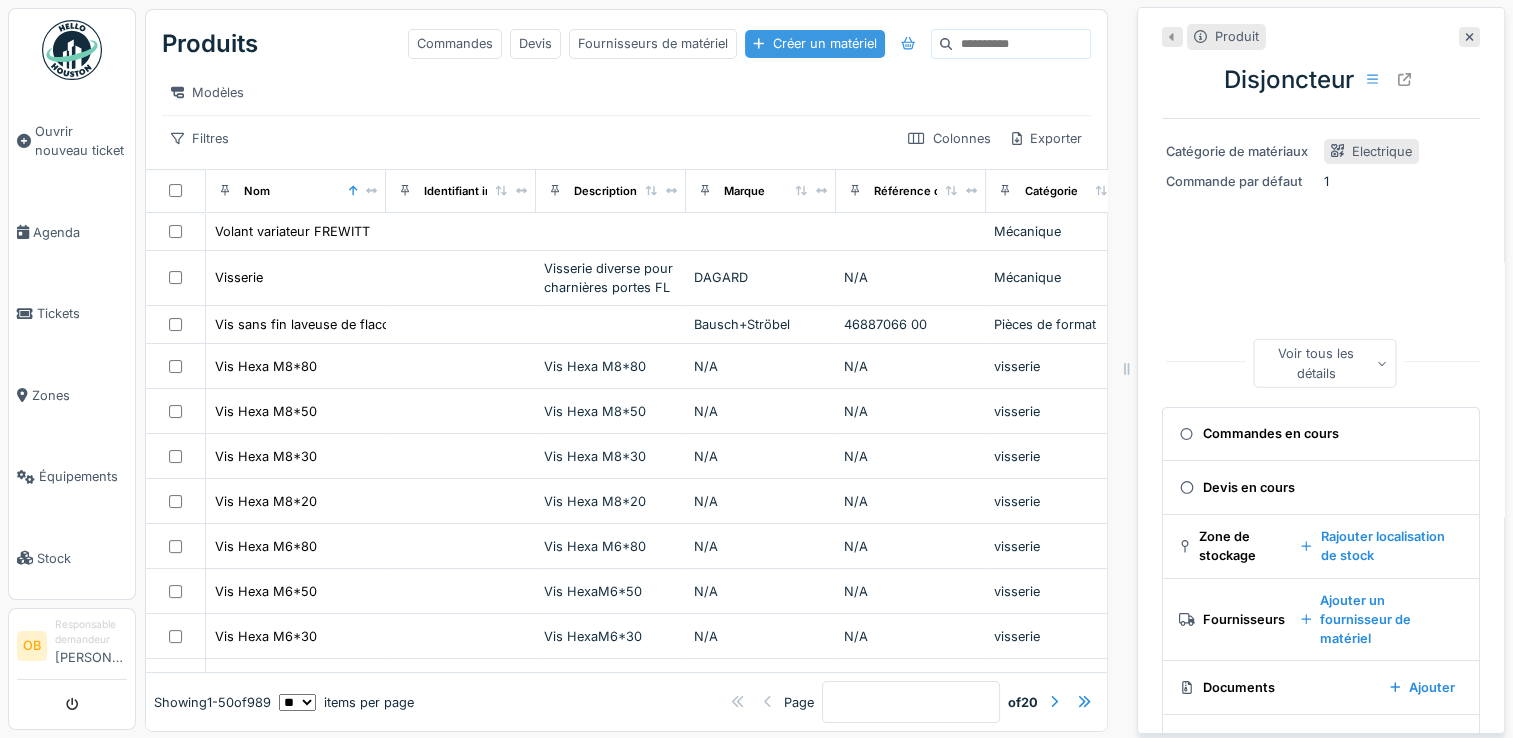 click on "Créer un matériel" at bounding box center (814, 43) 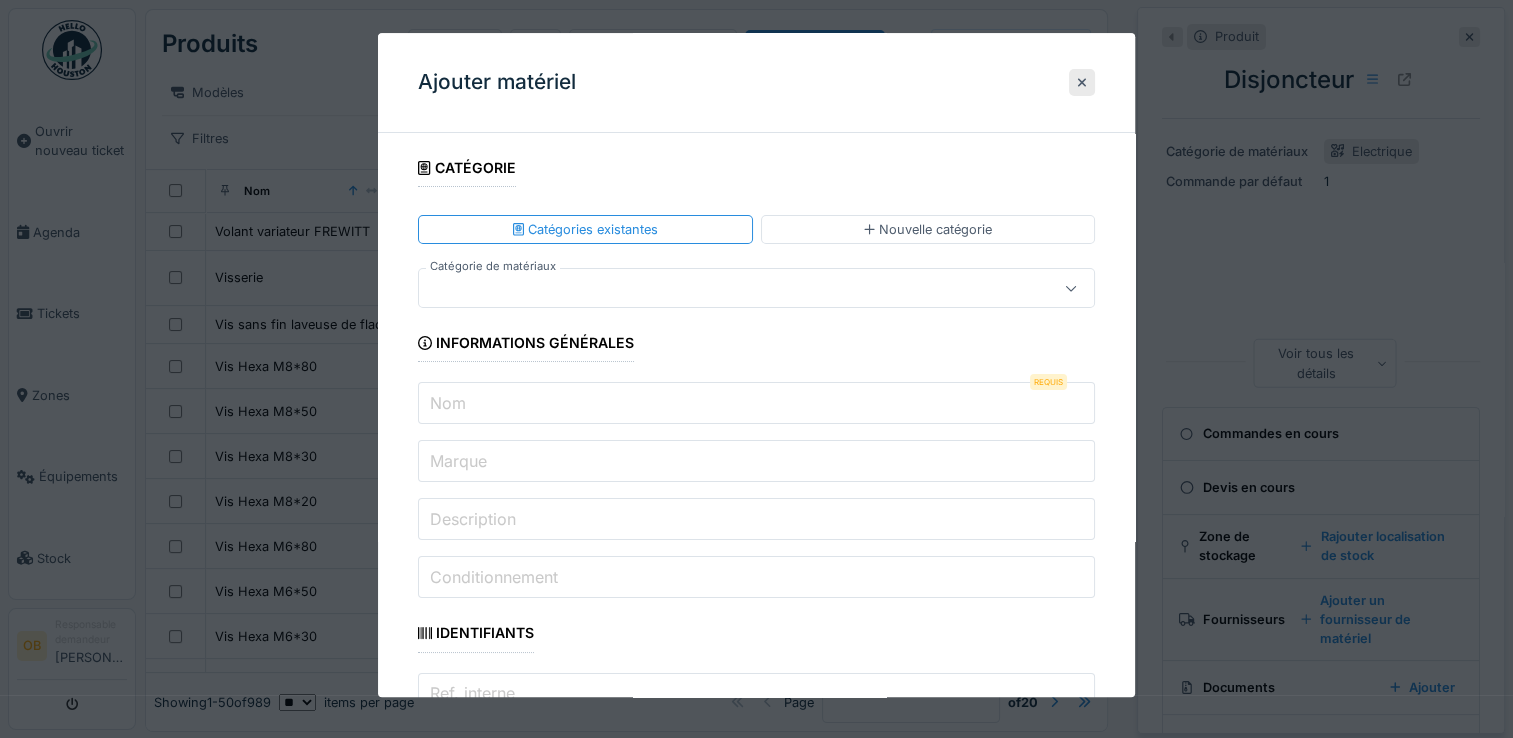 click at bounding box center (722, 289) 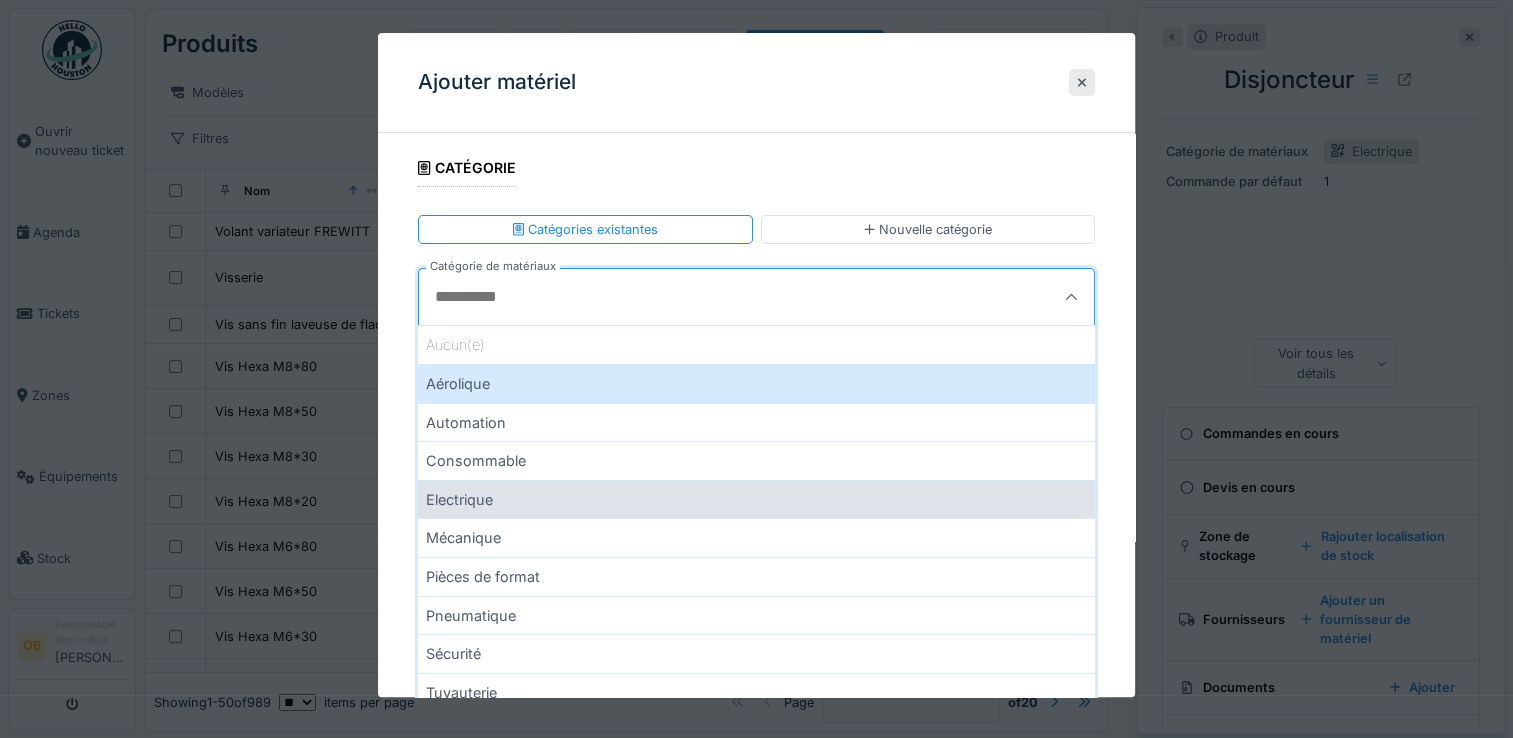 click on "Electrique" at bounding box center (756, 499) 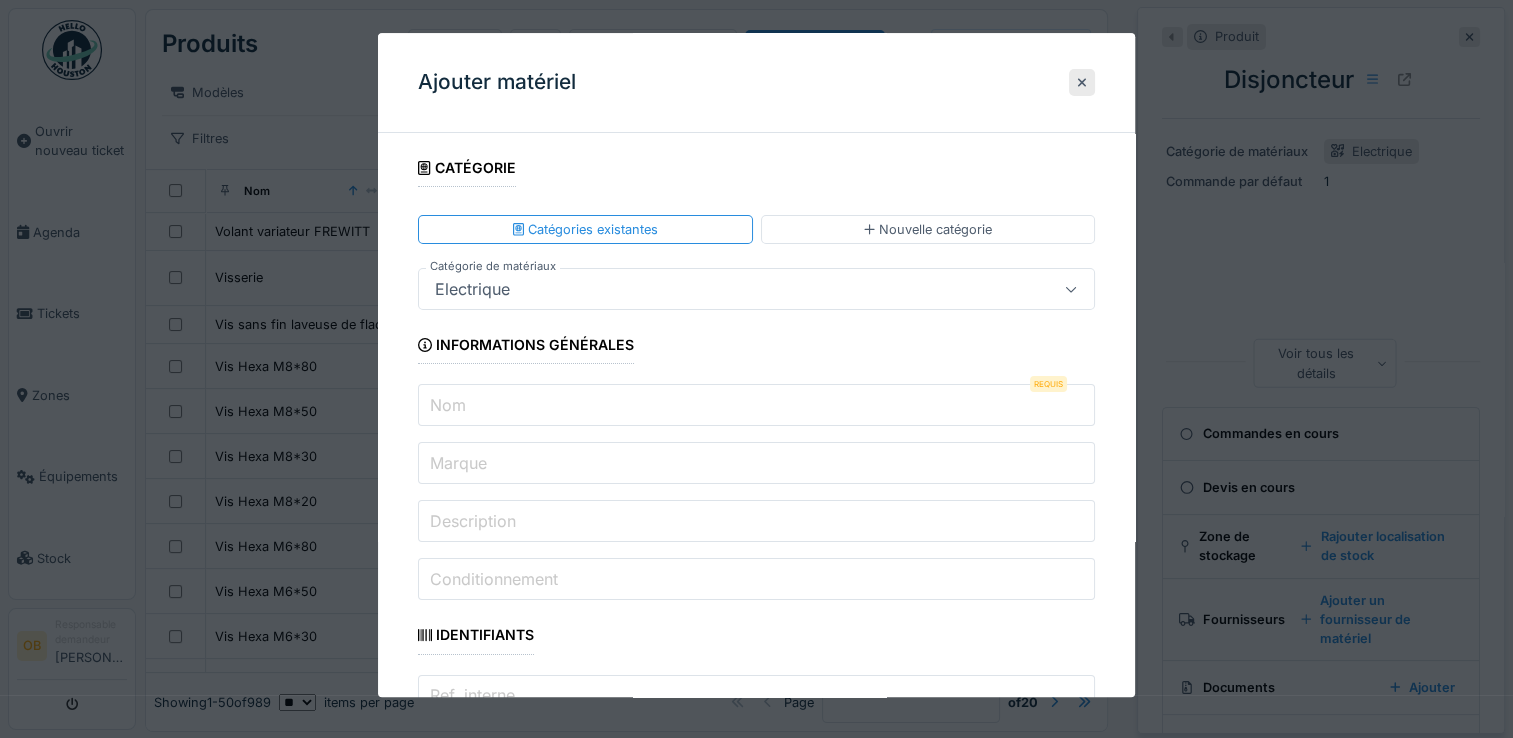 click on "Nom" at bounding box center [756, 406] 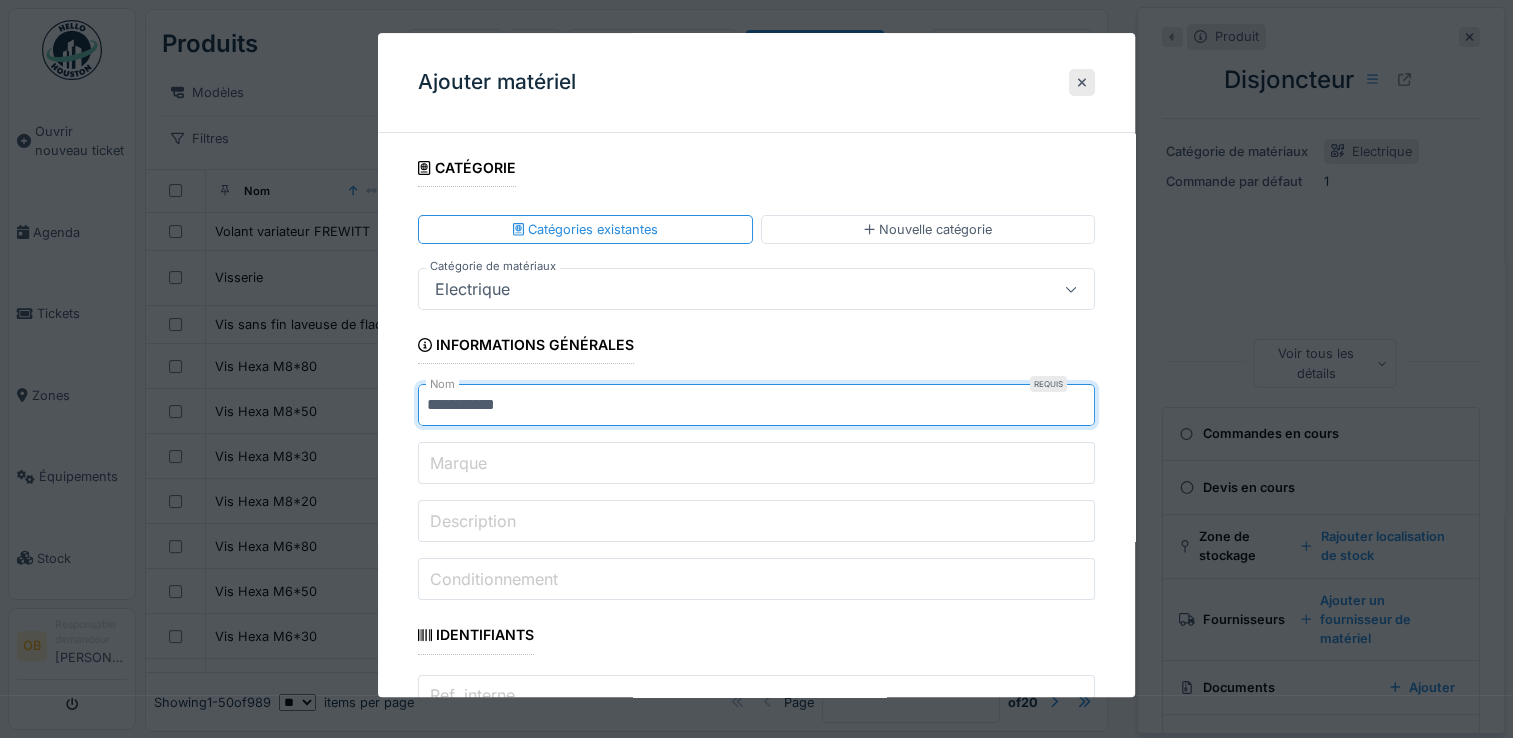 click on "**********" at bounding box center (756, 1871) 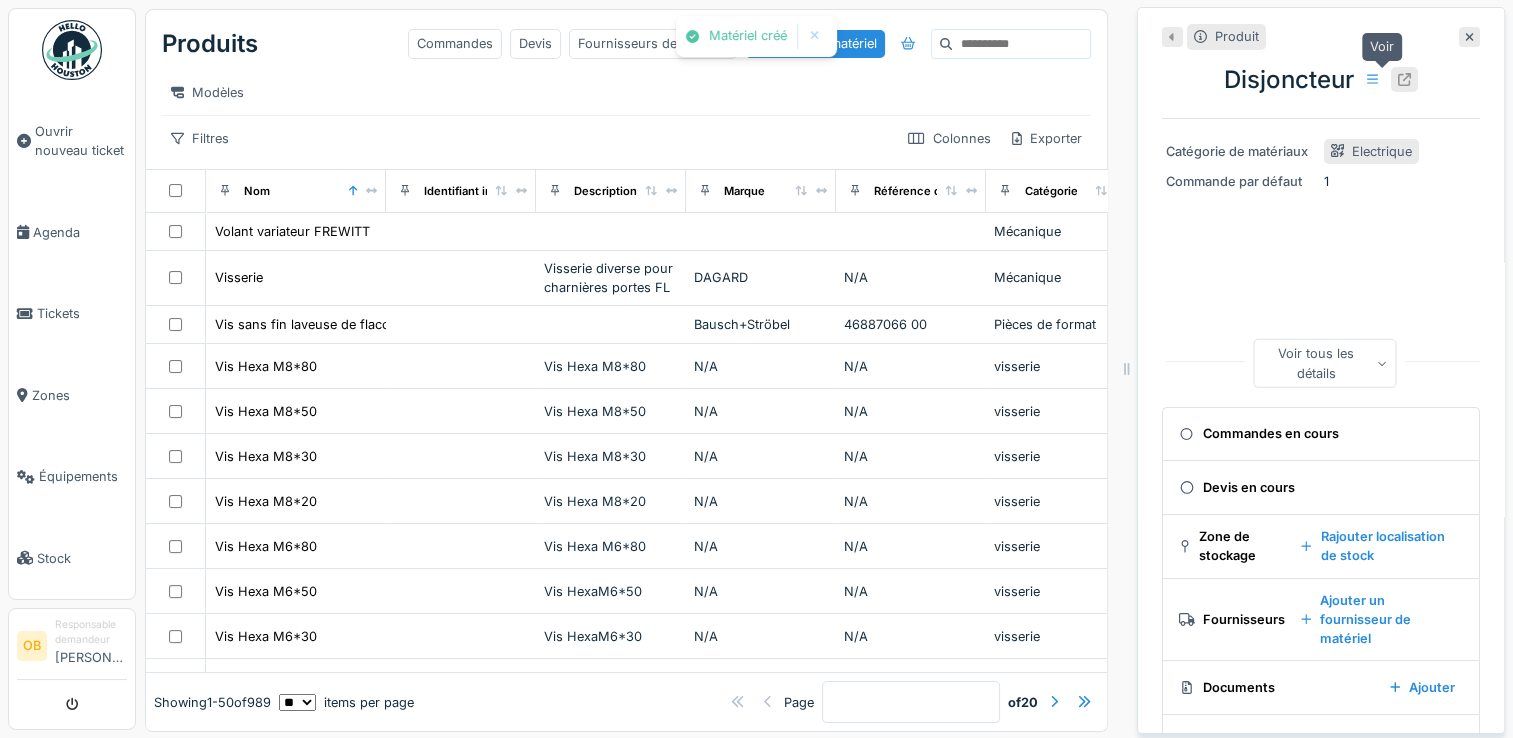 click 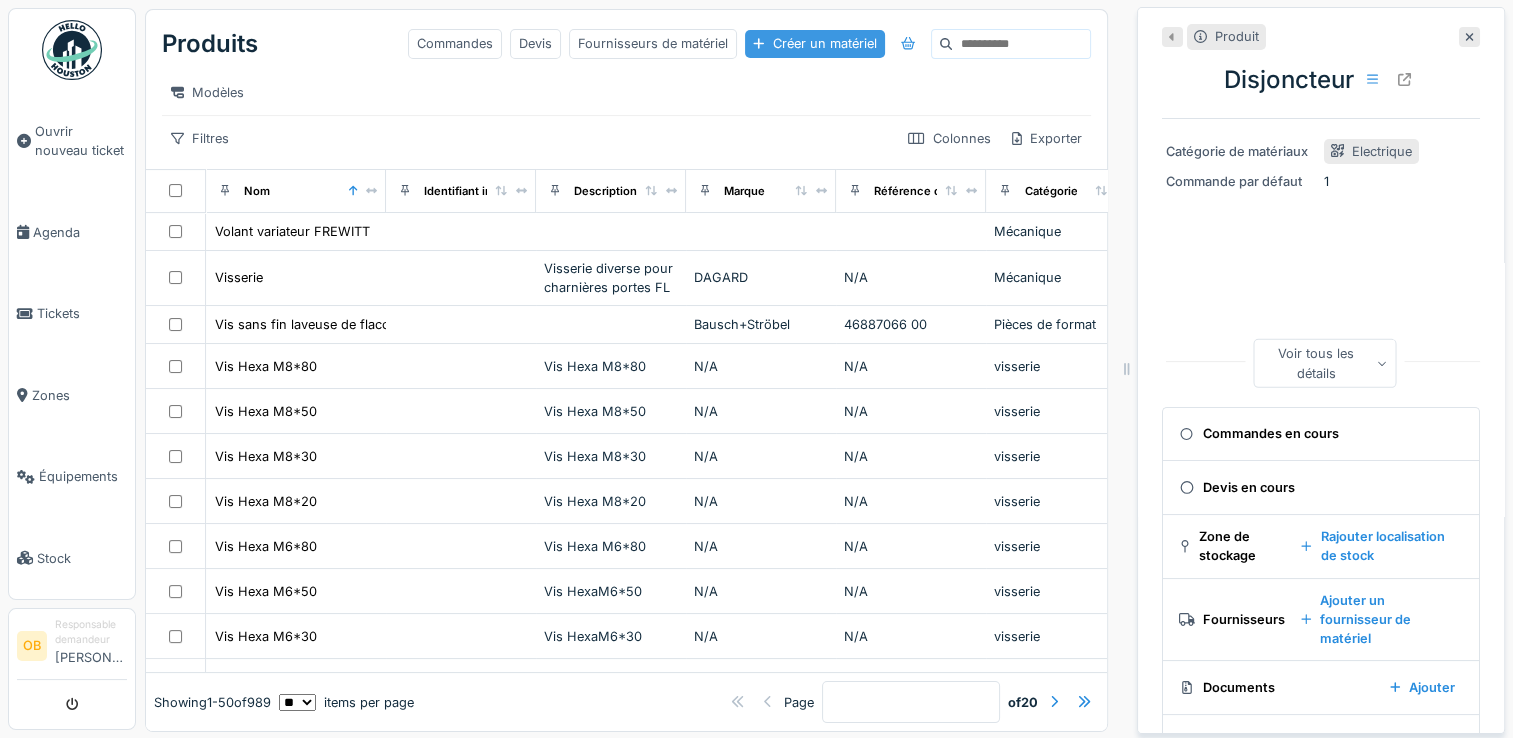 click at bounding box center (758, 43) 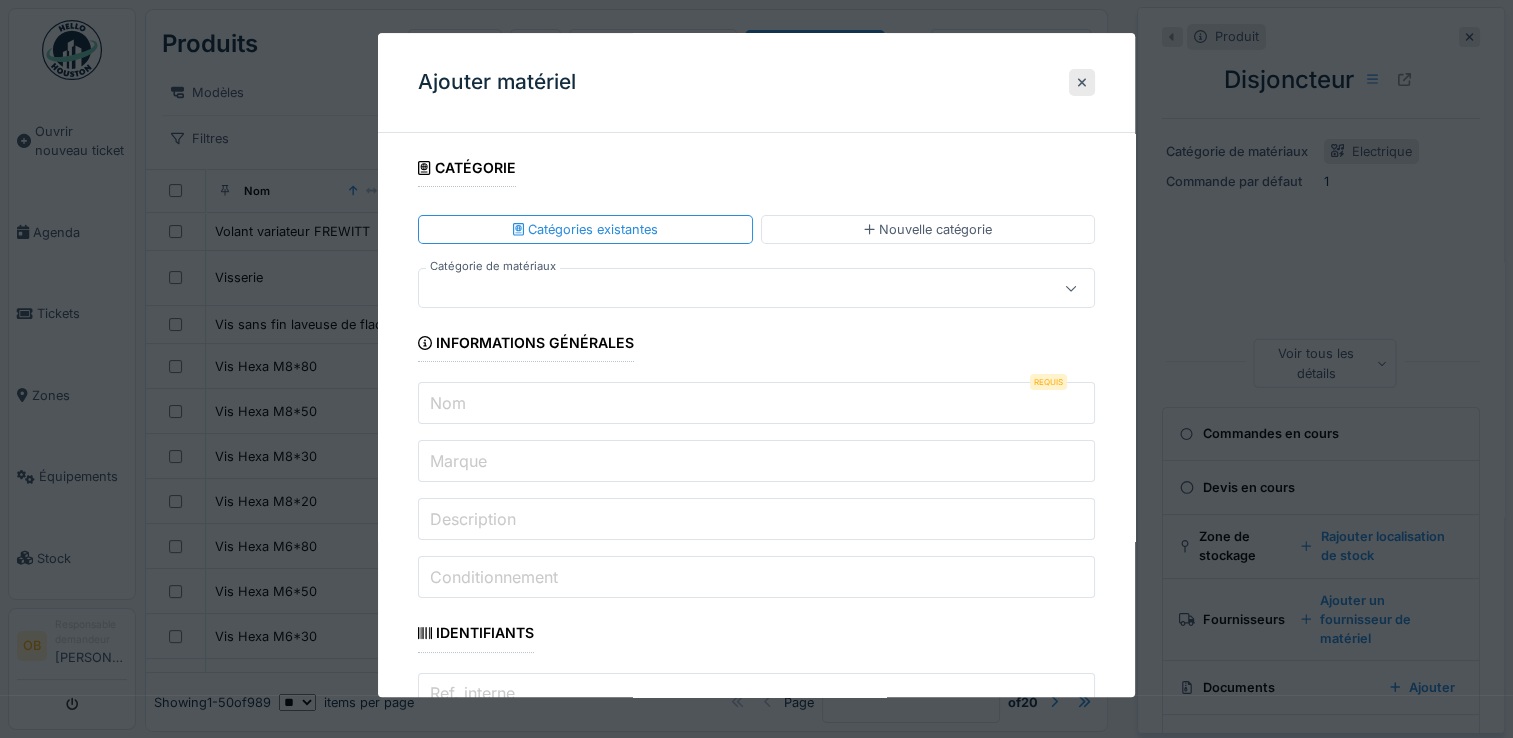 click at bounding box center [756, 289] 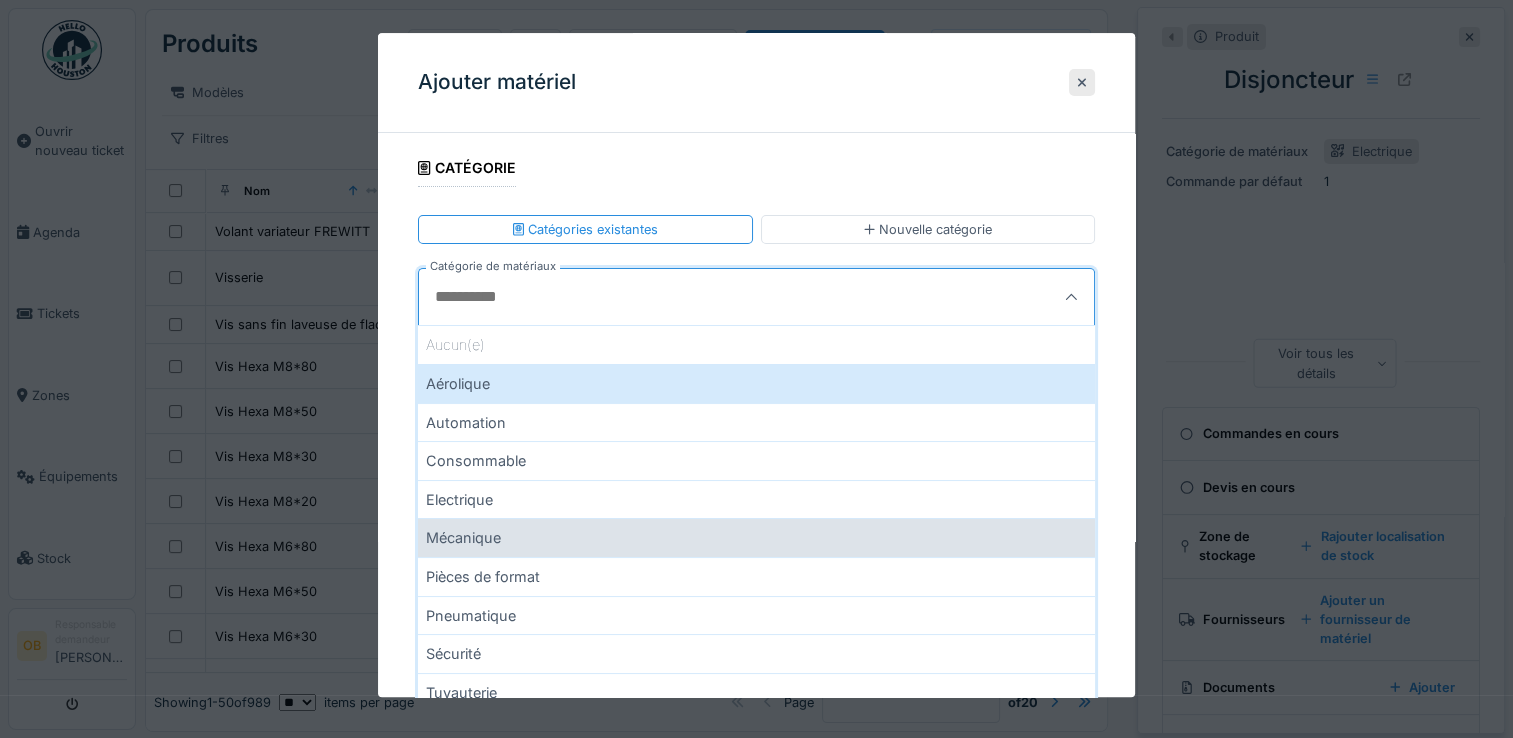 click on "Mécanique" at bounding box center (756, 538) 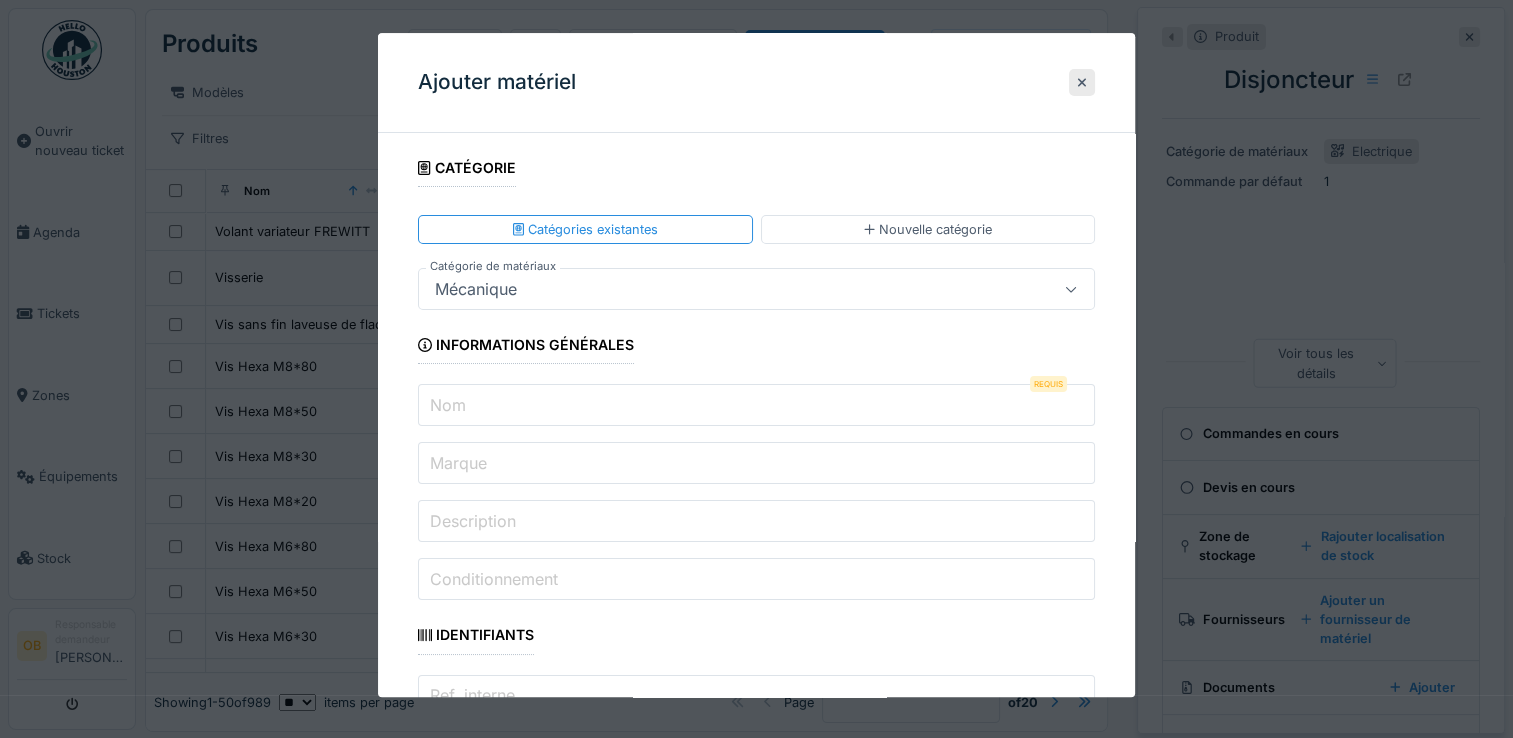drag, startPoint x: 548, startPoint y: 280, endPoint x: 551, endPoint y: 304, distance: 24.186773 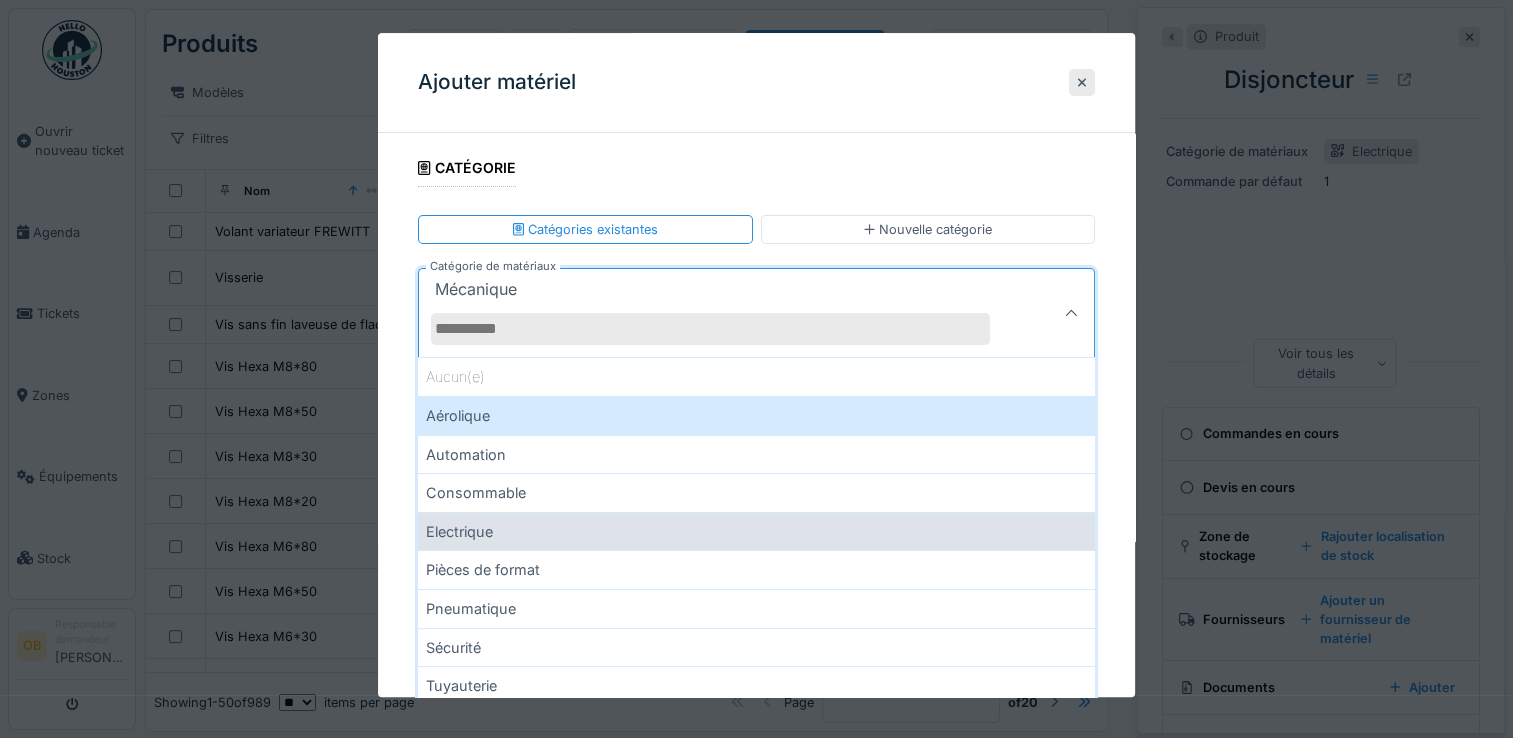 click on "Electrique" at bounding box center (756, 531) 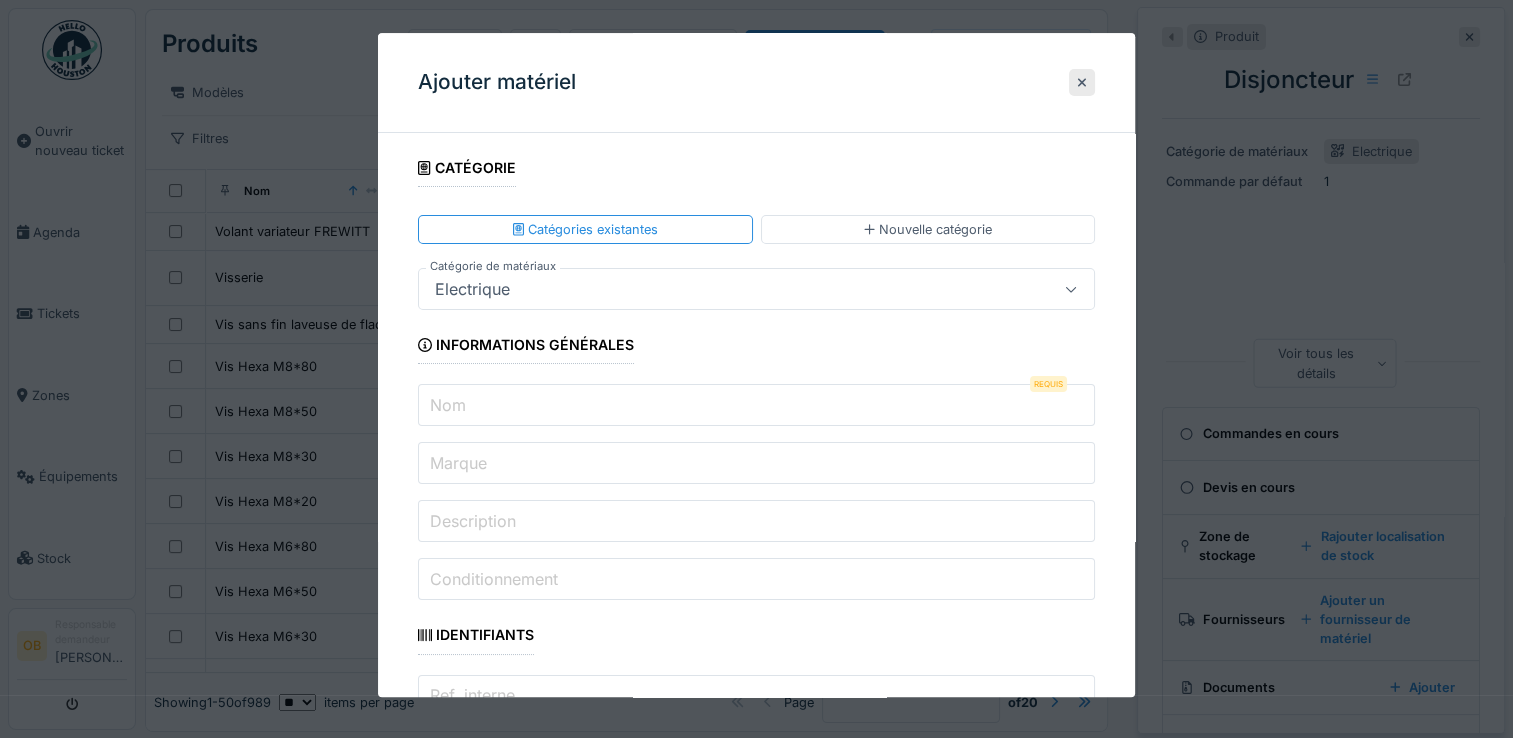 click on "Nom" at bounding box center [756, 406] 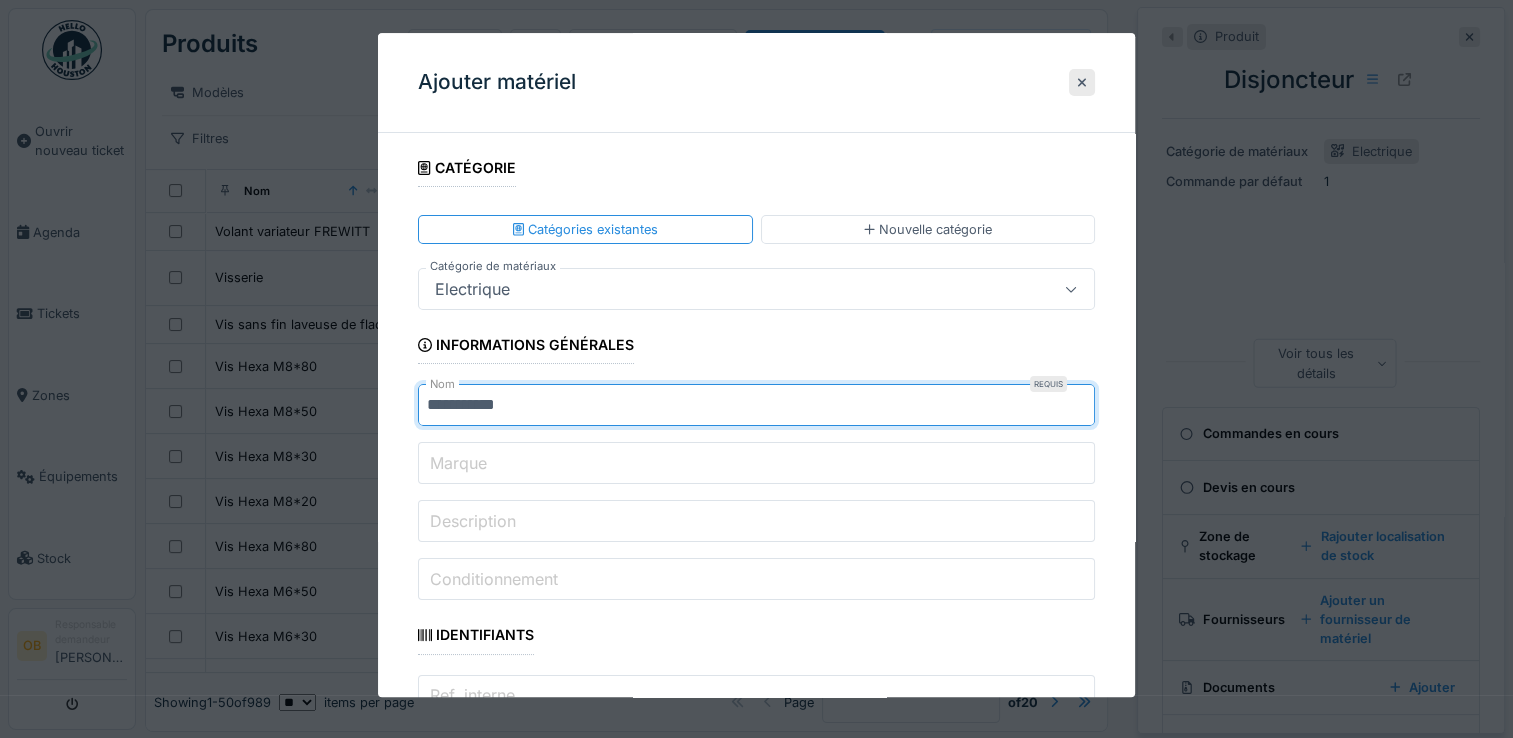 click on "Marque" at bounding box center (458, 463) 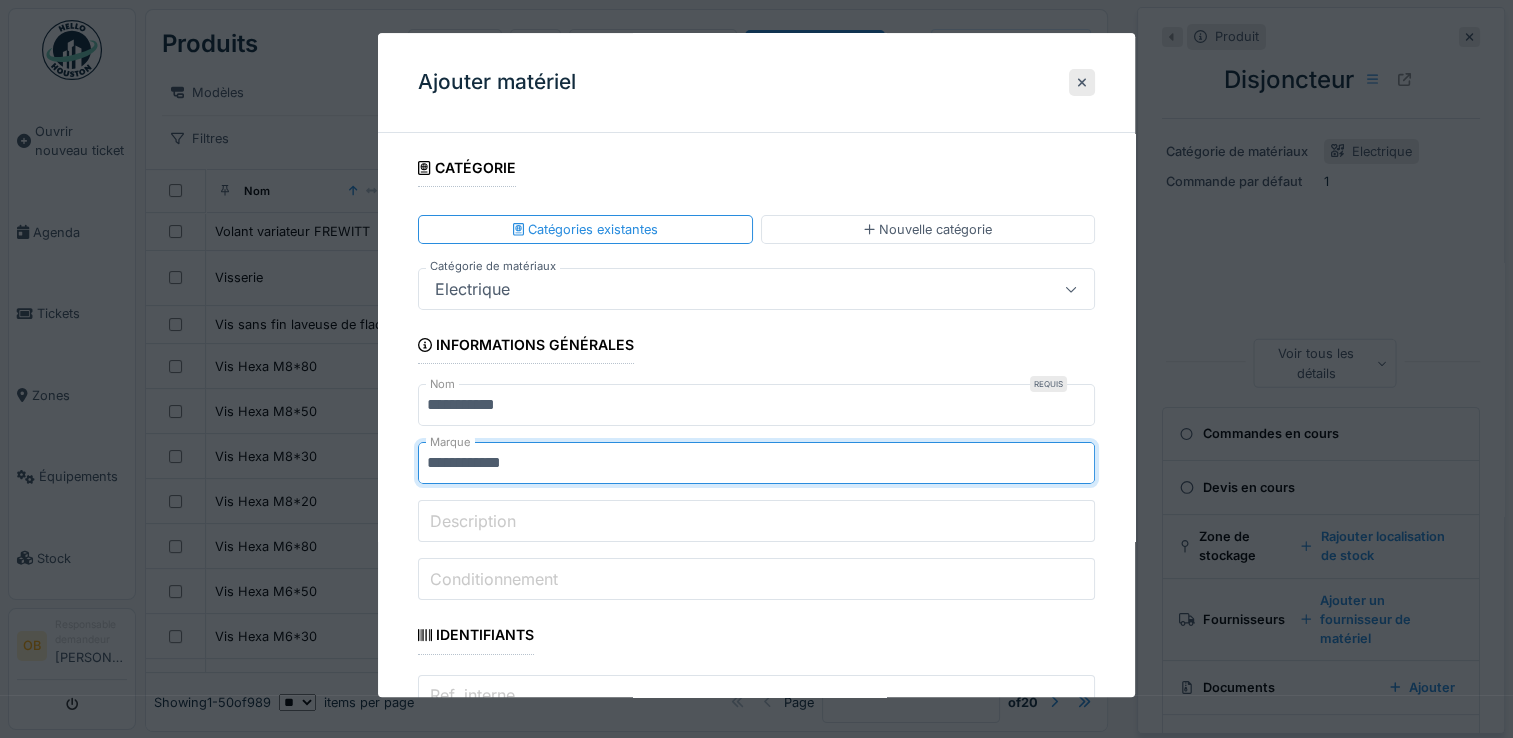 type on "**********" 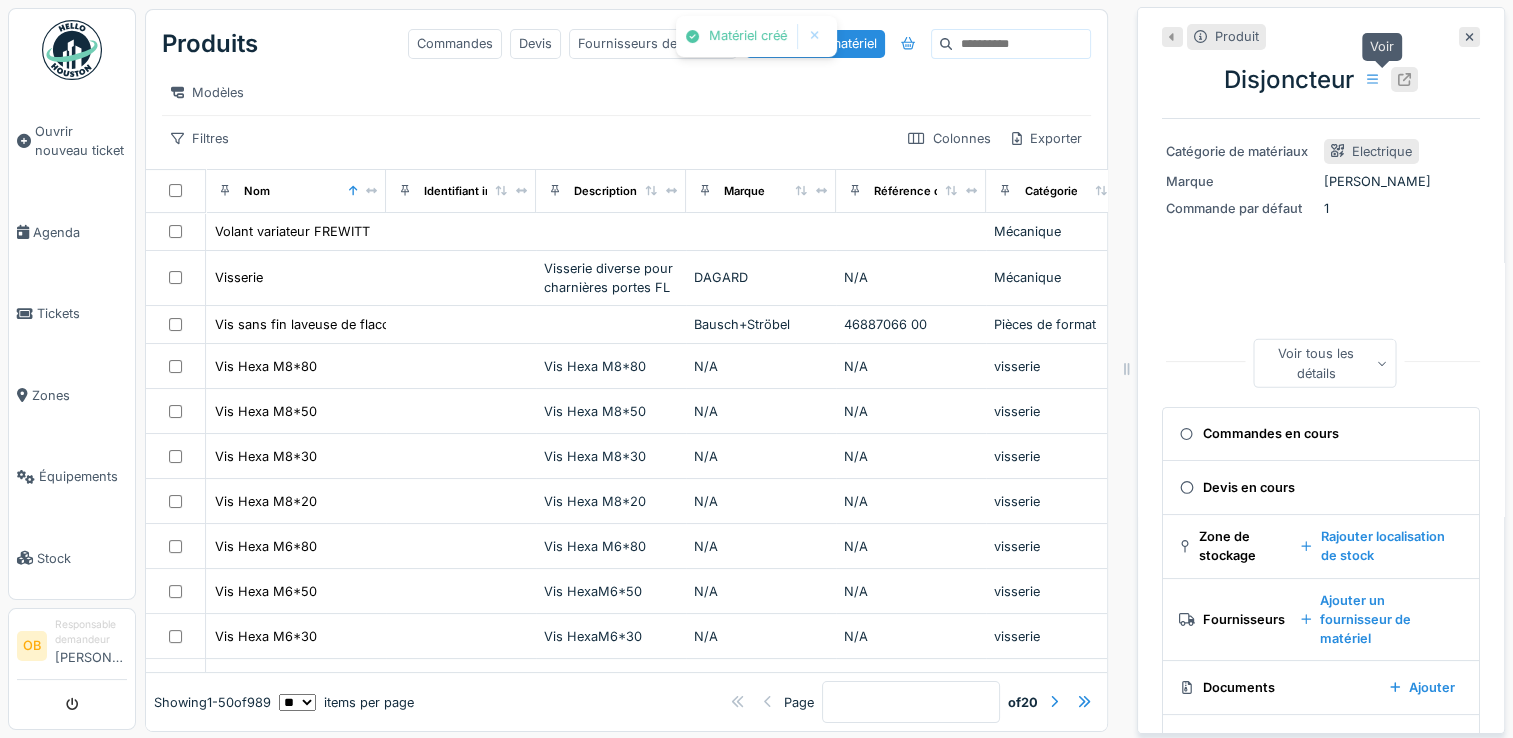click 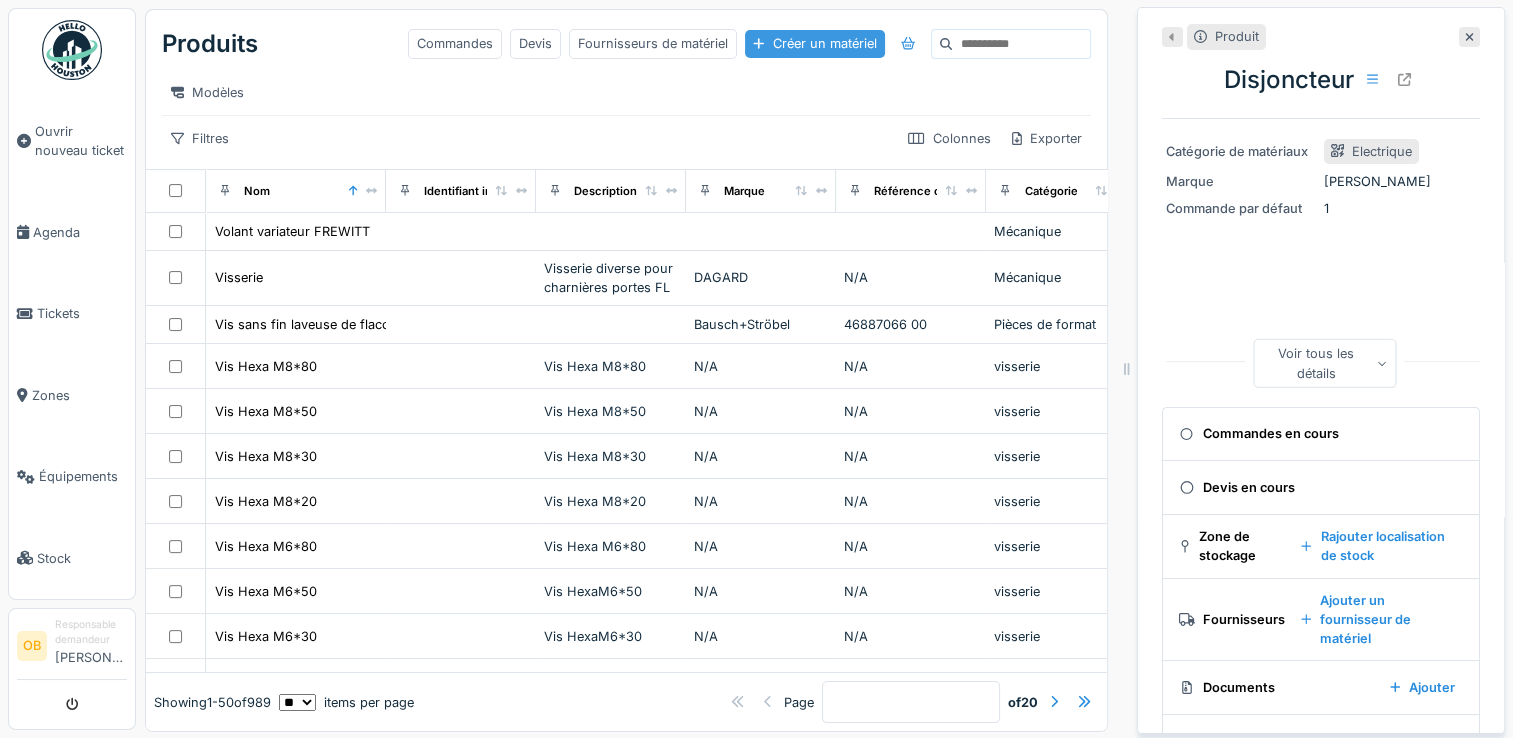 click on "Créer un matériel" at bounding box center (814, 43) 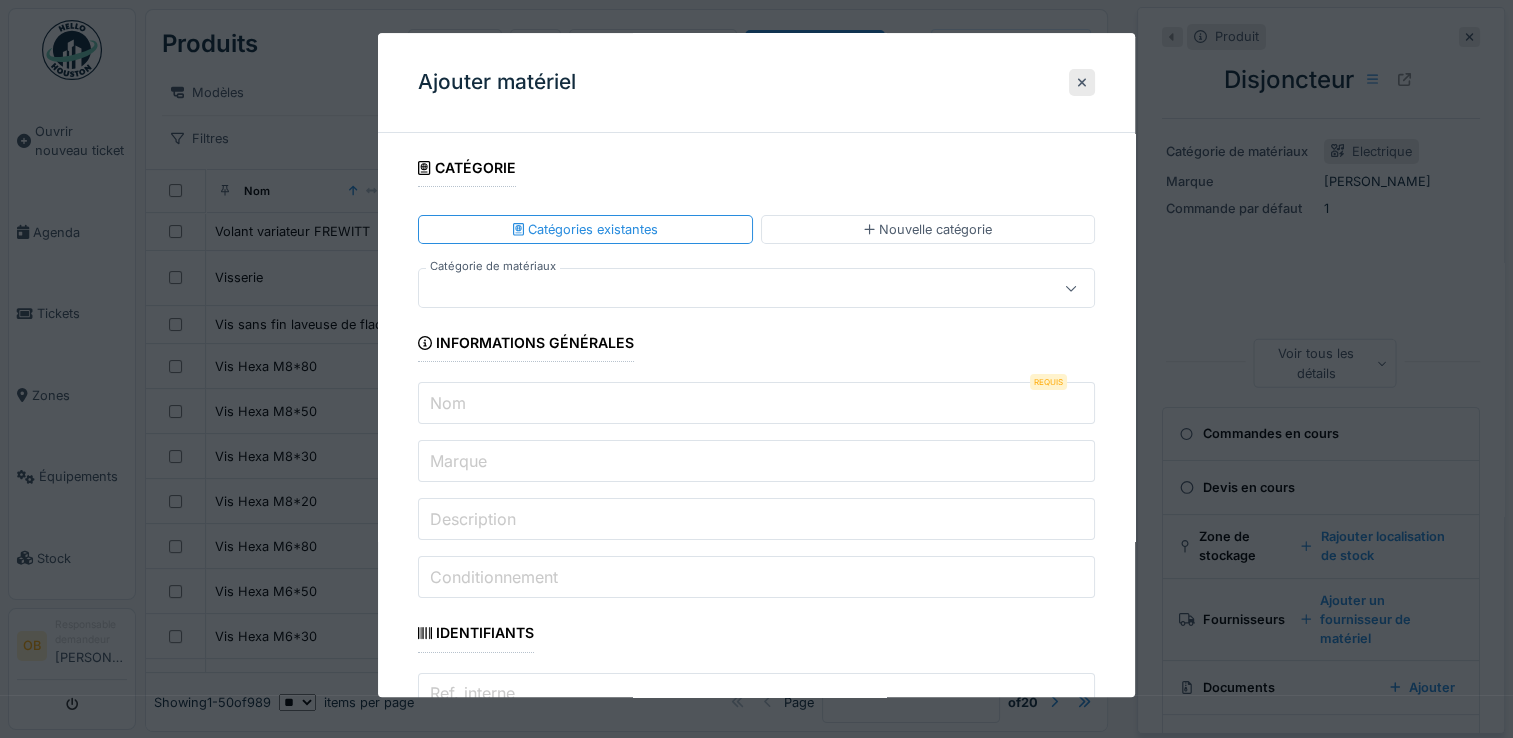 click at bounding box center [722, 289] 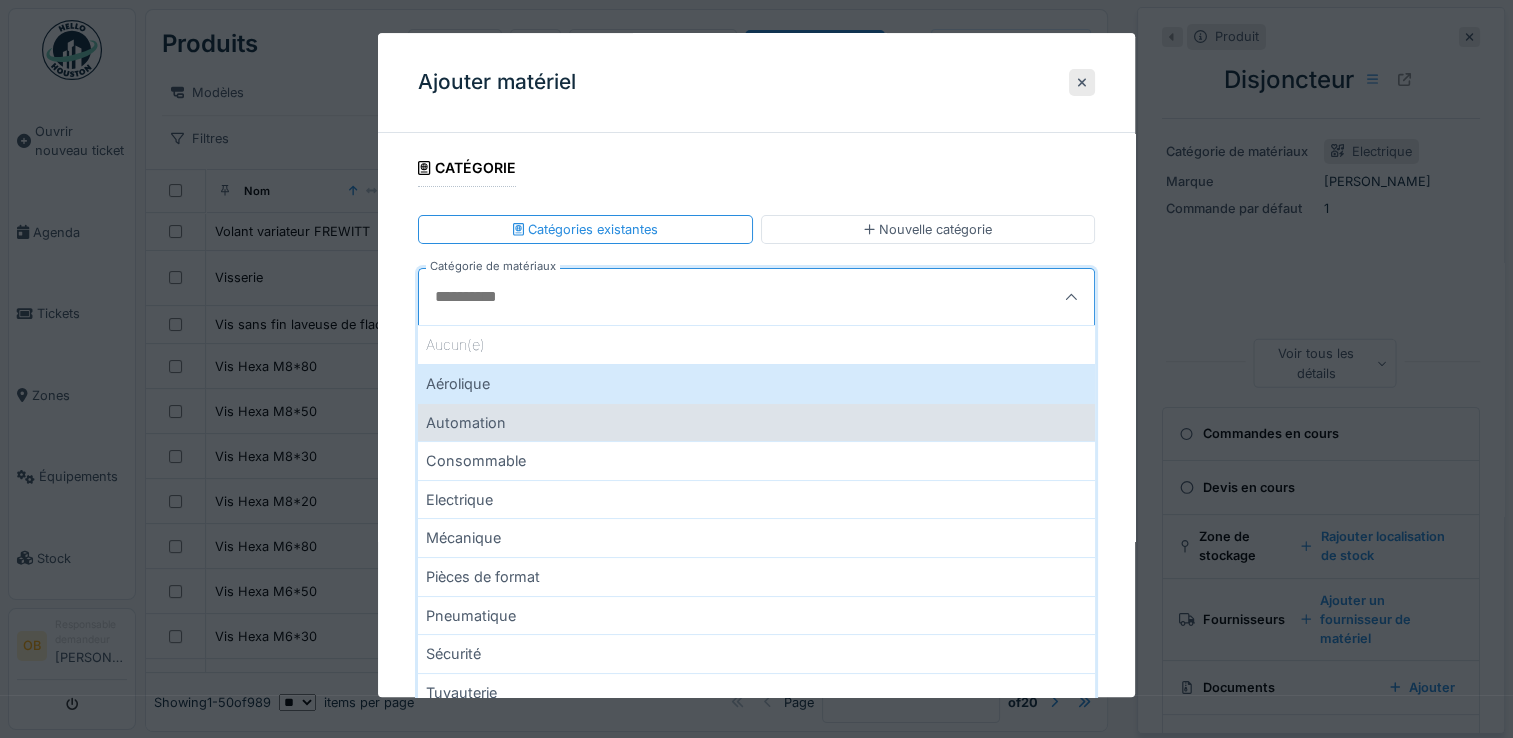 scroll, scrollTop: 133, scrollLeft: 0, axis: vertical 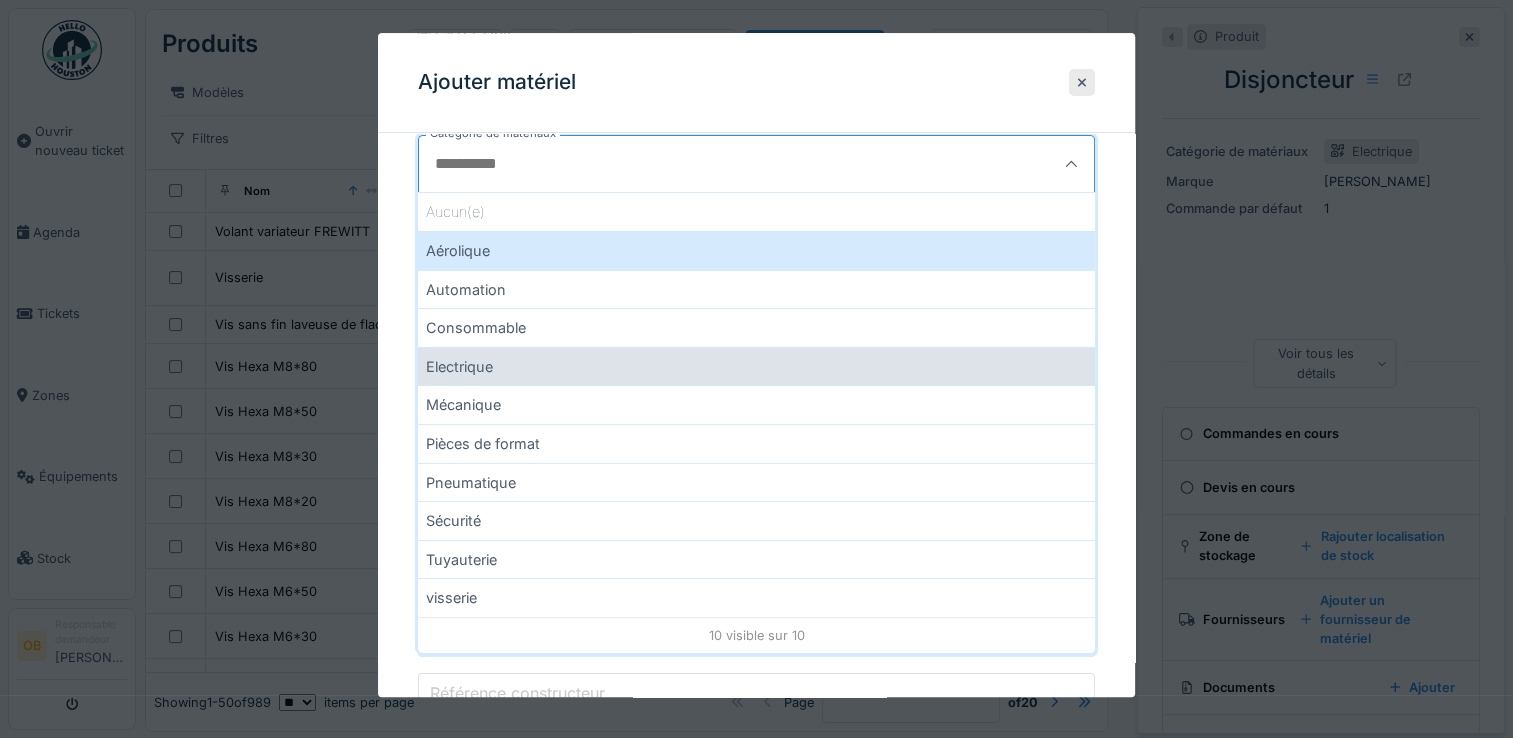 click on "Electrique" at bounding box center (756, 366) 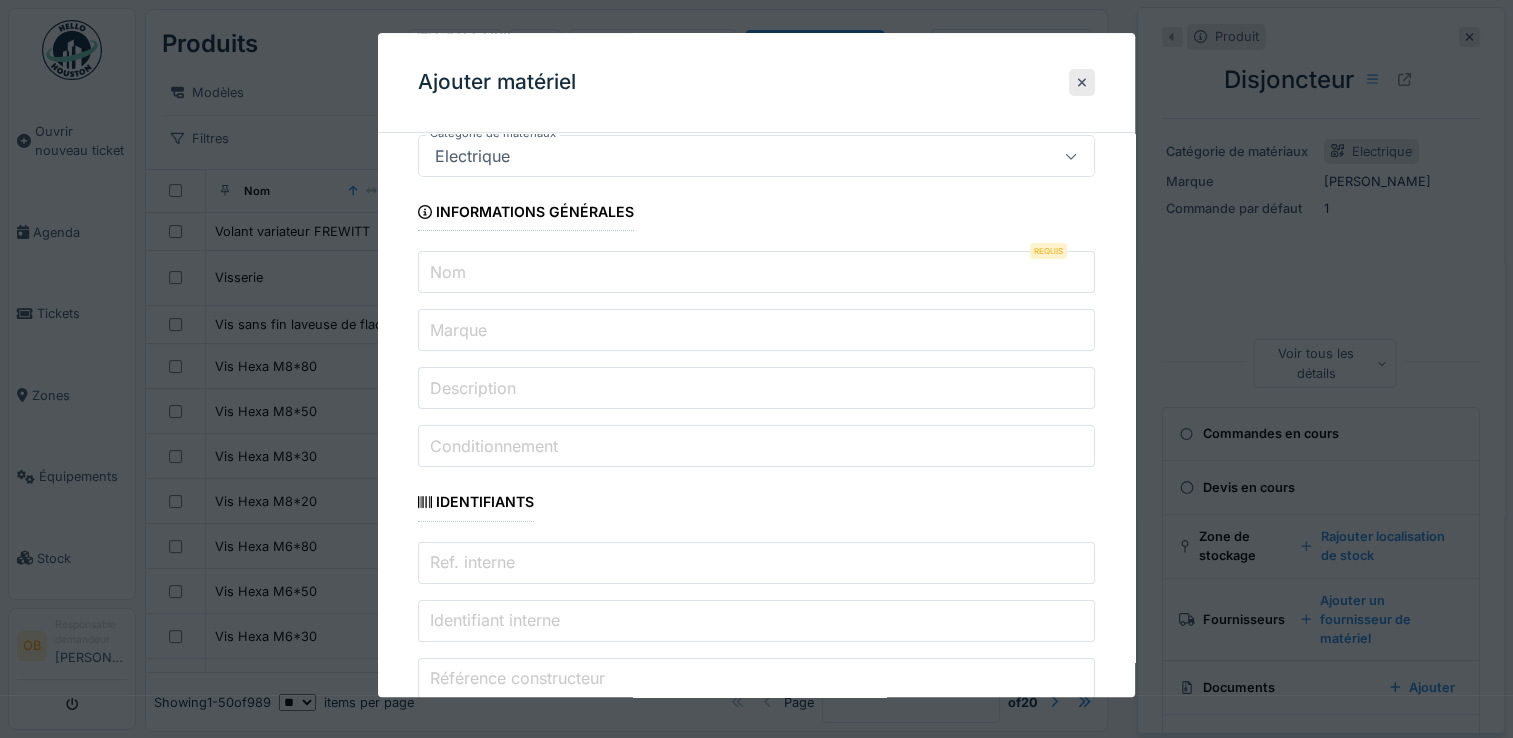 click on "Nom" at bounding box center (756, 273) 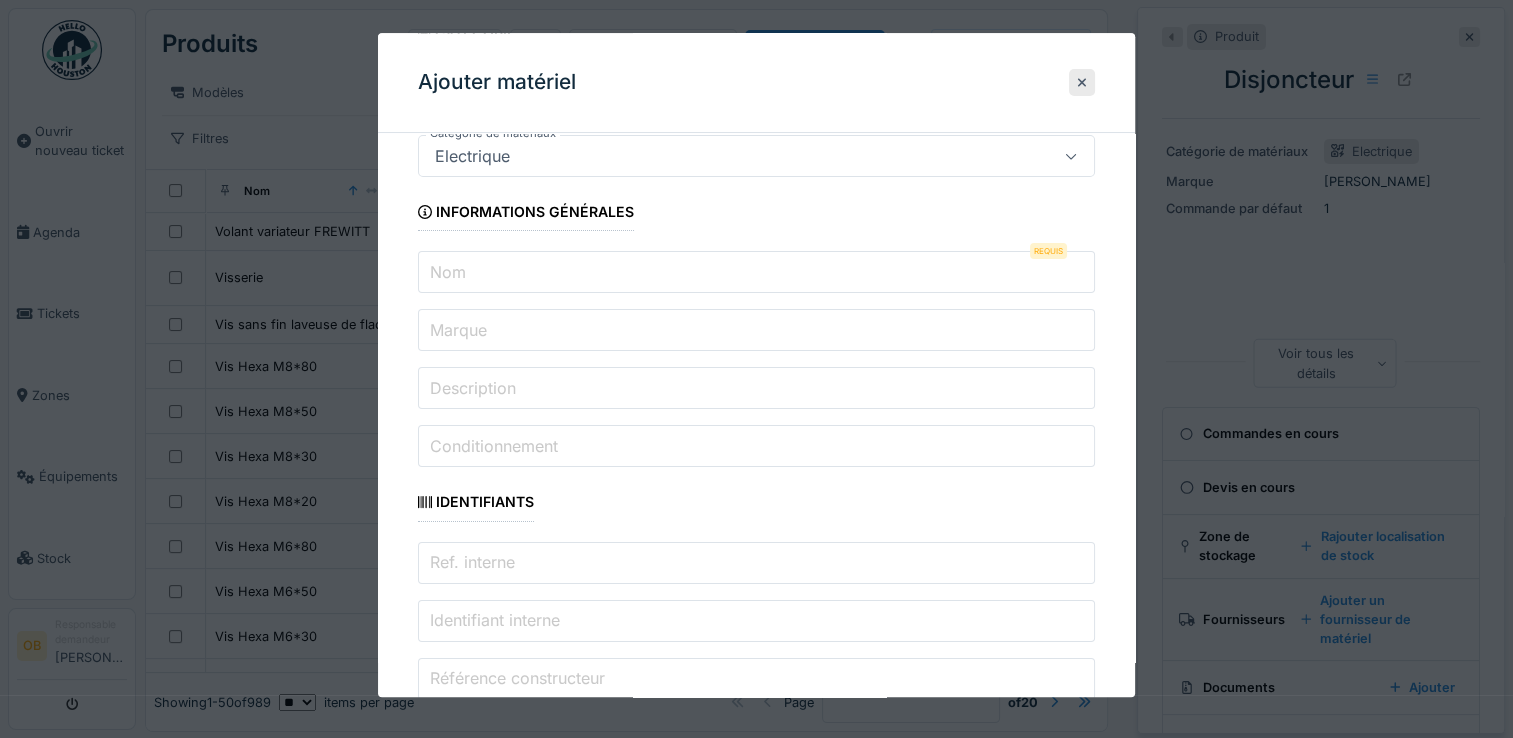 type on "**********" 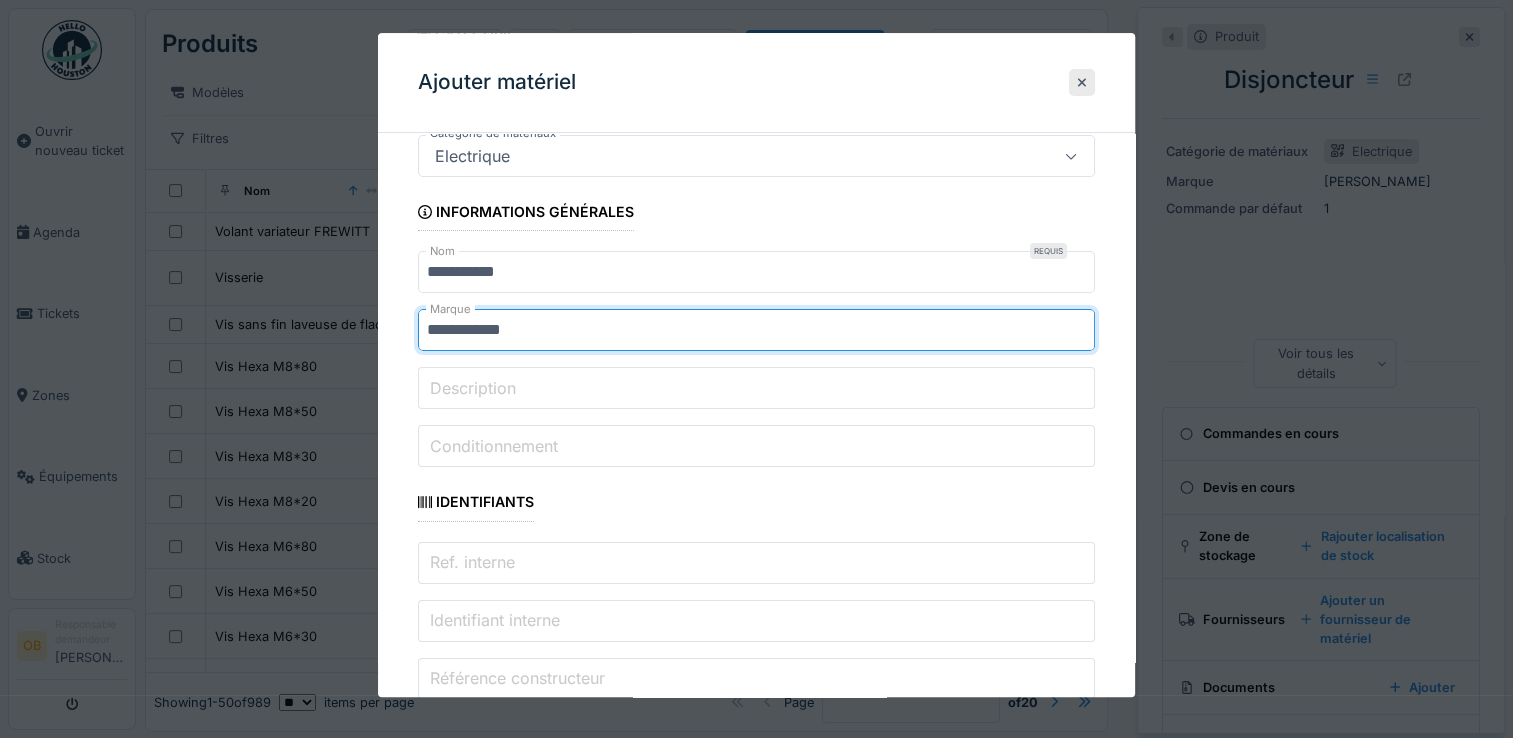 drag, startPoint x: 544, startPoint y: 326, endPoint x: 364, endPoint y: 323, distance: 180.025 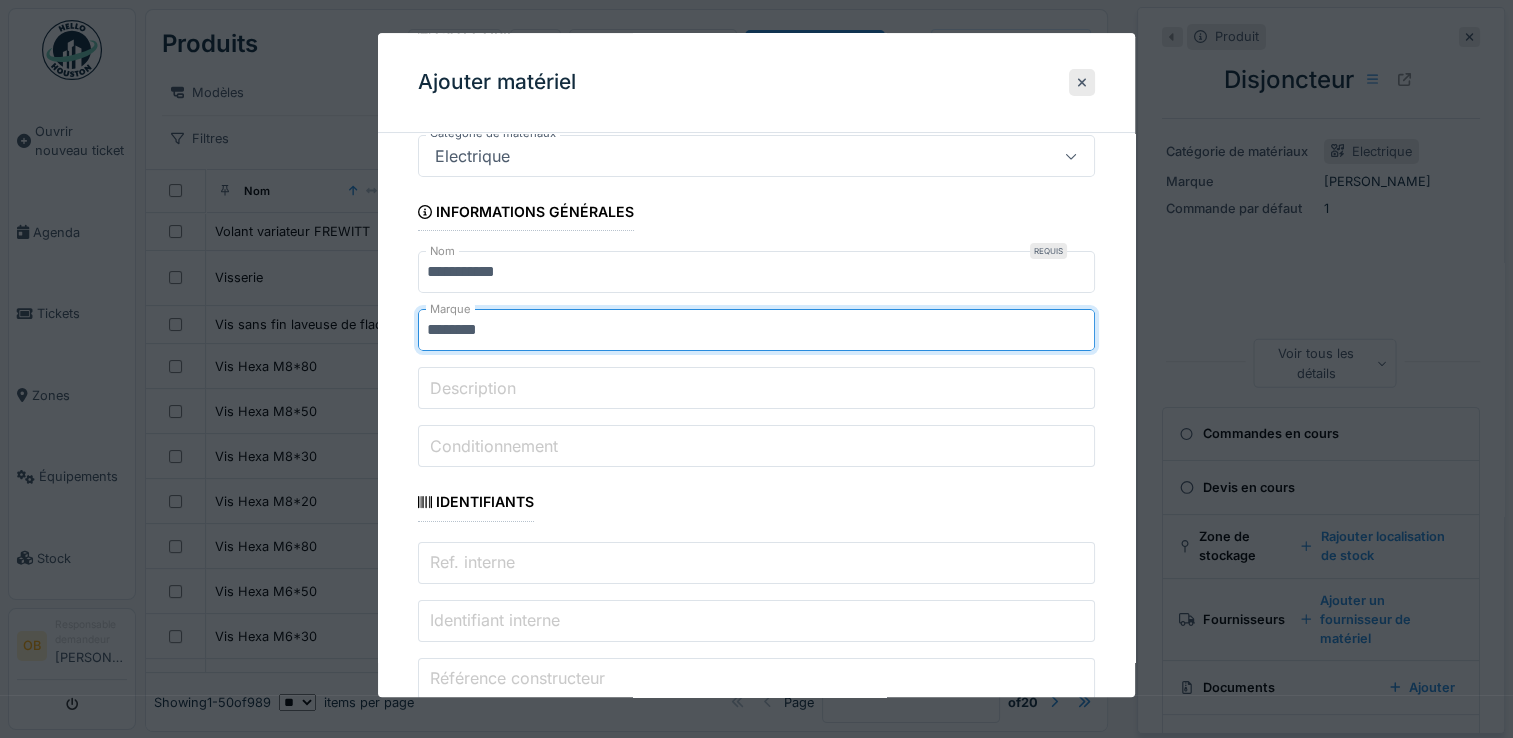 type on "********" 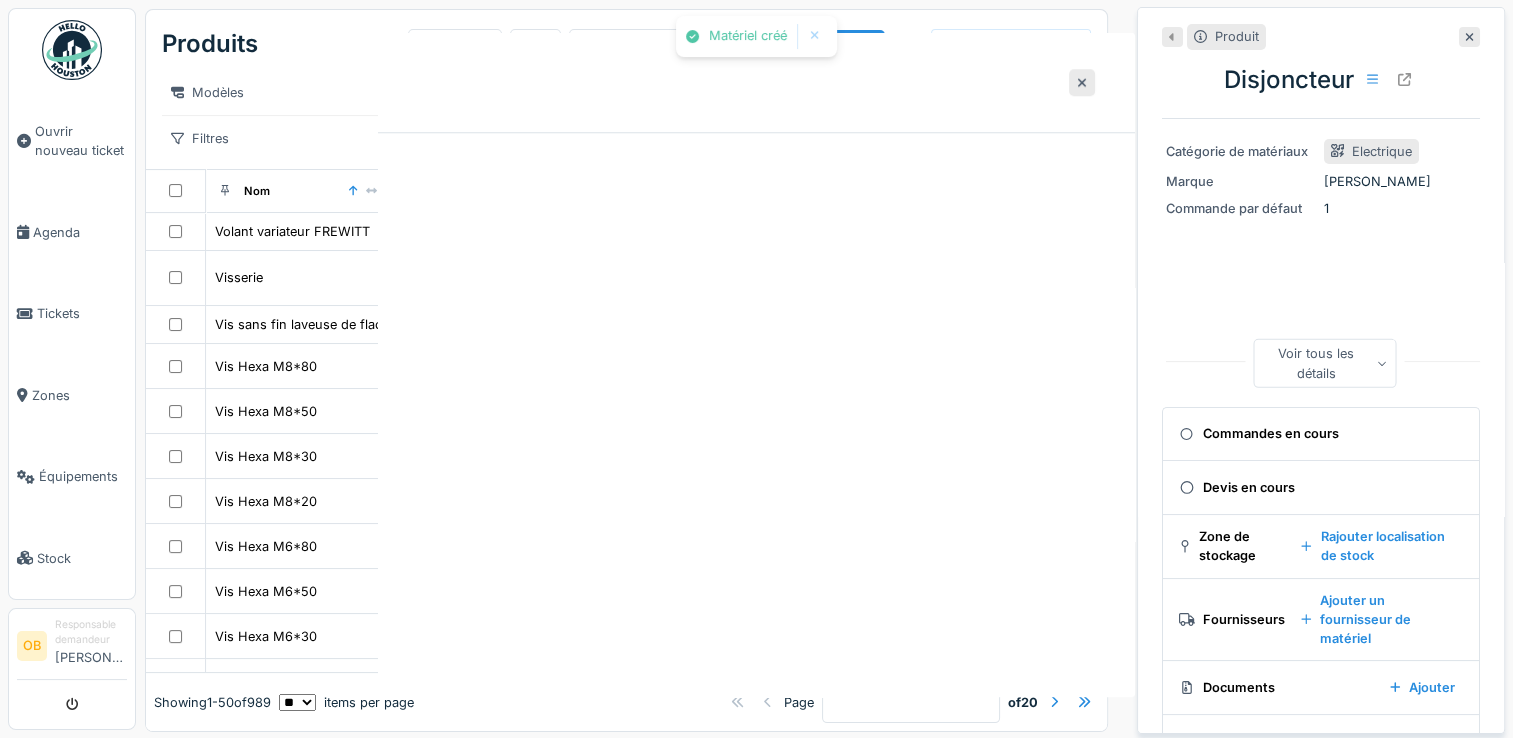 scroll, scrollTop: 0, scrollLeft: 0, axis: both 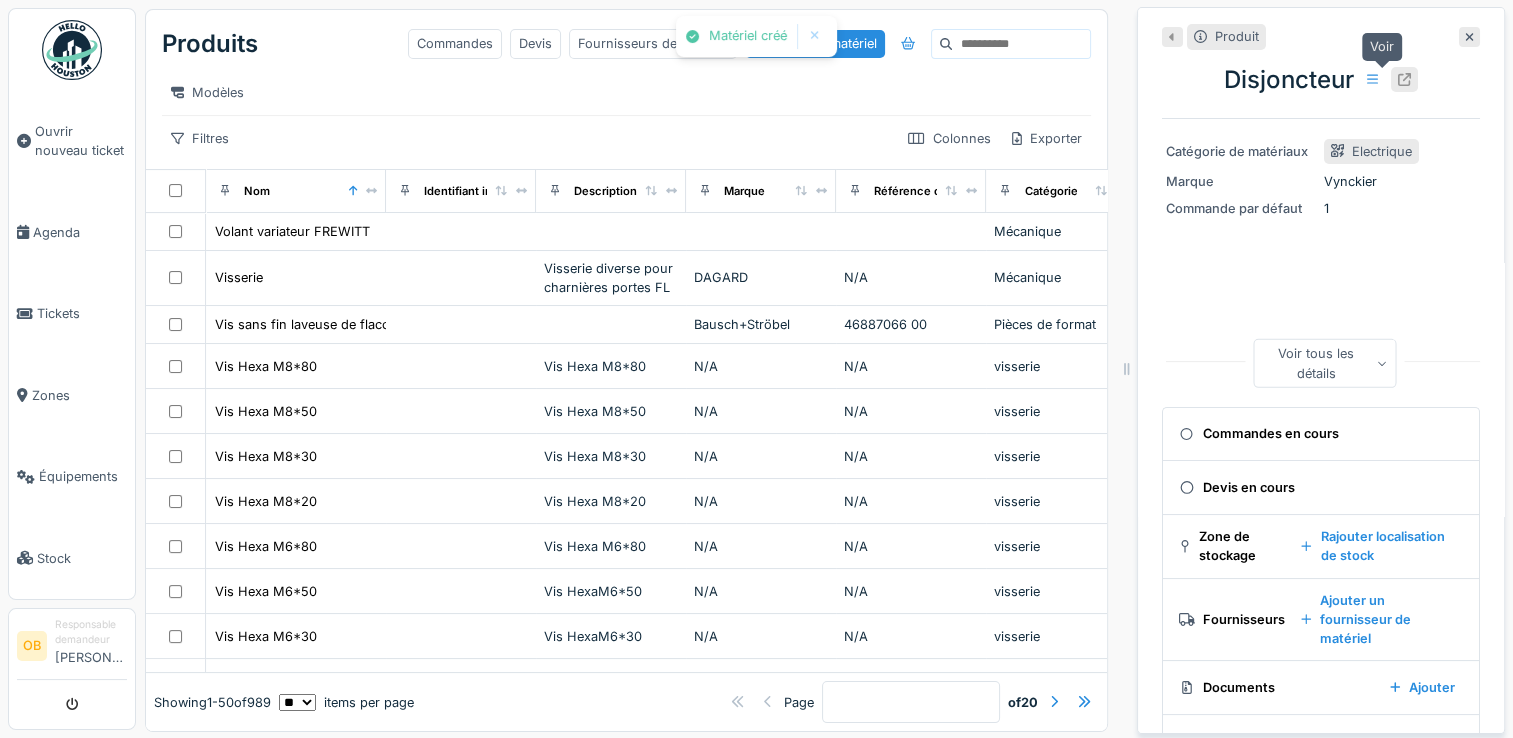 click 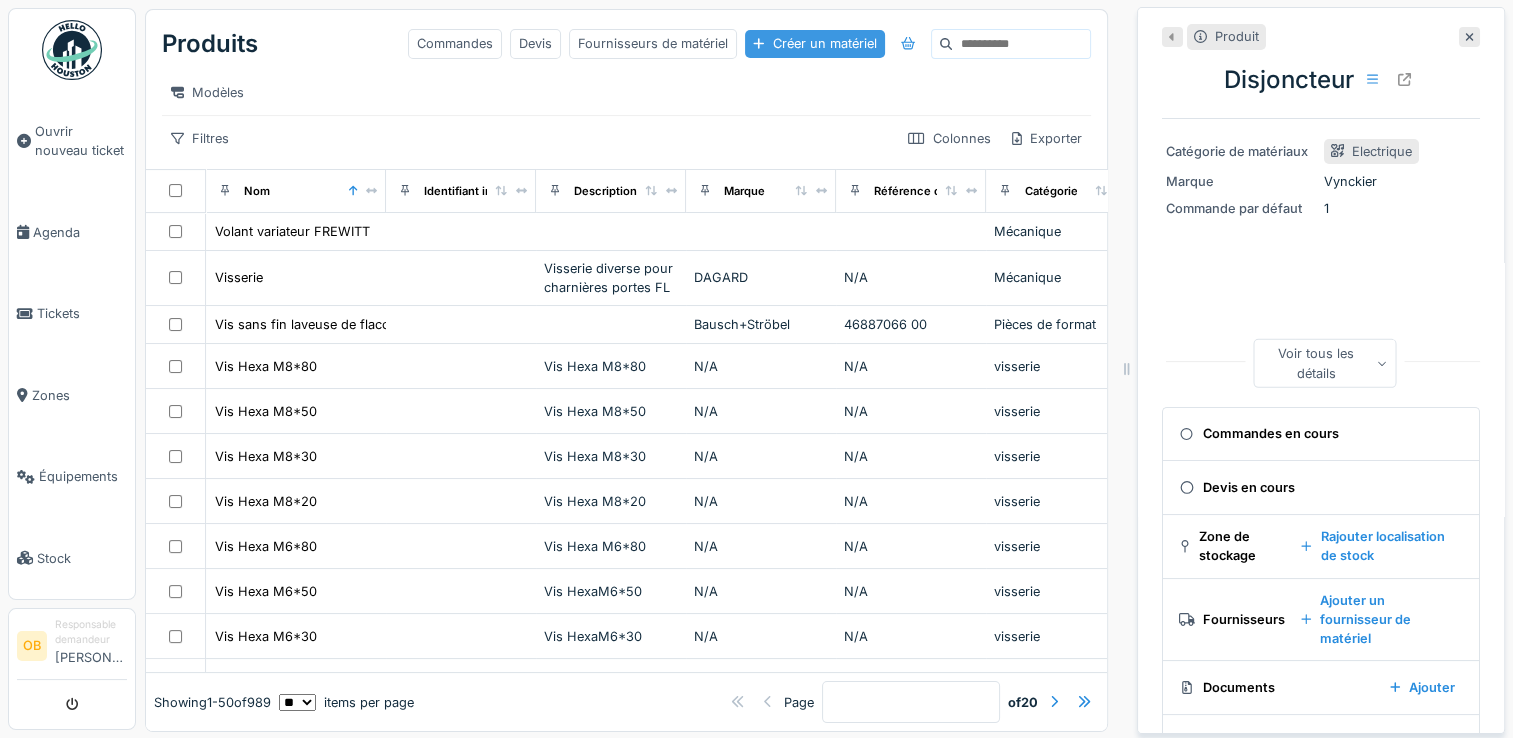 click on "Créer un matériel" at bounding box center [814, 43] 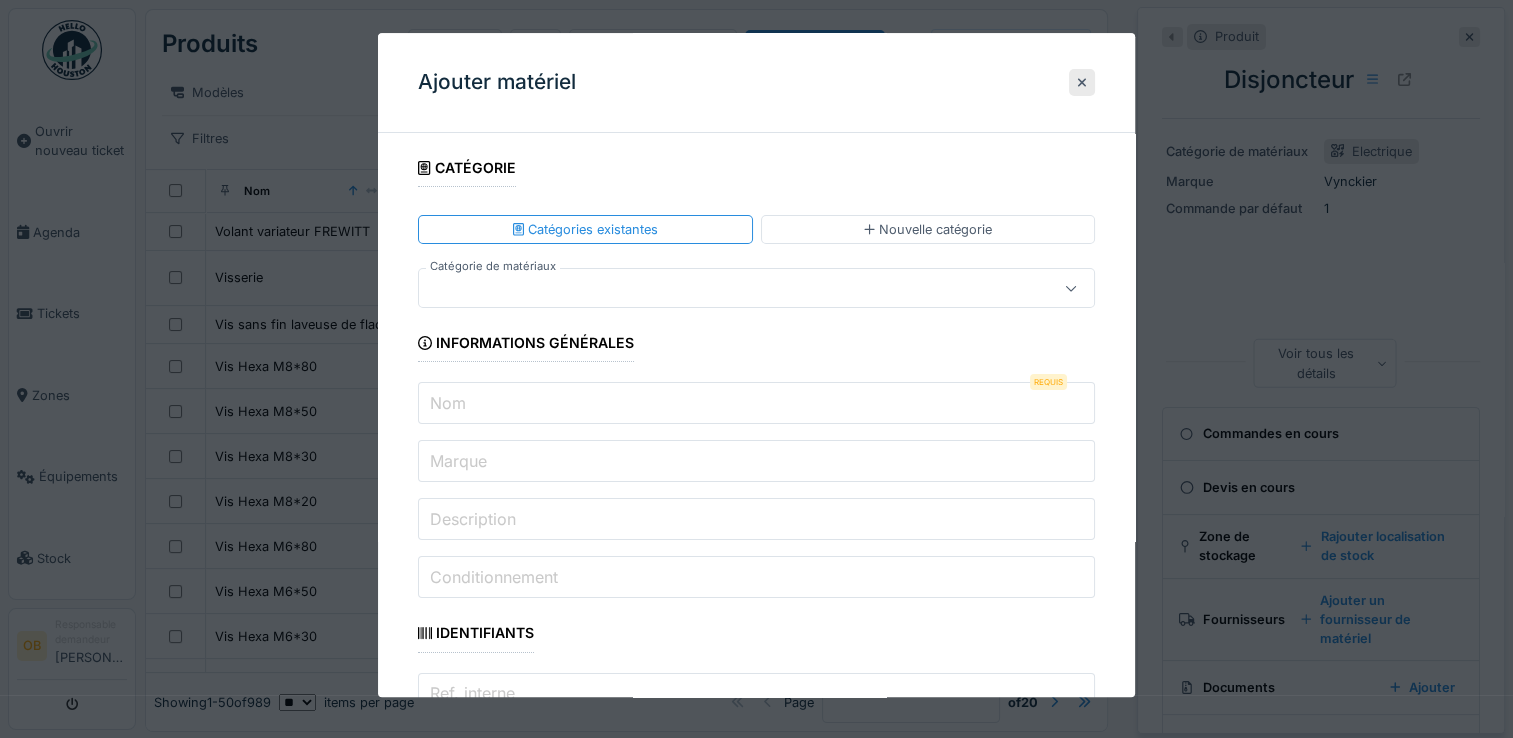 click at bounding box center [722, 289] 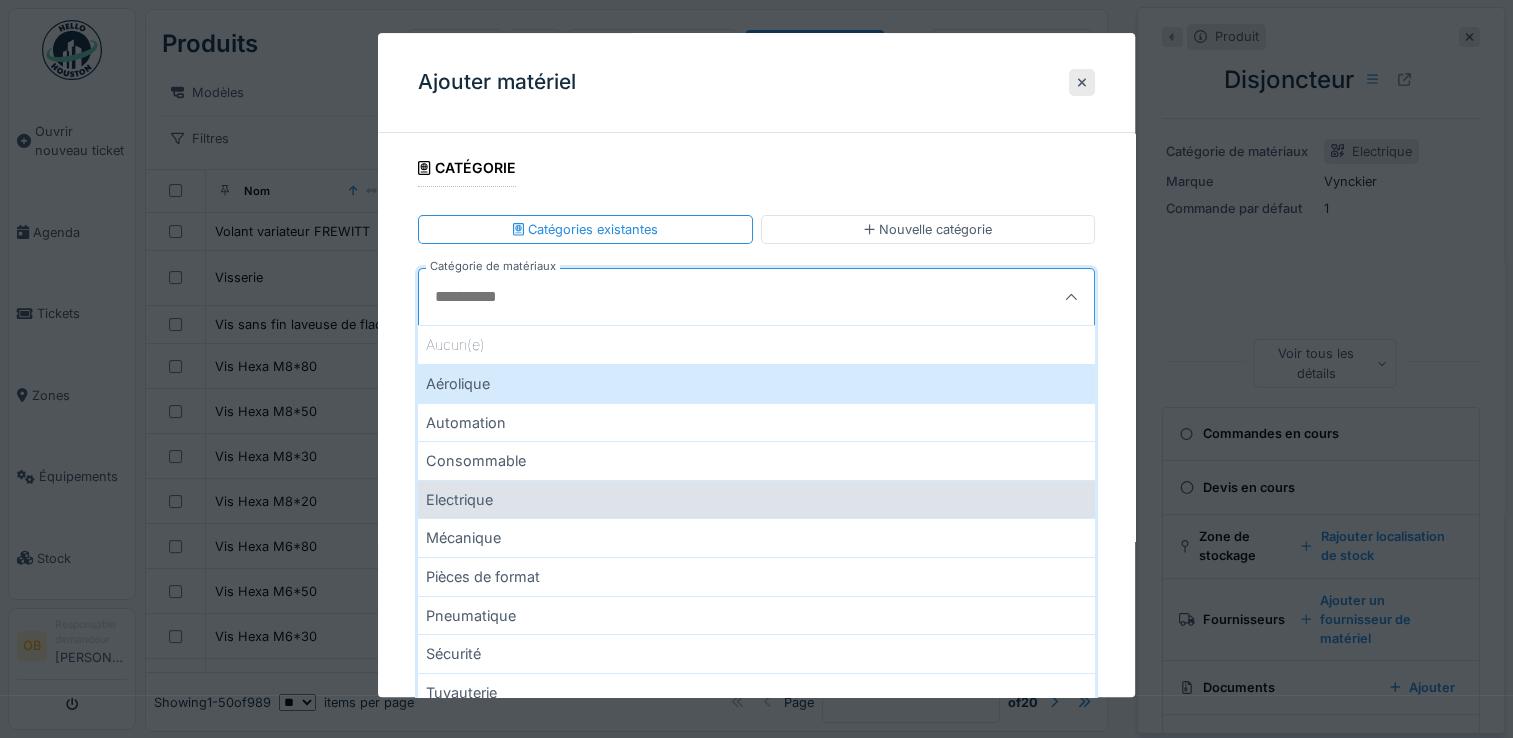 click on "Electrique" at bounding box center [756, 499] 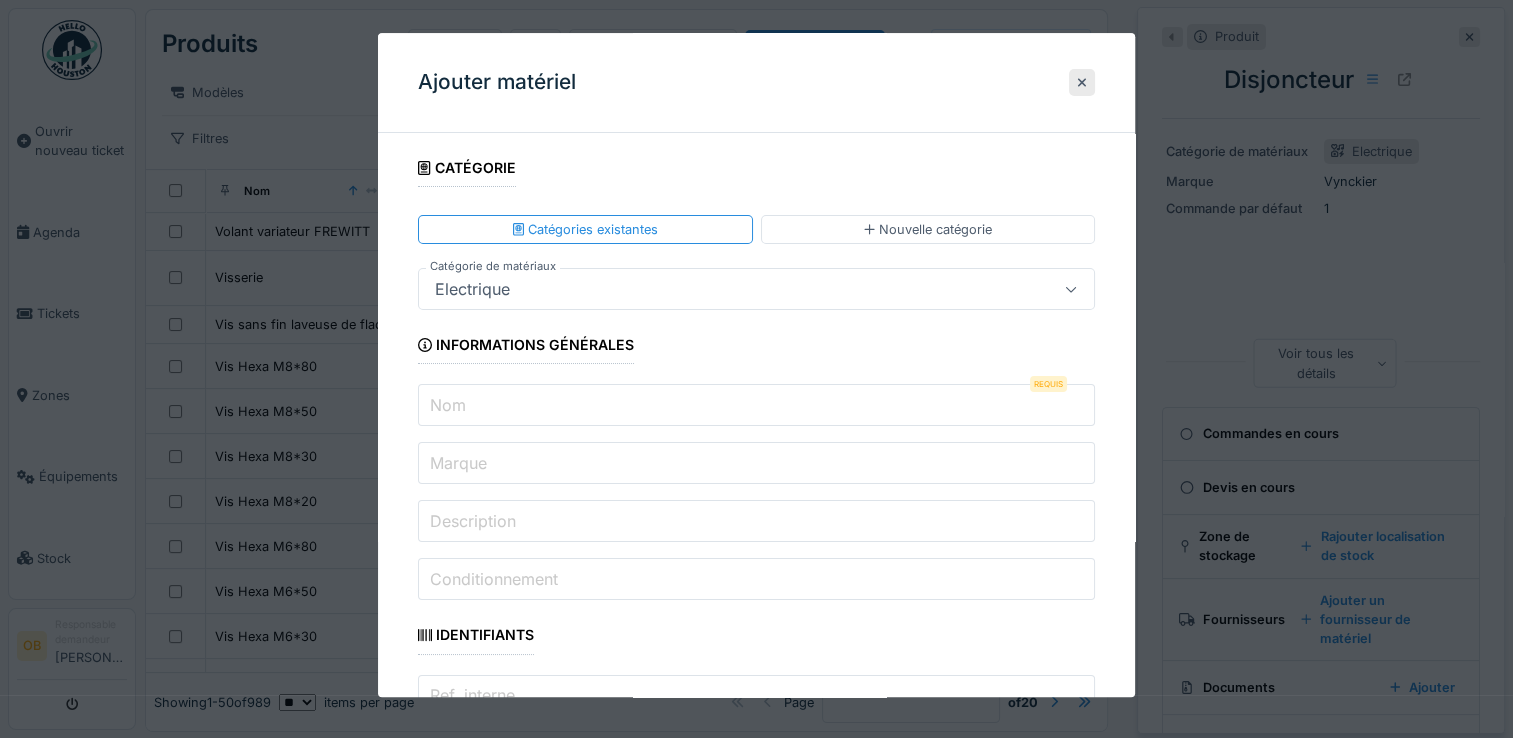 click on "Nom" at bounding box center [756, 406] 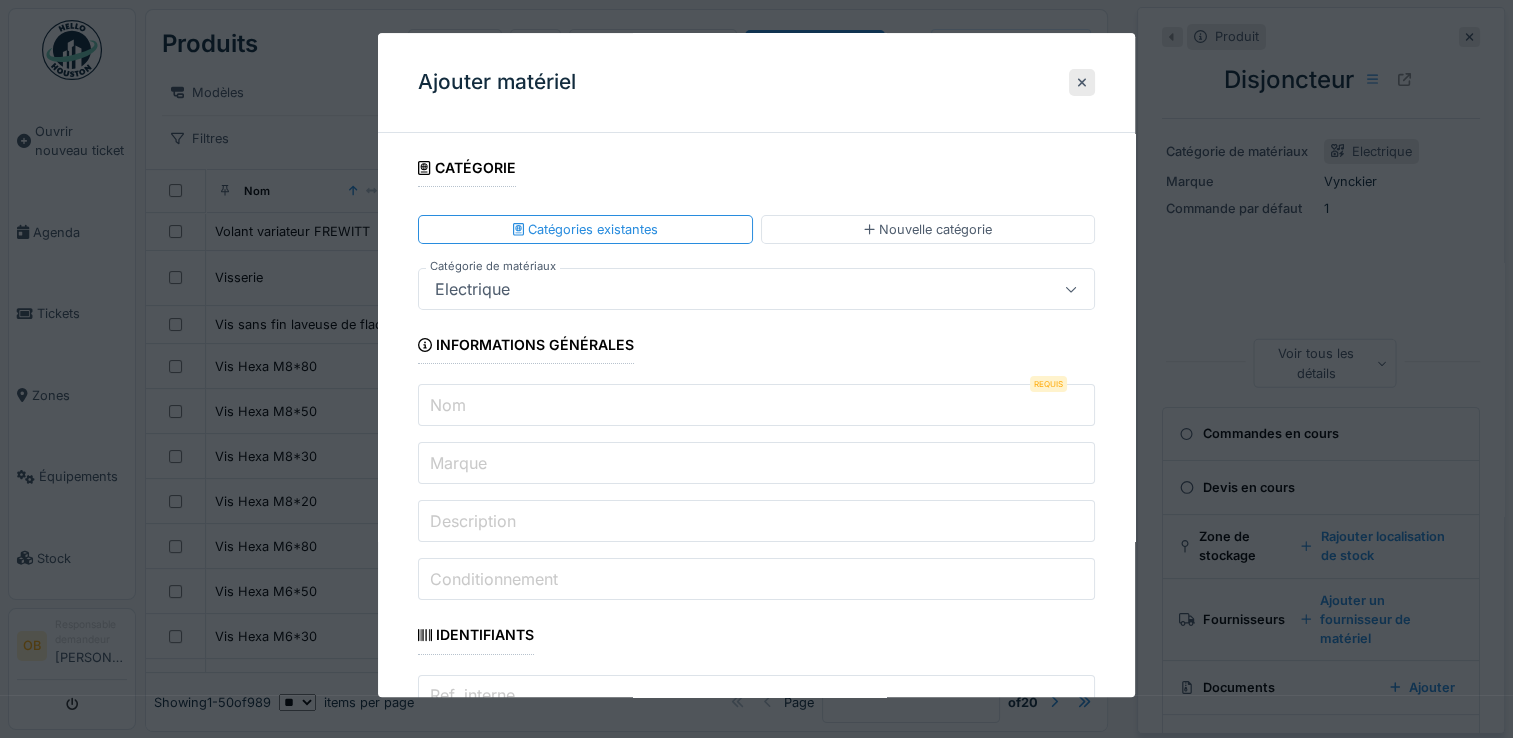 type on "**********" 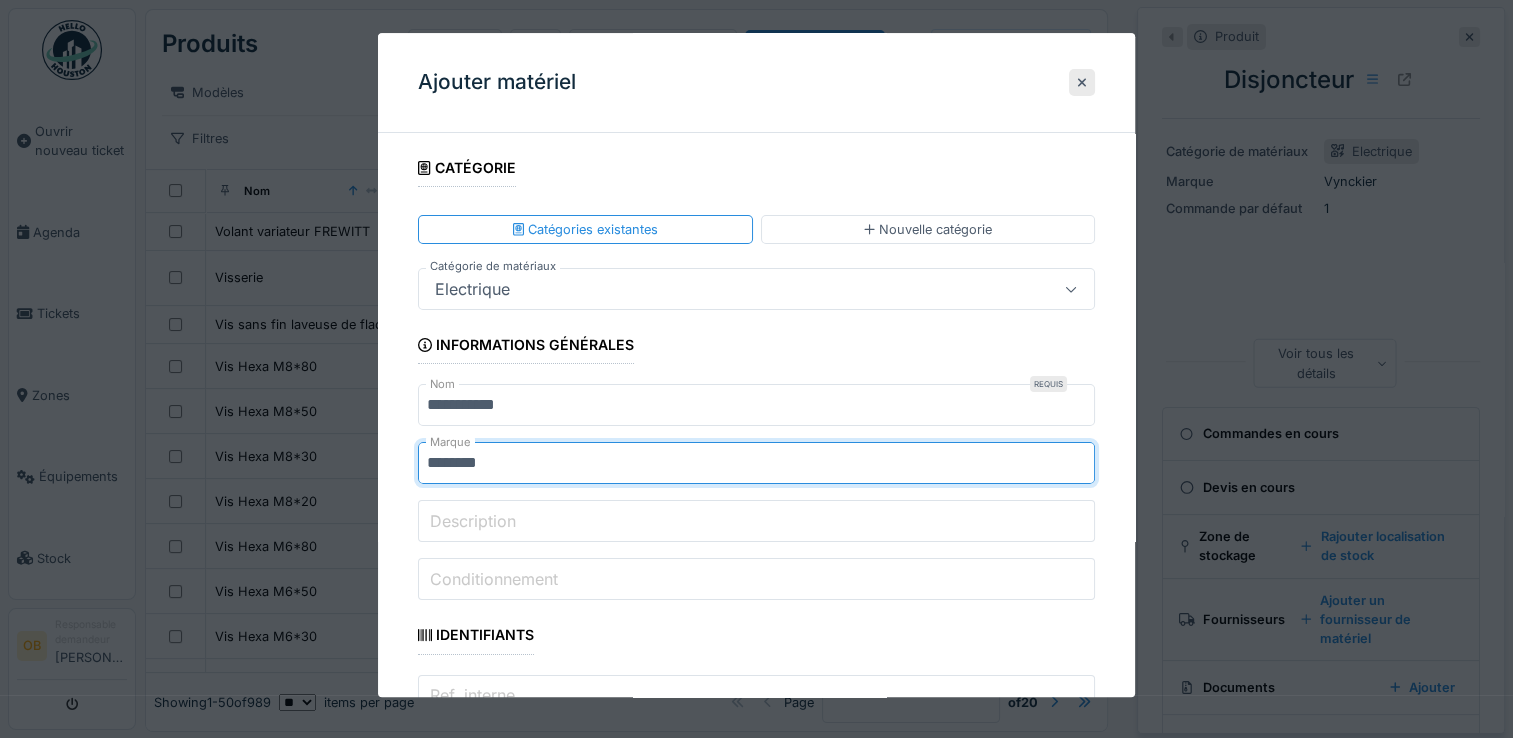 drag, startPoint x: 513, startPoint y: 466, endPoint x: 409, endPoint y: 464, distance: 104.019226 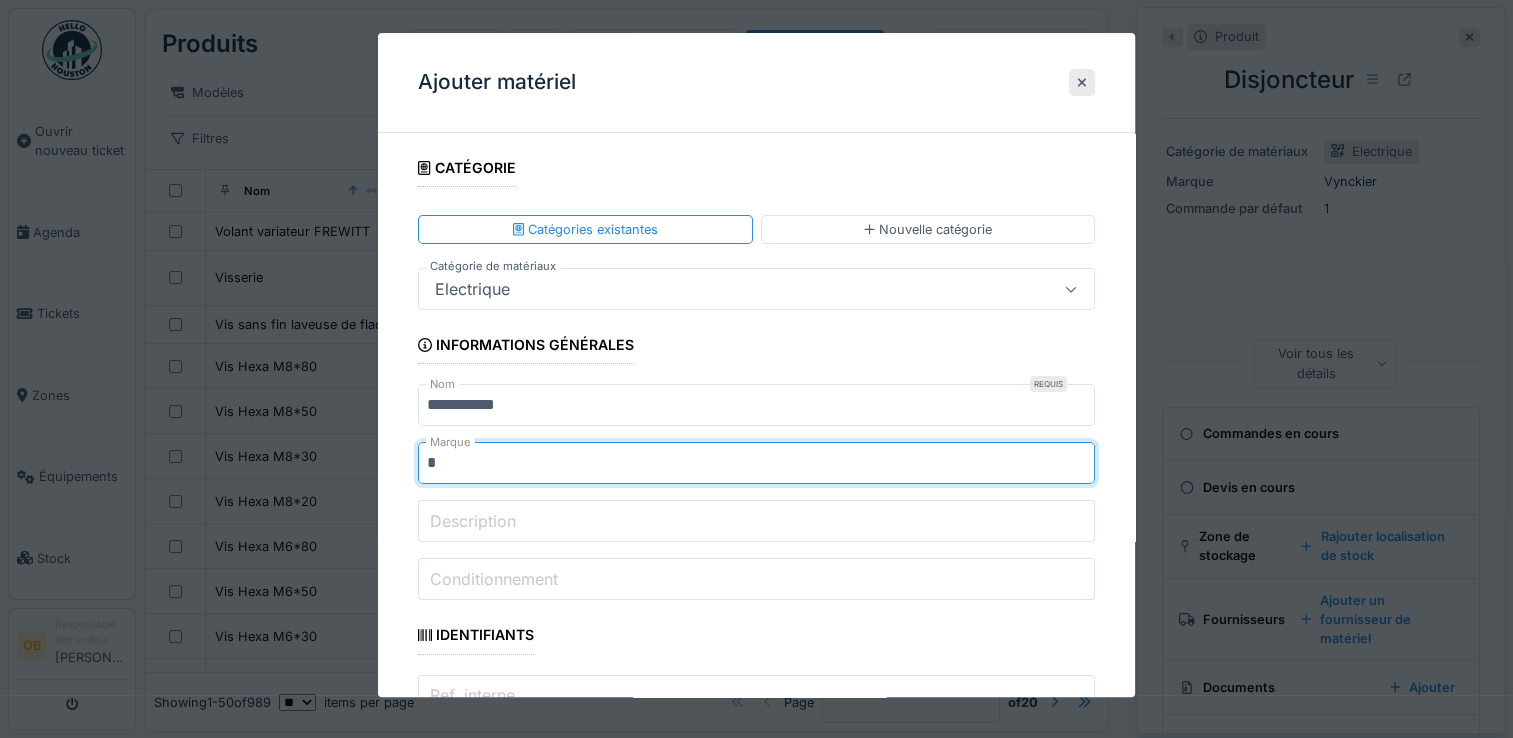type on "**********" 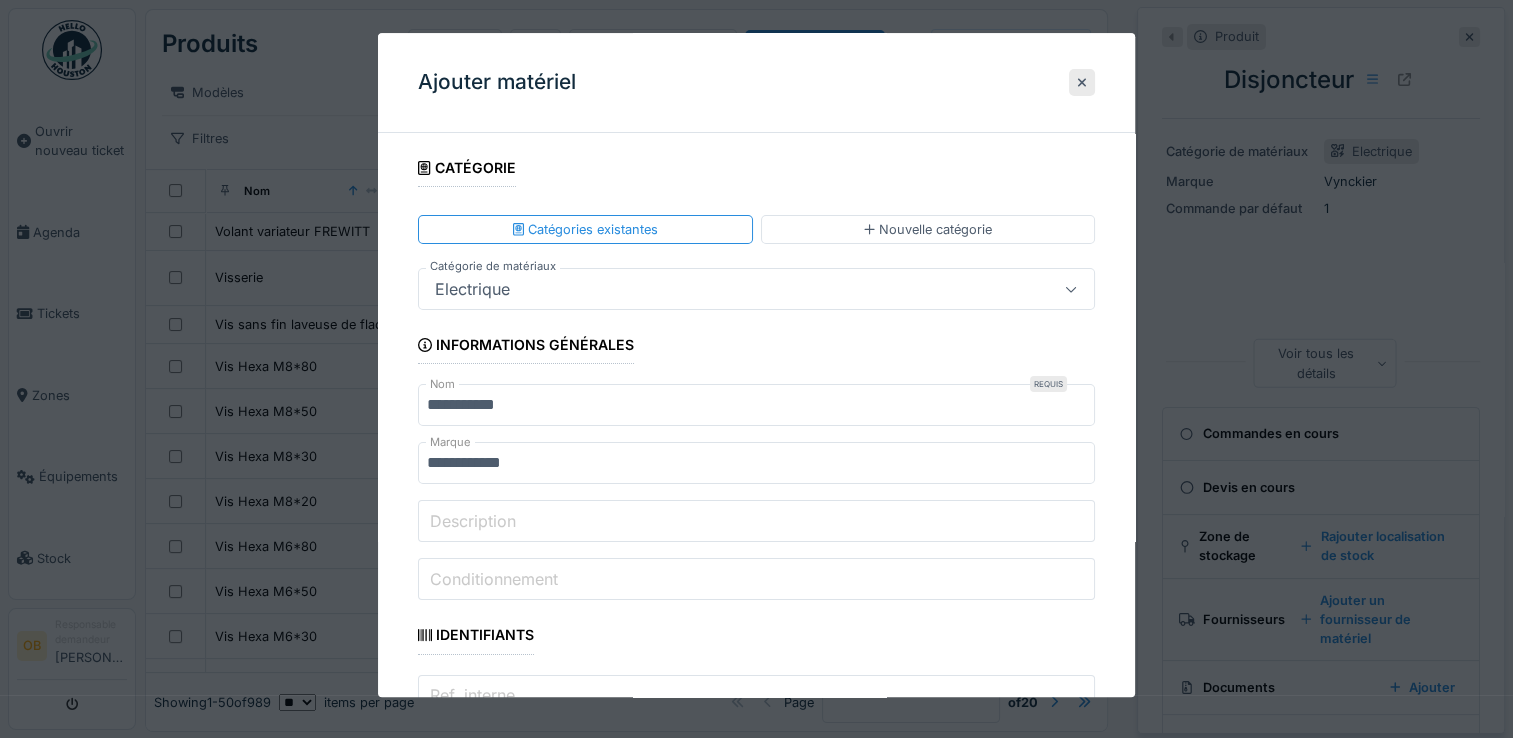 click on "**********" at bounding box center (756, 1028) 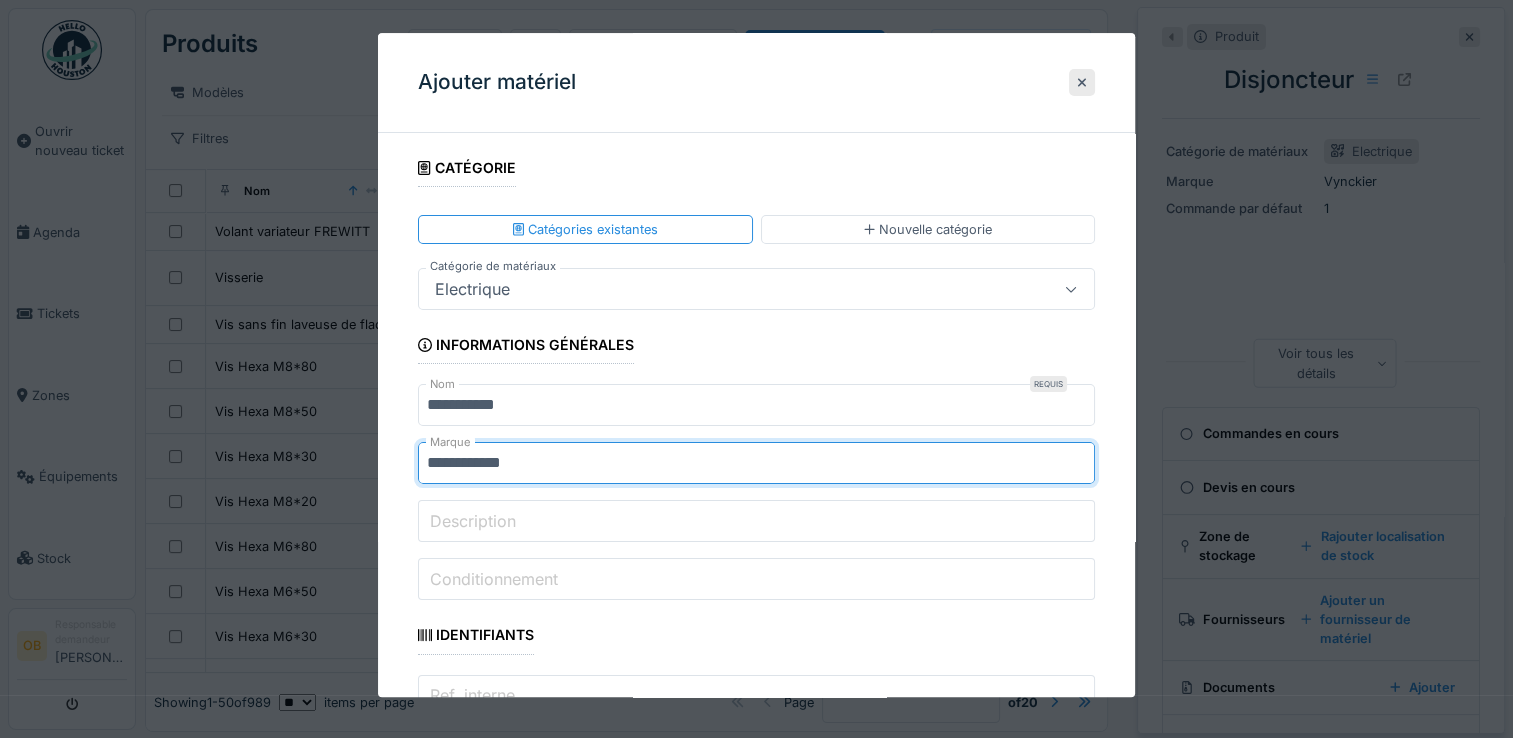click on "**********" at bounding box center (756, 1871) 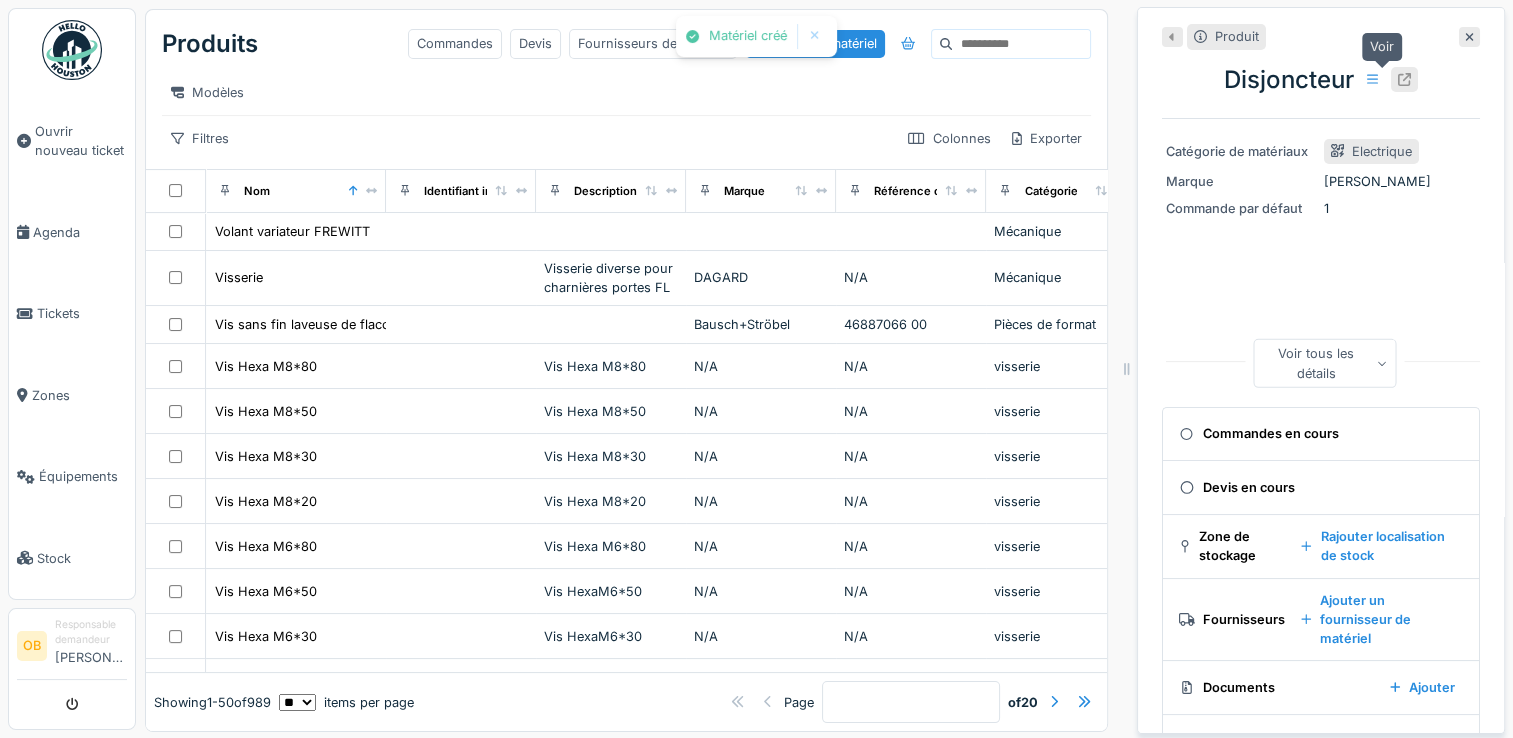click 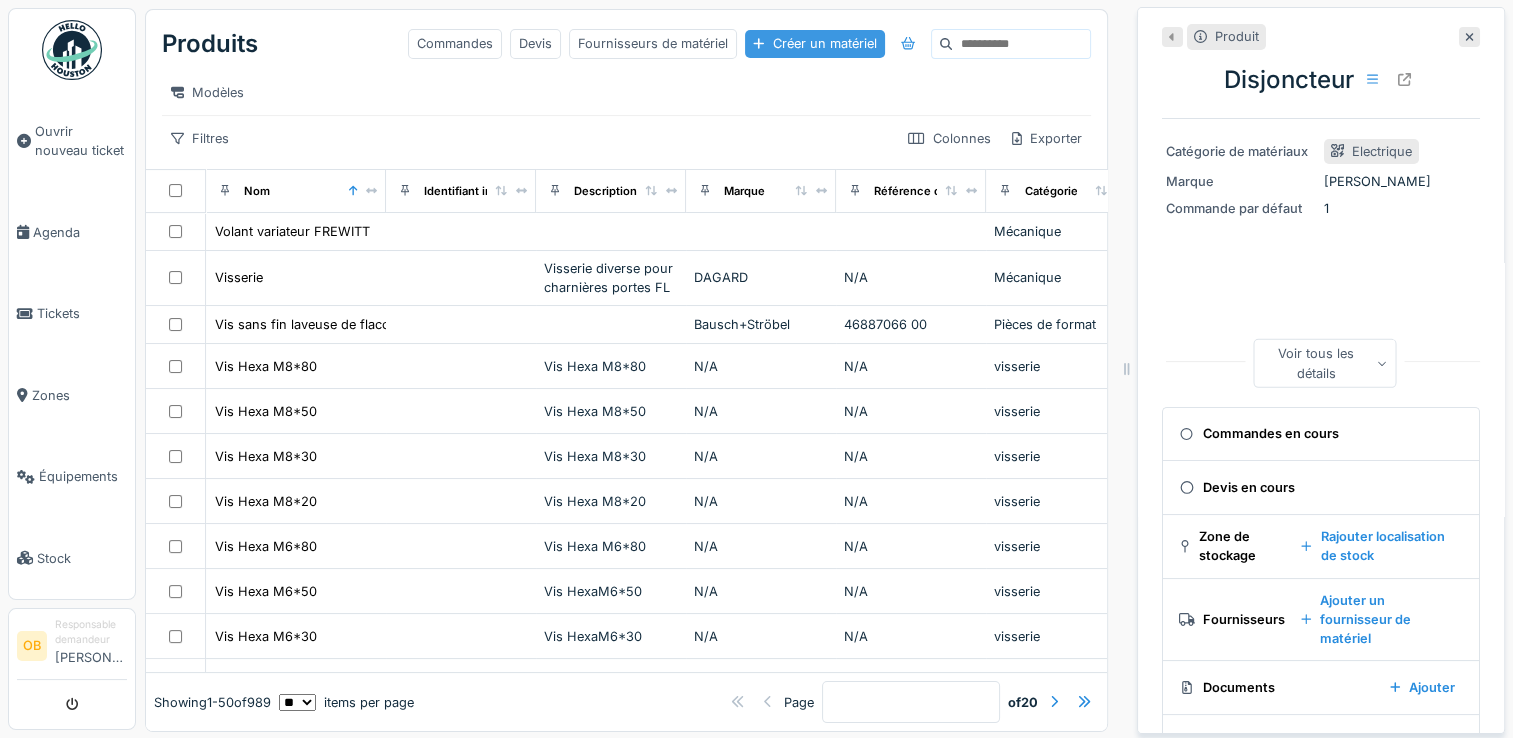 click on "Créer un matériel" at bounding box center [814, 43] 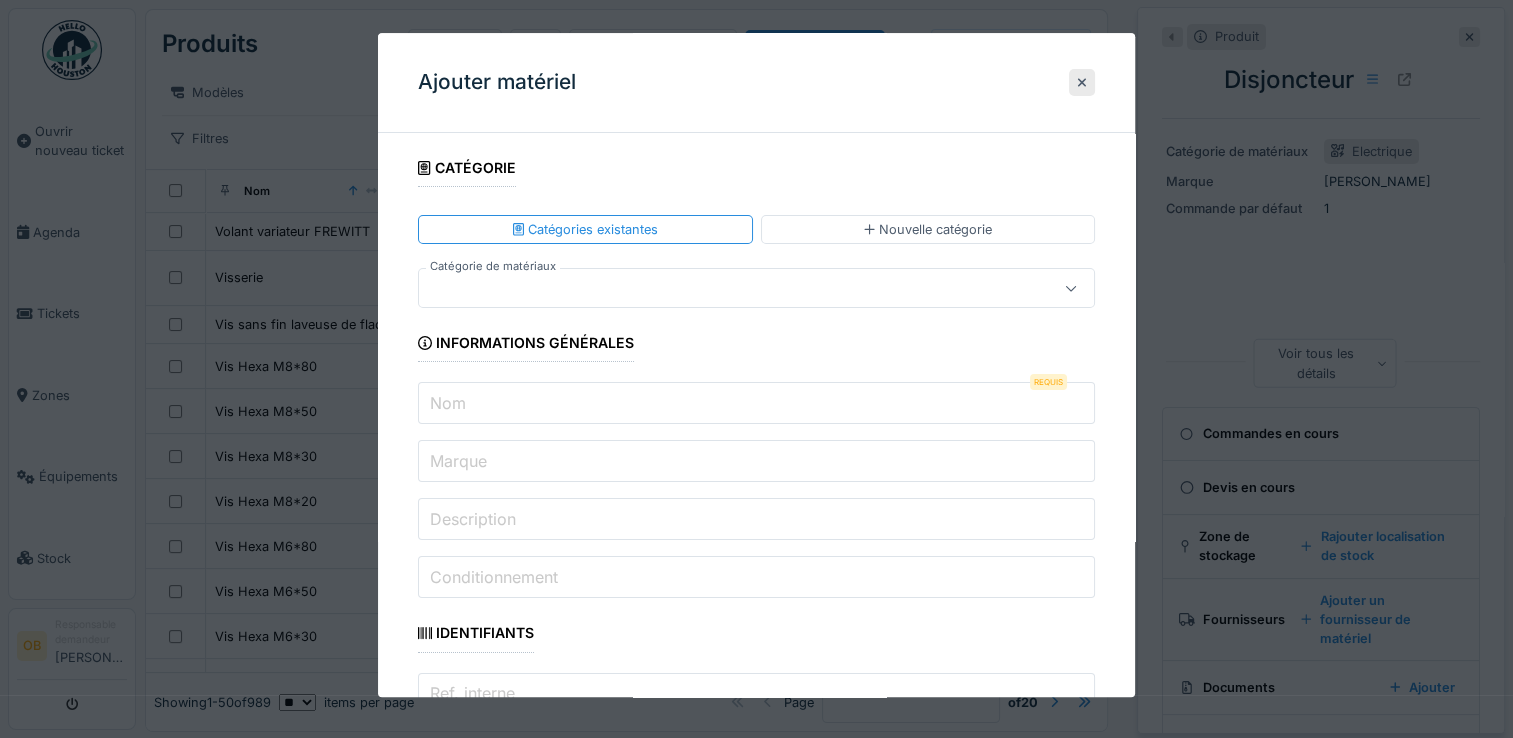 click on "Catégorie de matériaux" at bounding box center [756, 289] 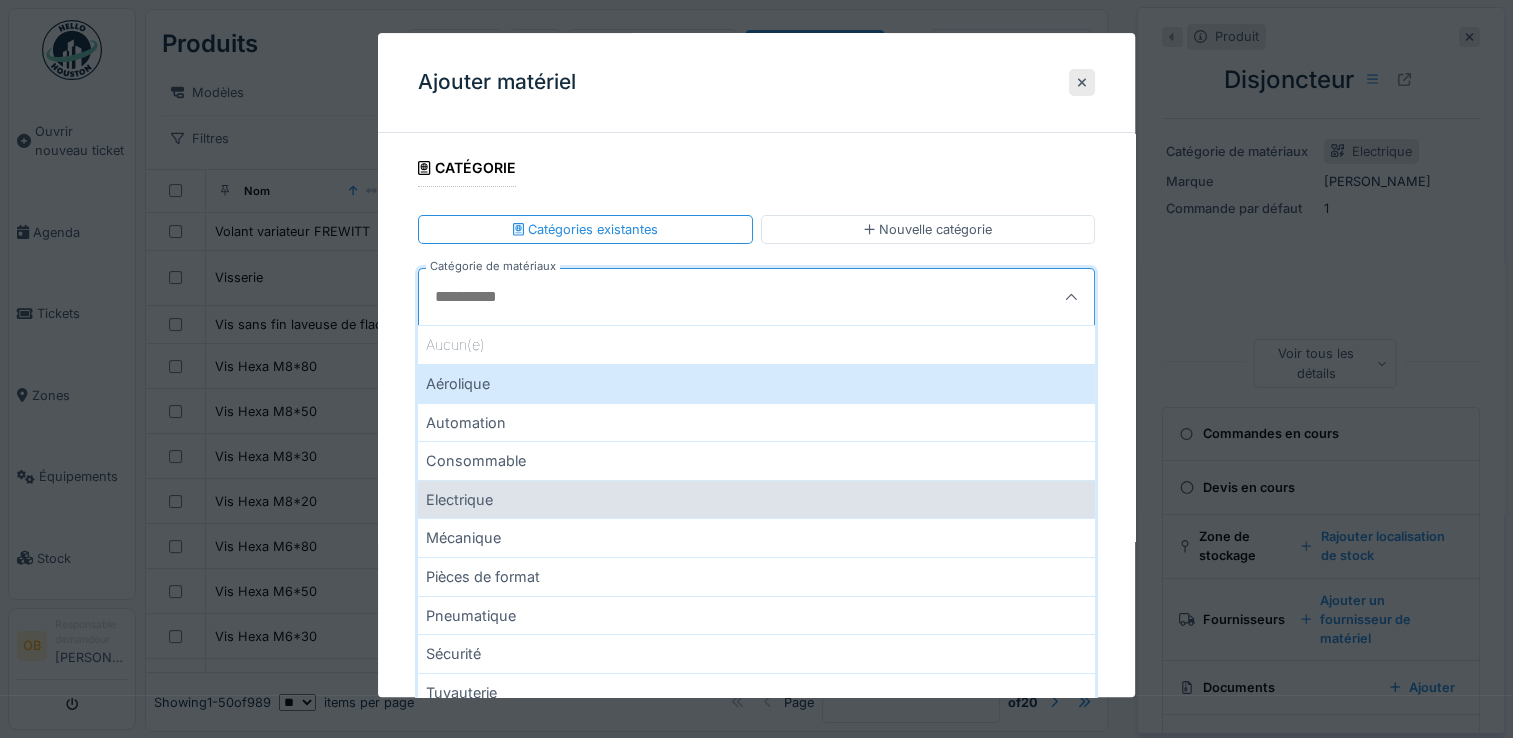 click on "Electrique" at bounding box center [756, 499] 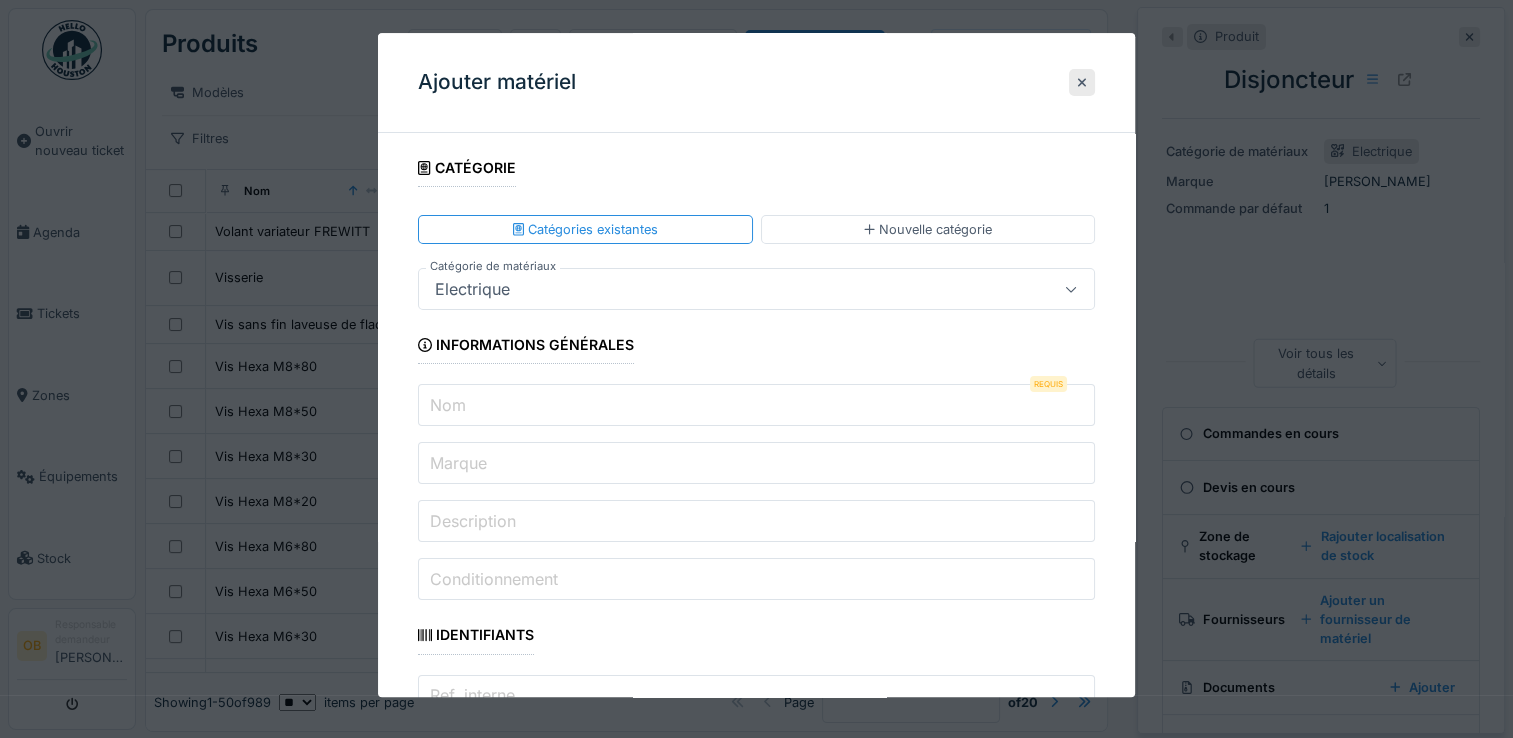click on "Nom" at bounding box center (756, 406) 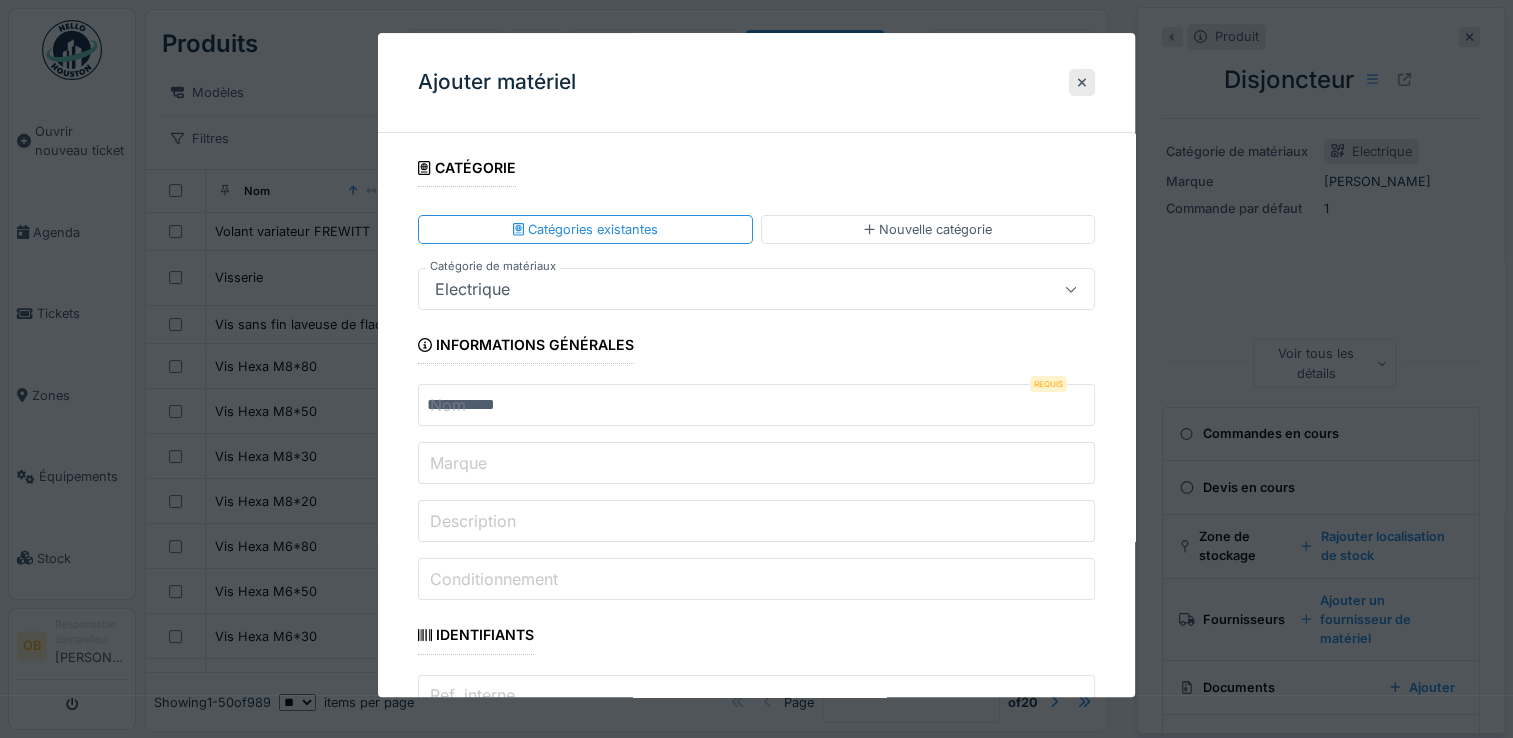 type on "**********" 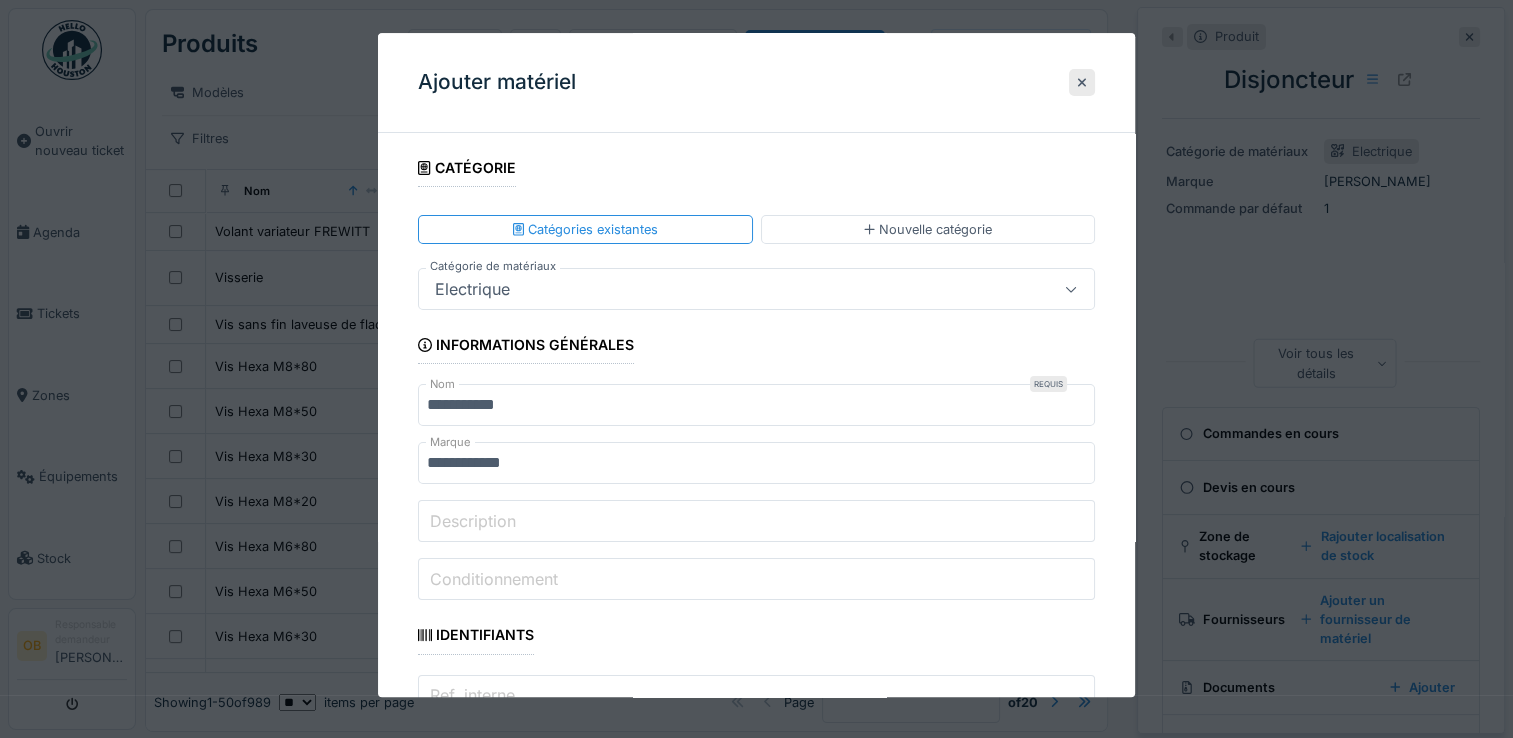 click on "Description" at bounding box center [473, 521] 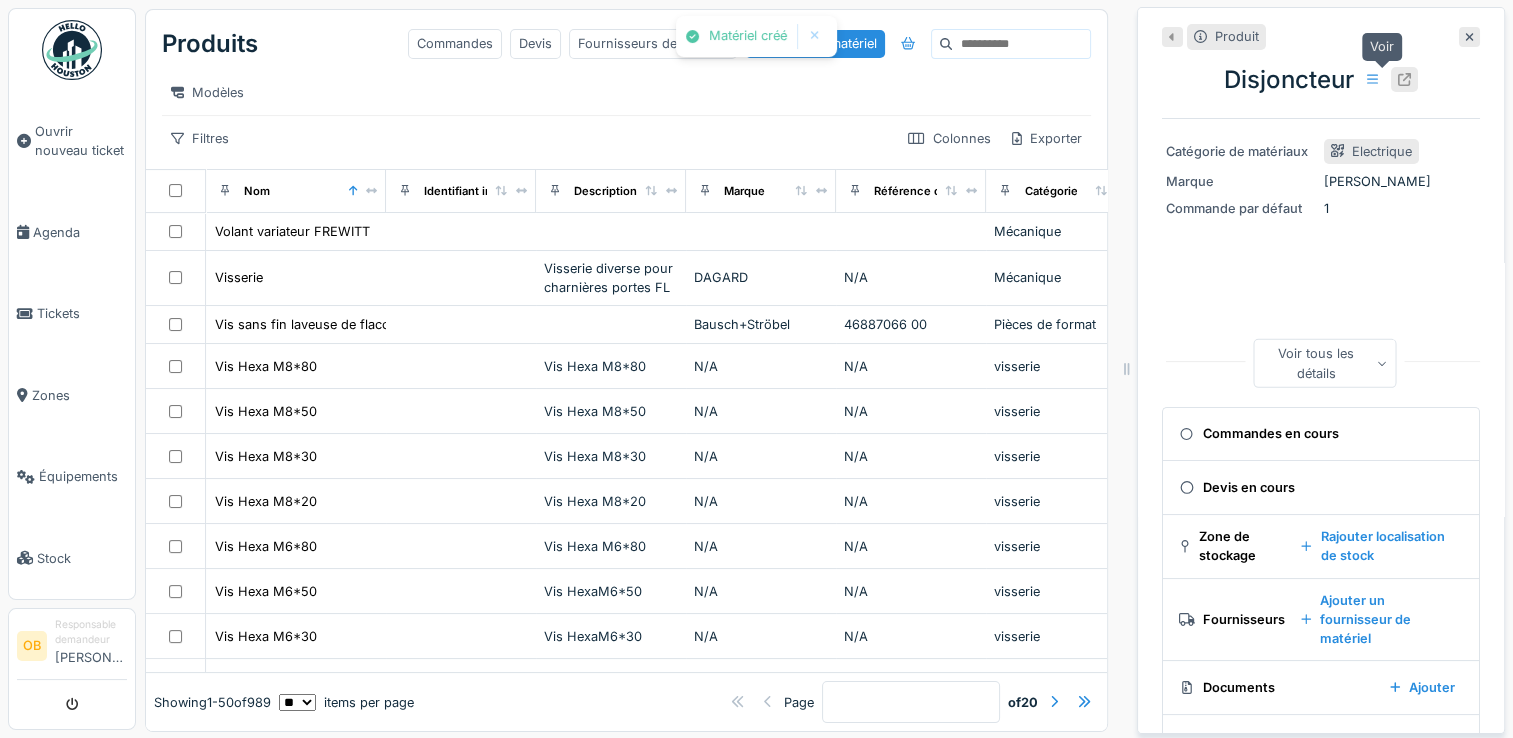 click at bounding box center (1404, 79) 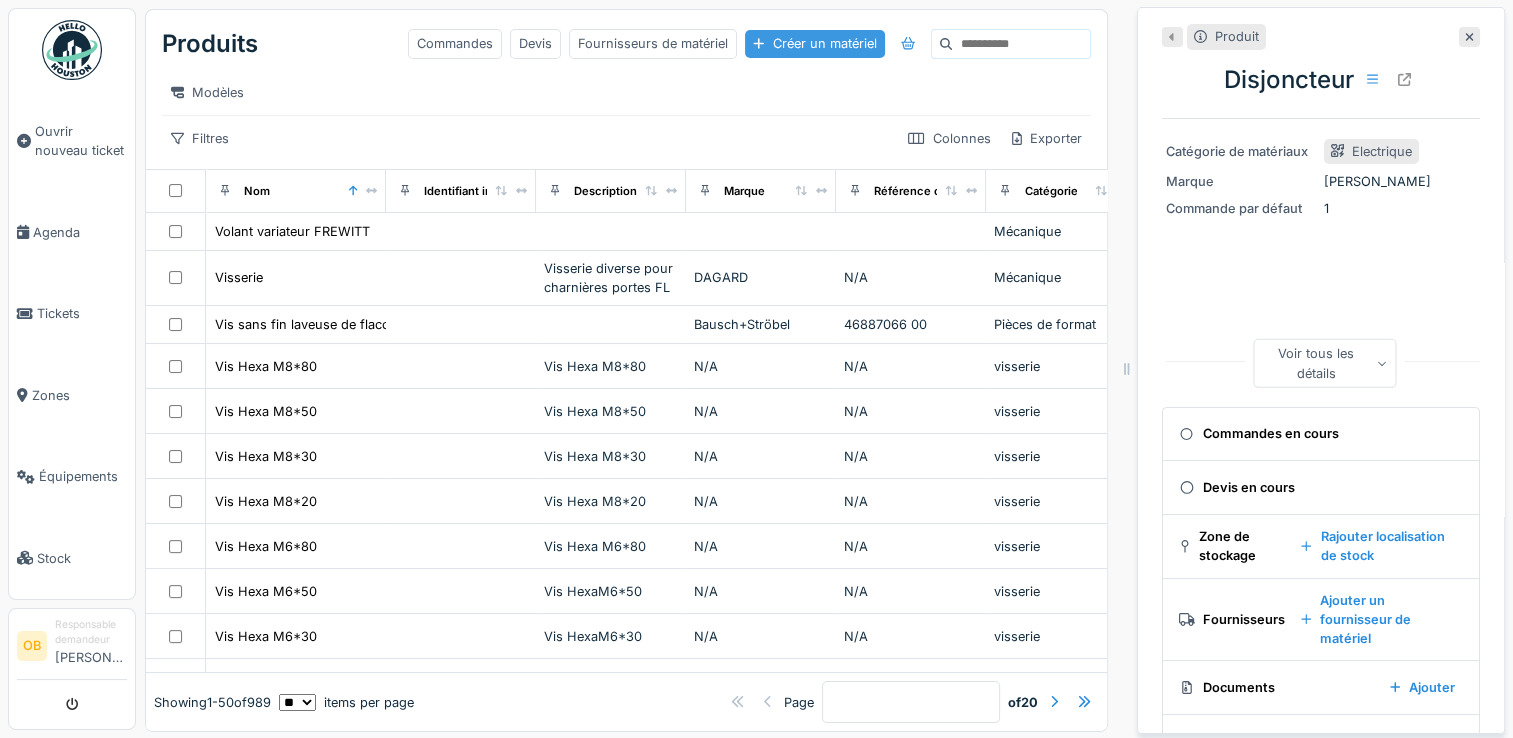 click on "Créer un matériel" at bounding box center (814, 43) 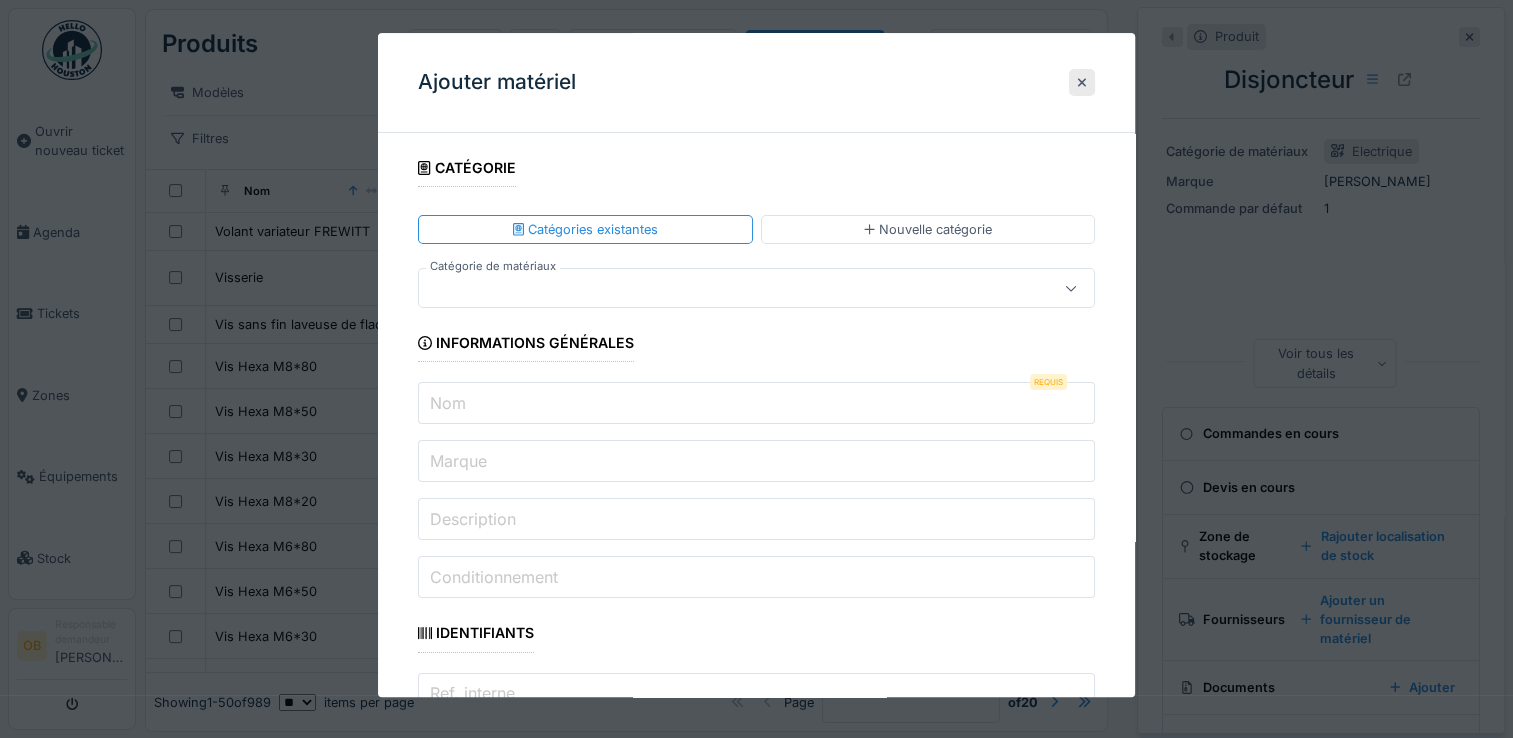 click at bounding box center (722, 289) 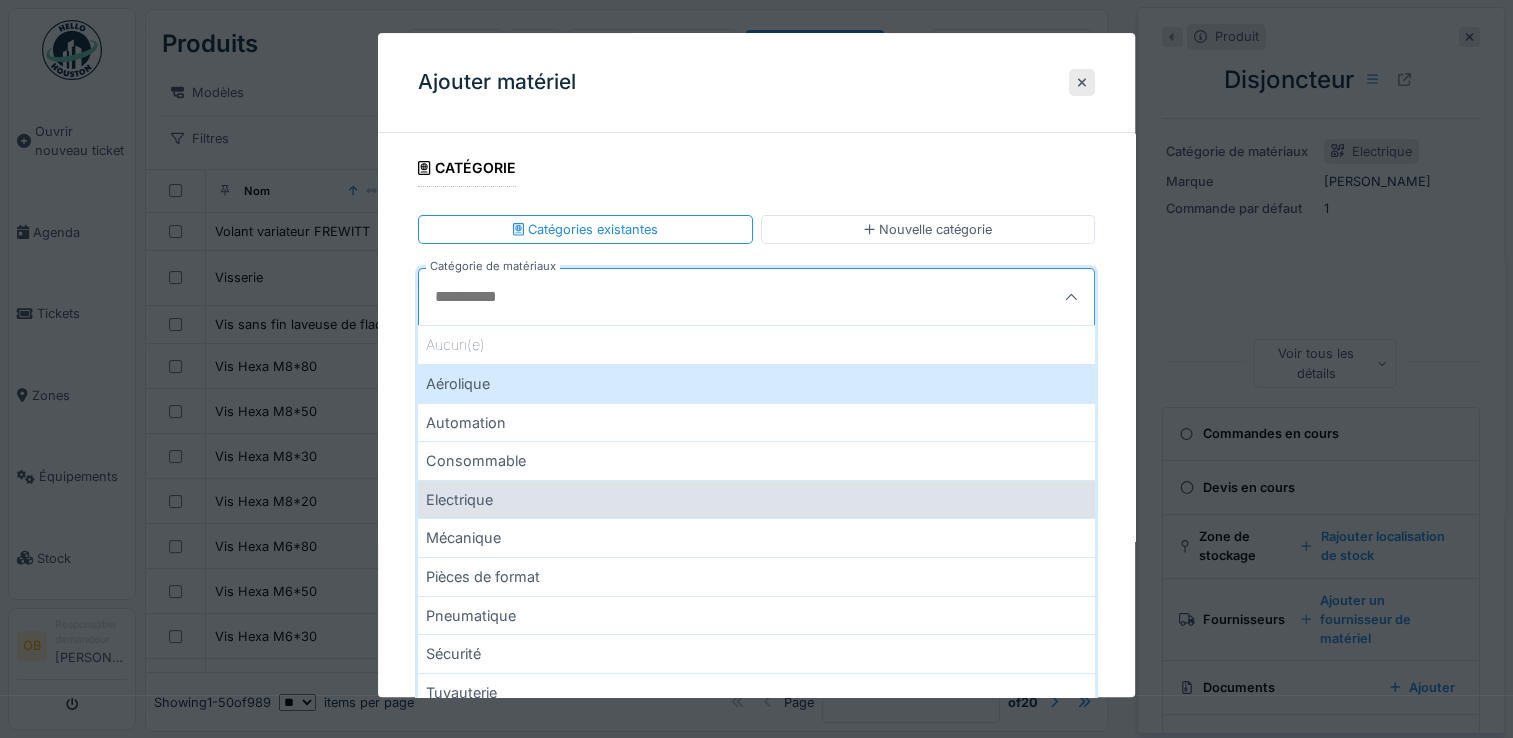 click on "Electrique" at bounding box center (756, 499) 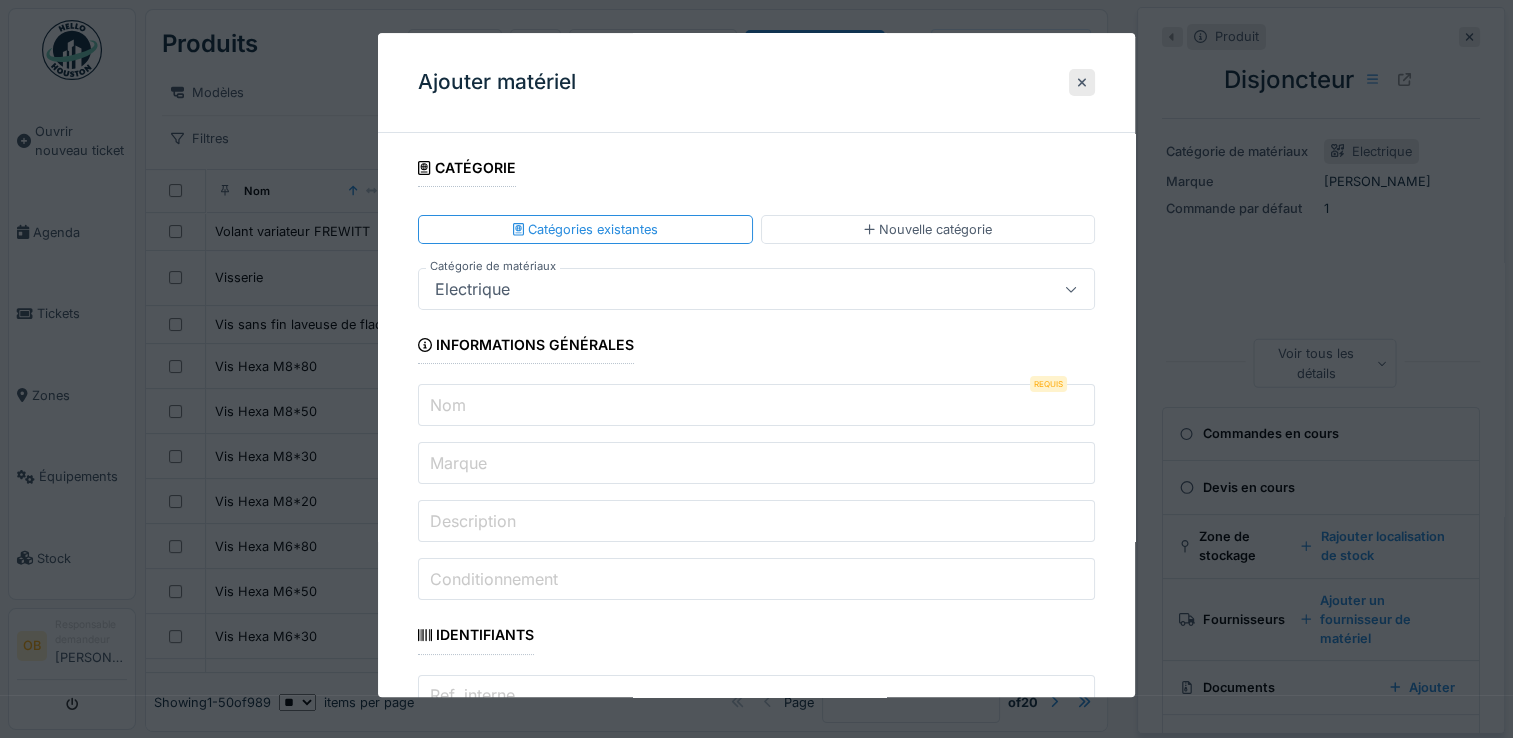 click on "Nom" at bounding box center (756, 406) 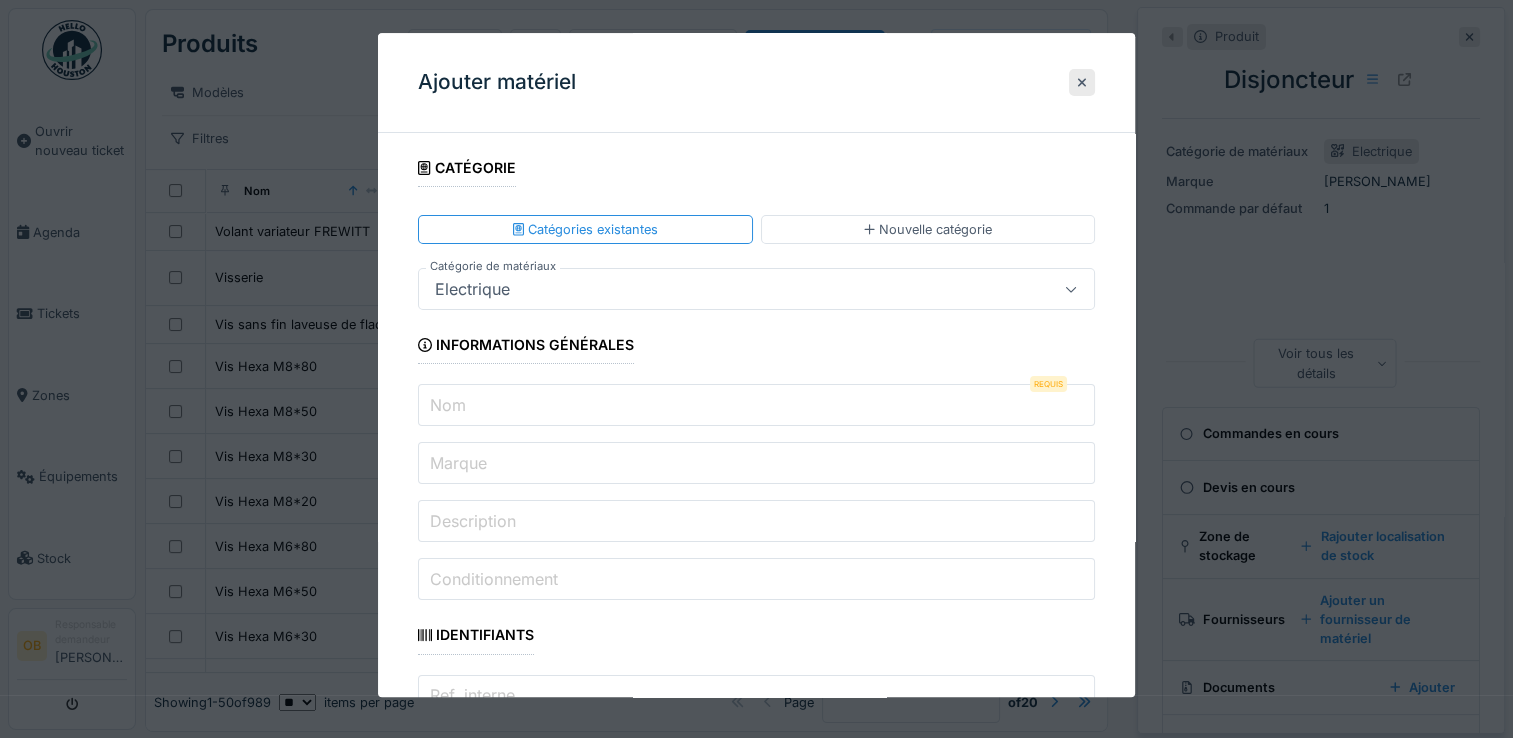 type on "**********" 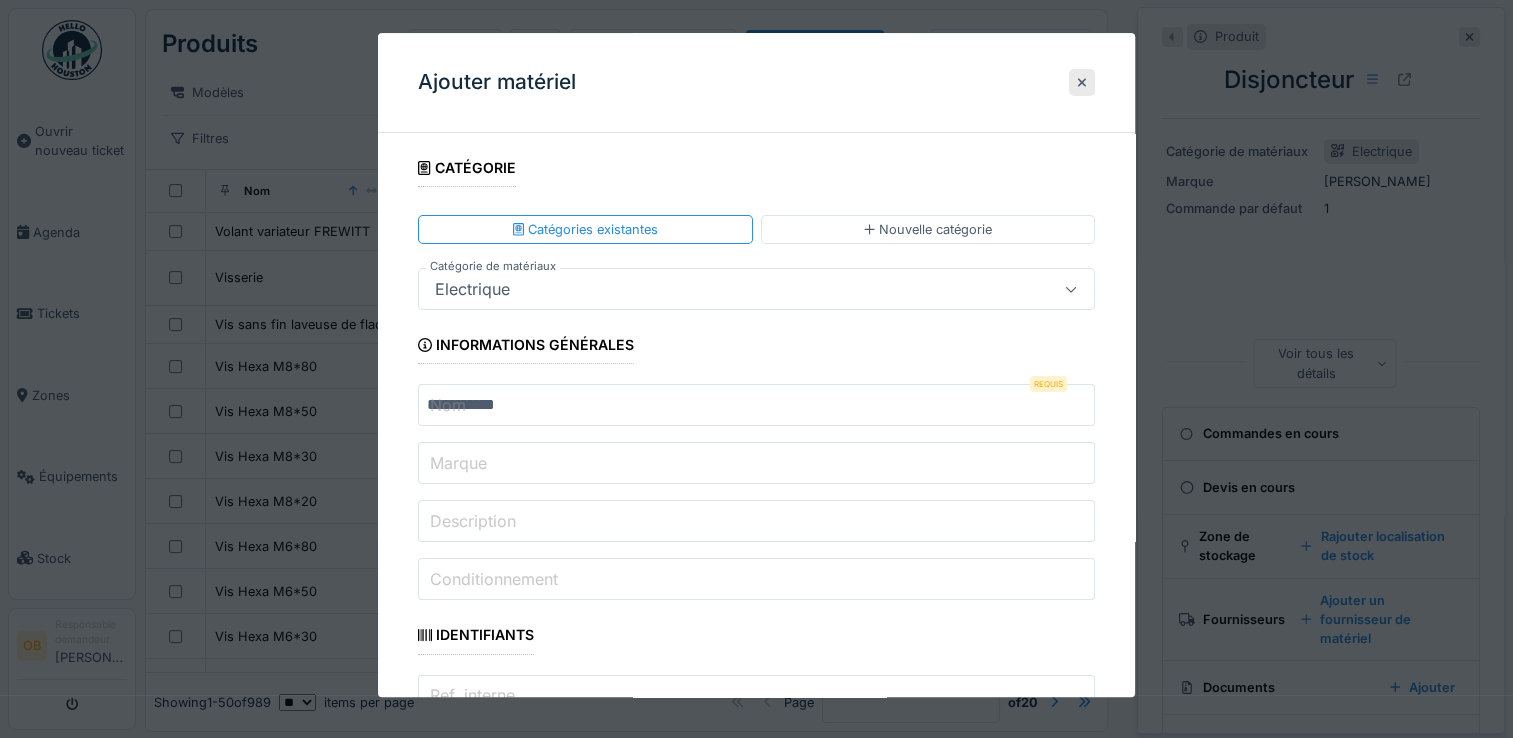 type on "**********" 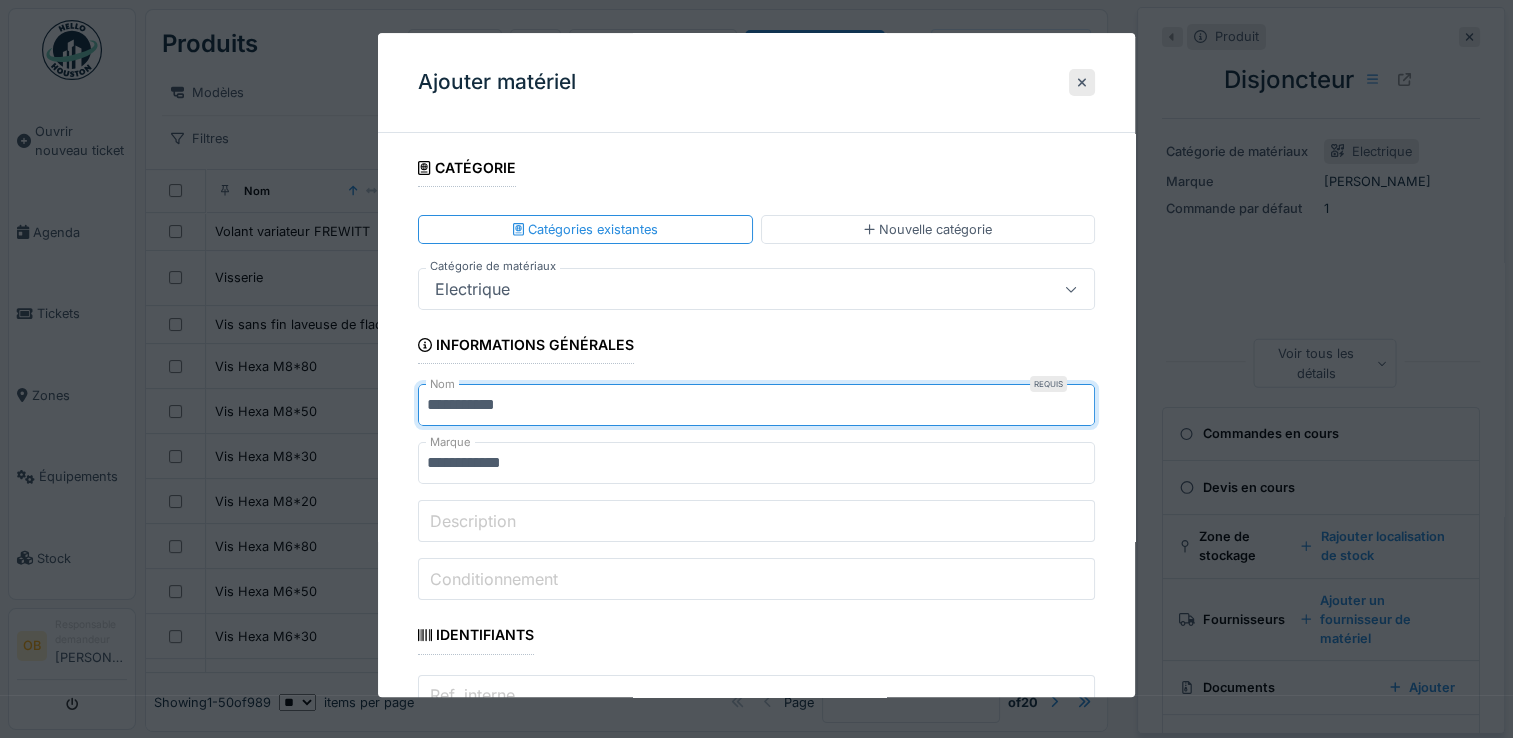 click on "**********" at bounding box center (756, 406) 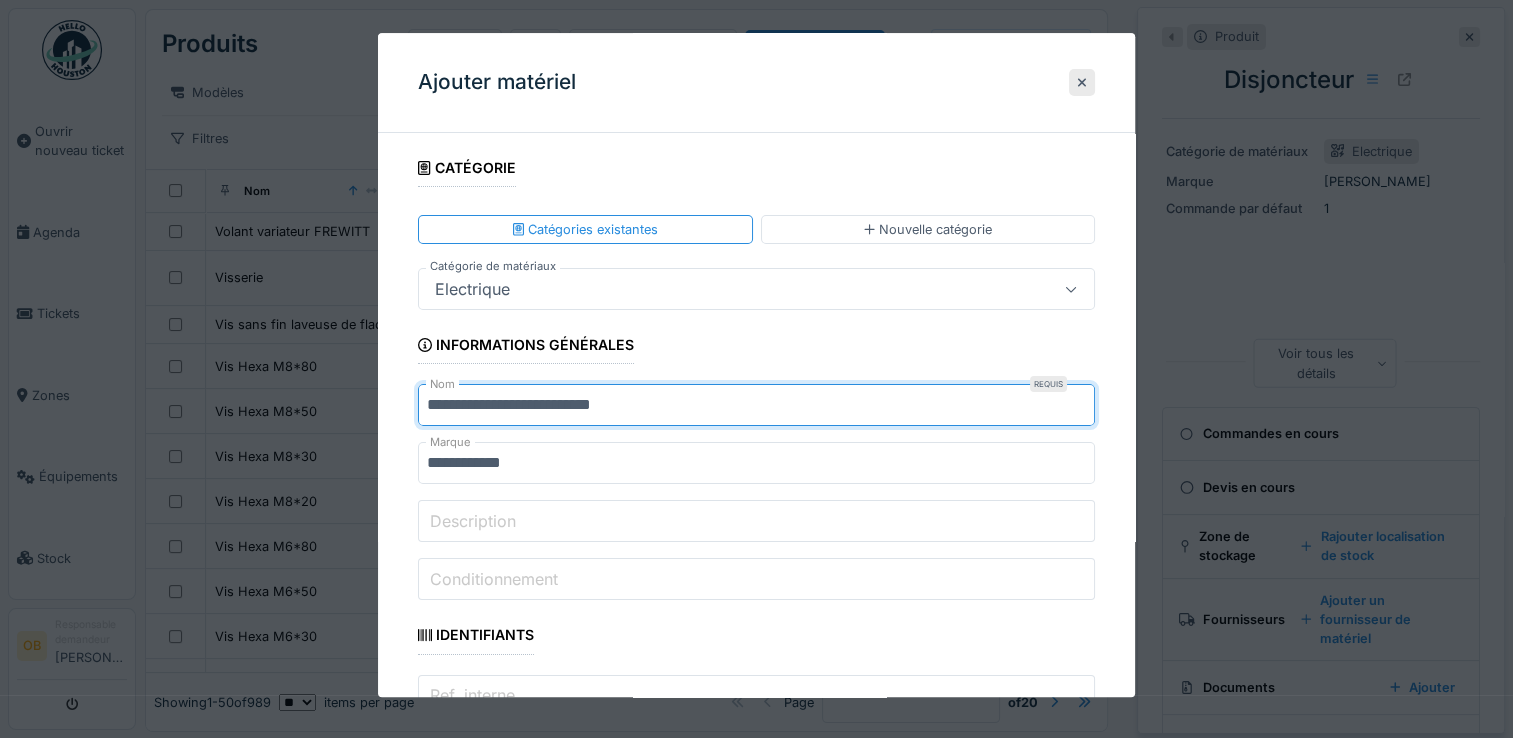 type on "**********" 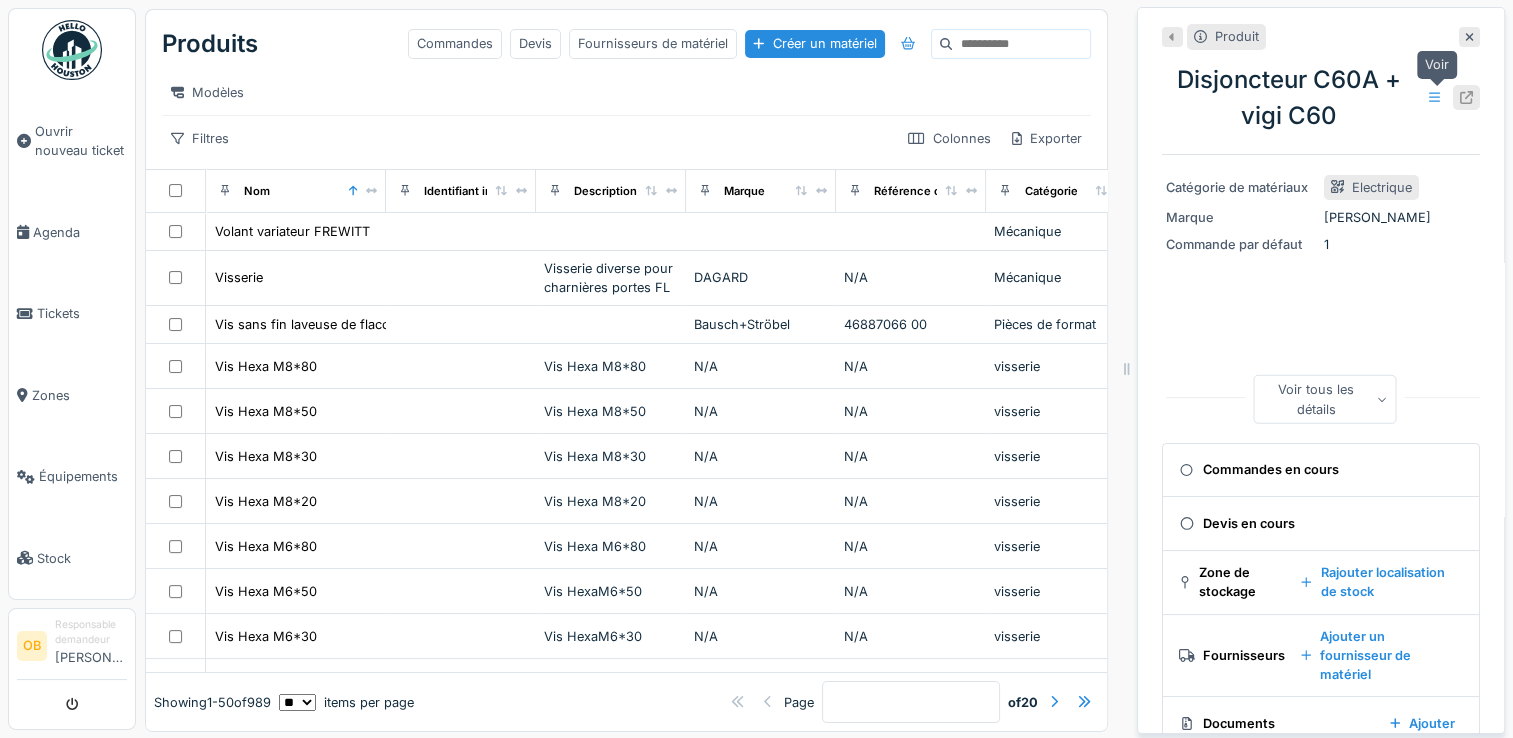 click 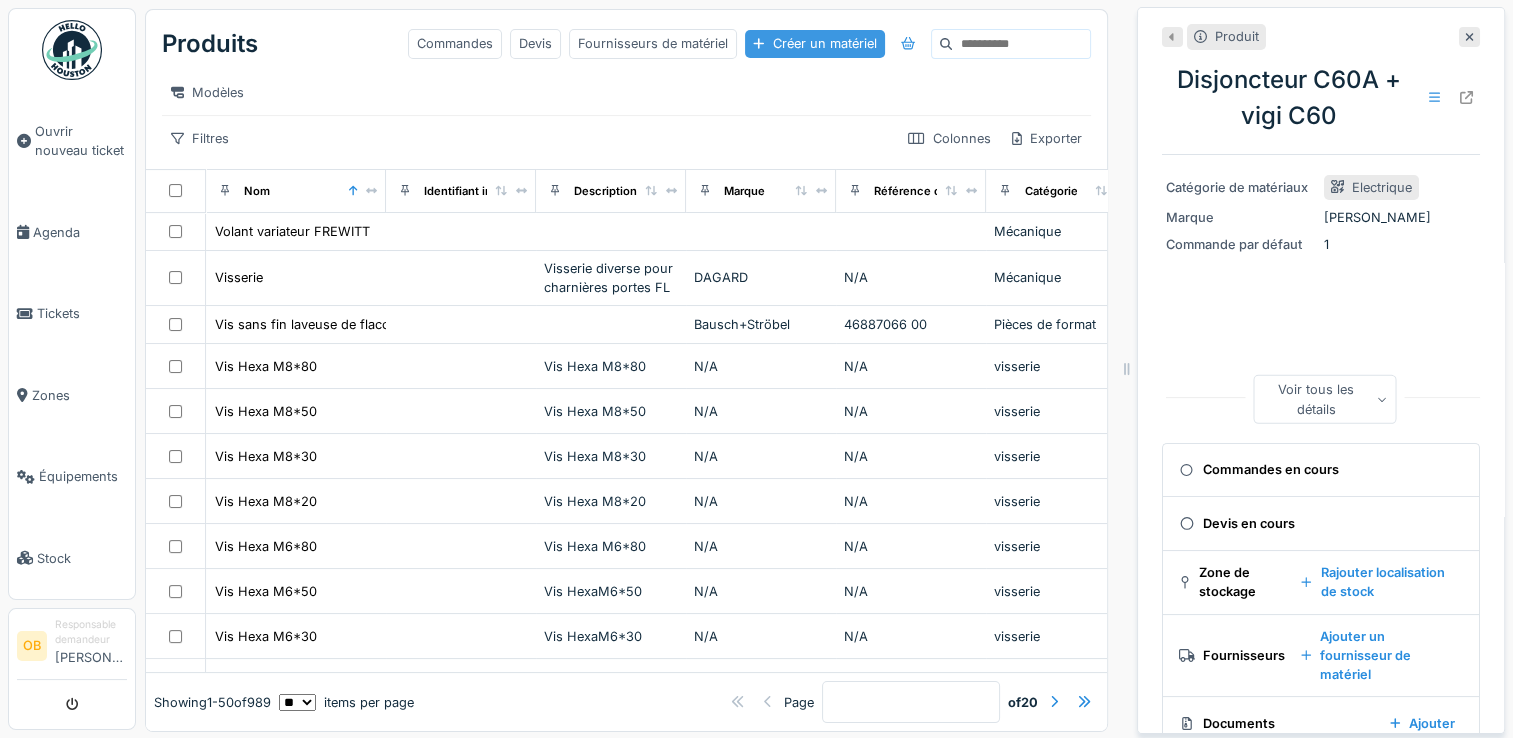 click on "Créer un matériel" at bounding box center (814, 43) 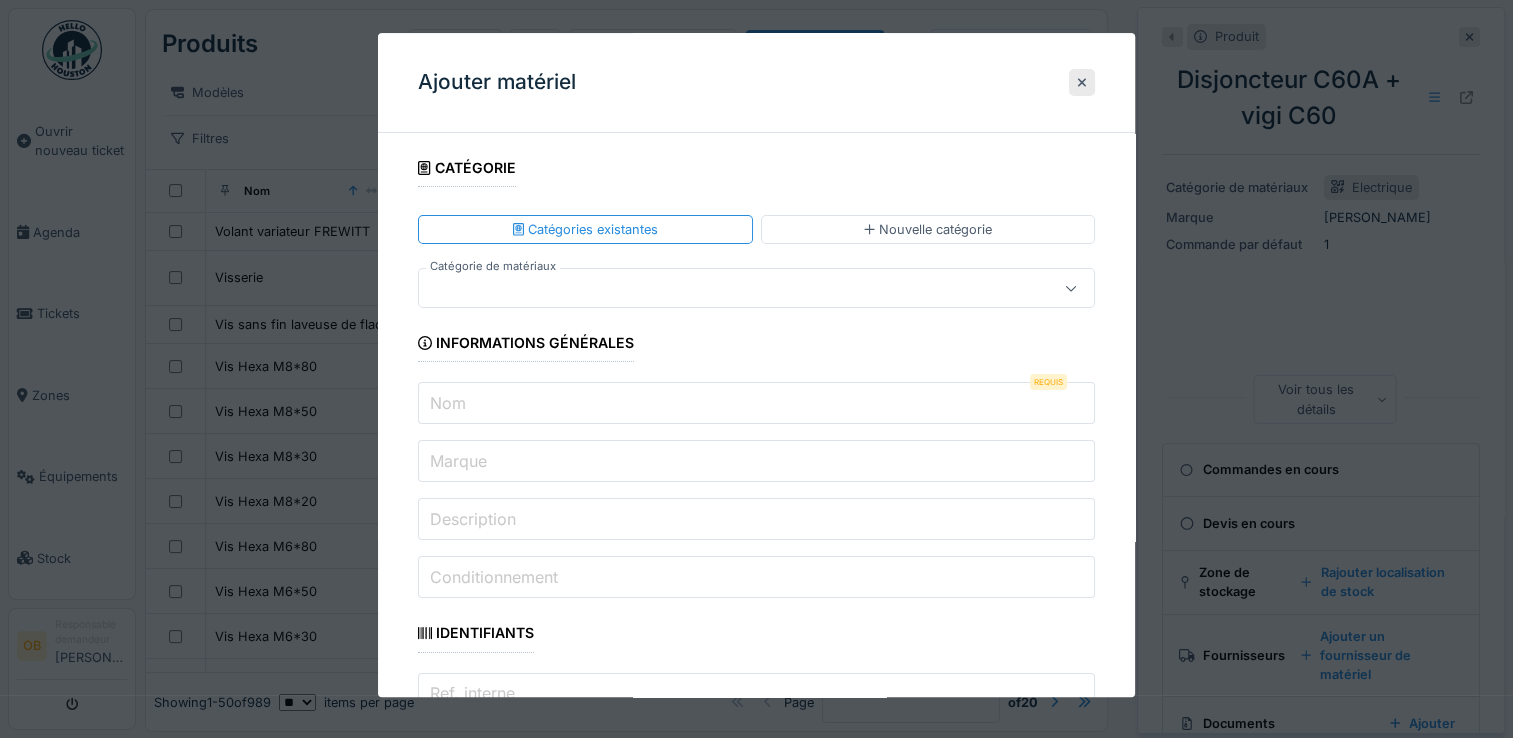 click at bounding box center [722, 289] 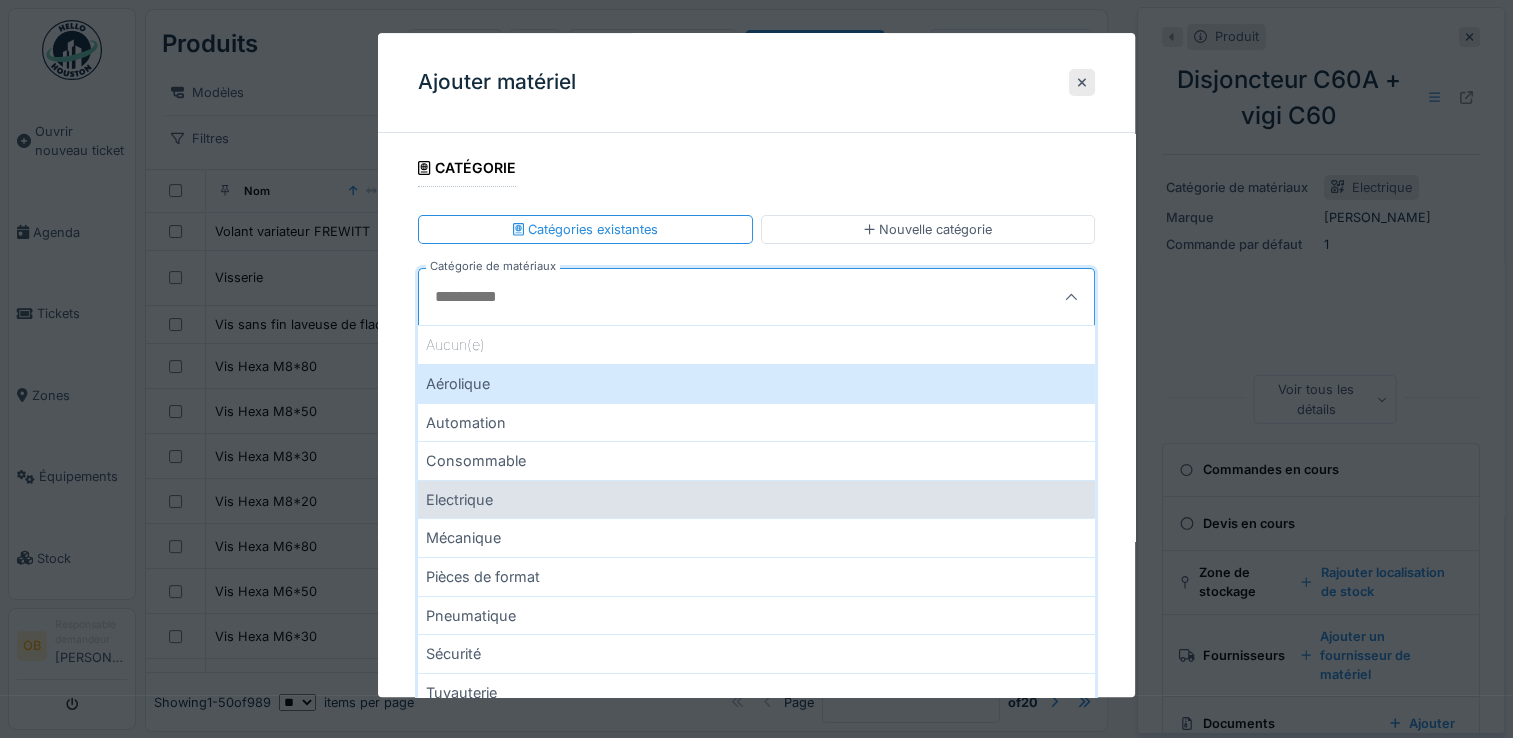 click on "Electrique" at bounding box center [756, 499] 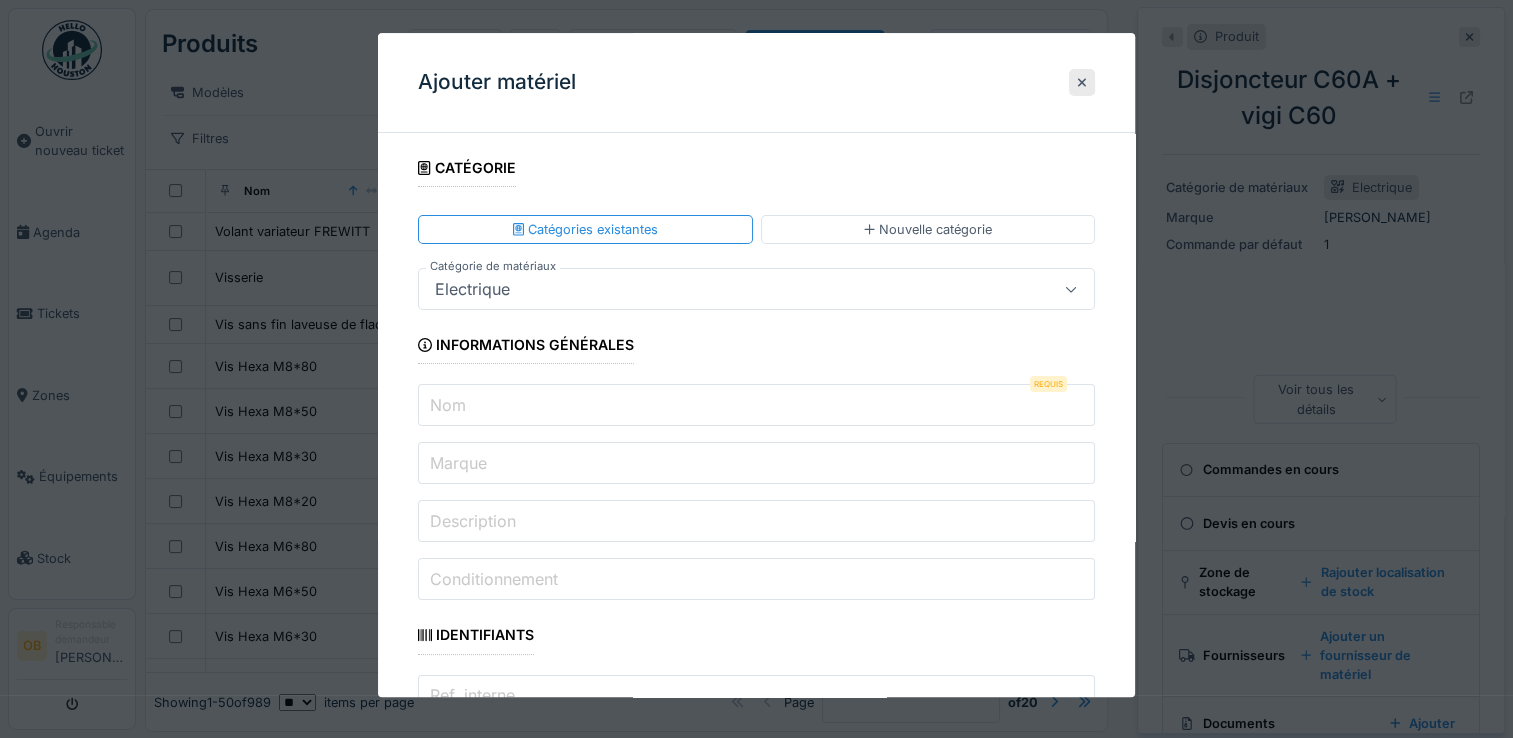 click on "Nom" at bounding box center [756, 406] 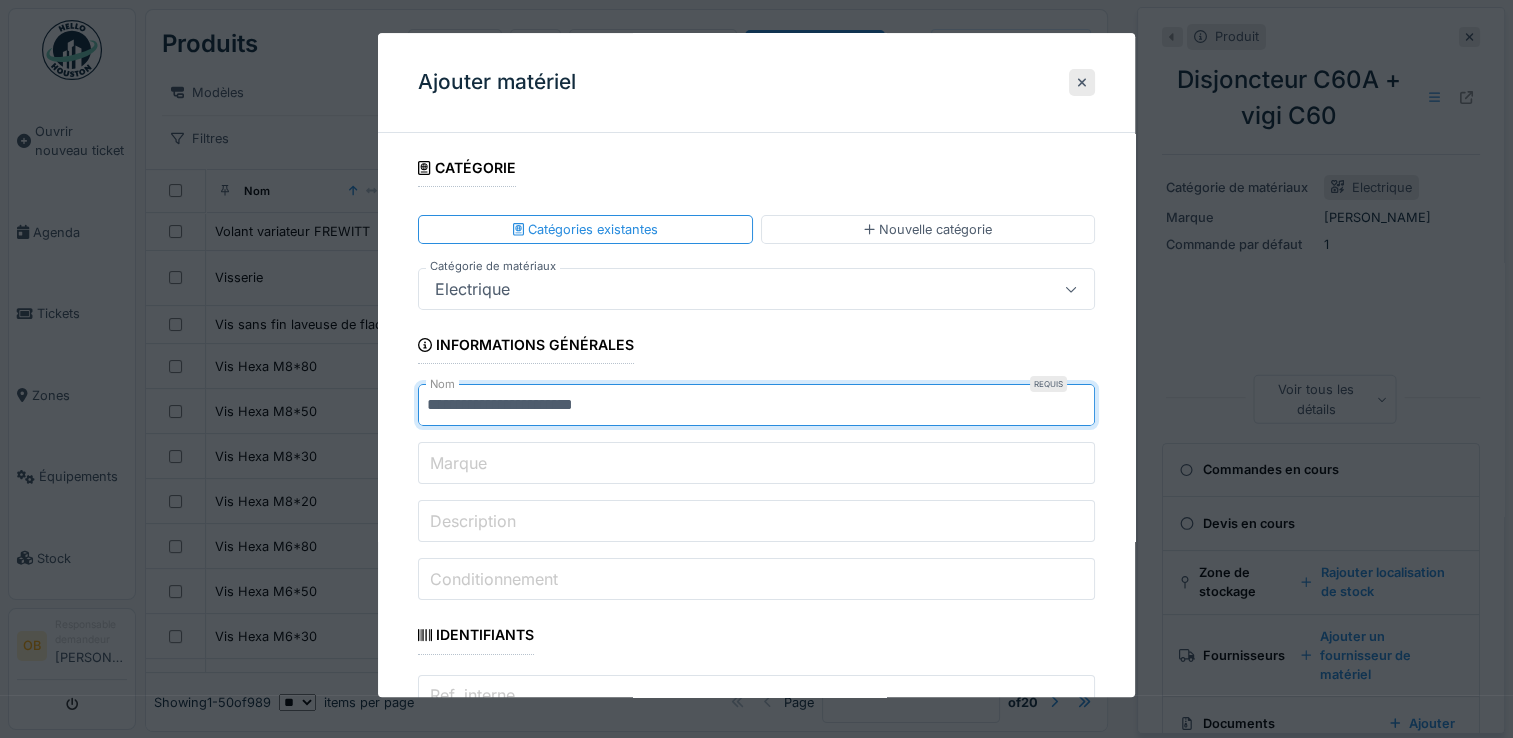 type on "**********" 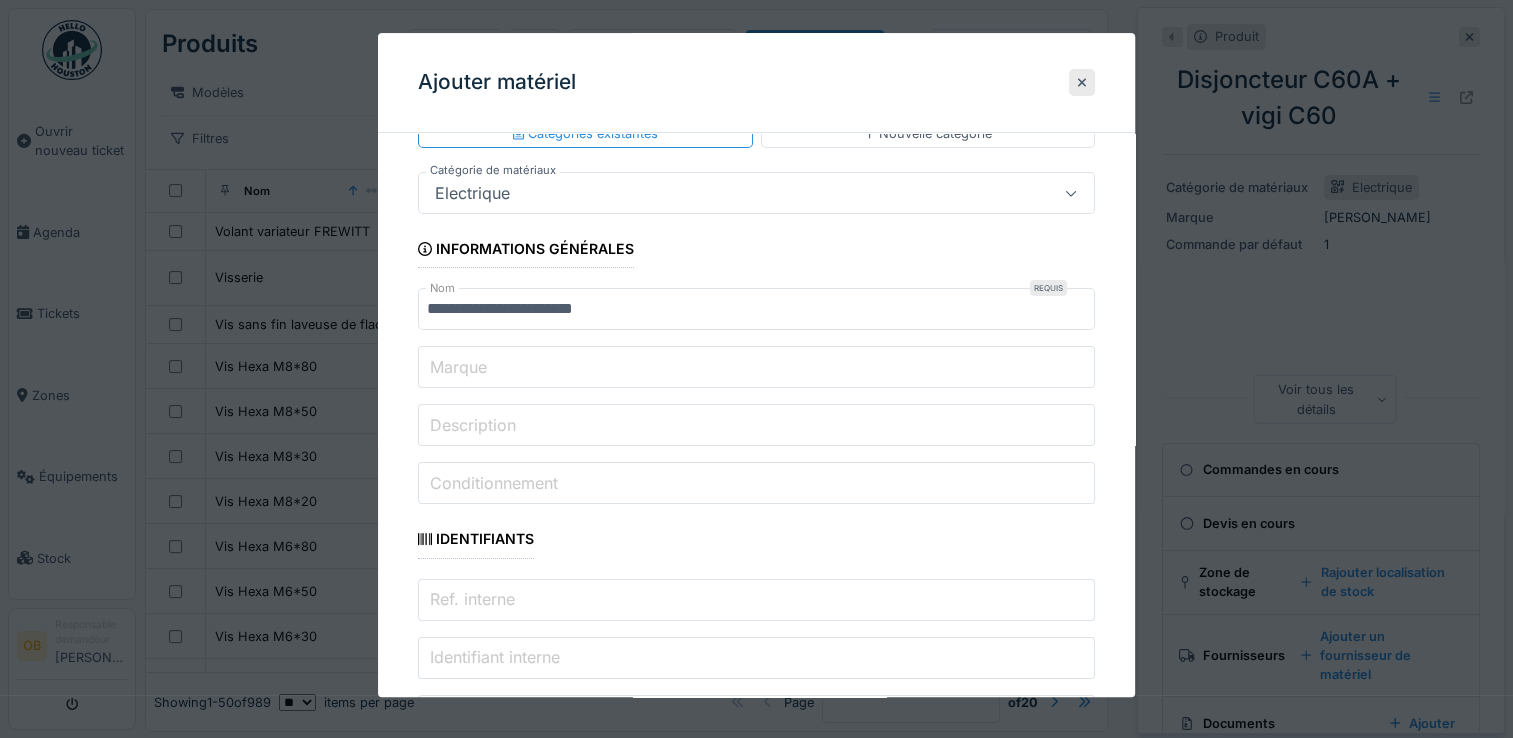 scroll, scrollTop: 133, scrollLeft: 0, axis: vertical 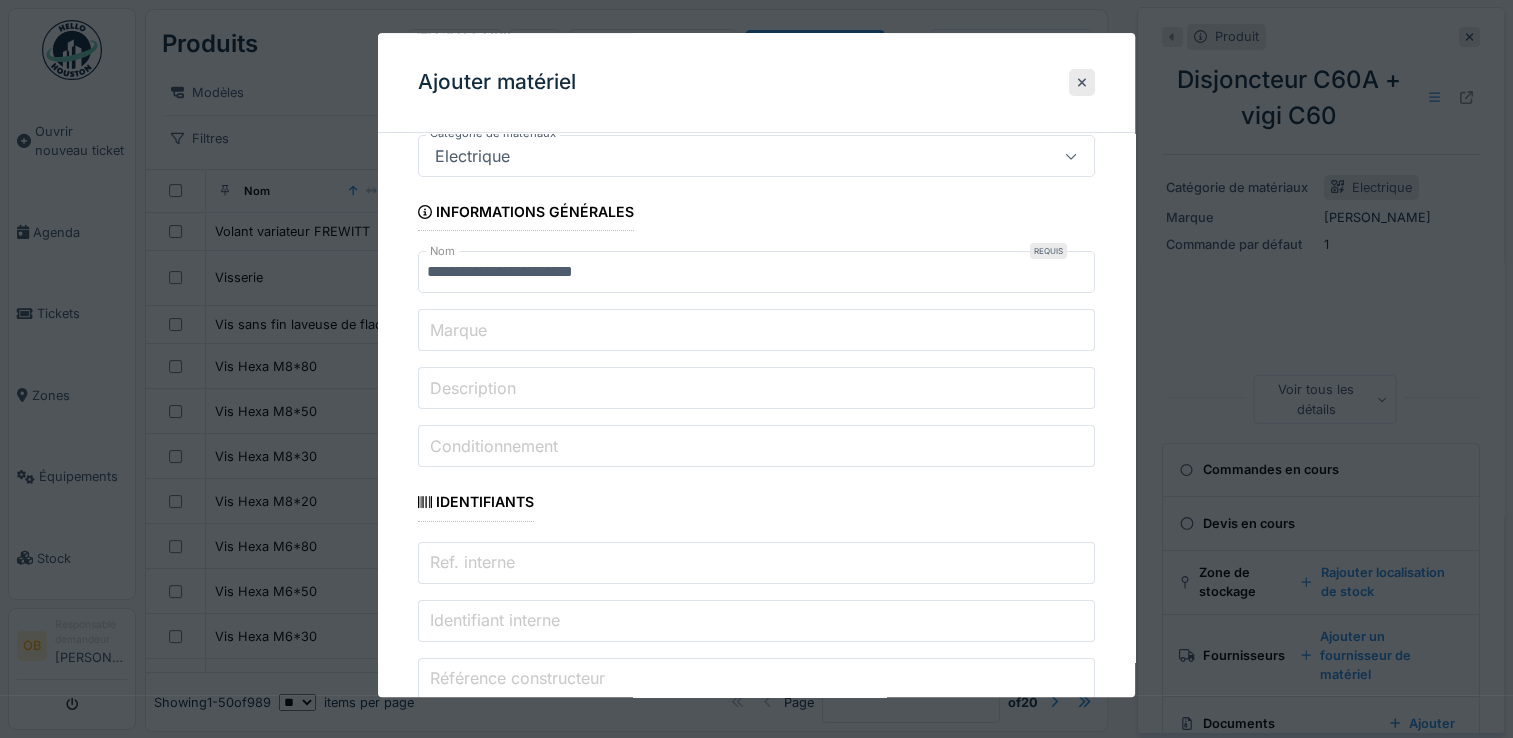 click on "**********" at bounding box center [756, 1738] 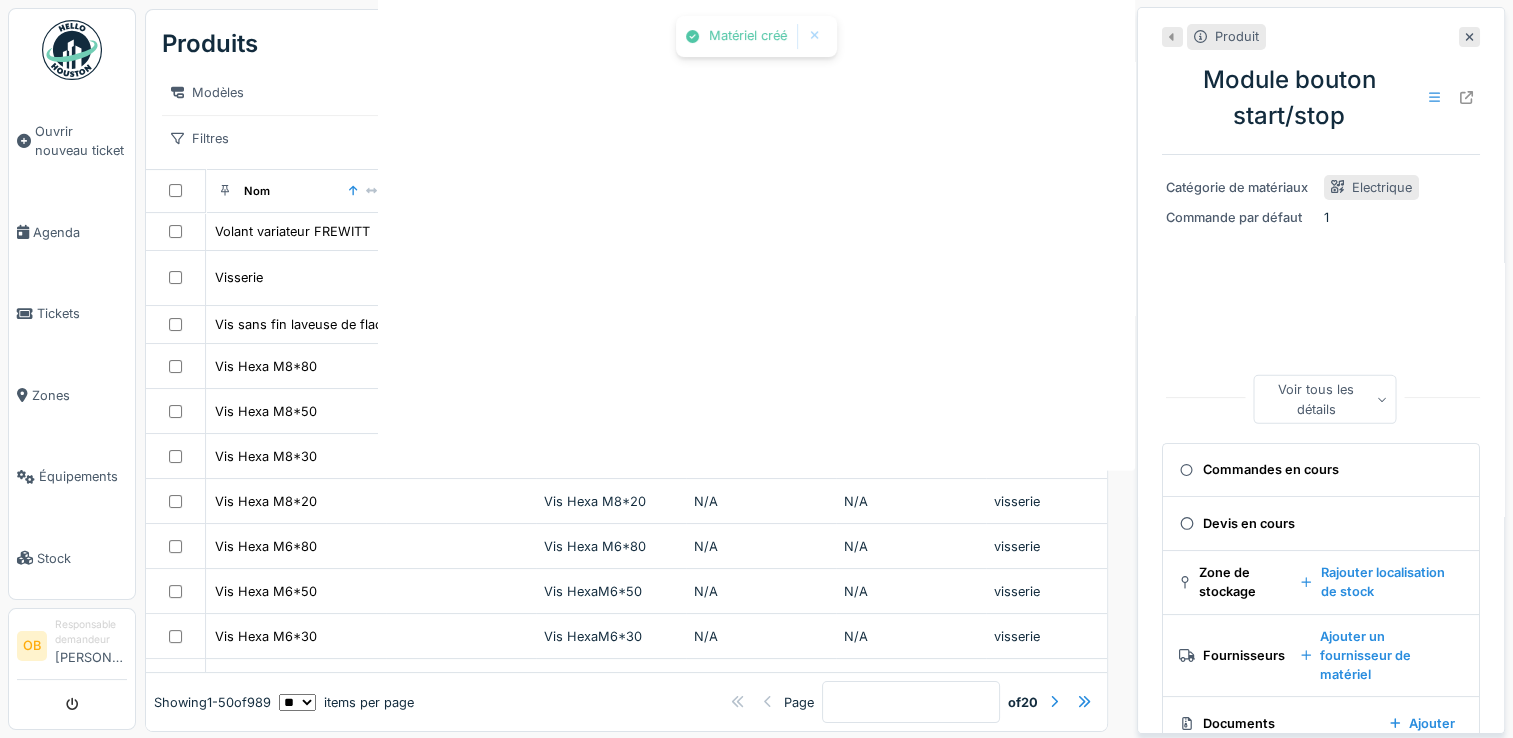 scroll, scrollTop: 0, scrollLeft: 0, axis: both 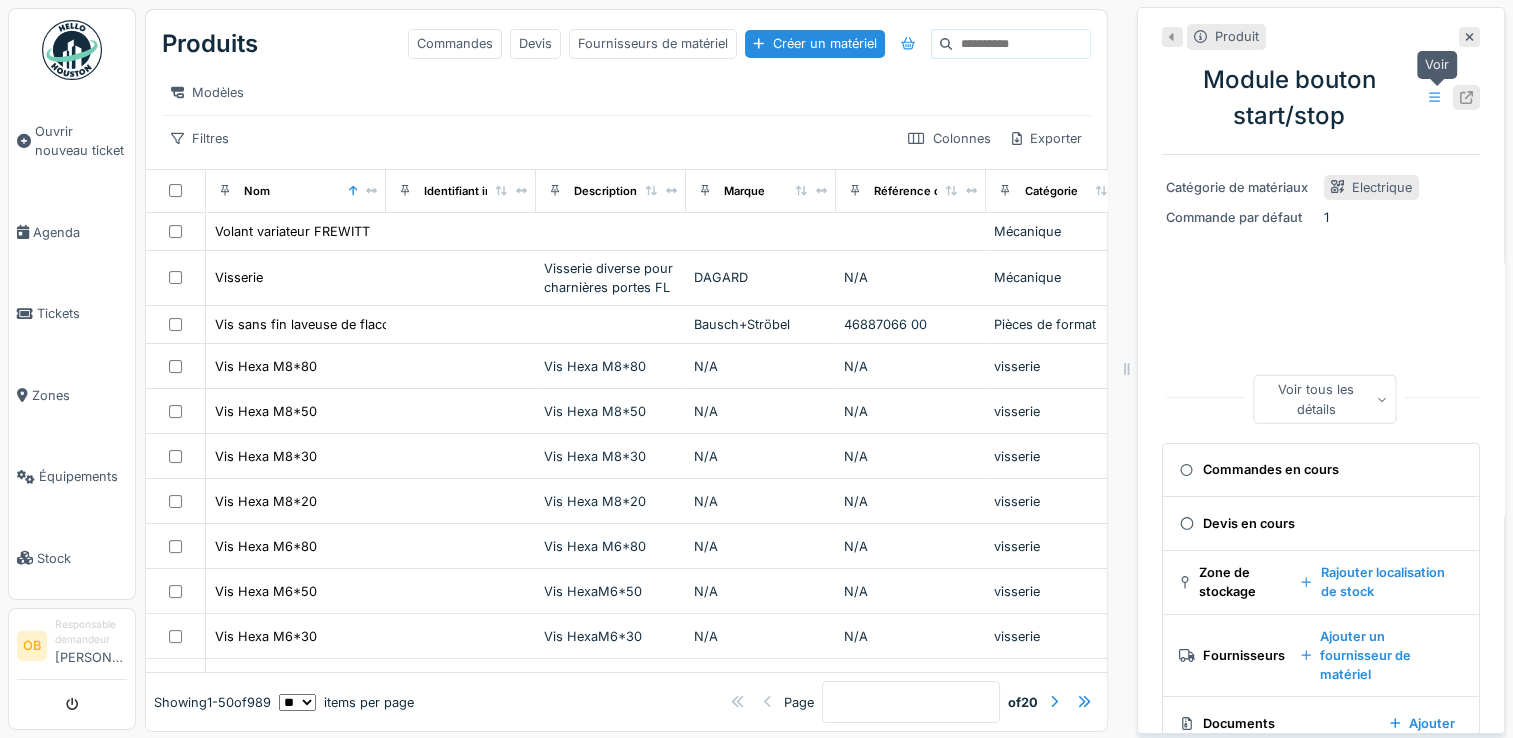 click at bounding box center (1466, 97) 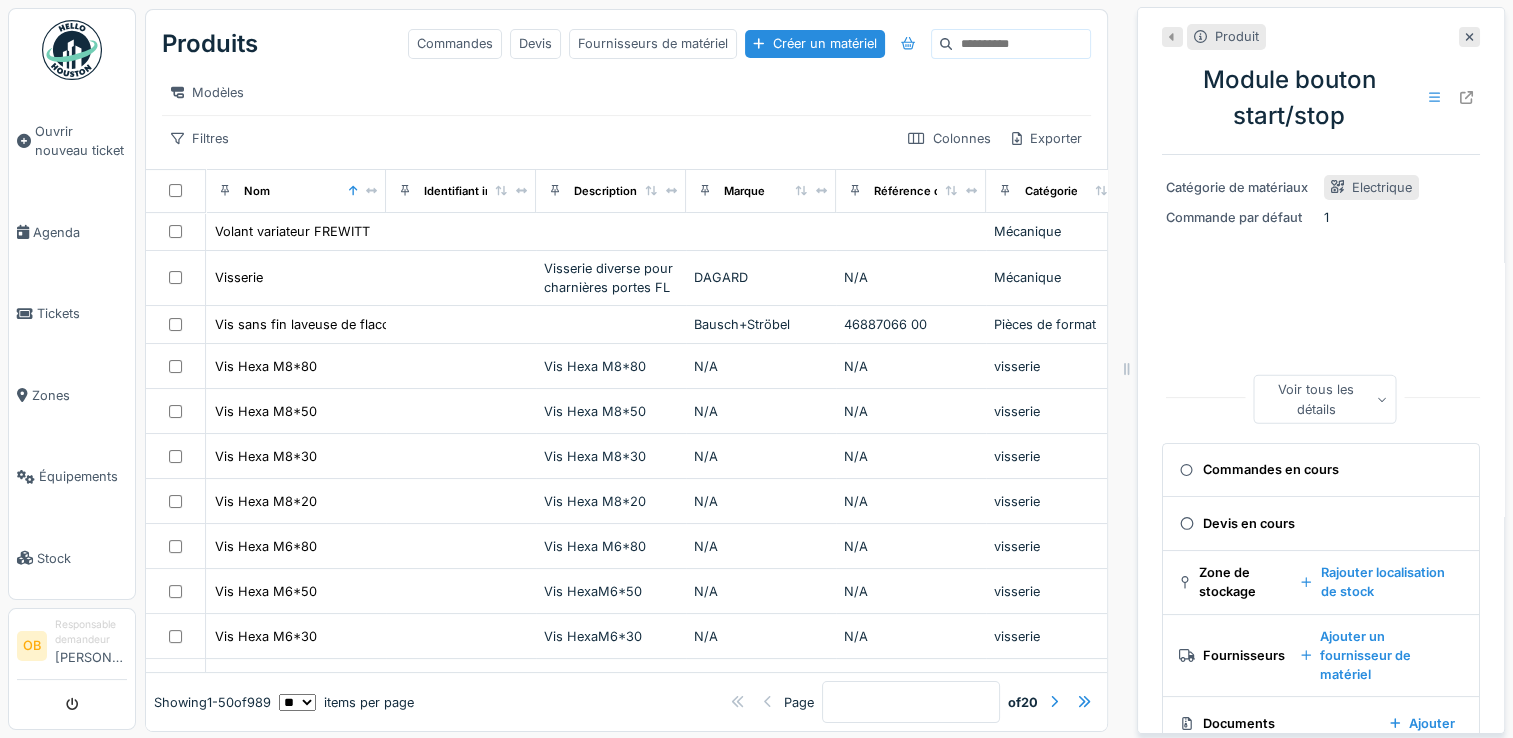 click on "Créer un matériel" at bounding box center [814, 43] 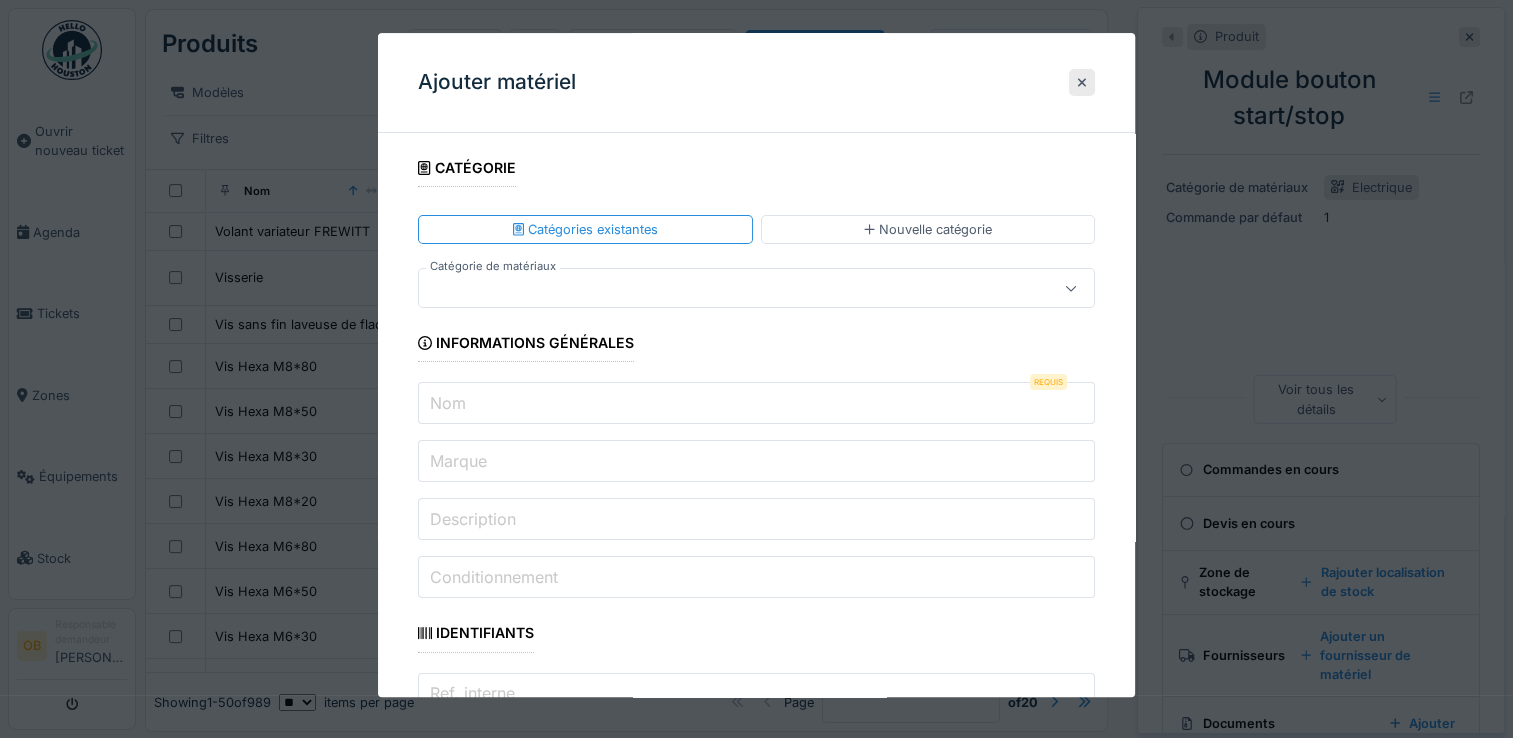 click on "Nom" at bounding box center [756, 404] 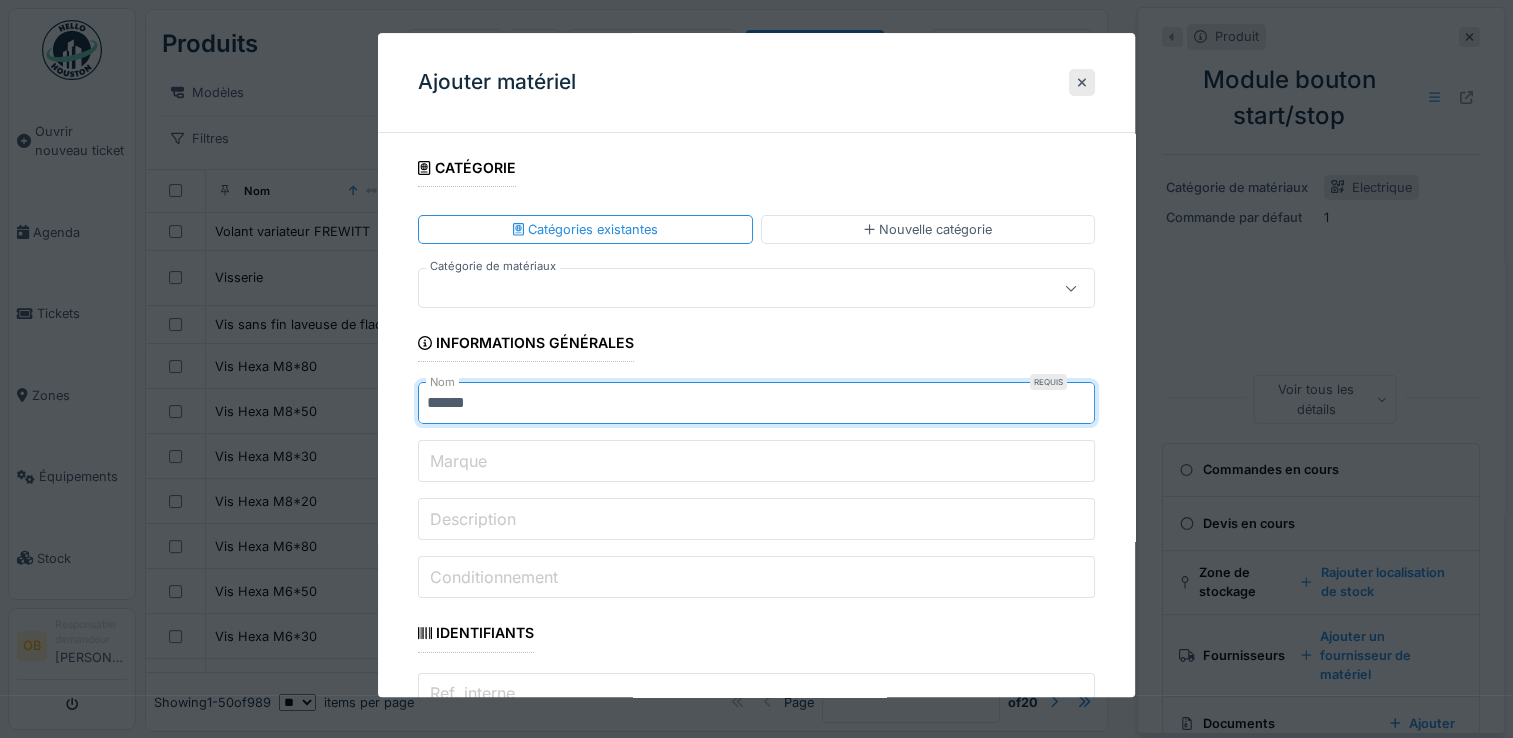 drag, startPoint x: 556, startPoint y: 394, endPoint x: 8, endPoint y: 465, distance: 552.5803 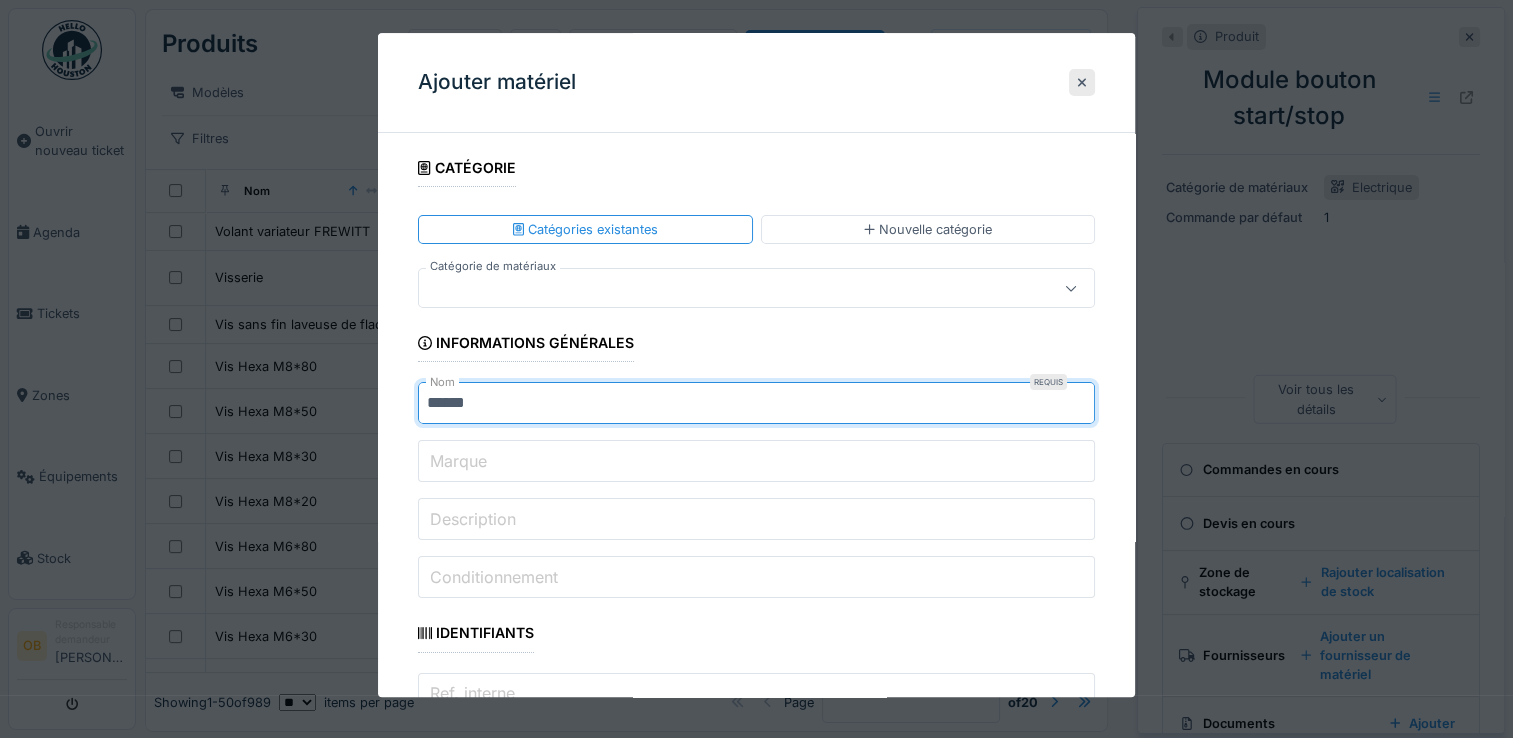 paste on "**********" 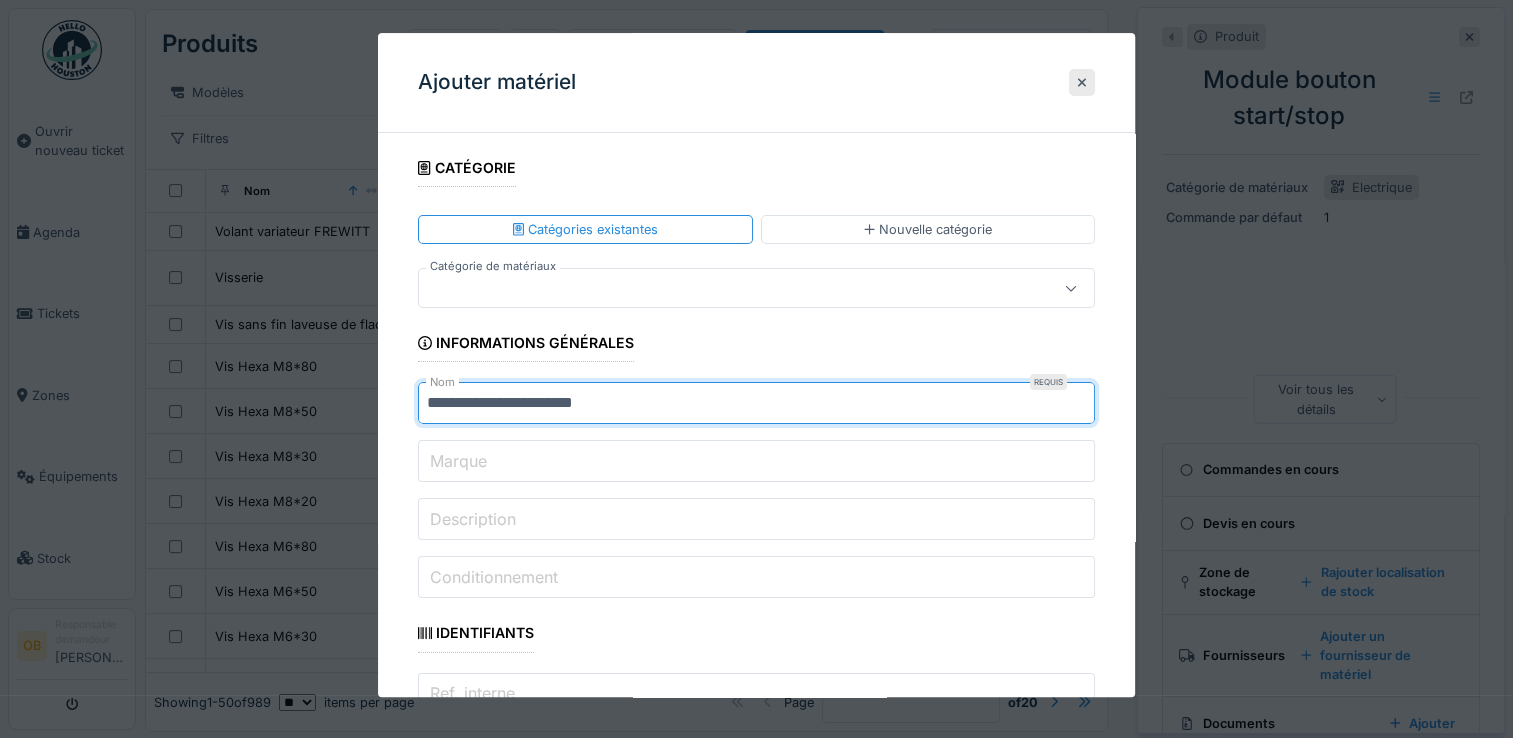 type on "**********" 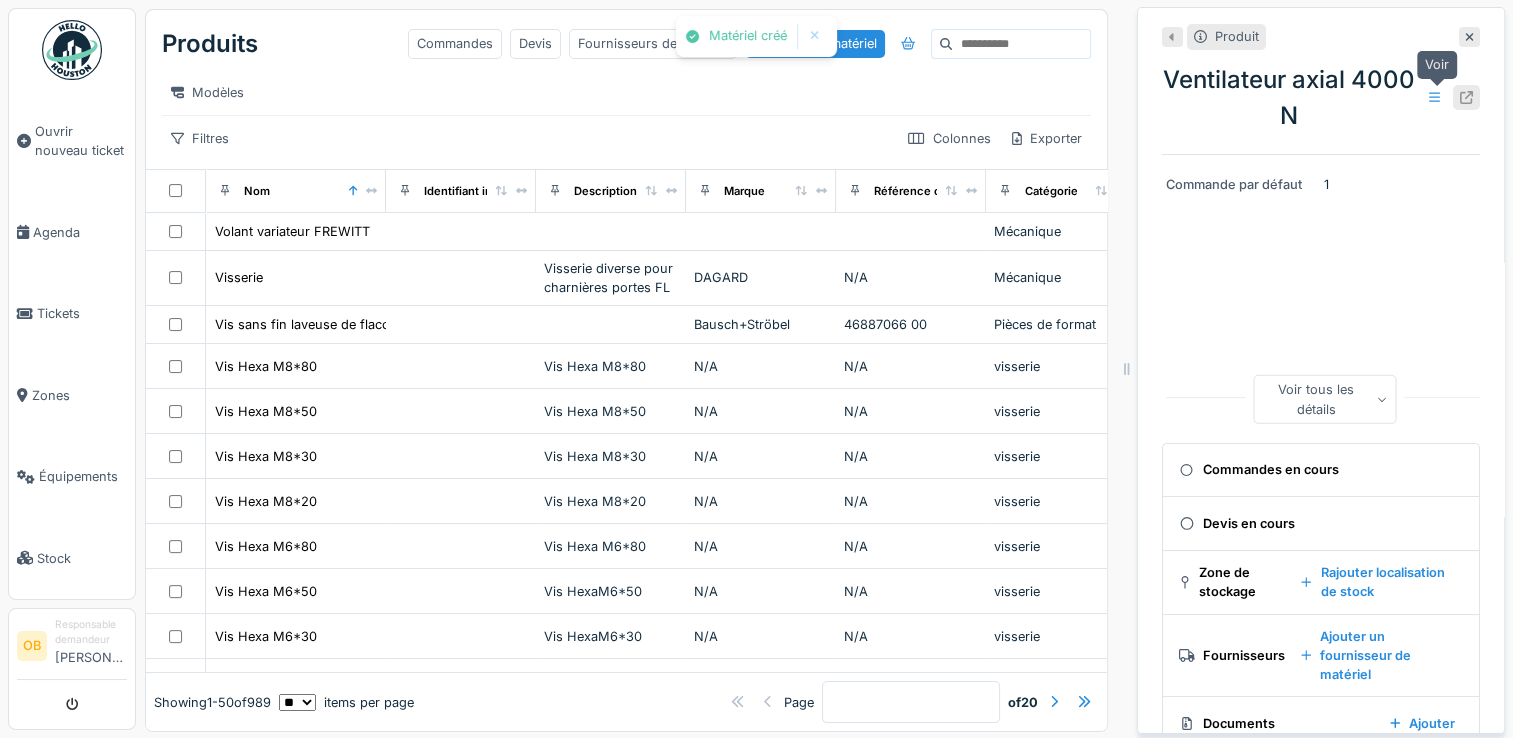 click at bounding box center (1466, 97) 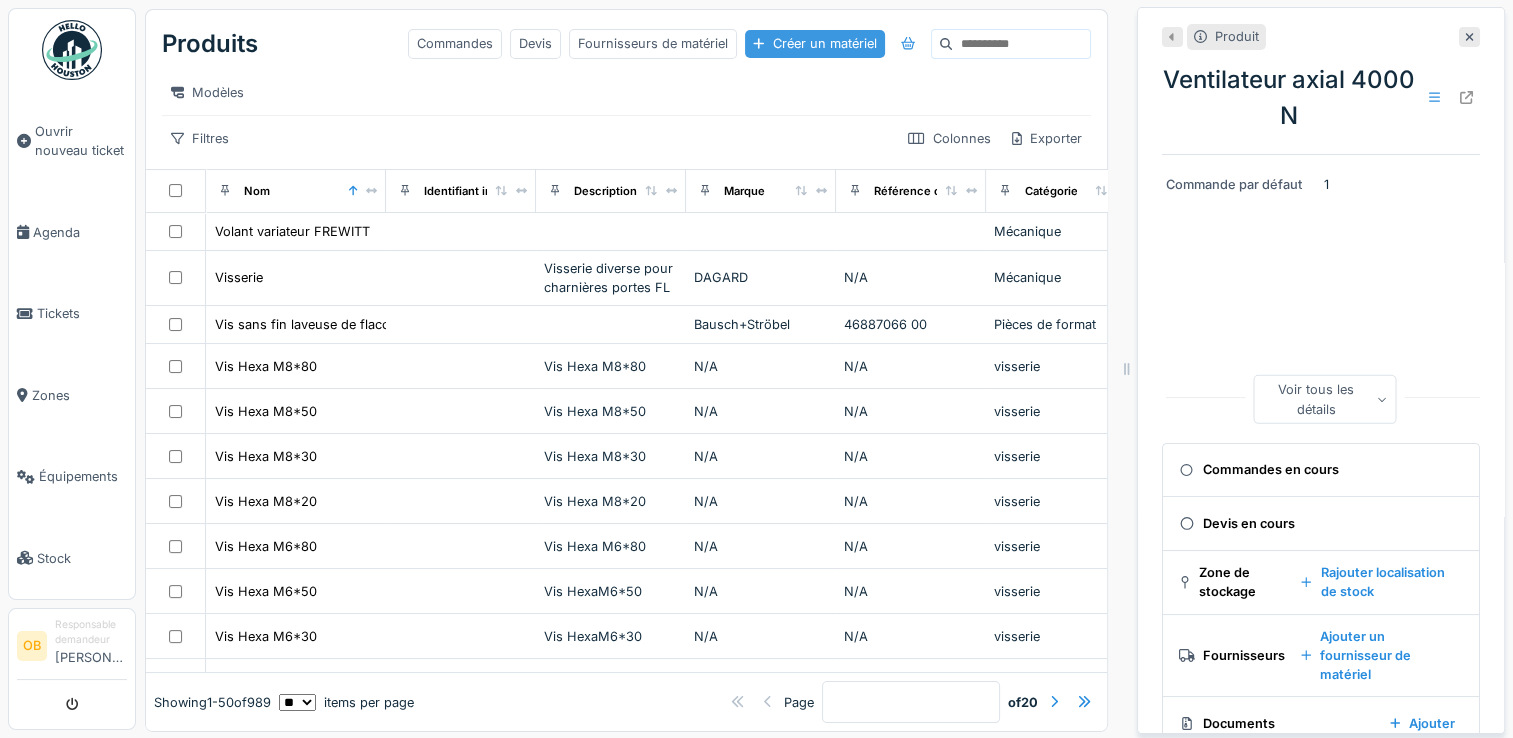 click on "Créer un matériel" at bounding box center (814, 43) 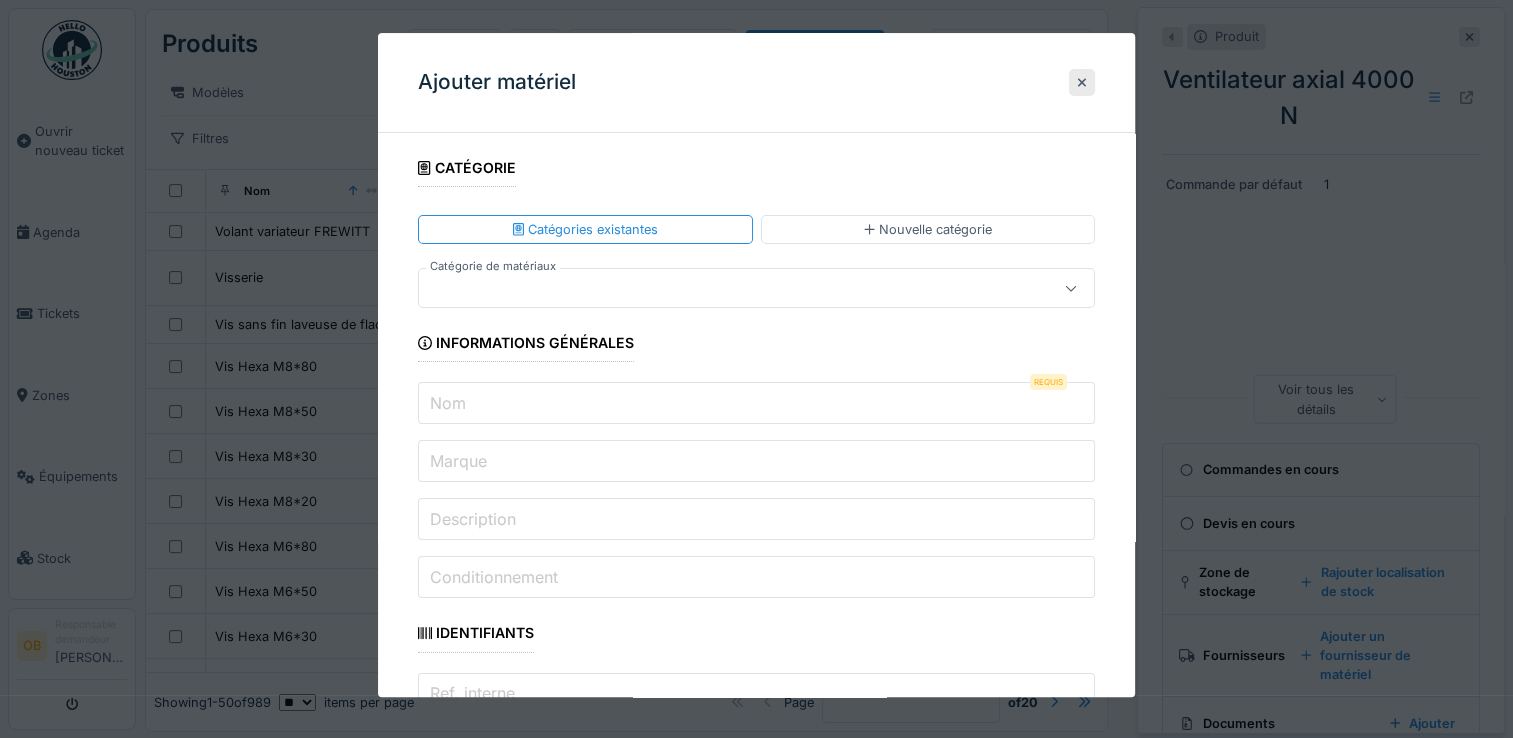 click at bounding box center [722, 289] 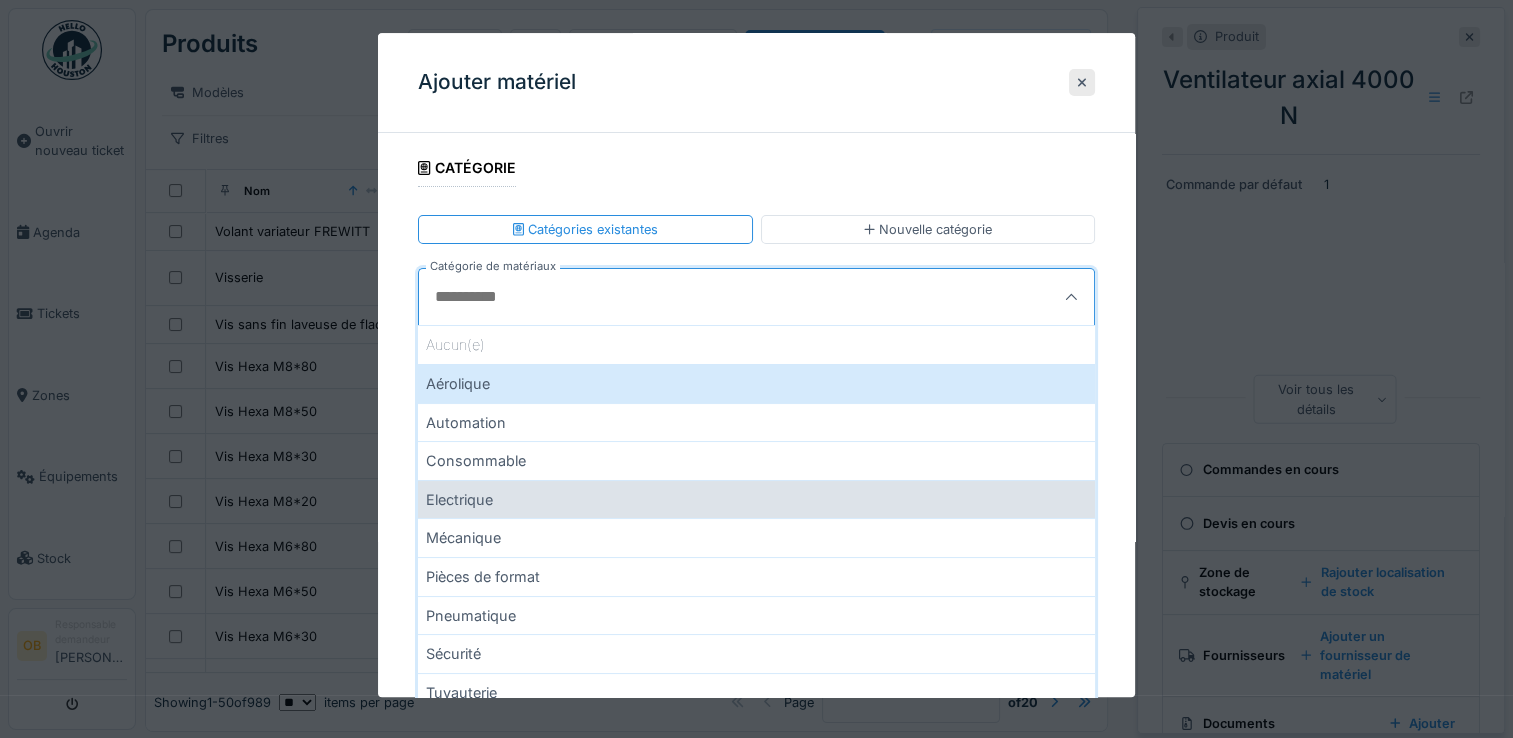 click on "Electrique" at bounding box center (756, 499) 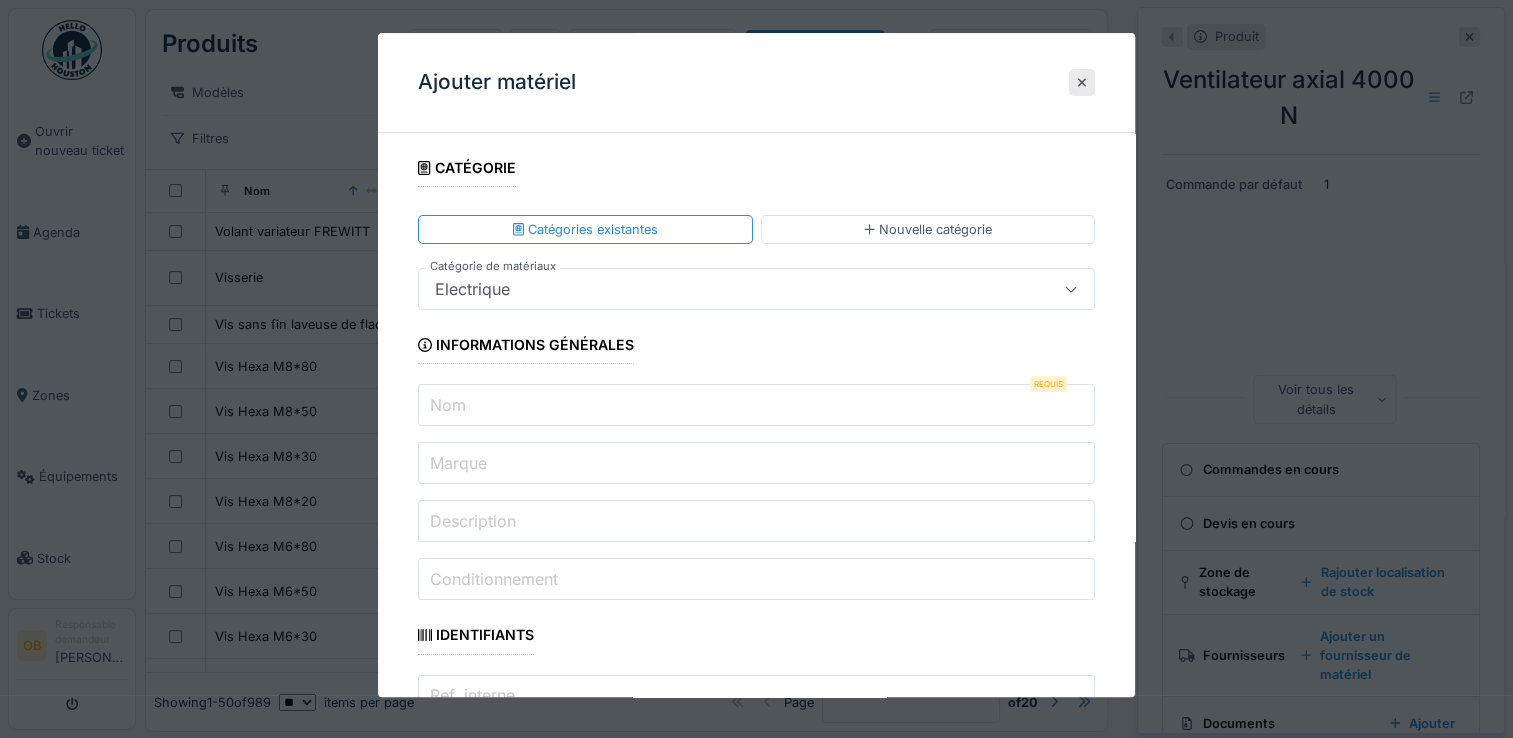 click on "Nom" at bounding box center (756, 406) 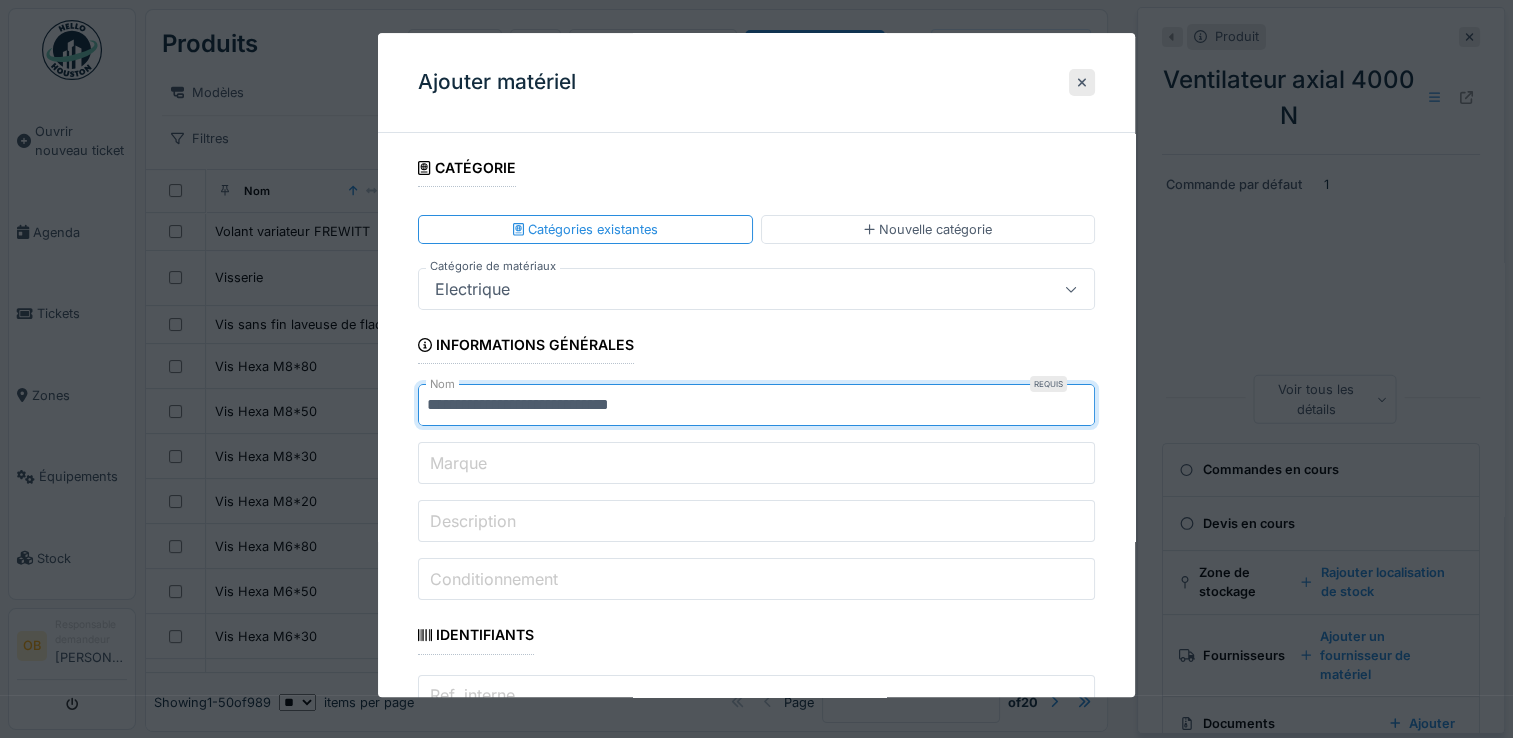 type on "**********" 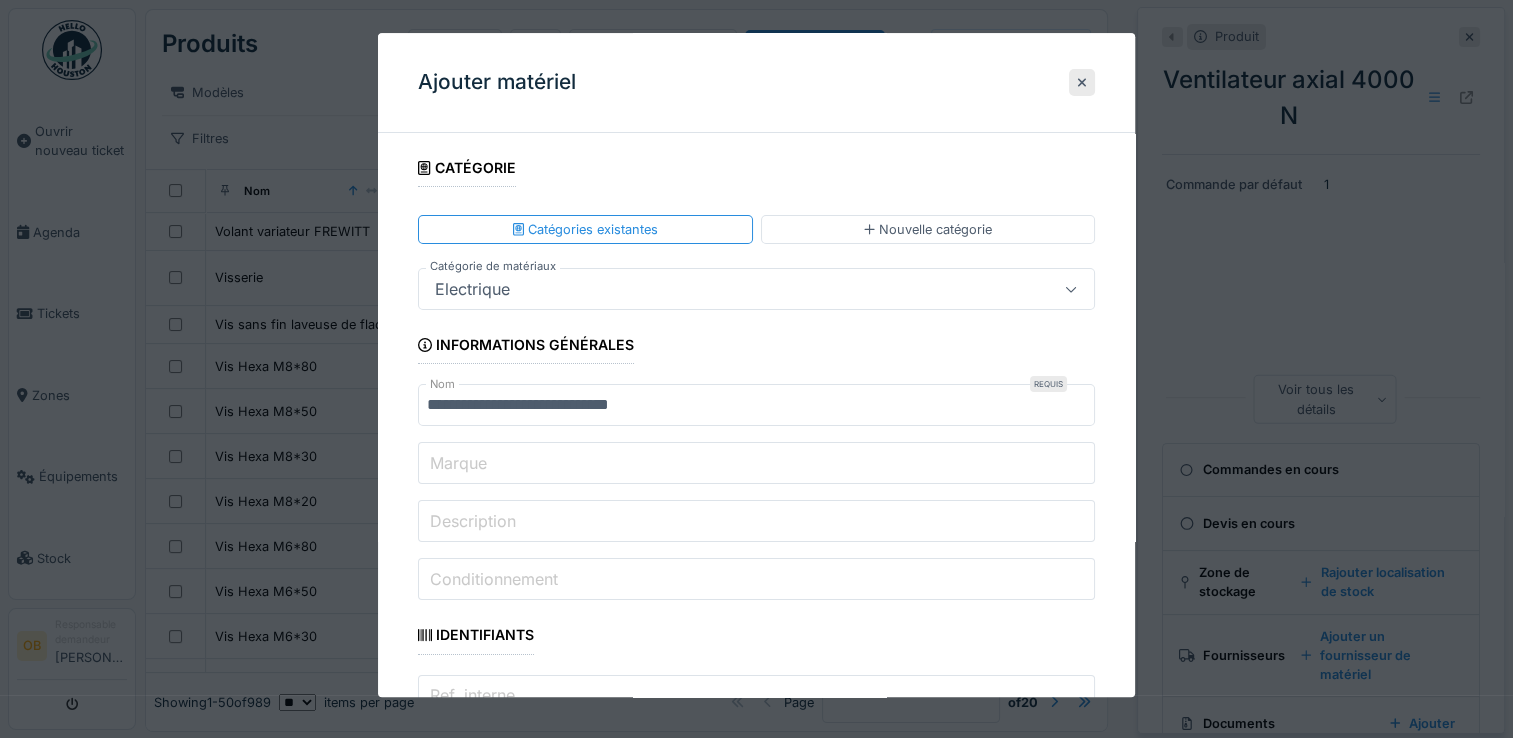 click on "Marque" at bounding box center [756, 464] 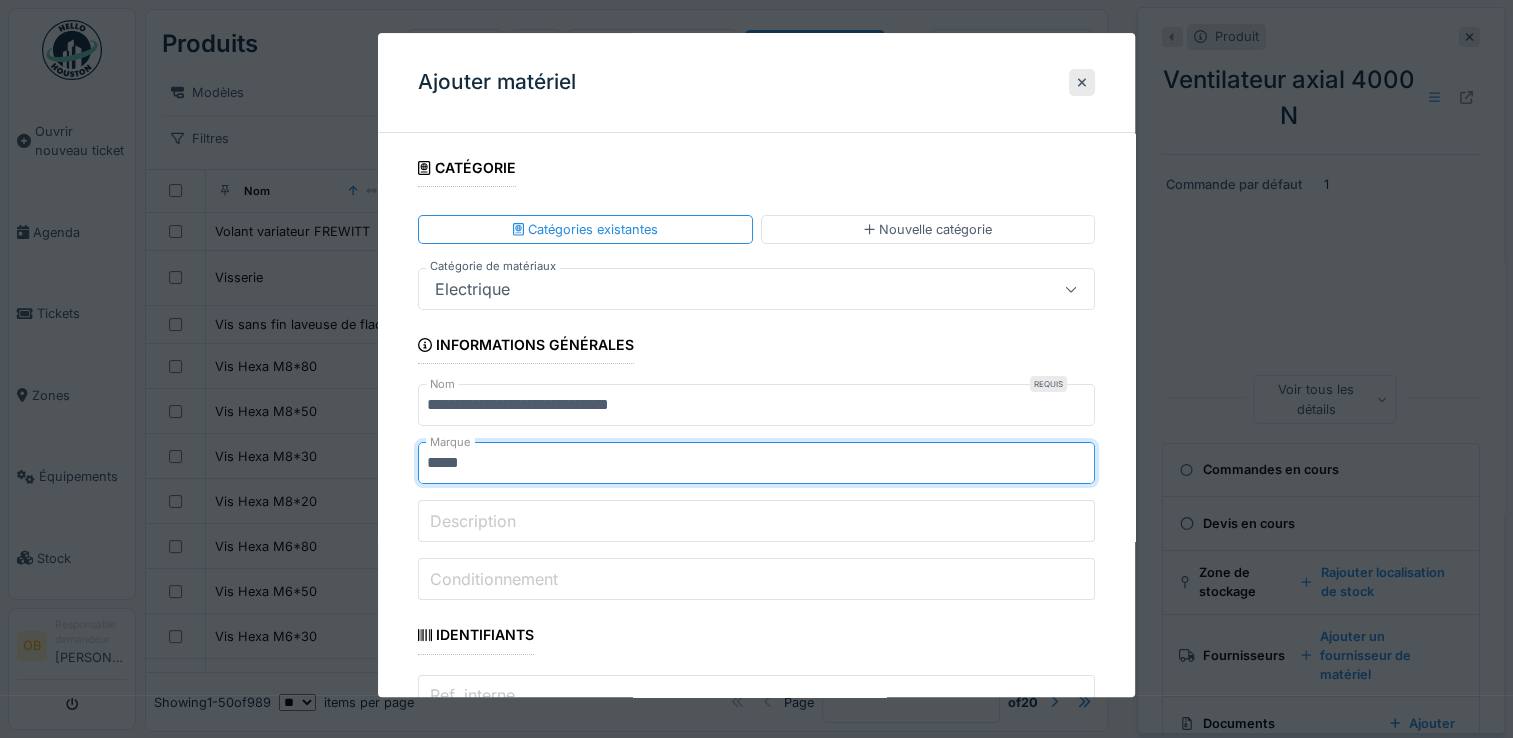 type on "*****" 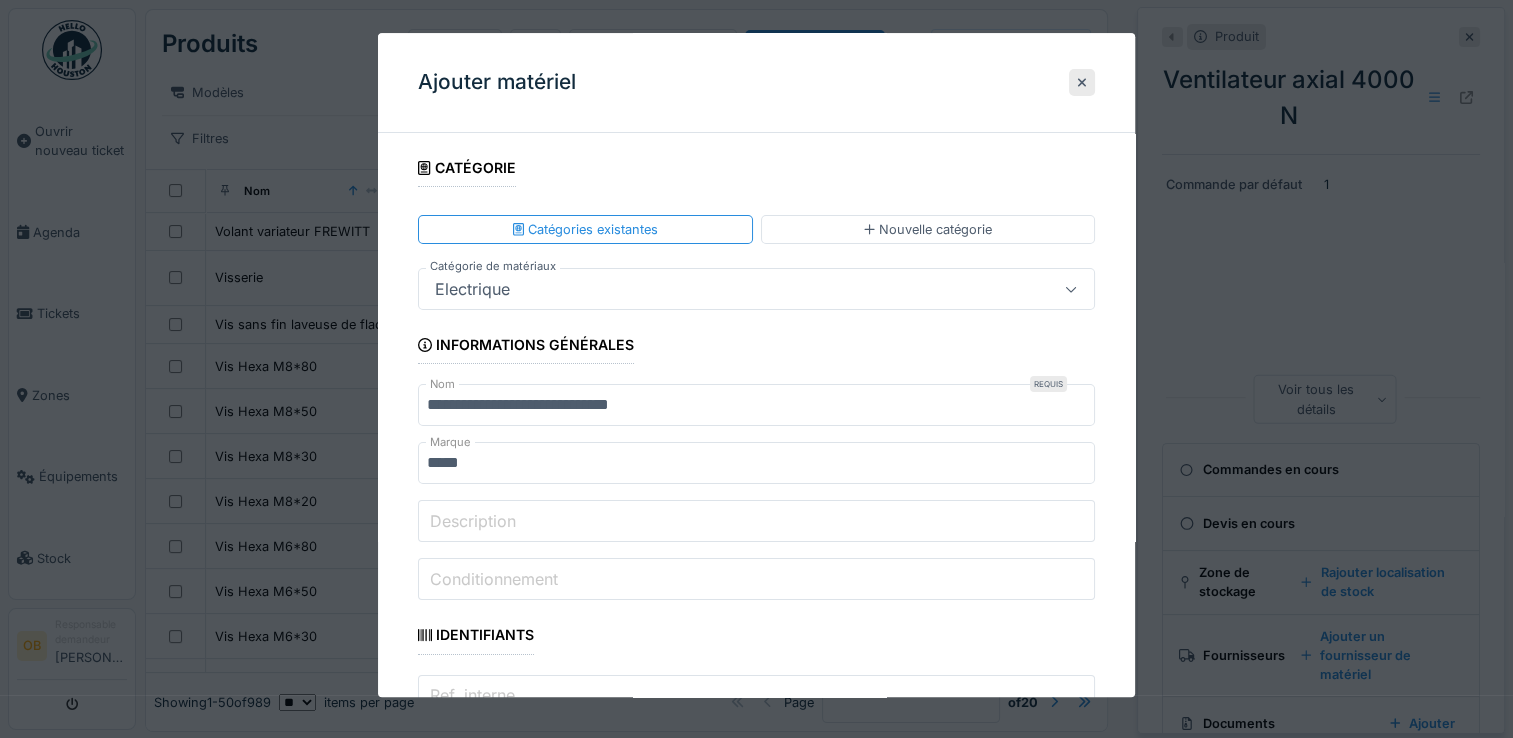 click on "**********" at bounding box center (756, 1871) 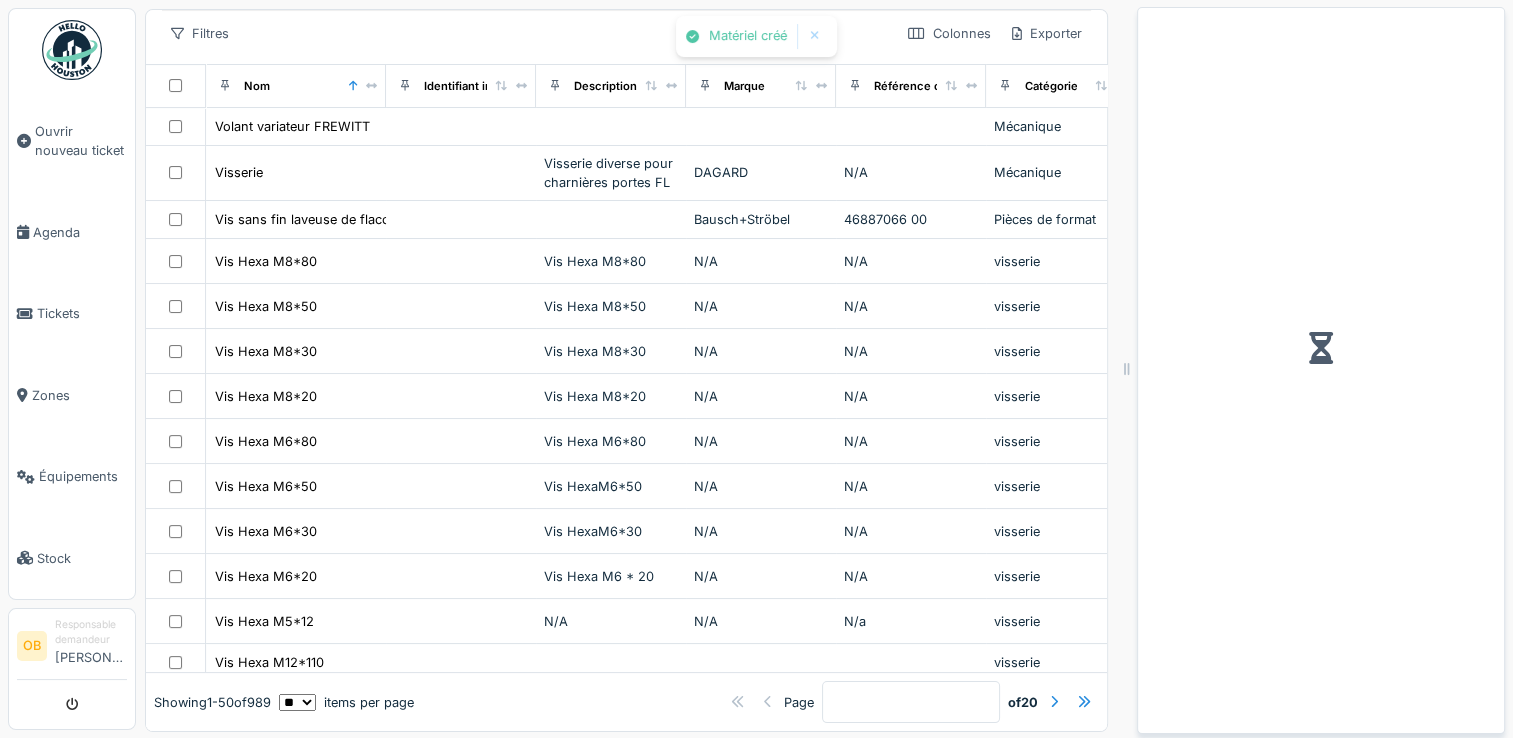 scroll, scrollTop: 0, scrollLeft: 0, axis: both 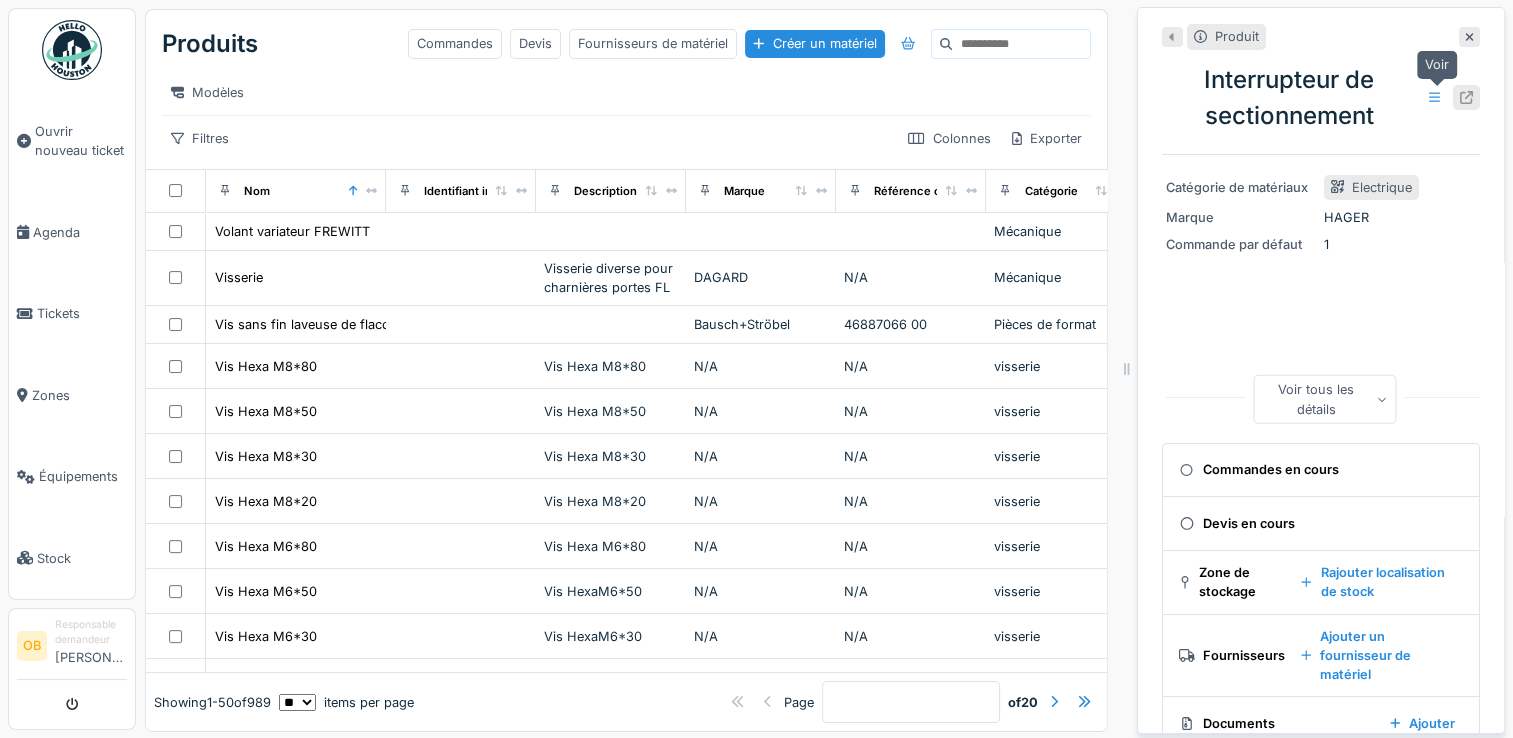 click at bounding box center (1466, 97) 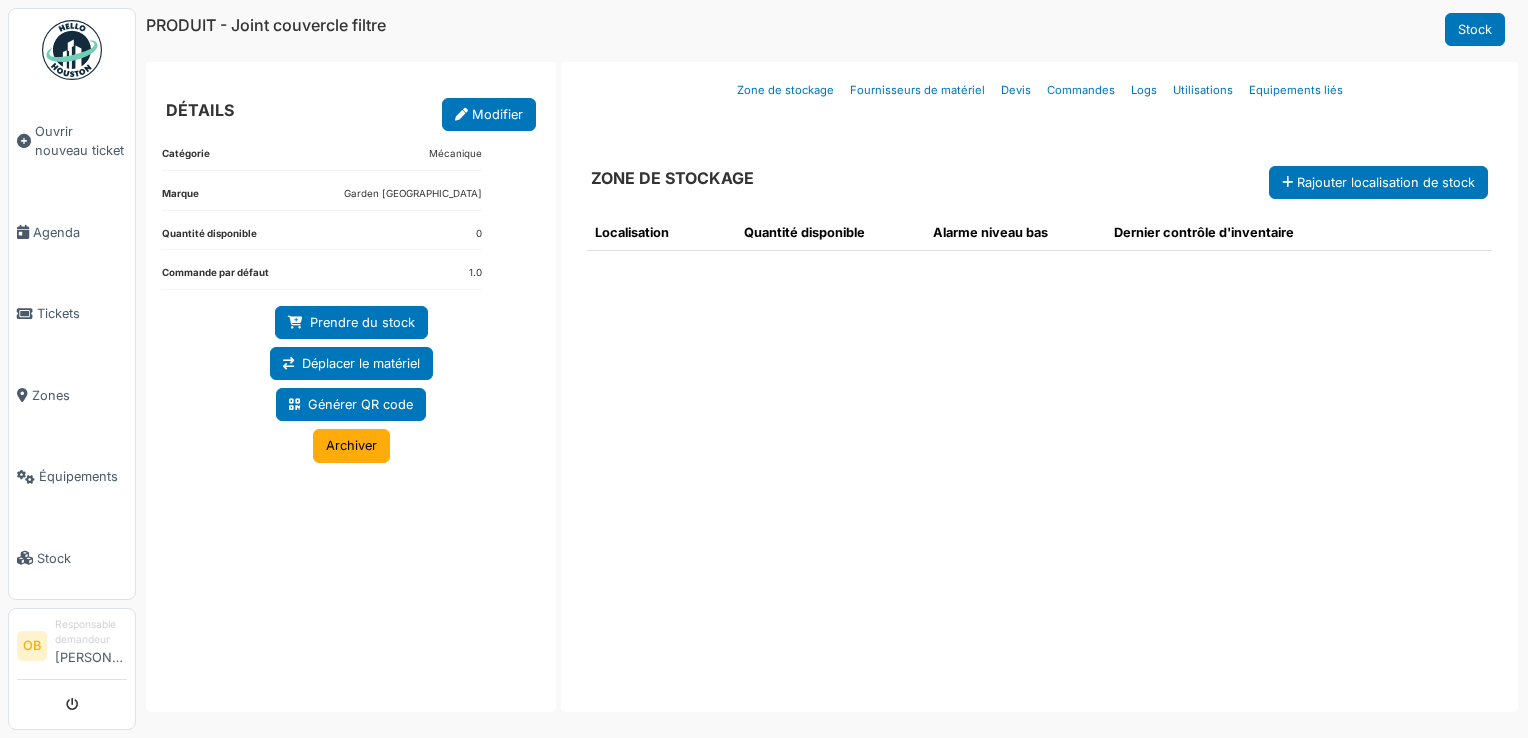 scroll, scrollTop: 0, scrollLeft: 0, axis: both 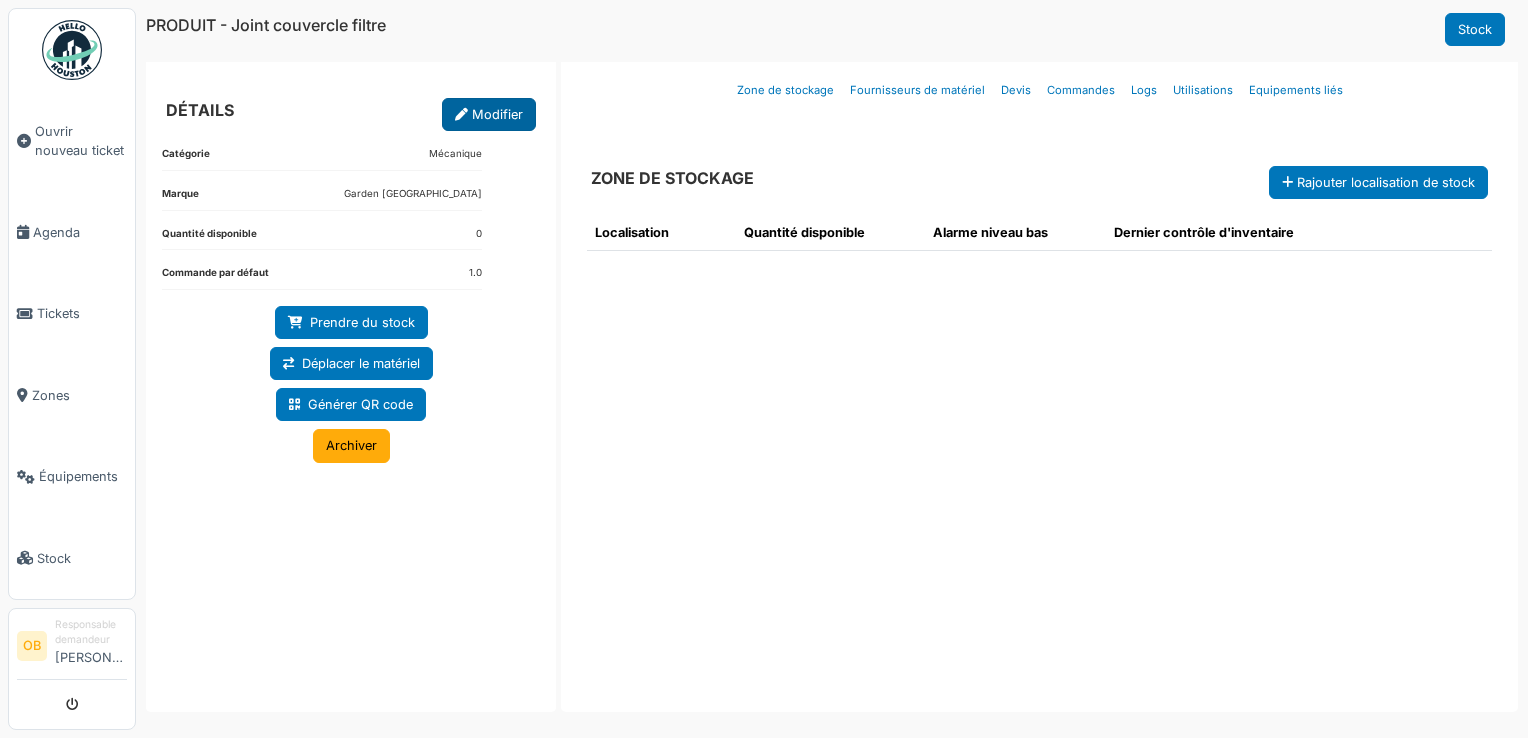 drag, startPoint x: 0, startPoint y: 0, endPoint x: 454, endPoint y: 119, distance: 469.33676 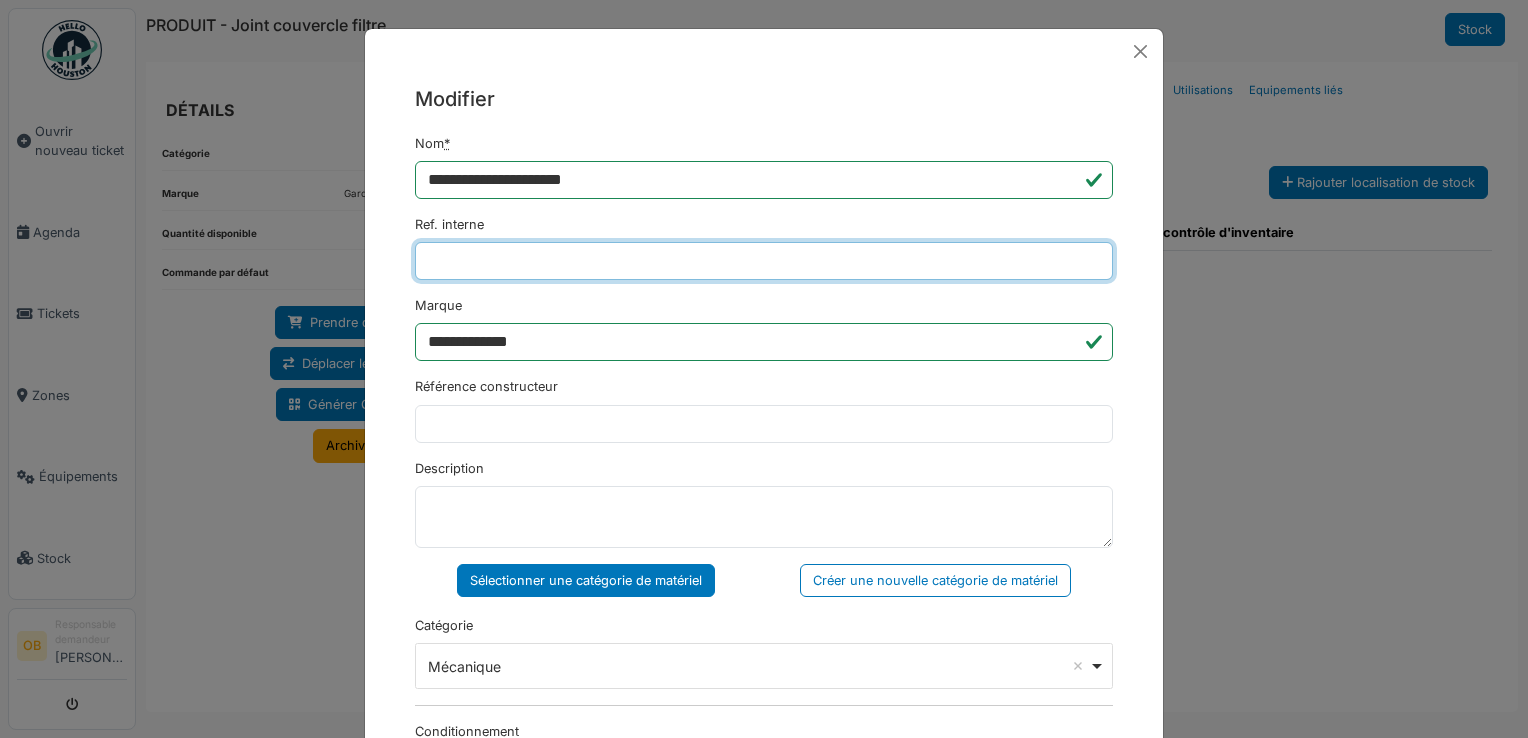 click on "Ref. interne" at bounding box center (764, 261) 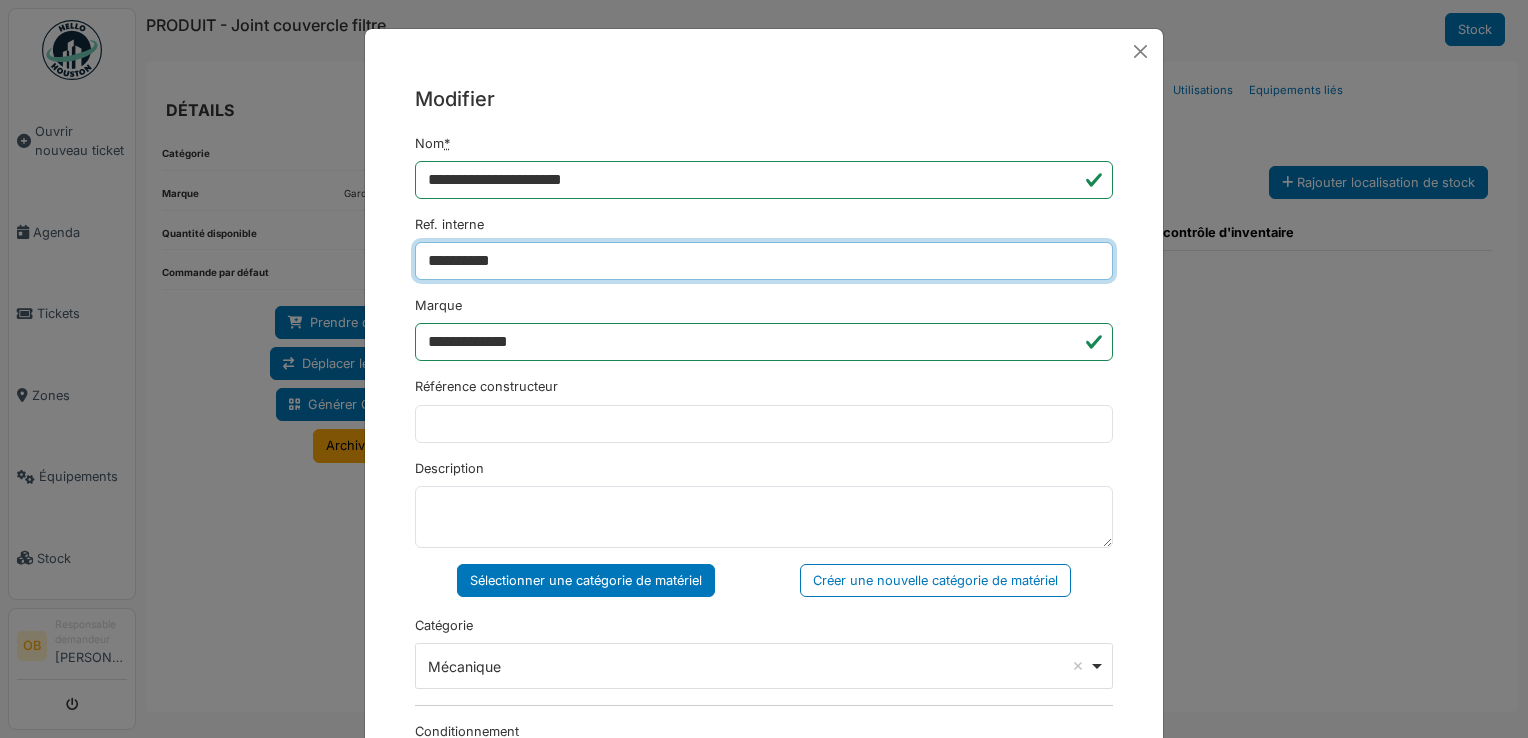 type on "**********" 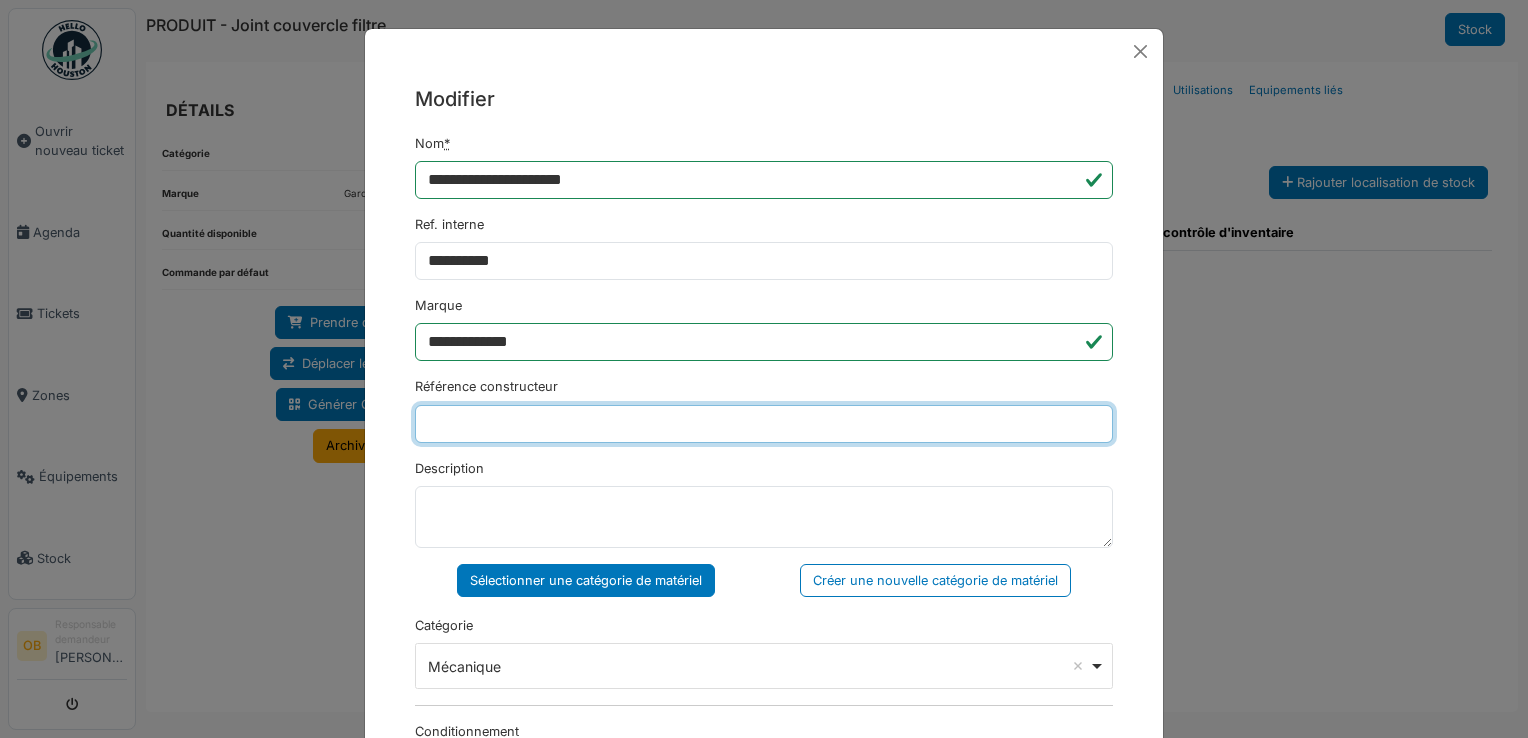 click on "Référence constructeur" at bounding box center [764, 424] 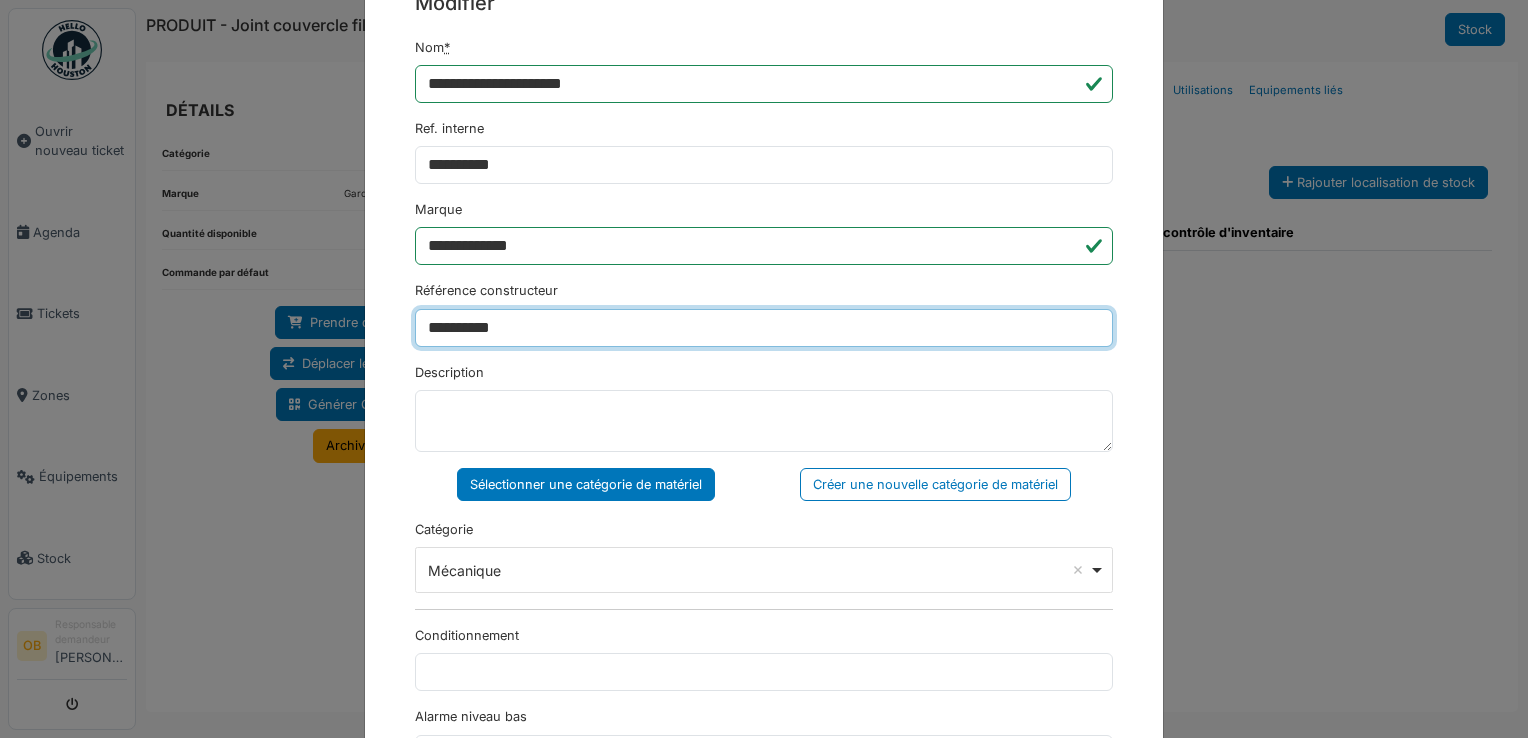 scroll, scrollTop: 133, scrollLeft: 0, axis: vertical 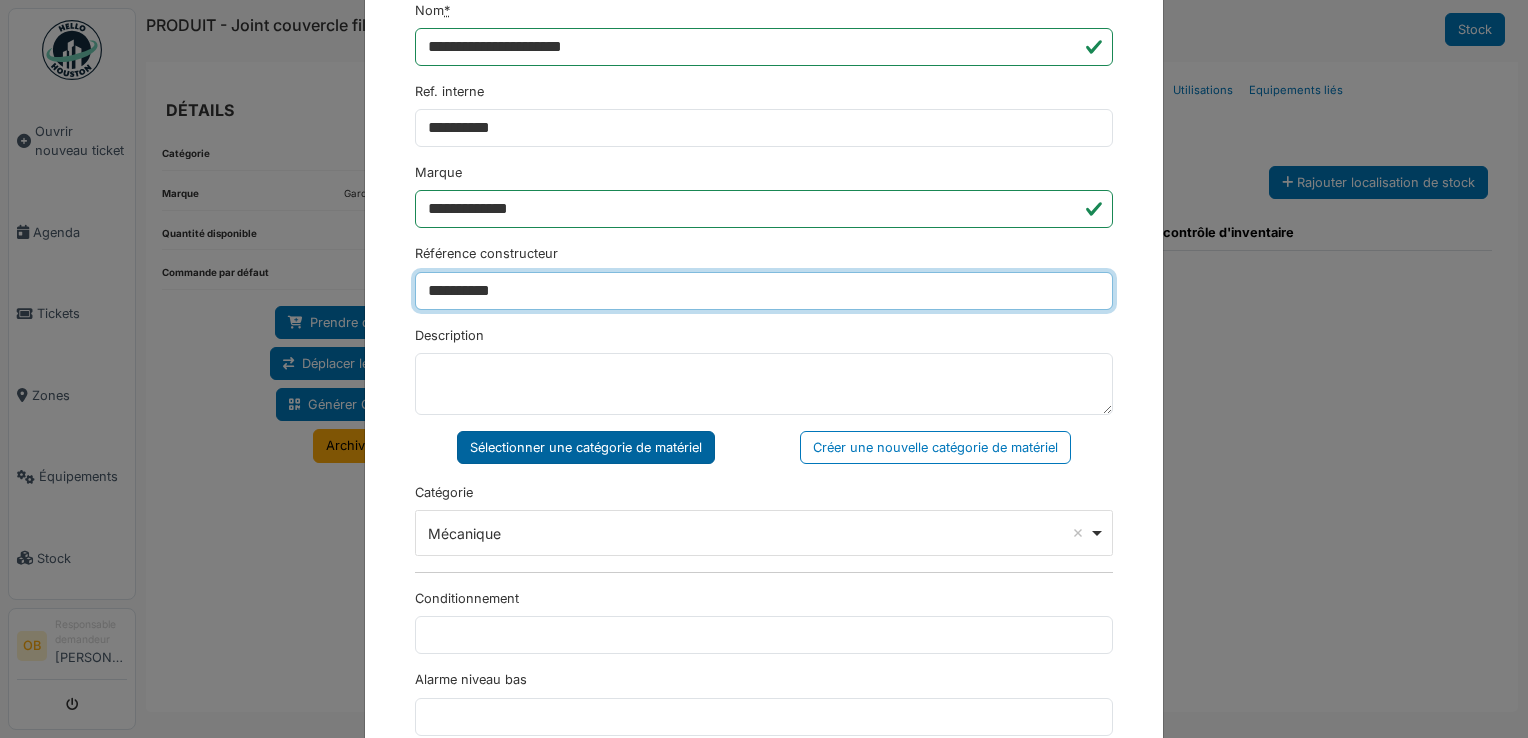 type on "**********" 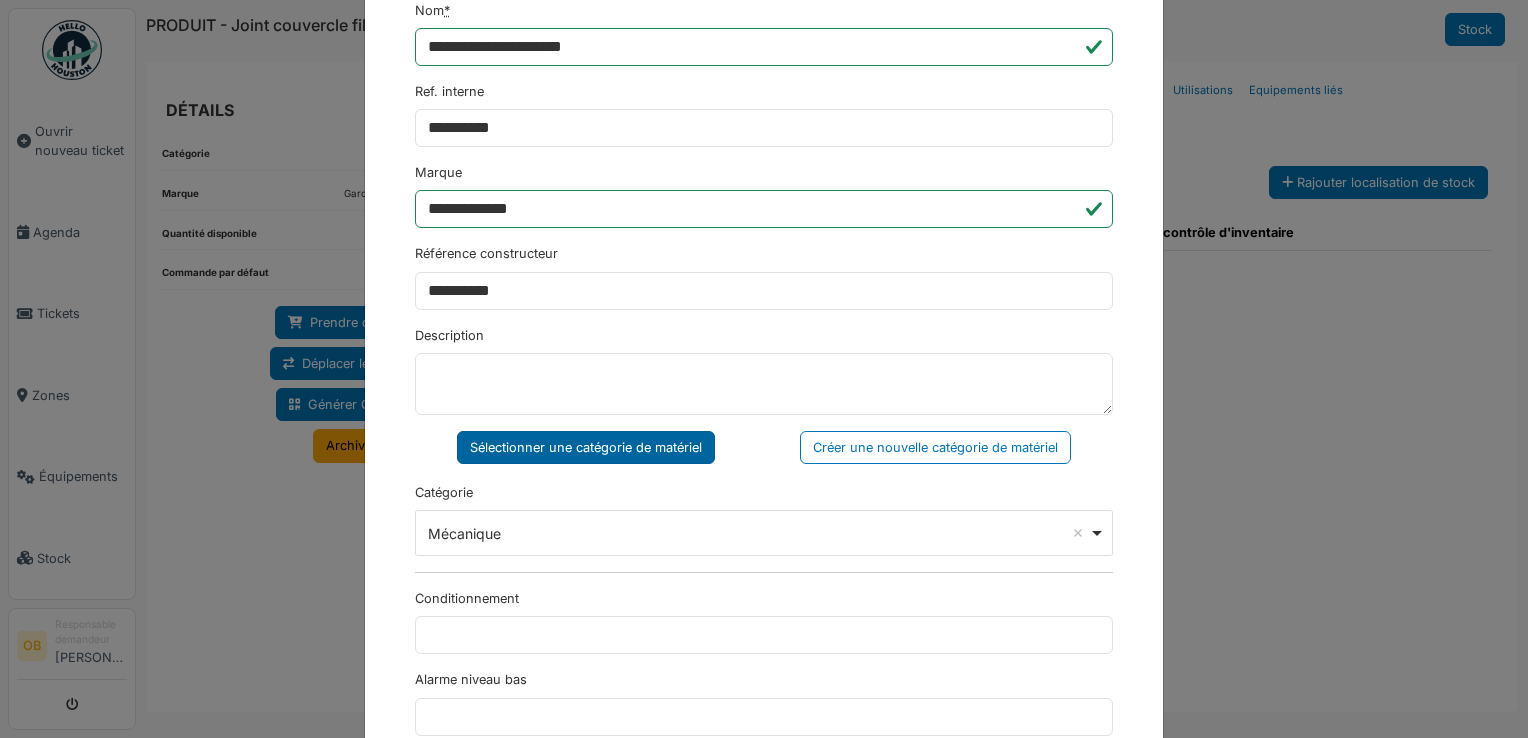 click on "Sélectionner une catégorie de matériel" at bounding box center (586, 447) 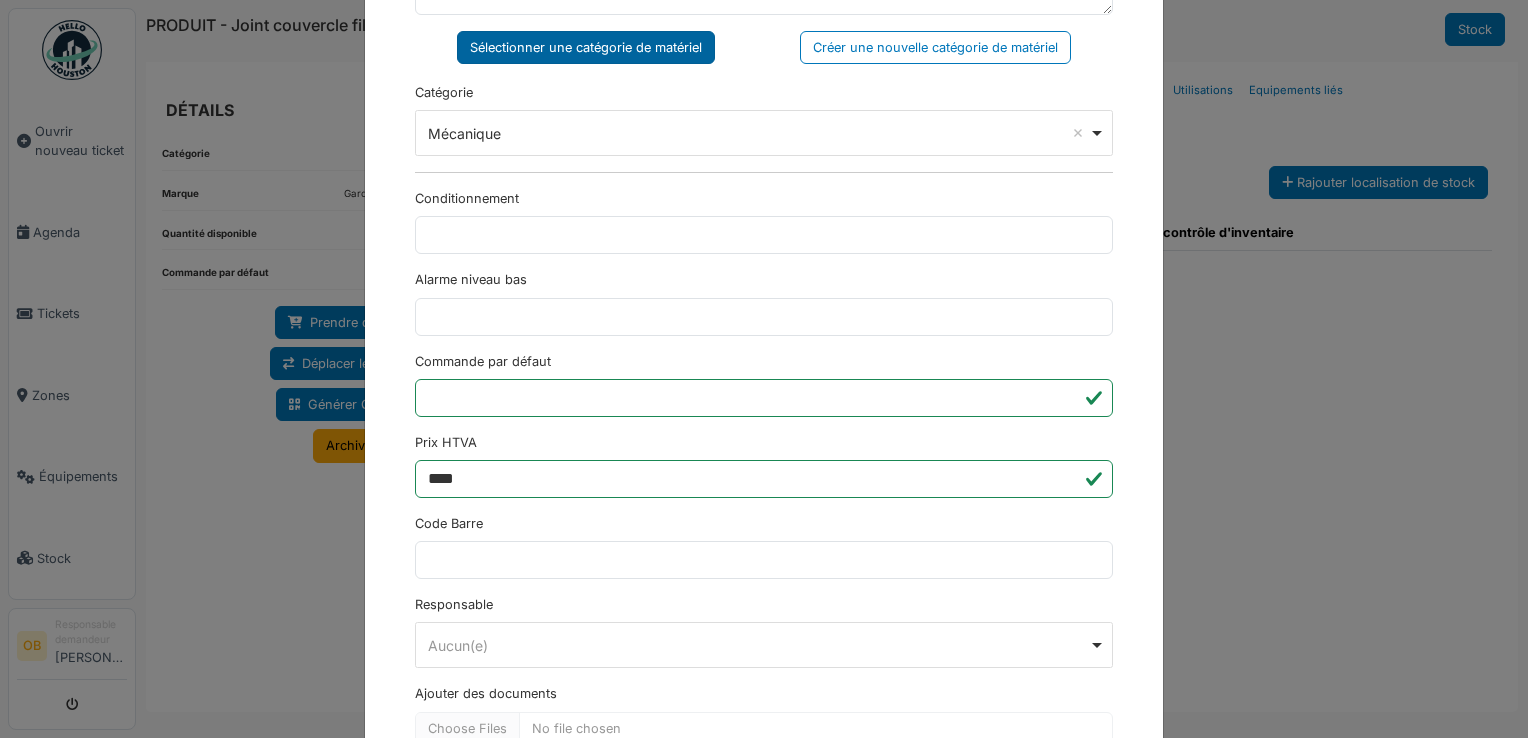 scroll, scrollTop: 650, scrollLeft: 0, axis: vertical 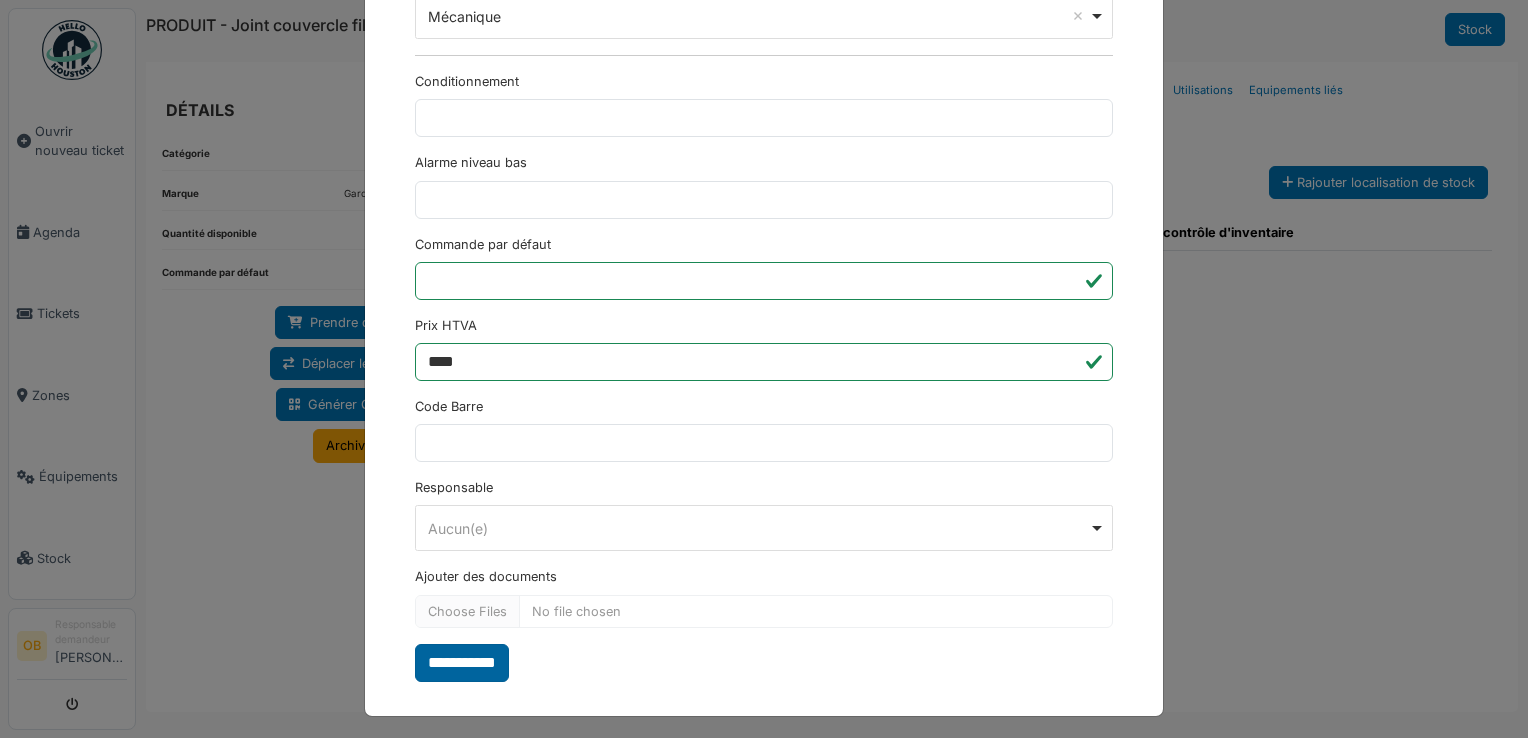 click on "**********" at bounding box center (462, 663) 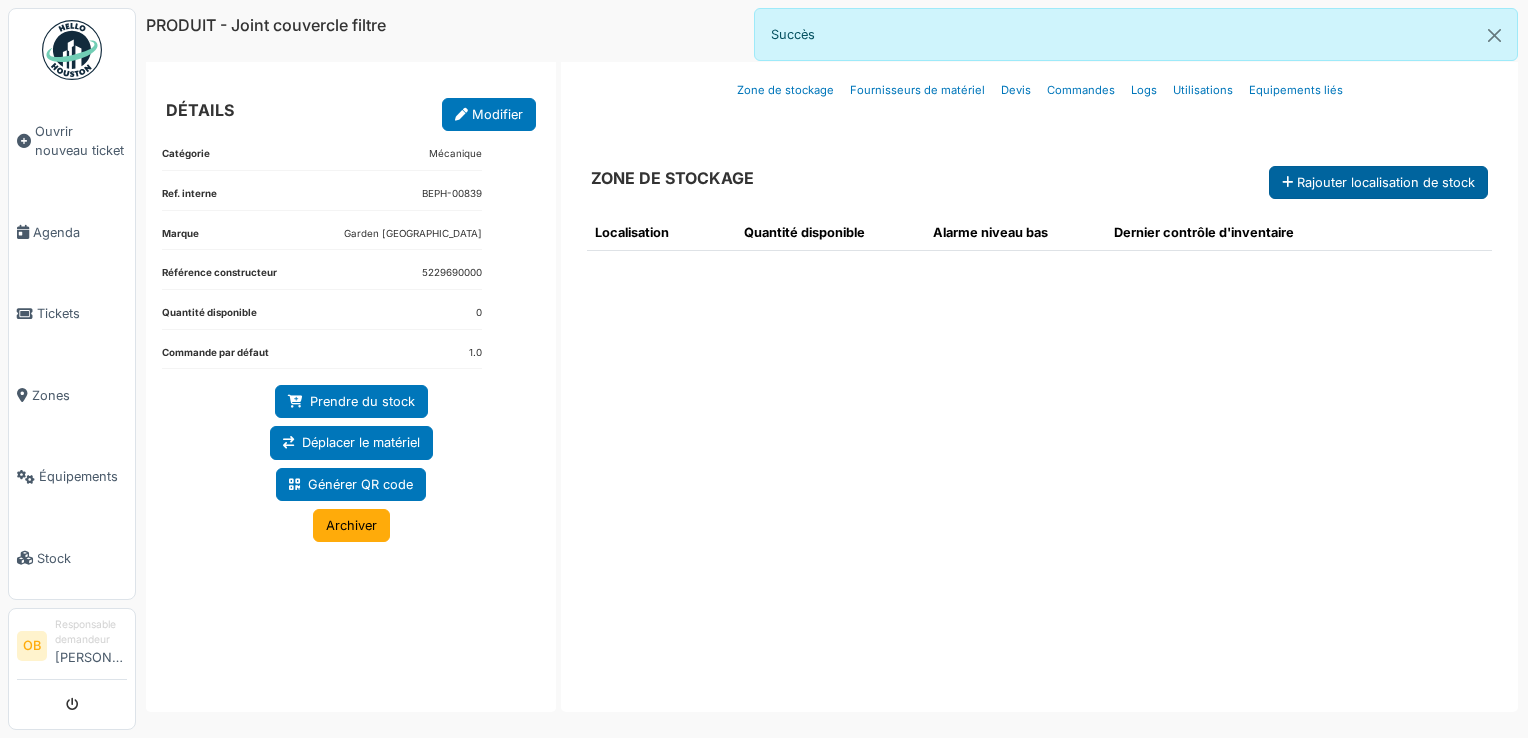 click on "Rajouter localisation de stock" at bounding box center (1378, 182) 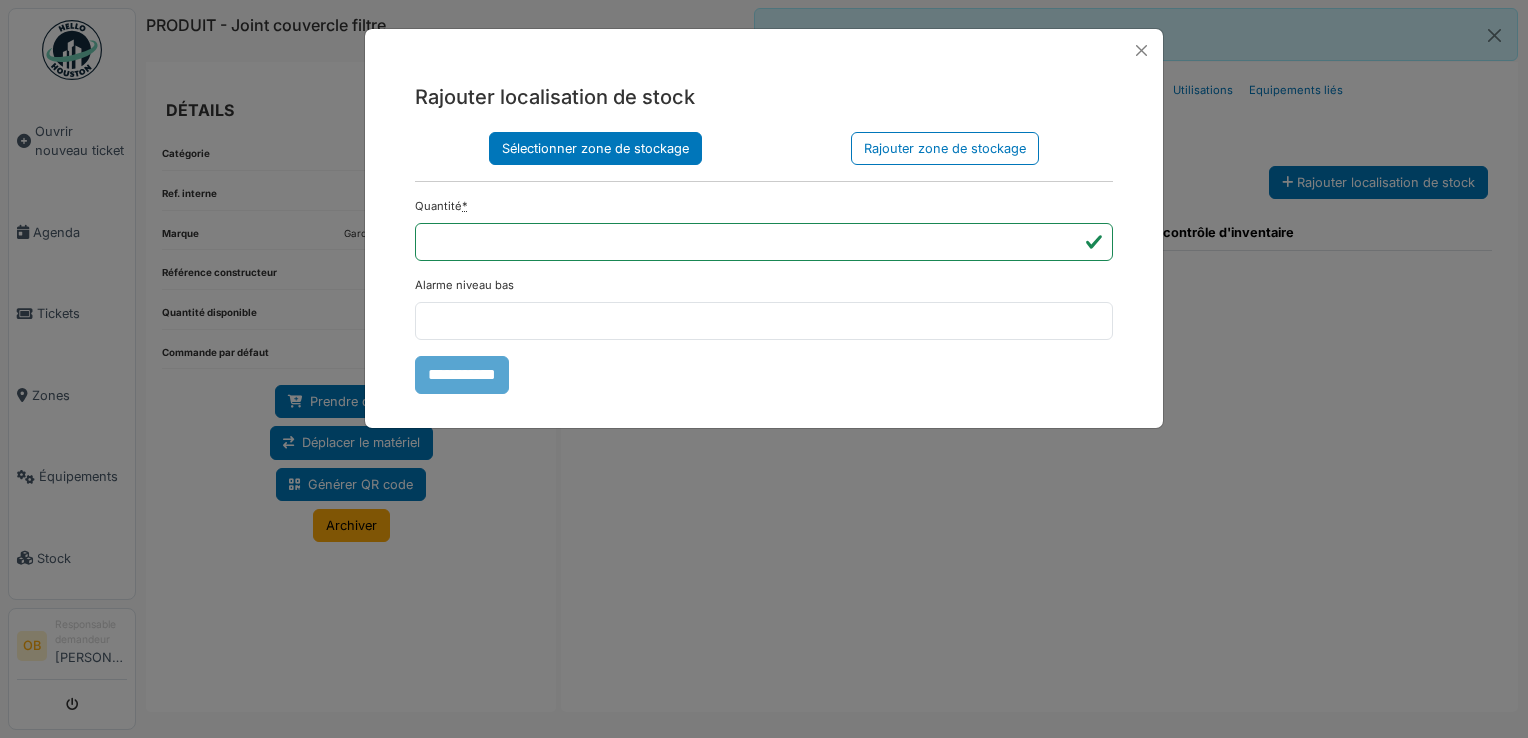 click on "Sélectionner zone de stockage" at bounding box center (595, 148) 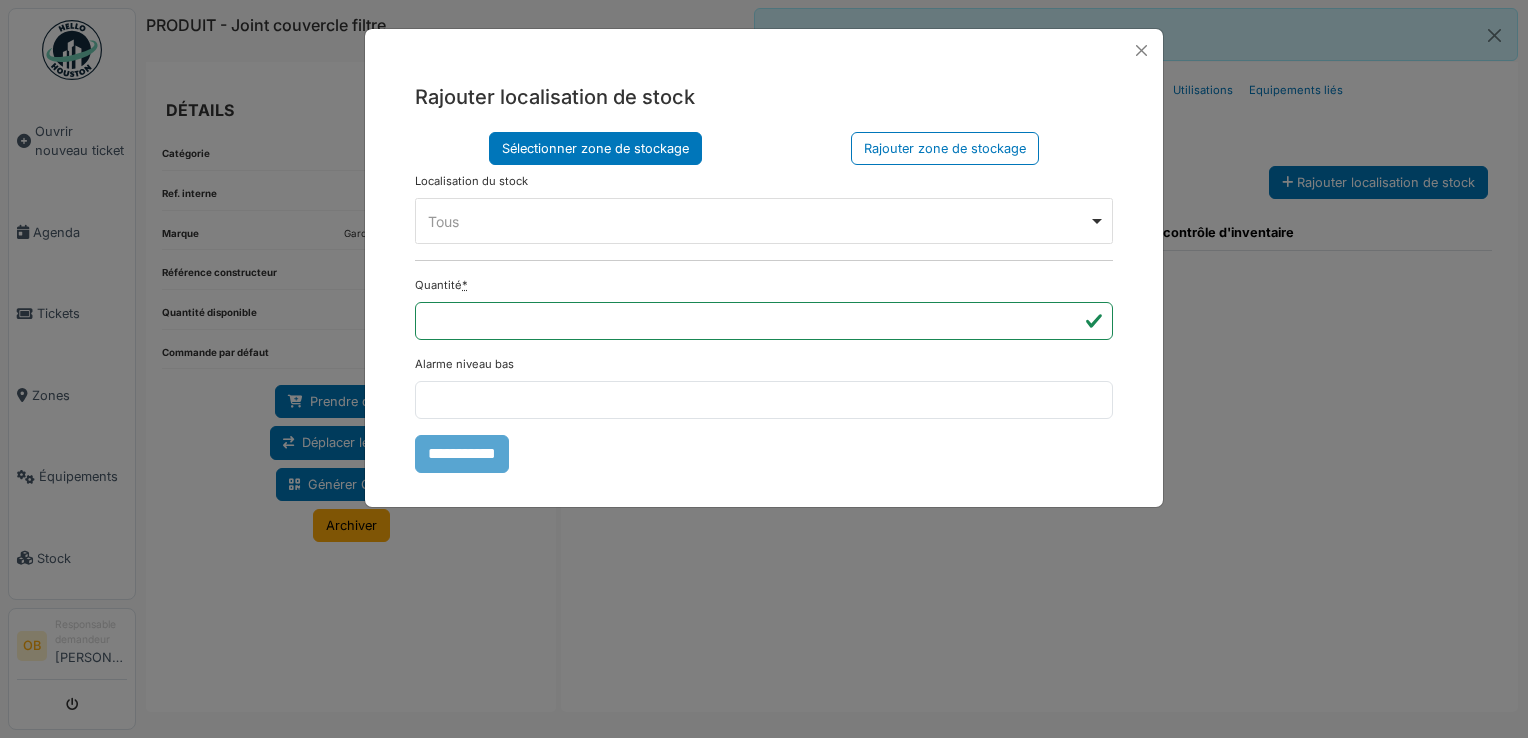 click on "Tous Remove item" at bounding box center [758, 221] 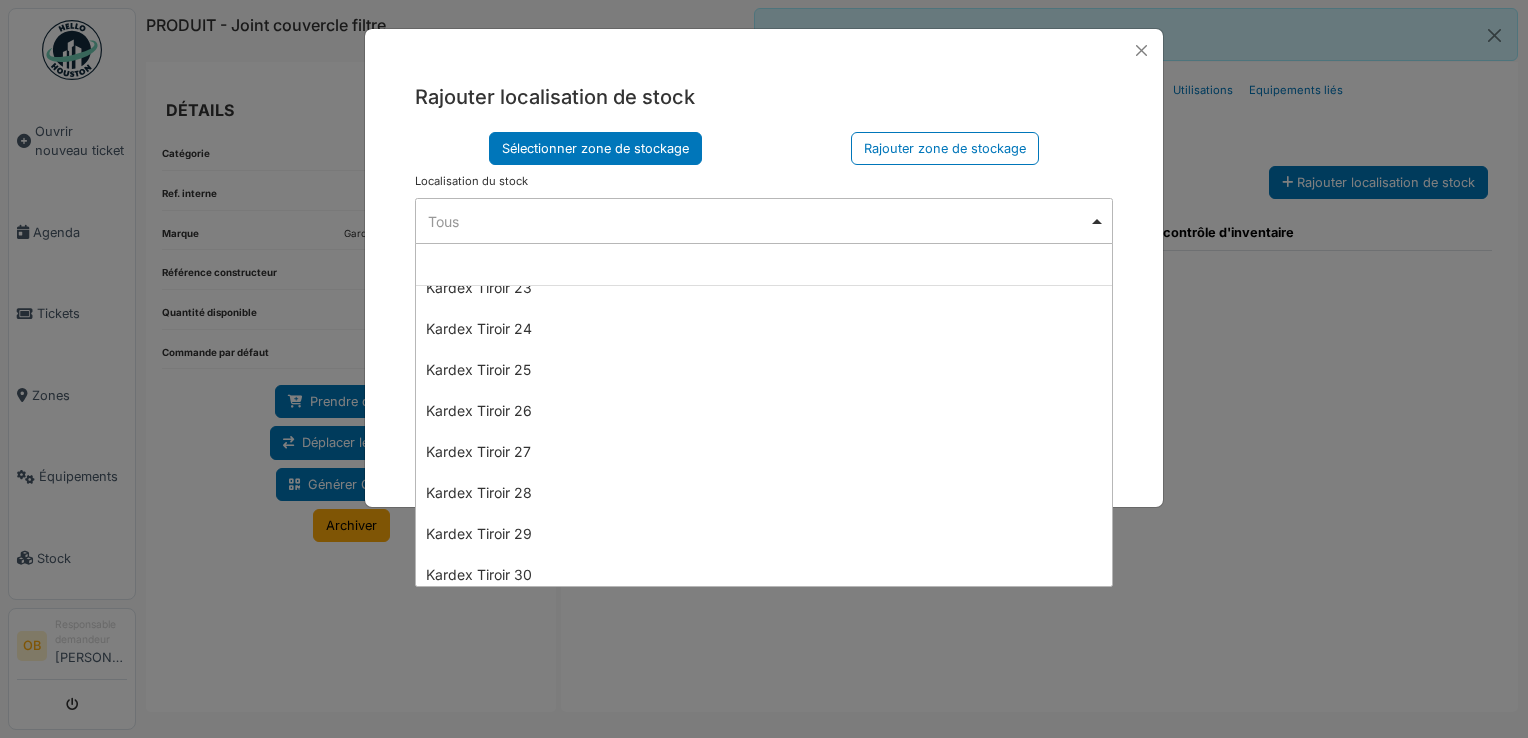 scroll, scrollTop: 1200, scrollLeft: 0, axis: vertical 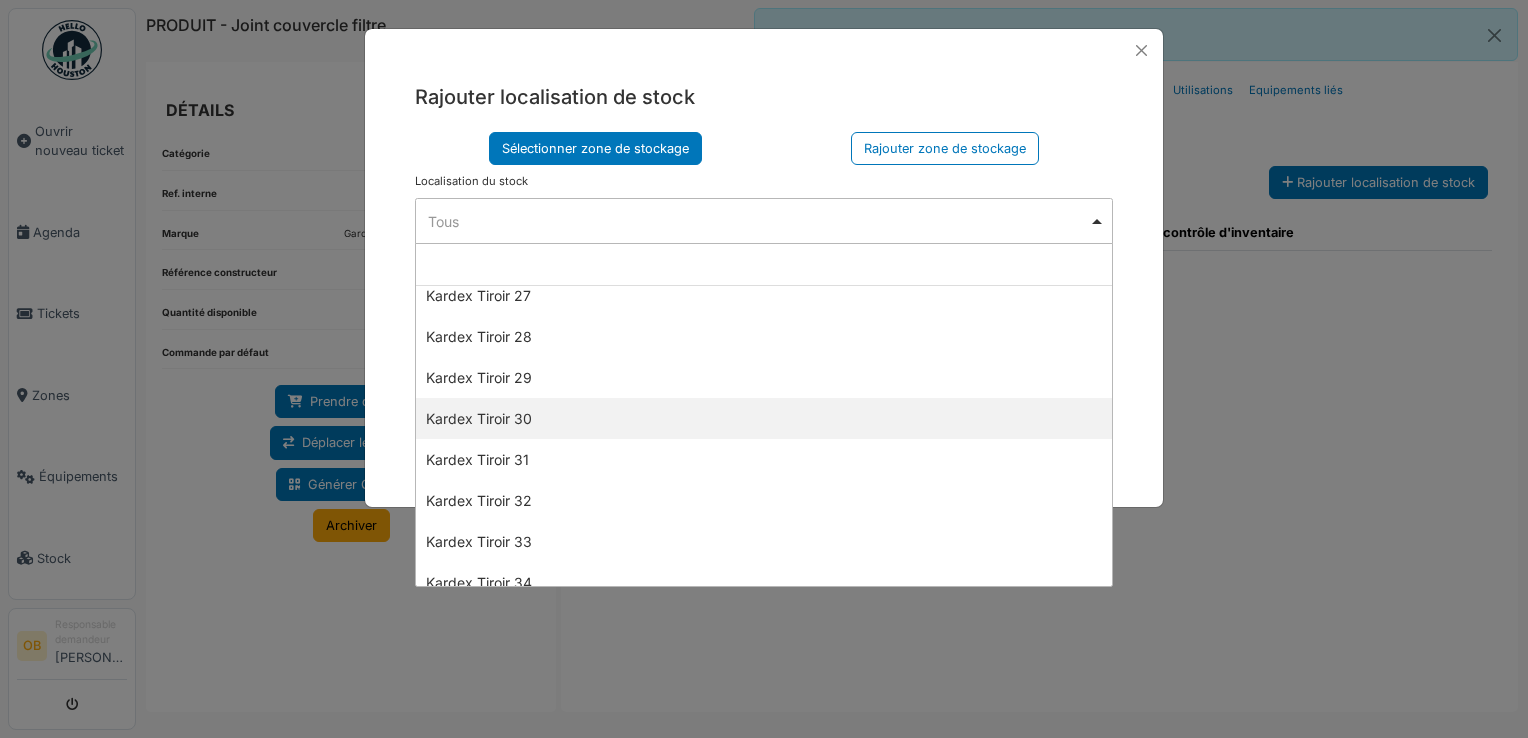 select on "****" 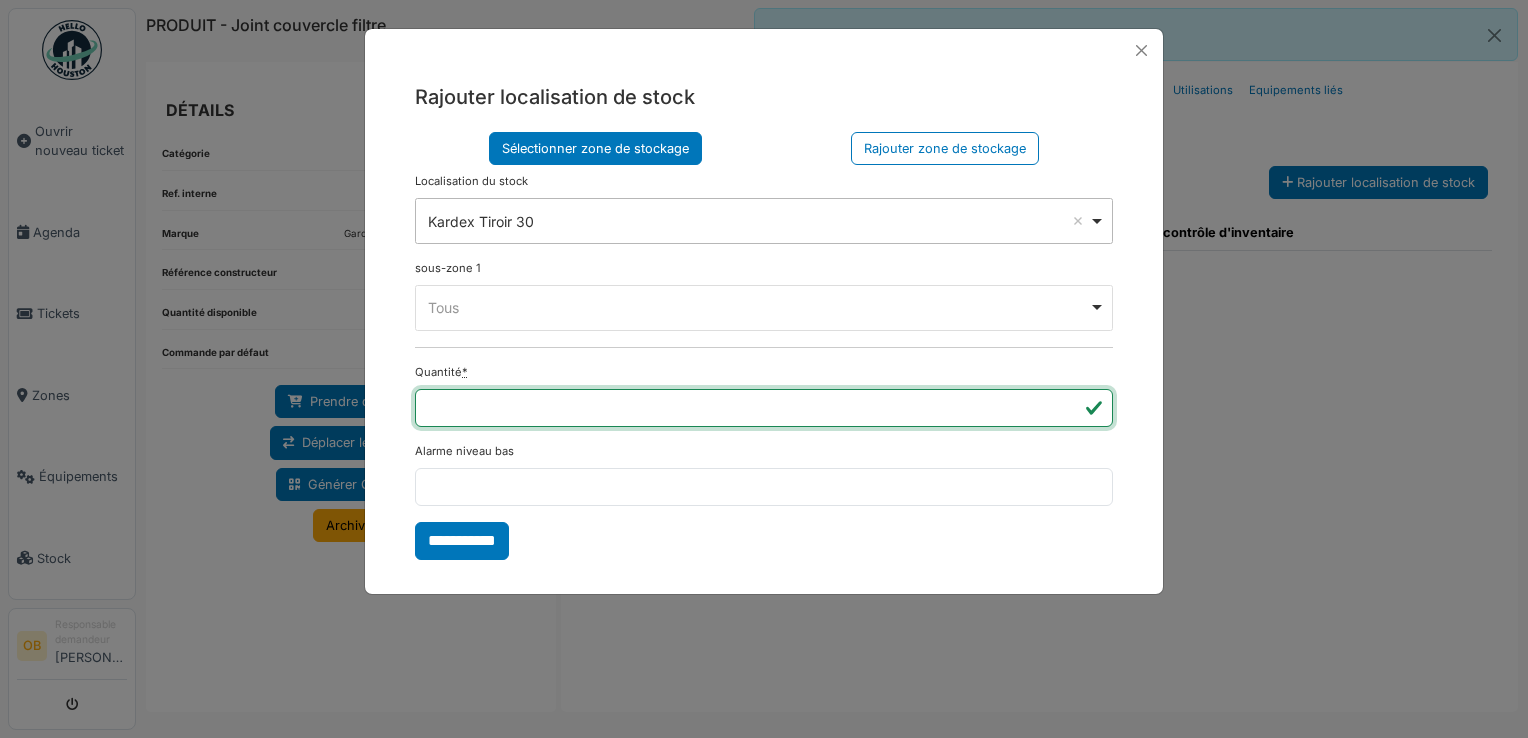 click on "*" at bounding box center (764, 408) 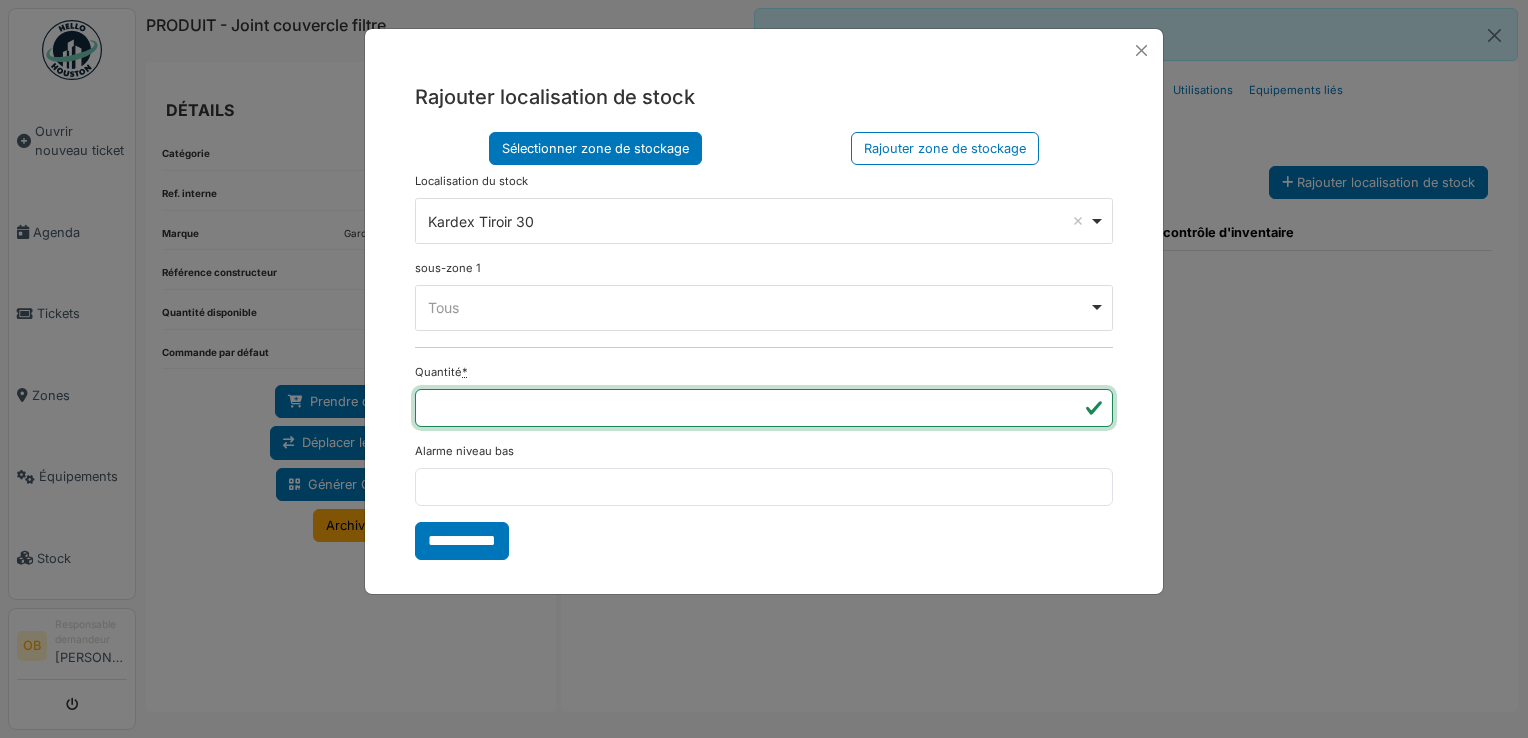 click on "*" at bounding box center [764, 408] 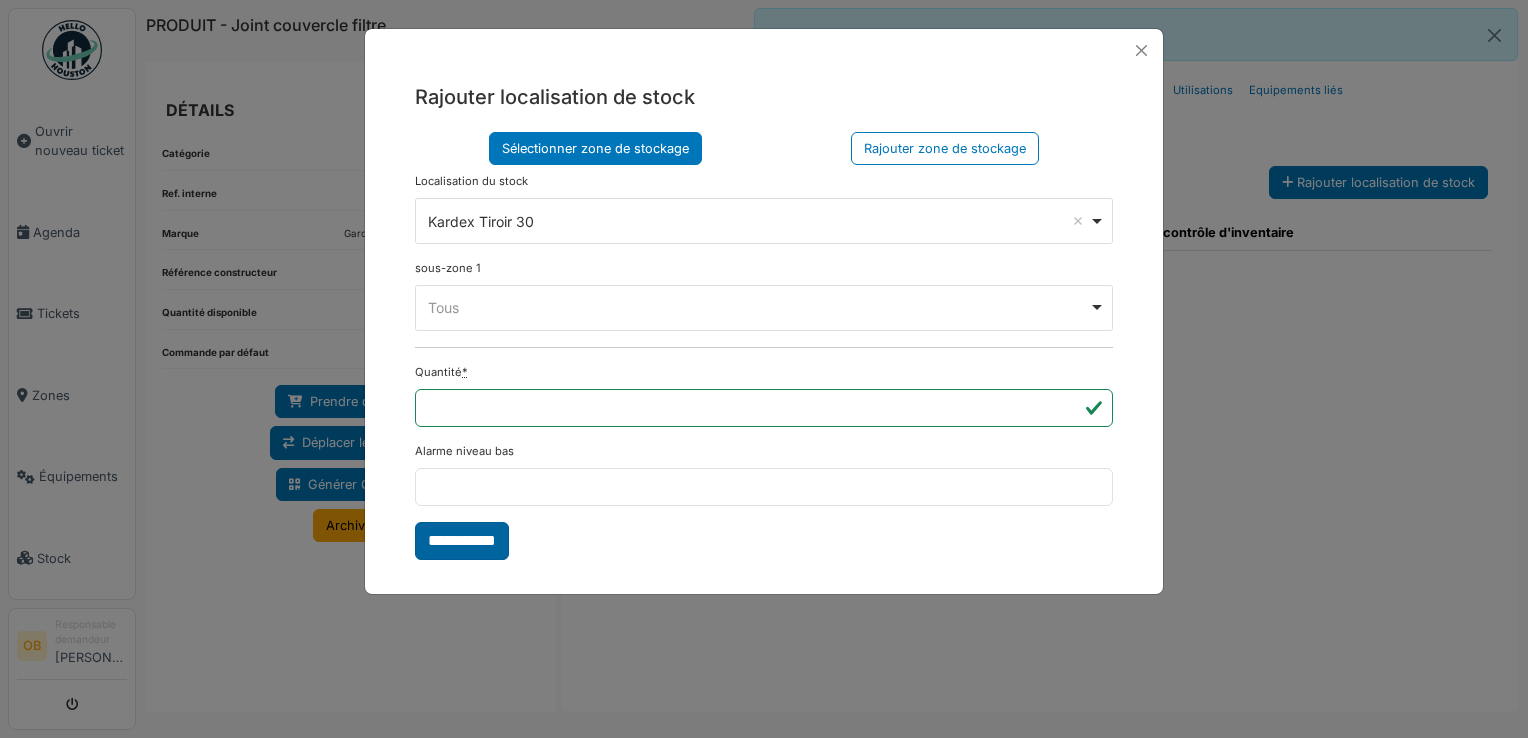 click on "**********" at bounding box center [462, 541] 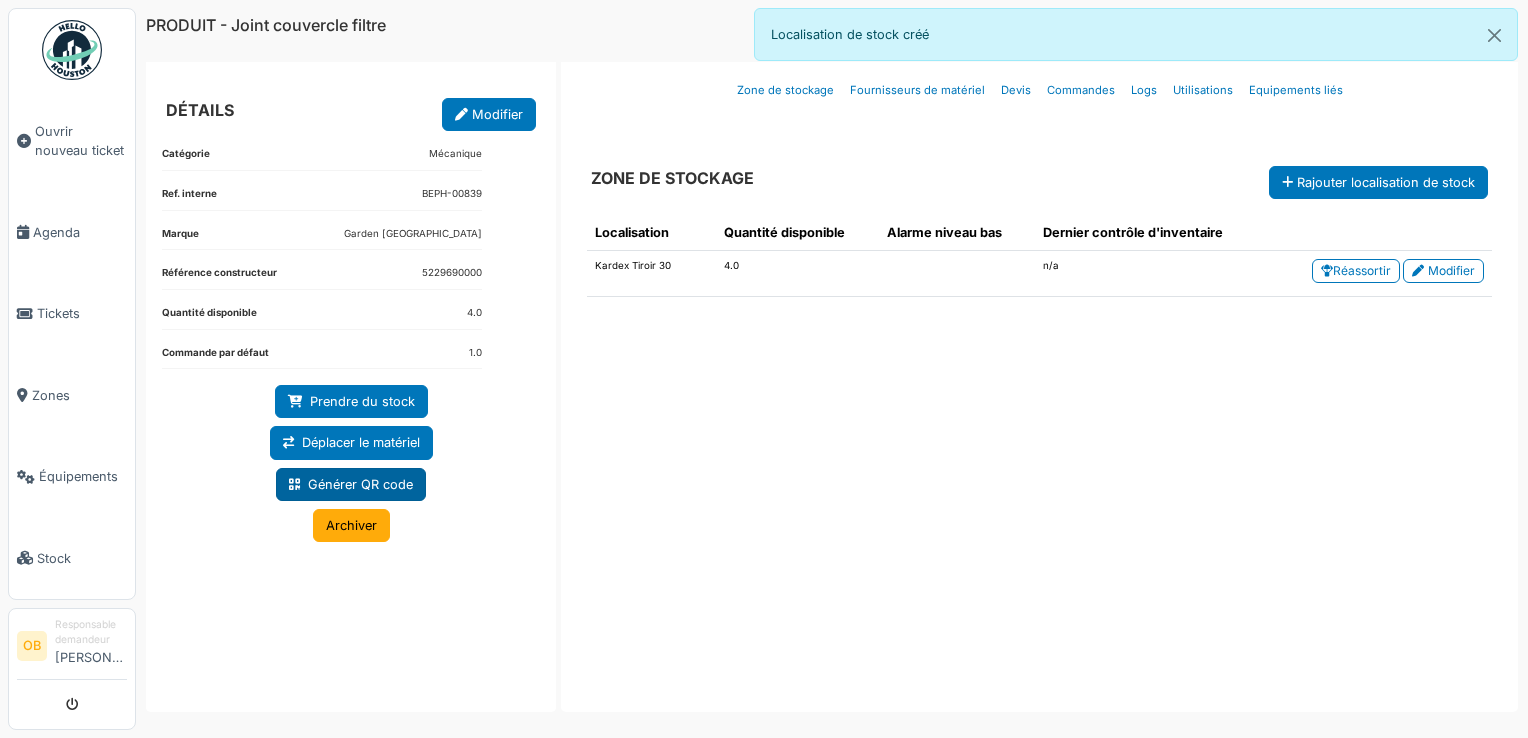 click on "Générer QR code" at bounding box center [351, 484] 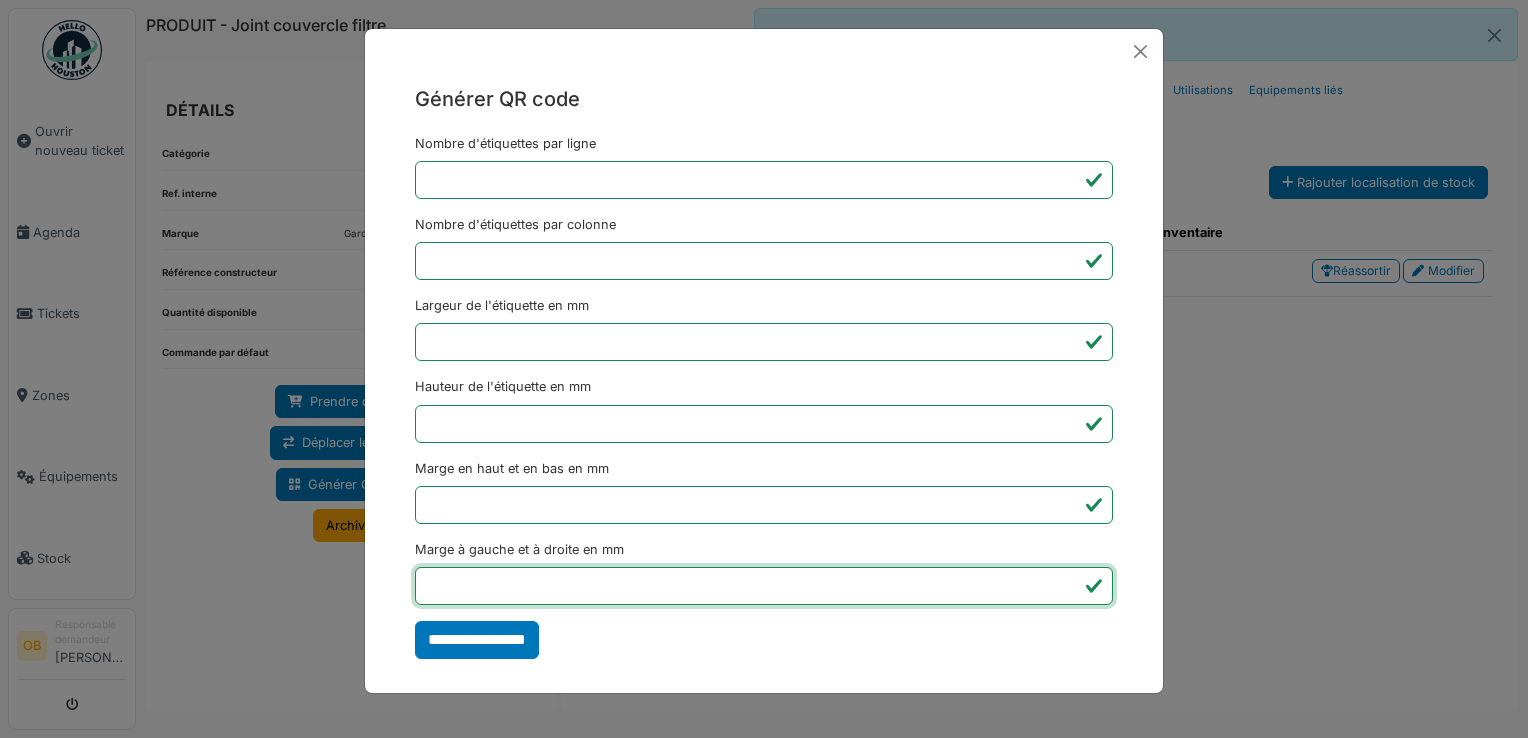 click on "*" at bounding box center (764, 586) 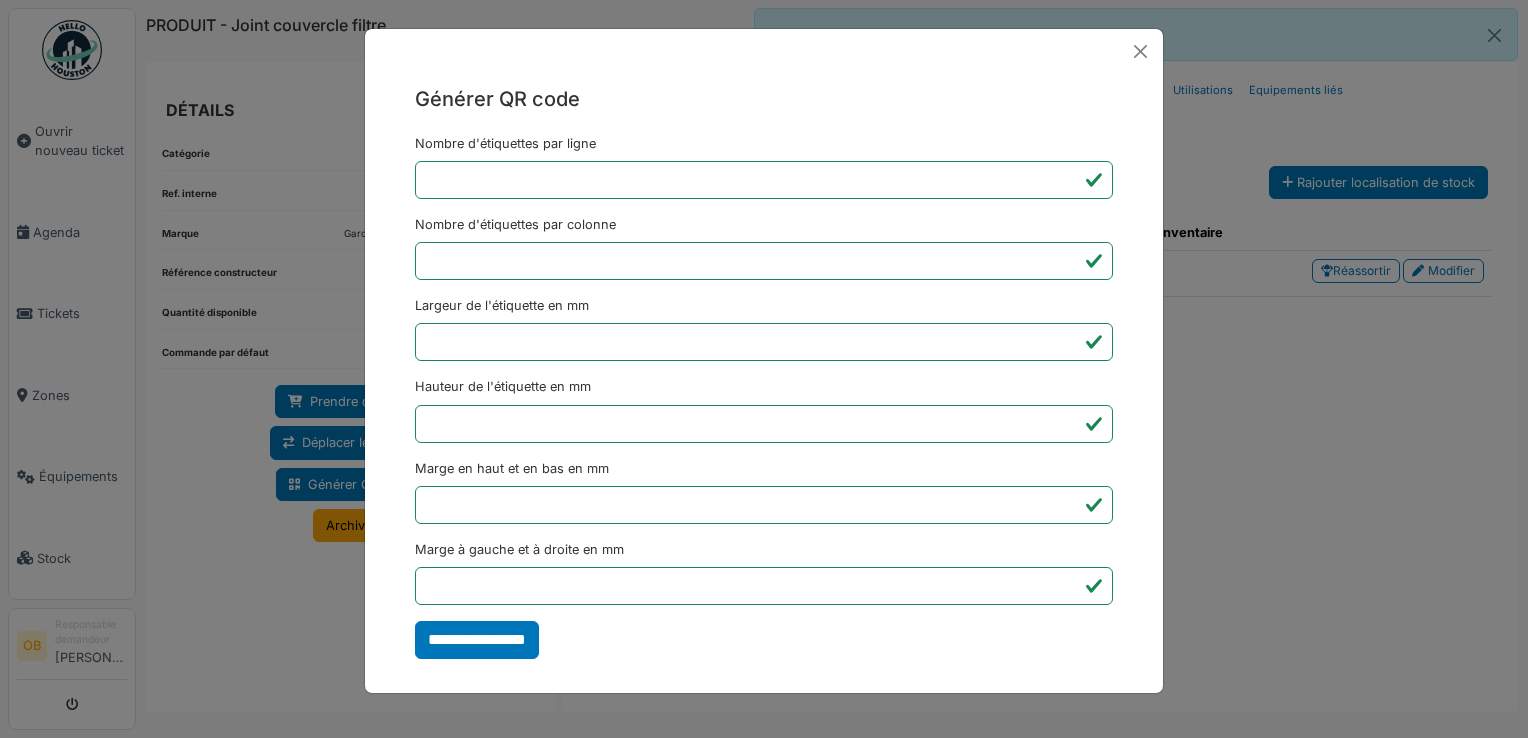 type on "*******" 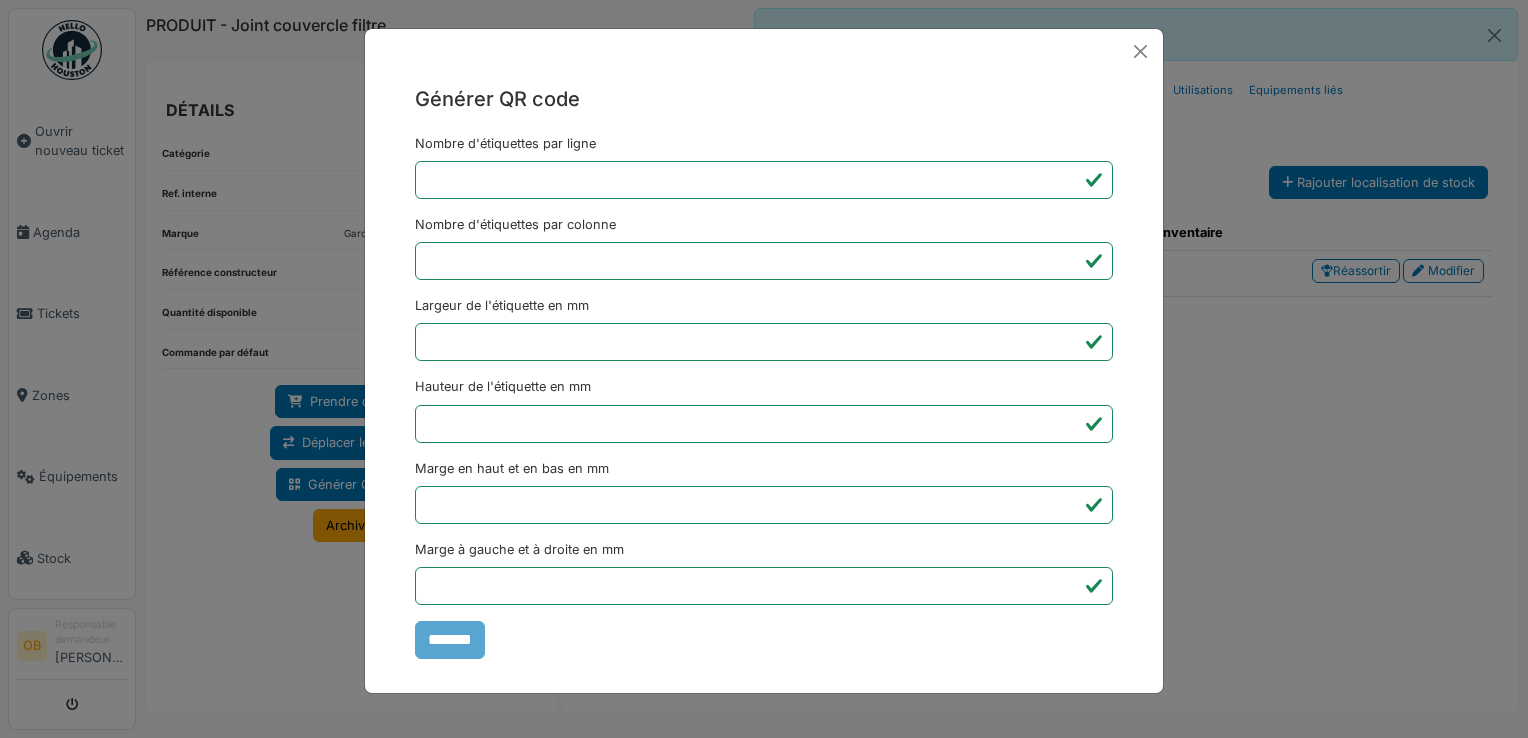 click on "Générer QR code
Nombre d'étiquettes par ligne
*
Nombre d'étiquettes par colonne
*
Largeur de l'étiquette en mm
**
Hauteur de l'étiquette en mm
**
Marge en haut et en bas en mm
*
Marge à gauche et à droite en mm
***
*******" at bounding box center (764, 369) 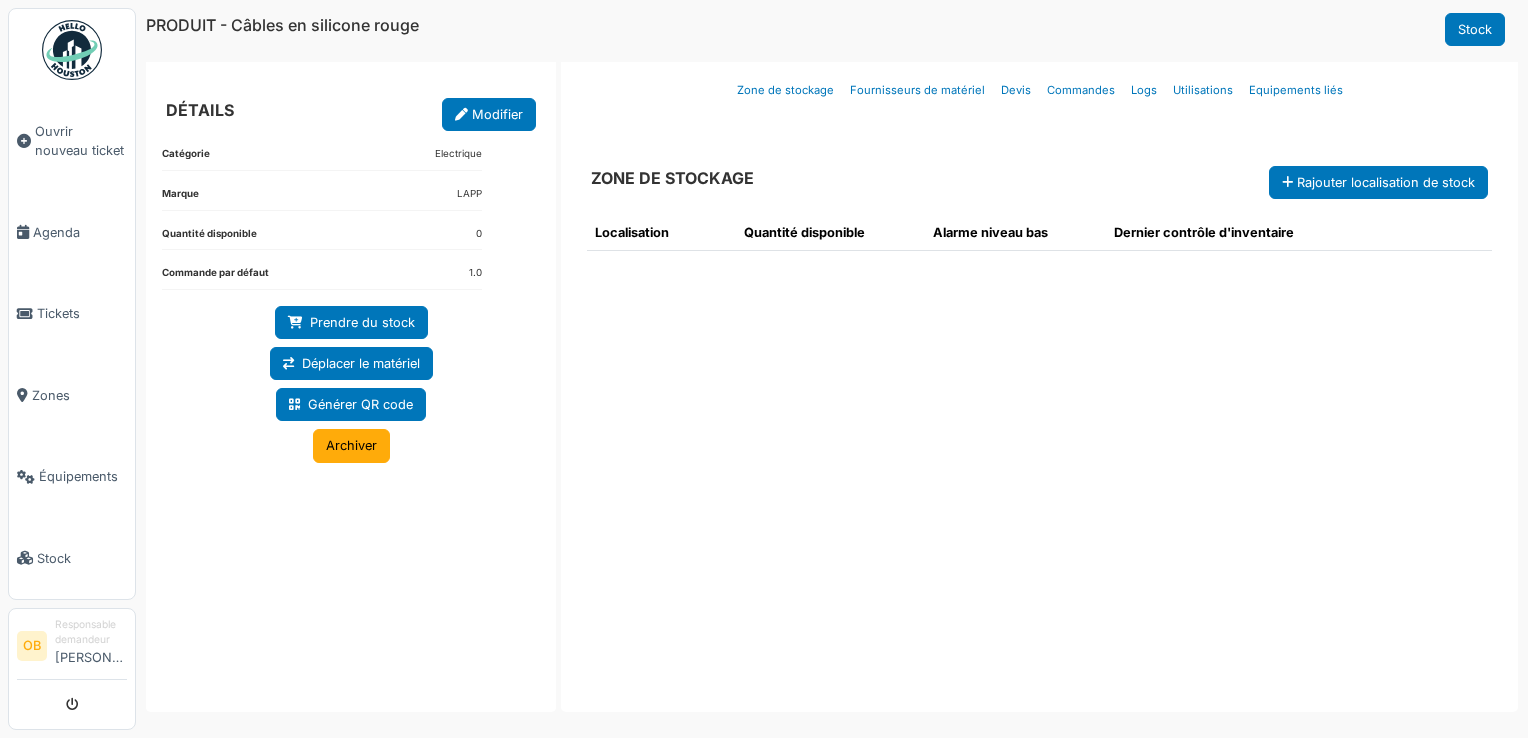 scroll, scrollTop: 0, scrollLeft: 0, axis: both 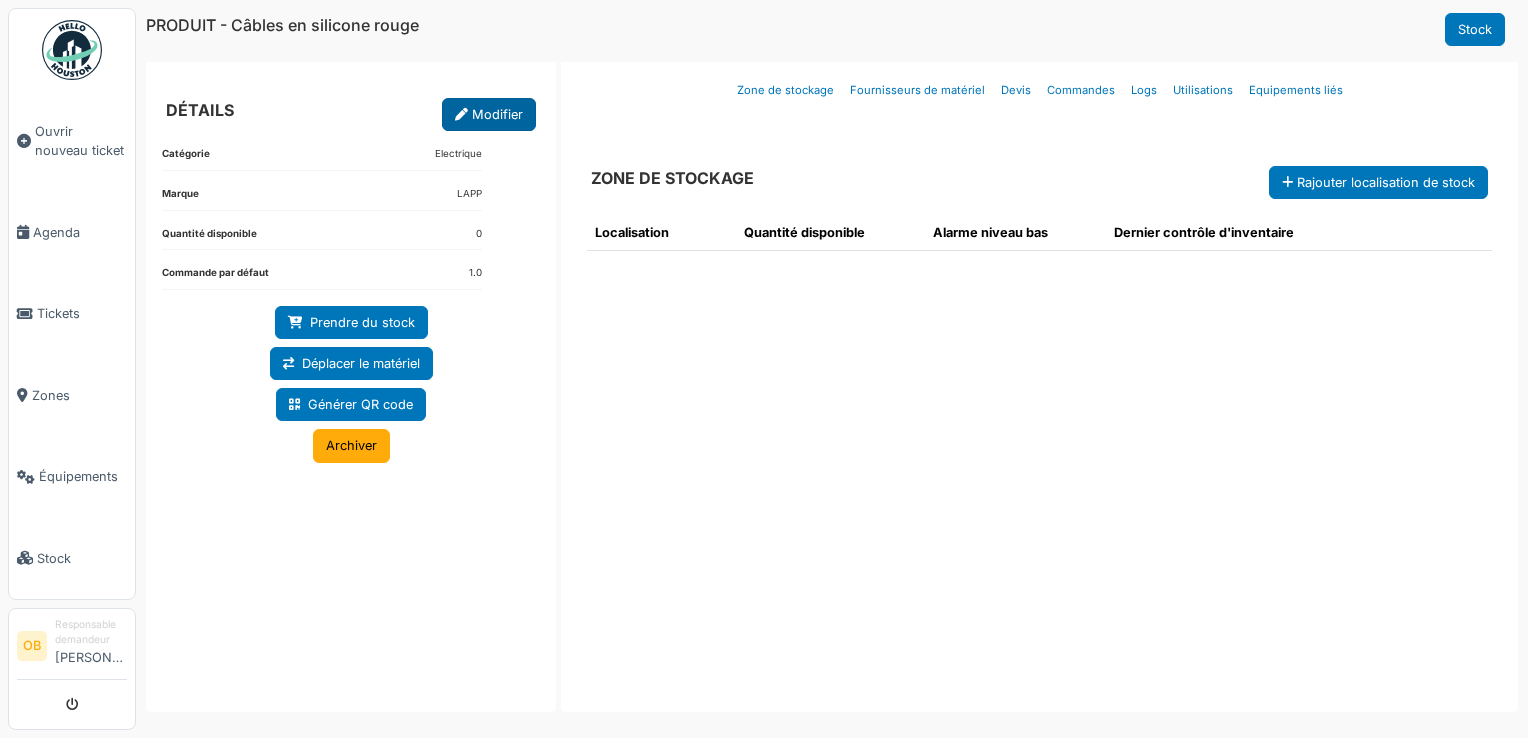 click on "Modifier" at bounding box center (489, 114) 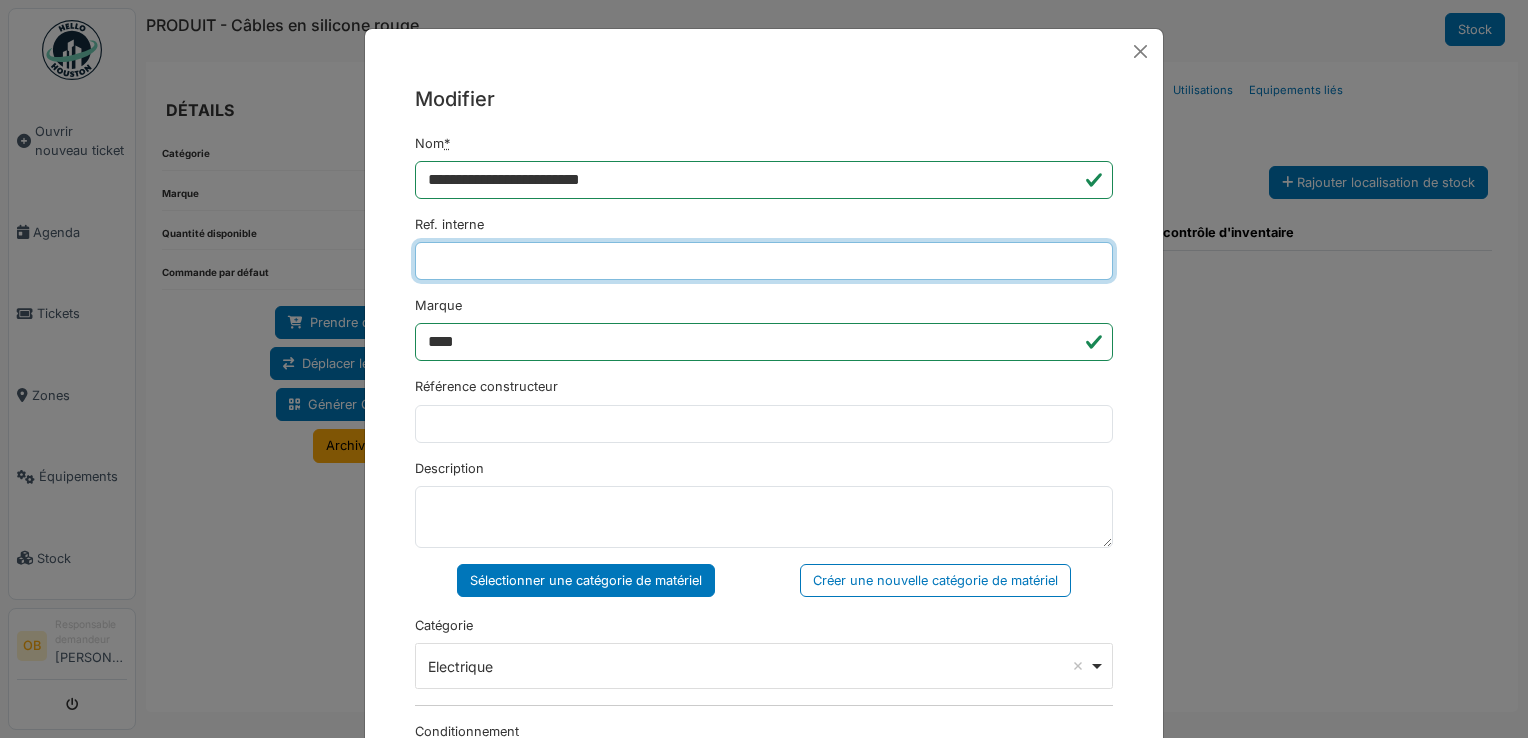 click on "Ref. interne" at bounding box center [764, 261] 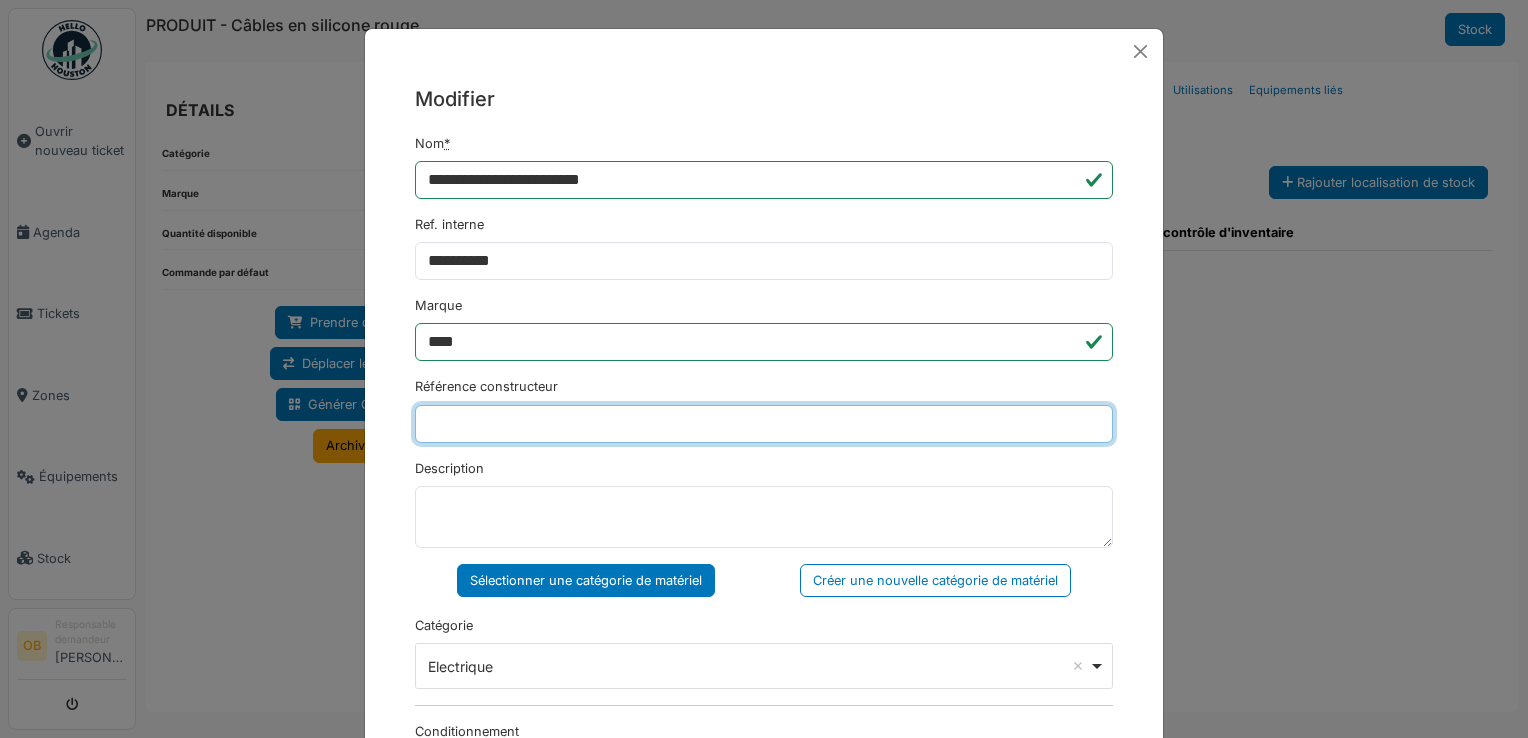 type on "**********" 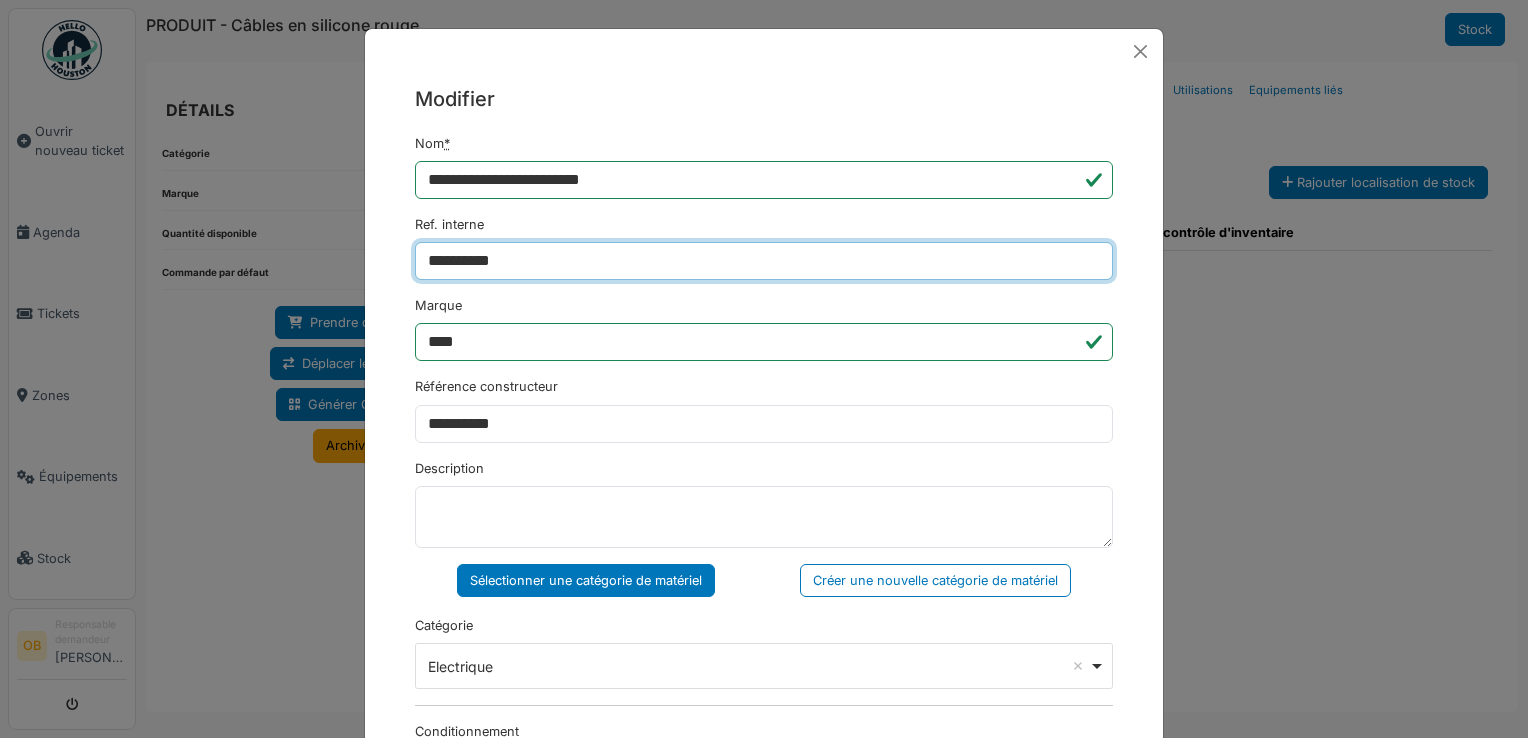 type on "**********" 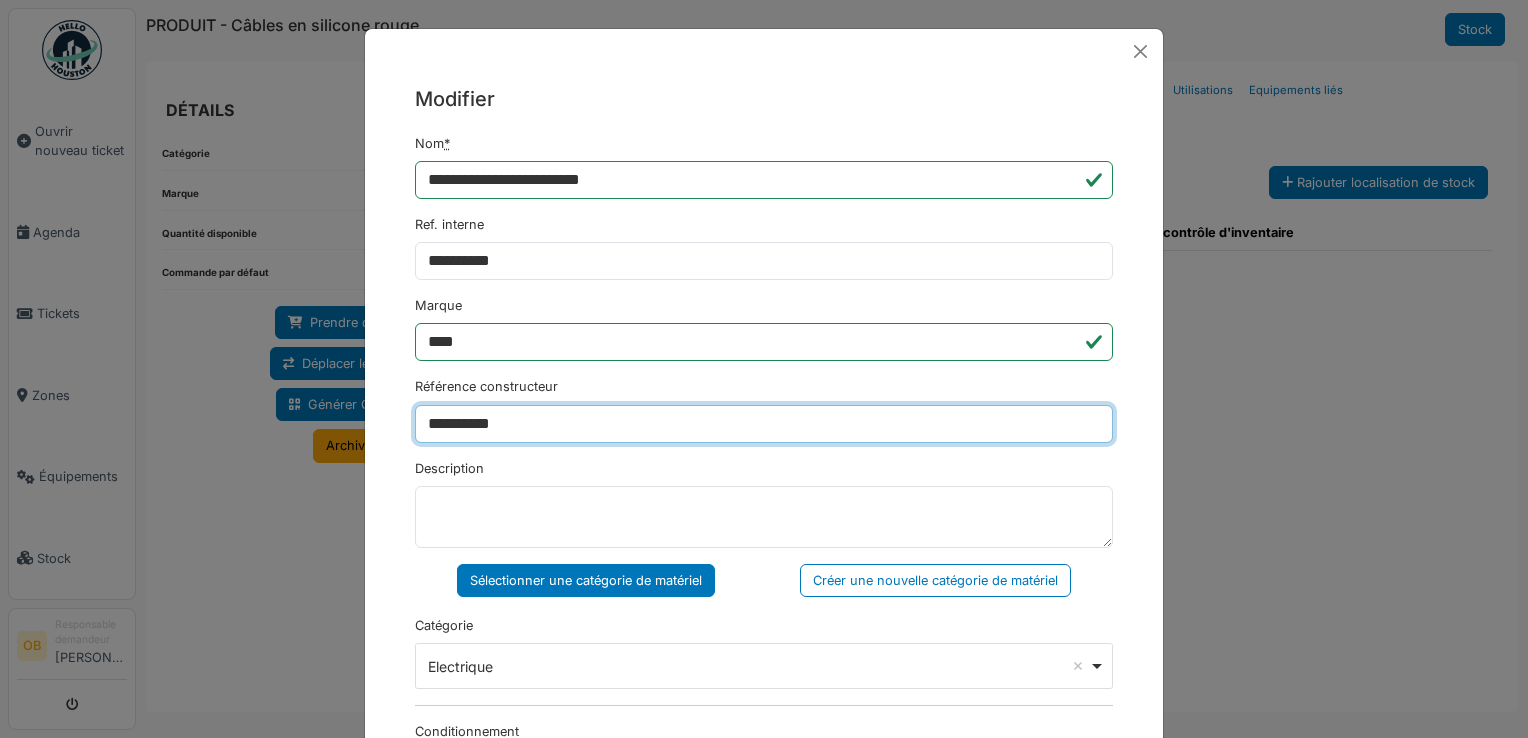 drag, startPoint x: 524, startPoint y: 431, endPoint x: 92, endPoint y: 435, distance: 432.01852 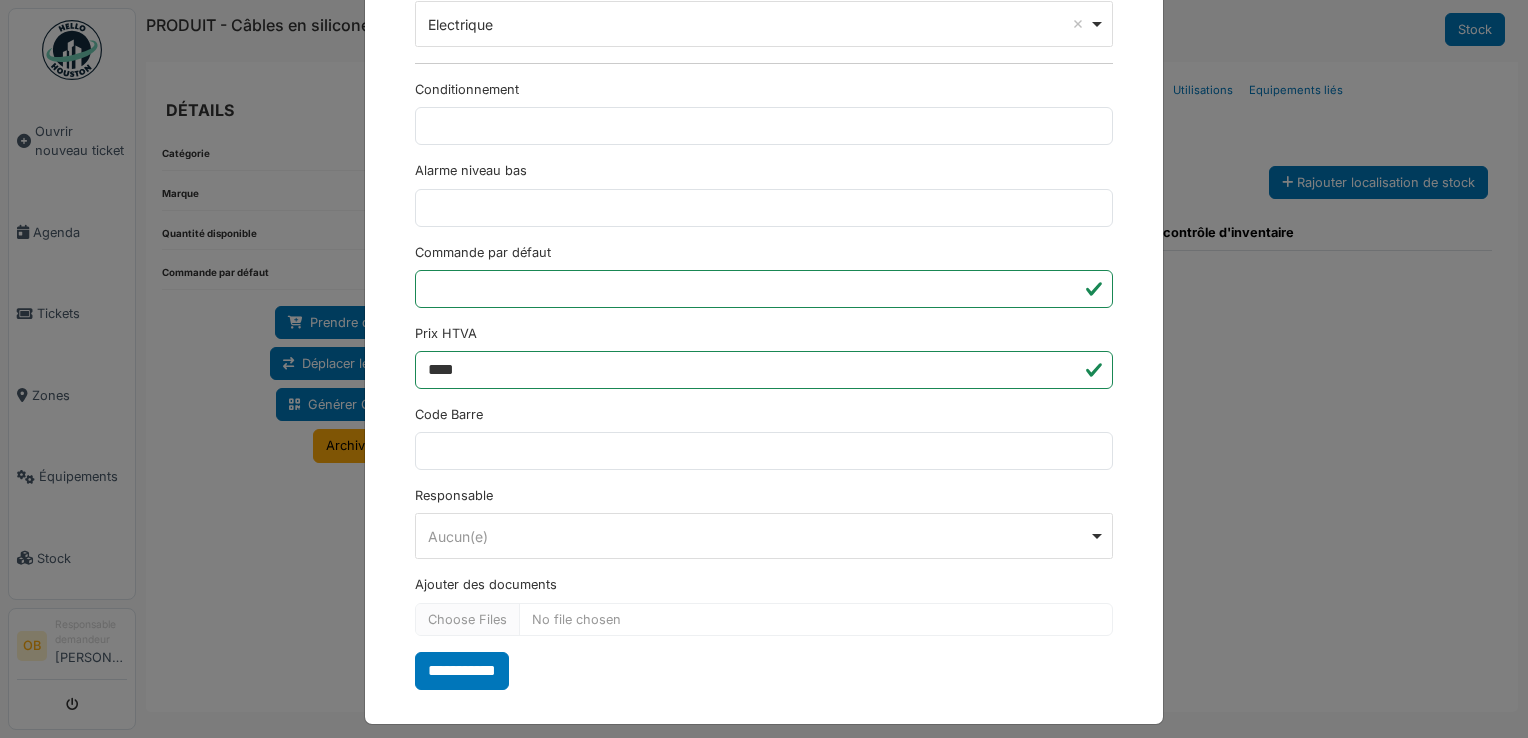 scroll, scrollTop: 650, scrollLeft: 0, axis: vertical 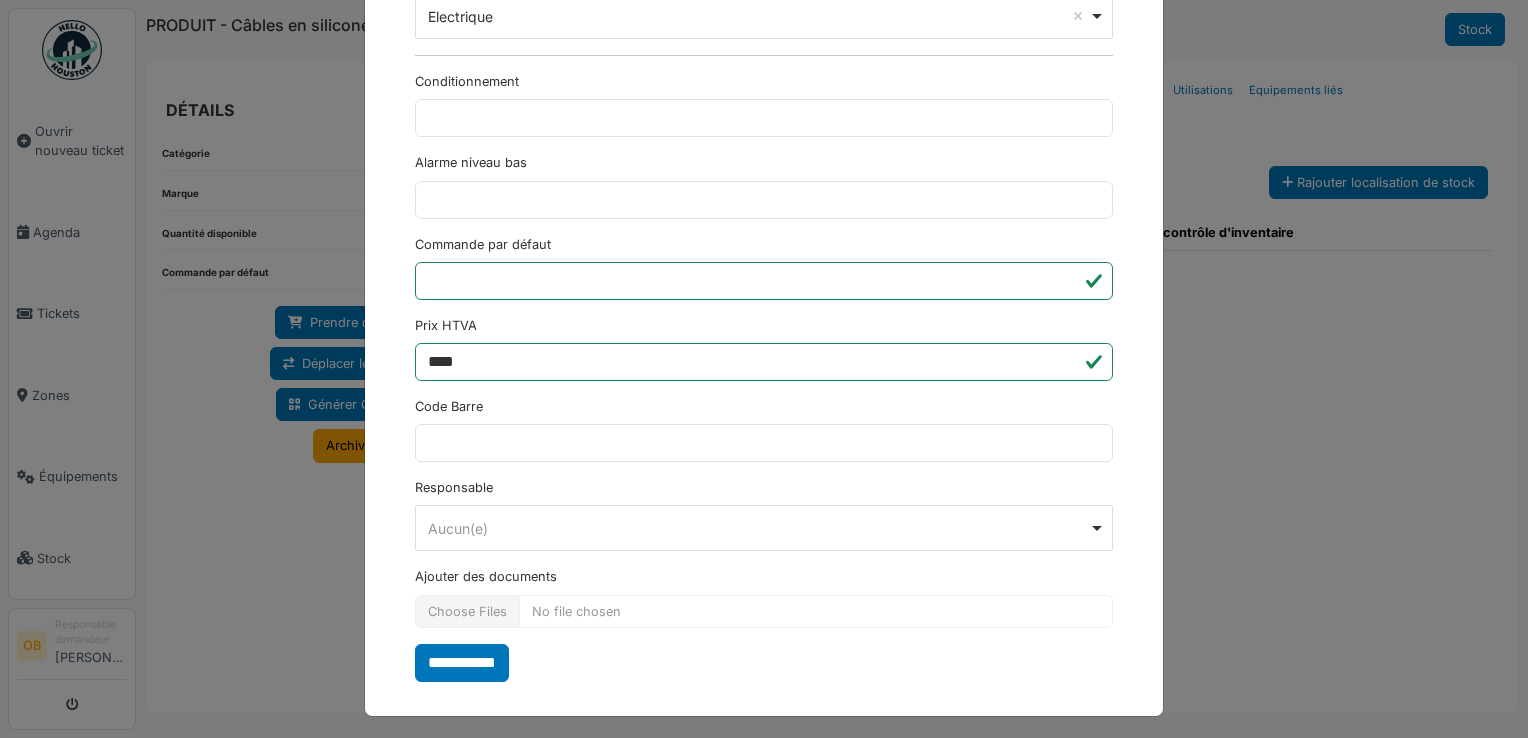 type on "*******" 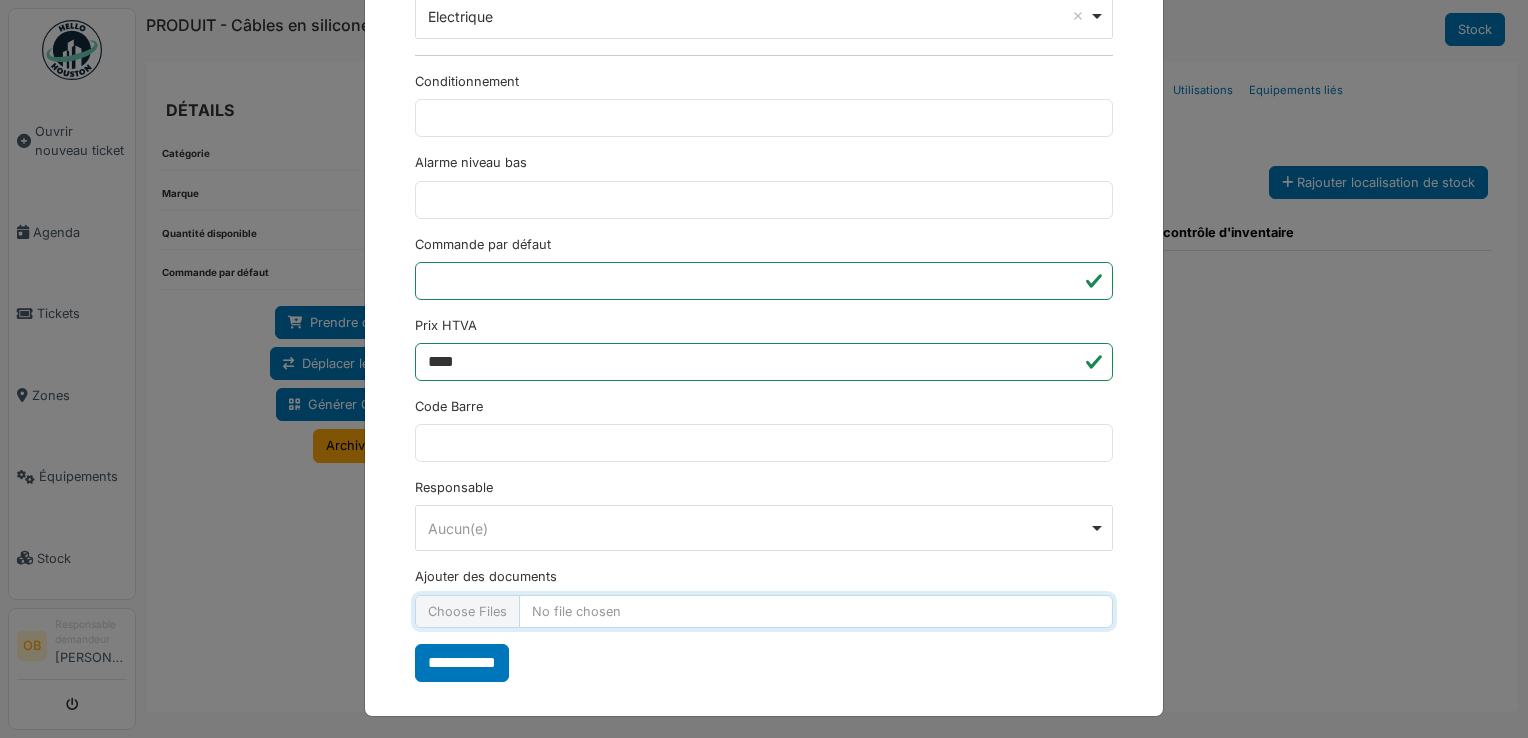 click on "Ajouter des documents" at bounding box center [764, 611] 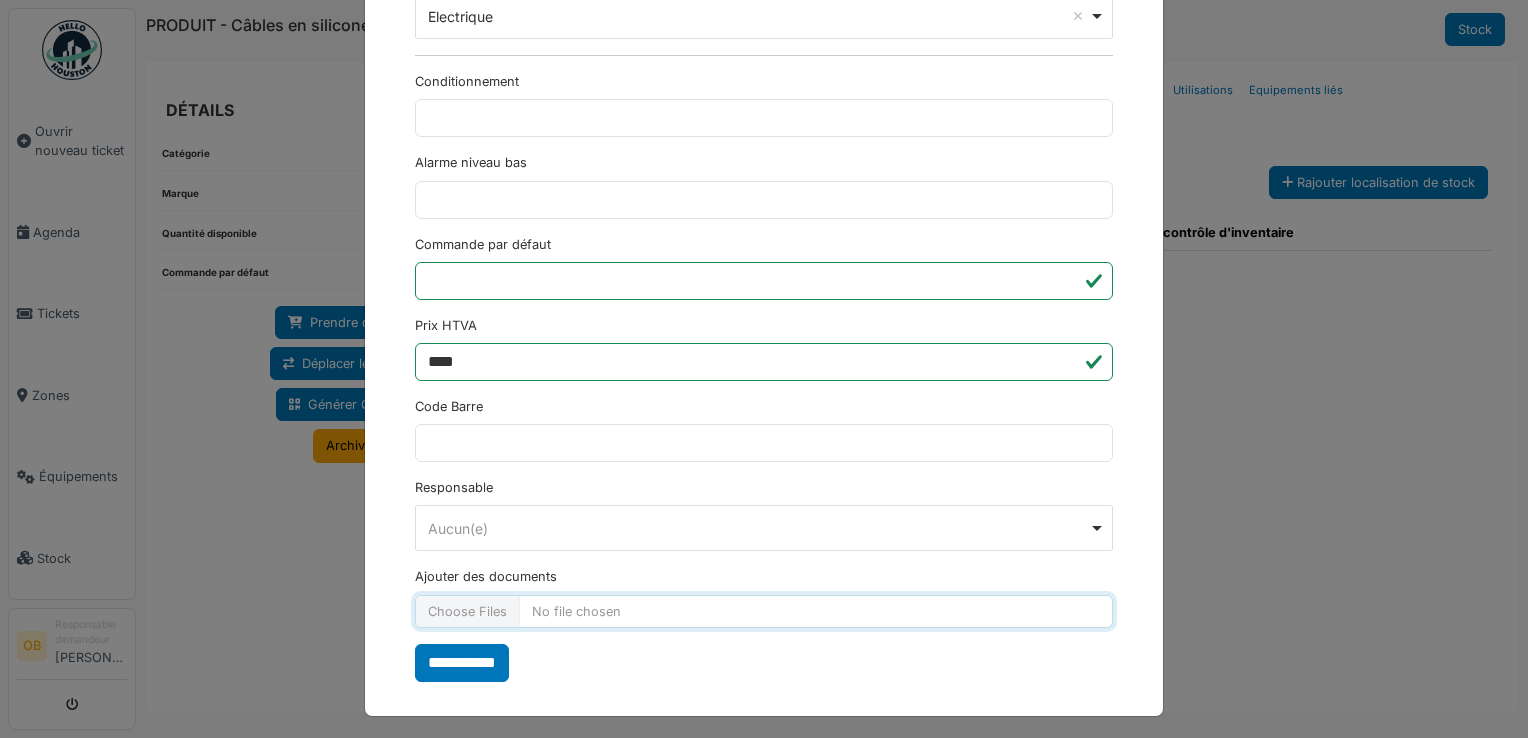 type on "**********" 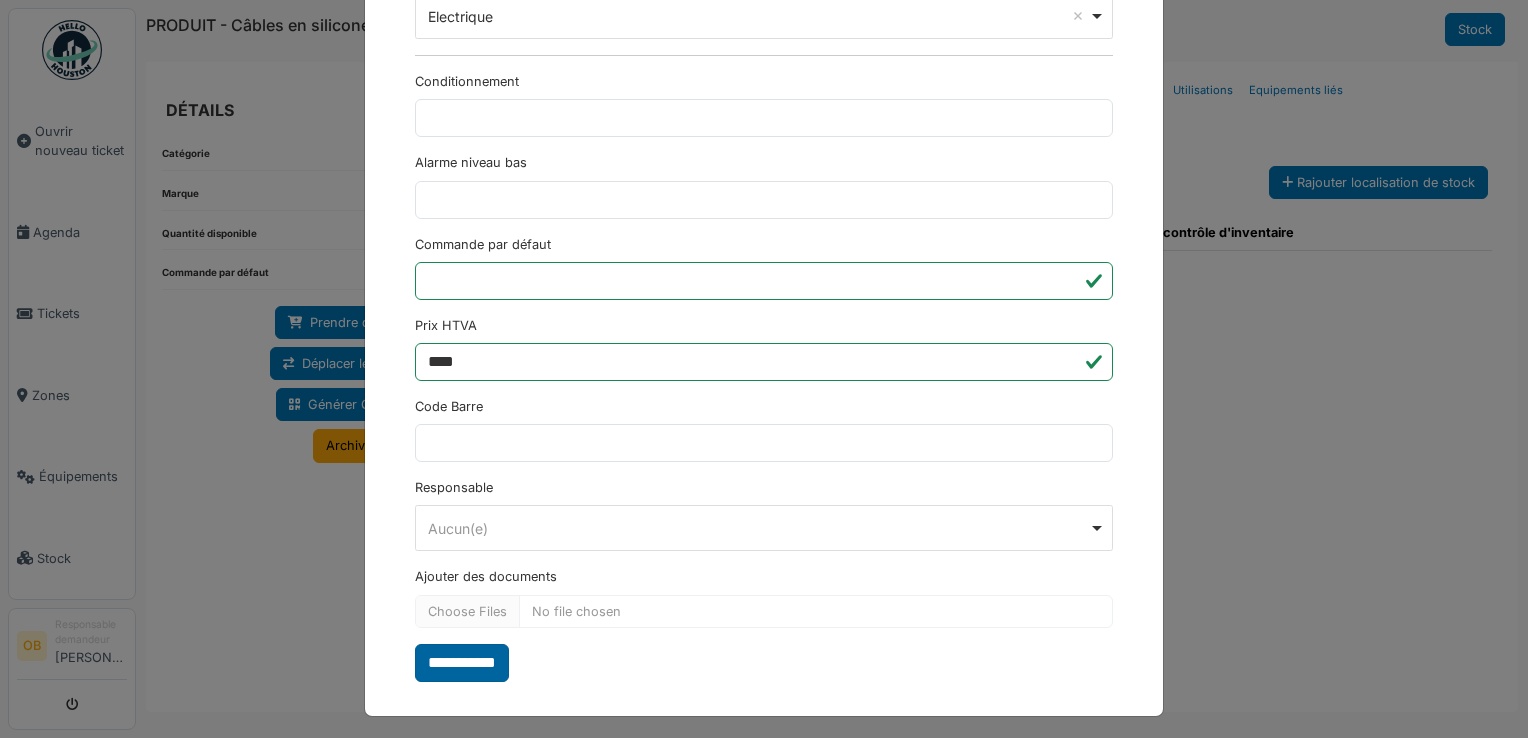click on "**********" at bounding box center (462, 663) 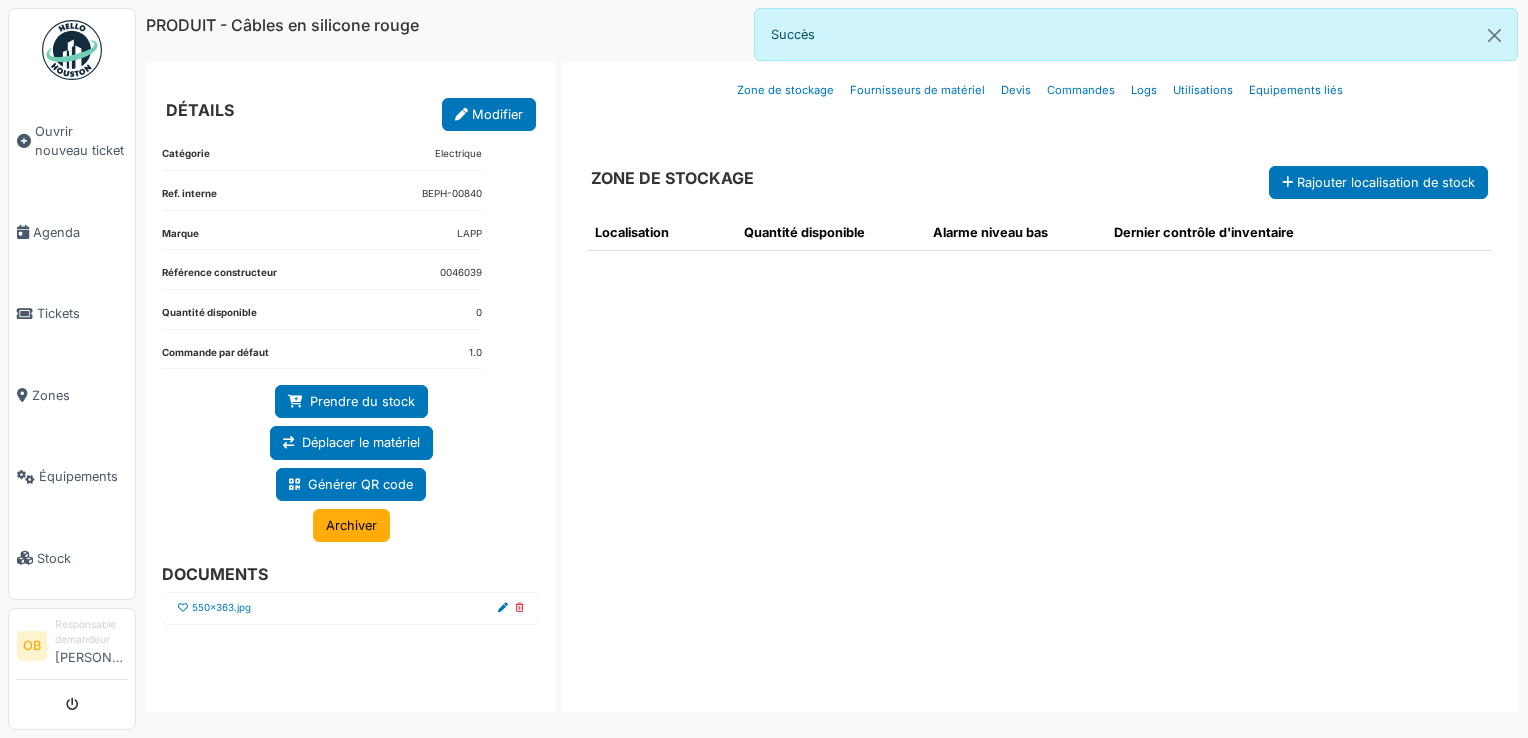 click at bounding box center (183, 608) 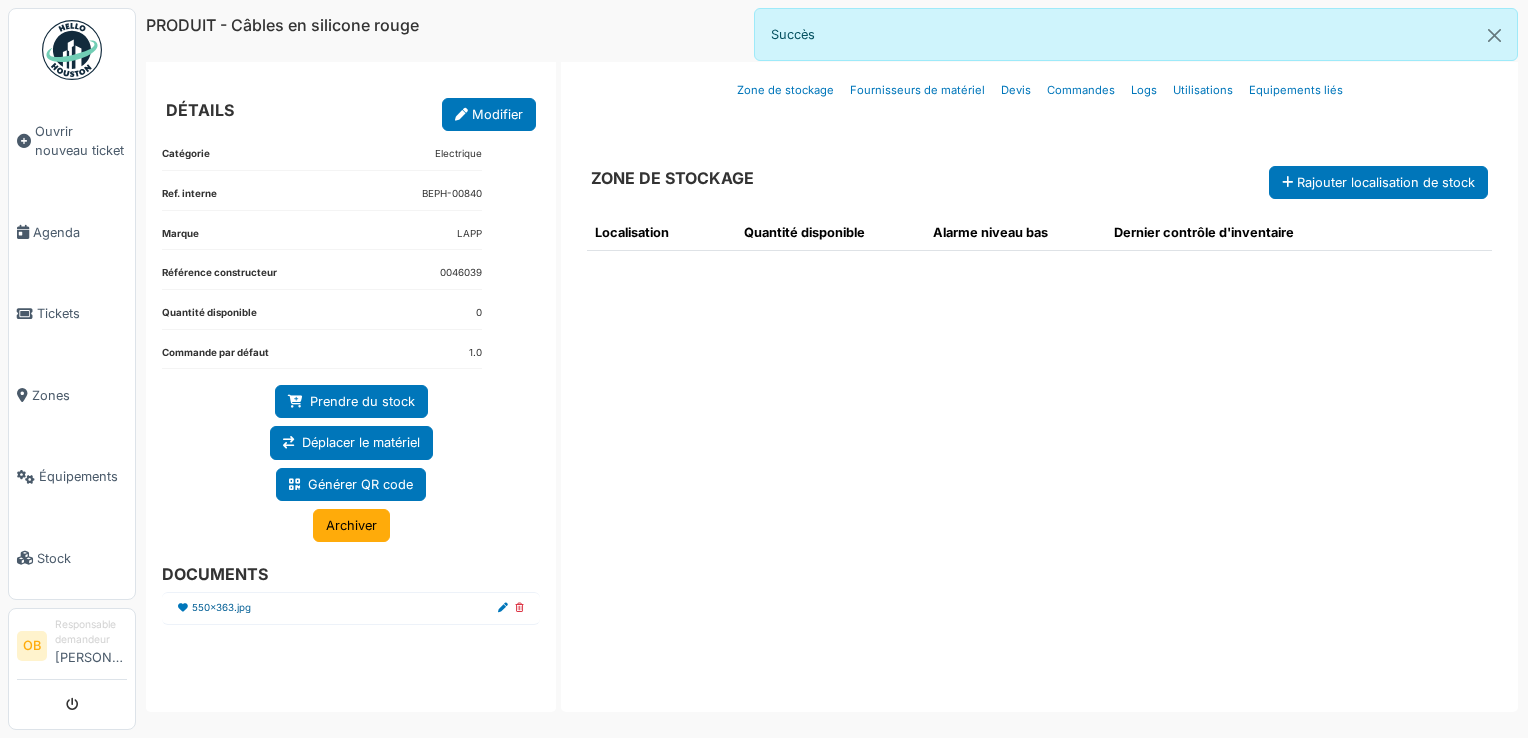 click on "550x363.jpg" at bounding box center [221, 608] 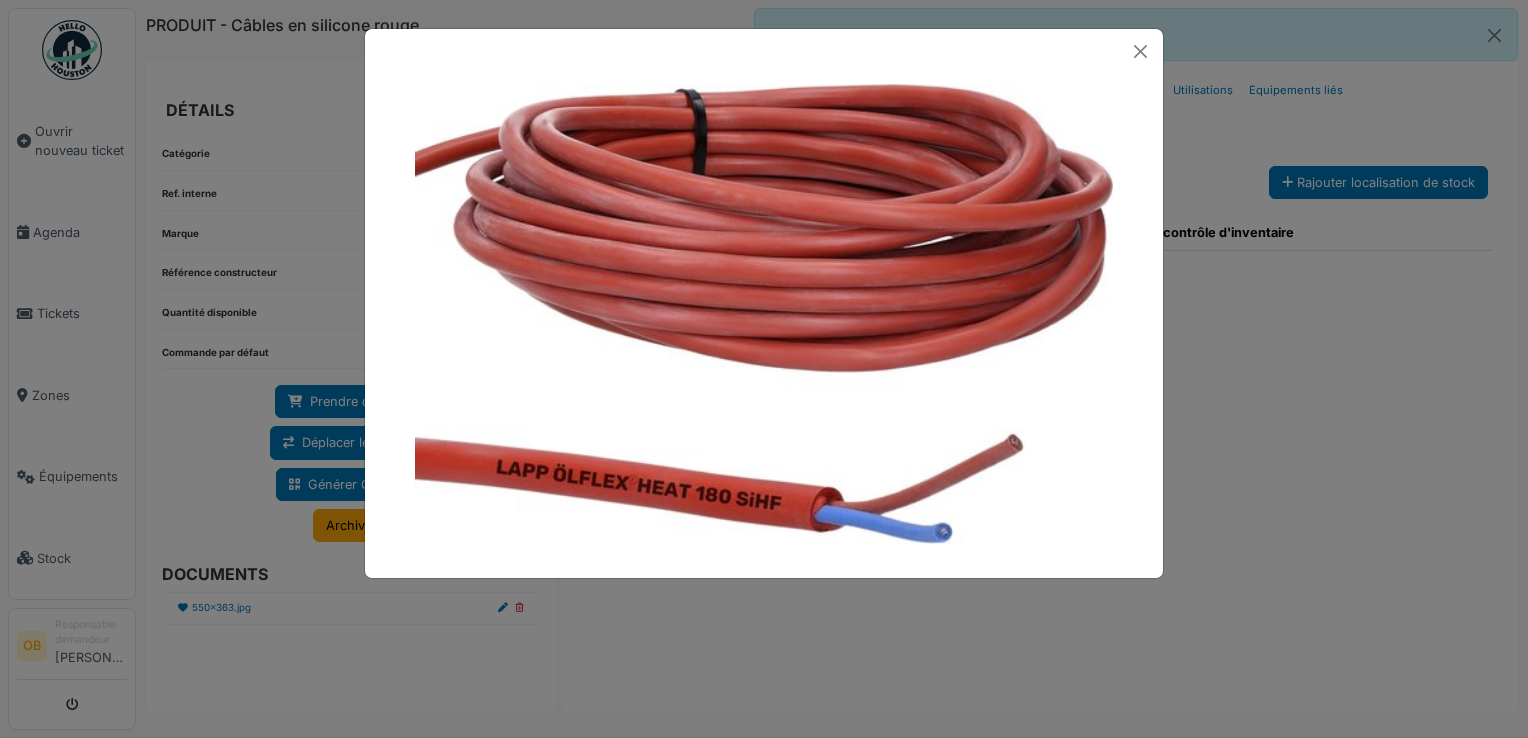 click at bounding box center [764, 369] 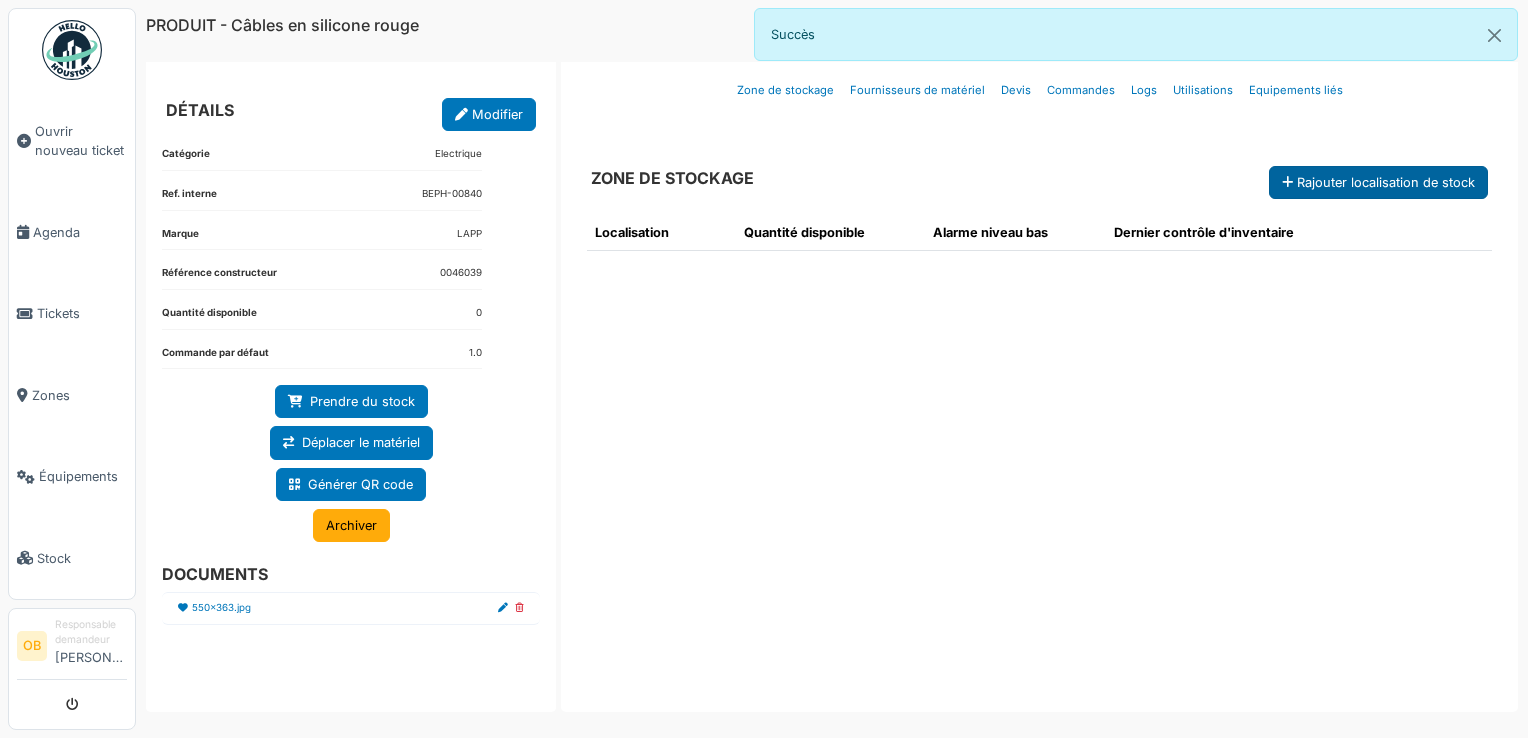 click on "Rajouter localisation de stock" at bounding box center [1378, 182] 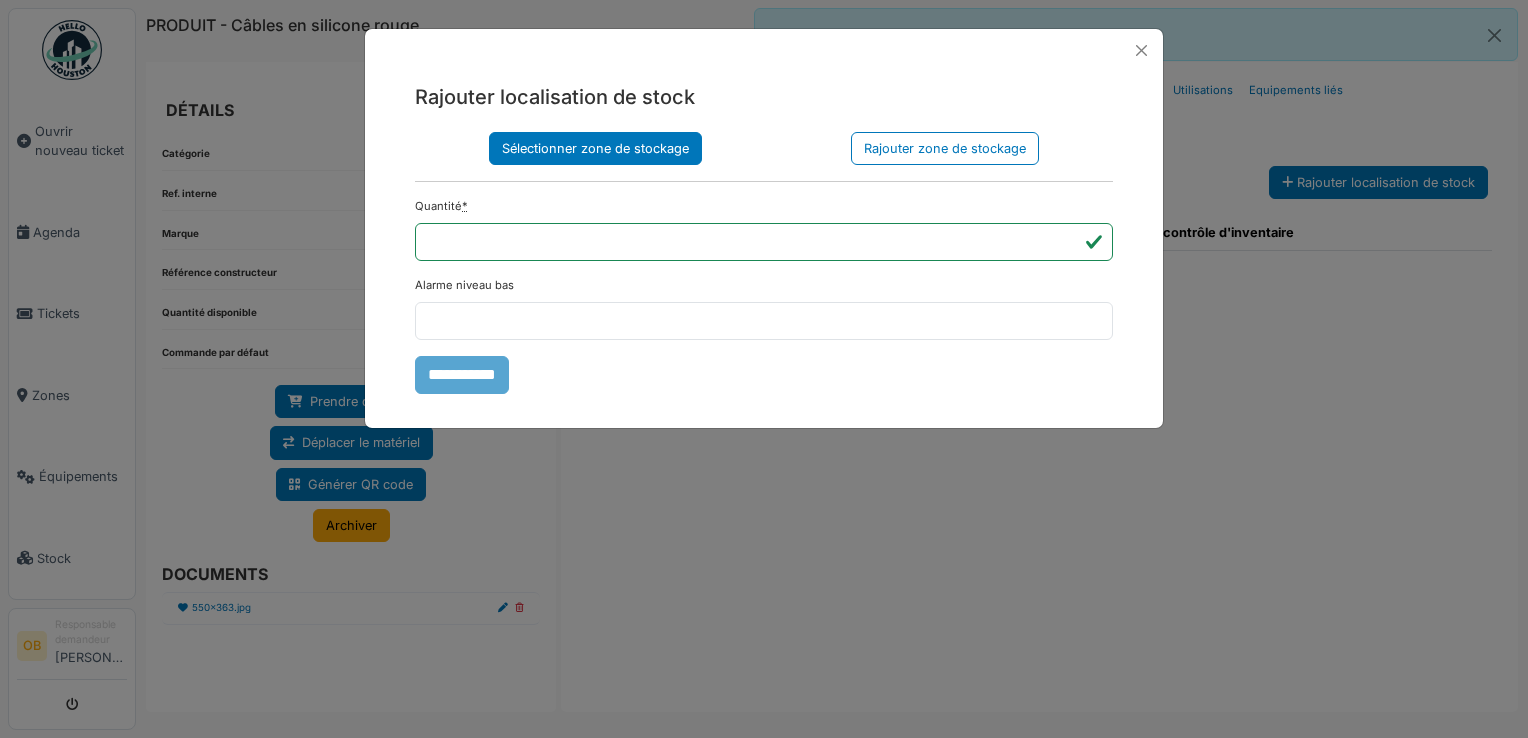 click on "Sélectionner zone de stockage" at bounding box center [595, 148] 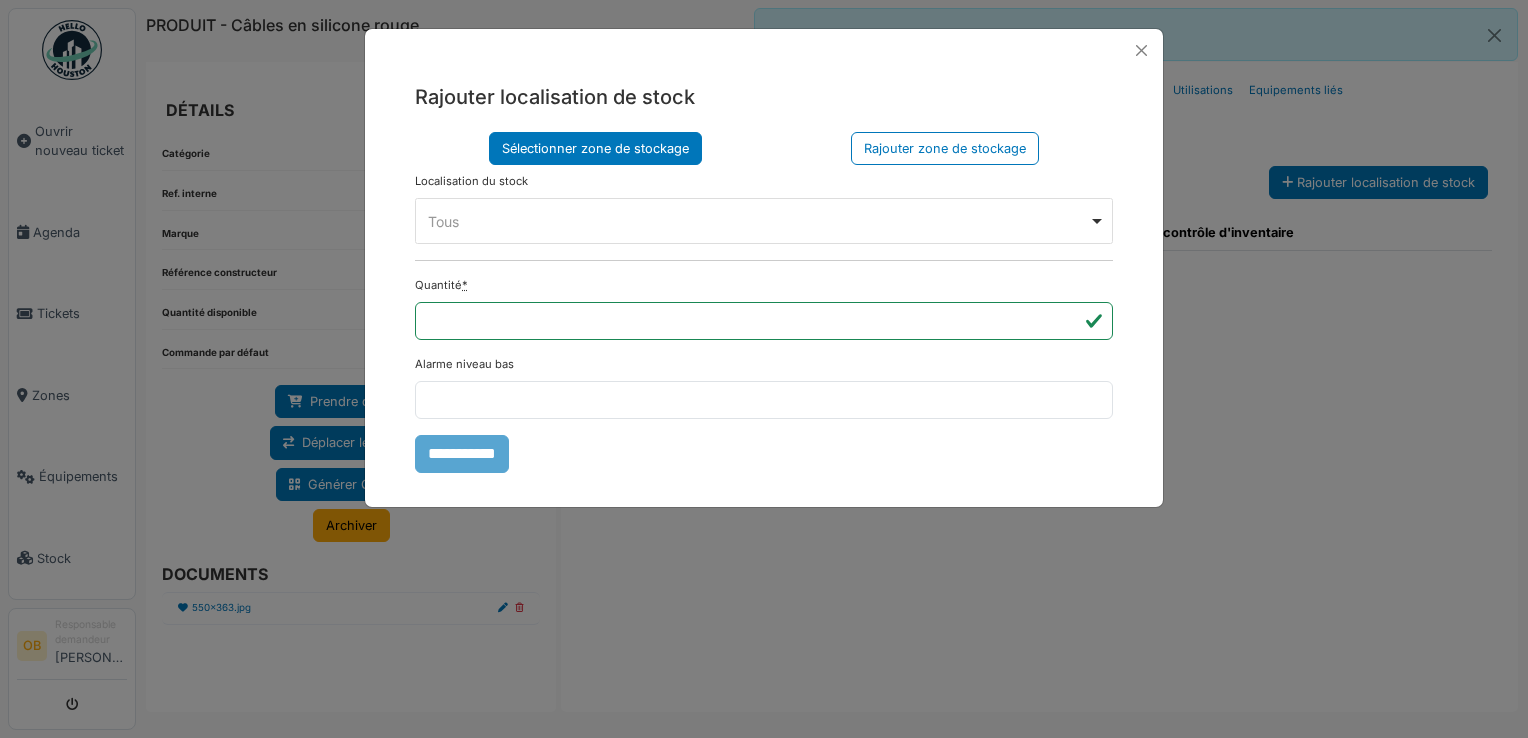 click on "Tous Remove item" at bounding box center [764, 221] 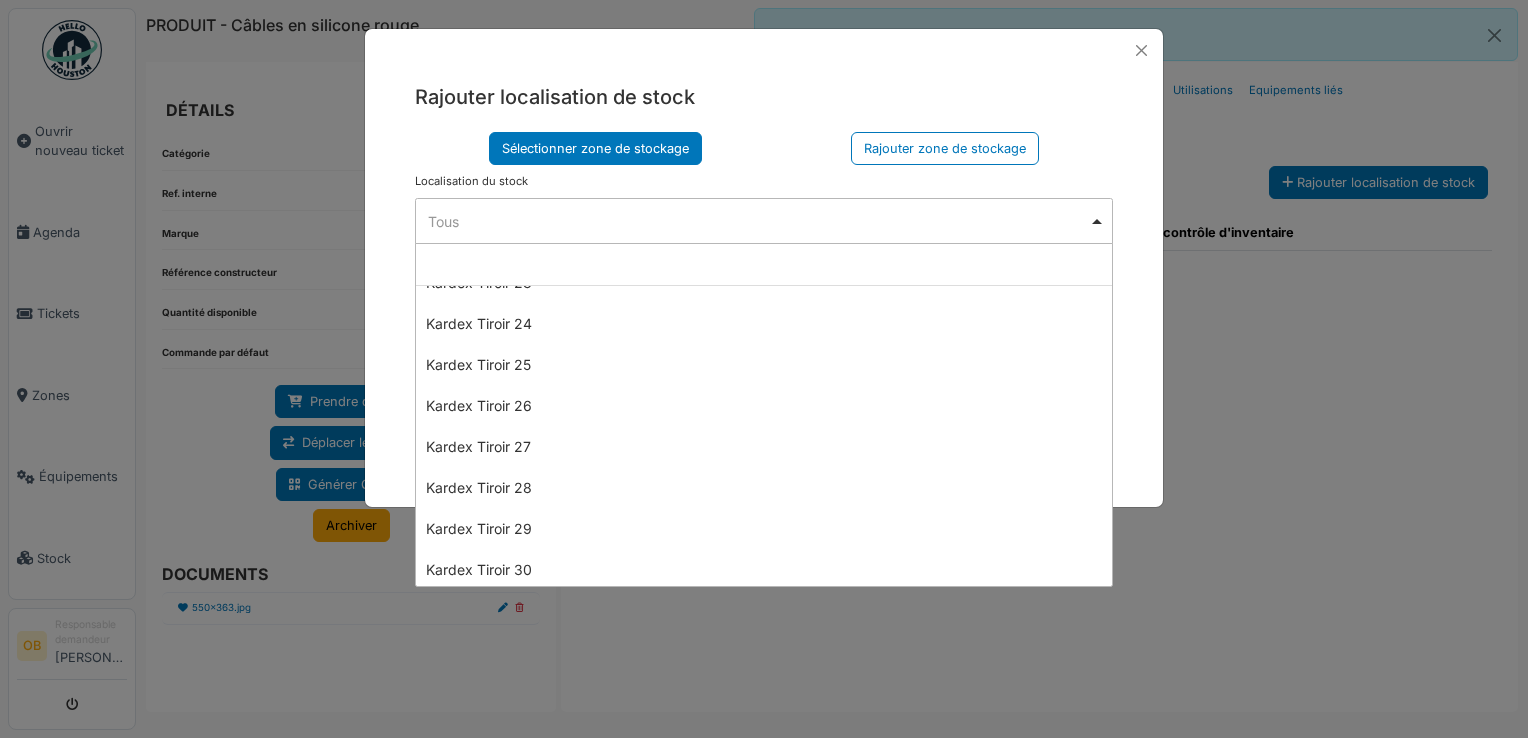scroll, scrollTop: 1066, scrollLeft: 0, axis: vertical 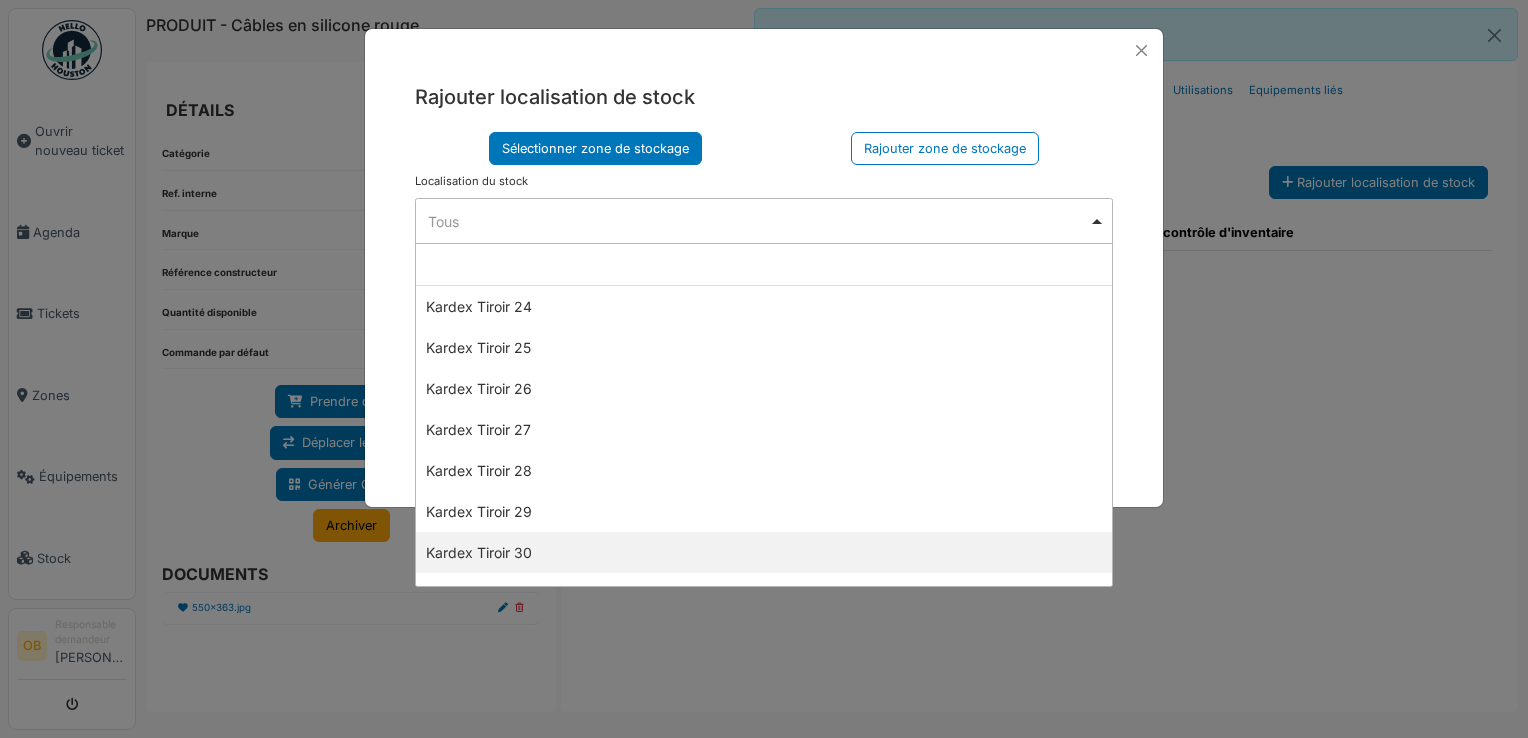 select on "****" 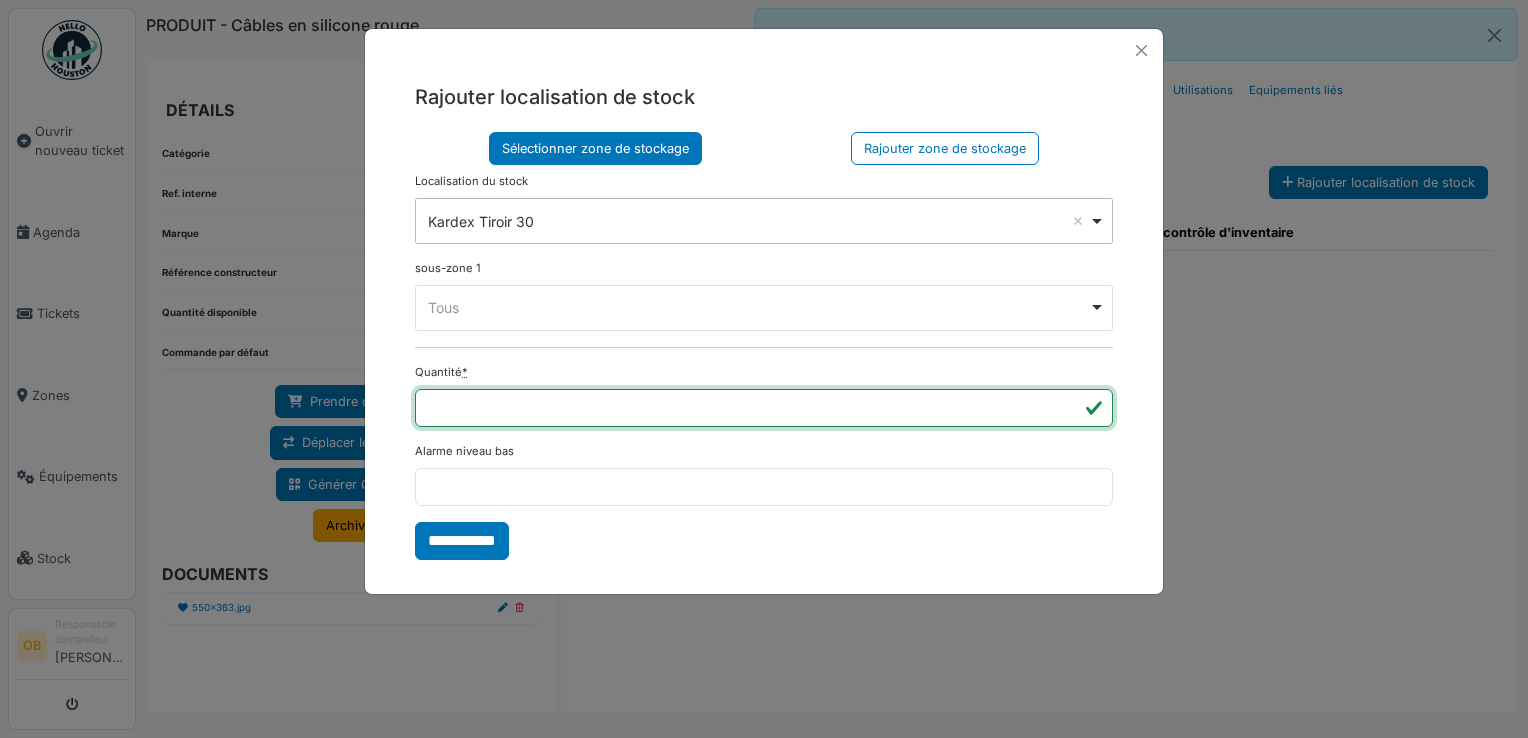 type on "*" 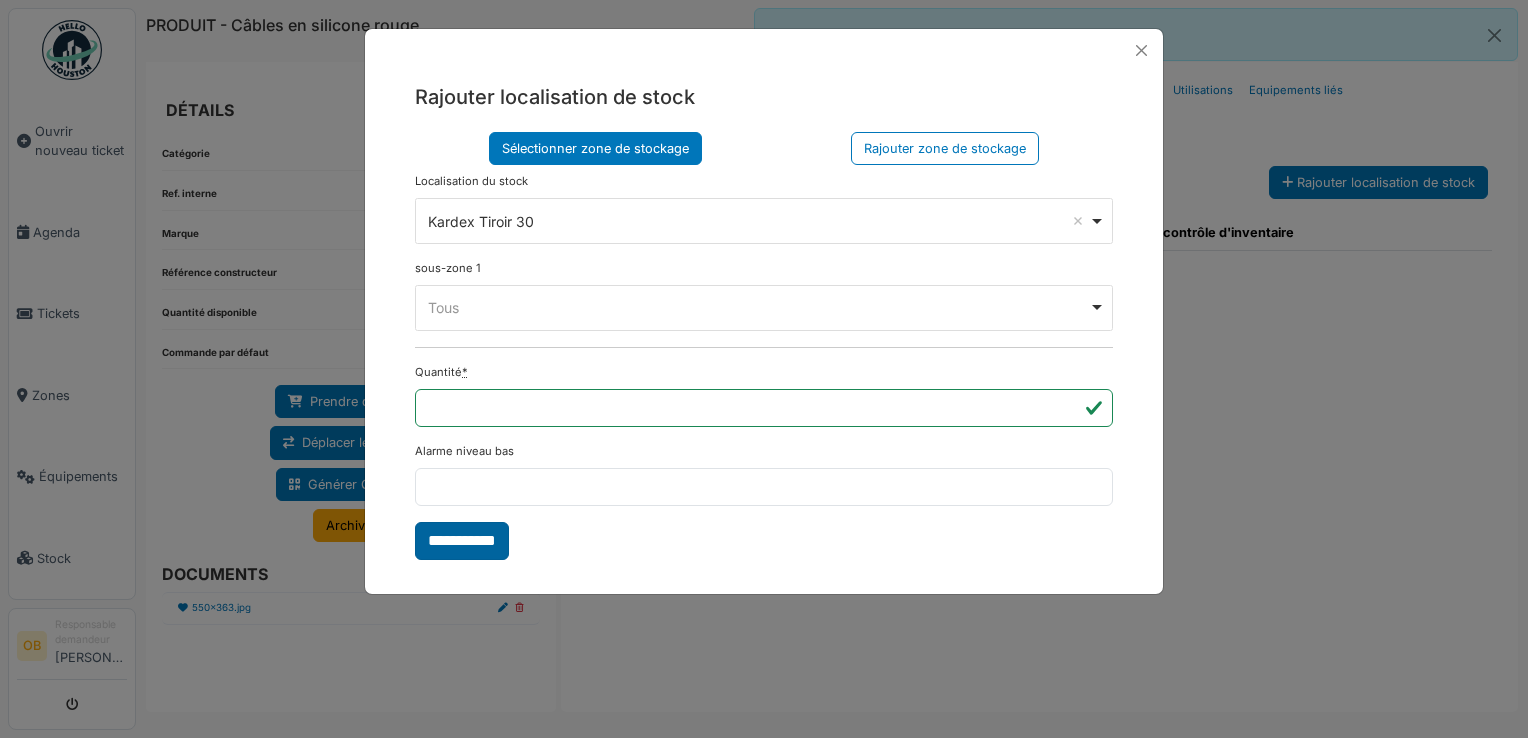 click on "**********" at bounding box center [462, 541] 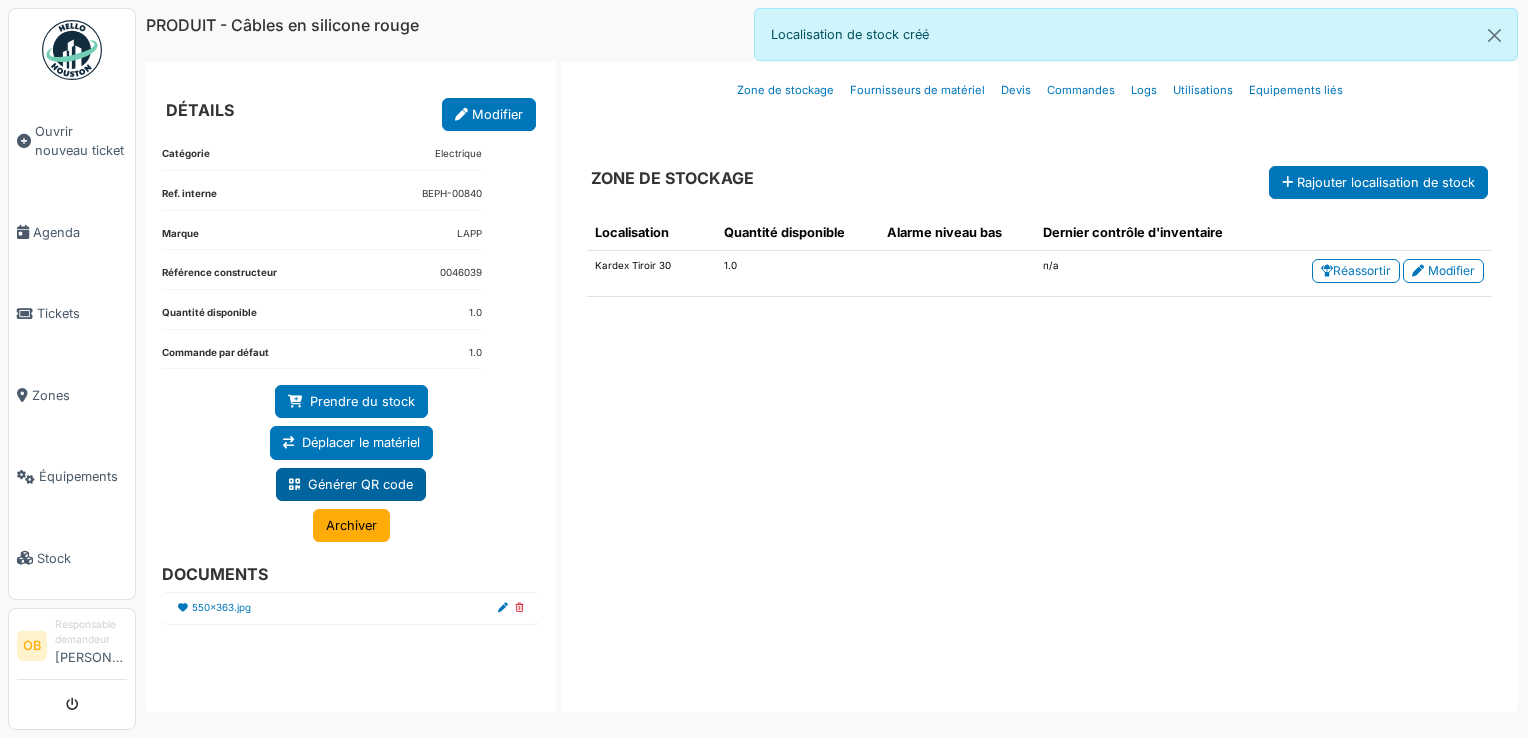 click on "Générer QR code" at bounding box center (351, 484) 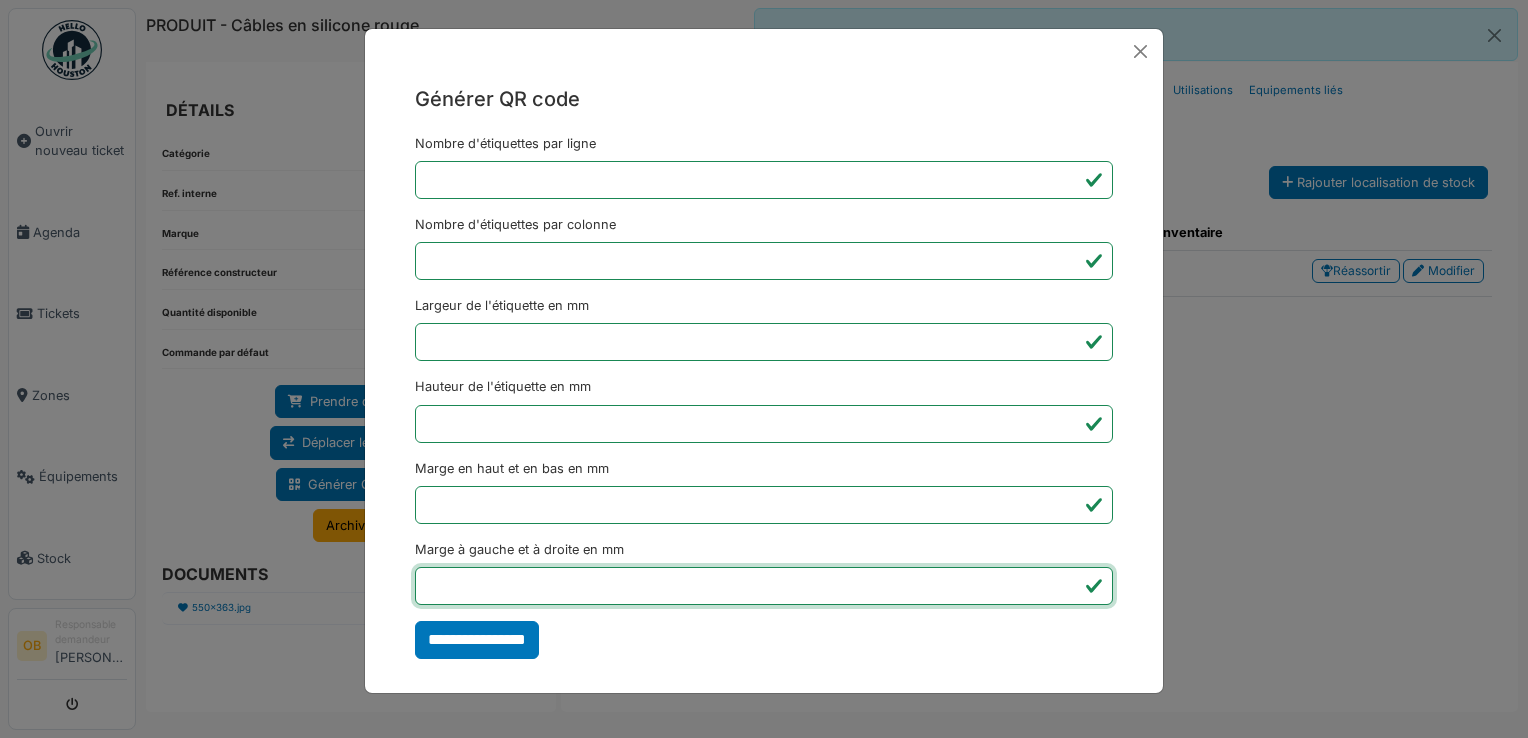 click on "*" at bounding box center [764, 586] 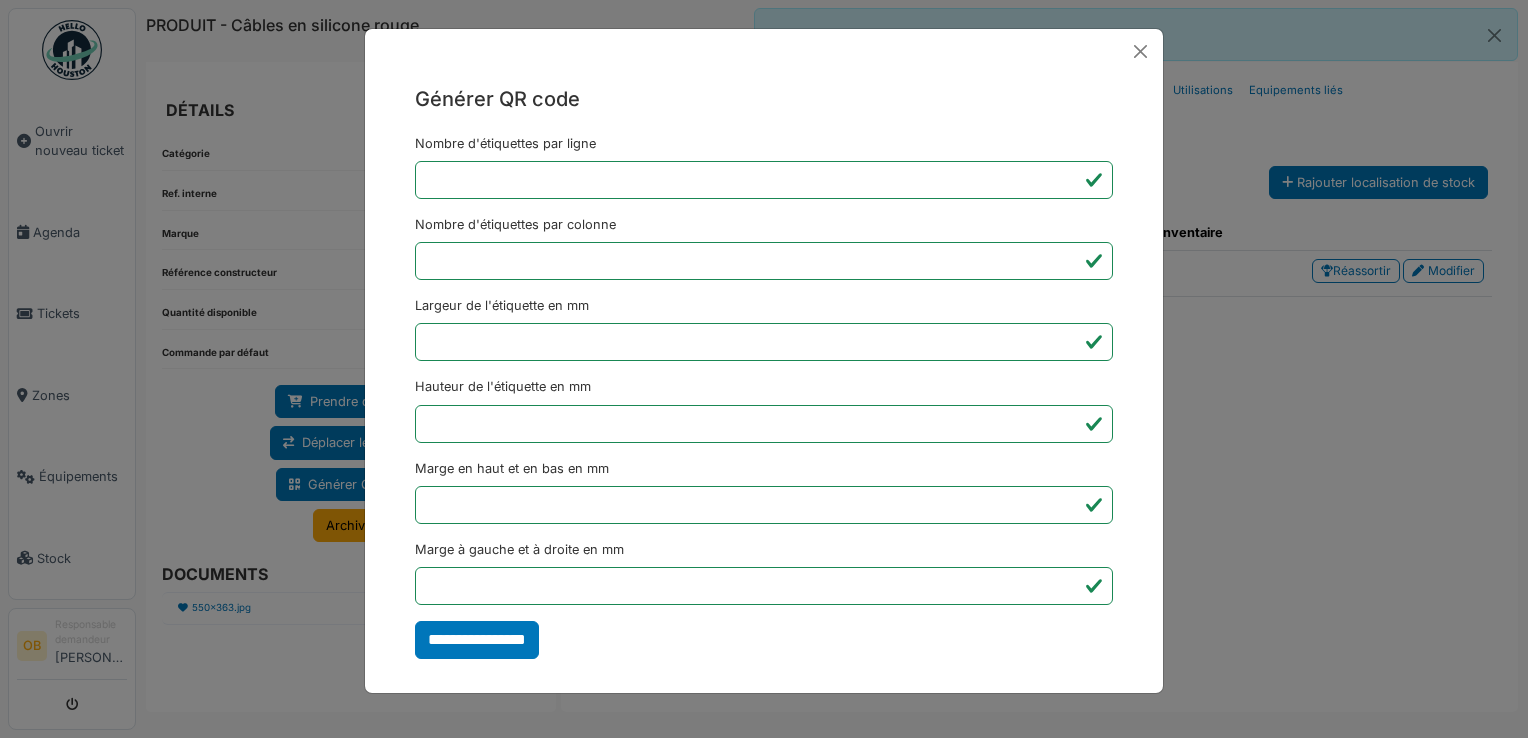 type on "*******" 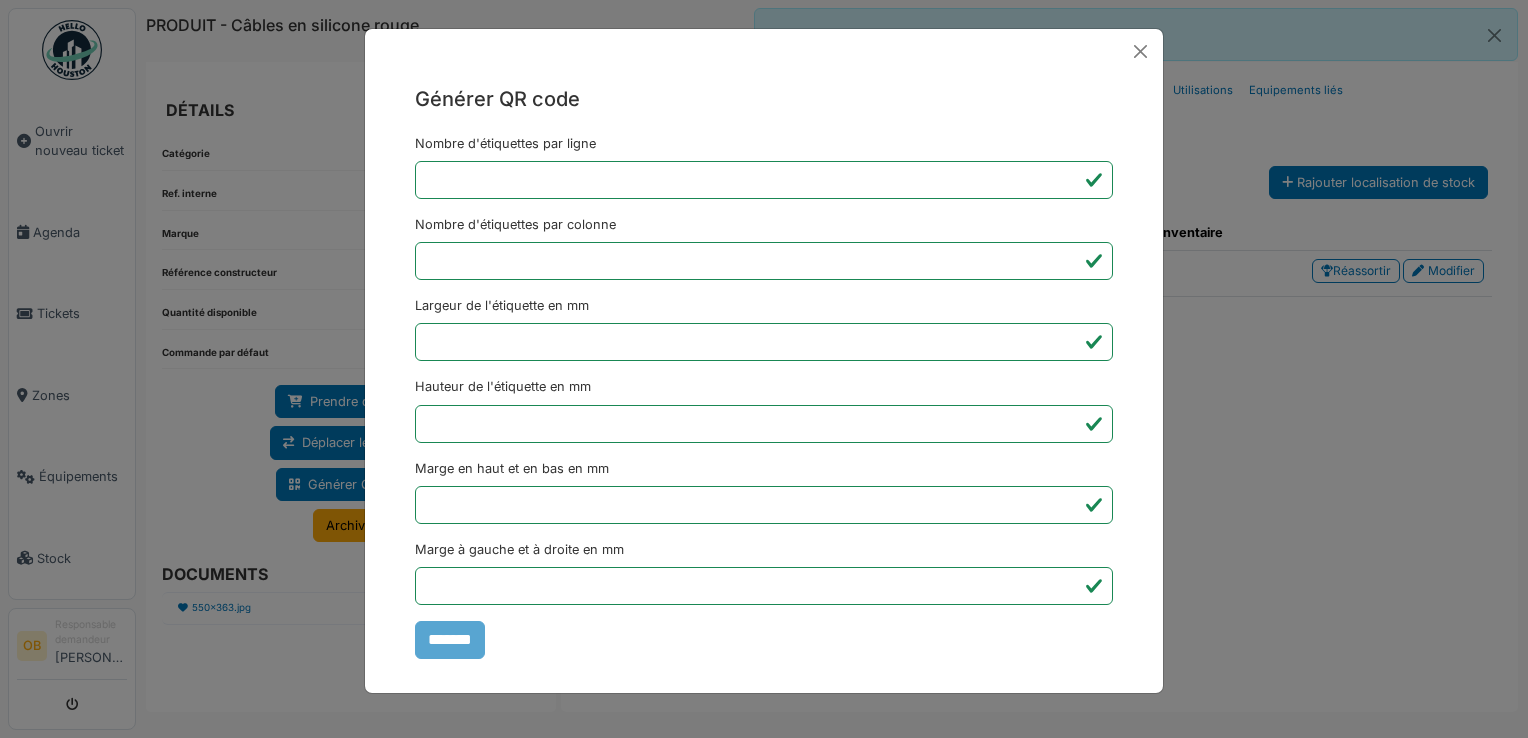 click on "Générer QR code
Nombre d'étiquettes par ligne
*
Nombre d'étiquettes par colonne
*
Largeur de l'étiquette en mm
**
Hauteur de l'étiquette en mm
**
Marge en haut et en bas en mm
*
Marge à gauche et à droite en mm
***
*******" at bounding box center [764, 369] 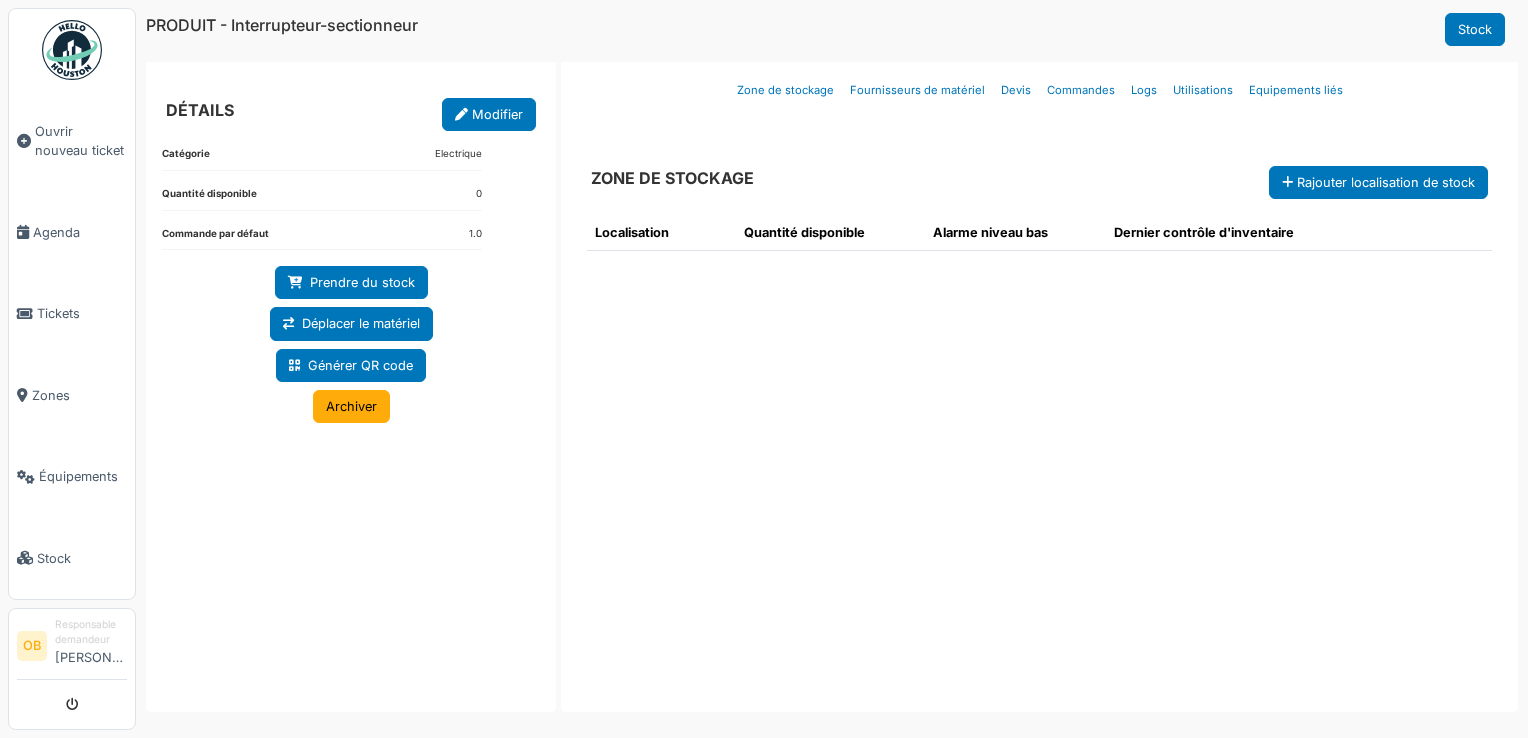 click on "Modifier" at bounding box center [489, 114] 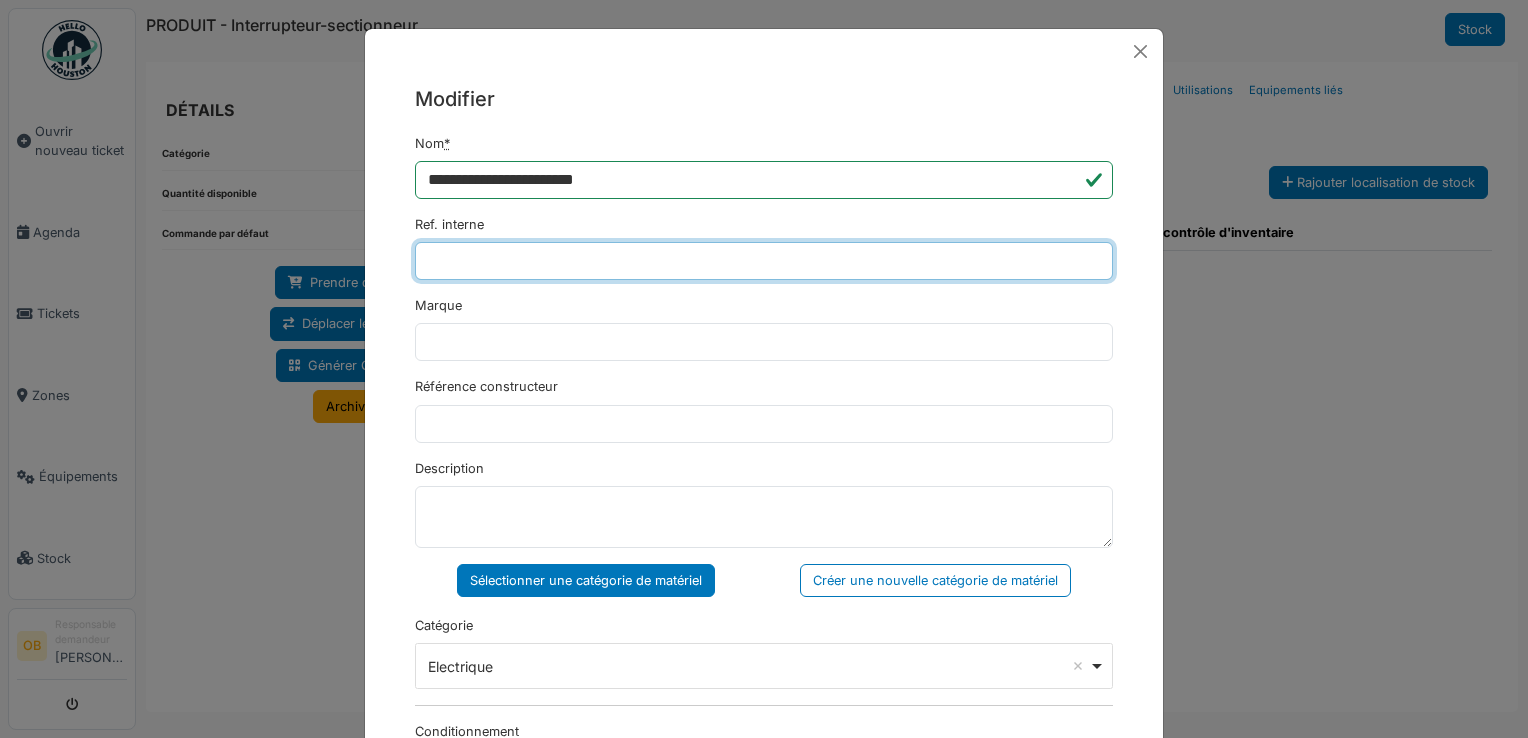 click on "Ref. interne" at bounding box center [764, 261] 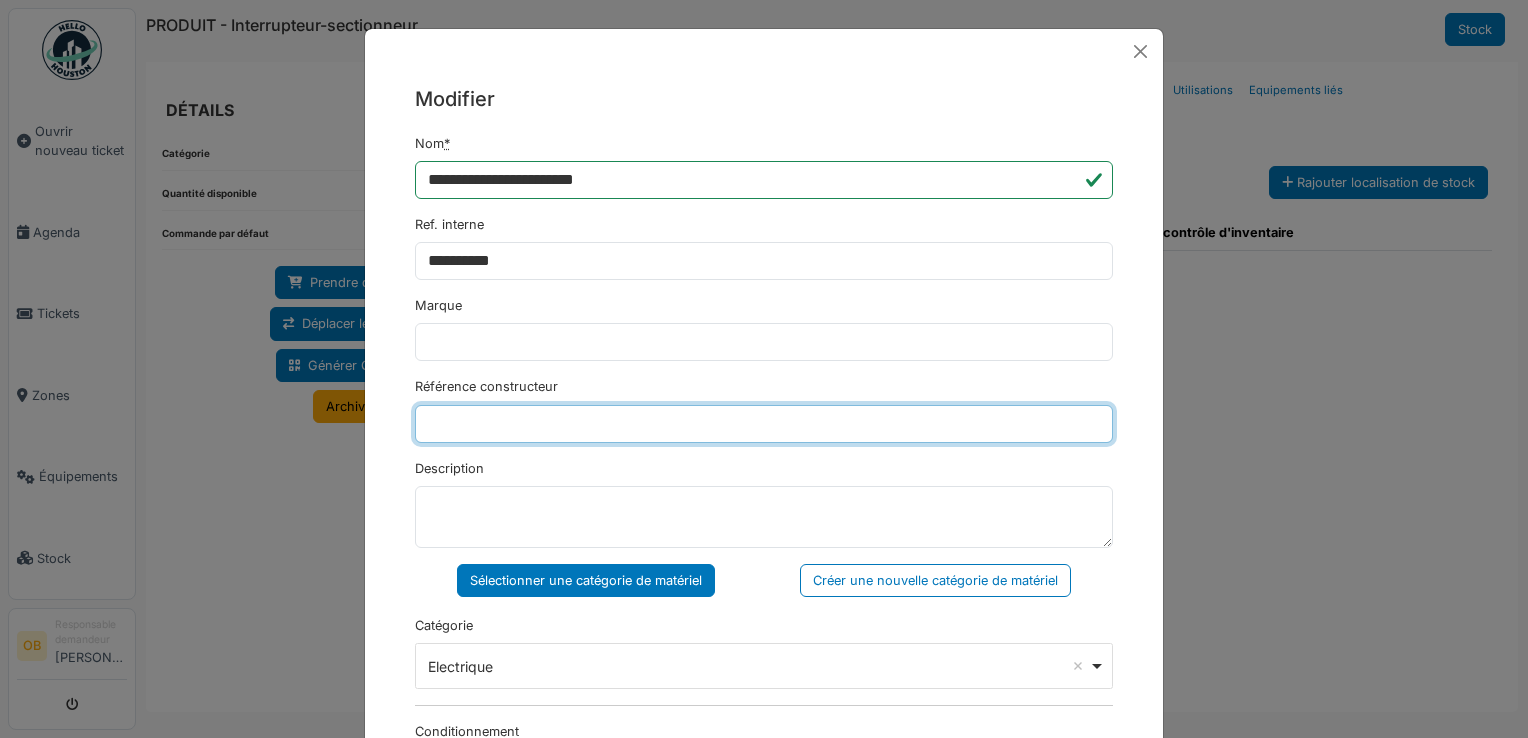 type on "*******" 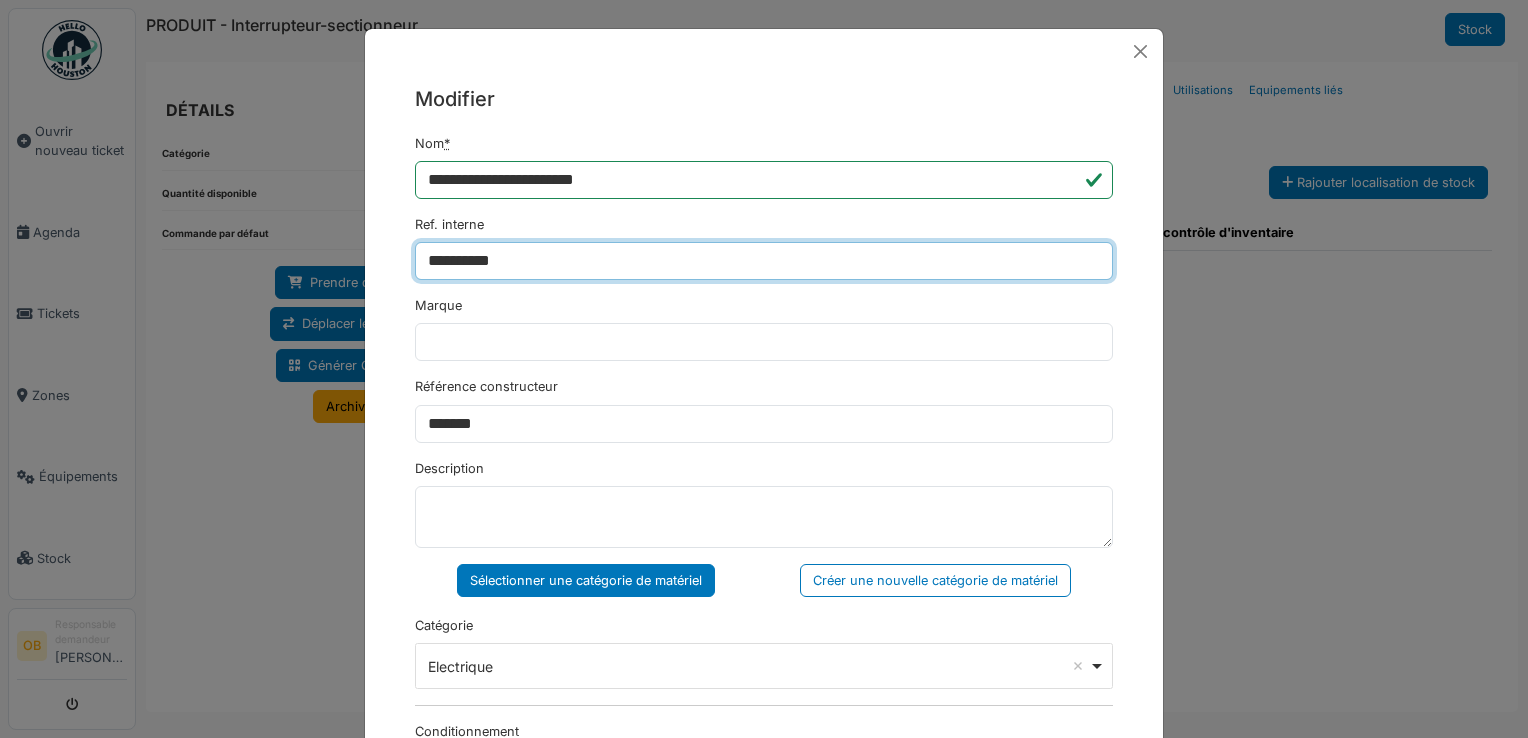 type on "**********" 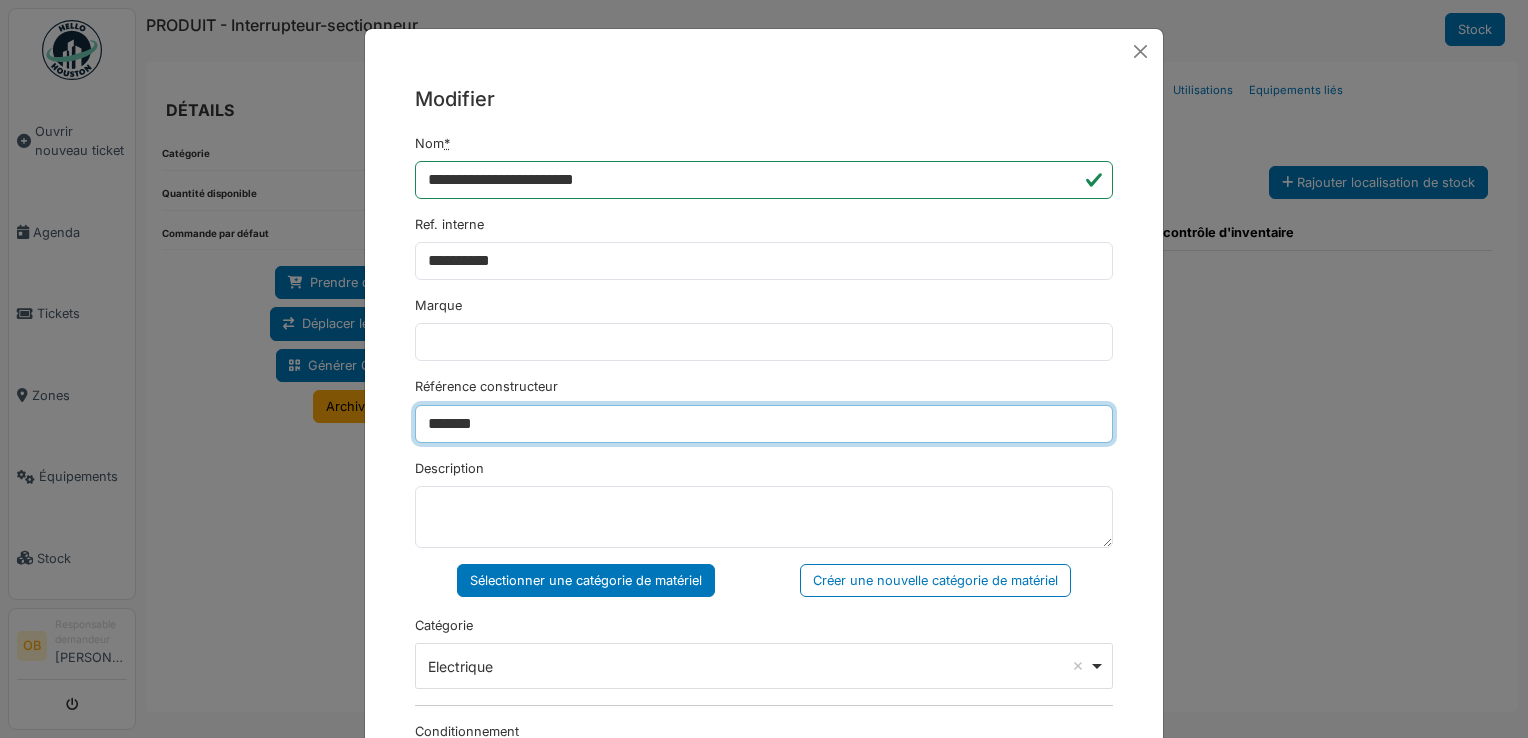 drag, startPoint x: 555, startPoint y: 430, endPoint x: 295, endPoint y: 512, distance: 272.6243 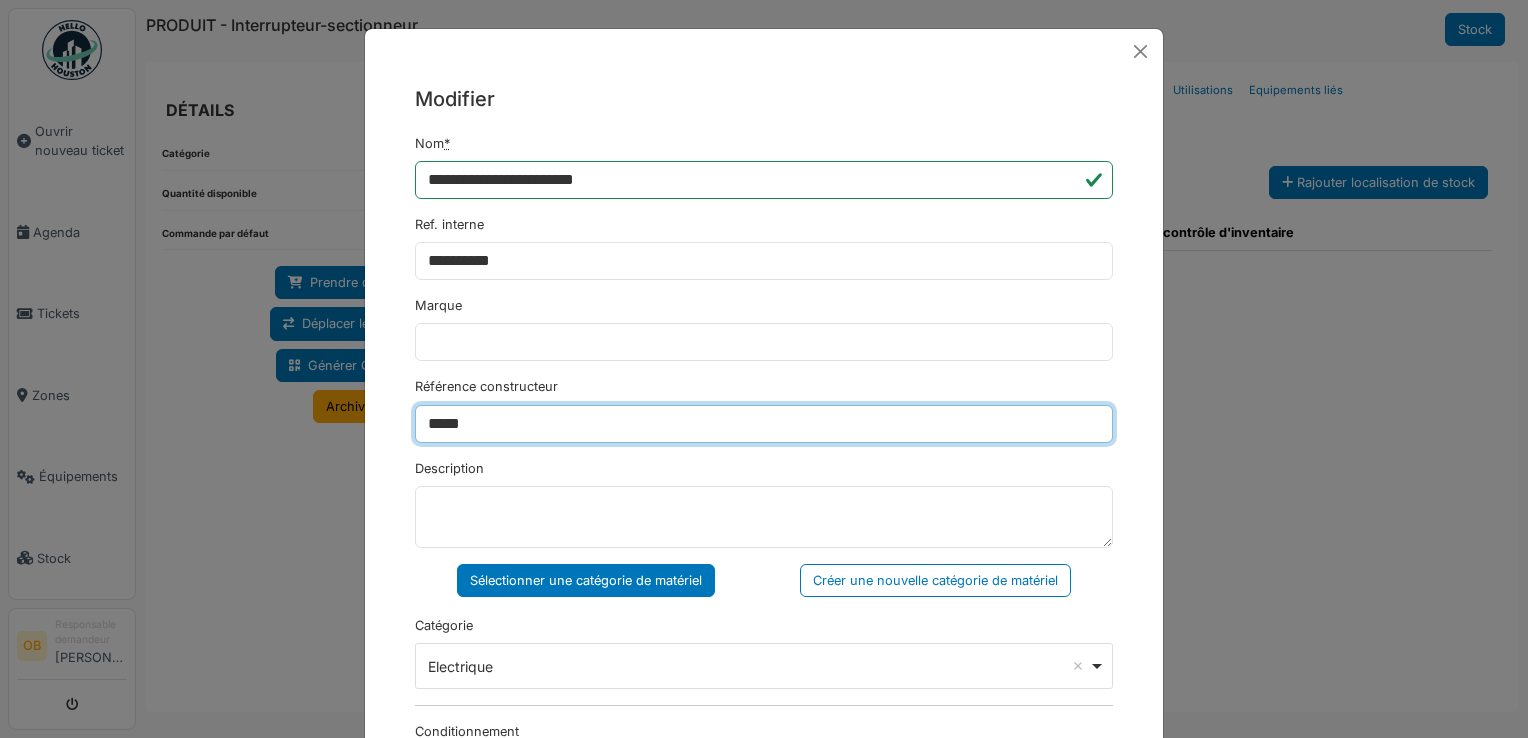 type on "*****" 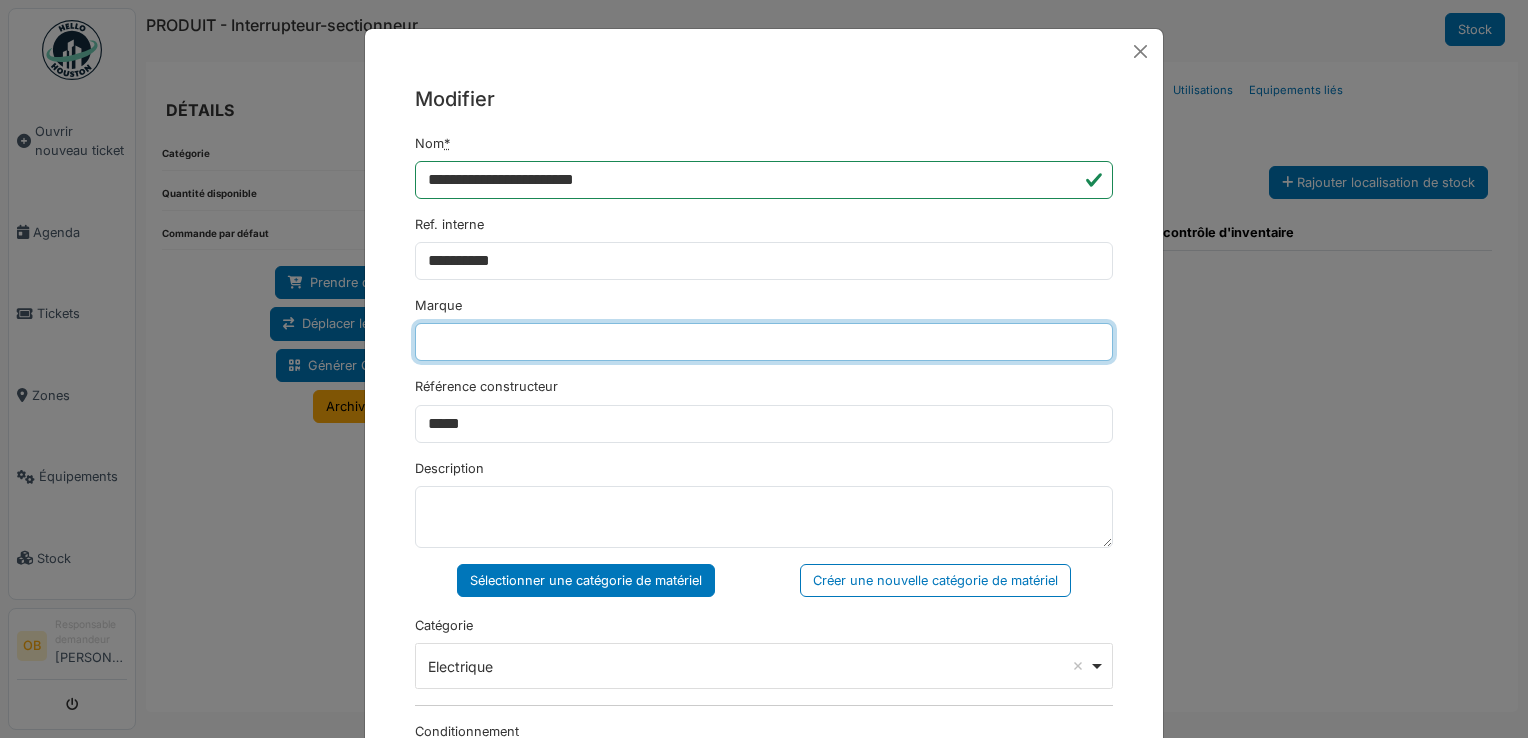 click on "Marque" at bounding box center [764, 342] 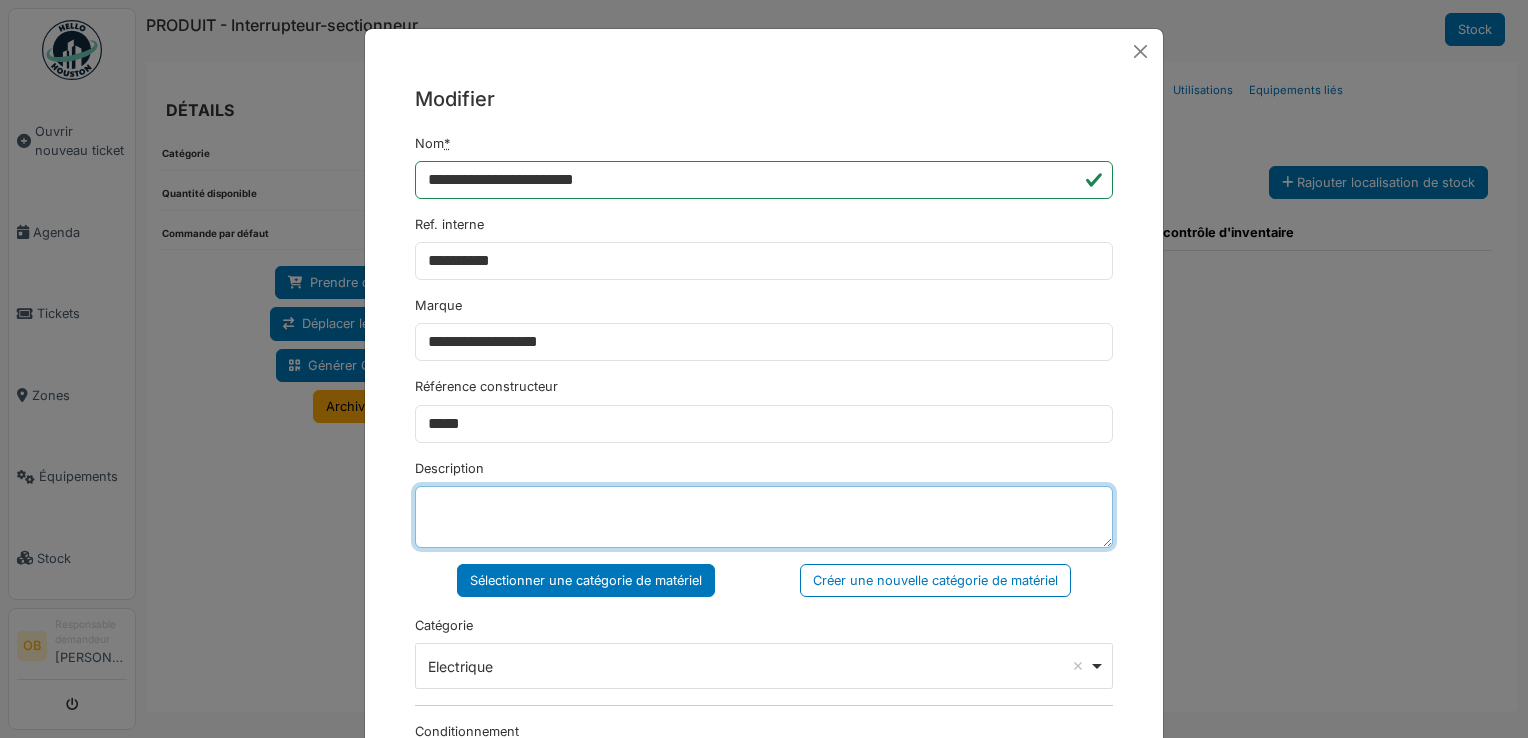 click on "Description" at bounding box center [764, 517] 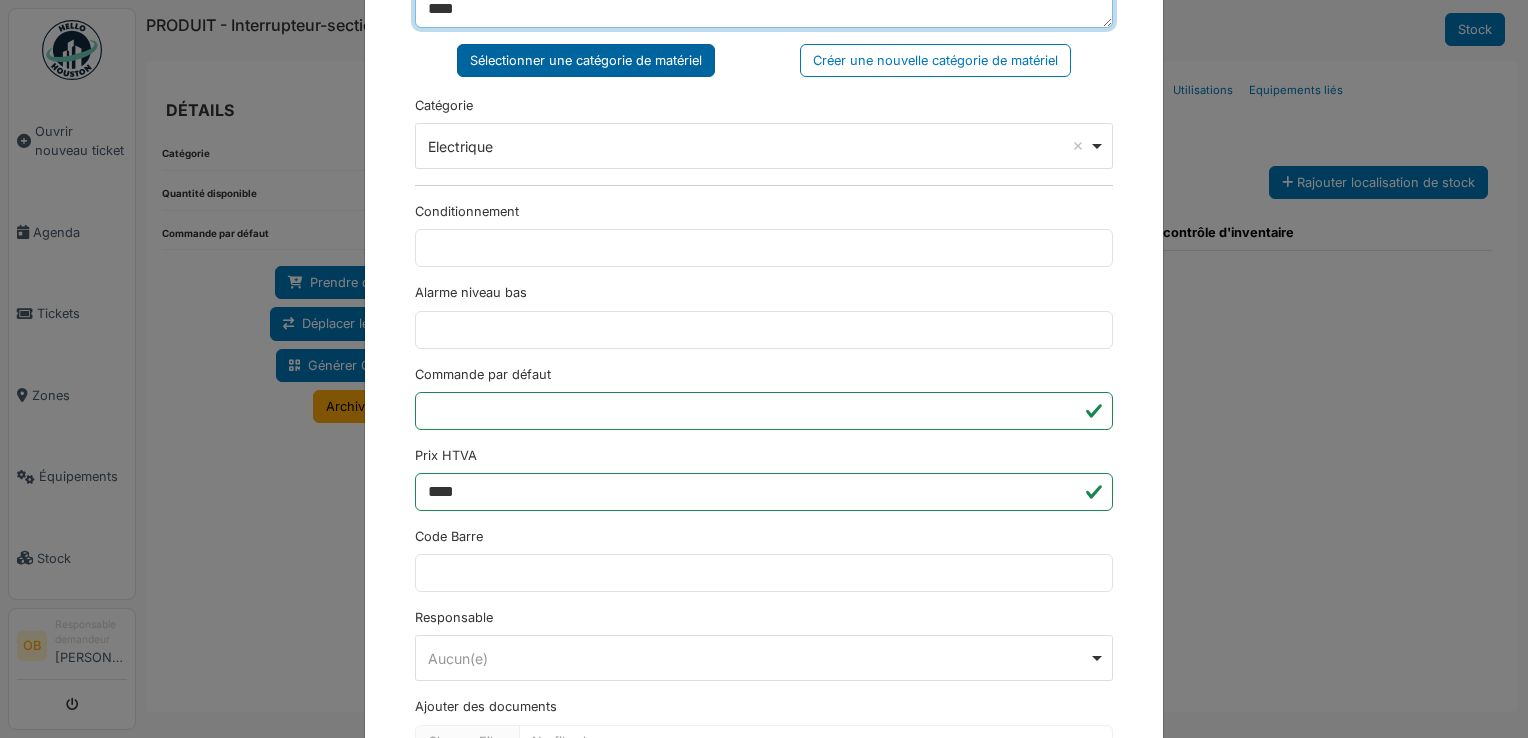 scroll, scrollTop: 533, scrollLeft: 0, axis: vertical 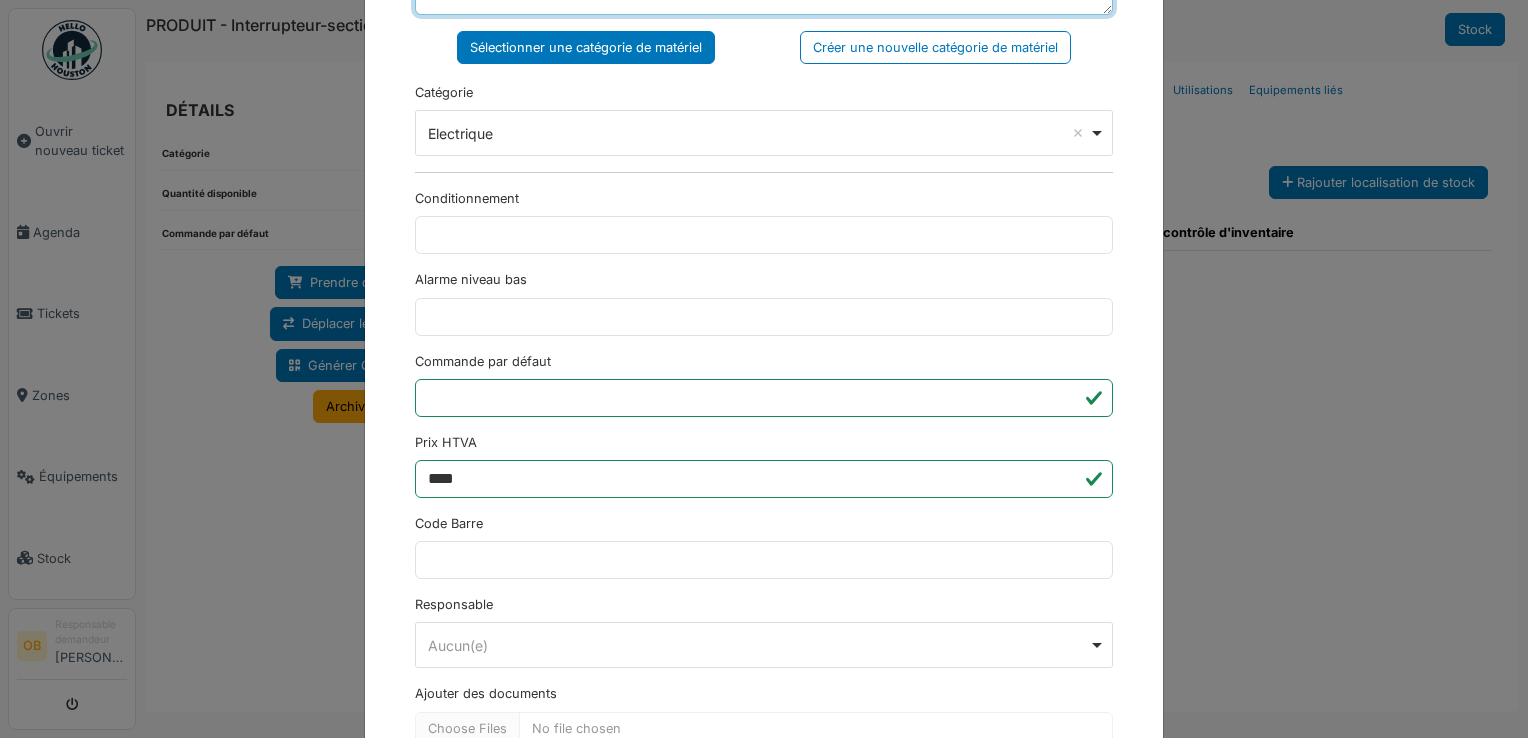 type on "***
****" 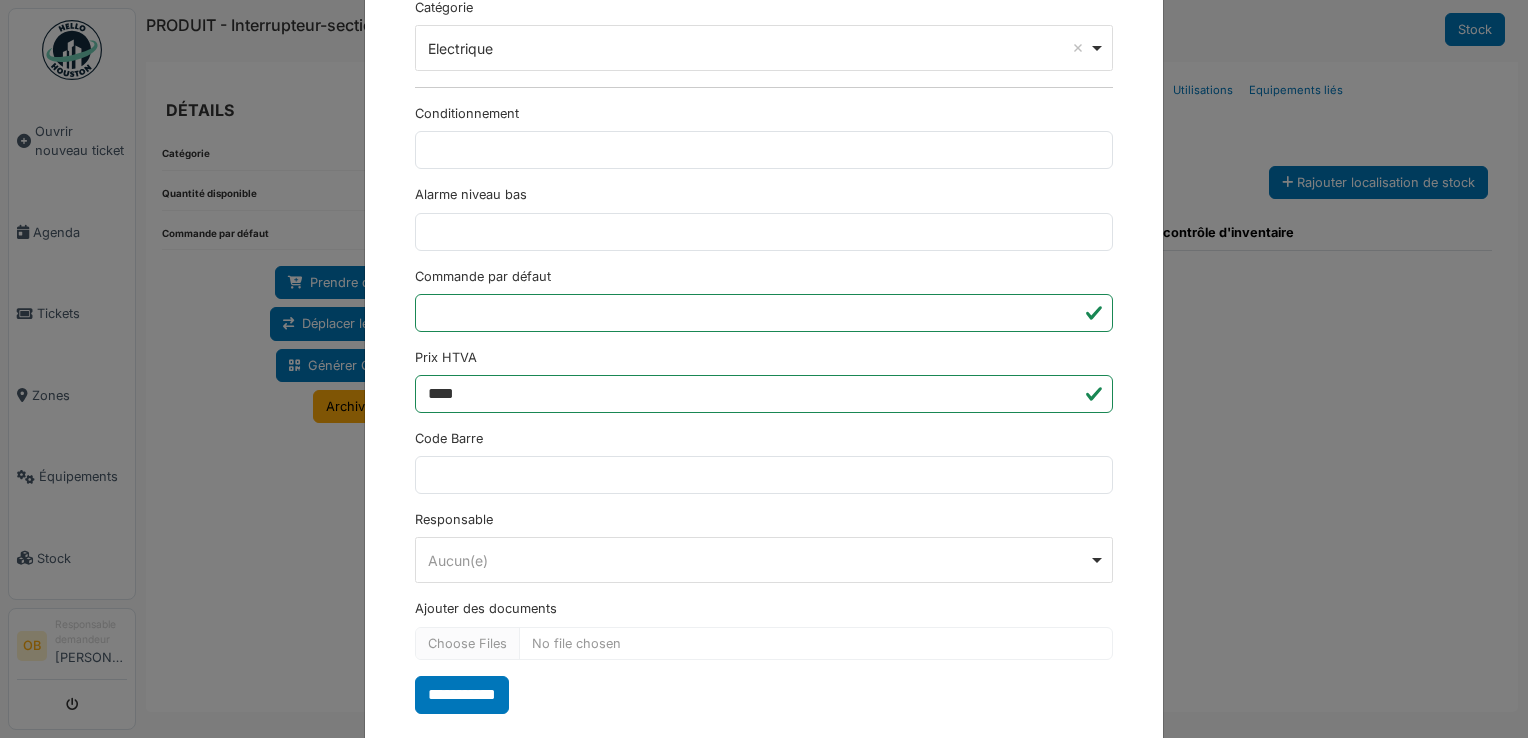 scroll, scrollTop: 650, scrollLeft: 0, axis: vertical 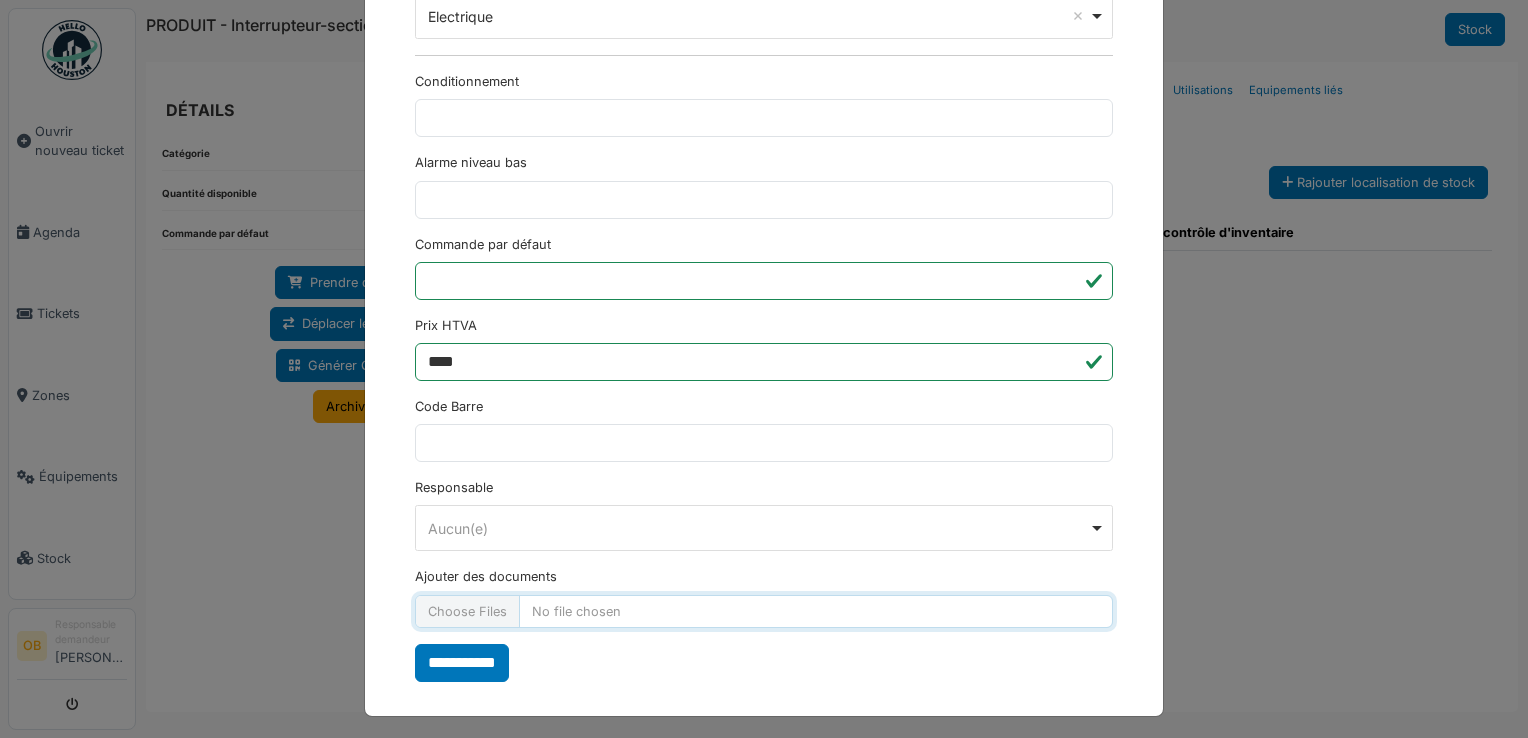 click on "Ajouter des documents" at bounding box center [764, 611] 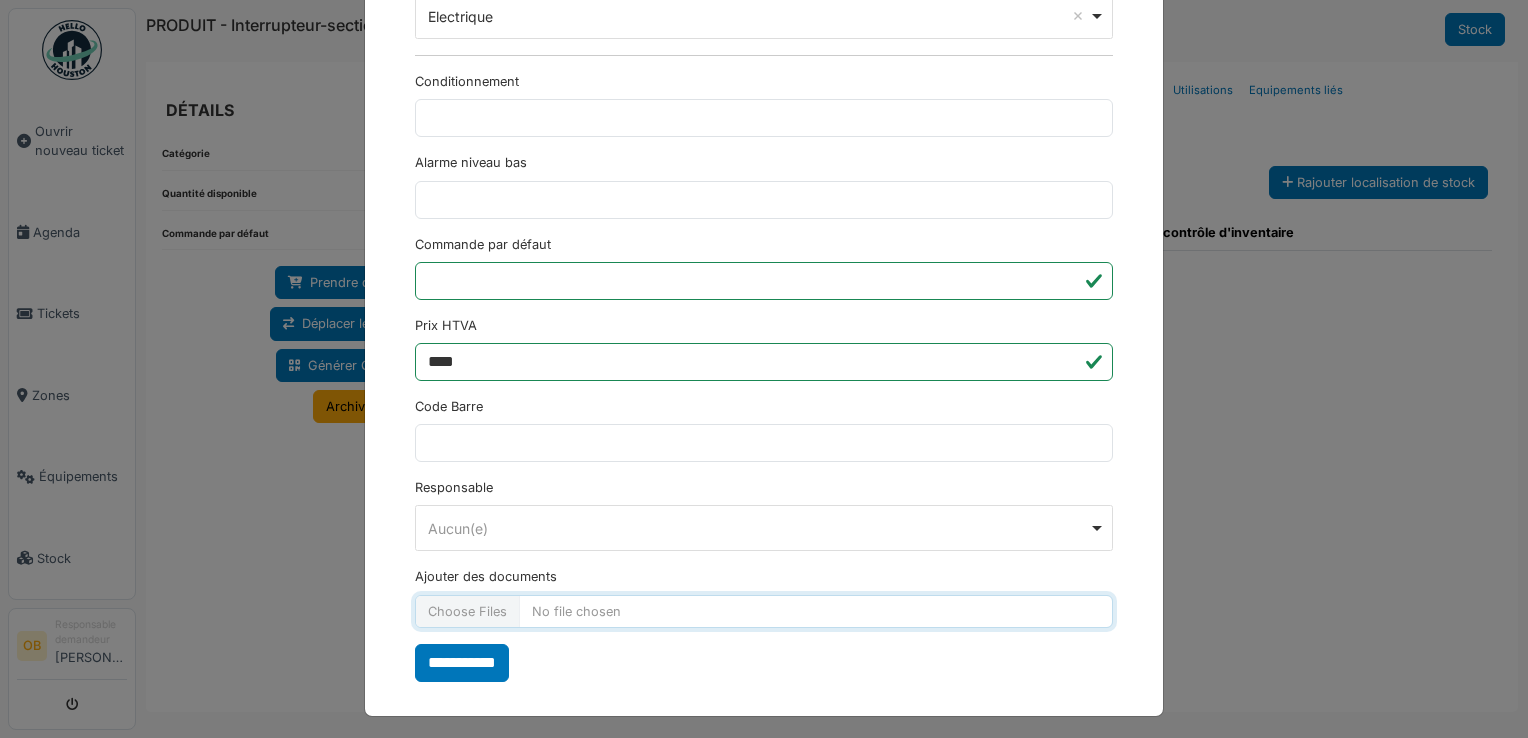 type on "**********" 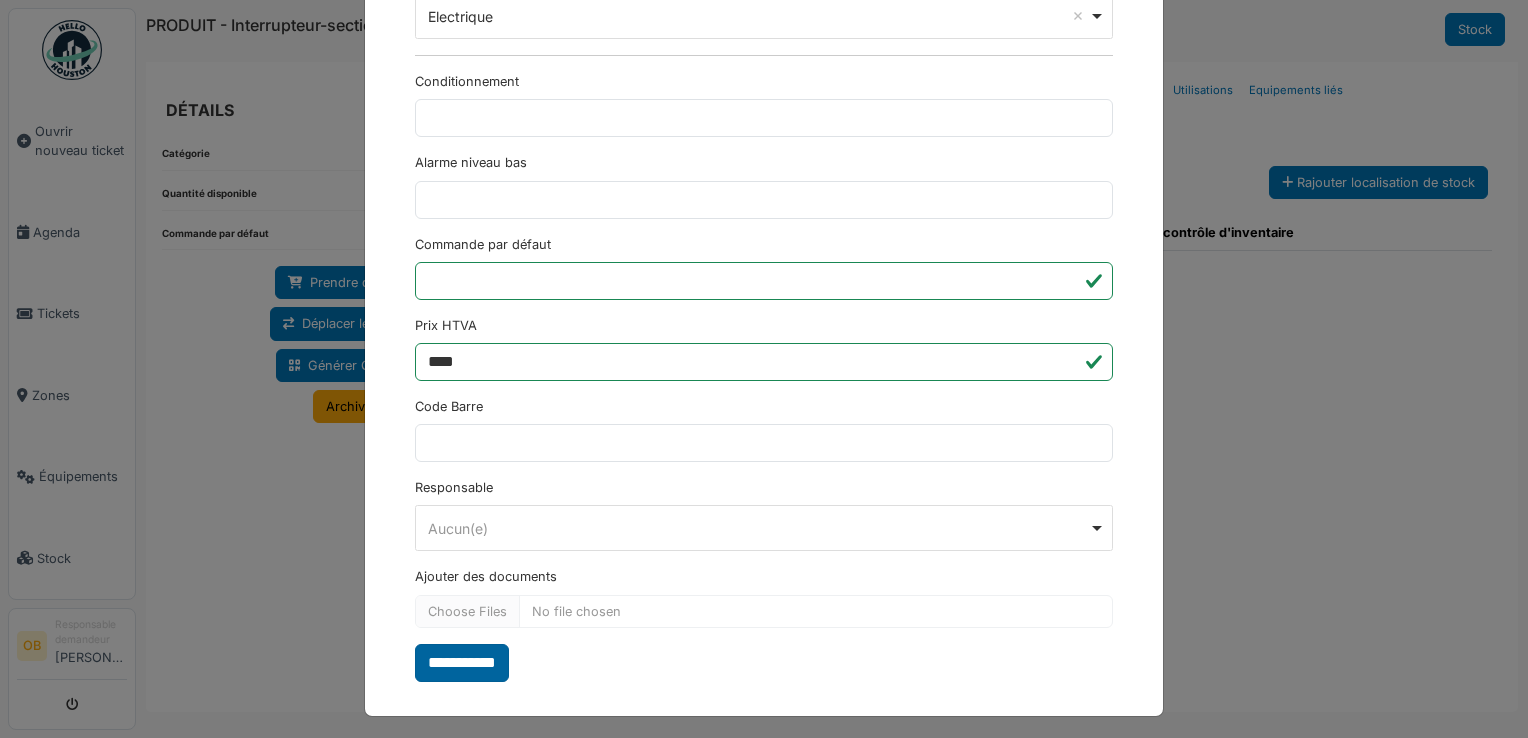click on "**********" at bounding box center (462, 663) 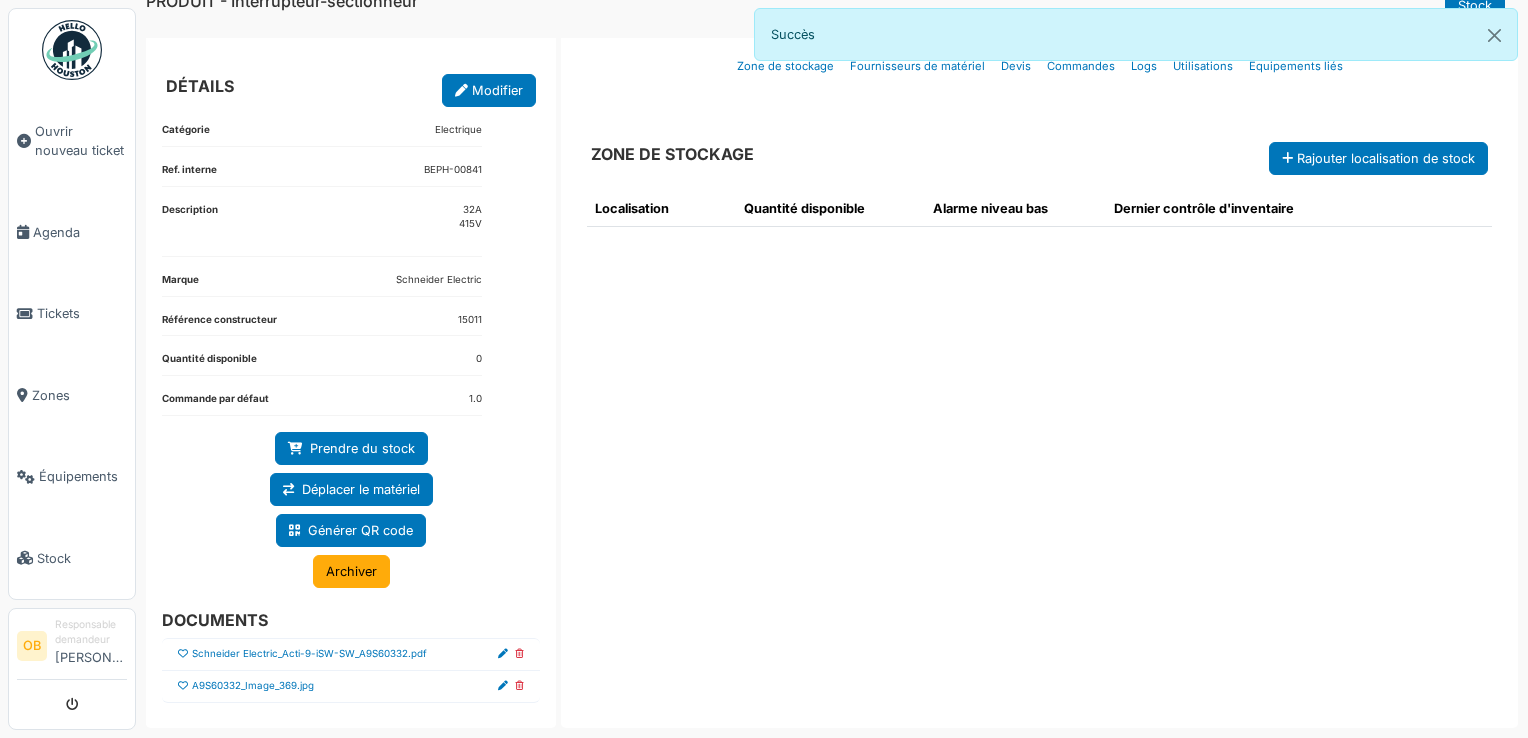 scroll, scrollTop: 35, scrollLeft: 0, axis: vertical 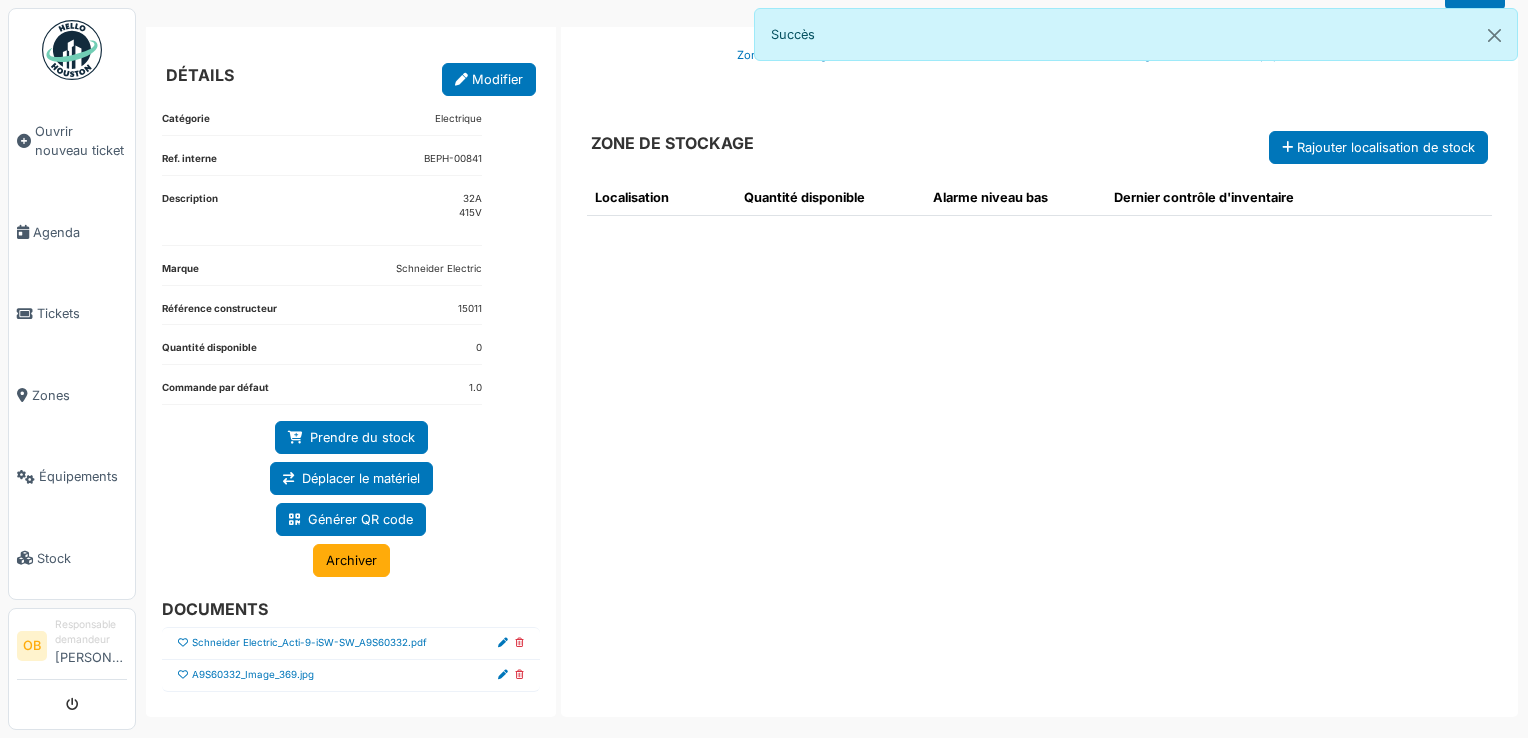 click at bounding box center [183, 675] 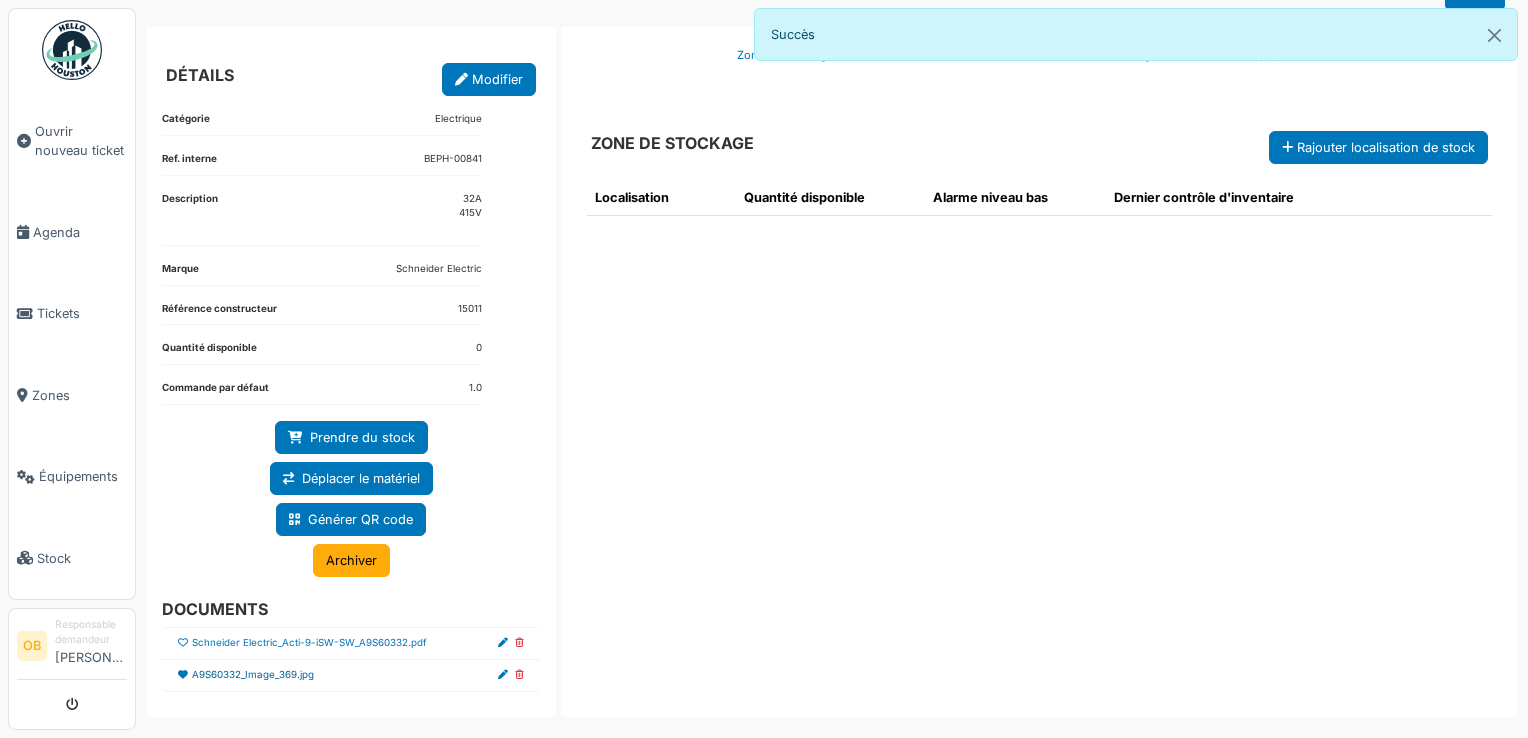 click on "A9S60332_Image_369.jpg" at bounding box center (253, 675) 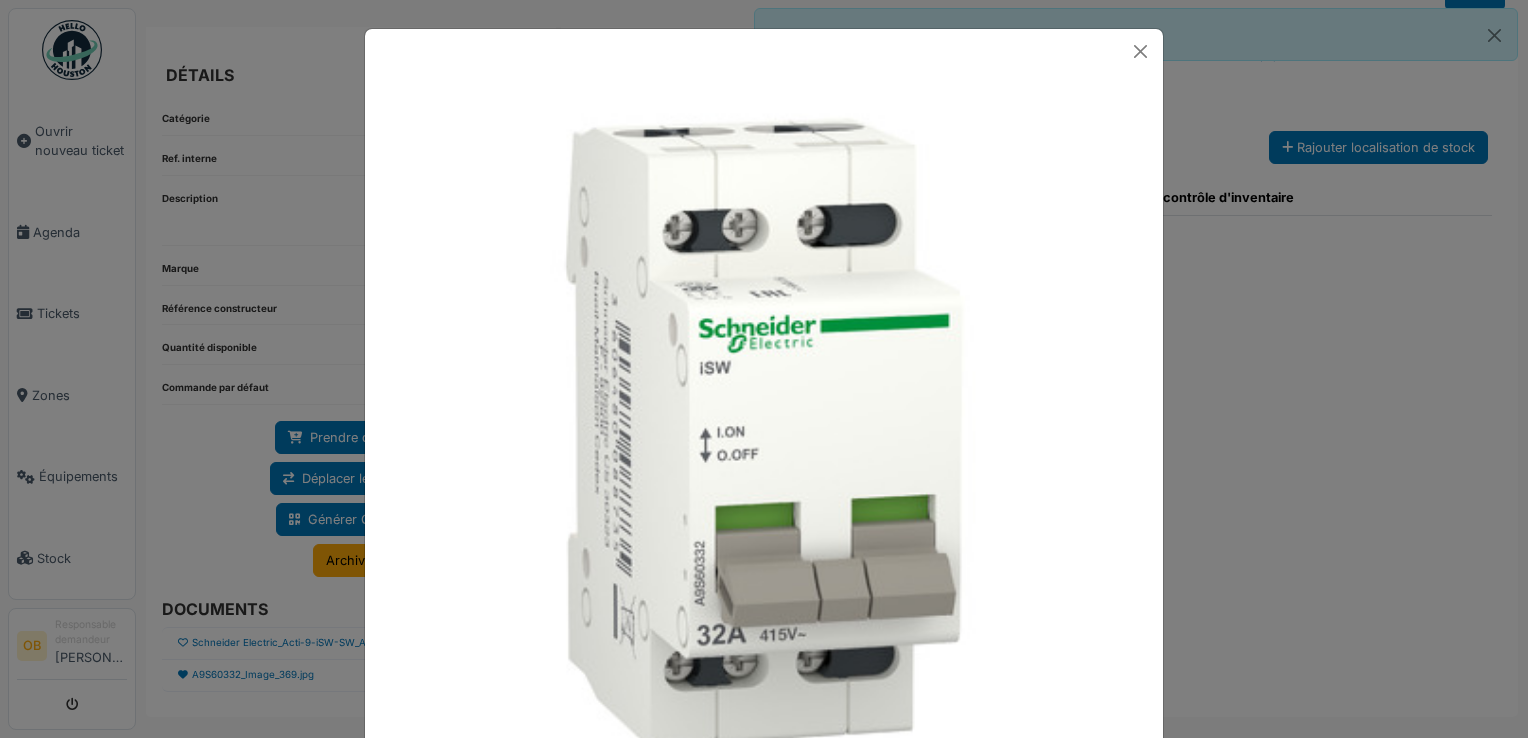 click at bounding box center [764, 369] 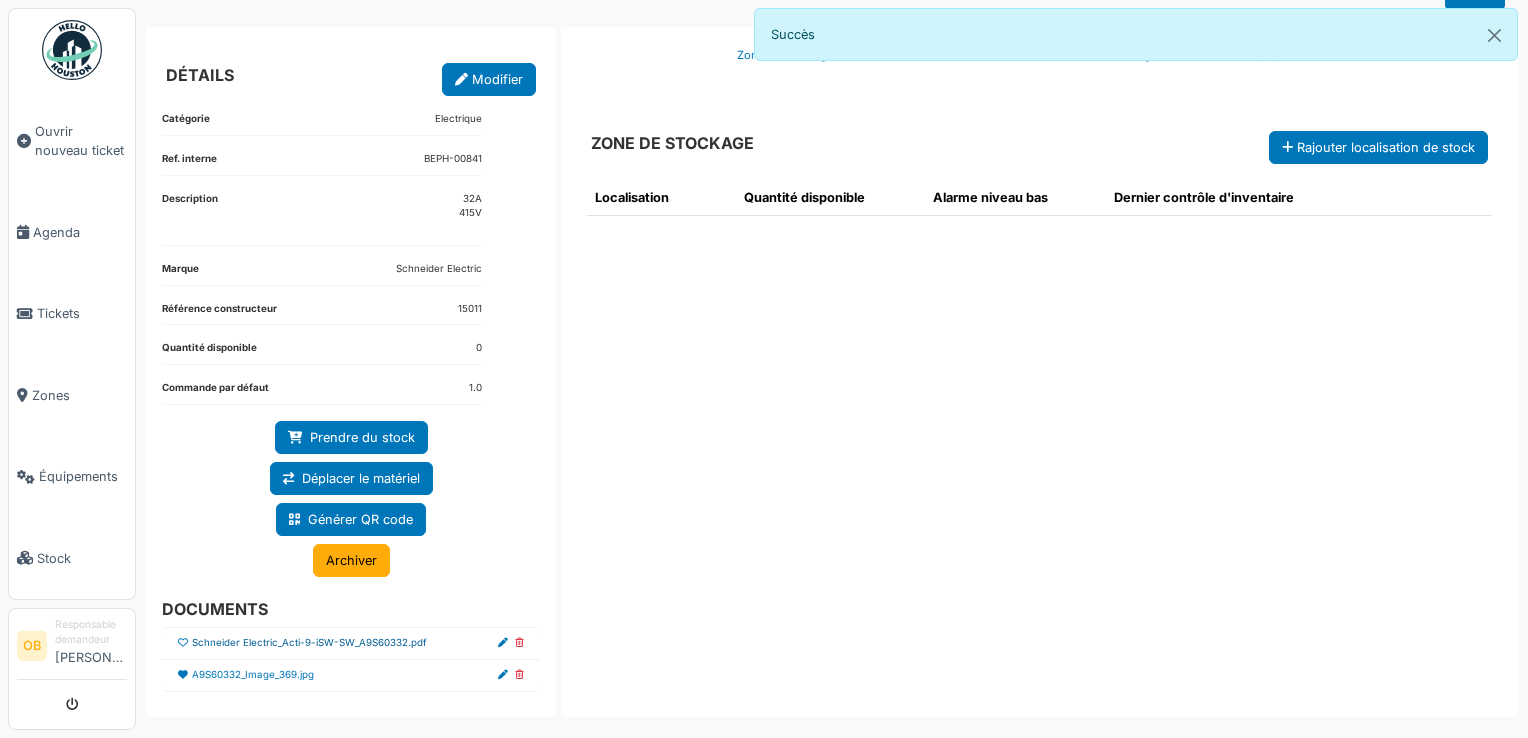 click on "Schneider Electric_Acti-9-iSW-SW_A9S60332.pdf" at bounding box center (309, 643) 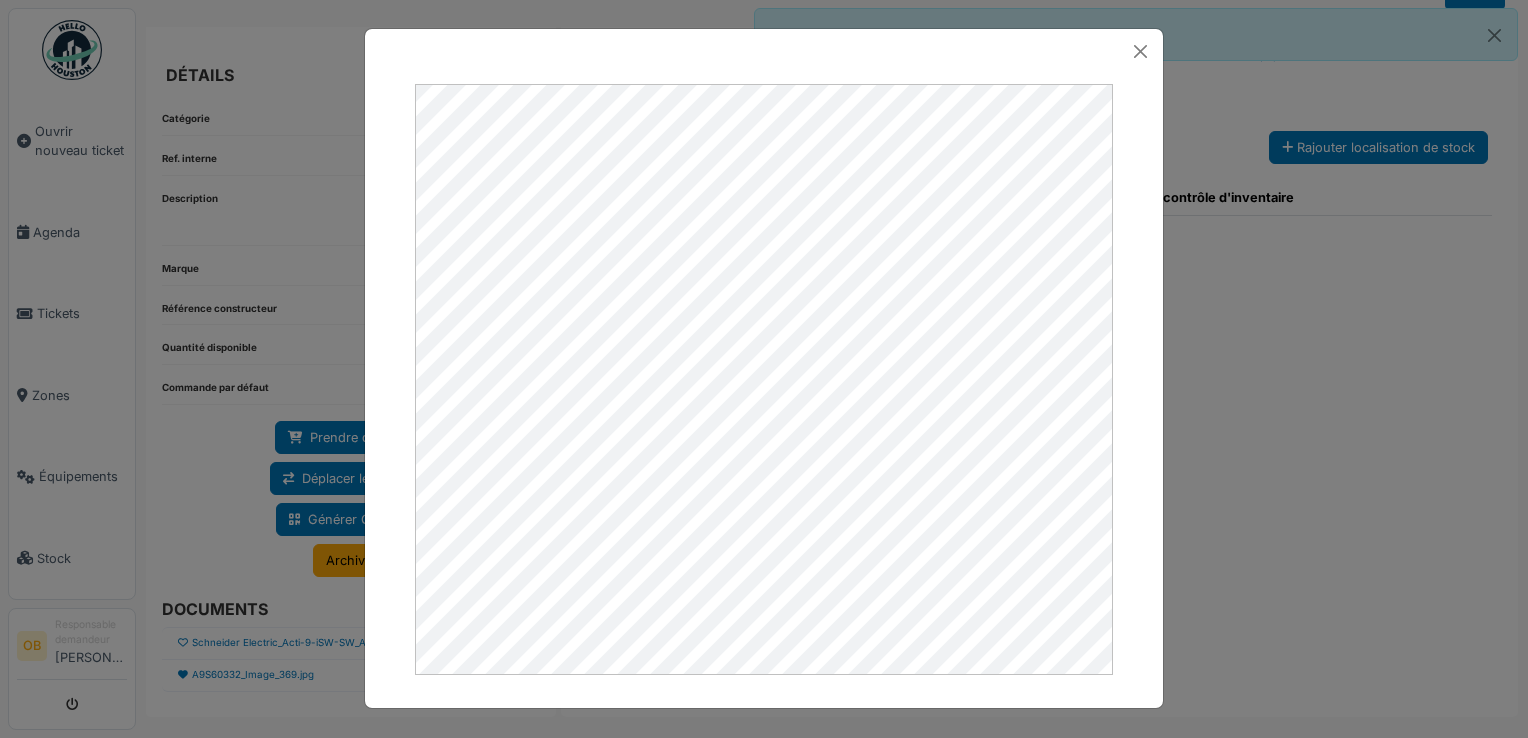 click at bounding box center (764, 369) 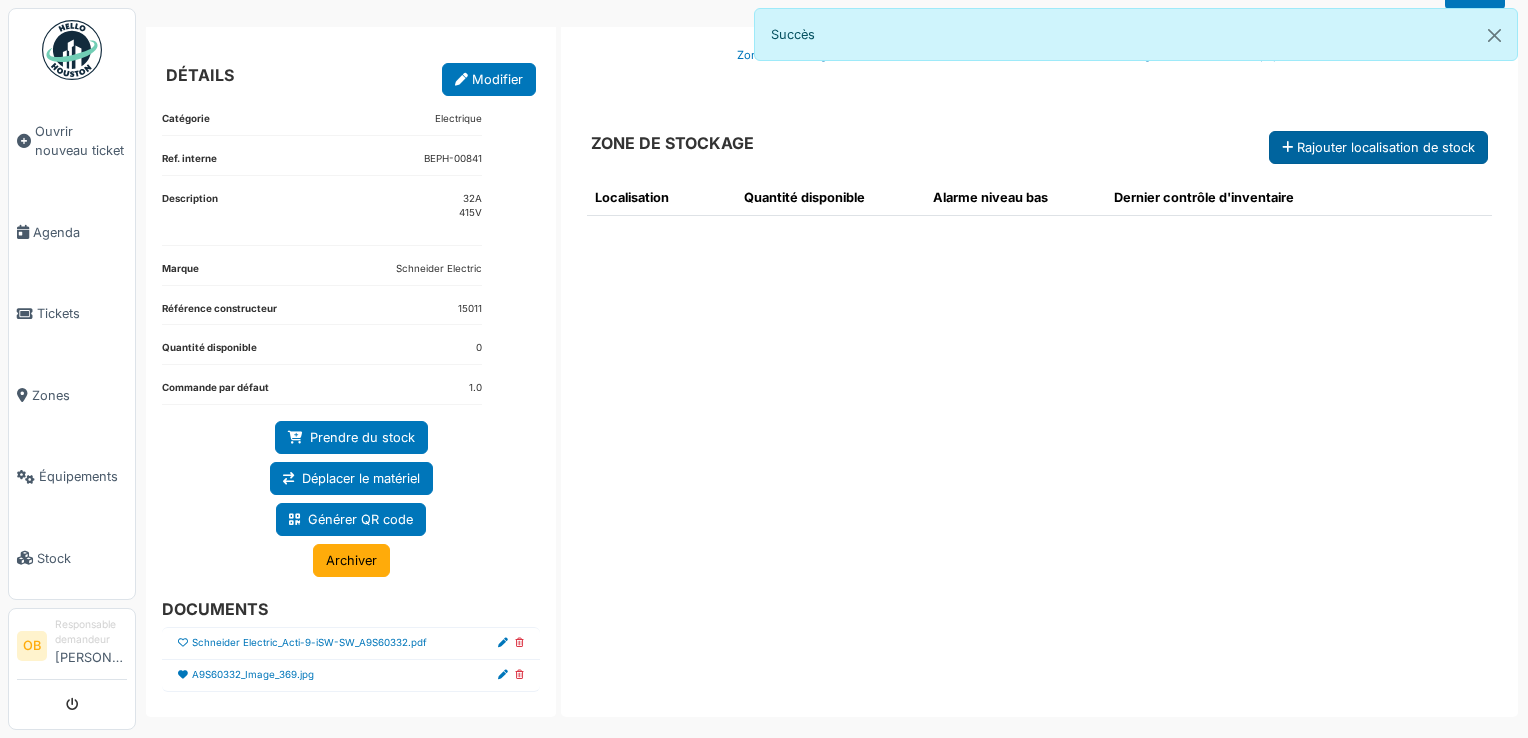 click on "Rajouter localisation de stock" at bounding box center [1378, 147] 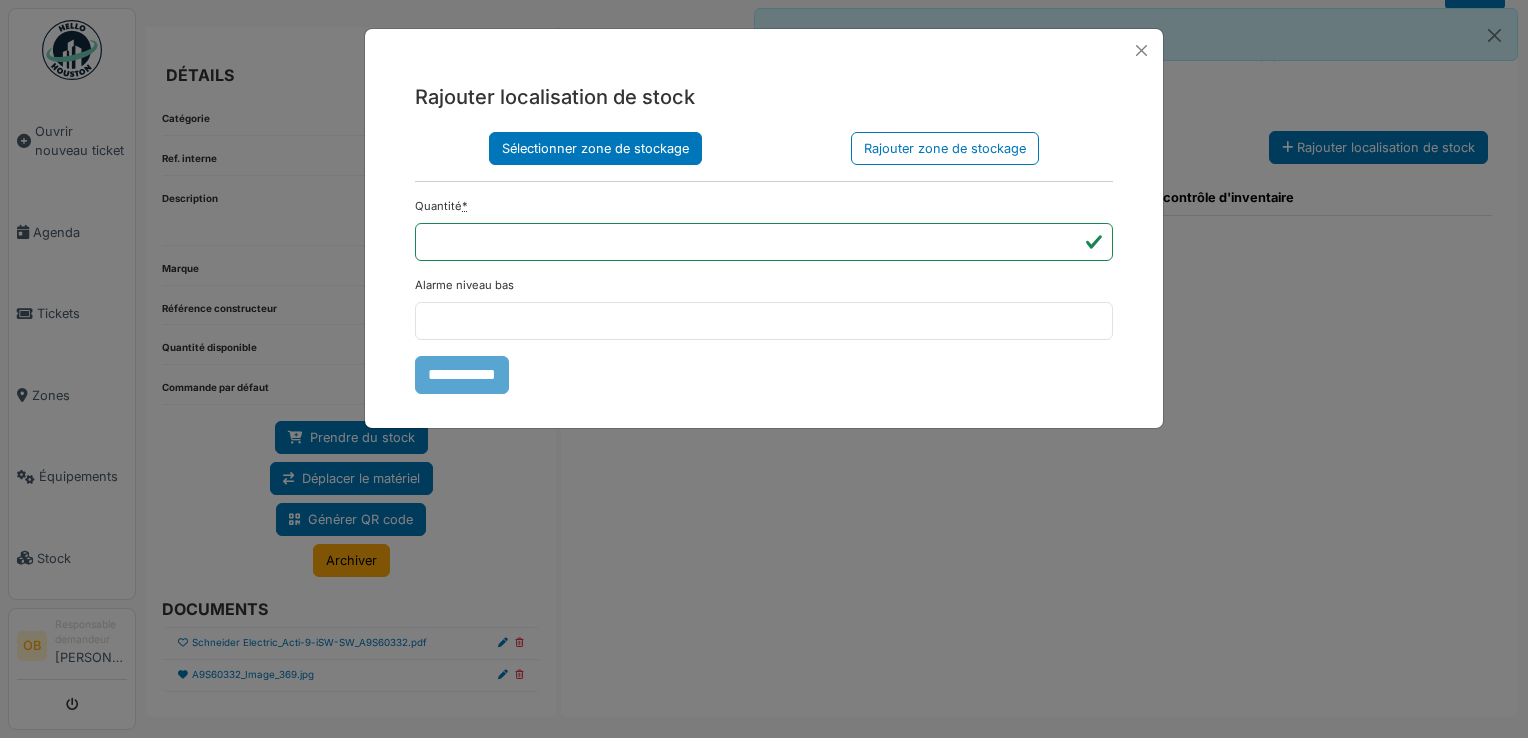 click on "Sélectionner zone de stockage" at bounding box center [595, 148] 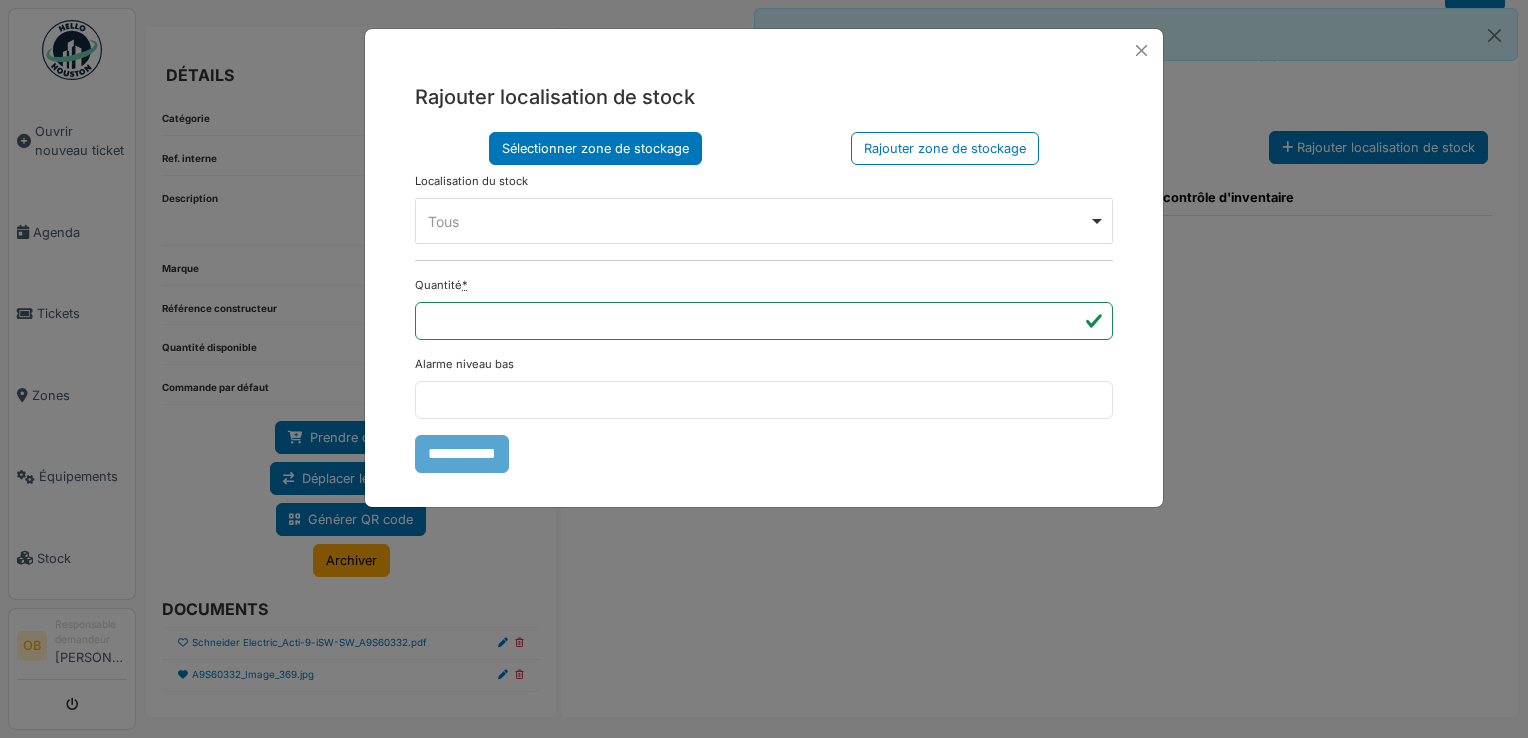 click on "Tous Remove item" at bounding box center [764, 221] 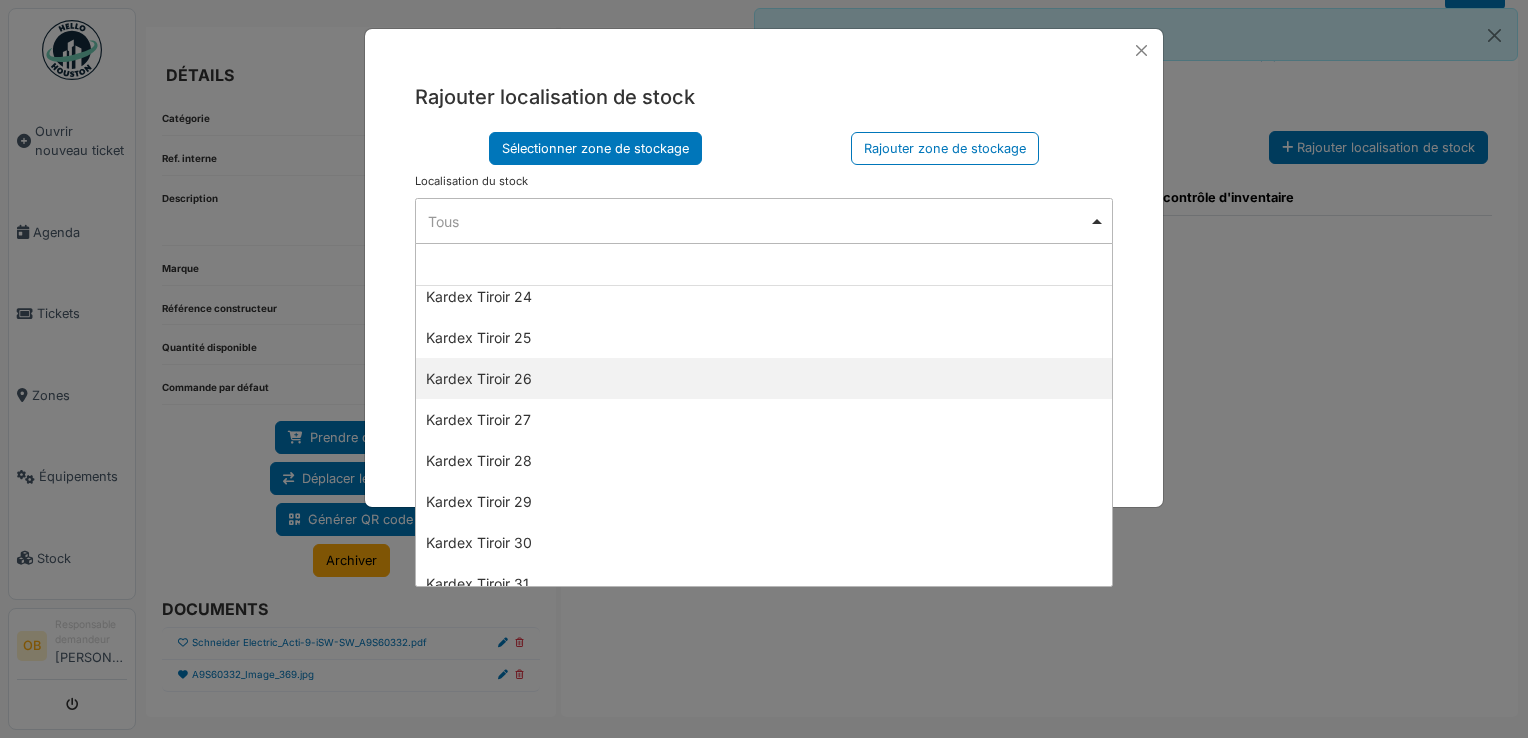 scroll, scrollTop: 1333, scrollLeft: 0, axis: vertical 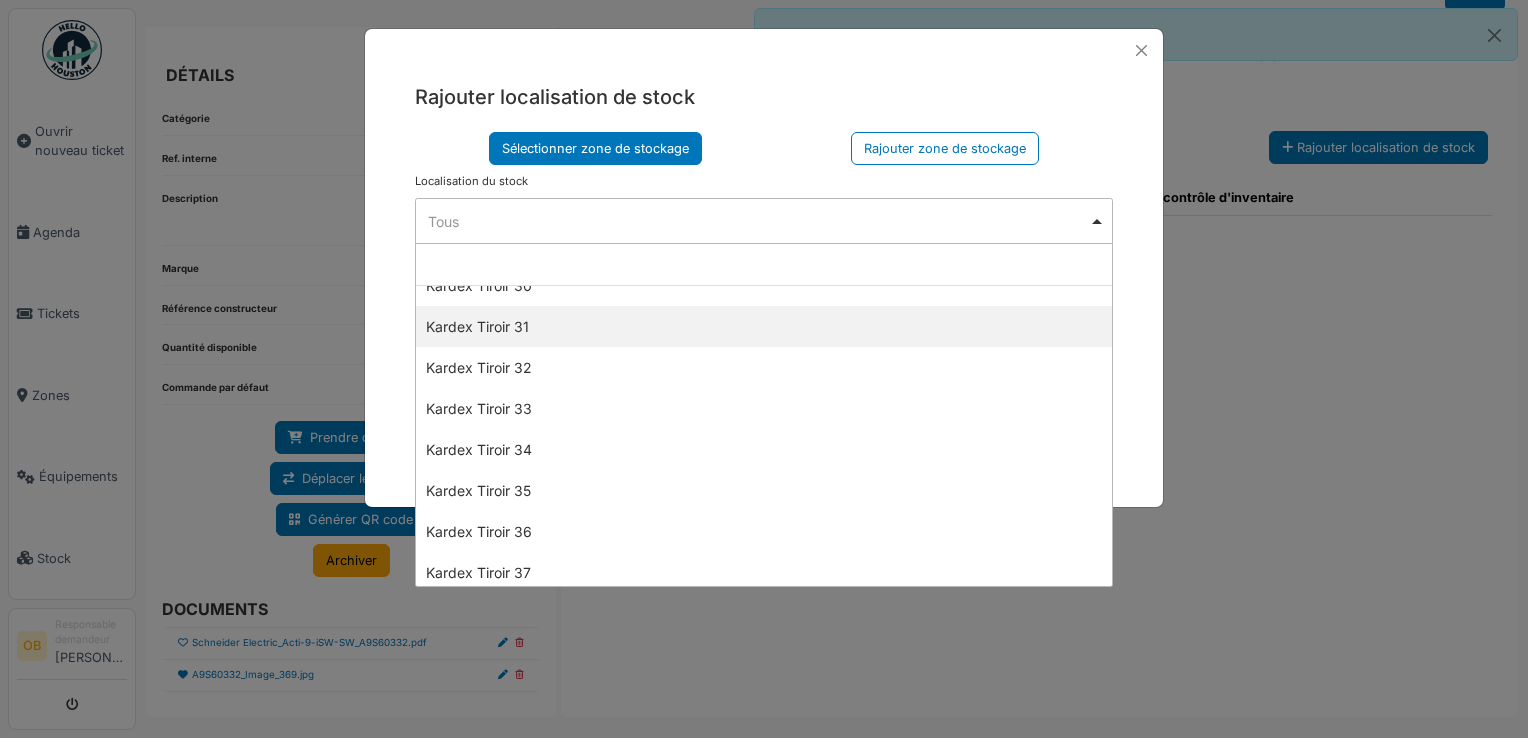 select on "****" 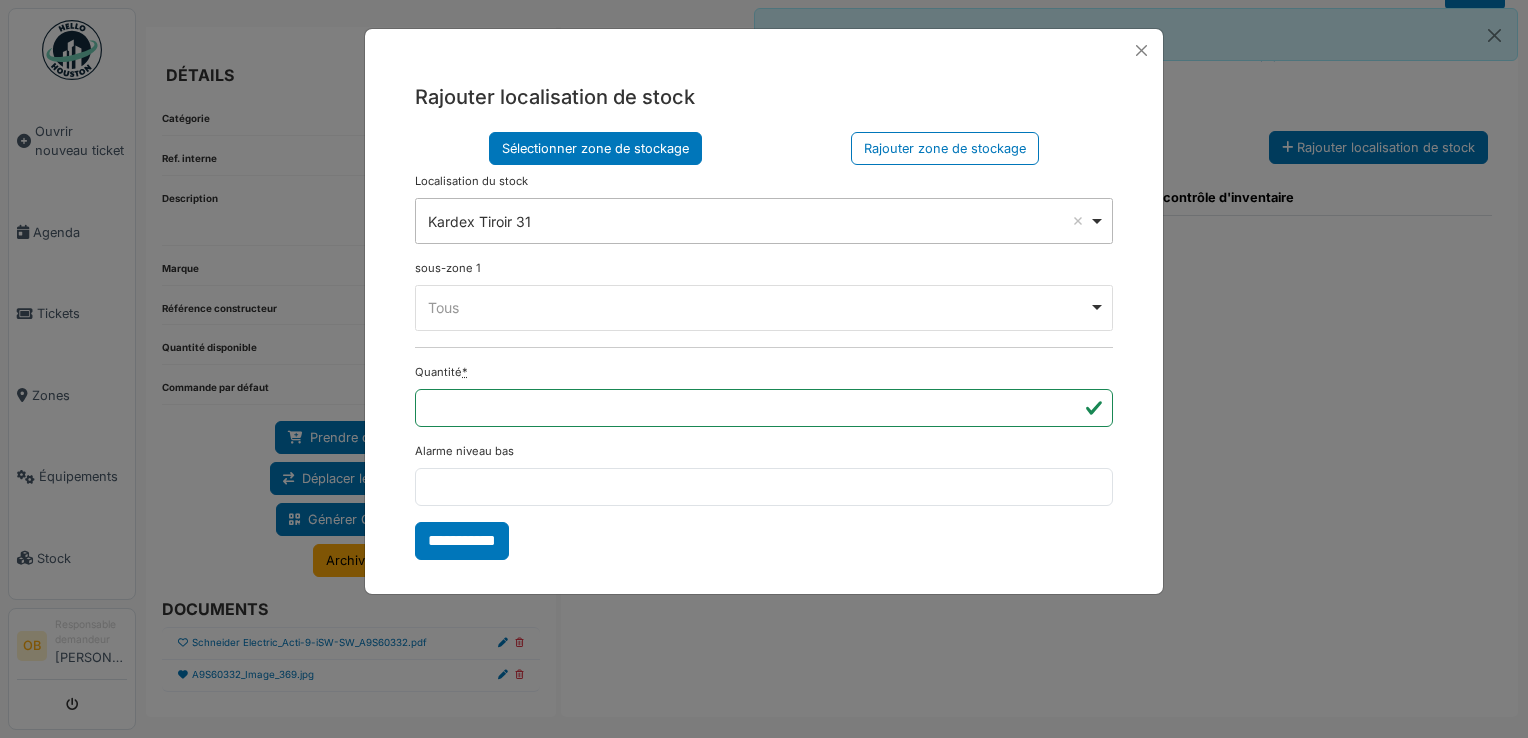click on "Tous Remove item" at bounding box center [758, 307] 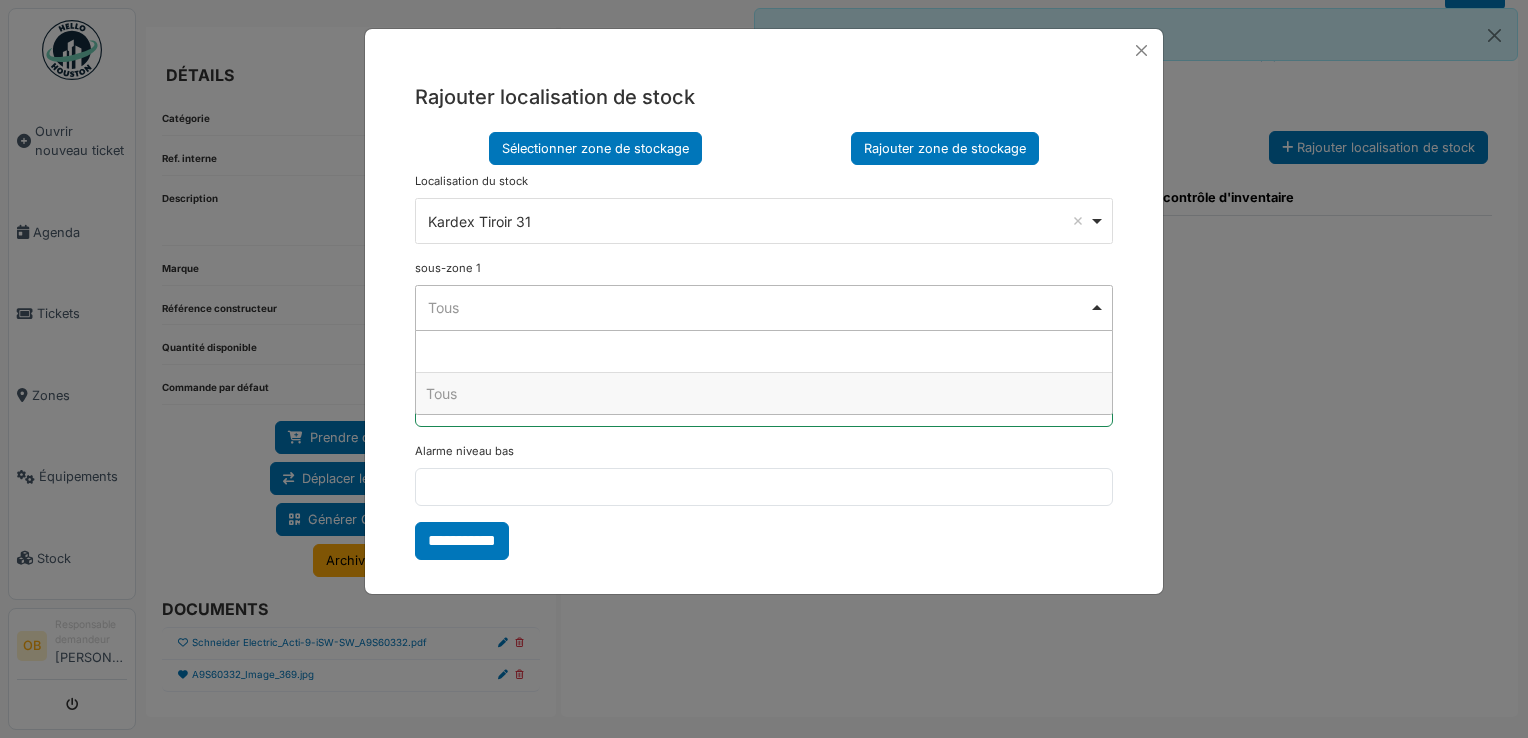 click on "Rajouter zone de stockage" at bounding box center [945, 148] 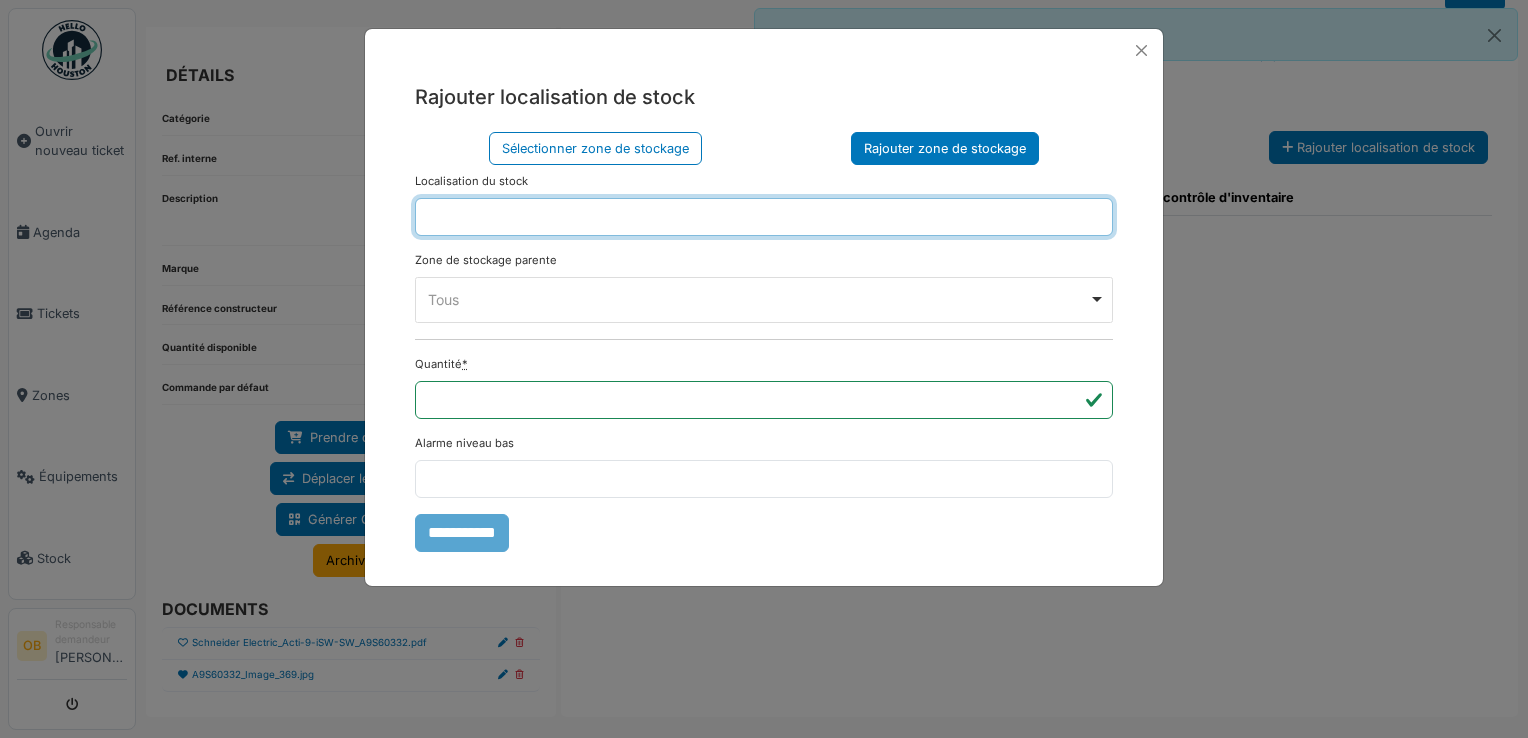 click at bounding box center [764, 217] 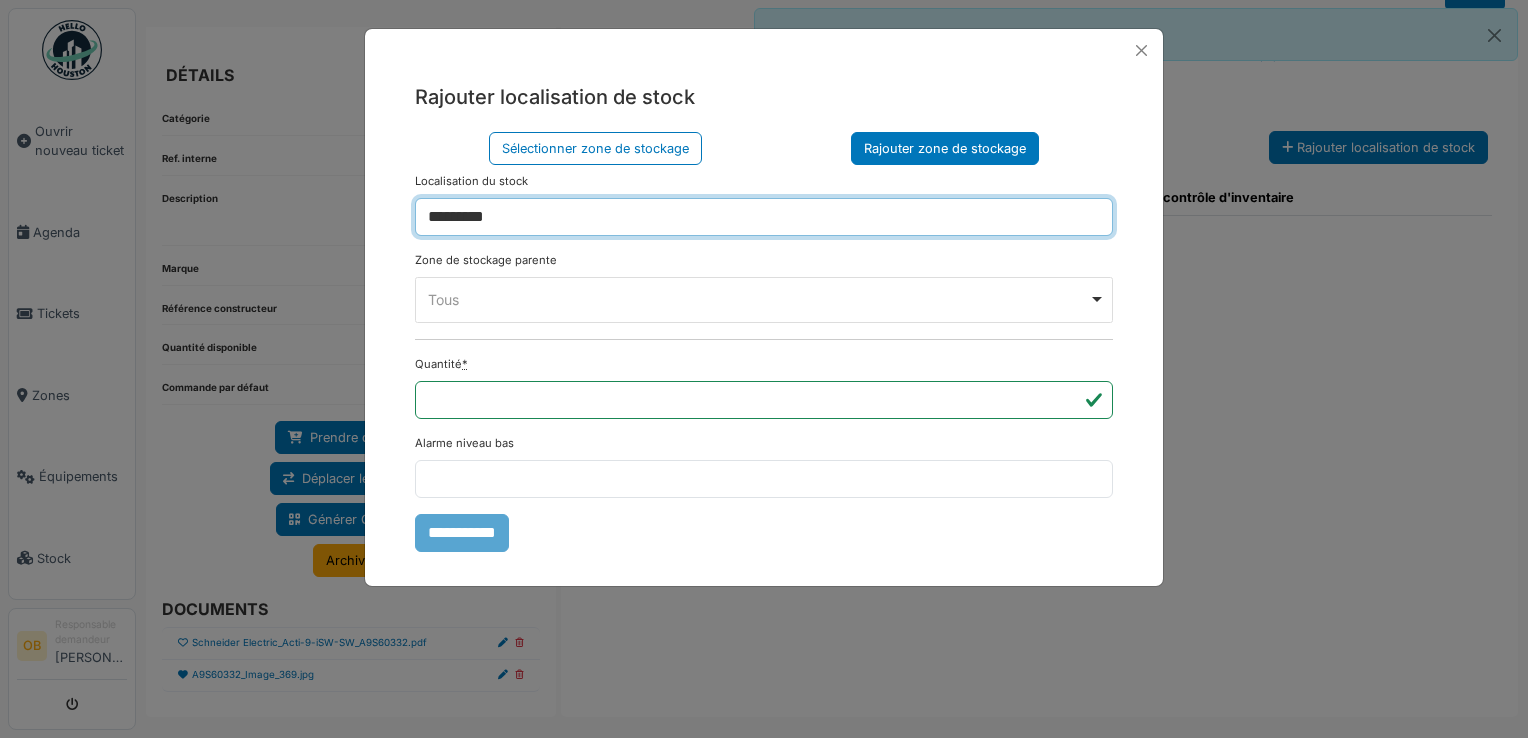 click on "Tous Remove item" at bounding box center (758, 299) 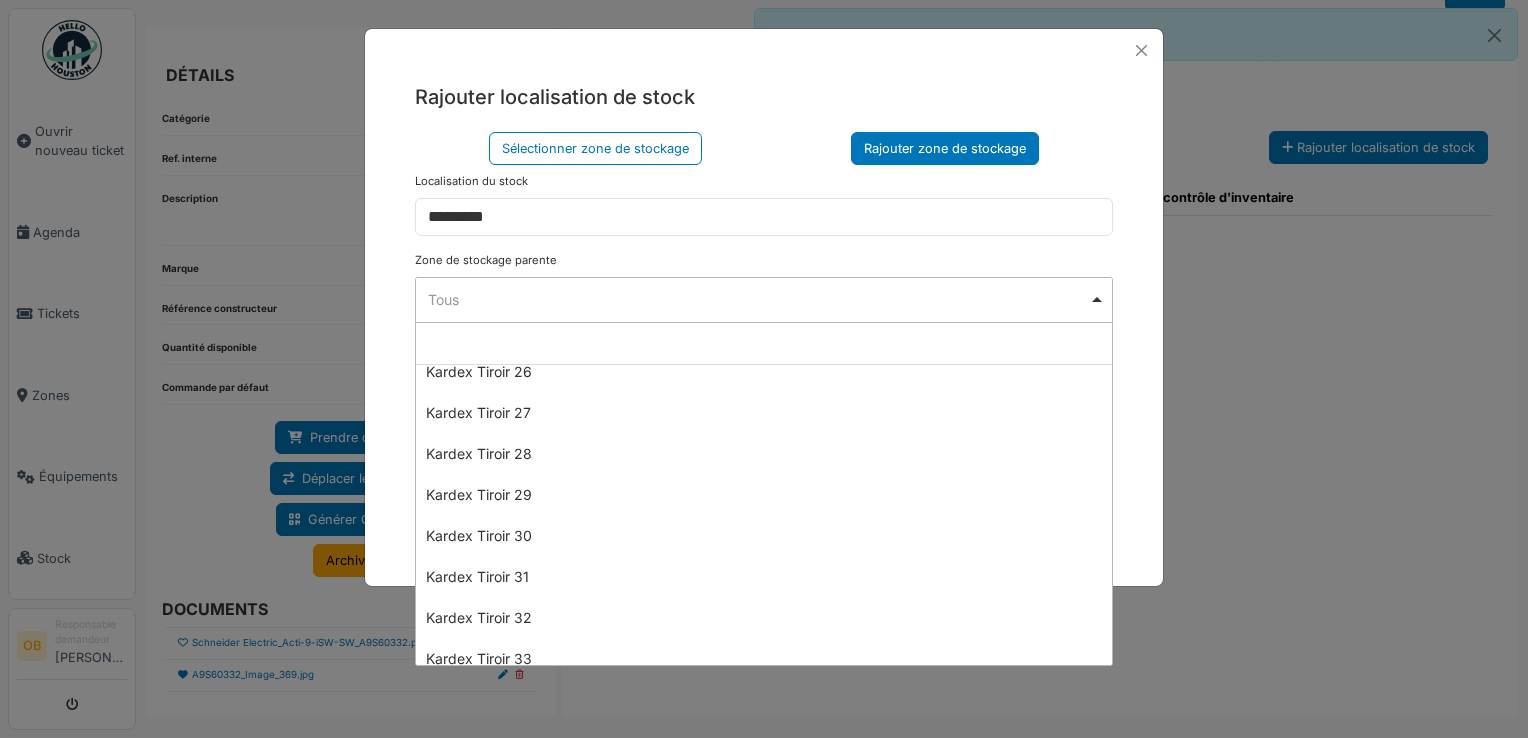 scroll, scrollTop: 1200, scrollLeft: 0, axis: vertical 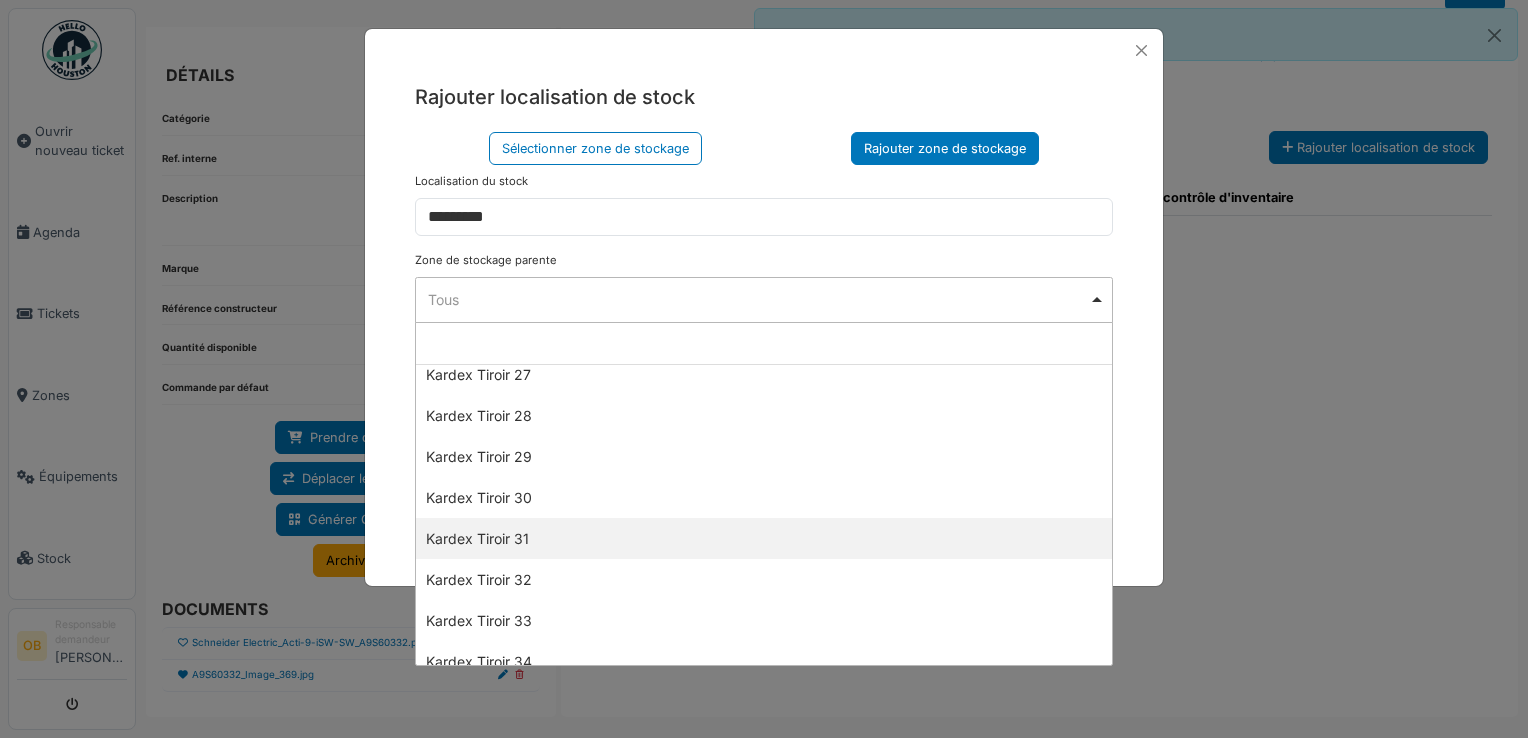 select on "****" 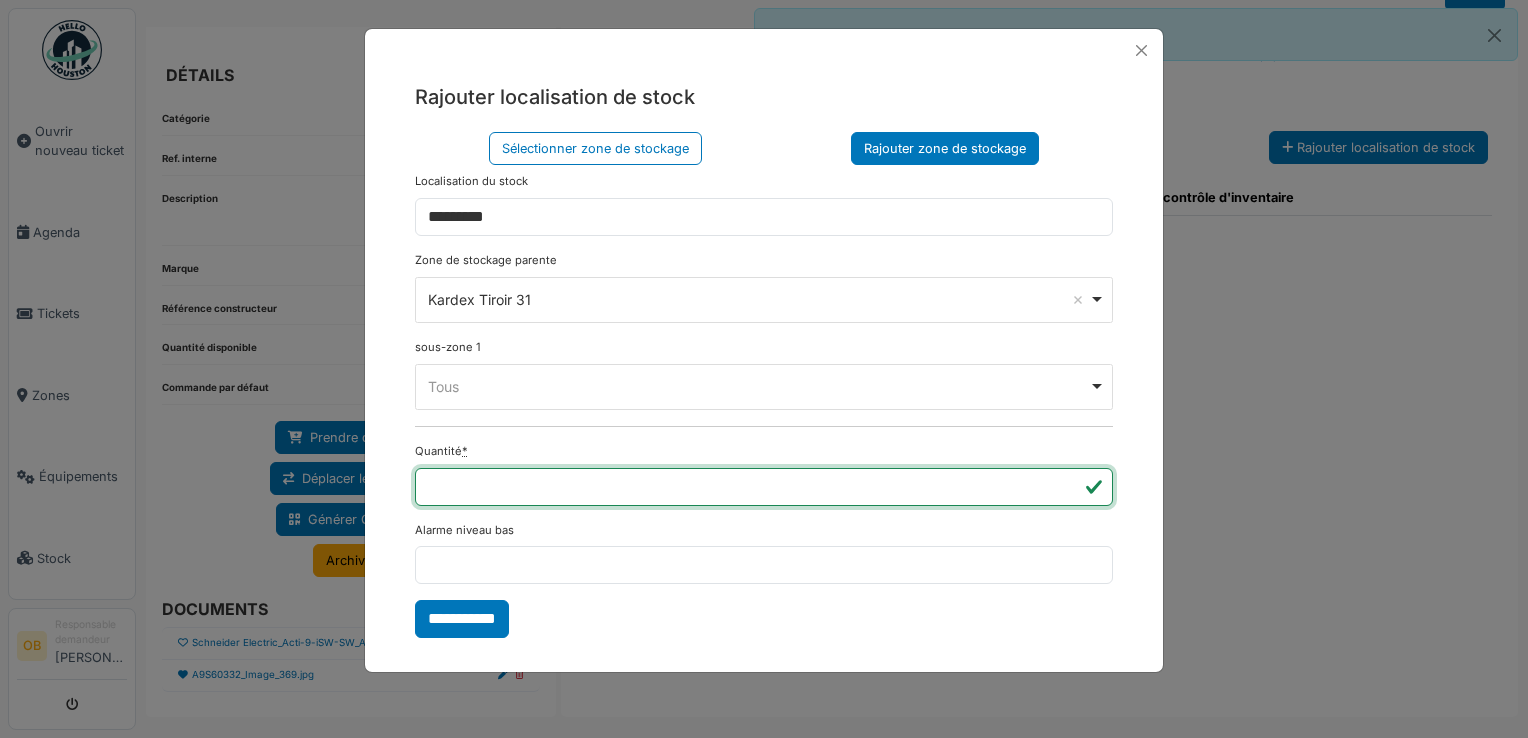 type on "*" 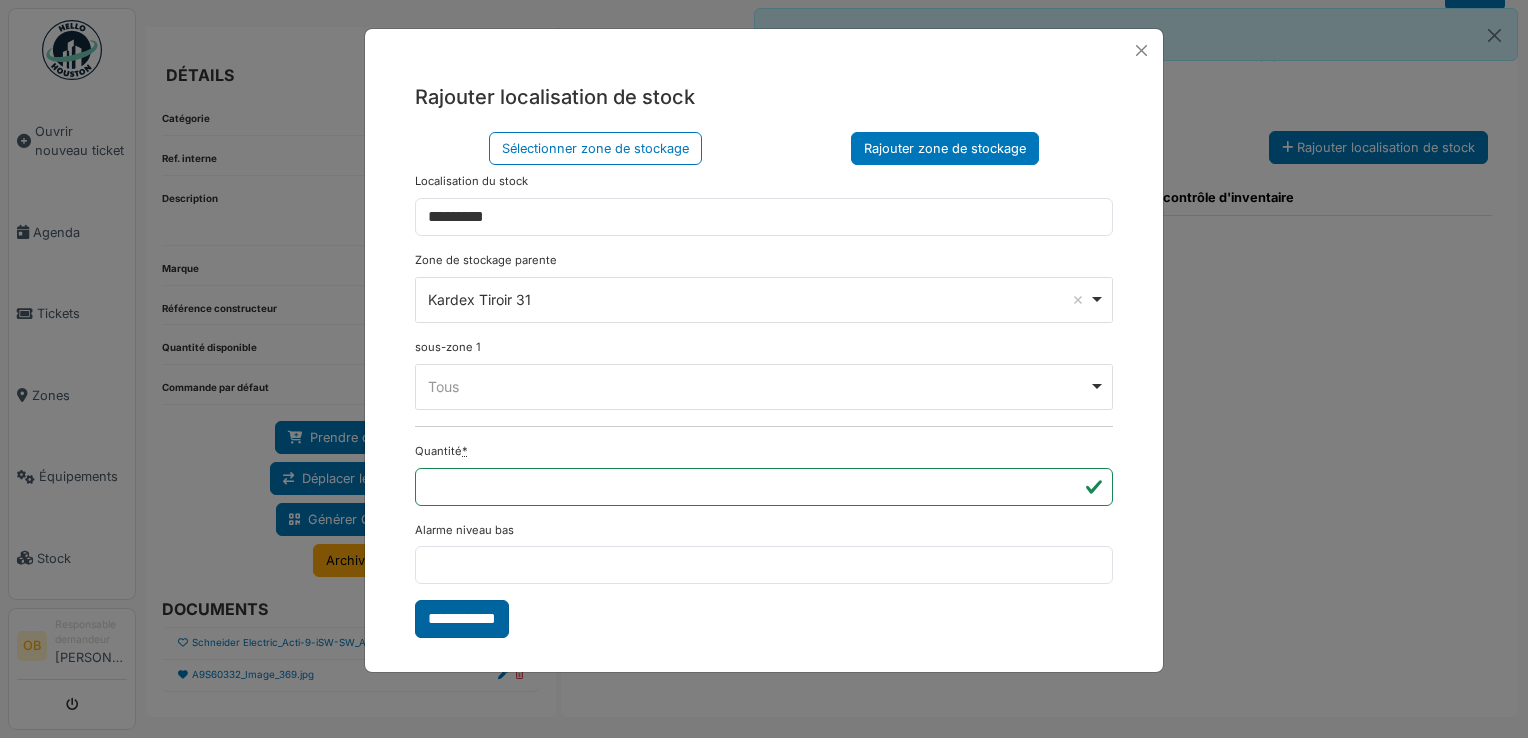 click on "**********" at bounding box center [462, 619] 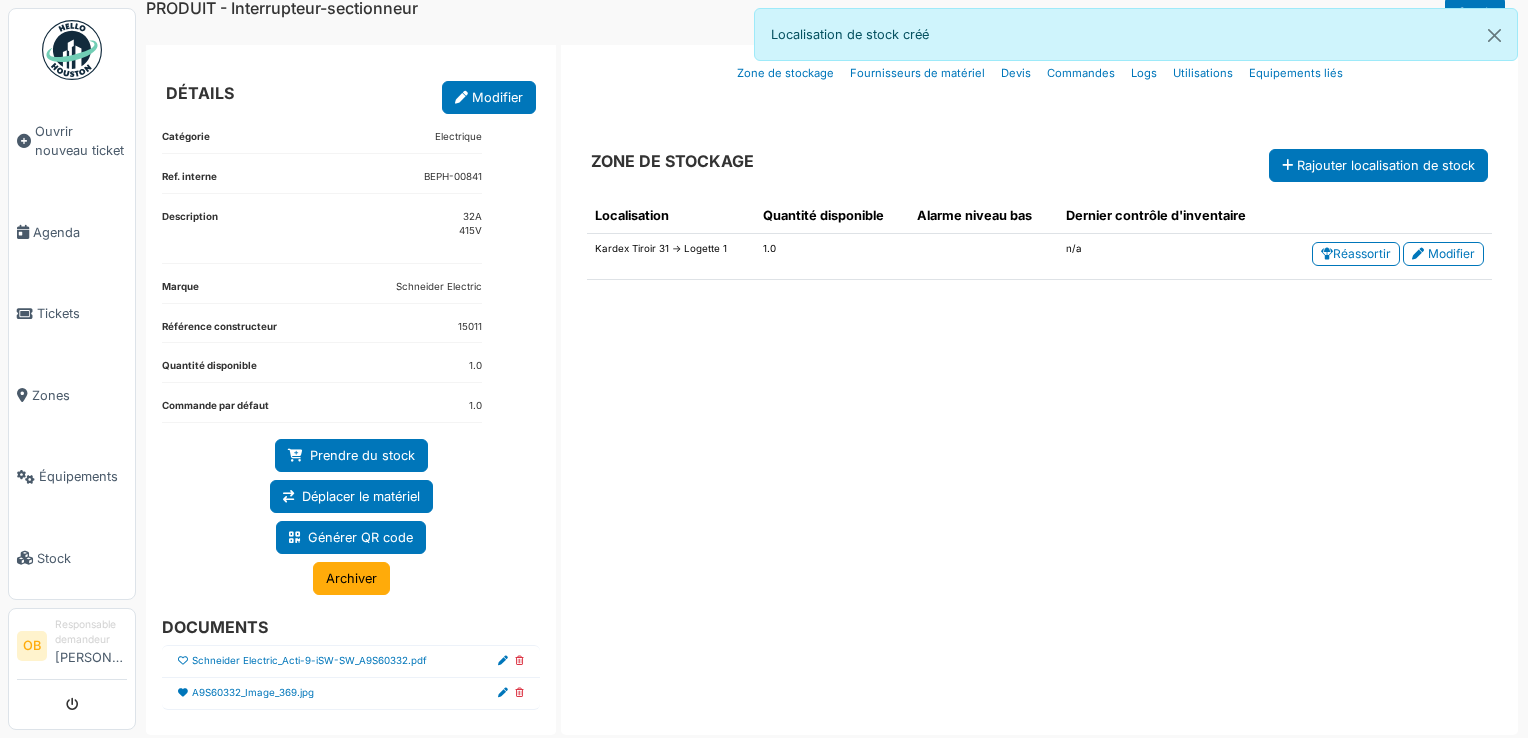 scroll, scrollTop: 35, scrollLeft: 0, axis: vertical 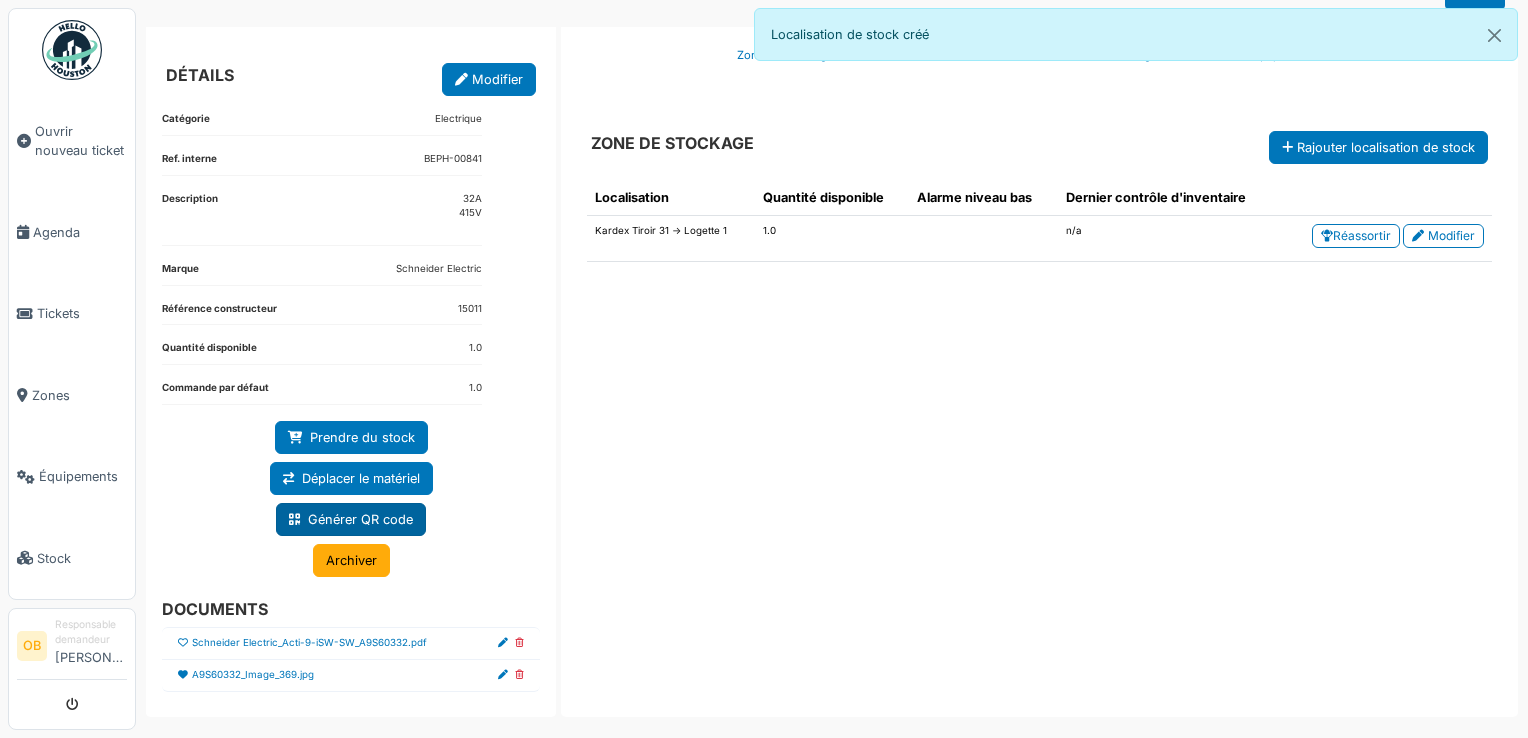 click on "Générer QR code" at bounding box center [351, 519] 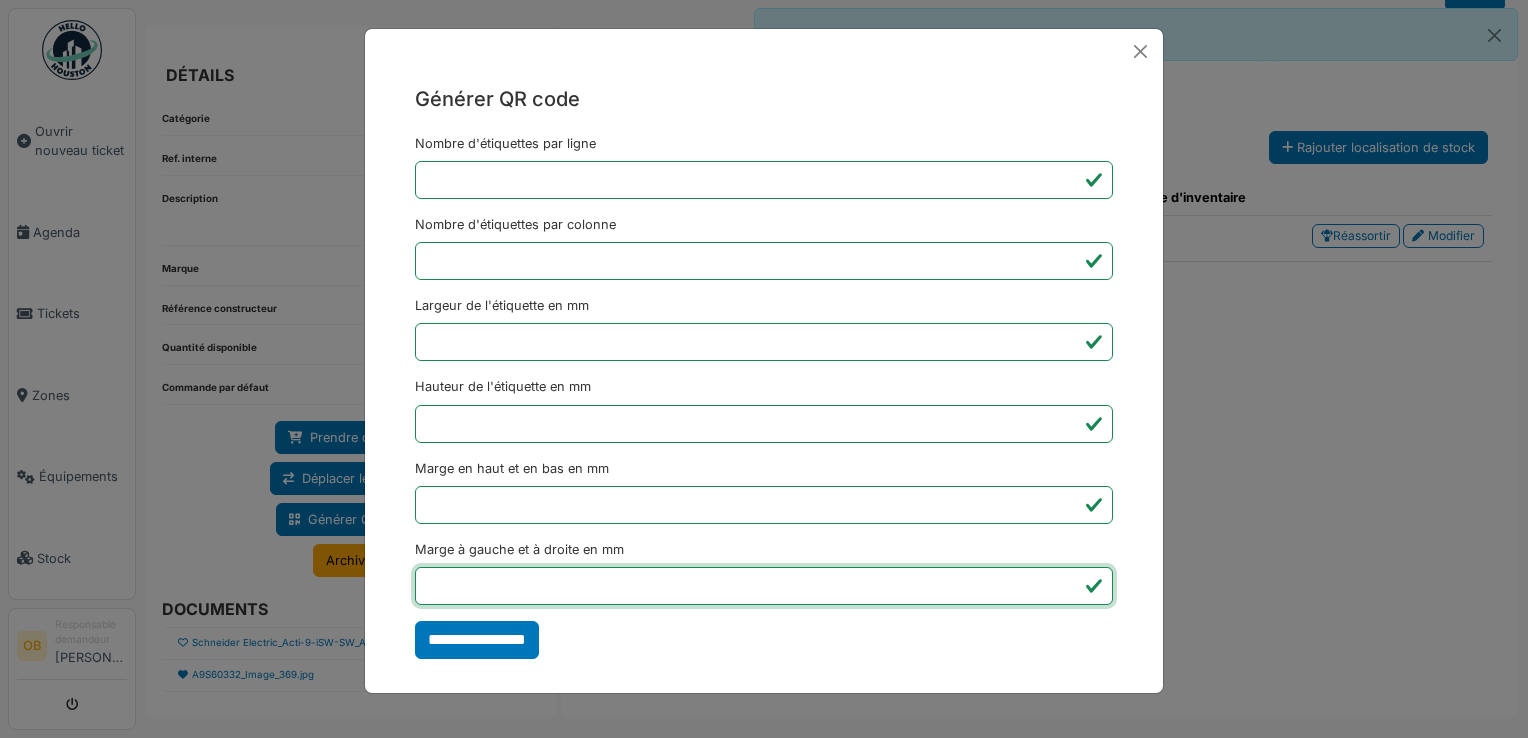 click on "*" at bounding box center (764, 586) 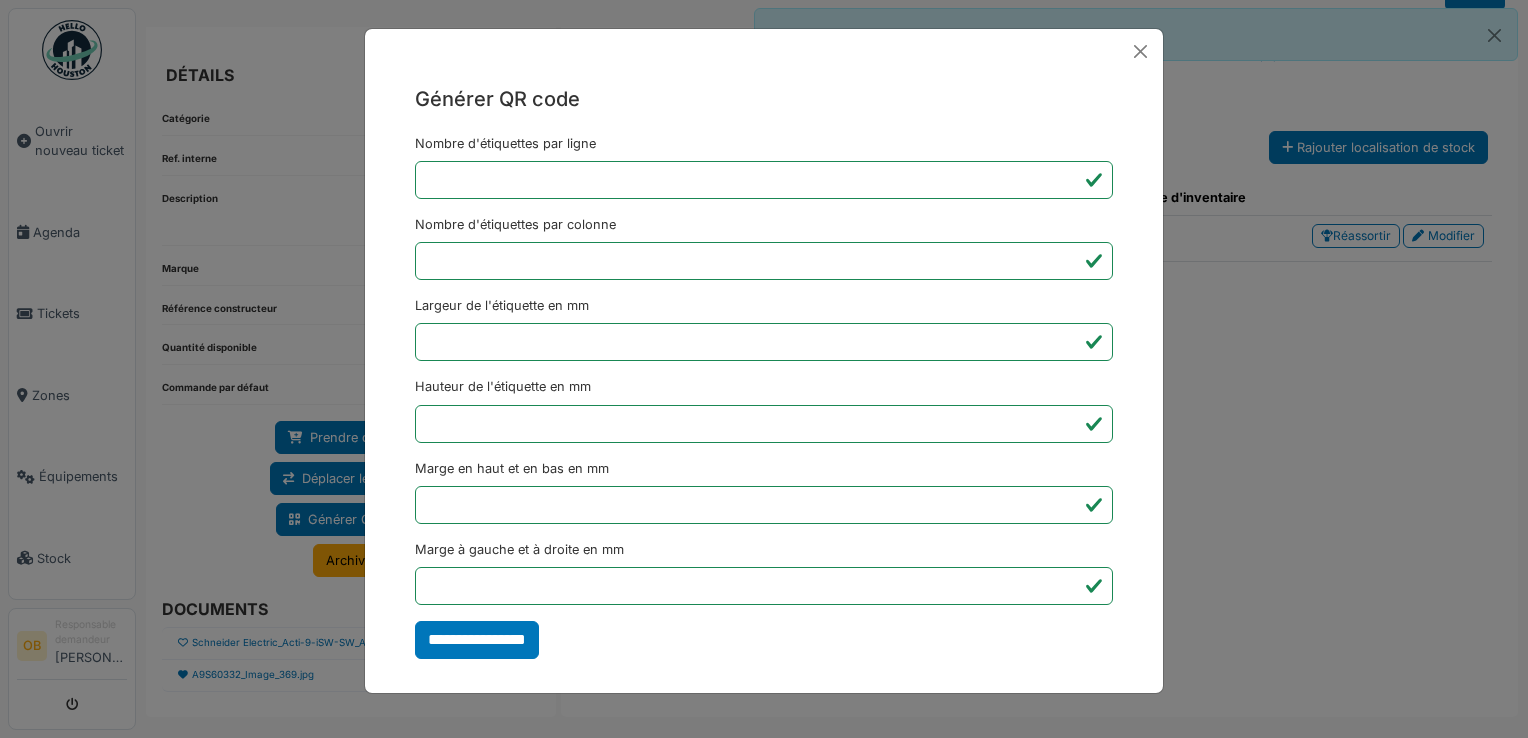 type on "*******" 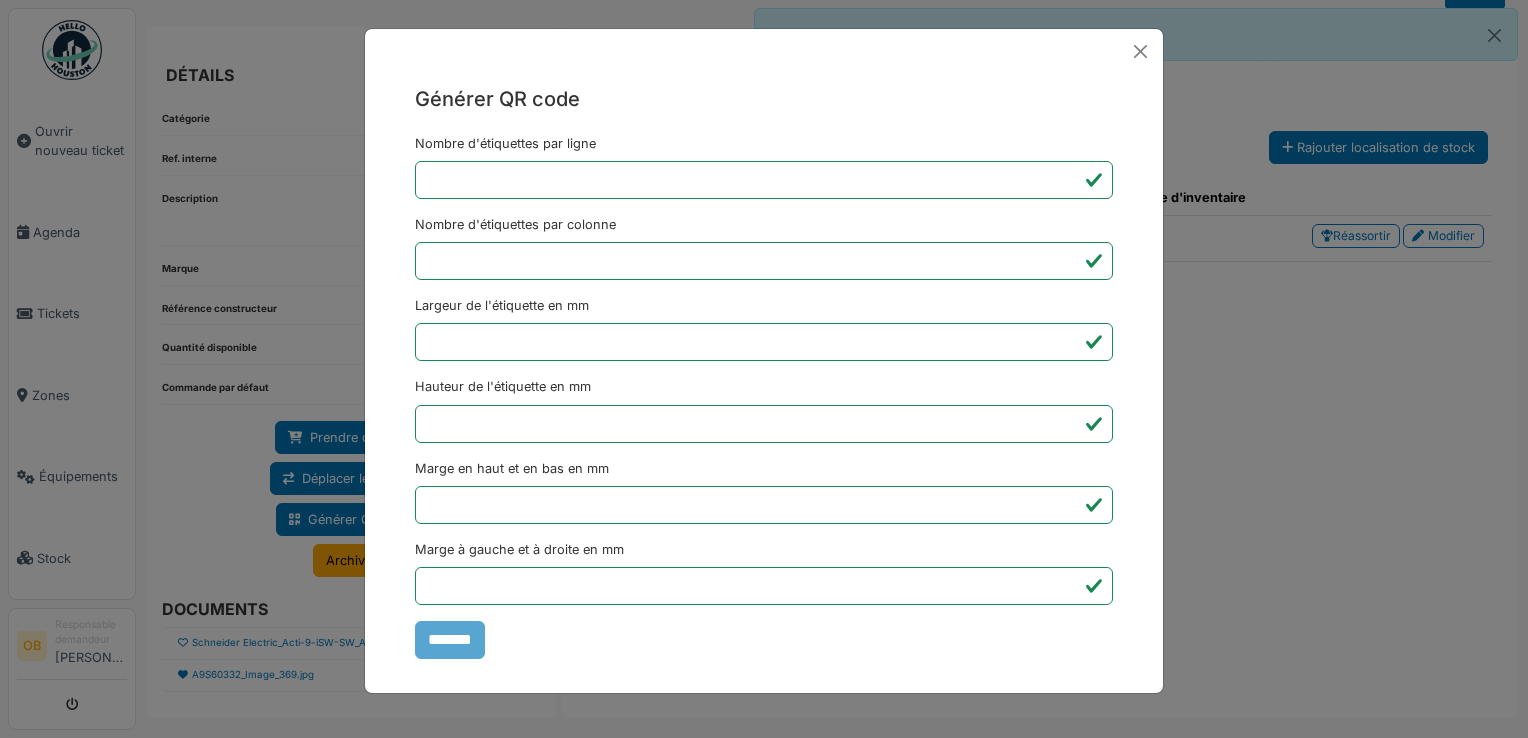 click on "Générer QR code
Nombre d'étiquettes par ligne
*
Nombre d'étiquettes par colonne
*
Largeur de l'étiquette en mm
**
Hauteur de l'étiquette en mm
**
Marge en haut et en bas en mm
*
Marge à gauche et à droite en mm
***
*******" at bounding box center [764, 369] 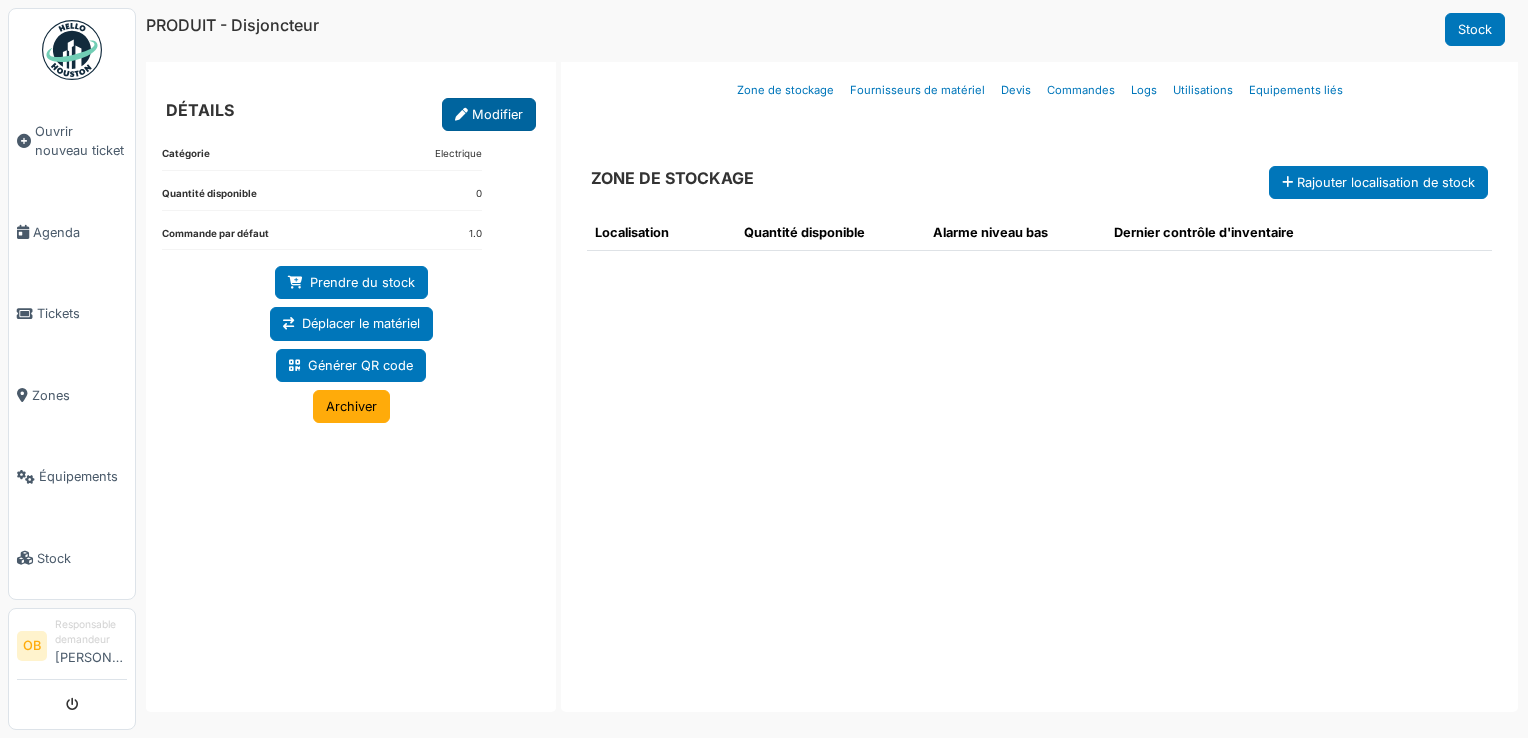 scroll, scrollTop: 0, scrollLeft: 0, axis: both 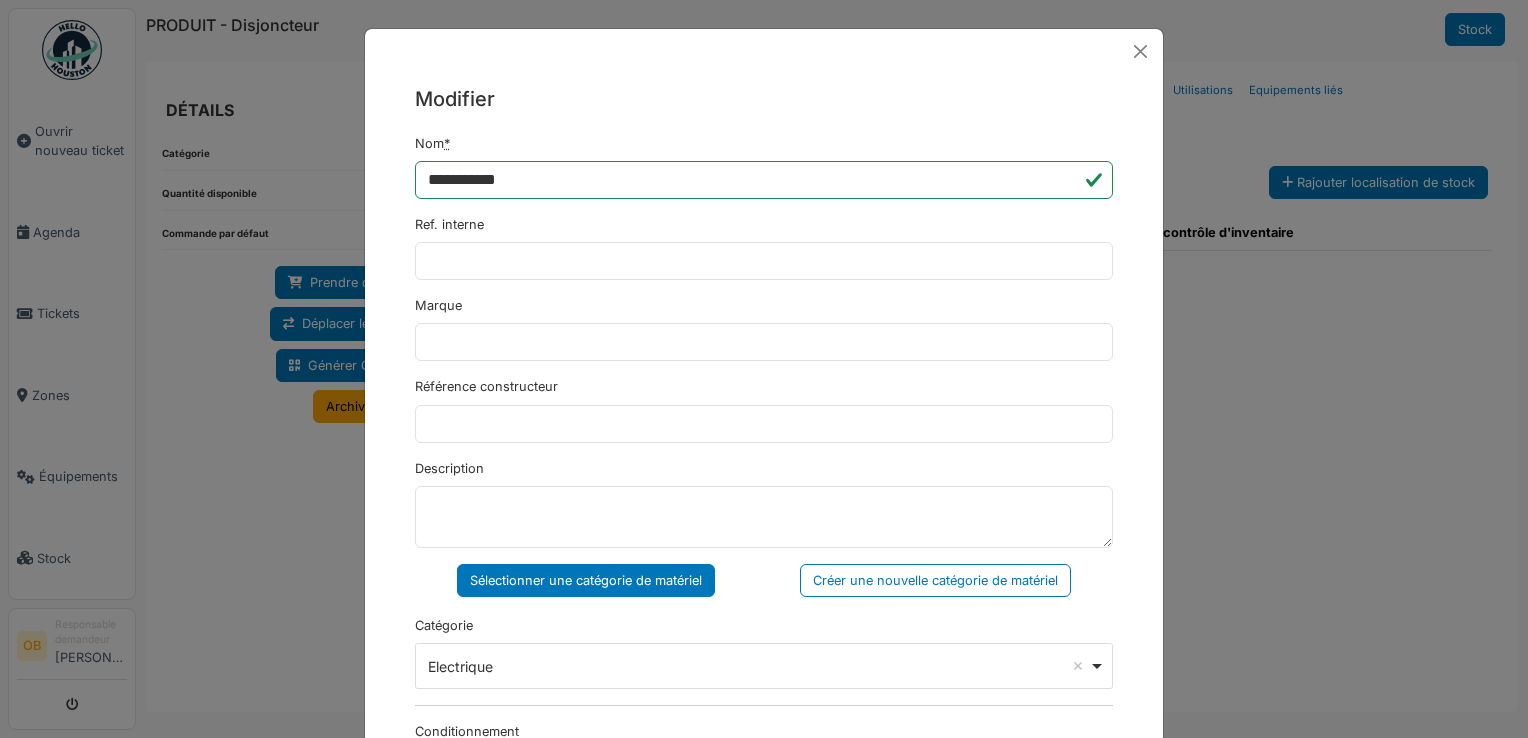 click on "**********" at bounding box center (764, 733) 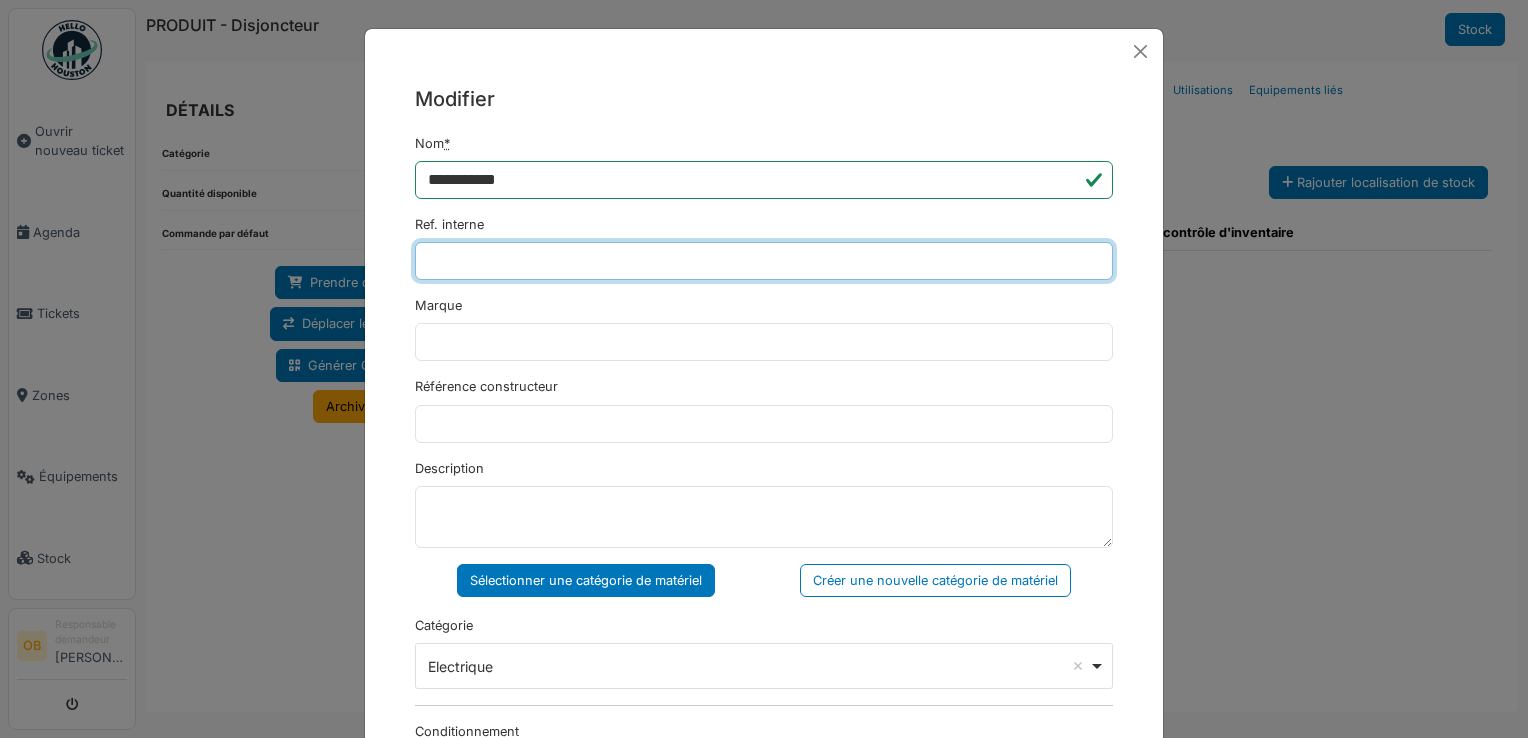 click on "Ref. interne" at bounding box center (764, 261) 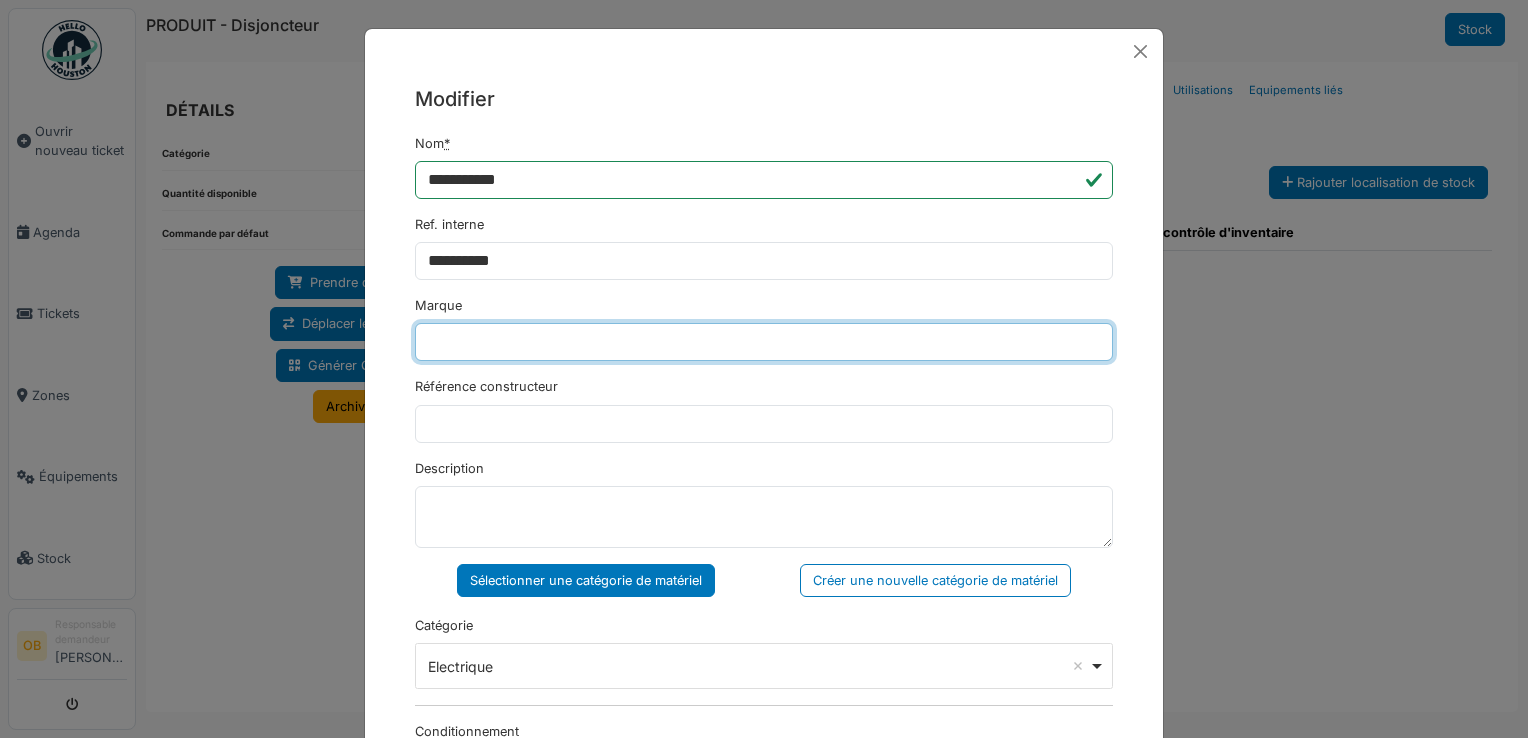 type on "**********" 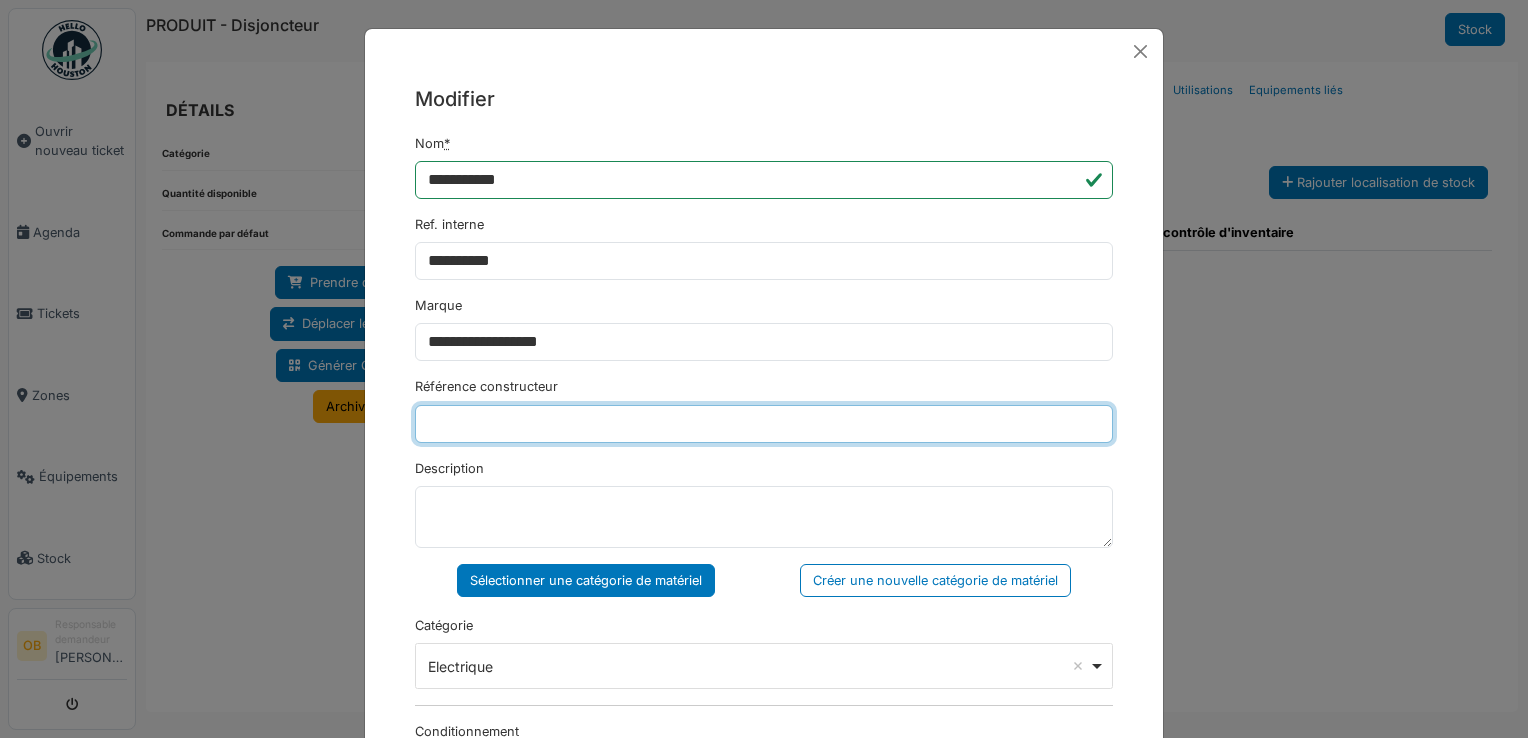 type on "*****" 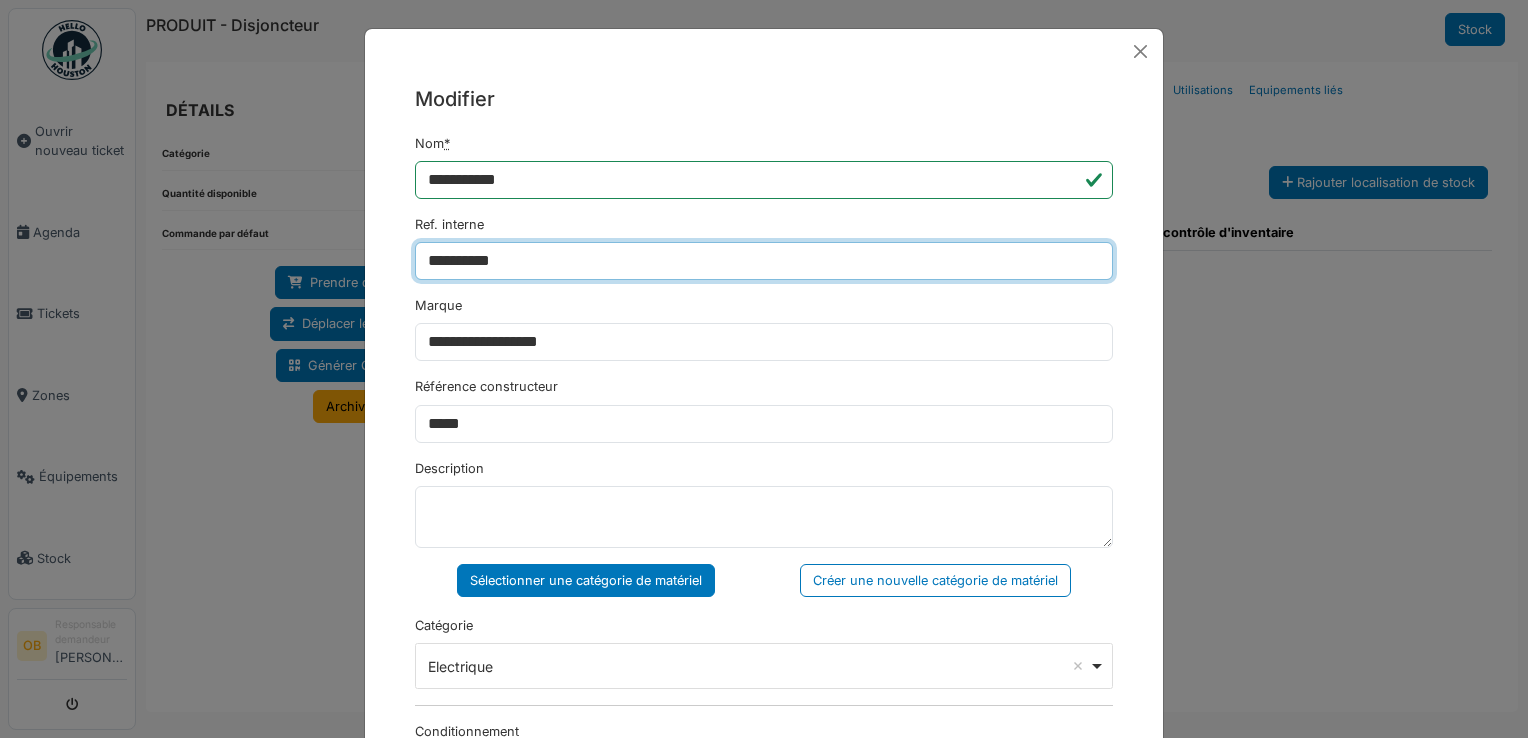 type on "**********" 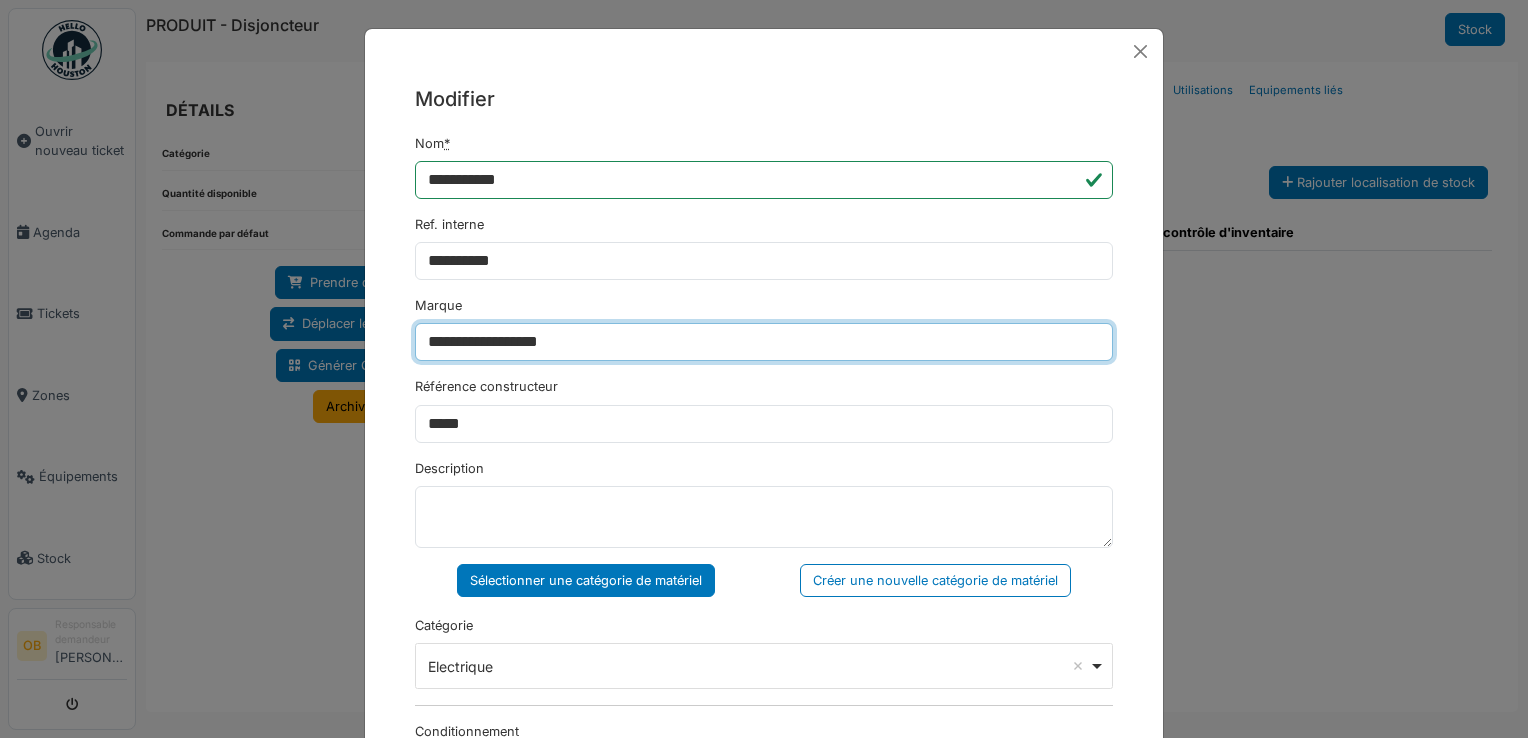 drag, startPoint x: 576, startPoint y: 351, endPoint x: 316, endPoint y: 394, distance: 263.53177 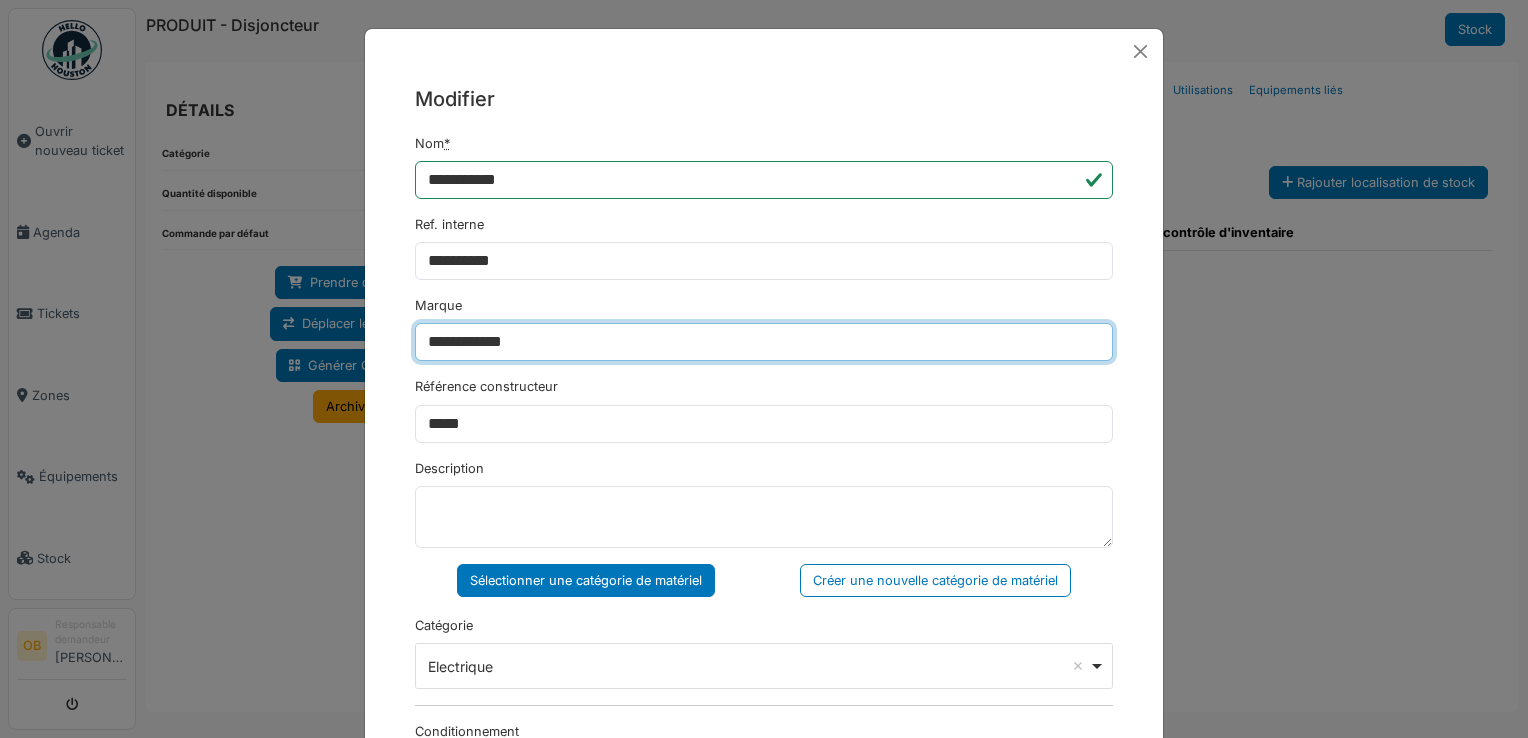 type on "**********" 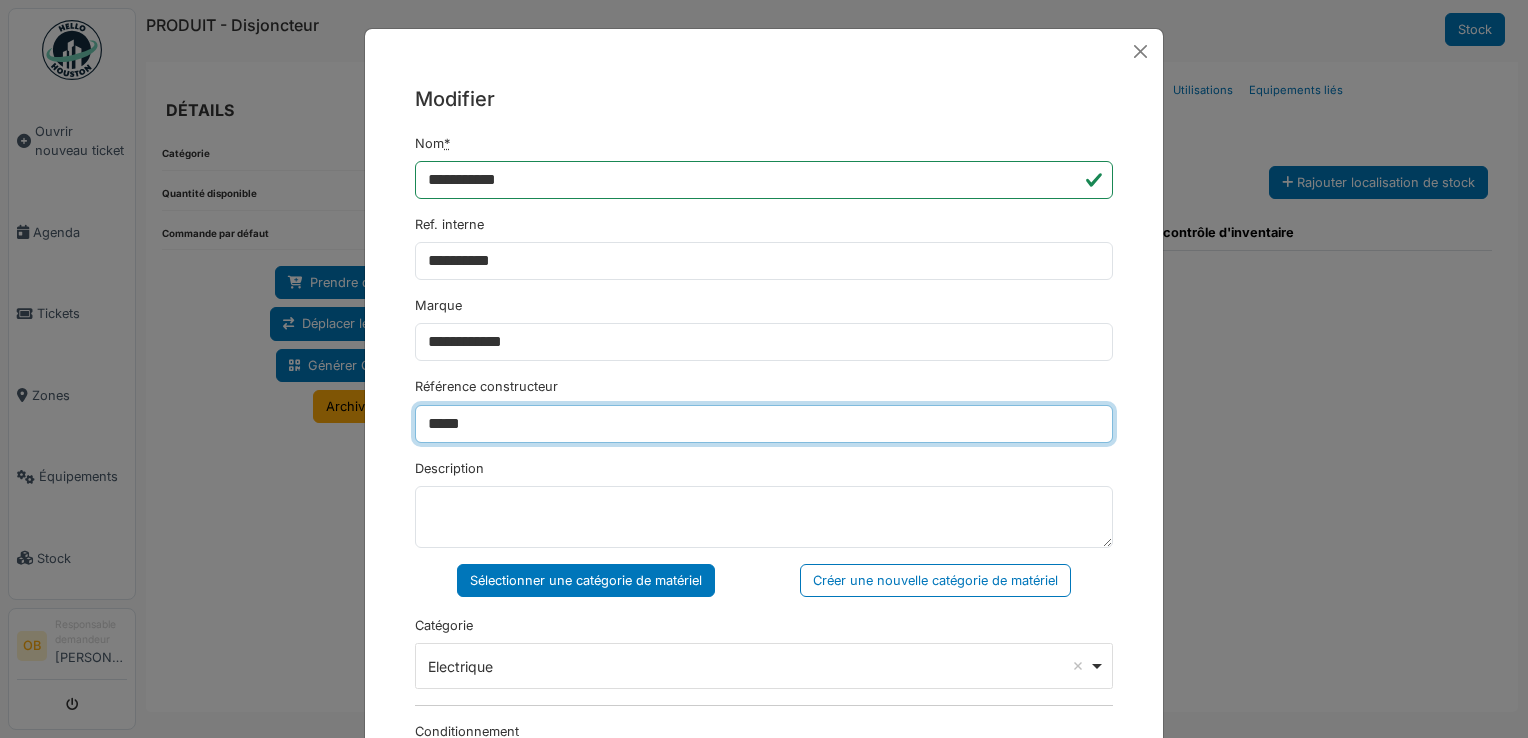 drag, startPoint x: 484, startPoint y: 426, endPoint x: 312, endPoint y: 450, distance: 173.66635 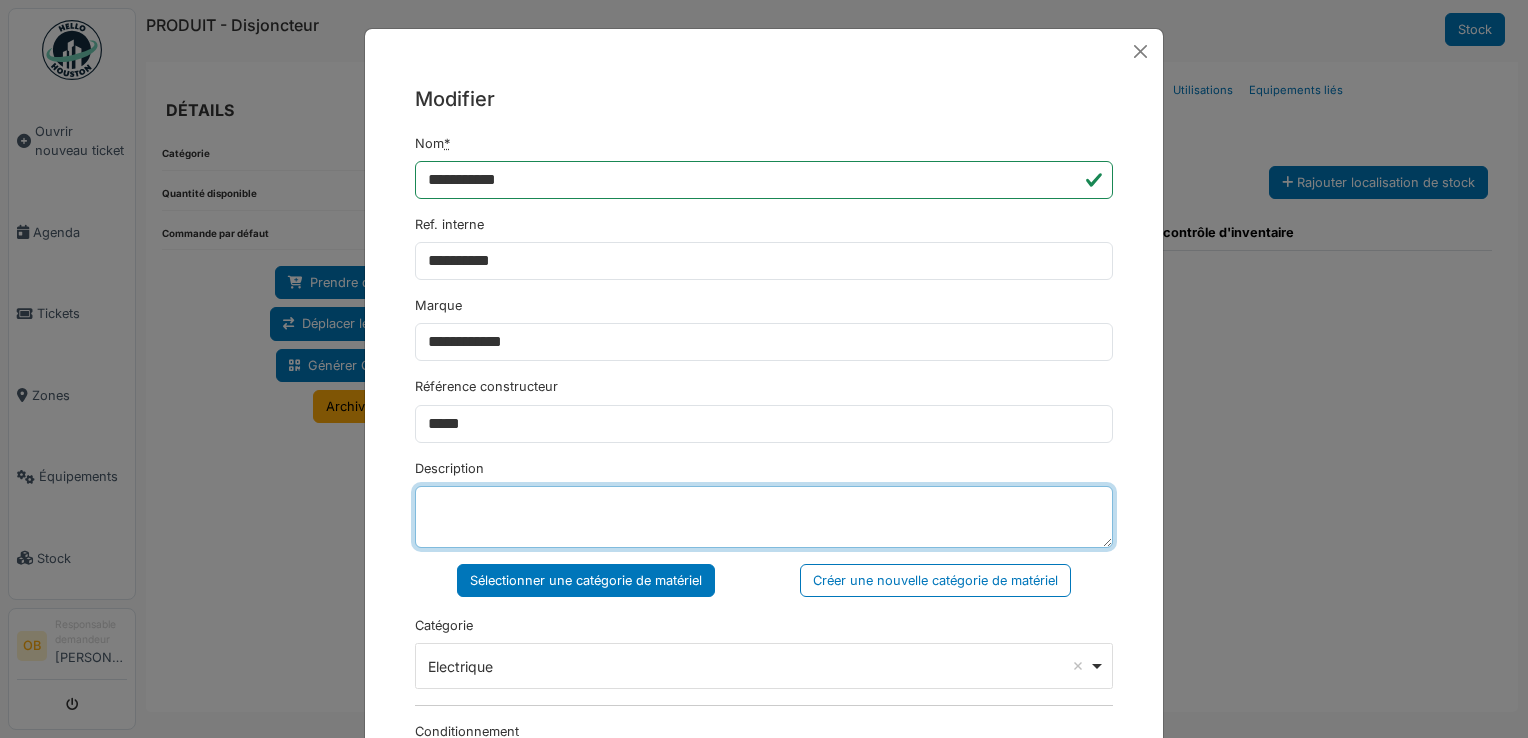 click on "Description" at bounding box center (764, 517) 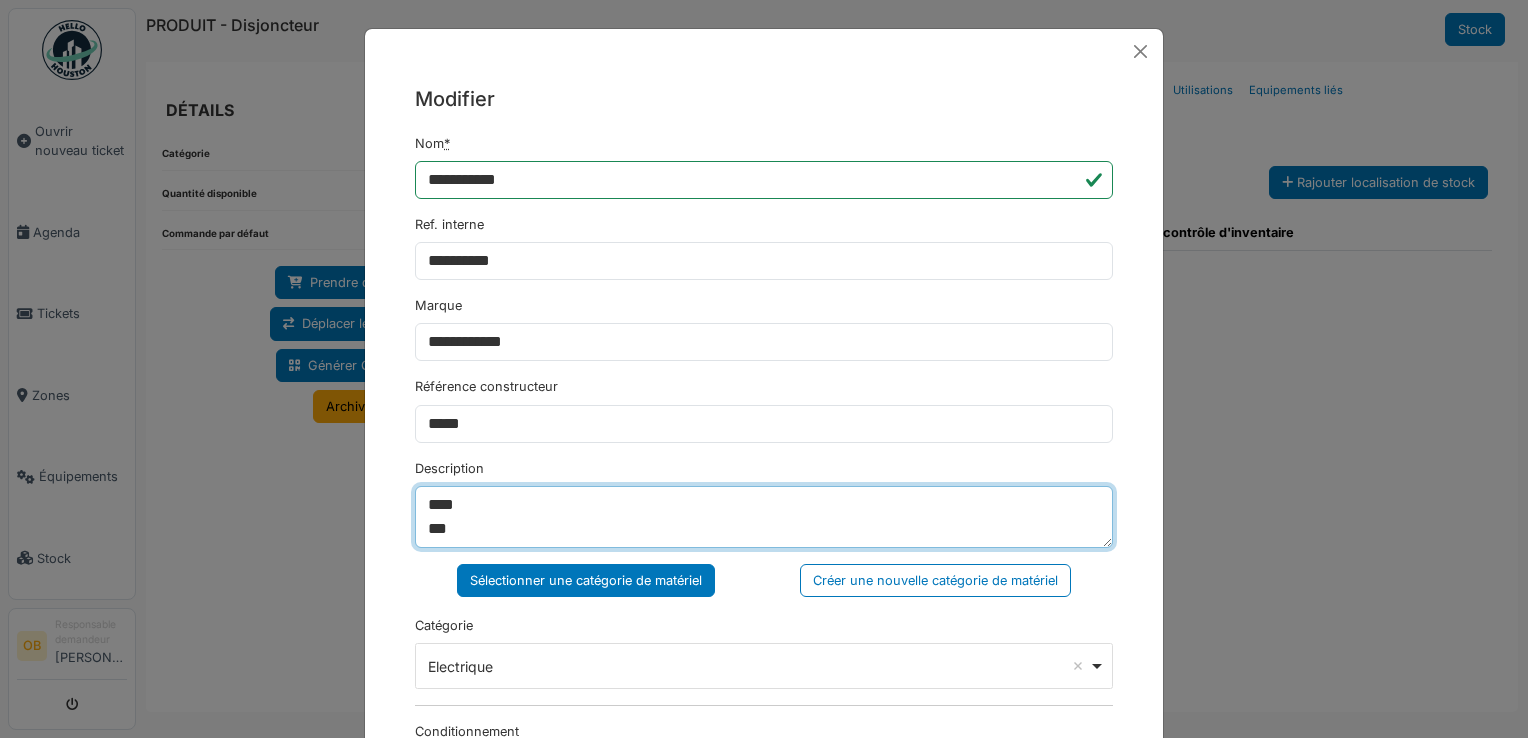 scroll, scrollTop: 16, scrollLeft: 0, axis: vertical 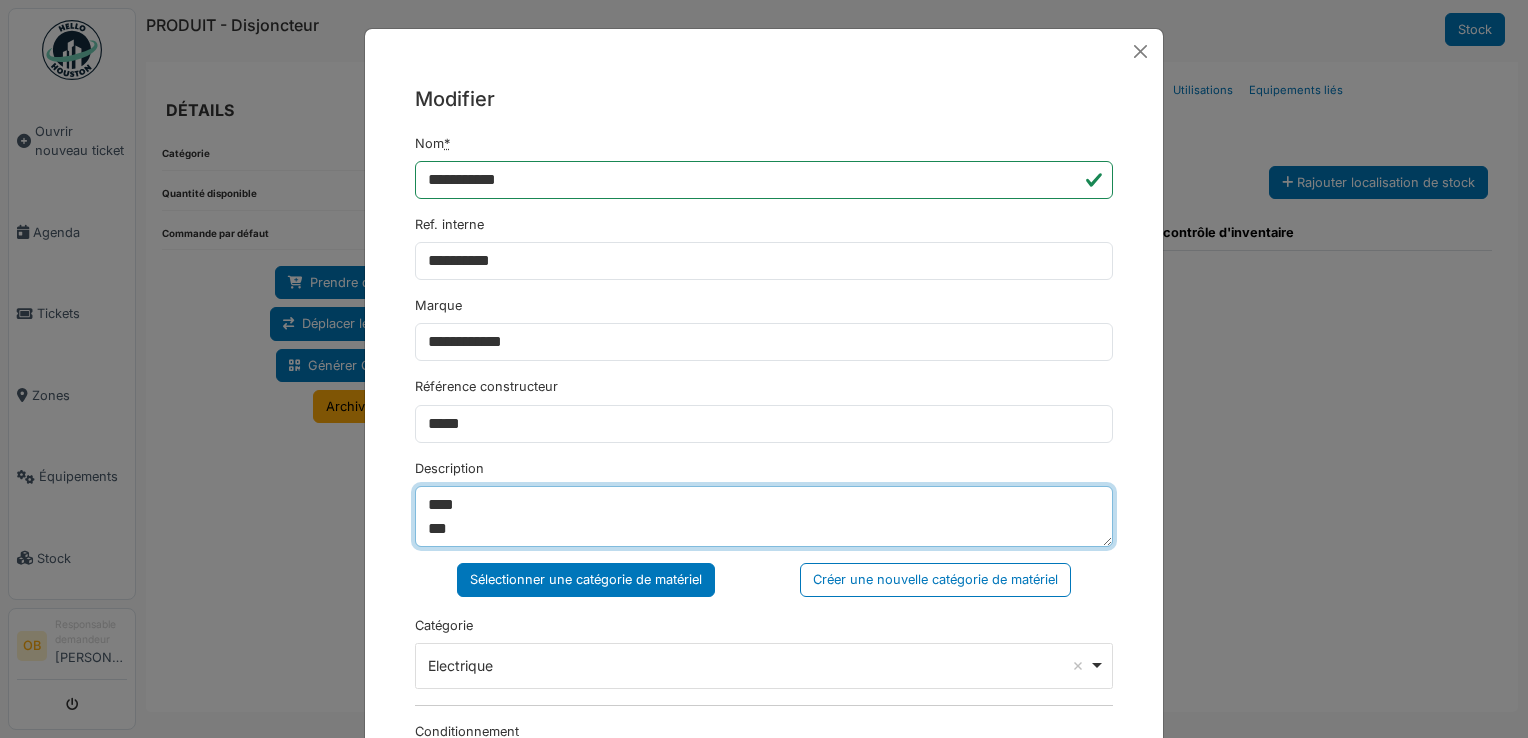 click on "****
**" at bounding box center (764, 517) 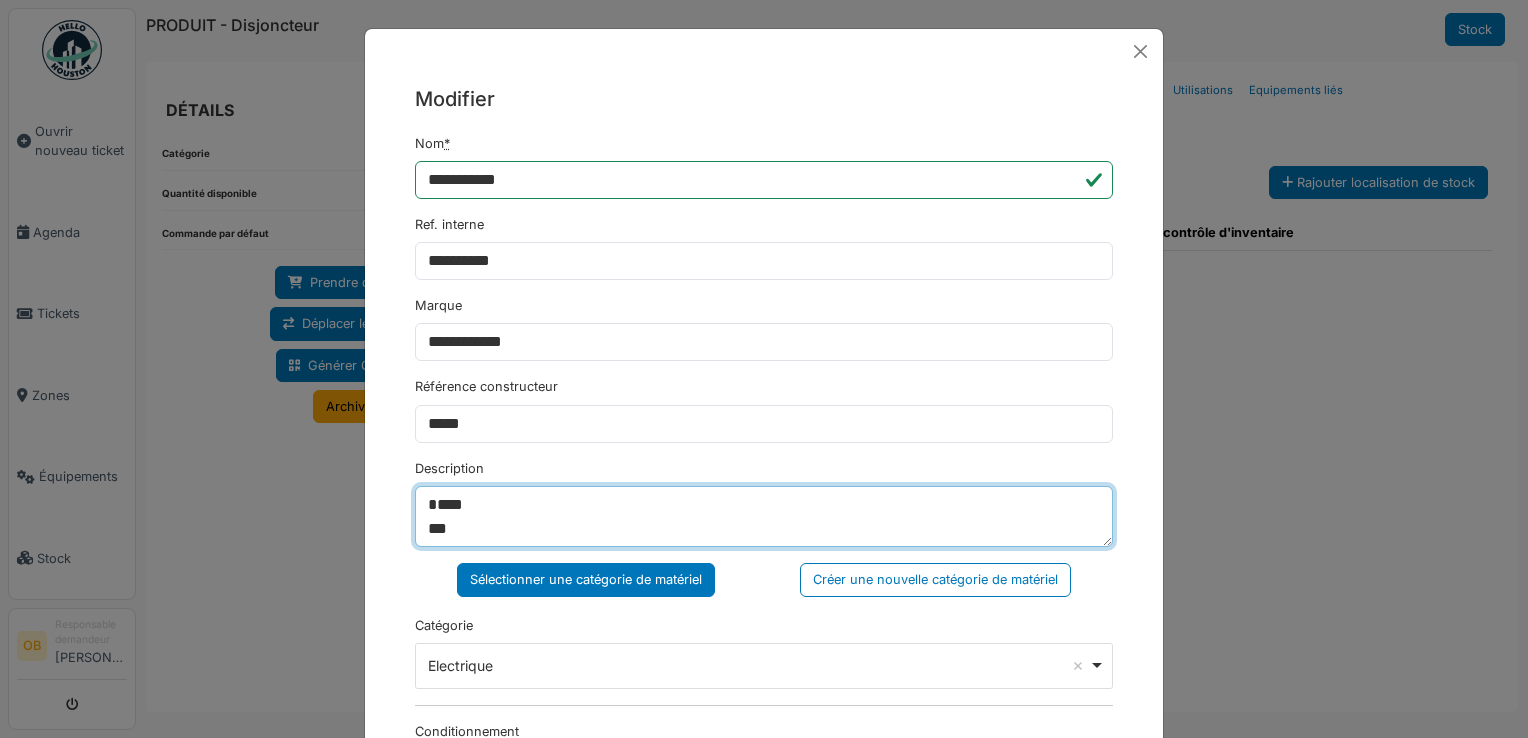 click on "****
**" at bounding box center (764, 517) 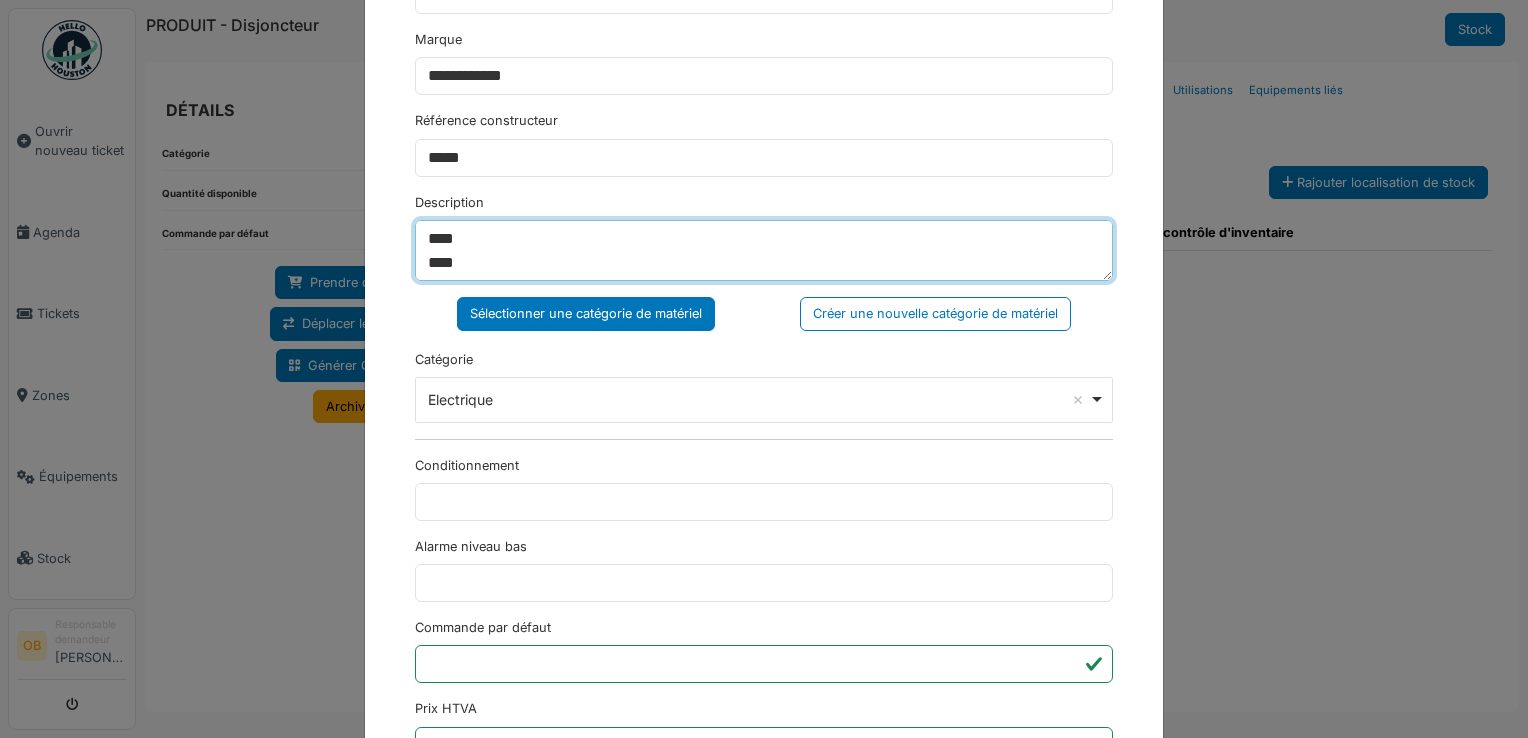 scroll, scrollTop: 650, scrollLeft: 0, axis: vertical 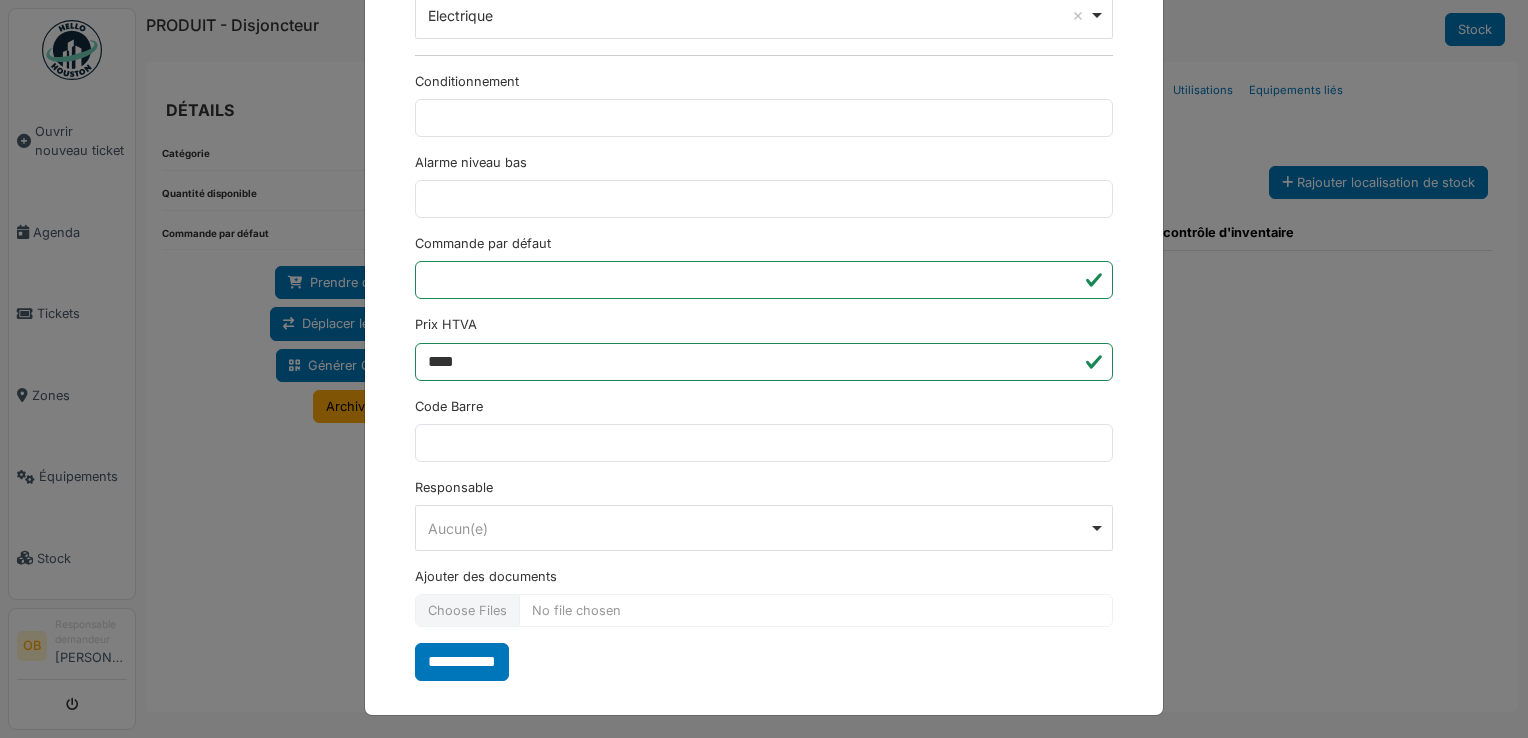 type on "****
****
**" 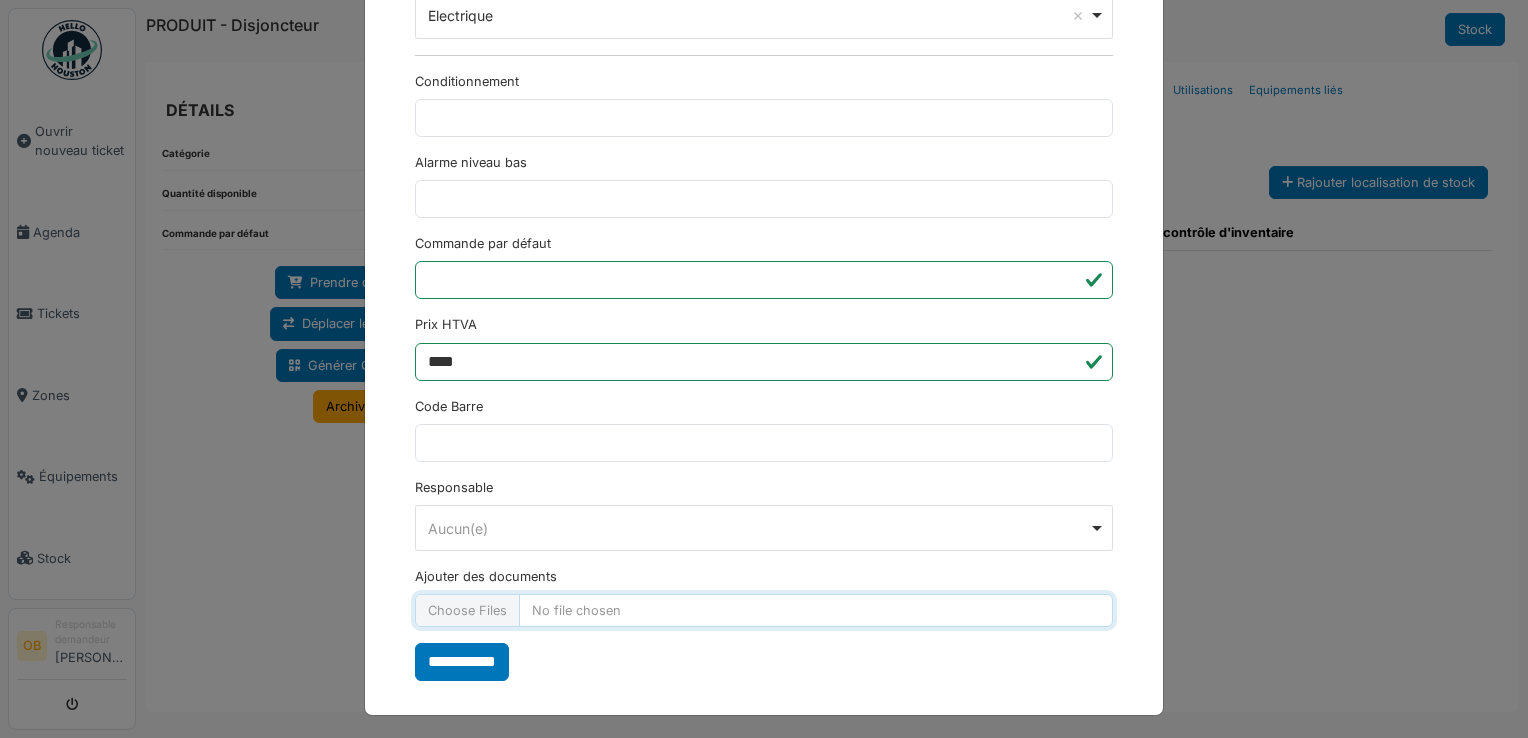 click on "Ajouter des documents" at bounding box center (764, 610) 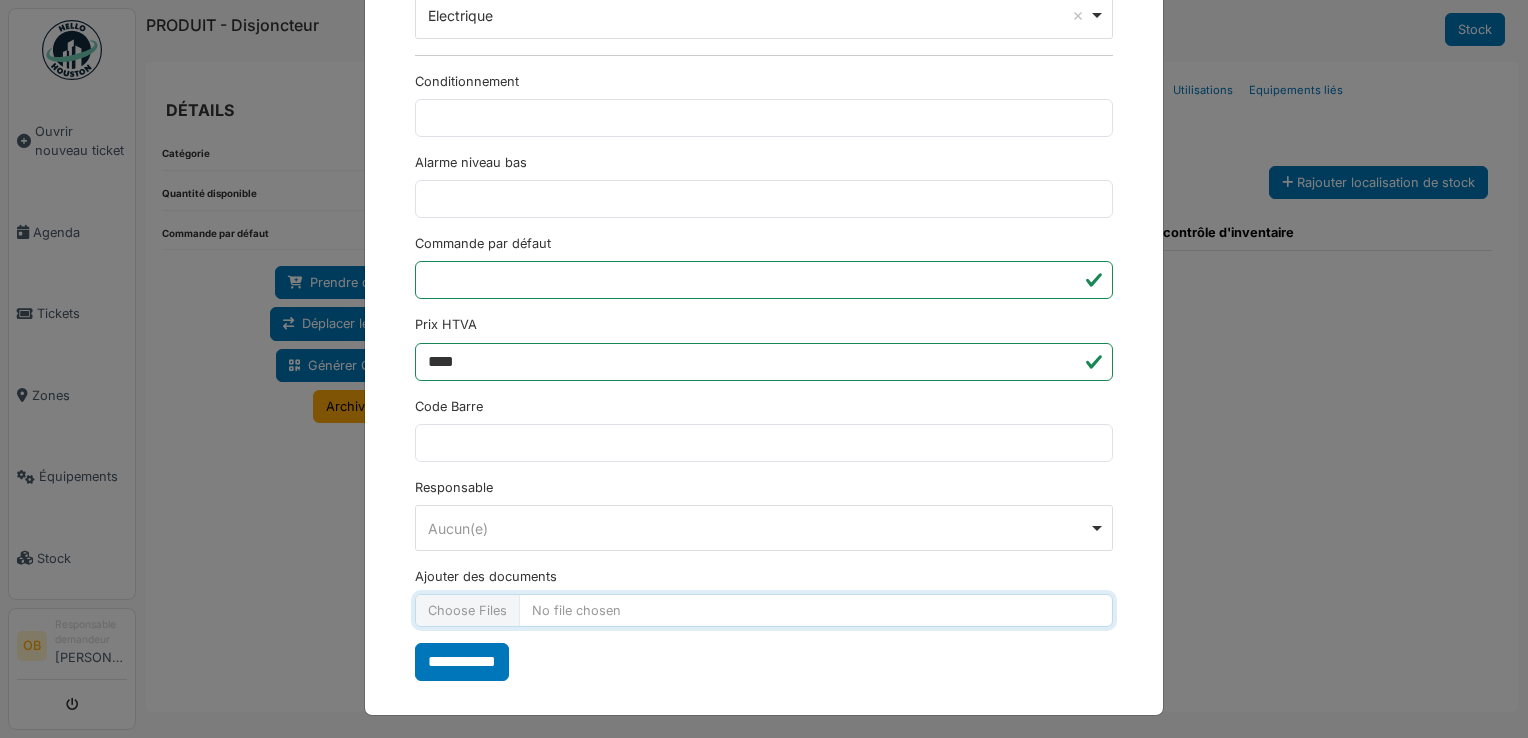 type on "**********" 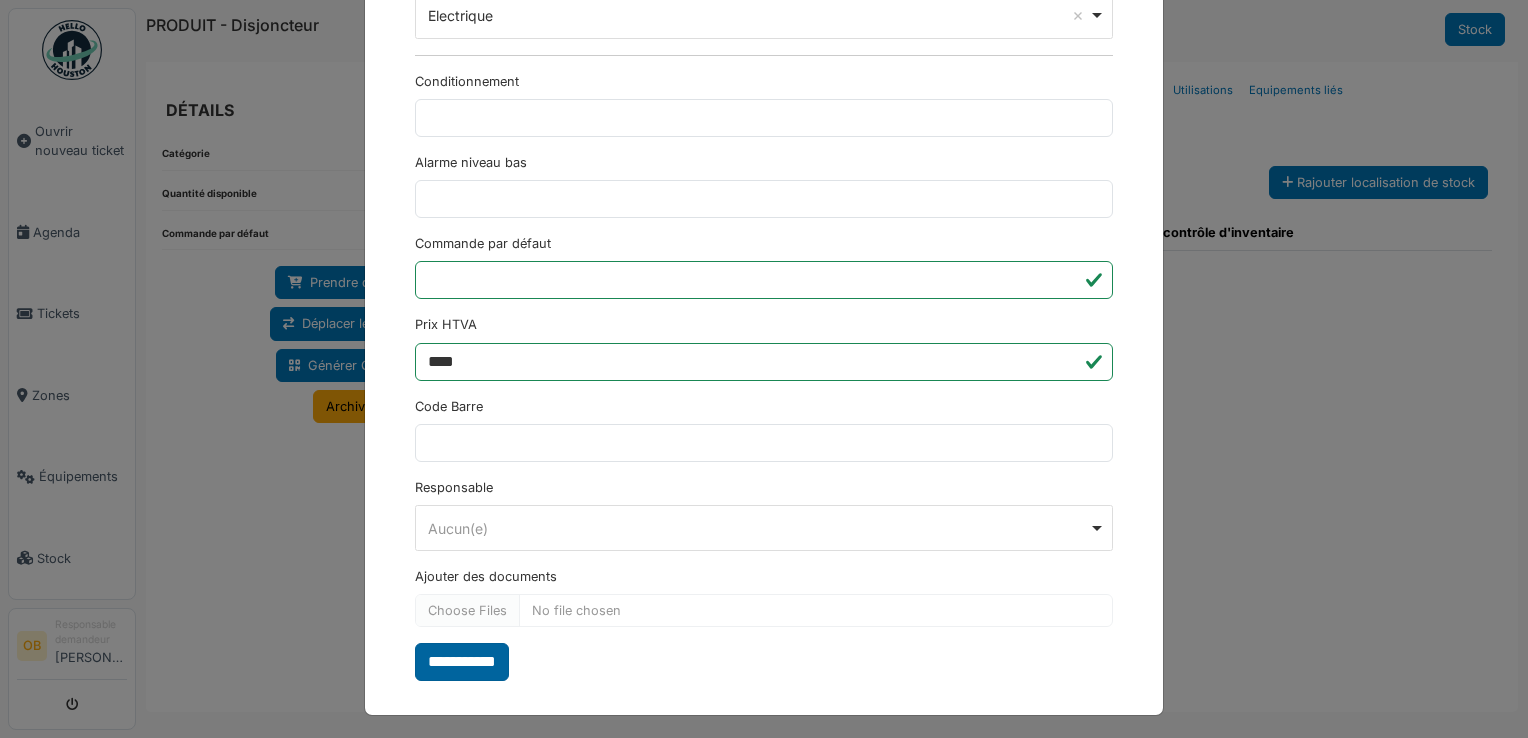 click on "**********" at bounding box center [462, 662] 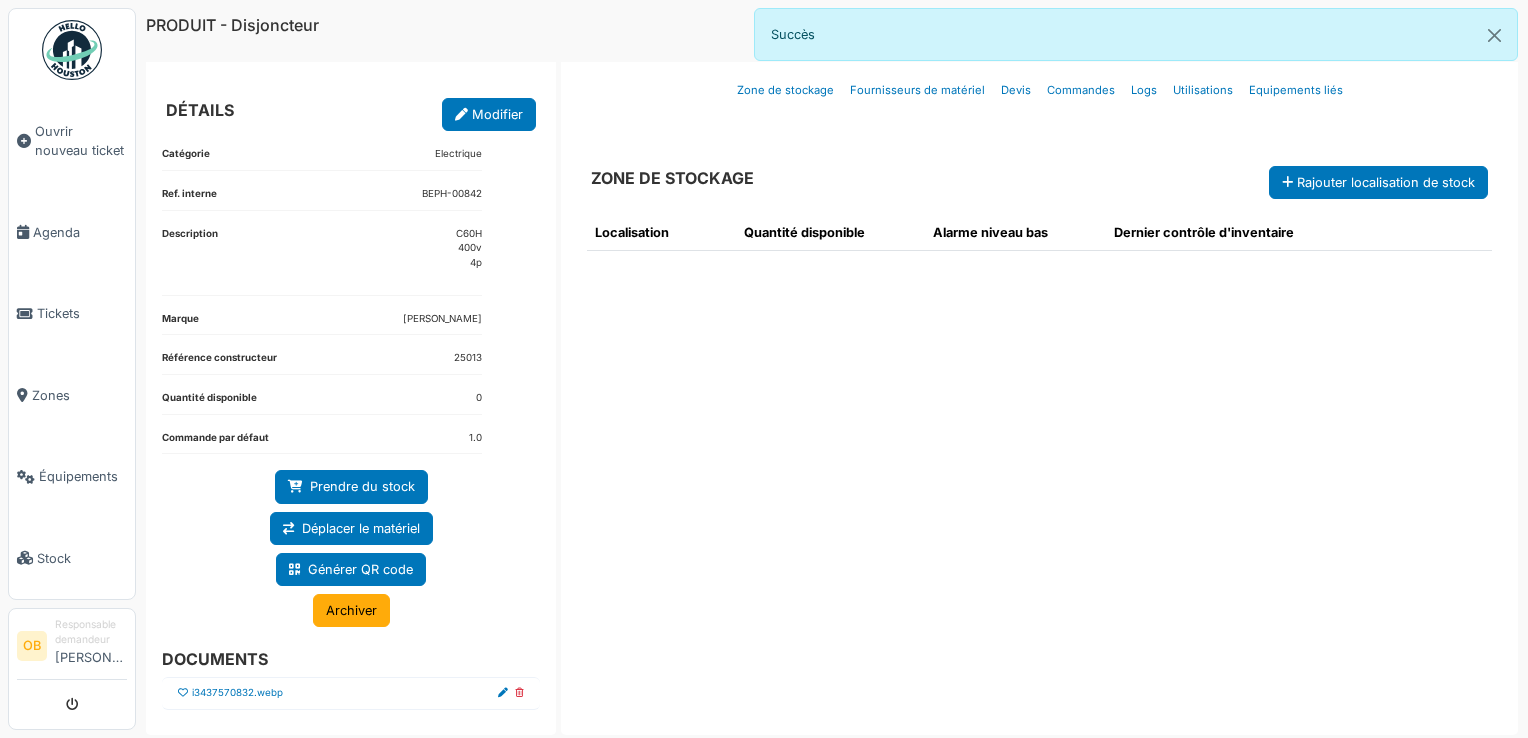 click at bounding box center (183, 693) 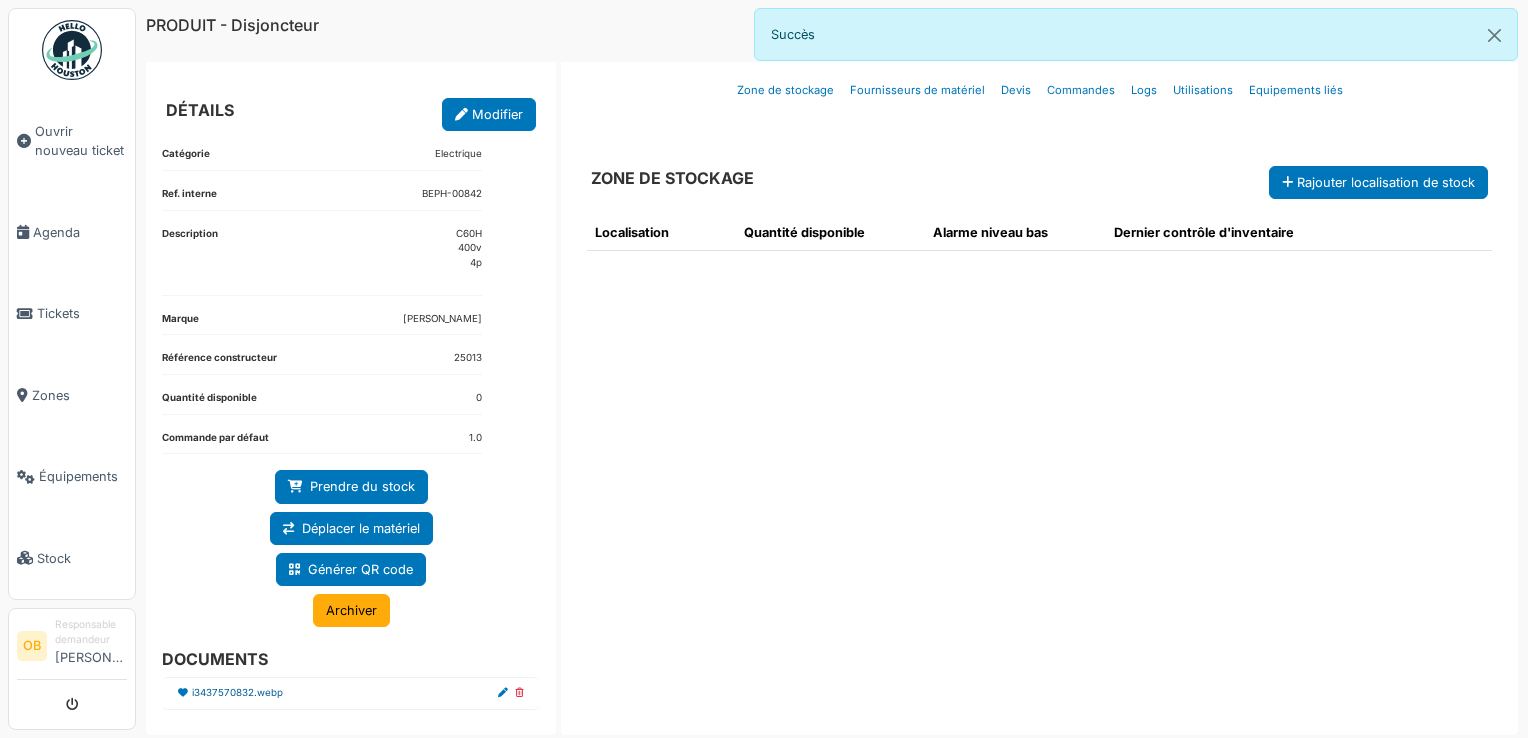 click on "i3437570832.webp" at bounding box center (237, 693) 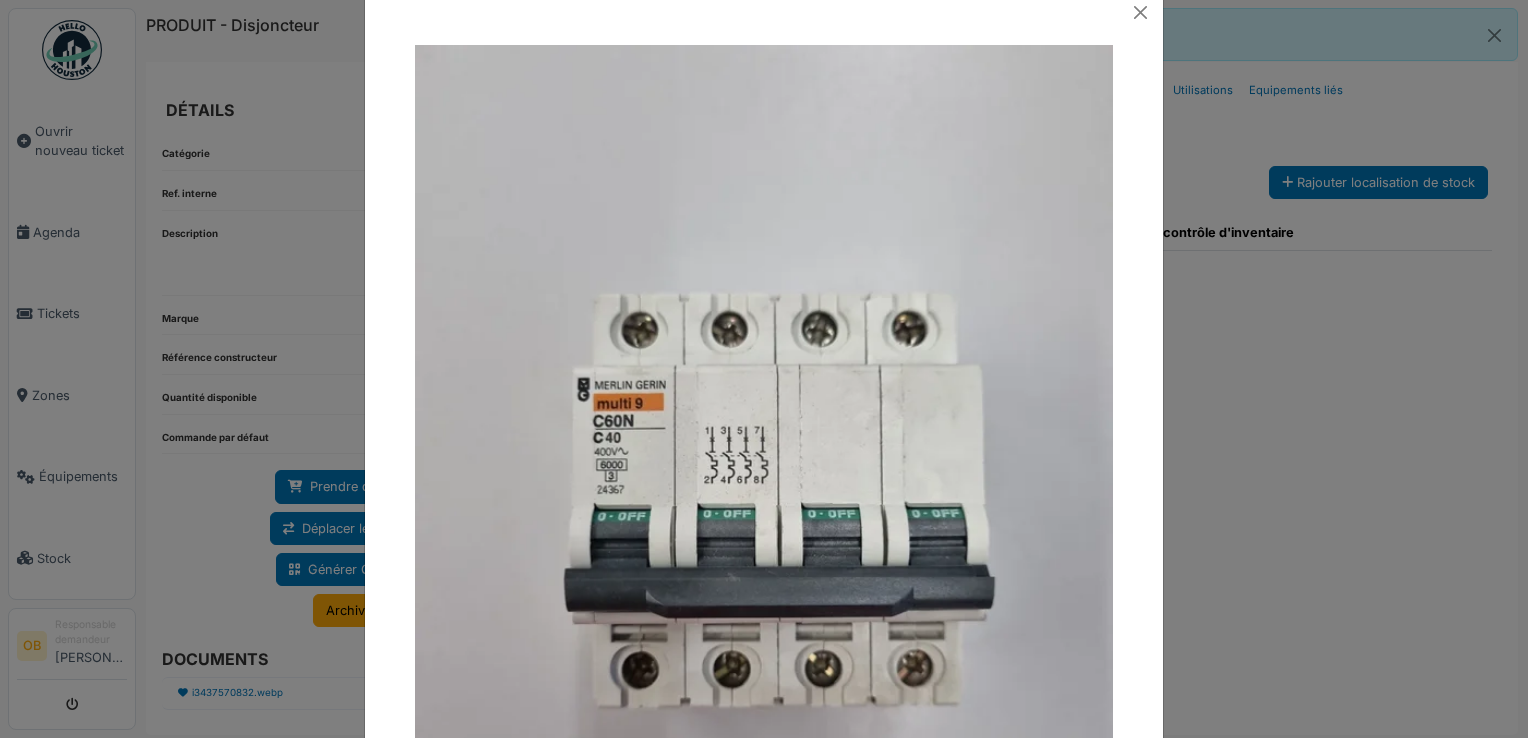 scroll, scrollTop: 0, scrollLeft: 0, axis: both 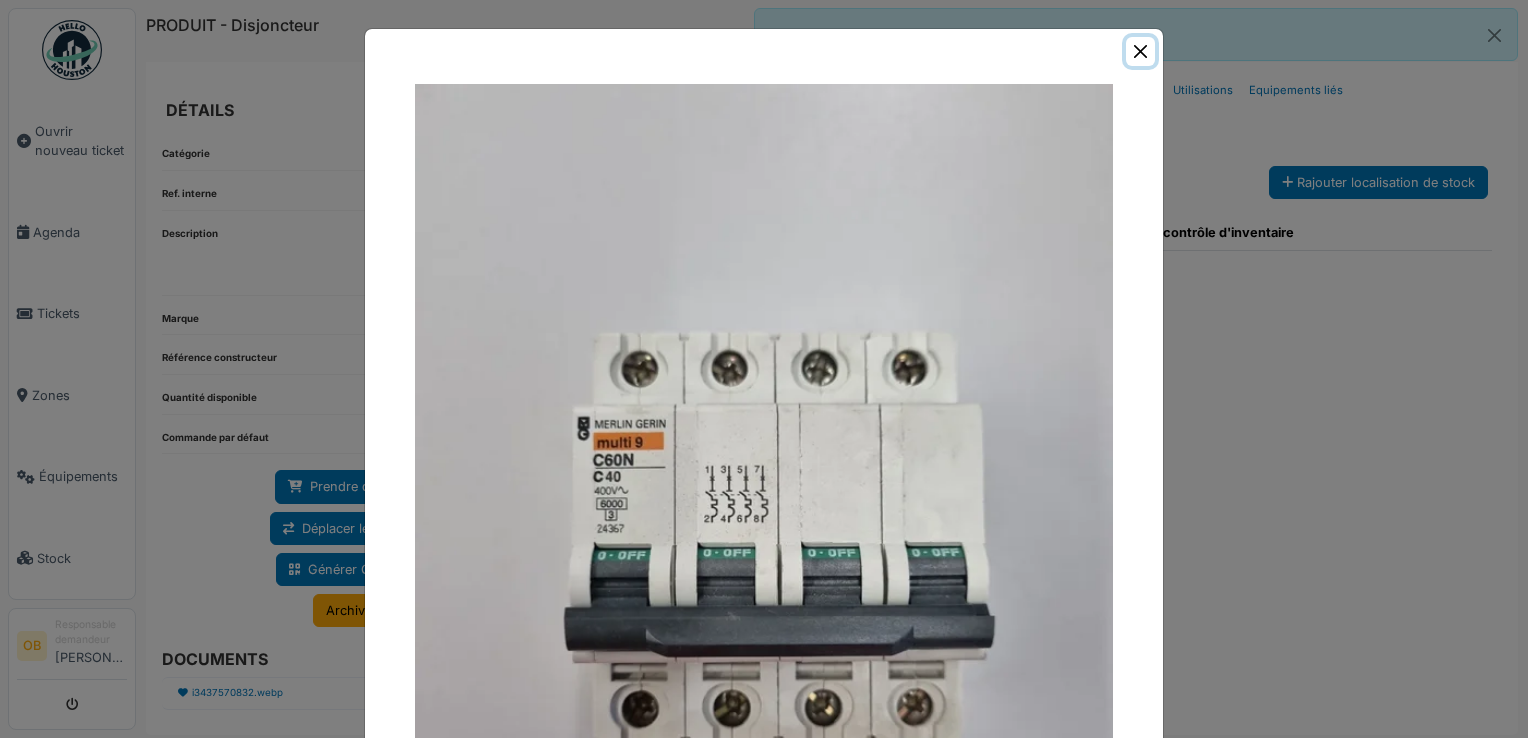 click at bounding box center [1140, 51] 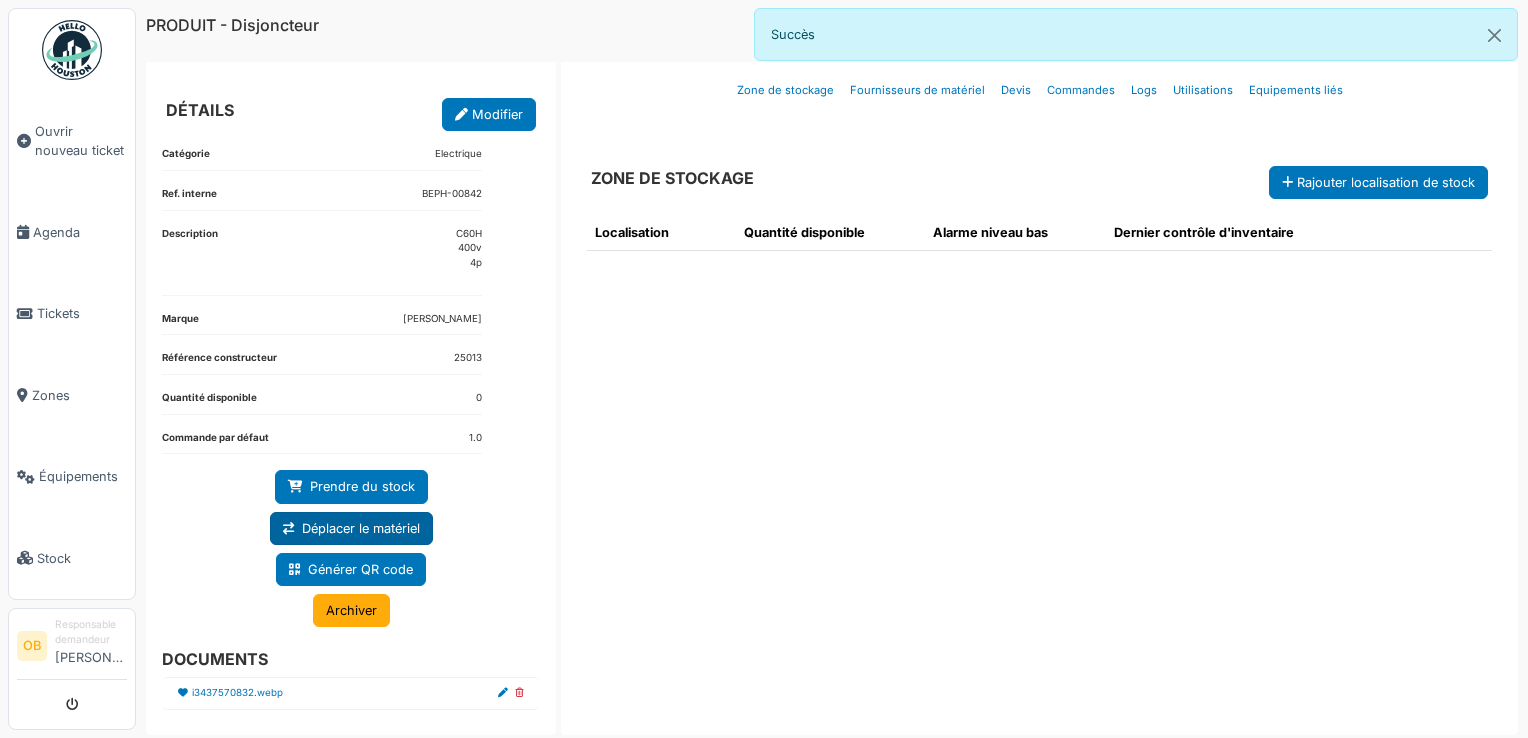 scroll, scrollTop: 18, scrollLeft: 0, axis: vertical 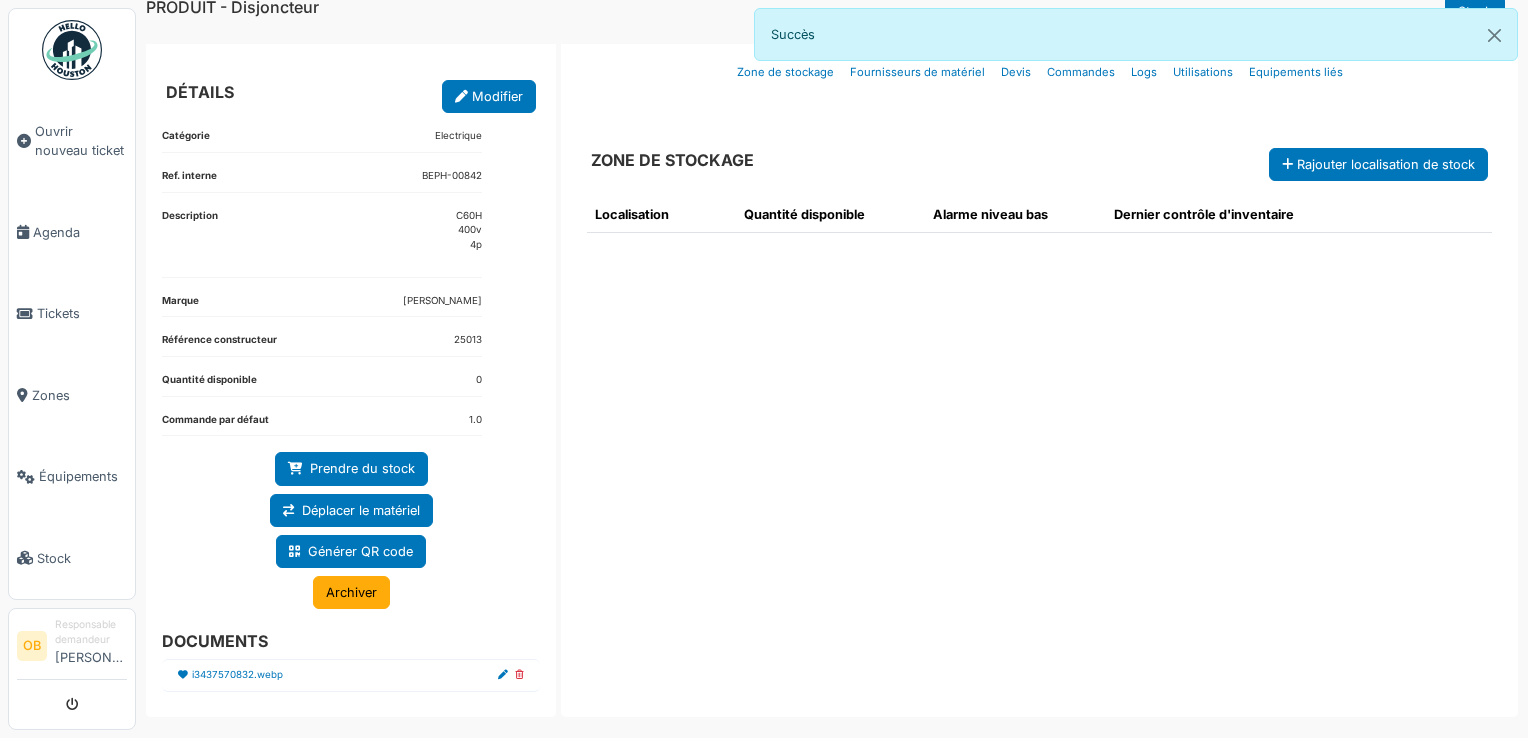 click at bounding box center [183, 675] 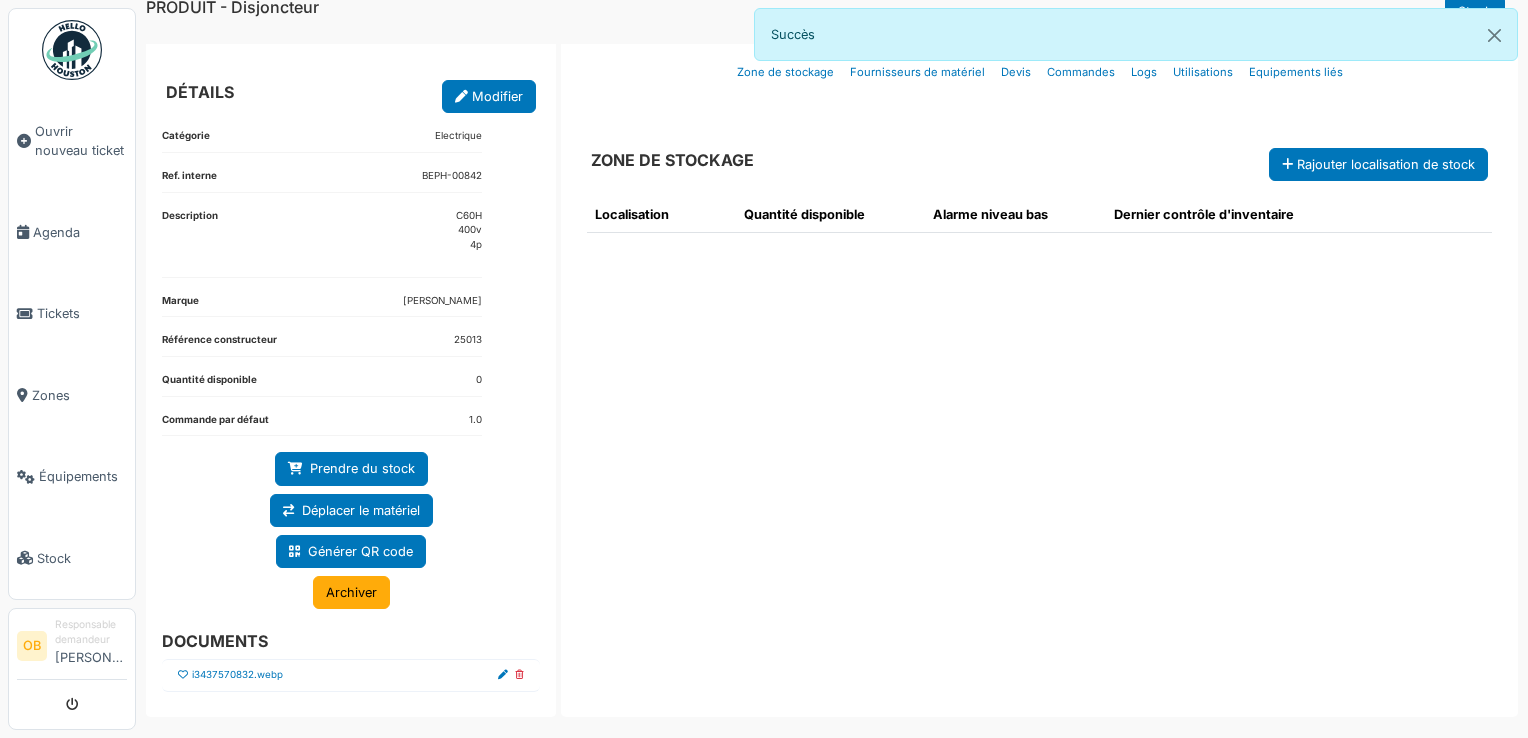 drag, startPoint x: 522, startPoint y: 671, endPoint x: 510, endPoint y: 670, distance: 12.0415945 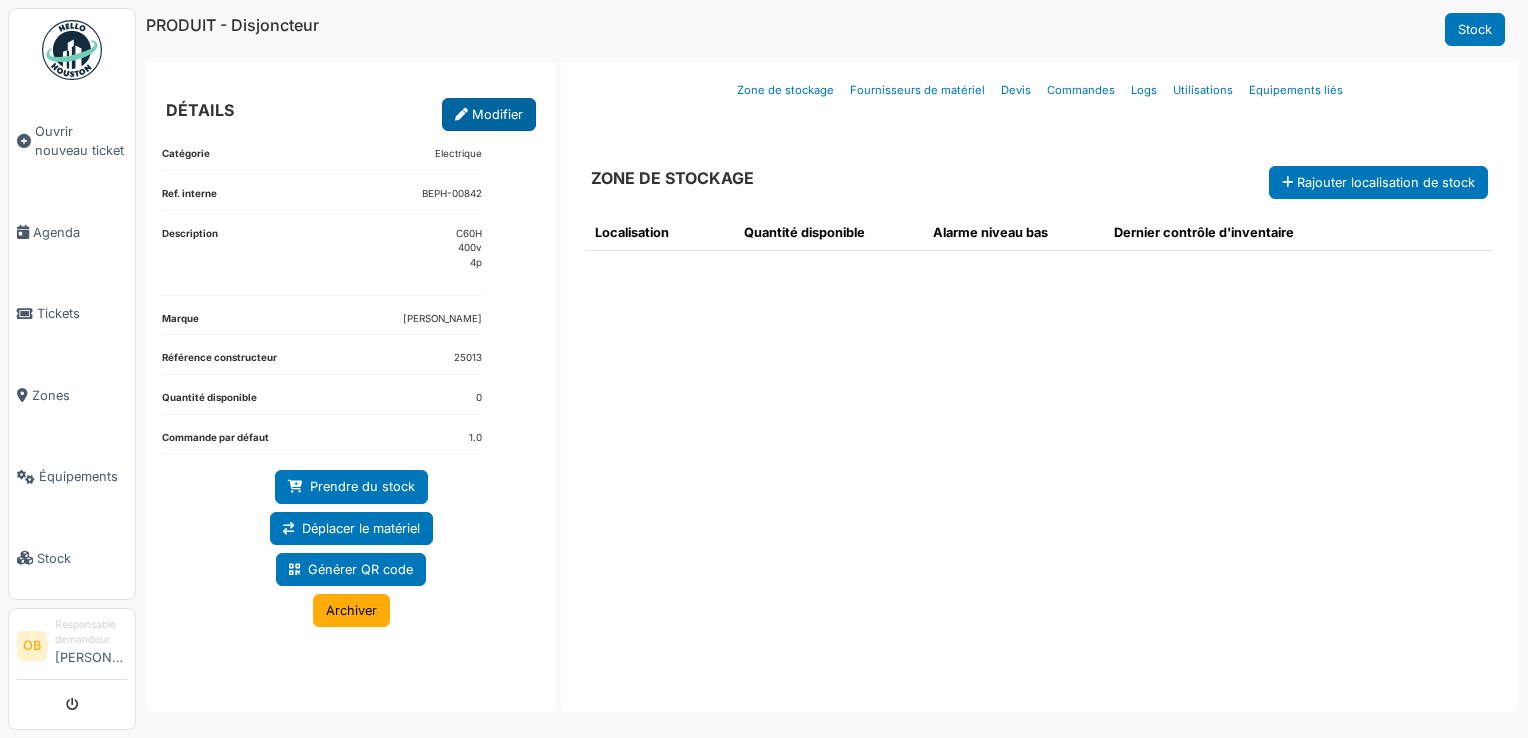 click on "Modifier" at bounding box center [489, 114] 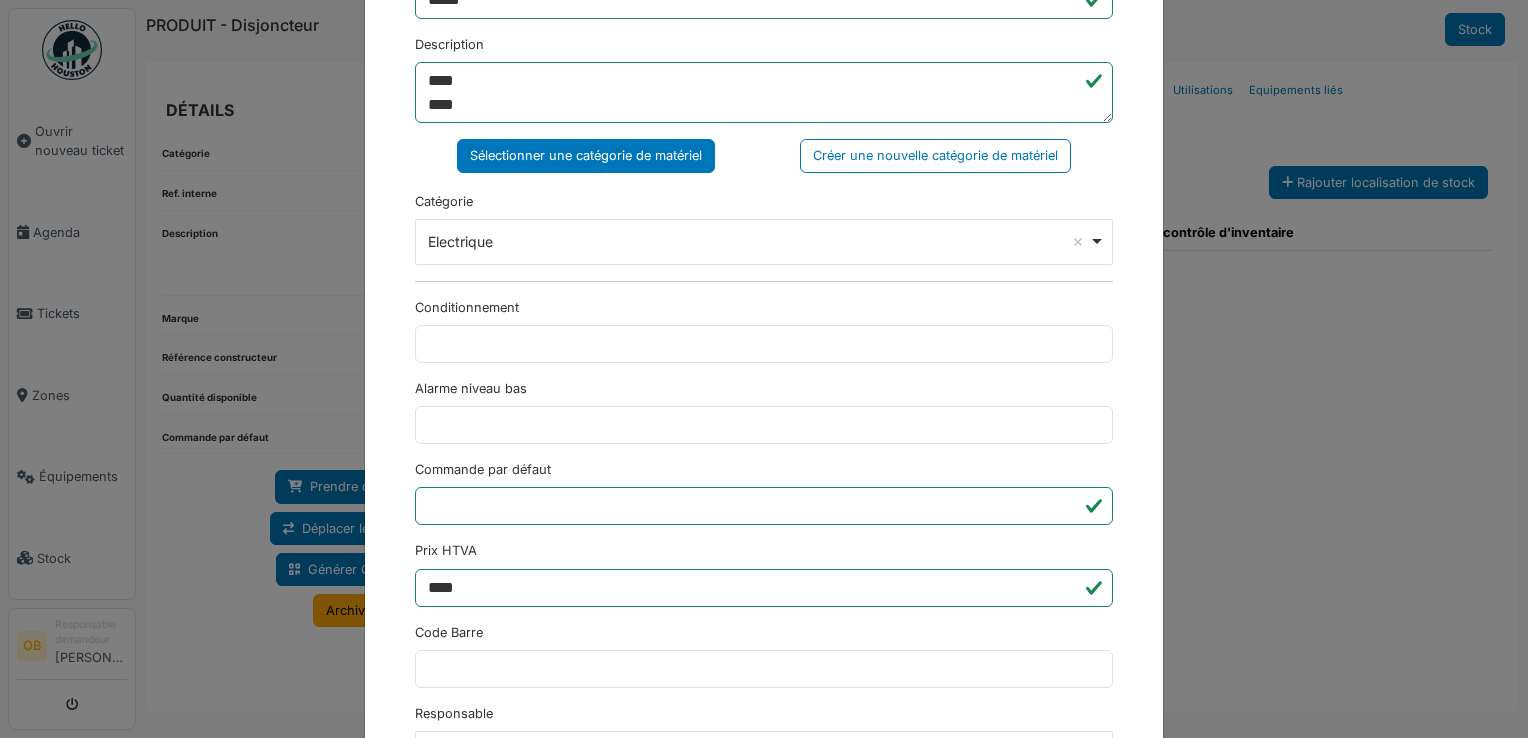 scroll, scrollTop: 650, scrollLeft: 0, axis: vertical 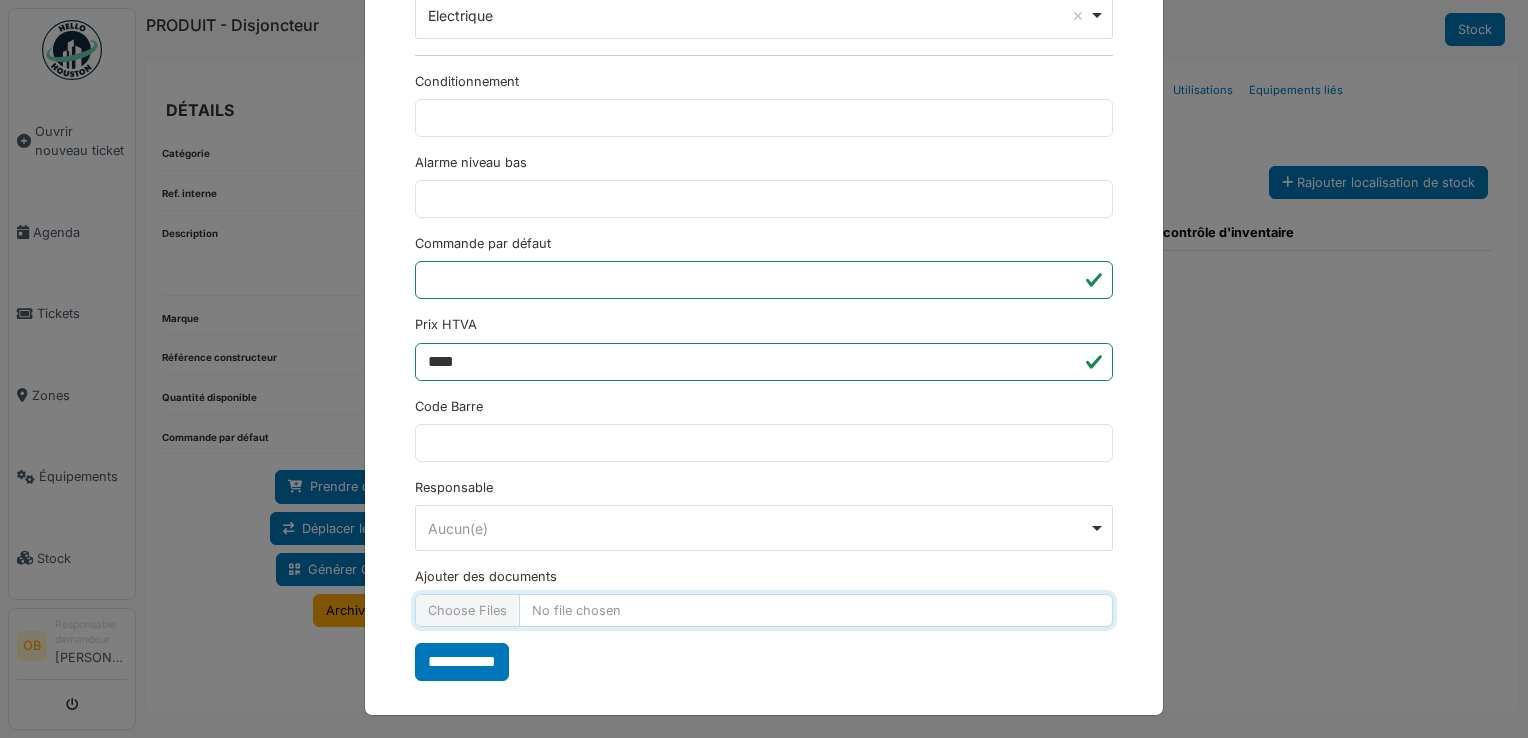 click on "Ajouter des documents" at bounding box center (764, 610) 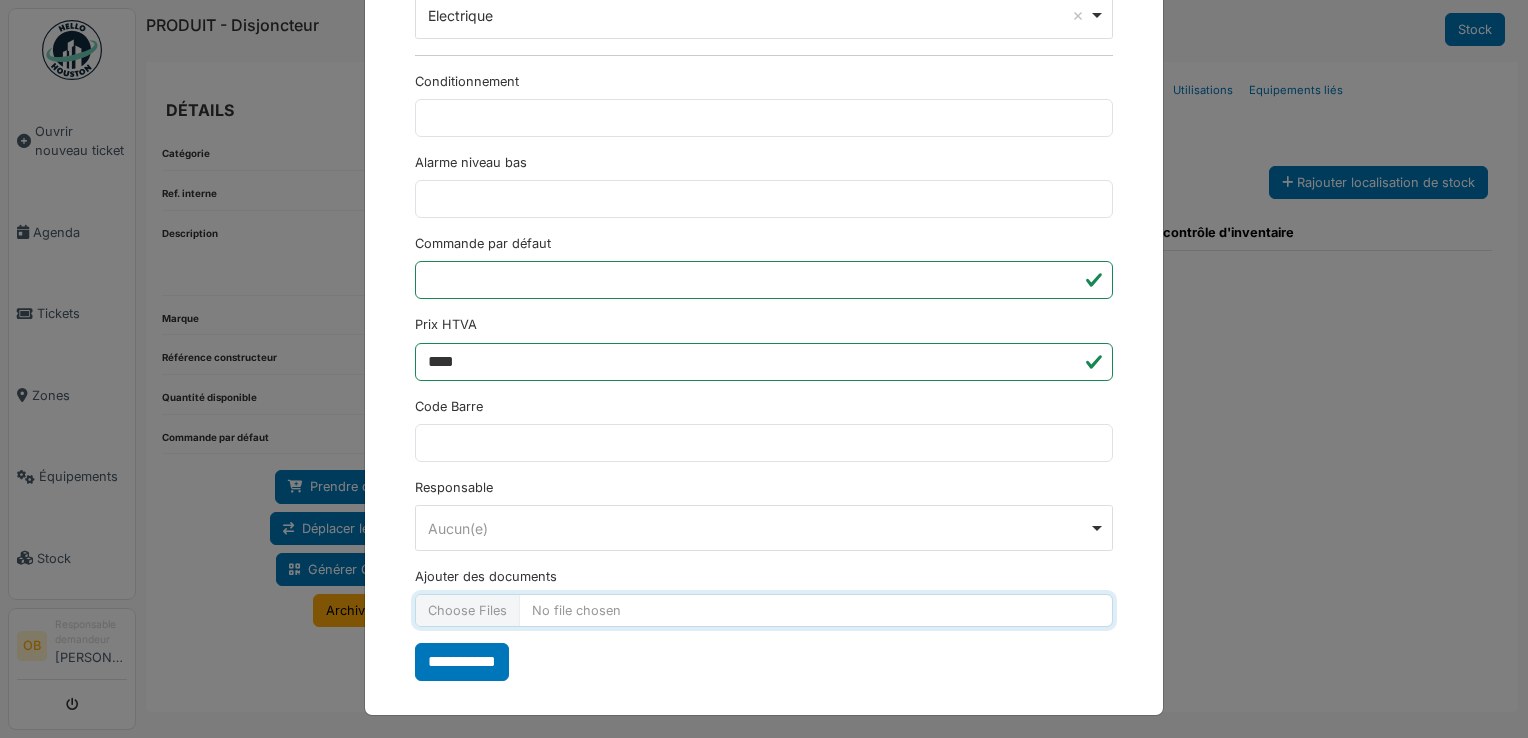 type on "**********" 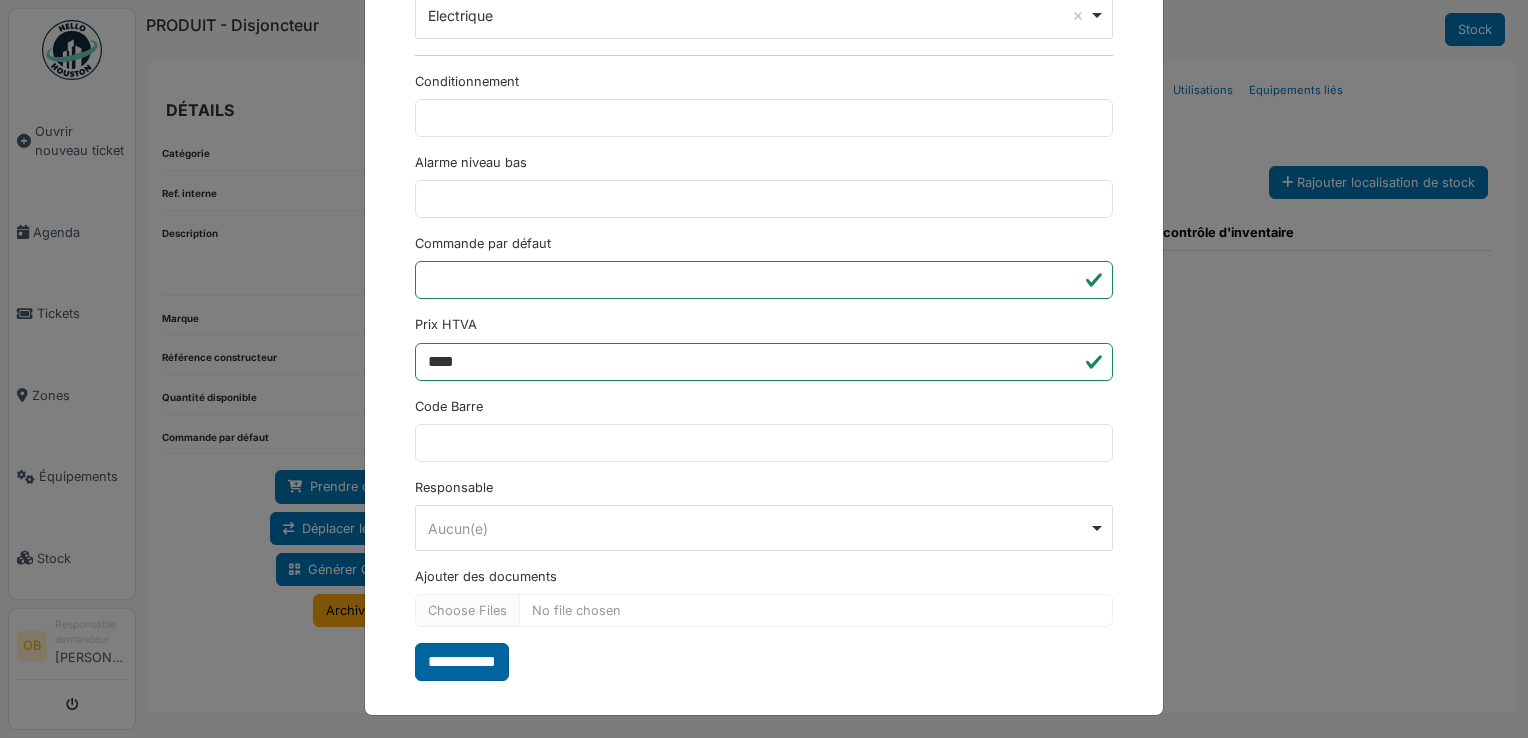 click on "**********" at bounding box center [462, 662] 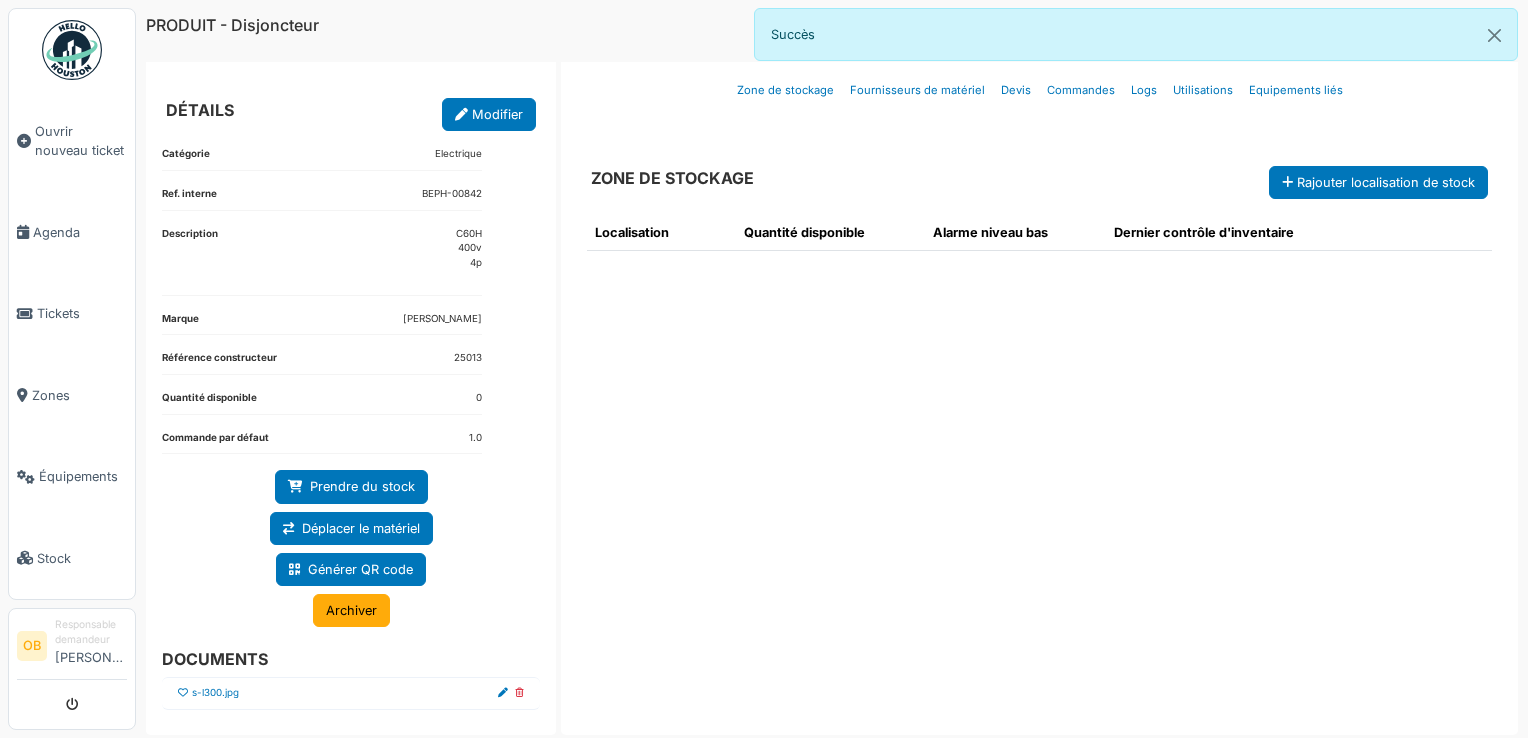 click at bounding box center [183, 693] 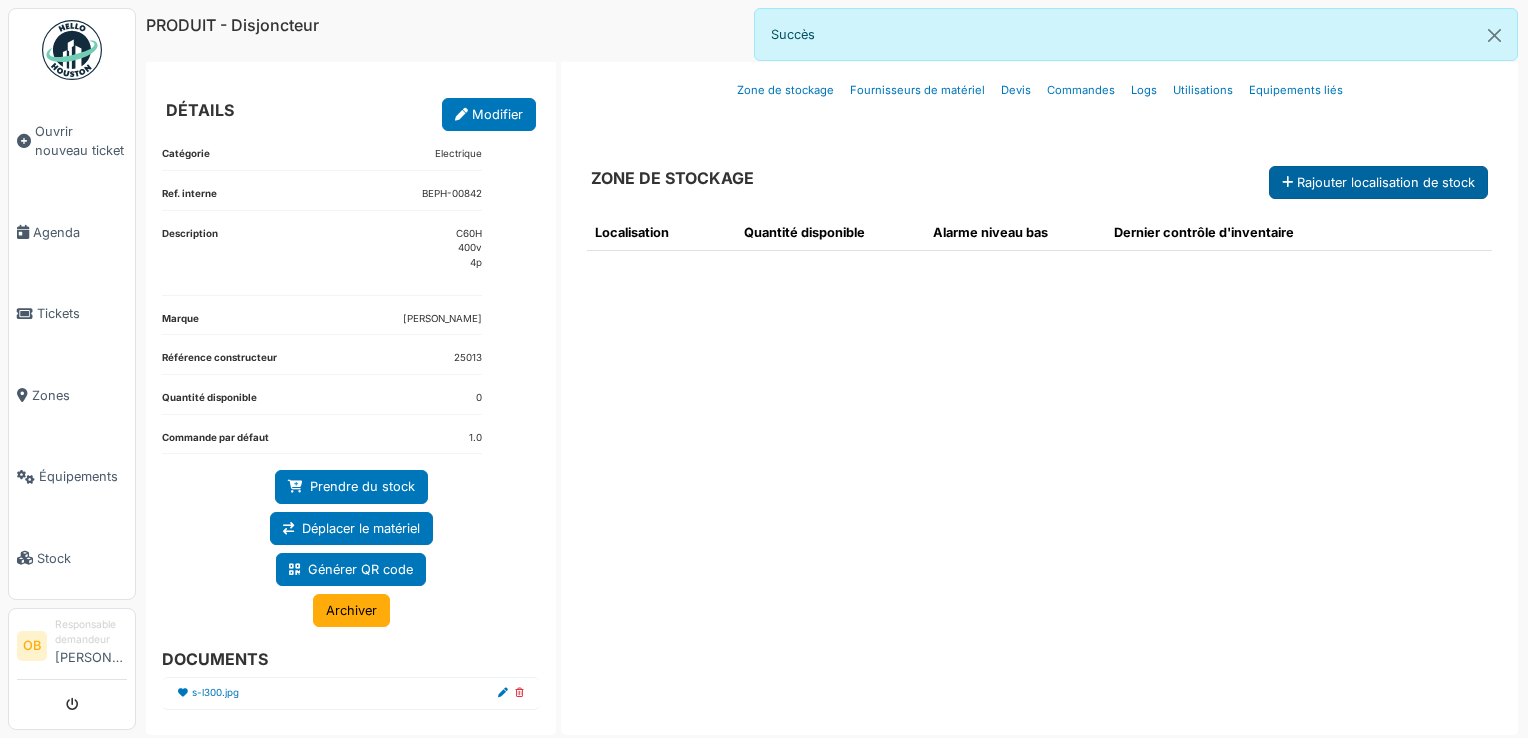 click on "Rajouter localisation de stock" at bounding box center (1378, 182) 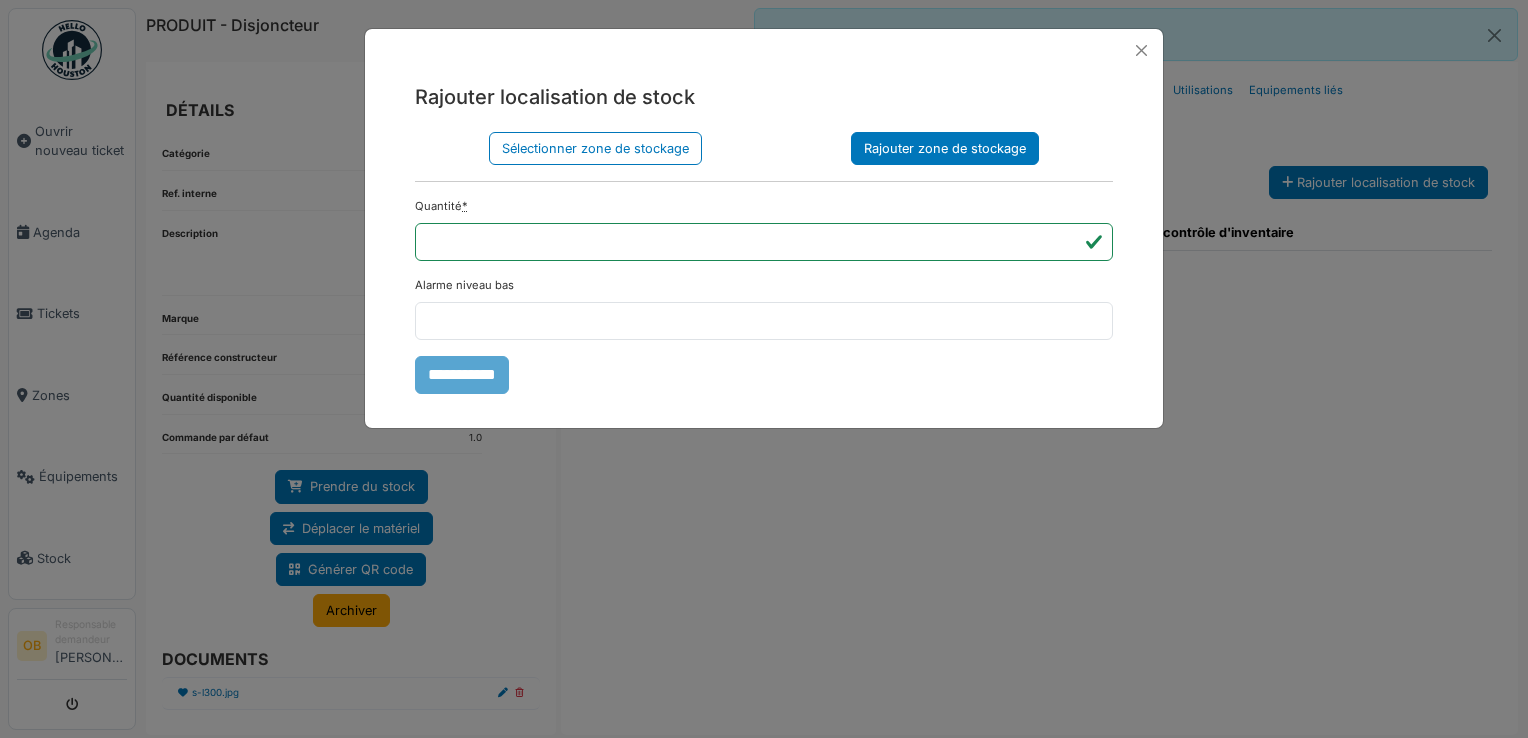 click on "Rajouter zone de stockage" at bounding box center [945, 148] 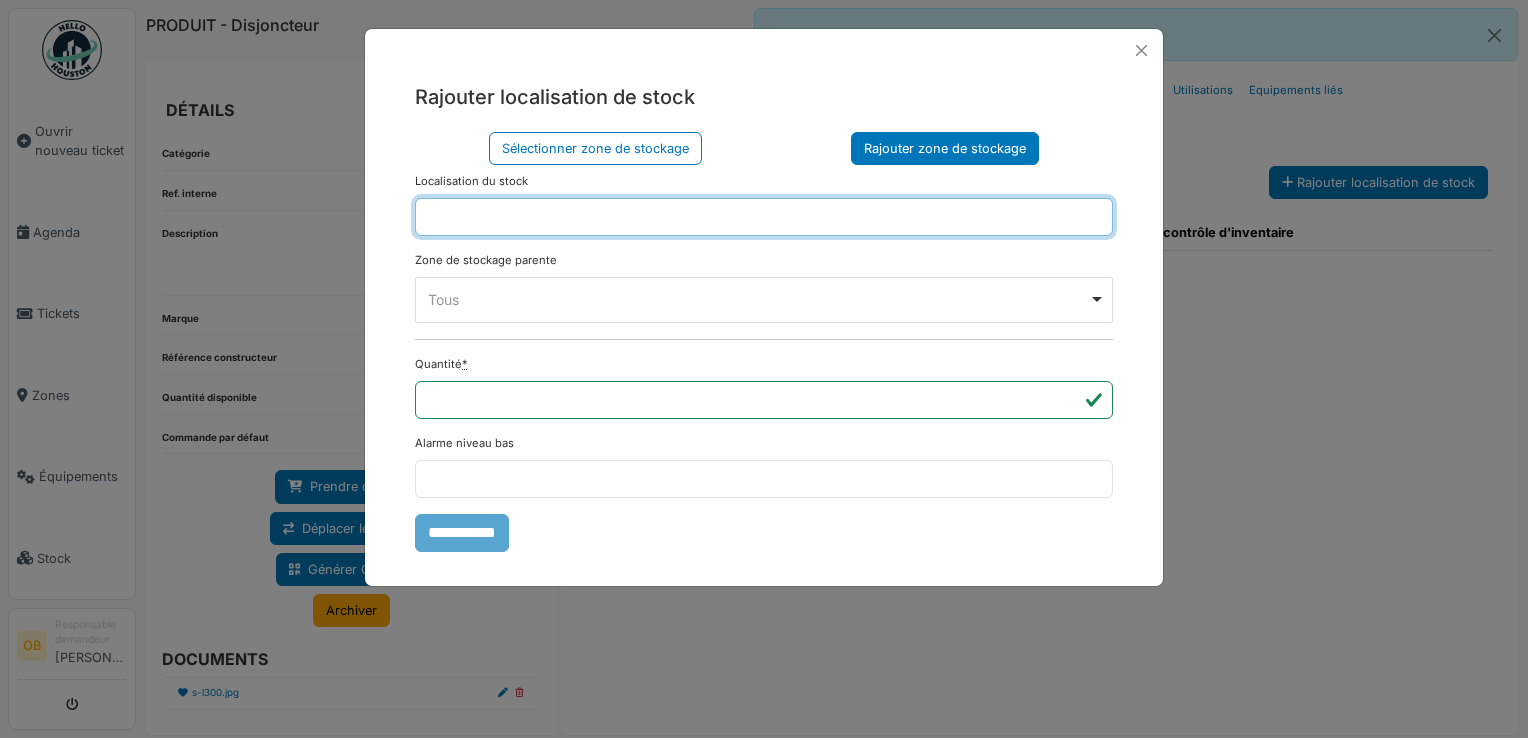 click at bounding box center (764, 217) 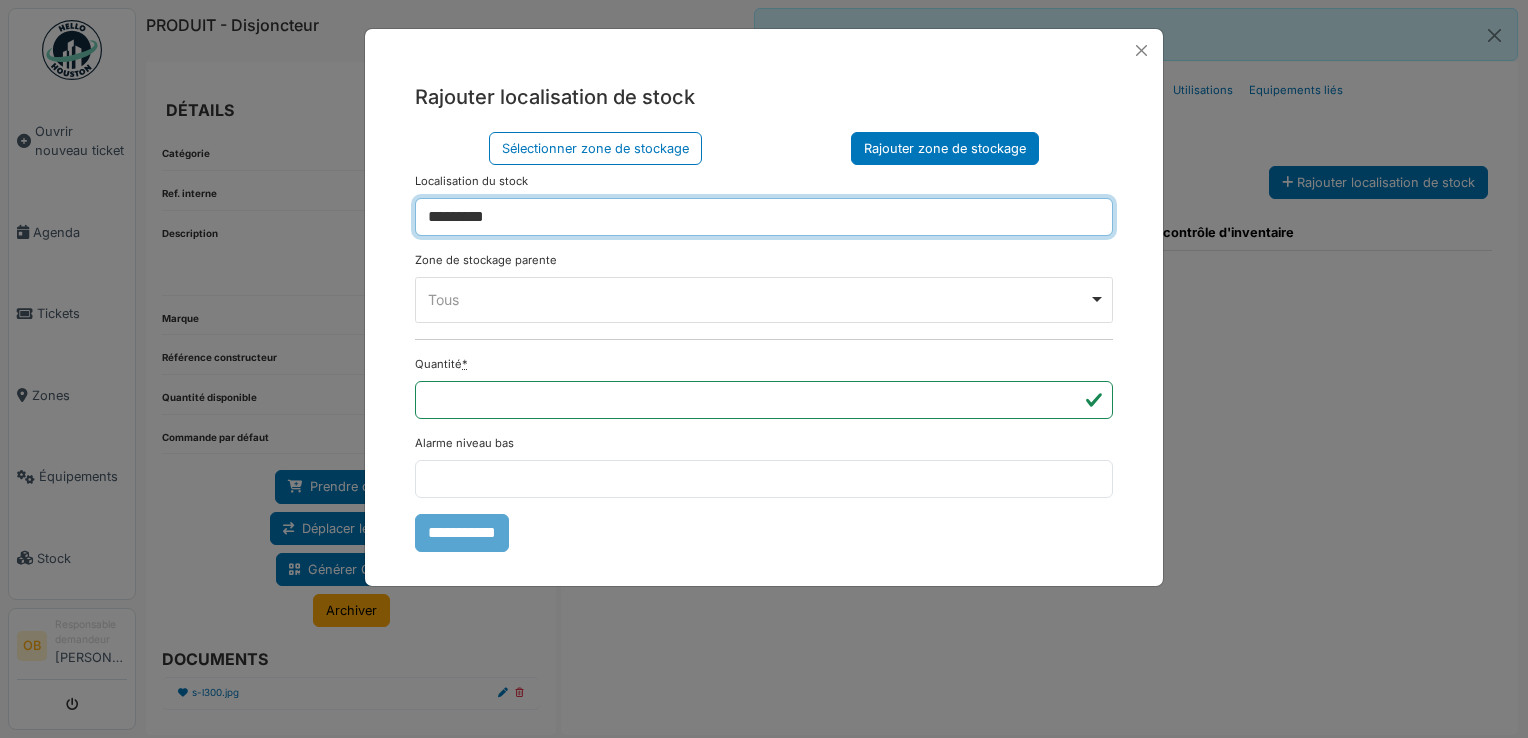 click on "Tous Remove item" at bounding box center (764, 299) 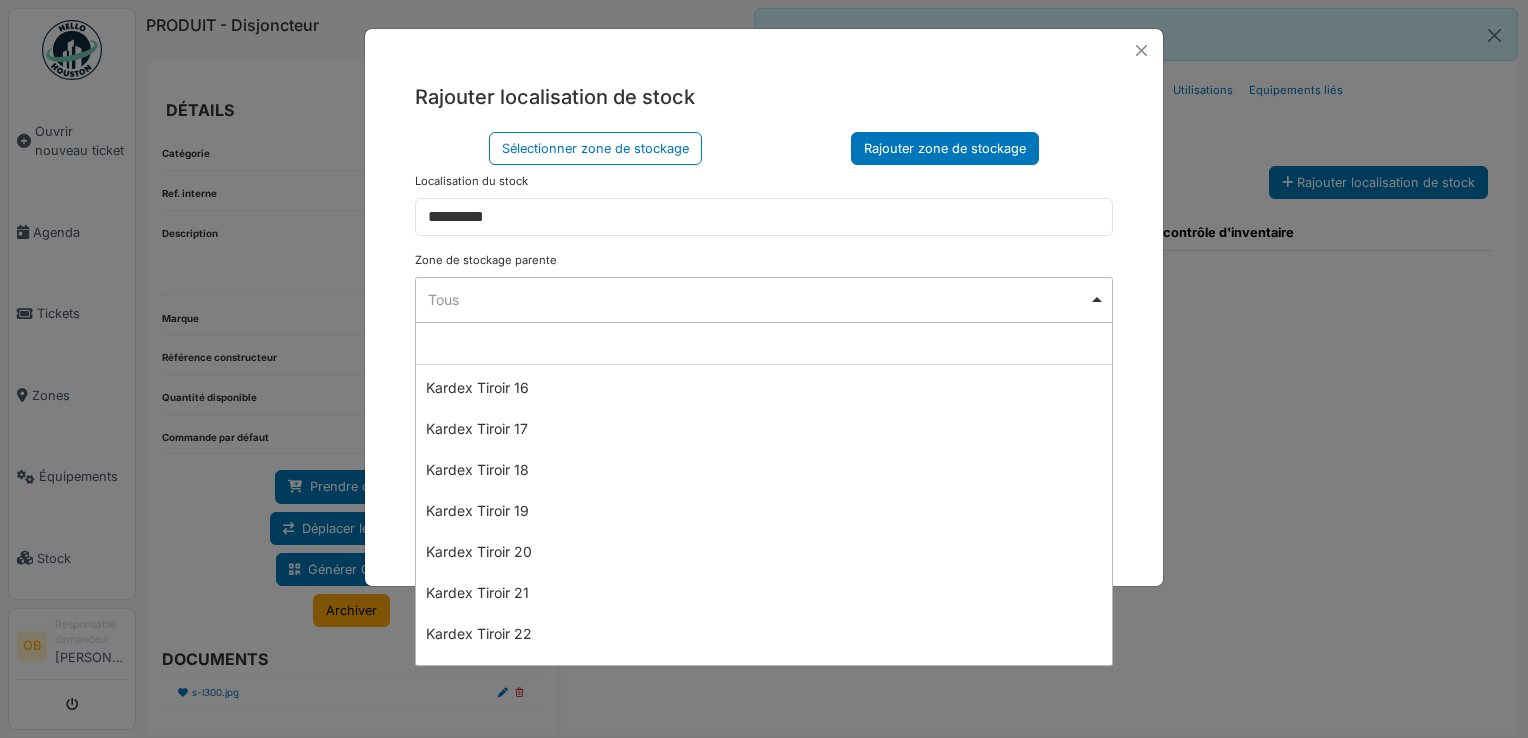 scroll, scrollTop: 1200, scrollLeft: 0, axis: vertical 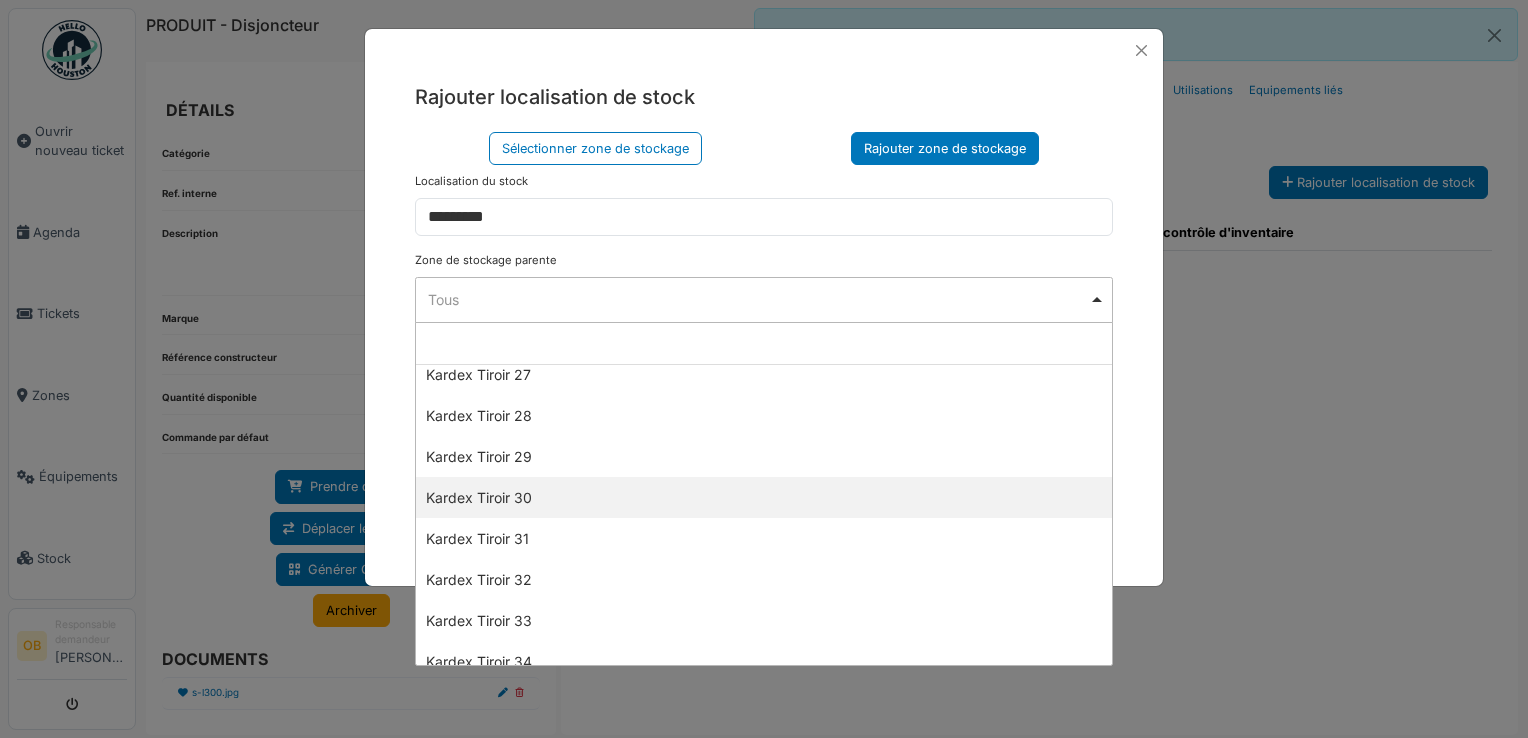 select on "****" 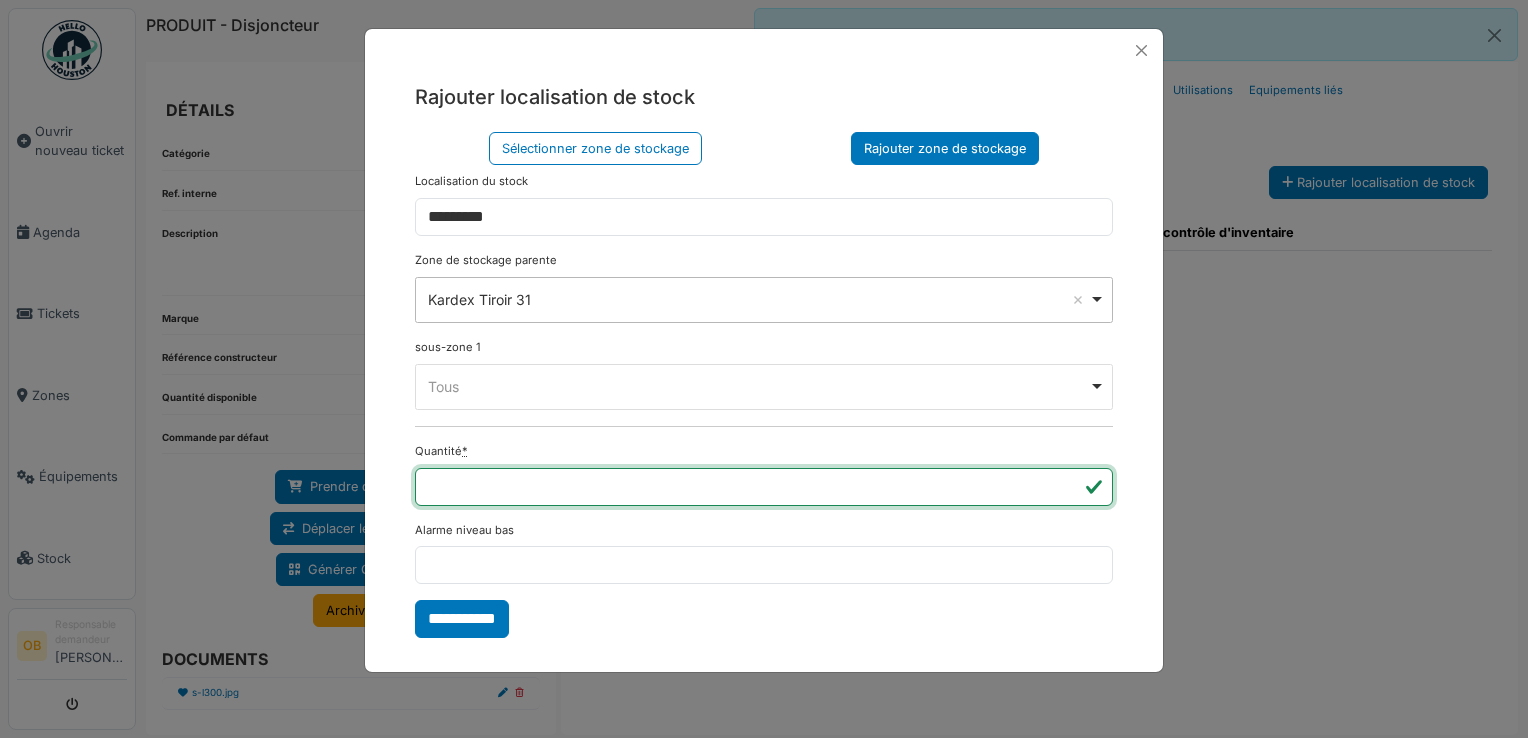 click on "*" at bounding box center [764, 487] 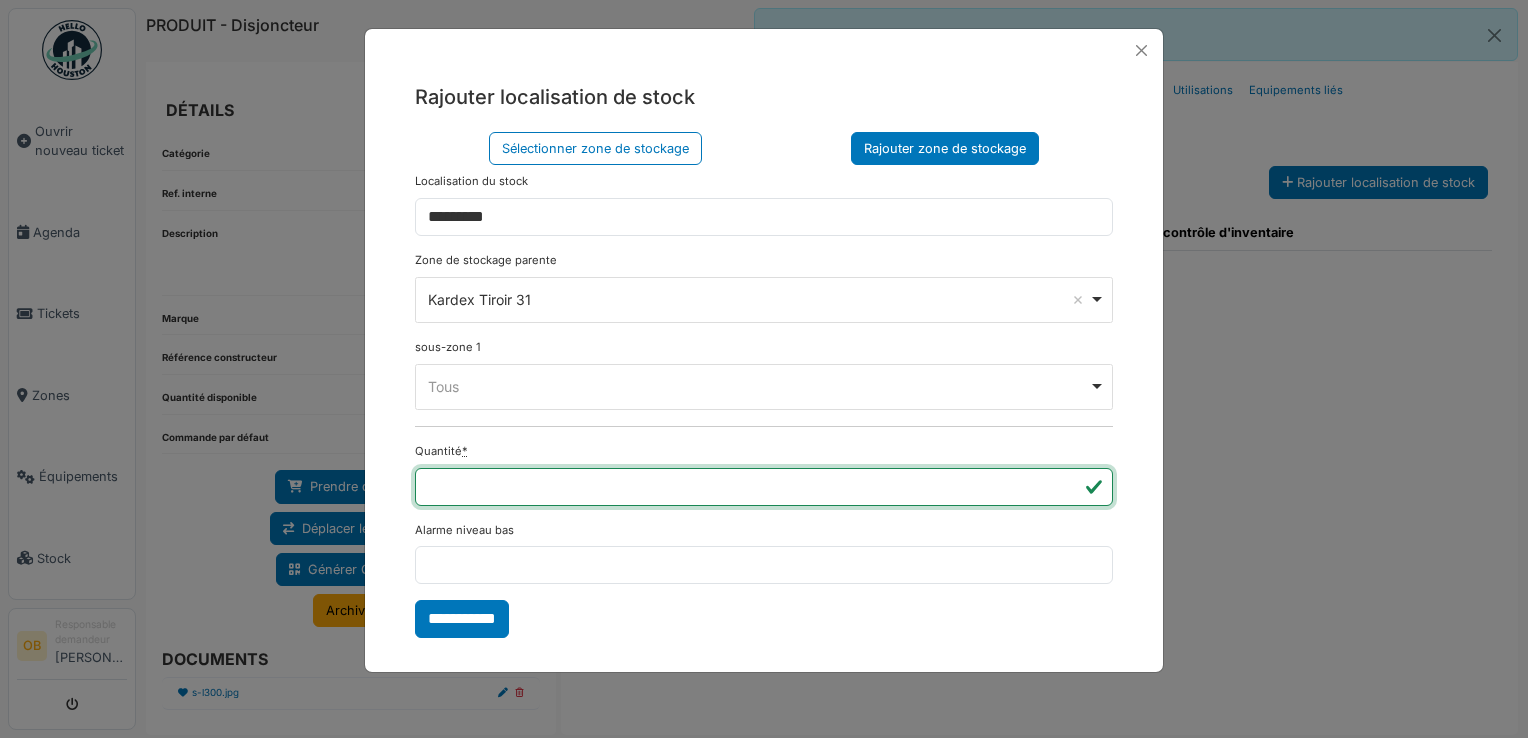 type on "*" 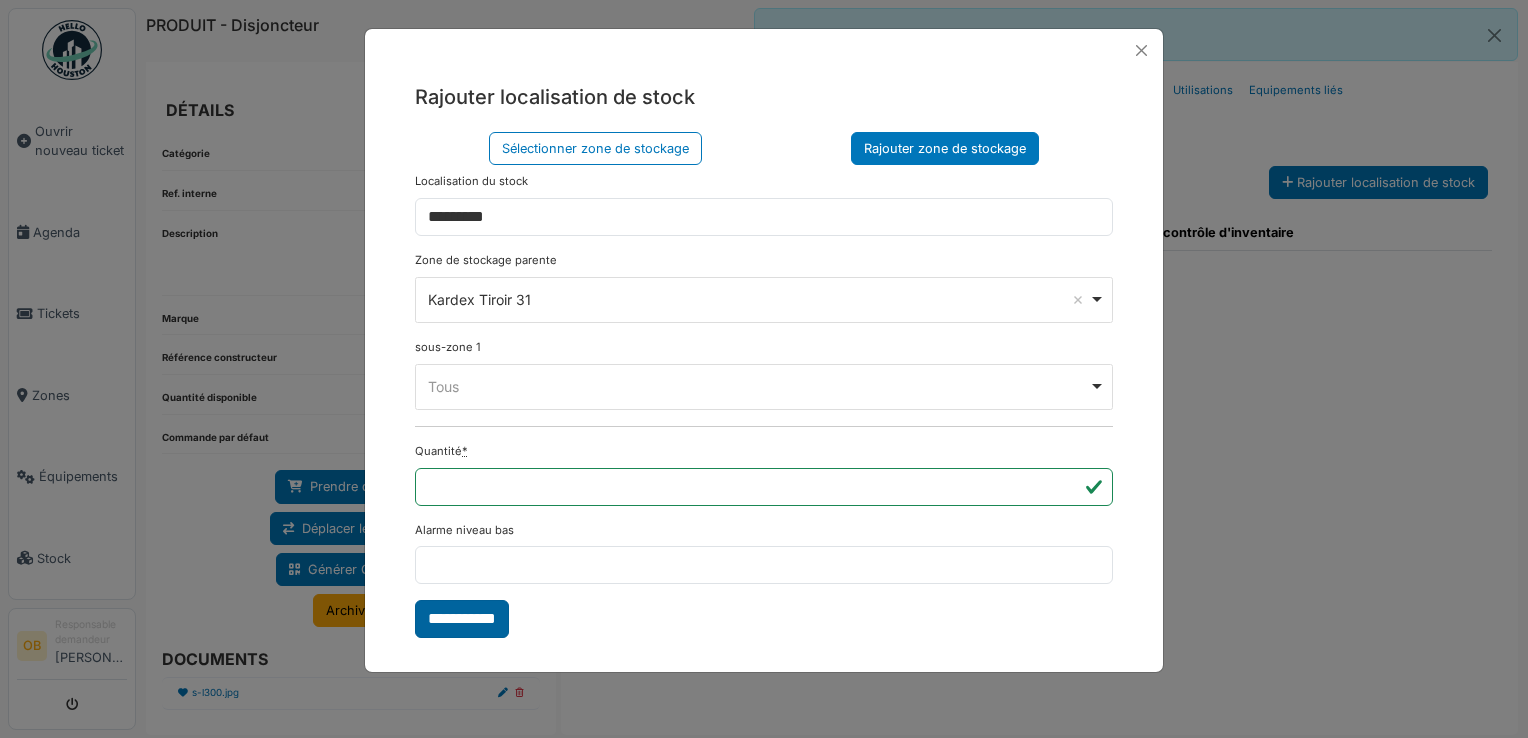 click on "**********" at bounding box center [462, 619] 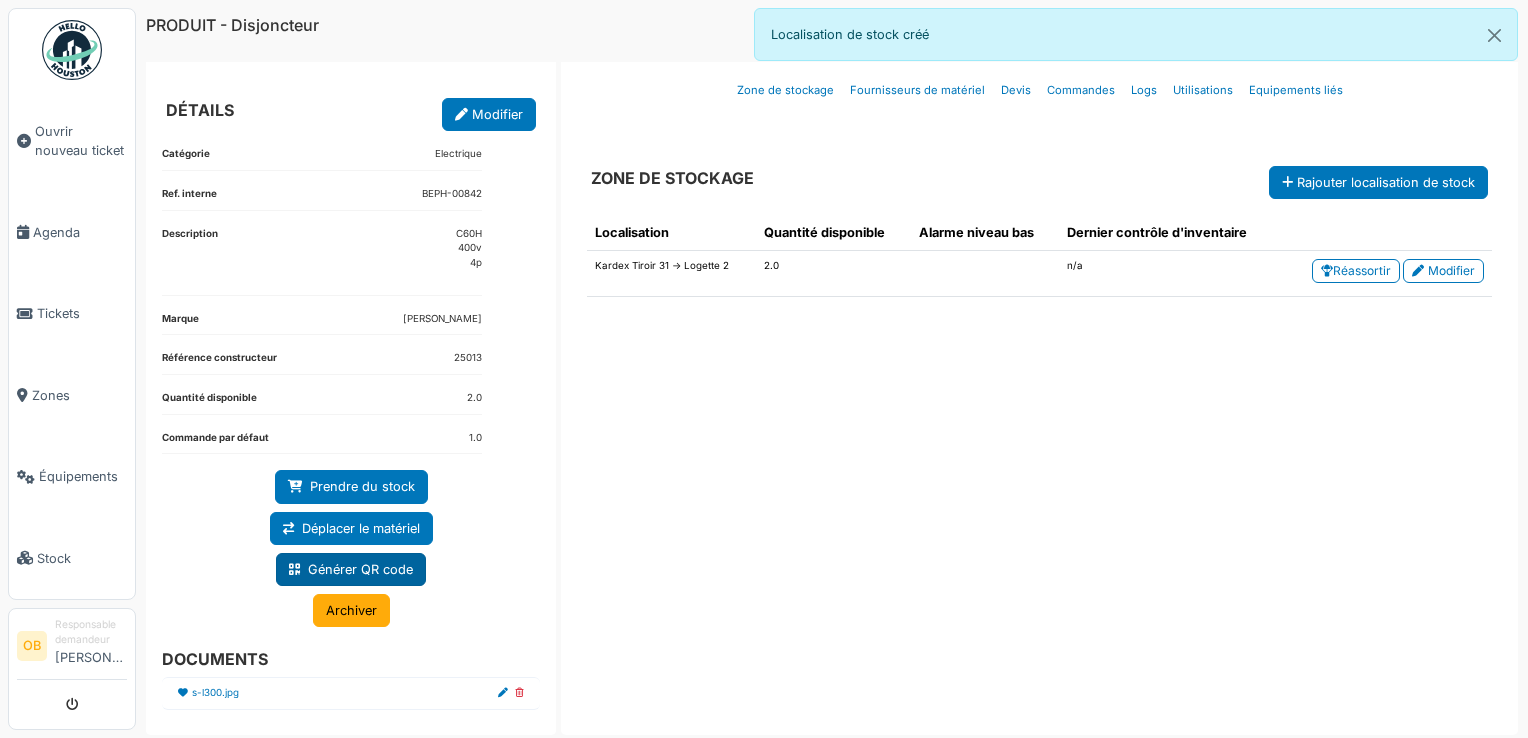 click on "Générer QR code" at bounding box center [351, 569] 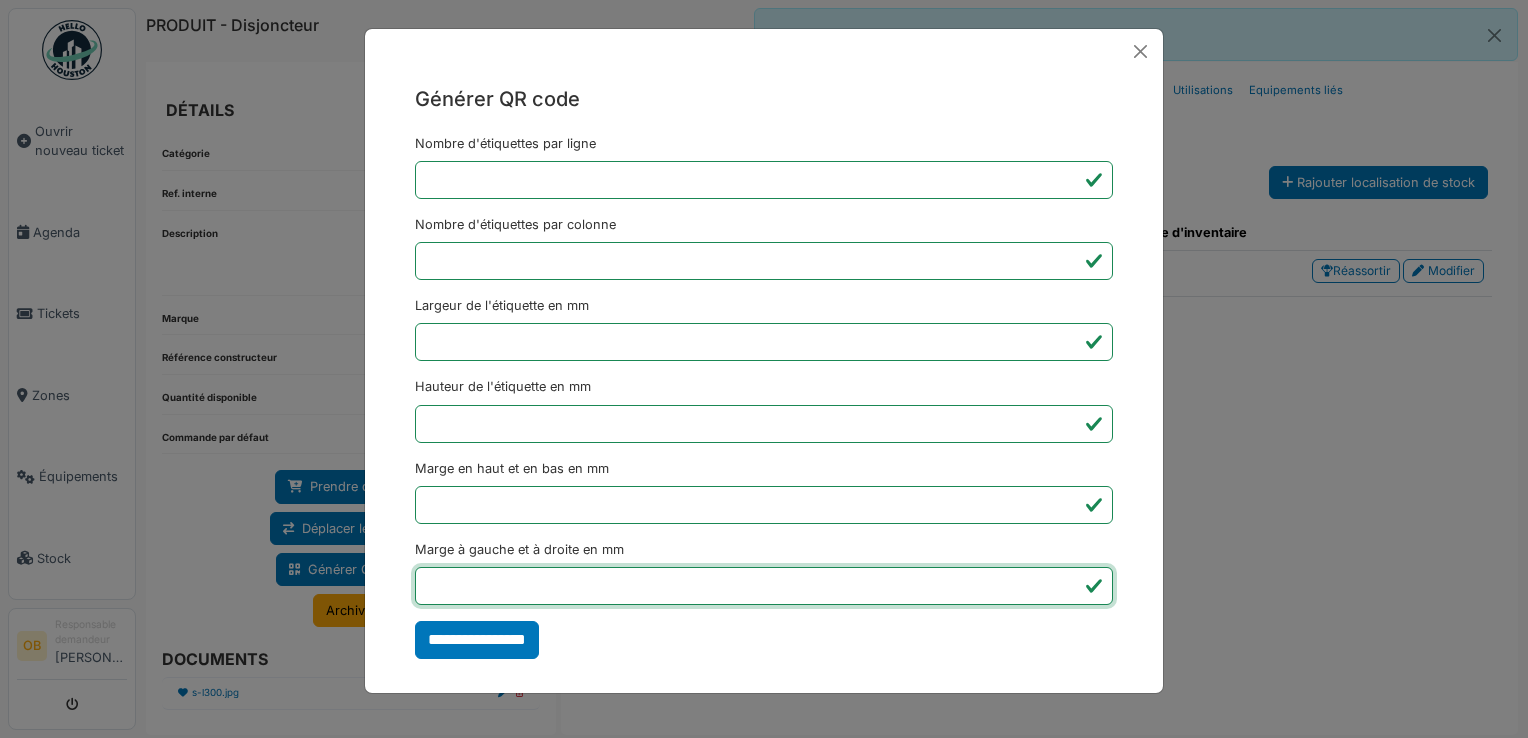 click on "*" at bounding box center [764, 586] 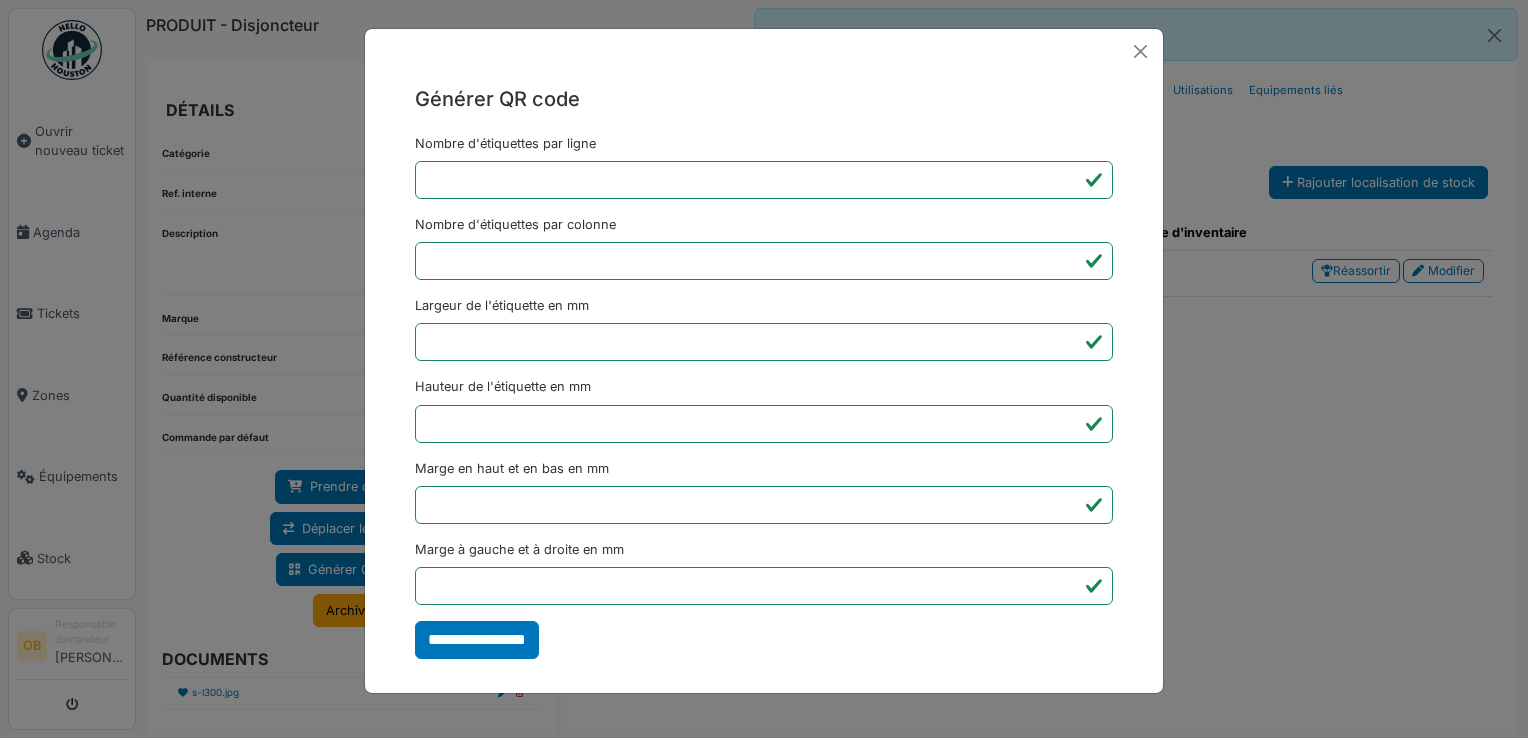 type on "*******" 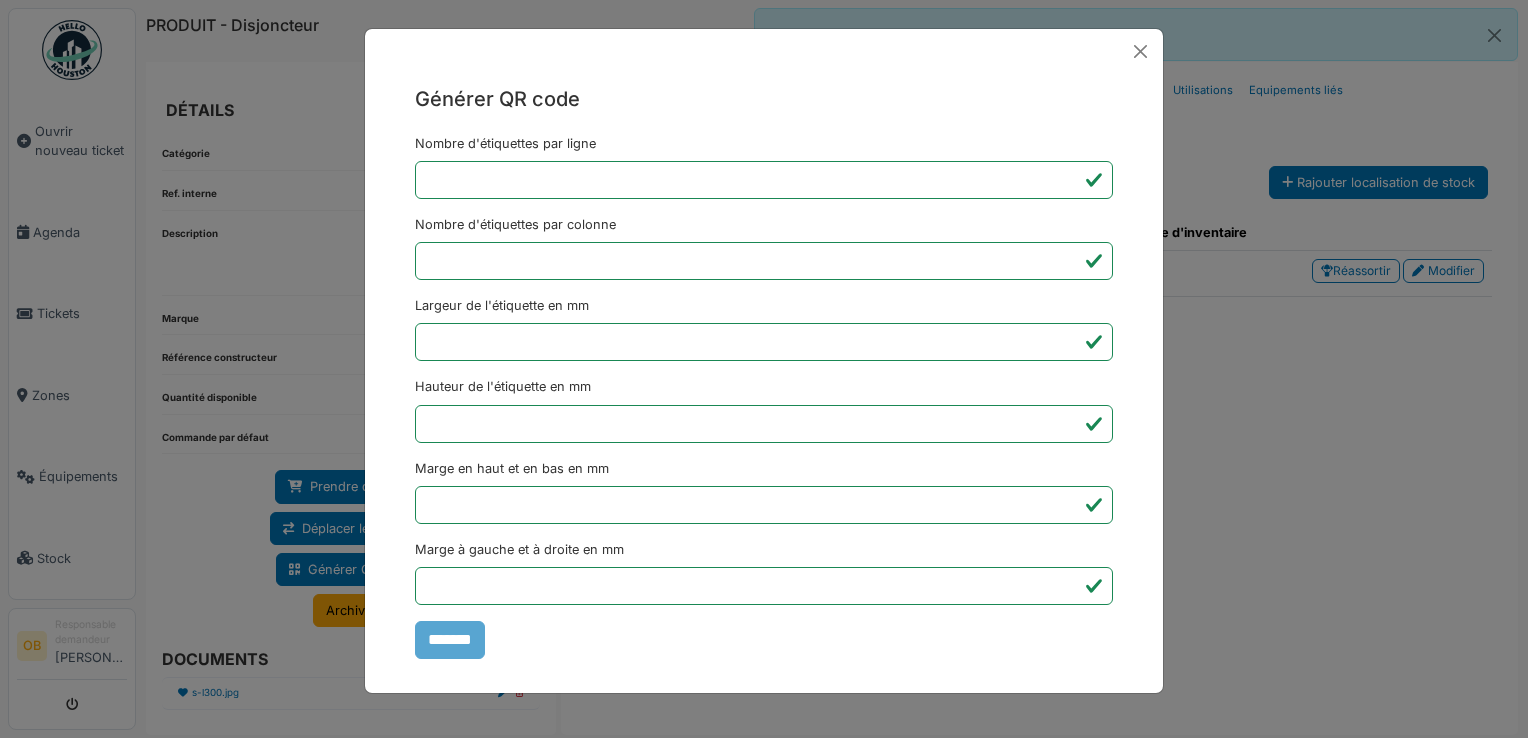 click on "Générer QR code
Nombre d'étiquettes par ligne
*
Nombre d'étiquettes par colonne
*
Largeur de l'étiquette en mm
**
Hauteur de l'étiquette en mm
**
Marge en haut et en bas en mm
*
Marge à gauche et à droite en mm
***
*******" at bounding box center [764, 369] 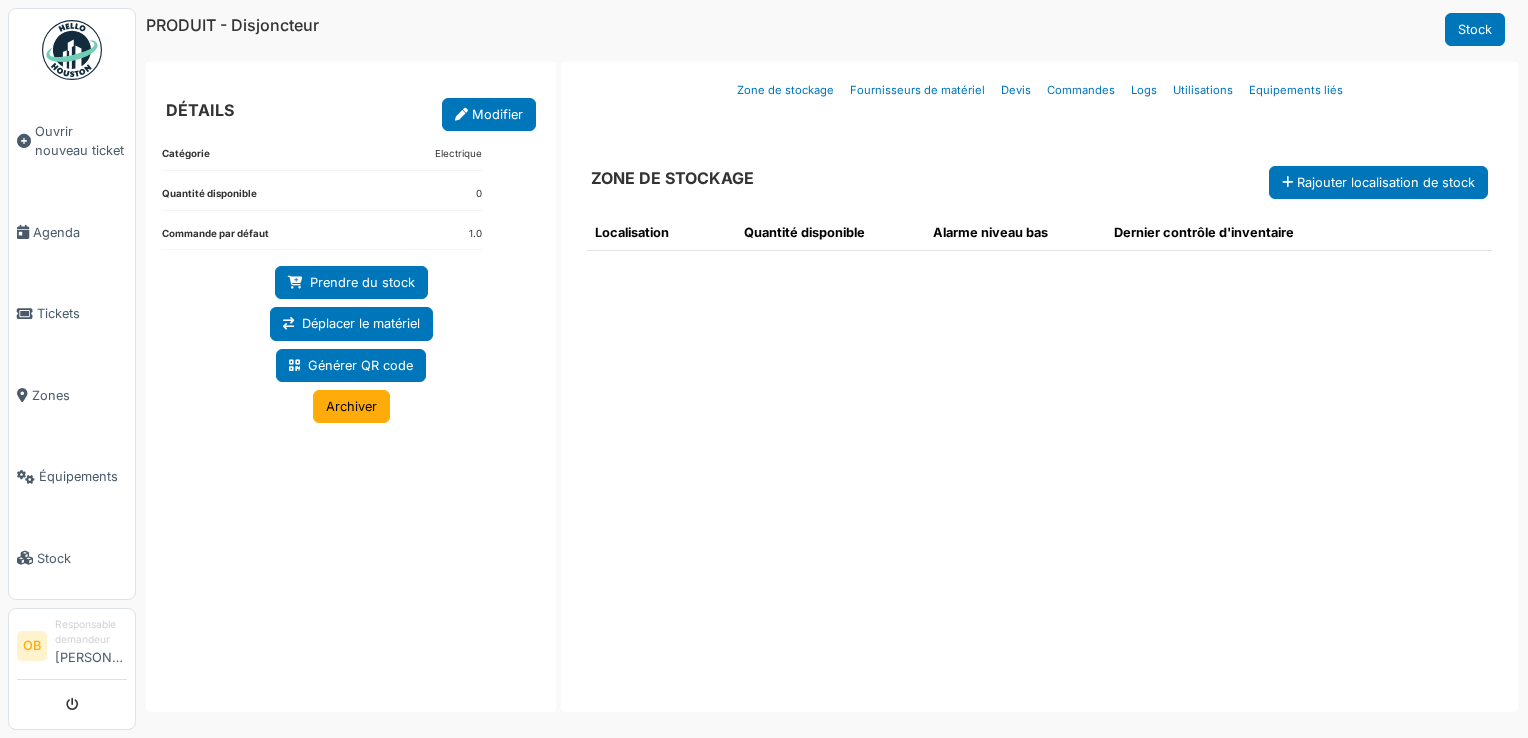 scroll, scrollTop: 0, scrollLeft: 0, axis: both 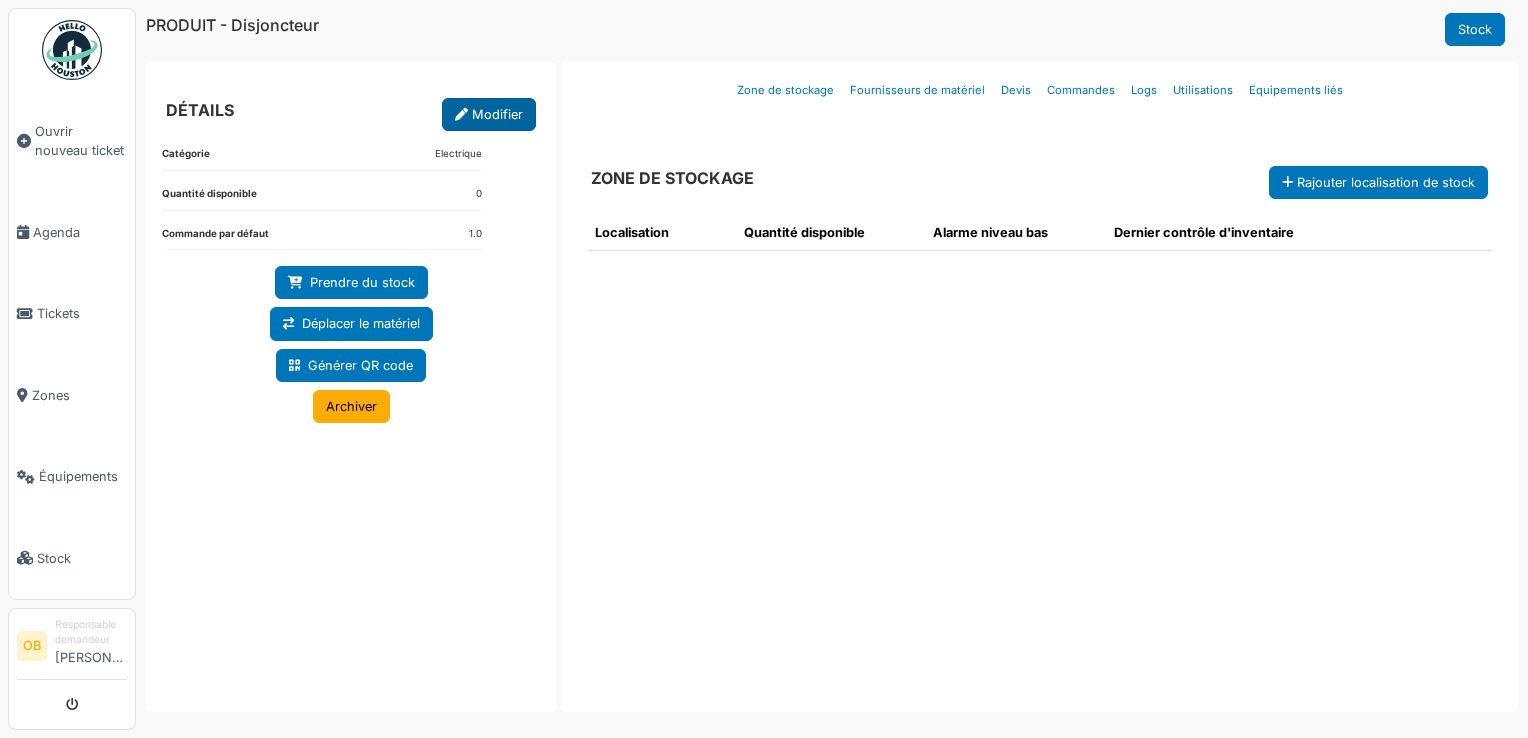 click on "Modifier" at bounding box center (489, 114) 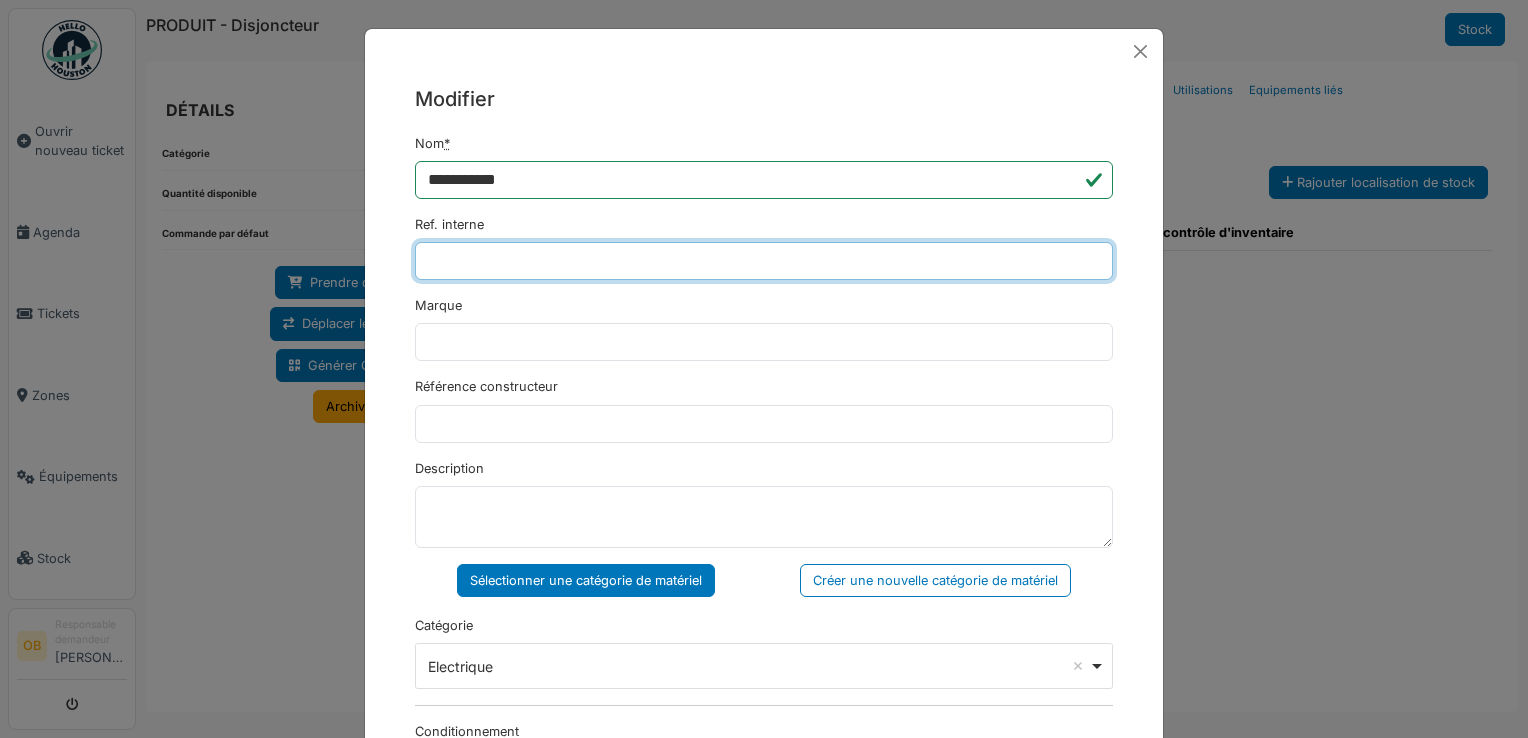 click on "Ref. interne" at bounding box center [764, 261] 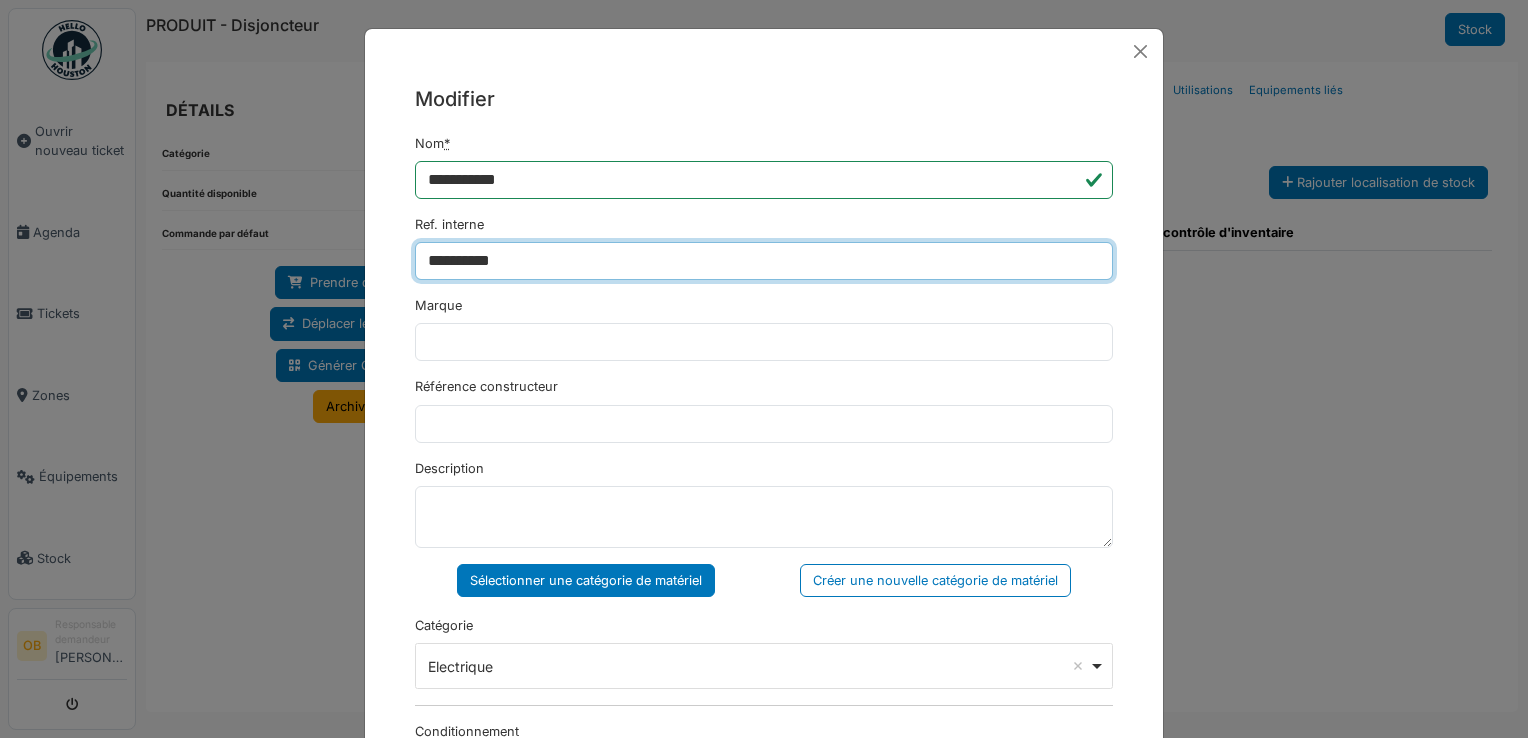 type on "**********" 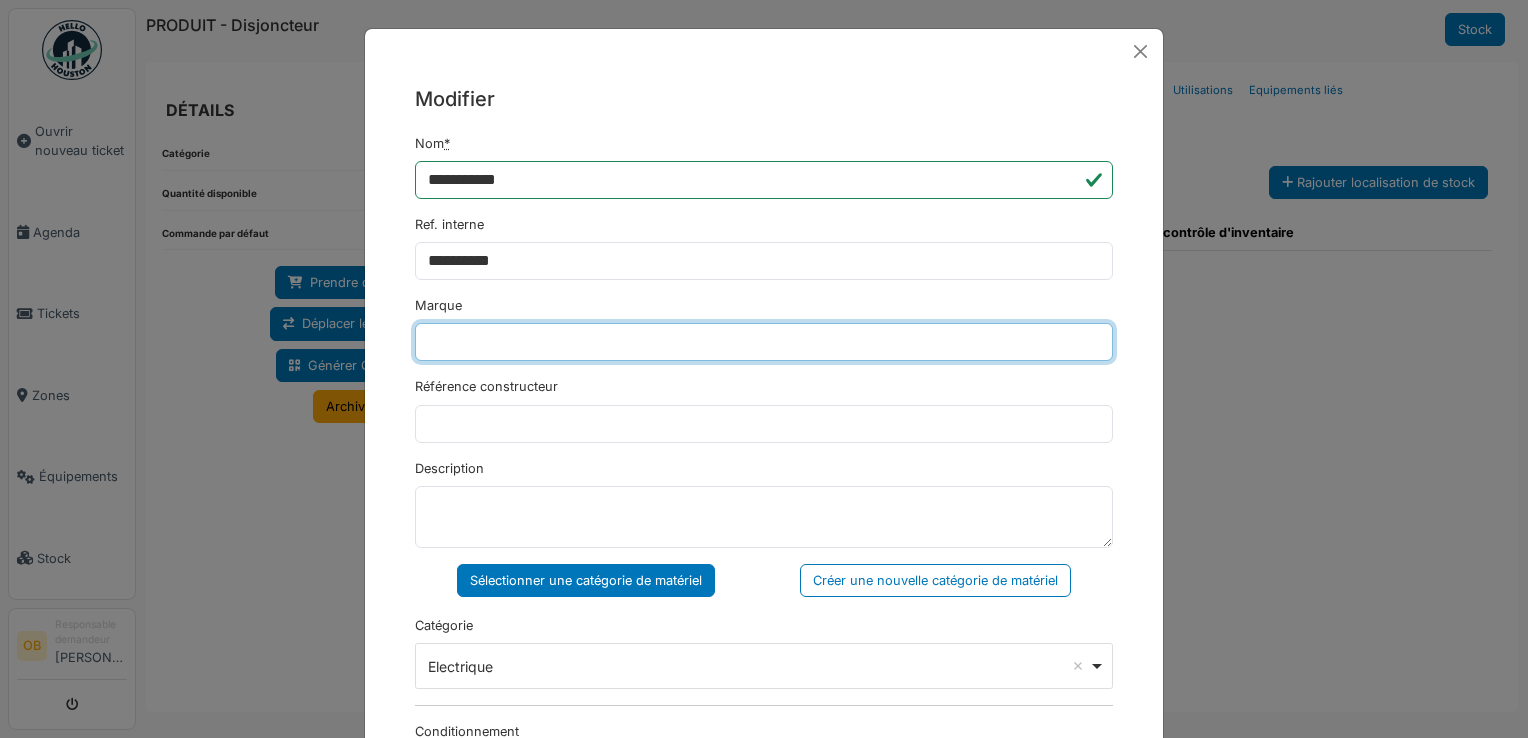 click on "Marque" at bounding box center [764, 342] 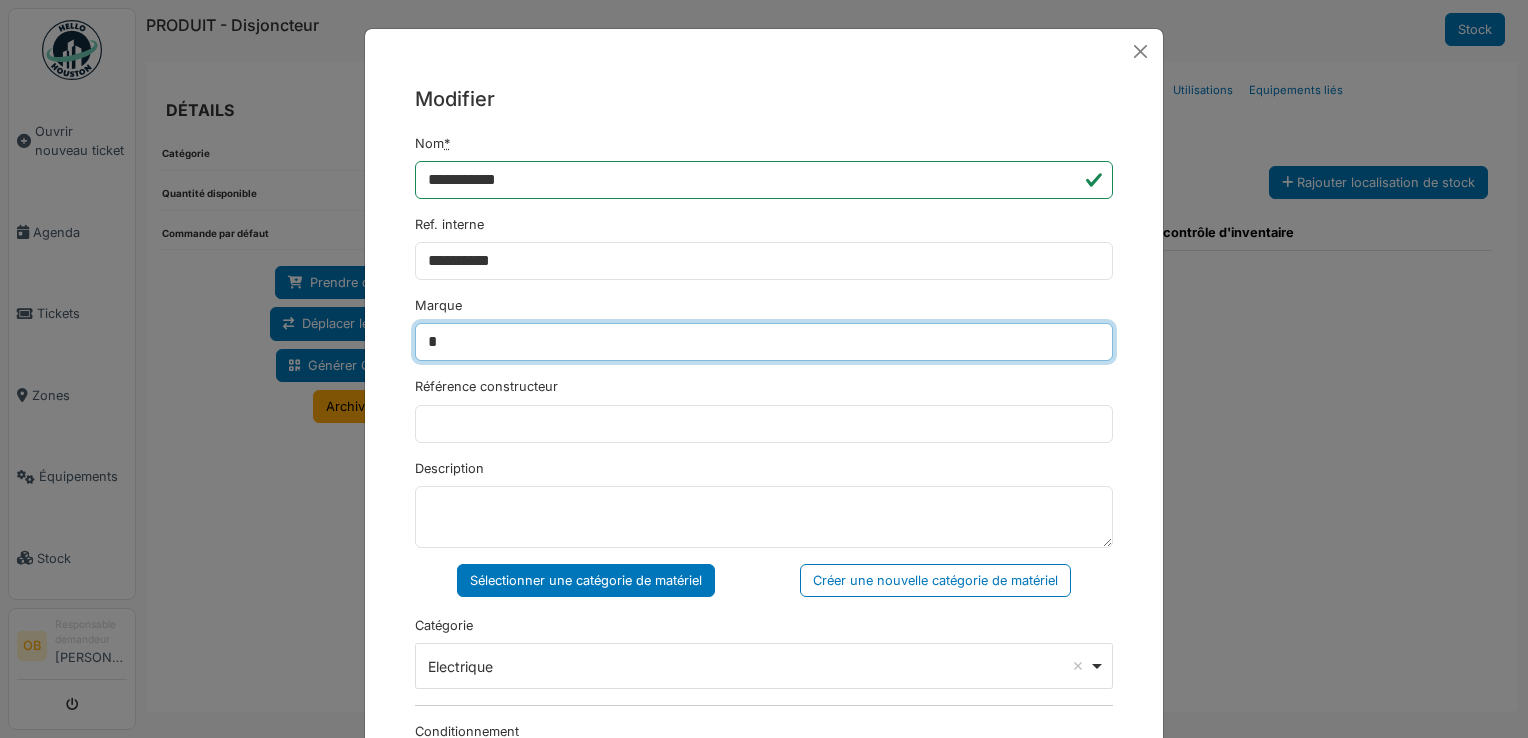 type on "**********" 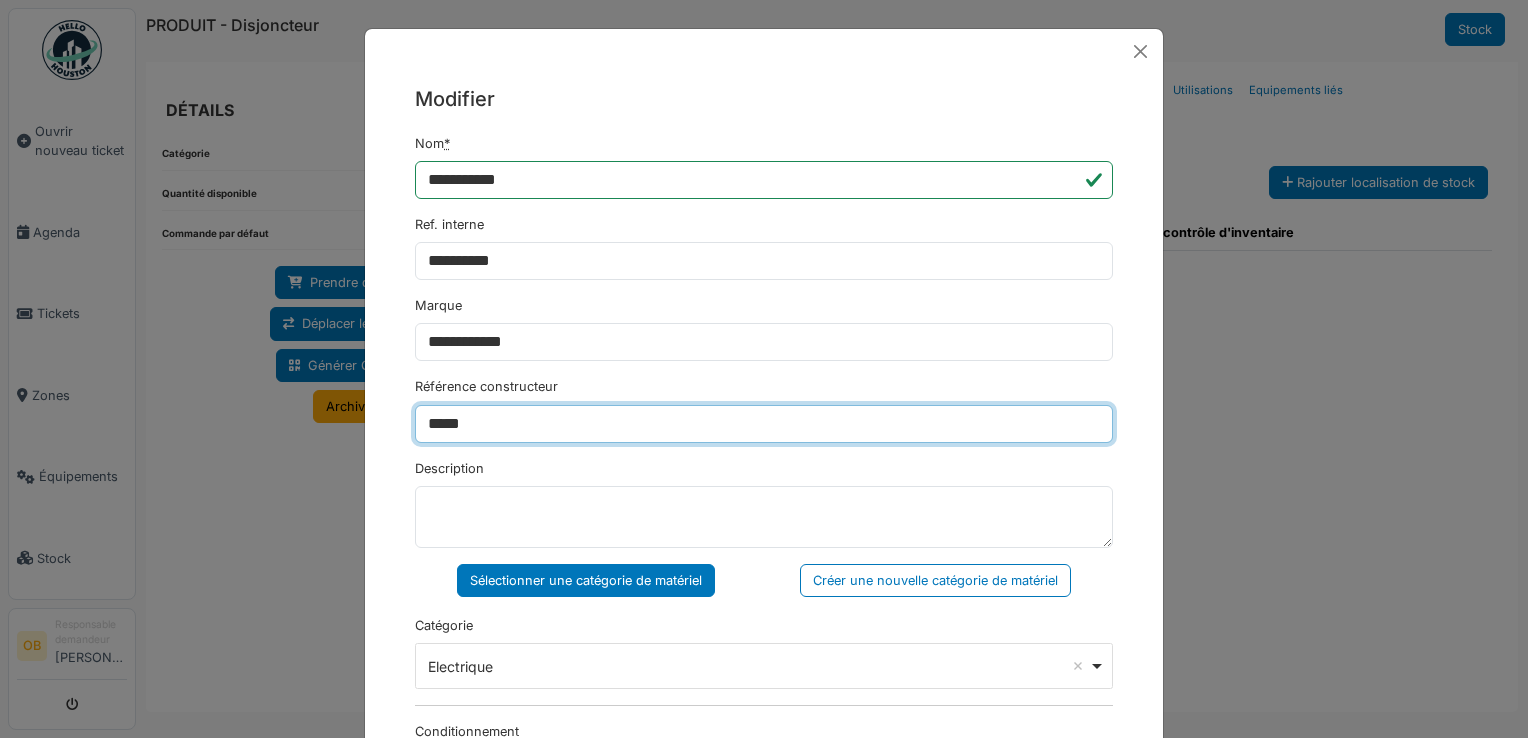 click on "*****" at bounding box center [764, 424] 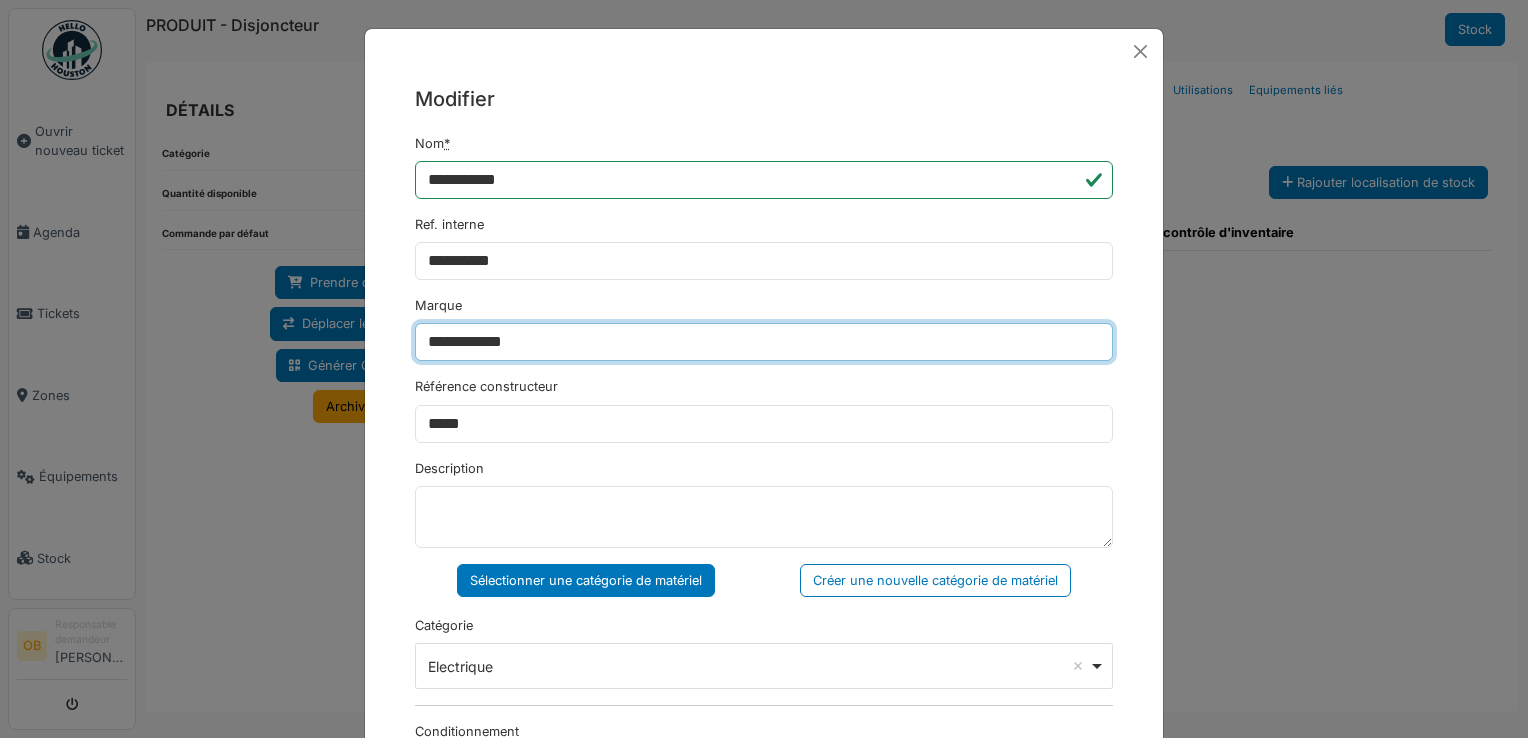 click on "**********" at bounding box center (764, 342) 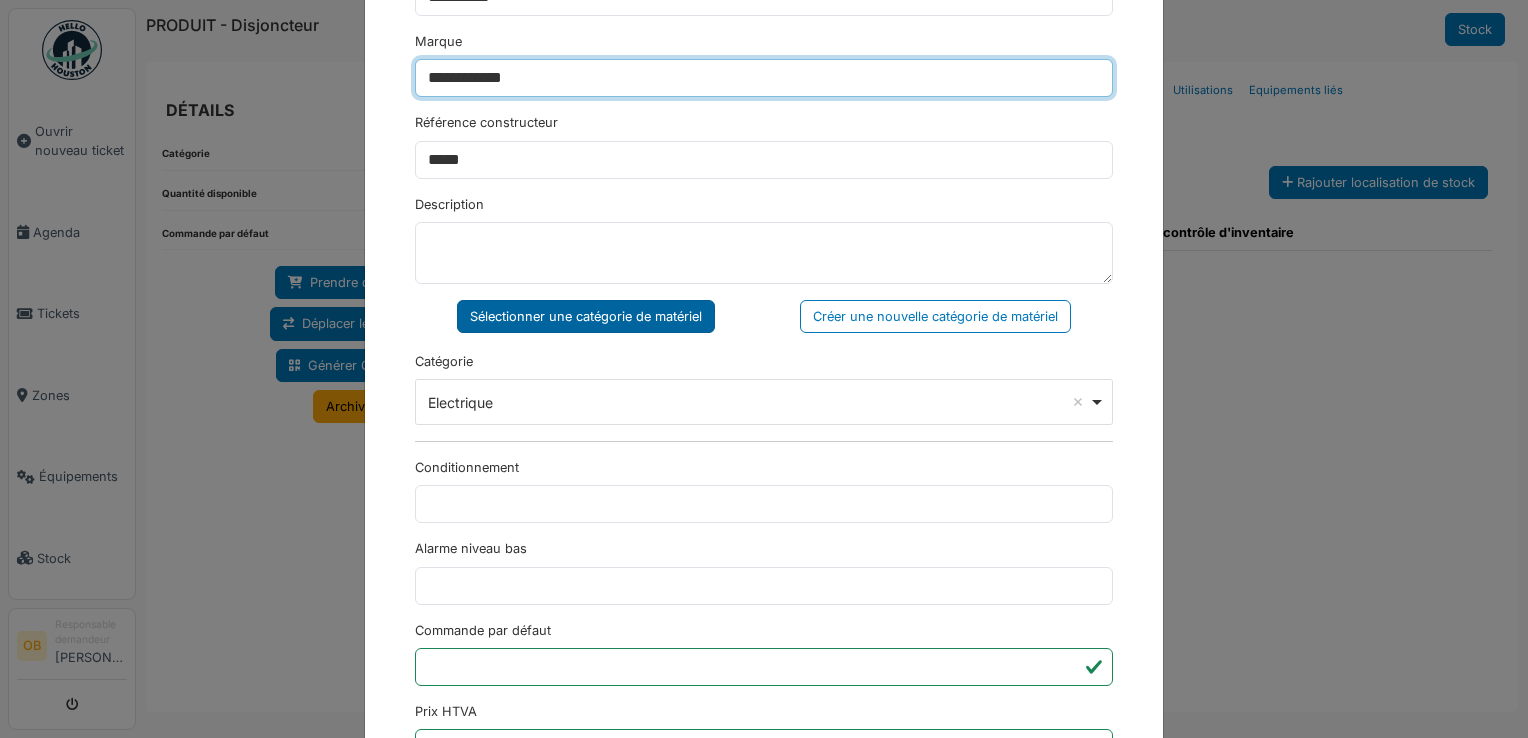 scroll, scrollTop: 266, scrollLeft: 0, axis: vertical 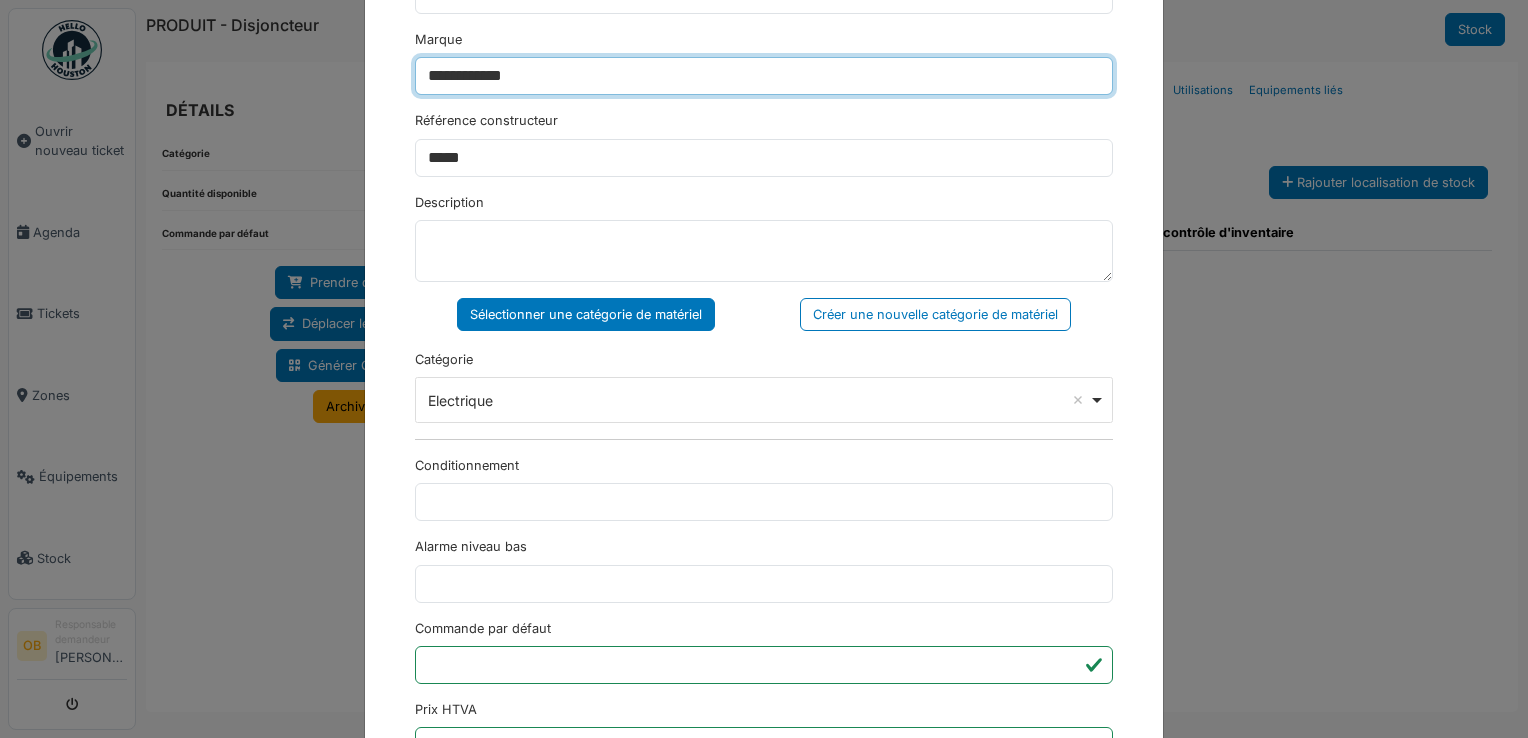 type on "**********" 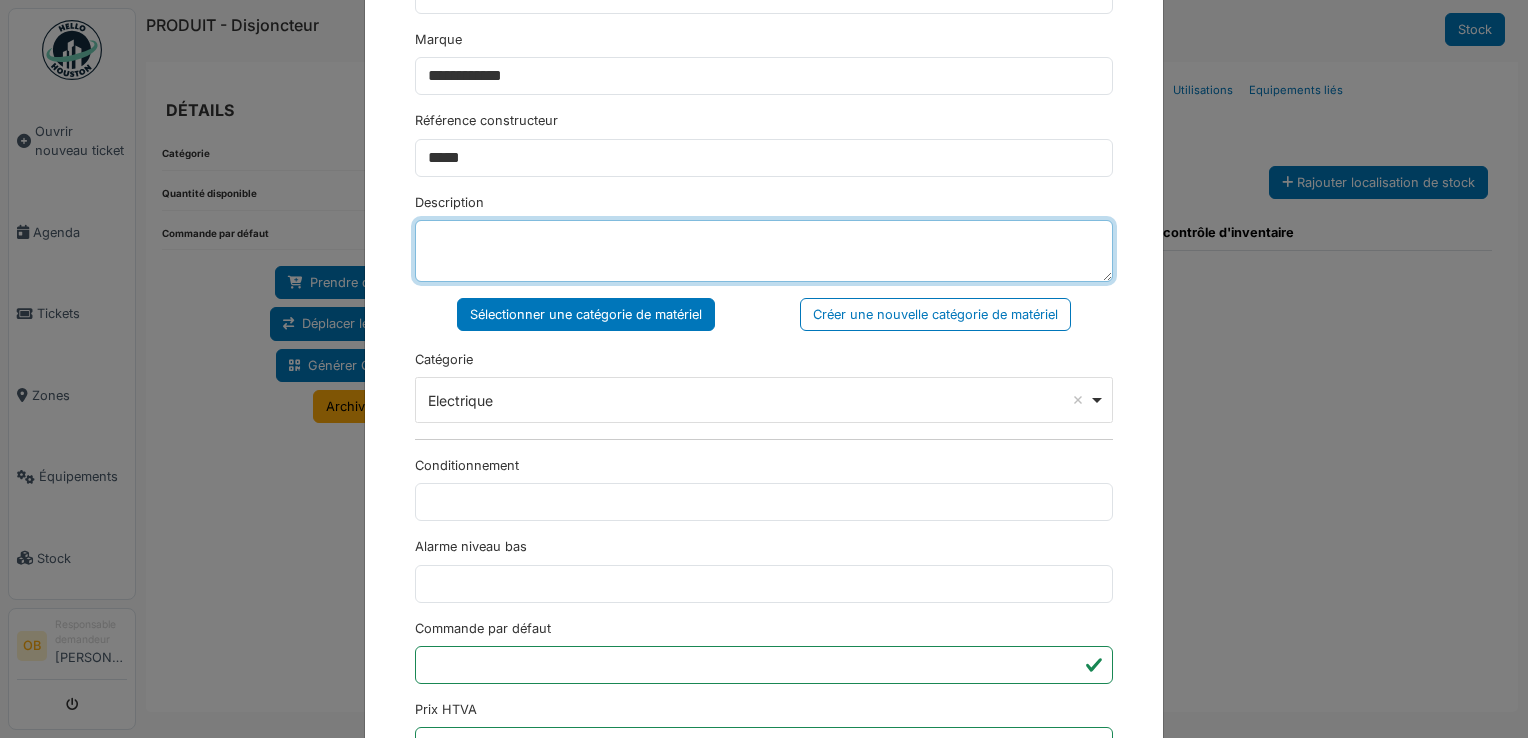 click on "Description" at bounding box center [764, 251] 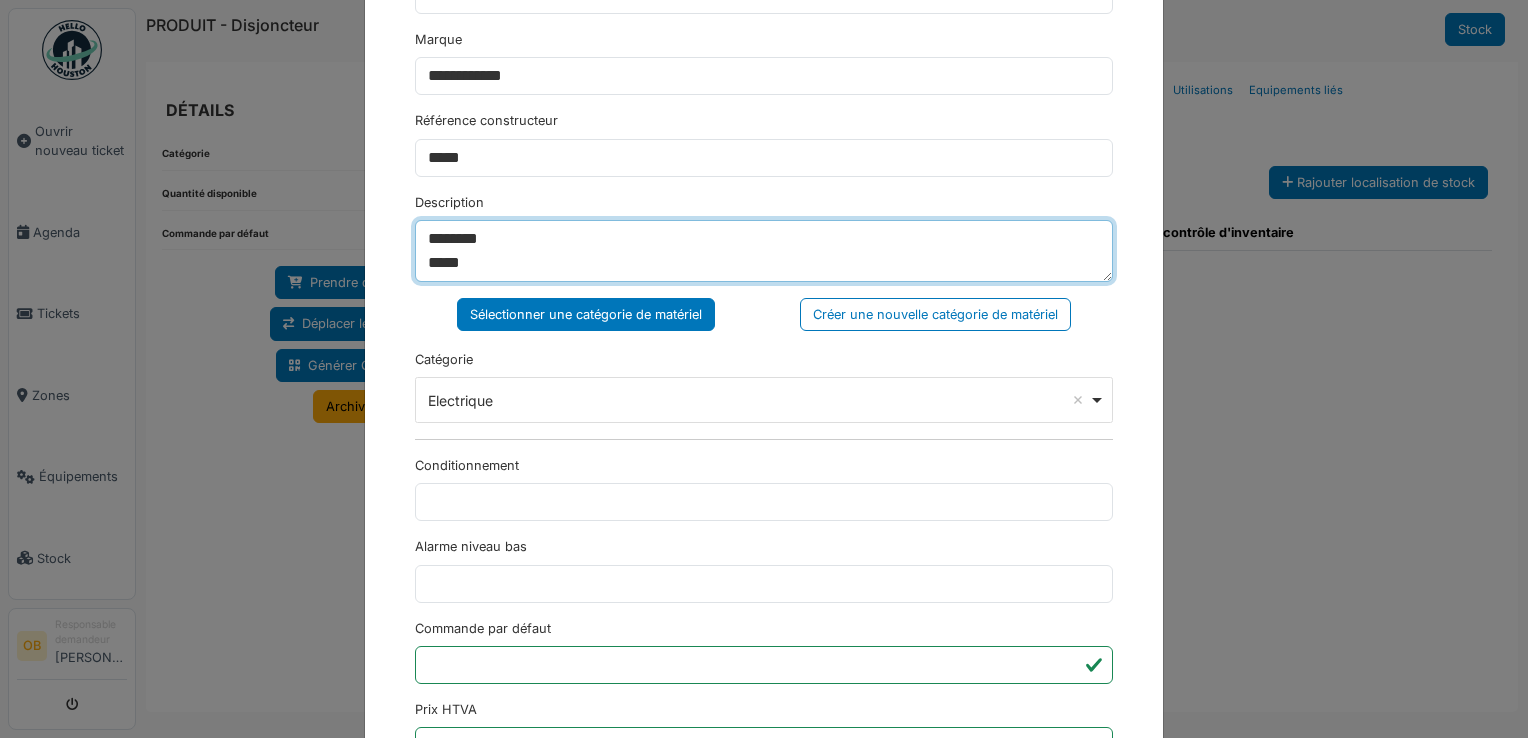 scroll, scrollTop: 16, scrollLeft: 0, axis: vertical 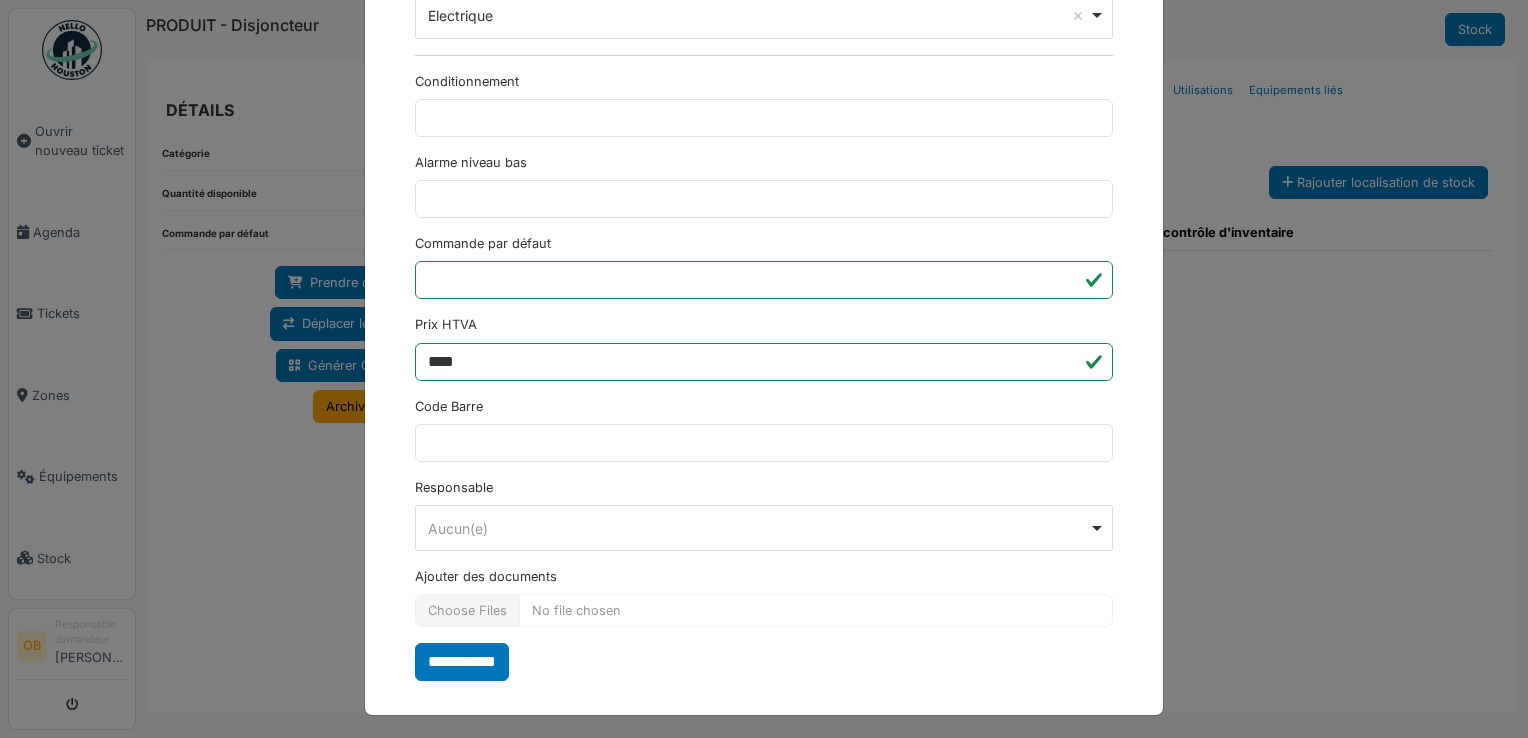 type on "********
****
**" 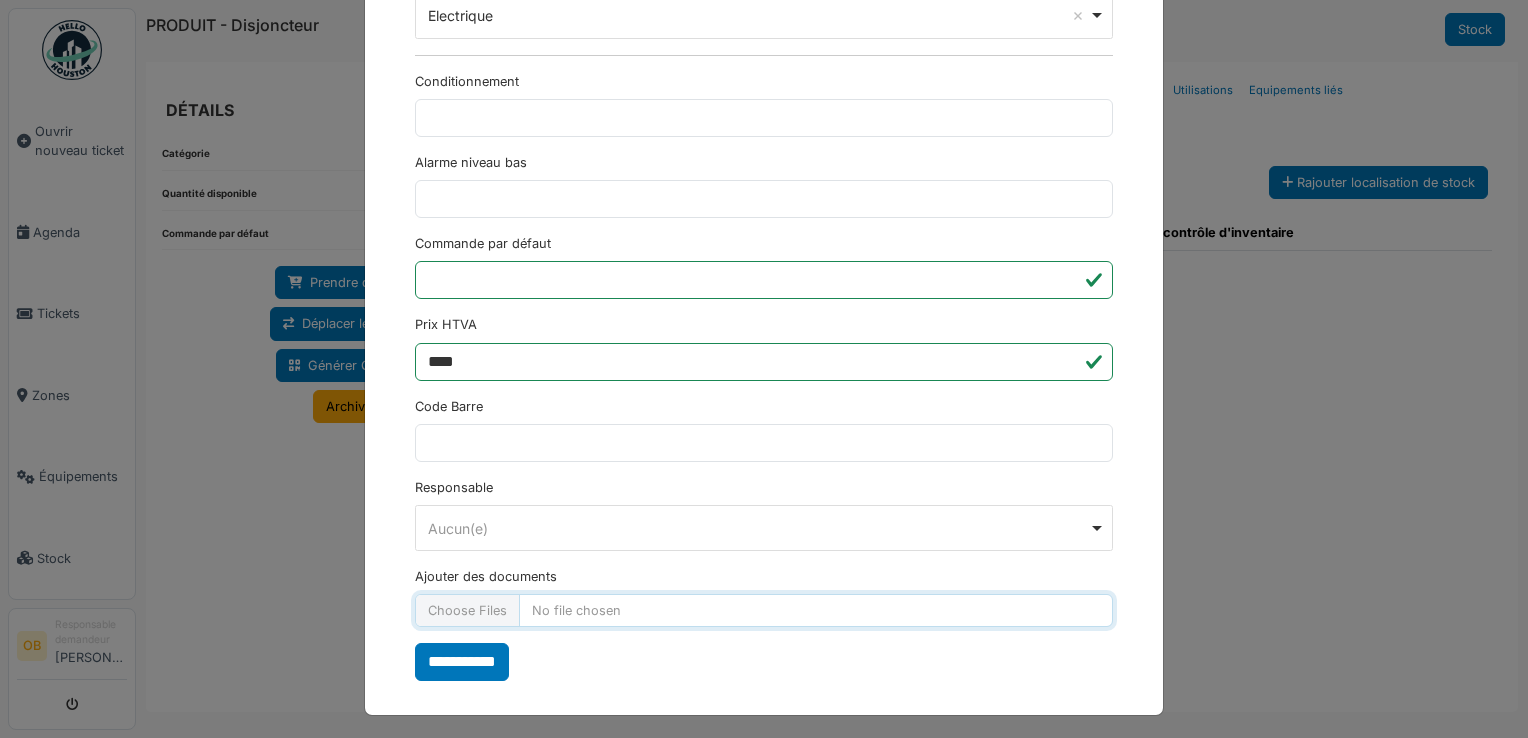 click on "Ajouter des documents" at bounding box center [764, 610] 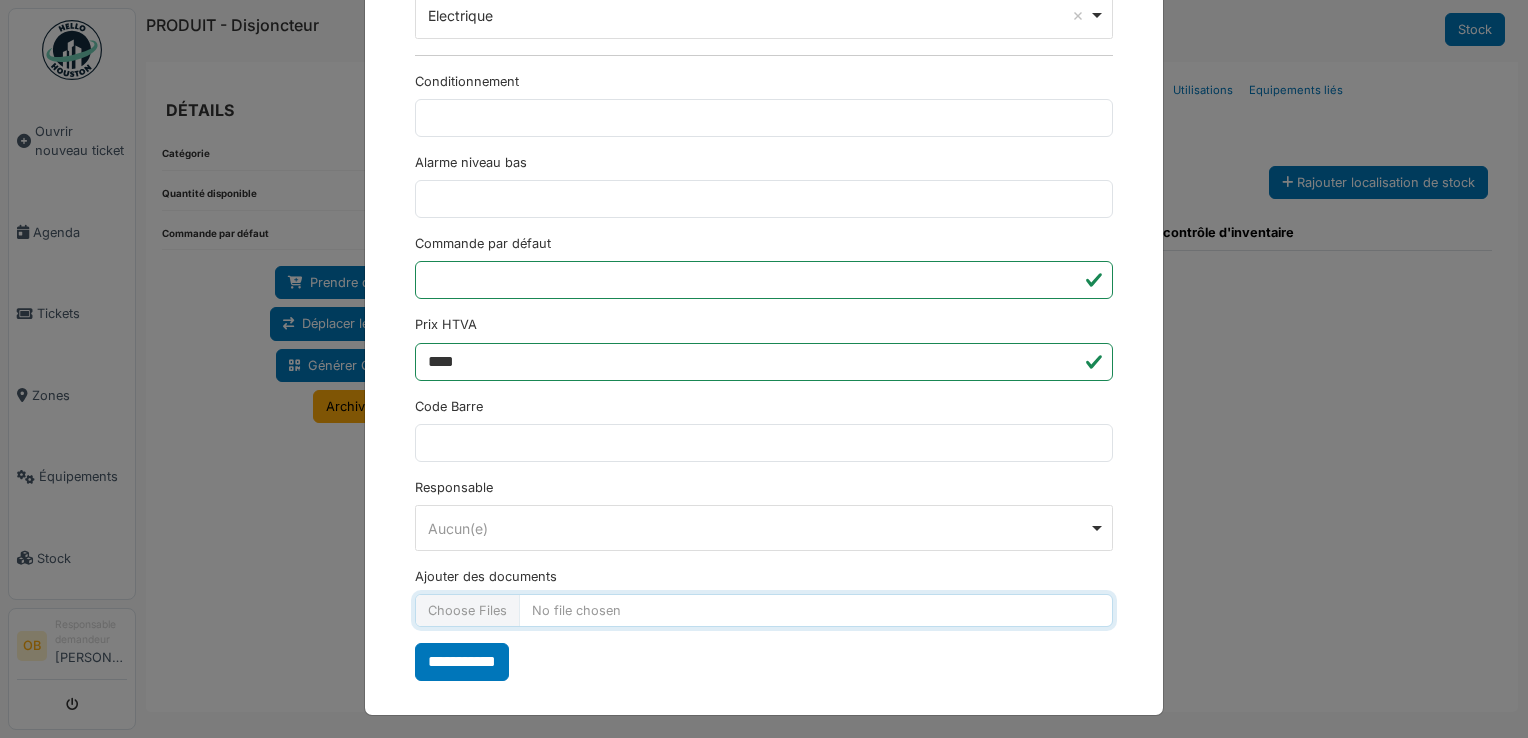 type on "**********" 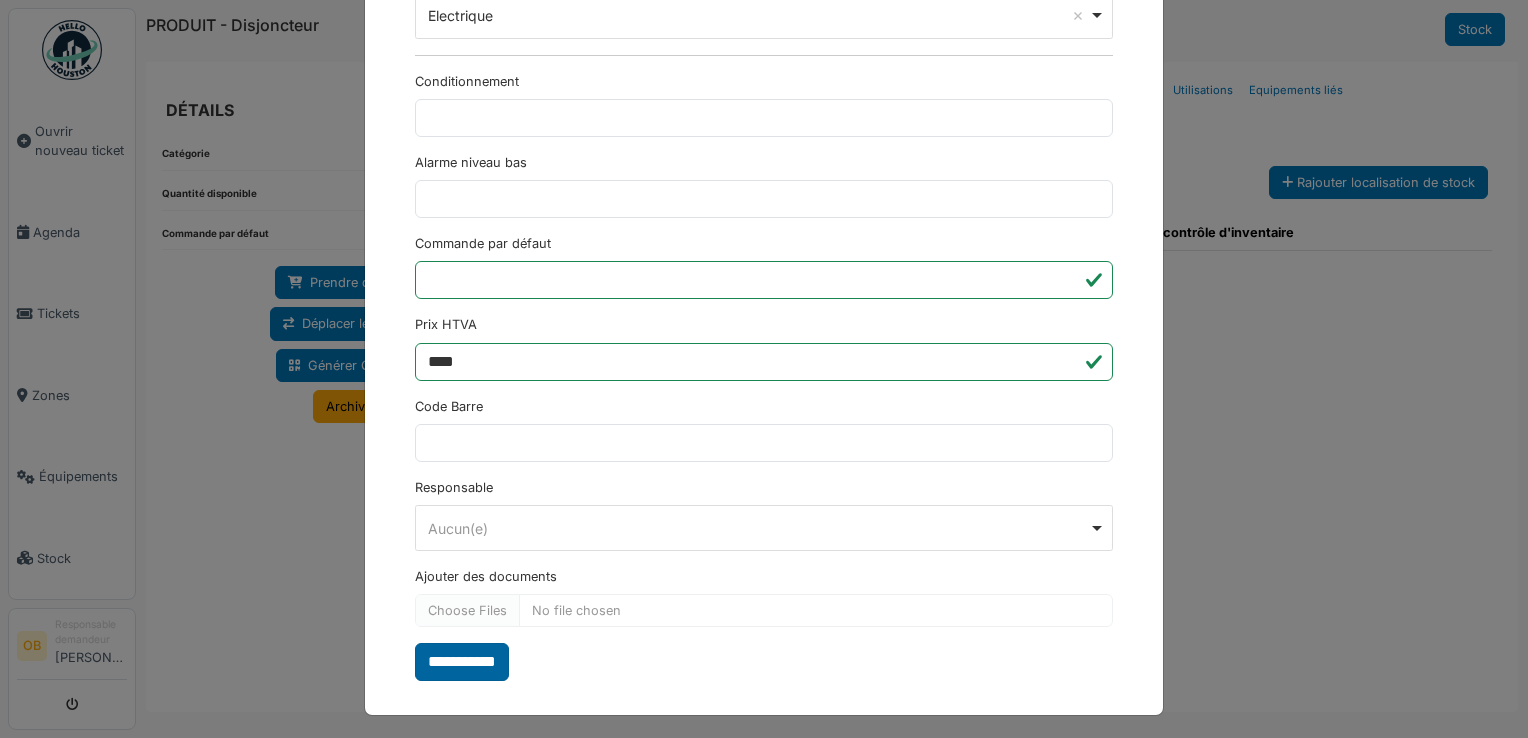 click on "**********" at bounding box center (462, 662) 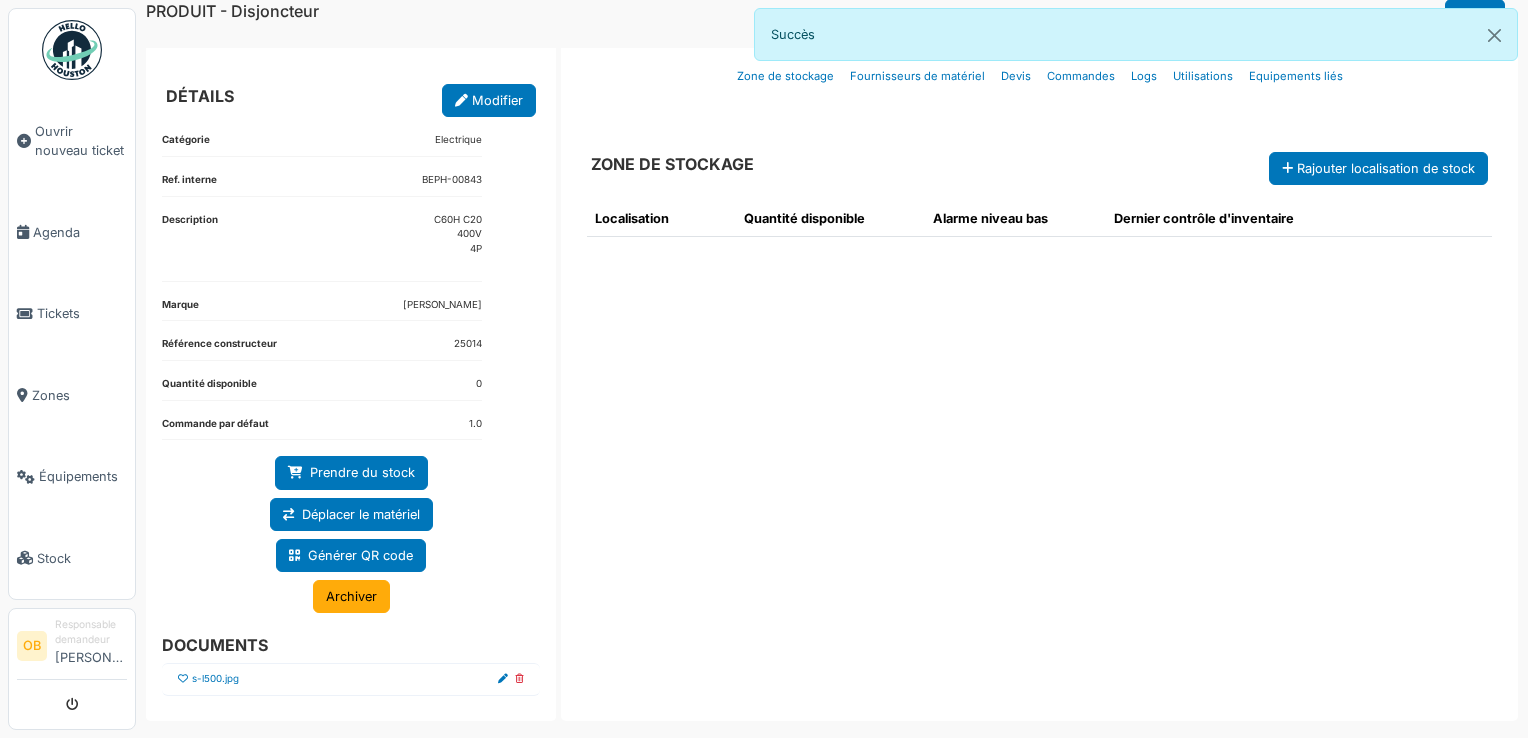scroll, scrollTop: 18, scrollLeft: 0, axis: vertical 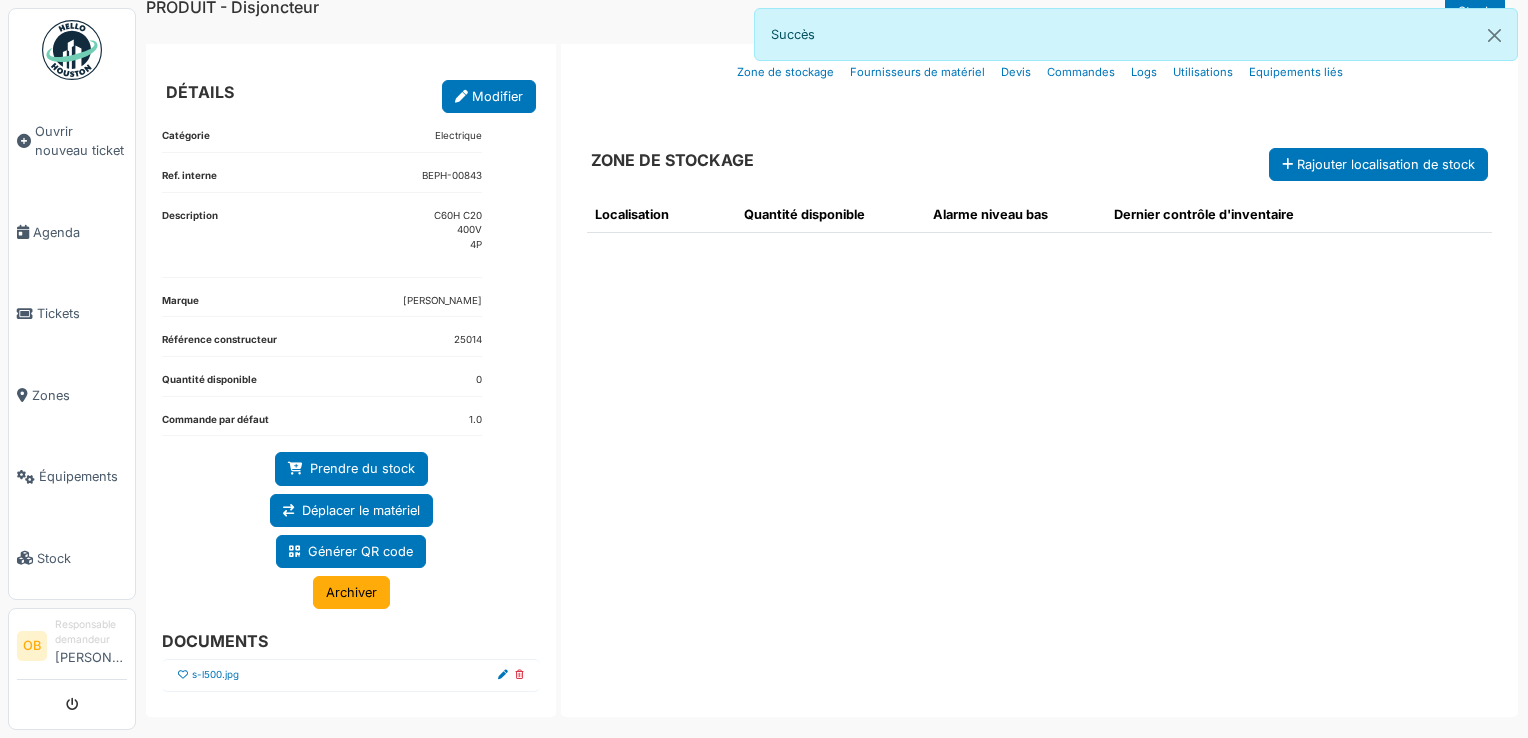 click at bounding box center [183, 675] 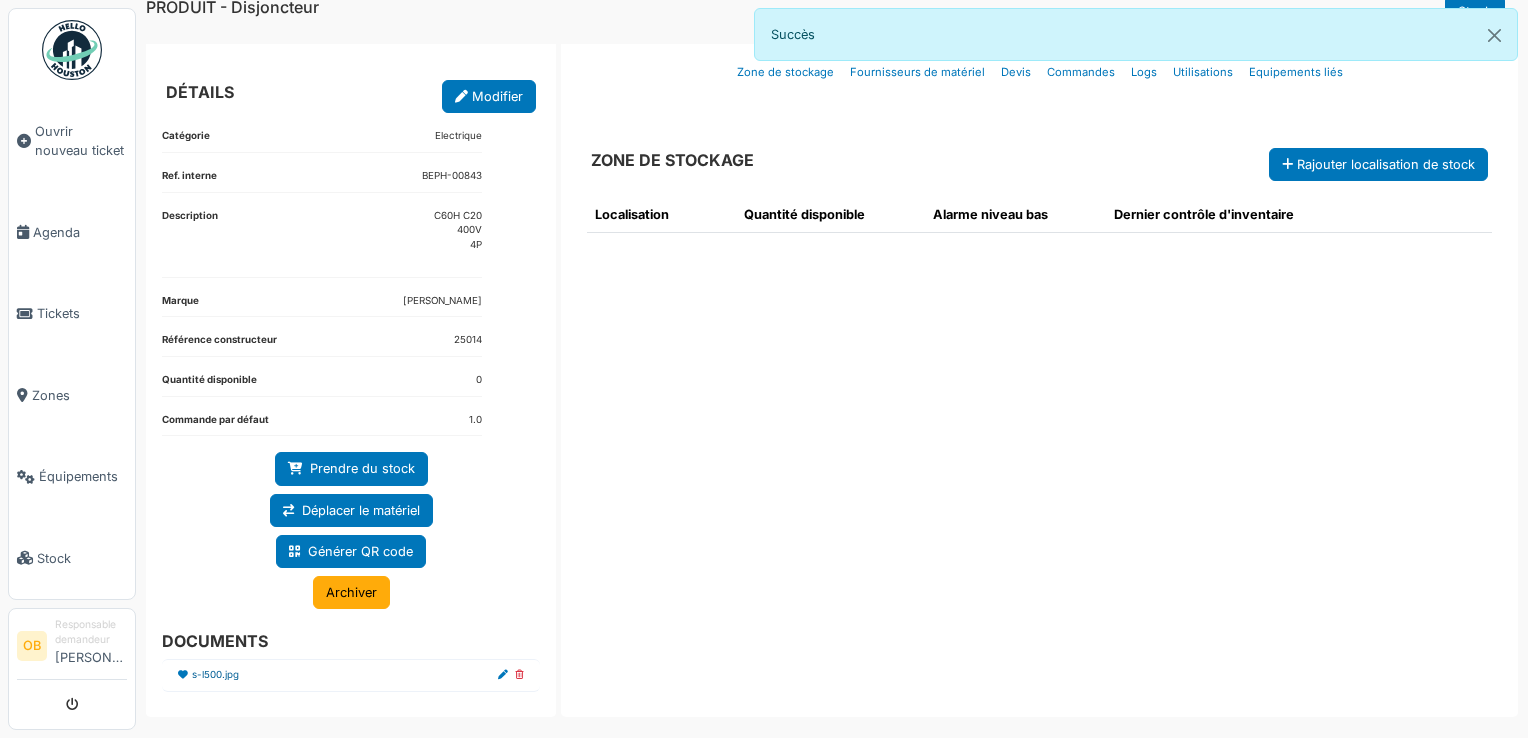 click on "s-l500.jpg" at bounding box center [215, 675] 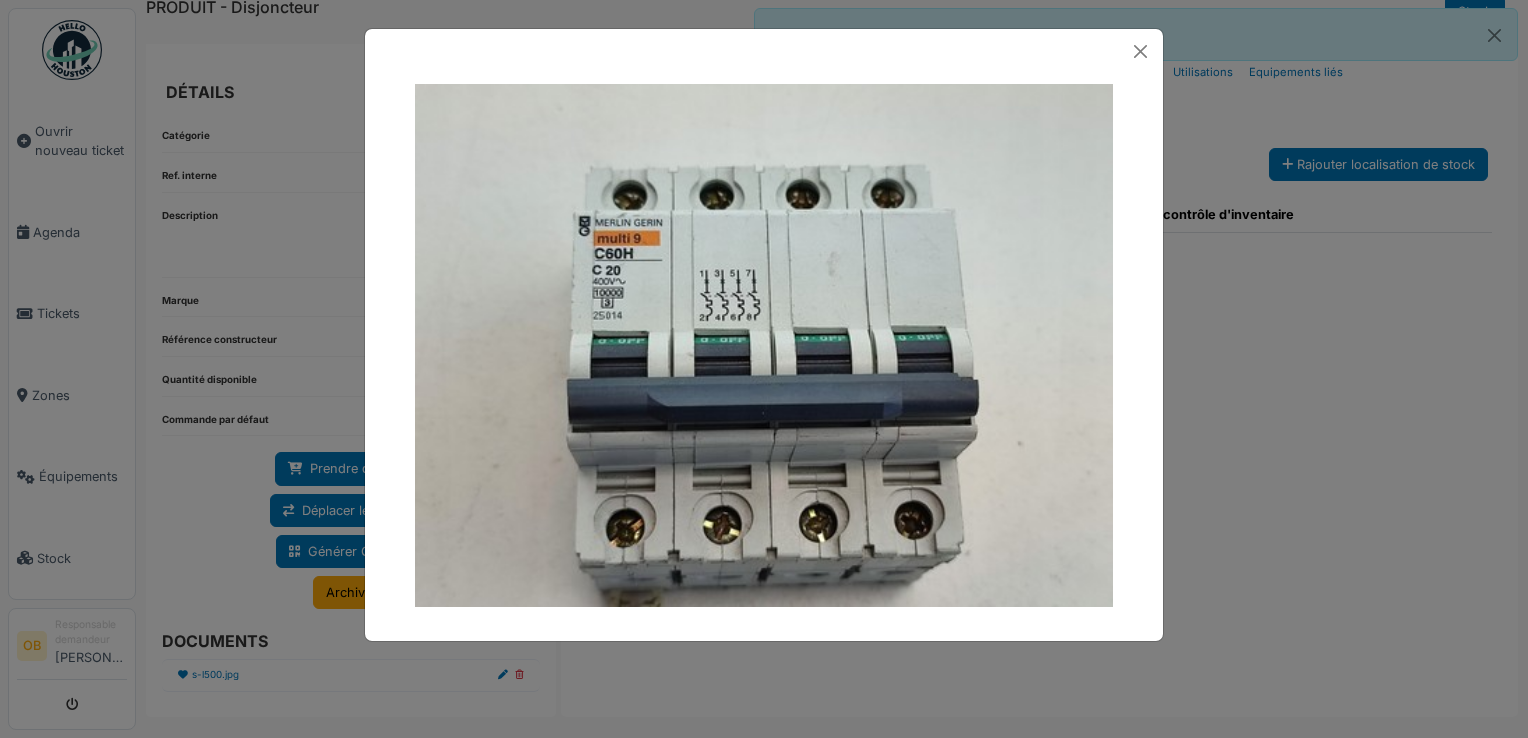 click at bounding box center [764, 369] 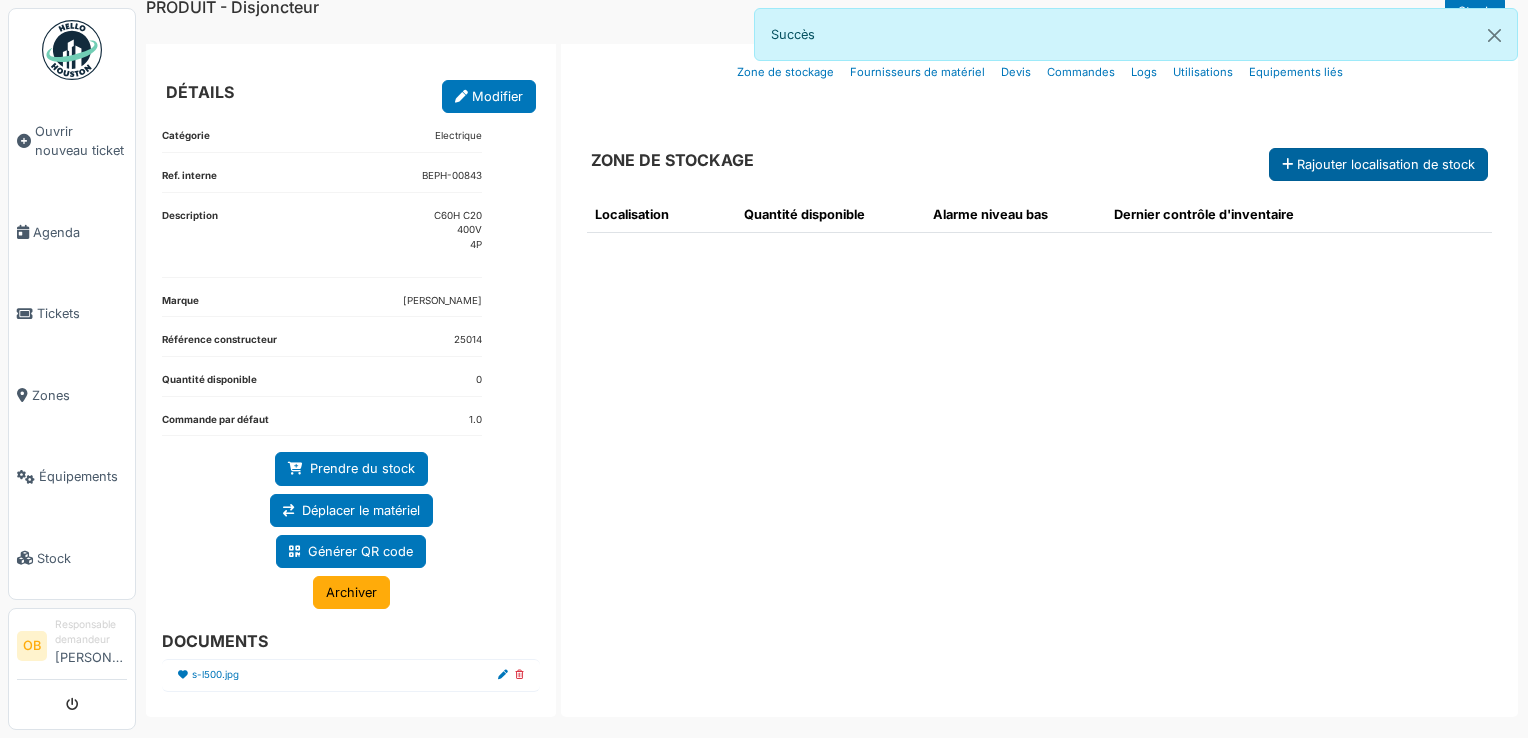 click on "Rajouter localisation de stock" at bounding box center (1378, 164) 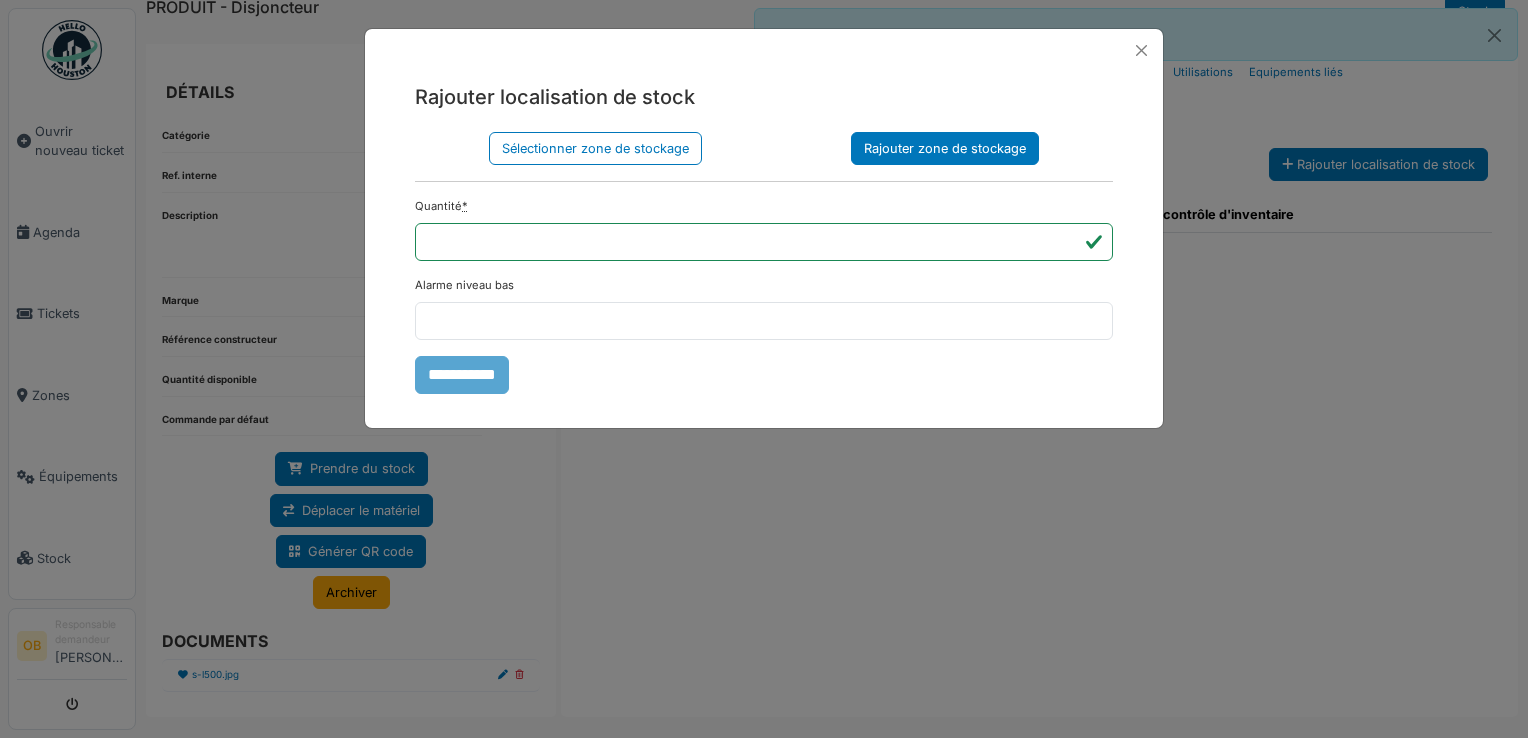 click on "Rajouter zone de stockage" at bounding box center (945, 148) 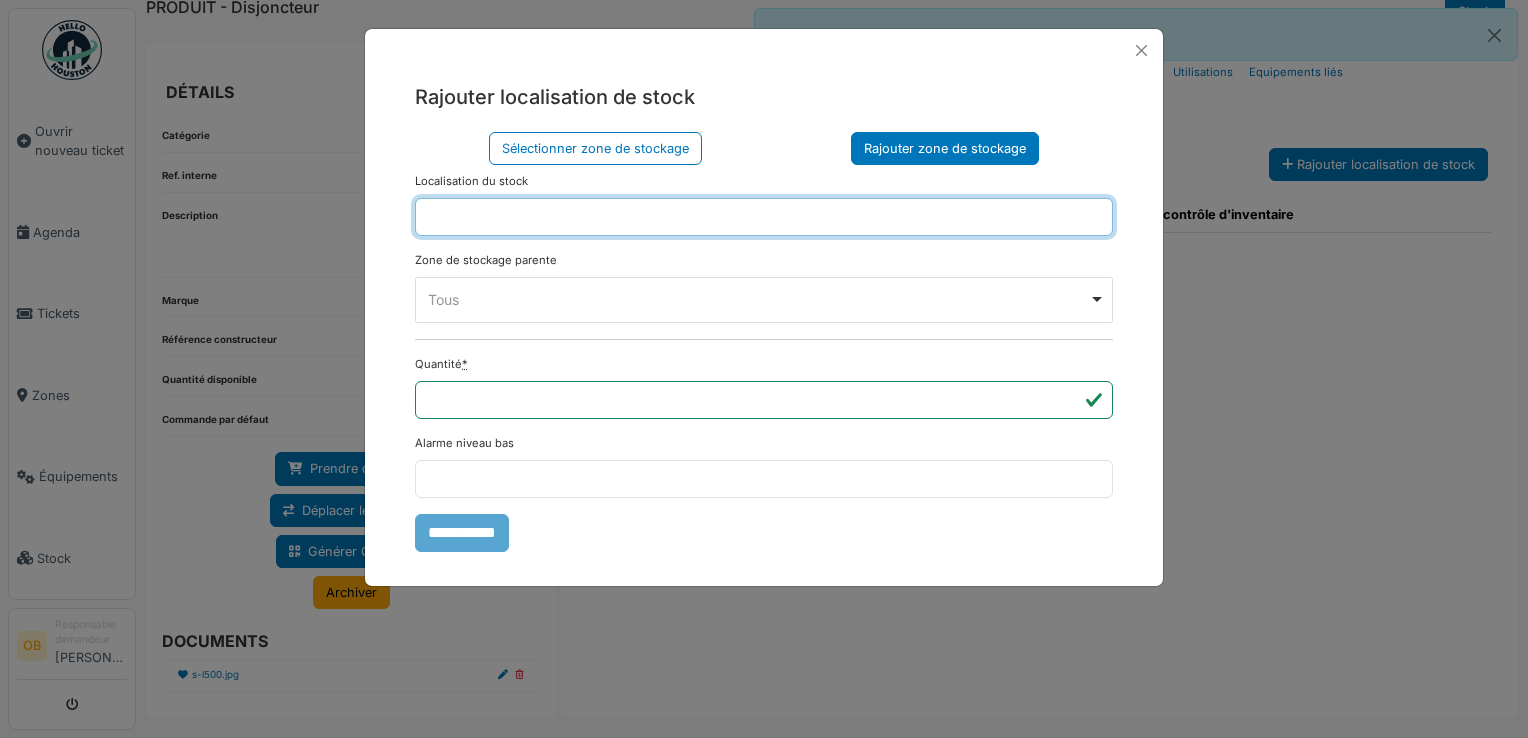 click at bounding box center [764, 217] 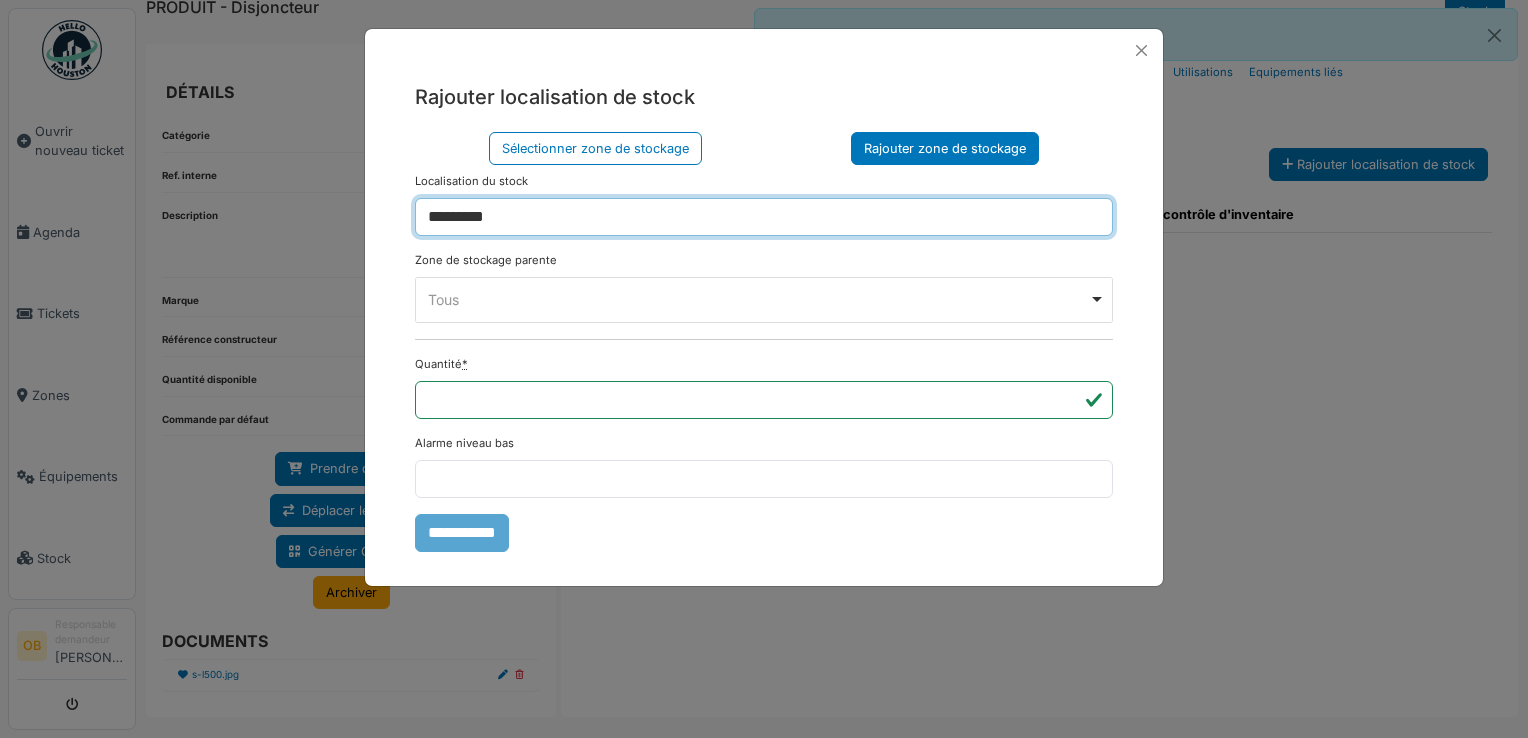 click on "Tous Remove item" at bounding box center [758, 299] 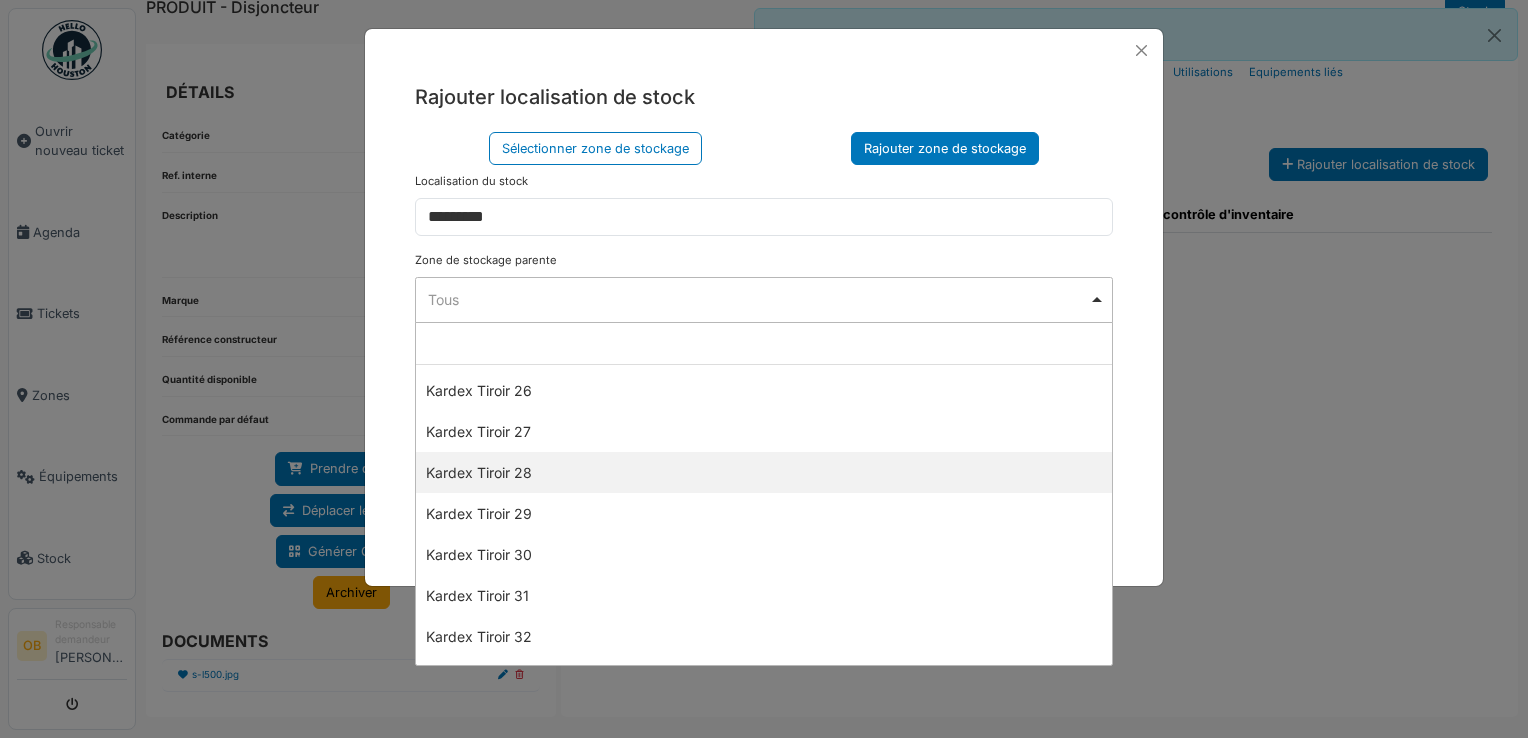 scroll, scrollTop: 1200, scrollLeft: 0, axis: vertical 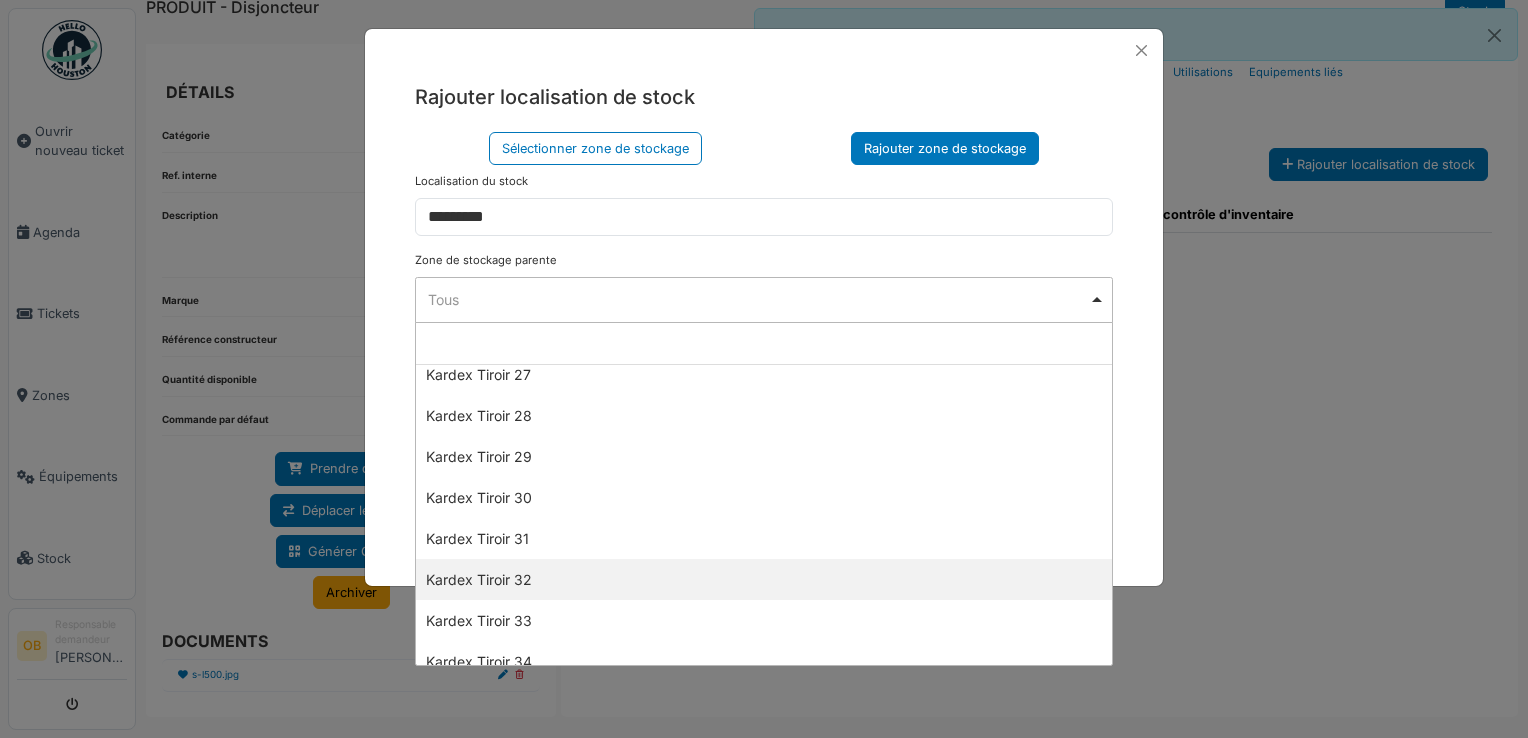 select on "****" 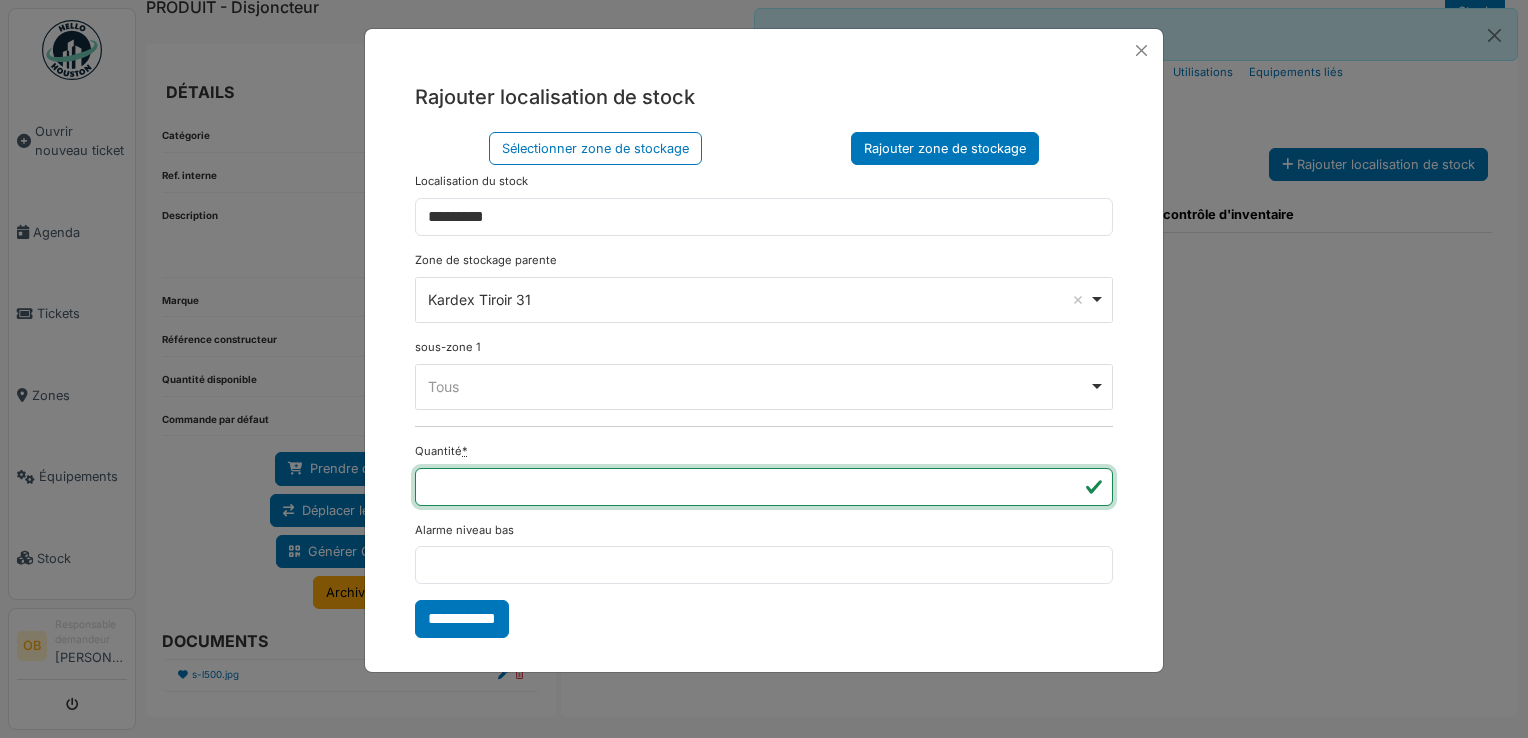 type on "*" 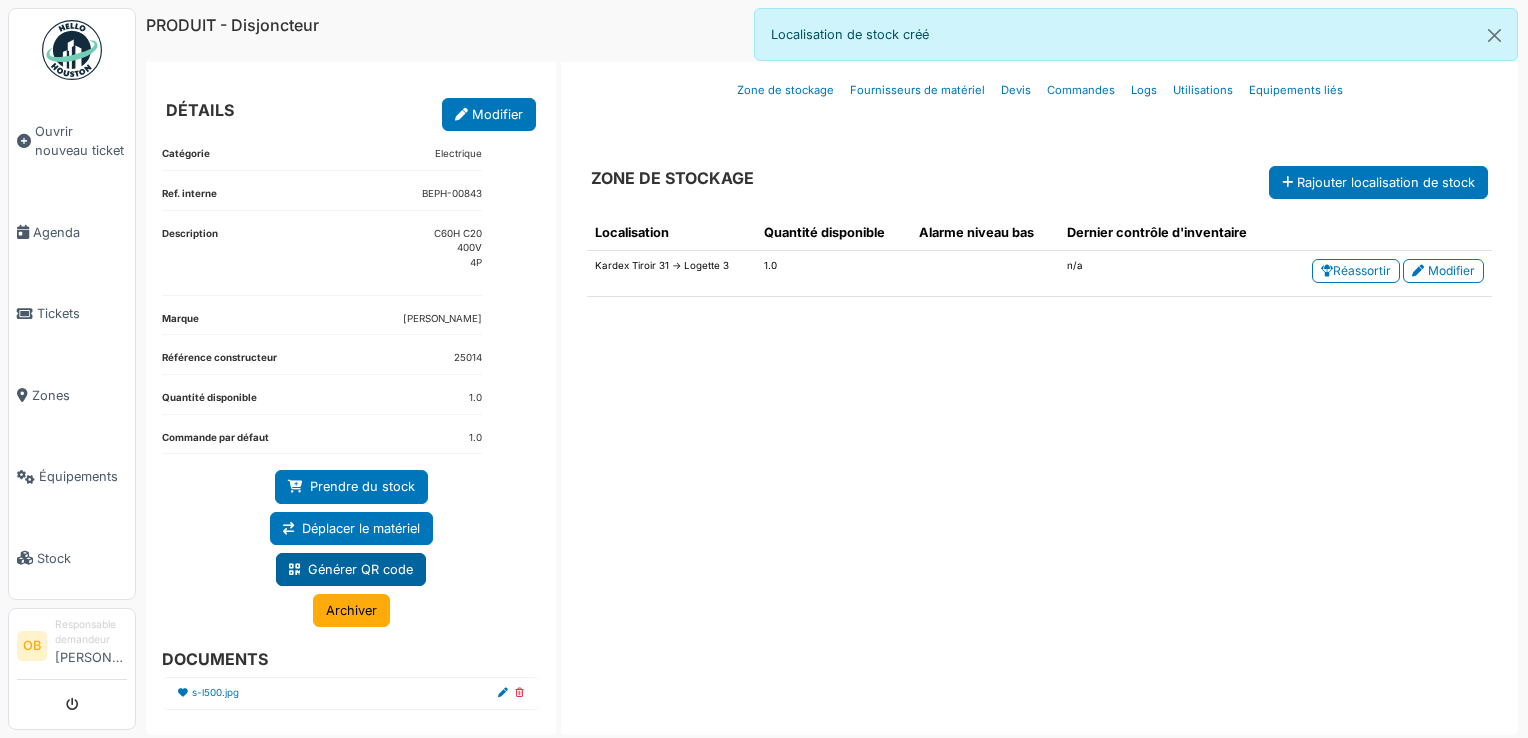 click at bounding box center (294, 570) 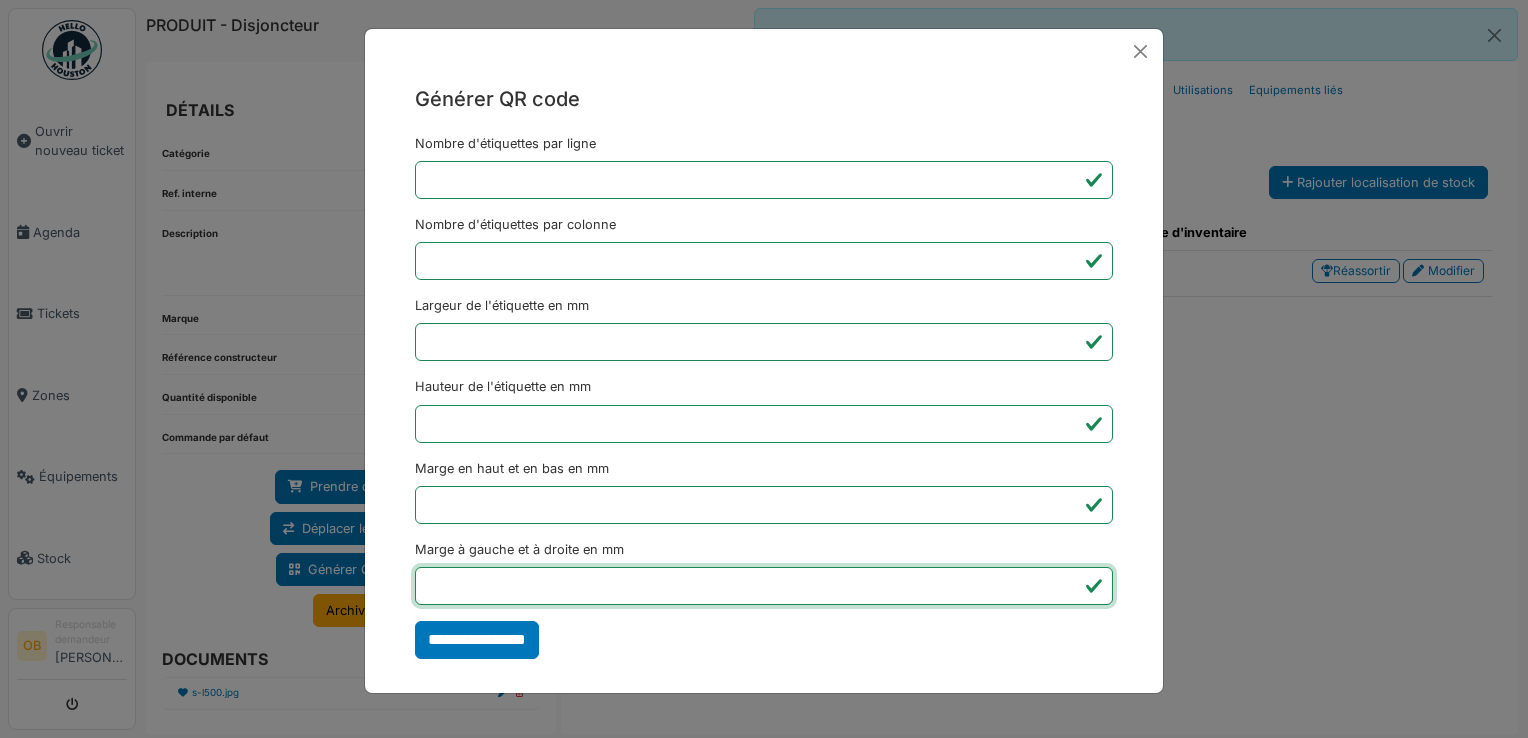 click on "*" at bounding box center [764, 586] 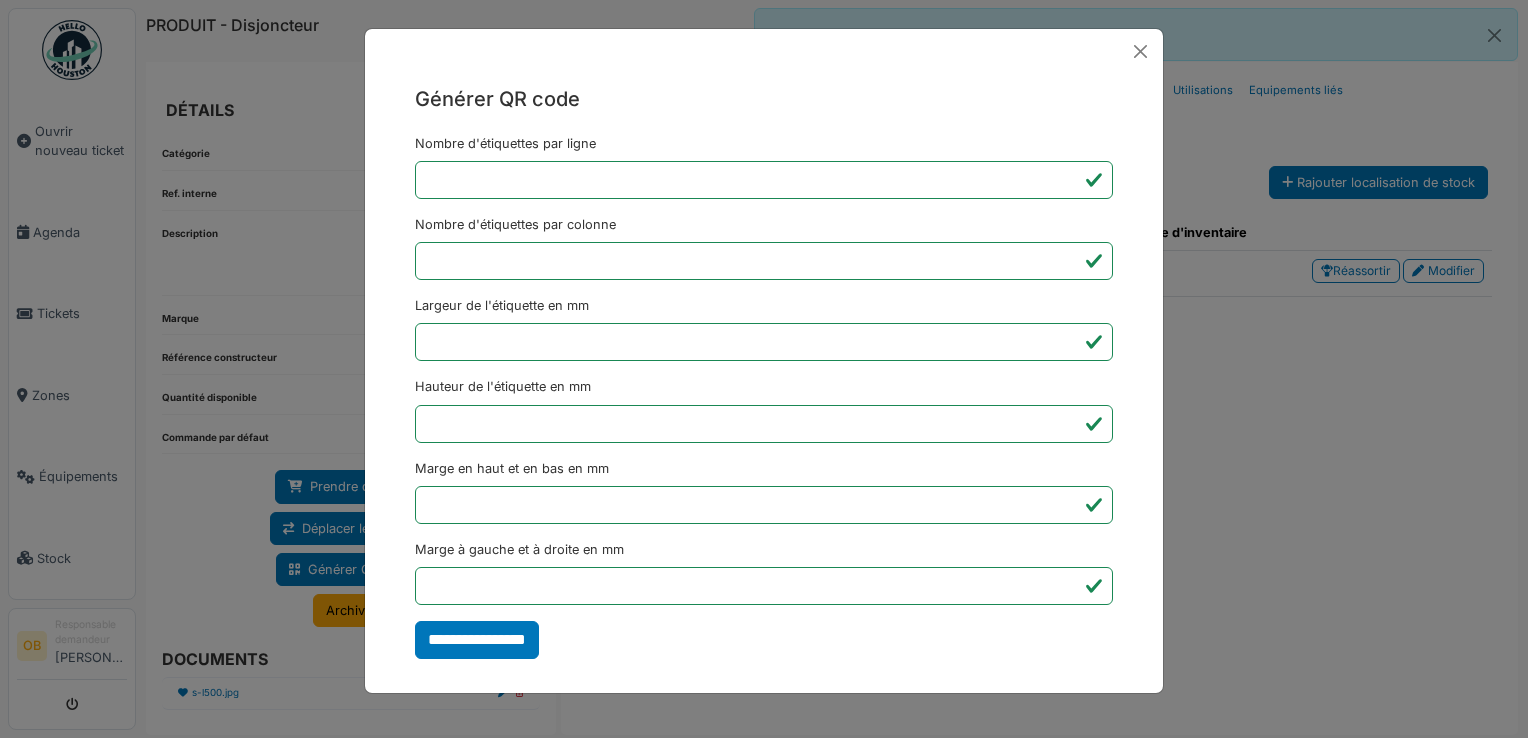 type on "*******" 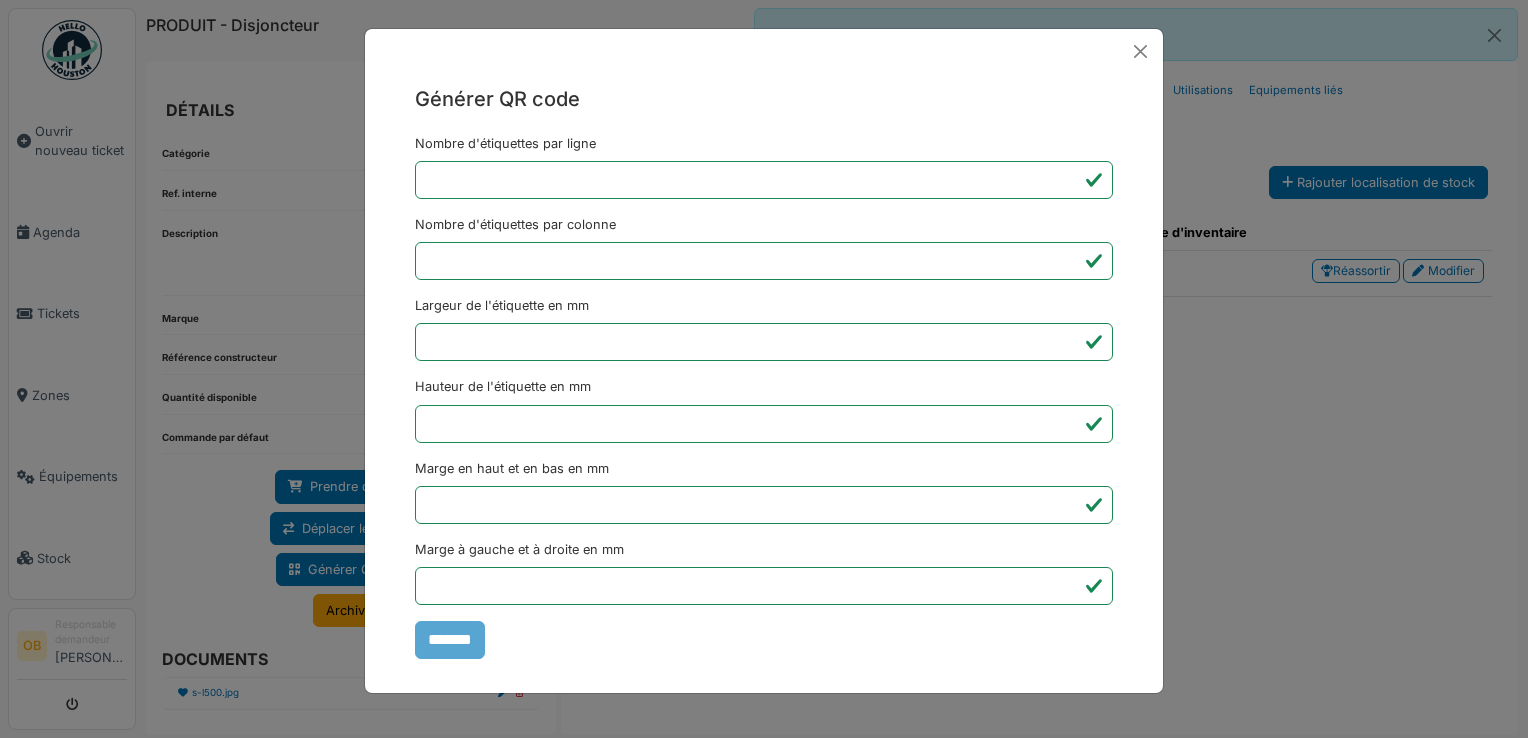 click on "Générer QR code
Nombre d'étiquettes par ligne
*
Nombre d'étiquettes par colonne
*
Largeur de l'étiquette en mm
**
Hauteur de l'étiquette en mm
**
Marge en haut et en bas en mm
*
Marge à gauche et à droite en mm
***
*******" at bounding box center (764, 369) 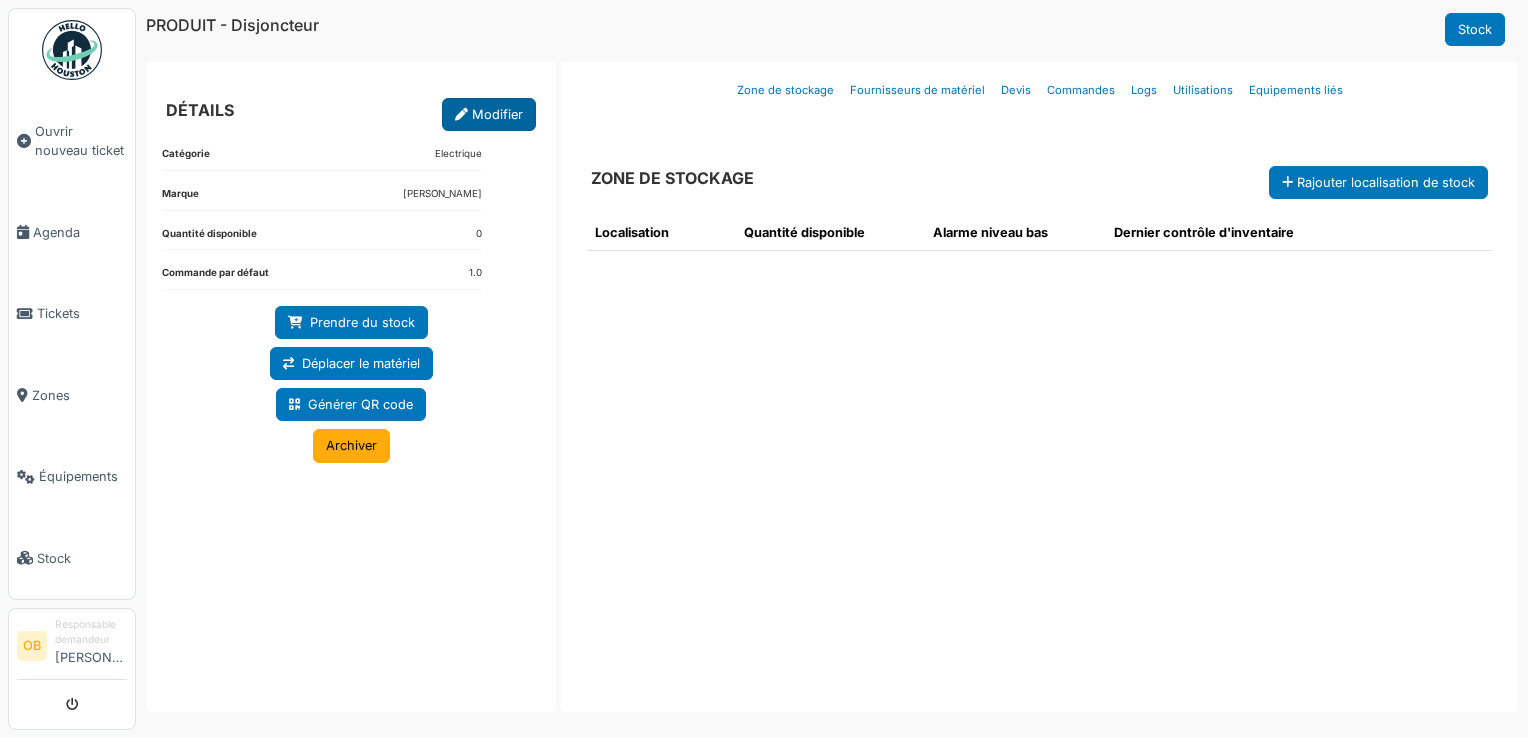 scroll, scrollTop: 0, scrollLeft: 0, axis: both 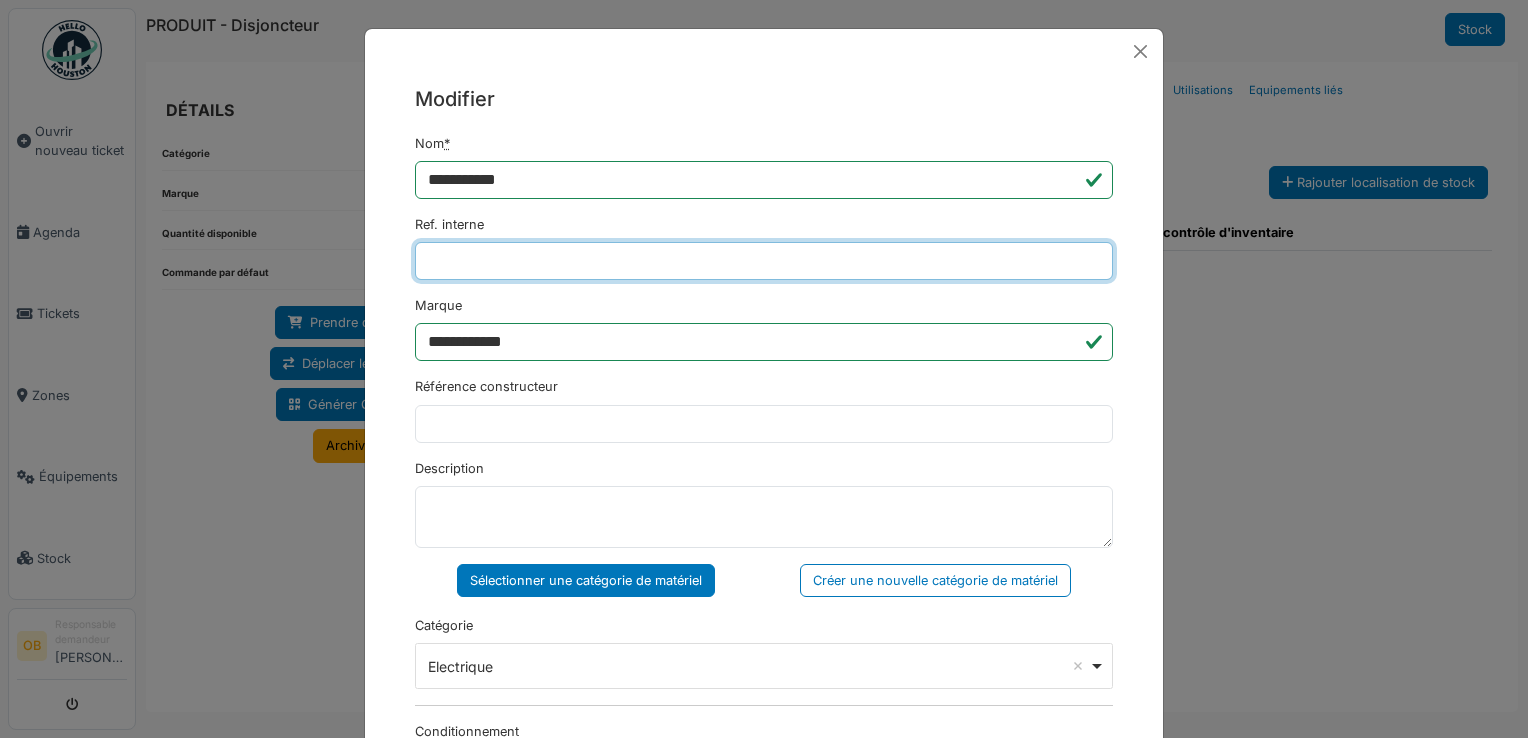 click on "Ref. interne" at bounding box center (764, 261) 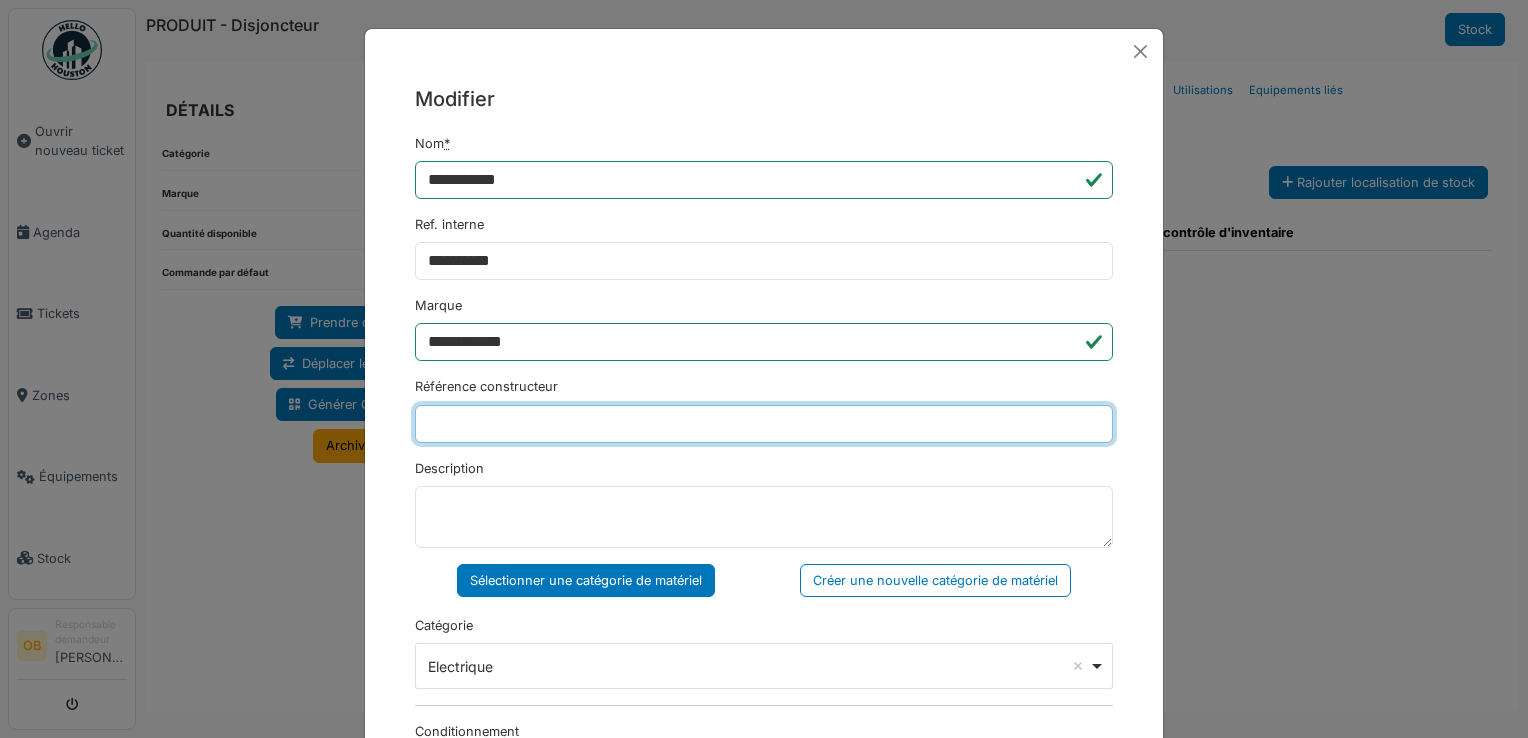 type on "*****" 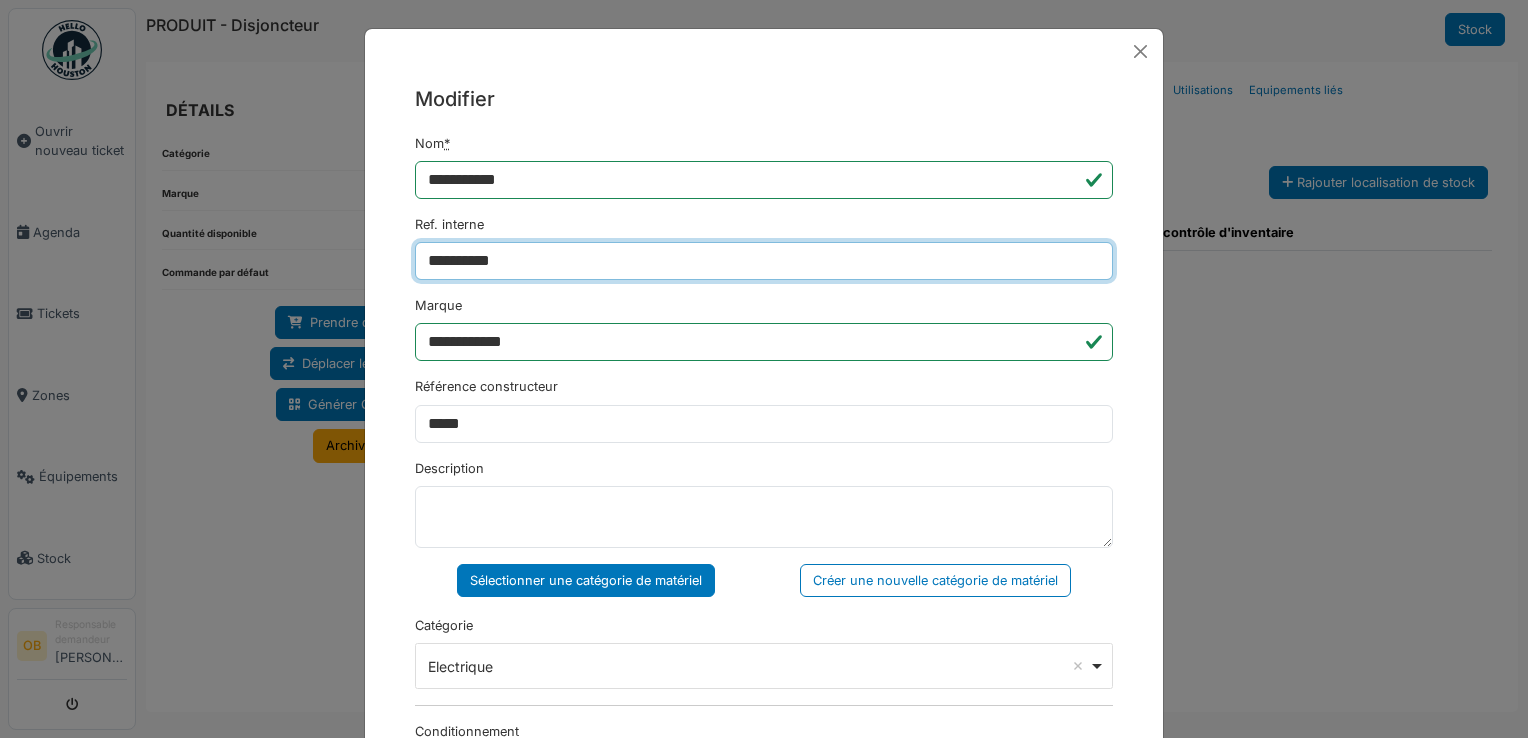 type on "**********" 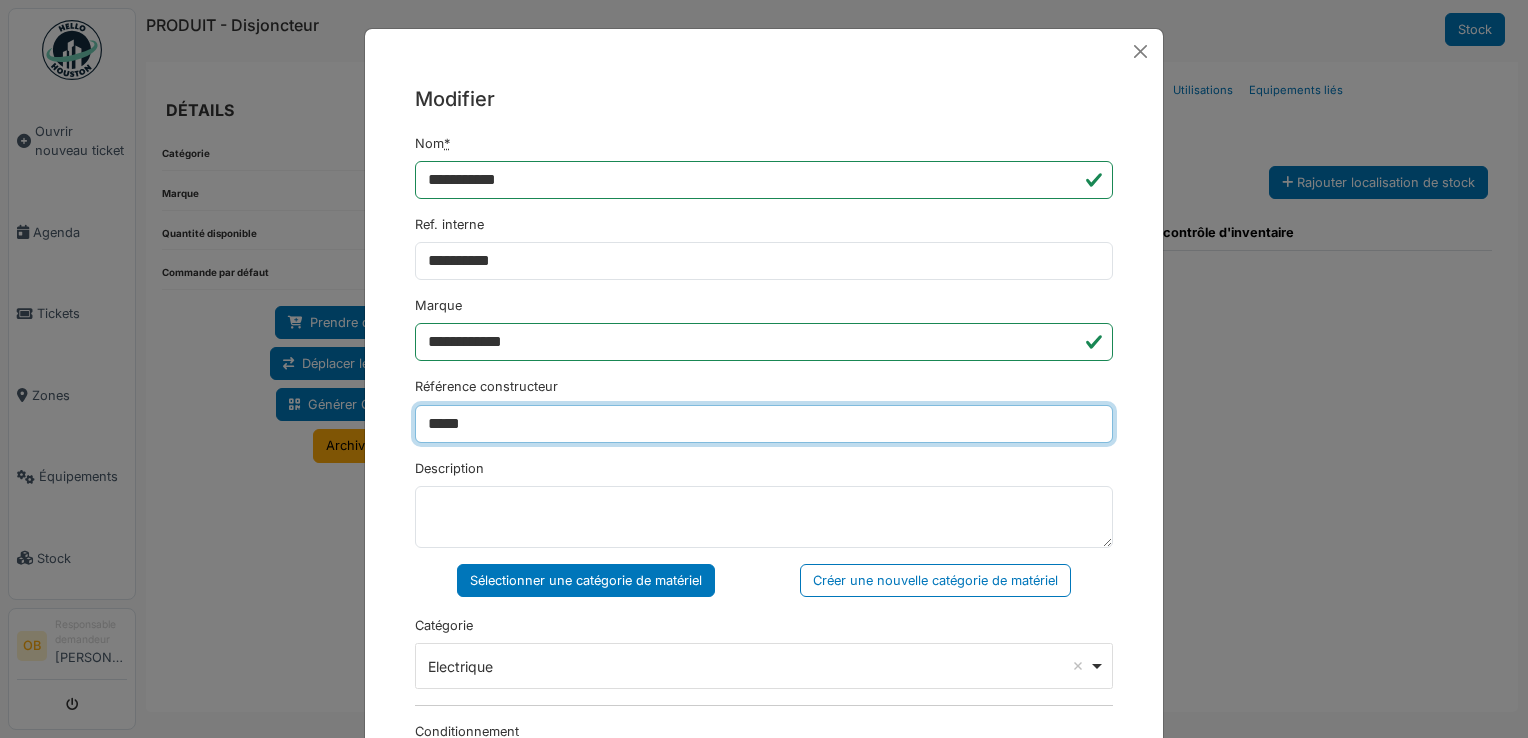 click on "*****" at bounding box center [764, 424] 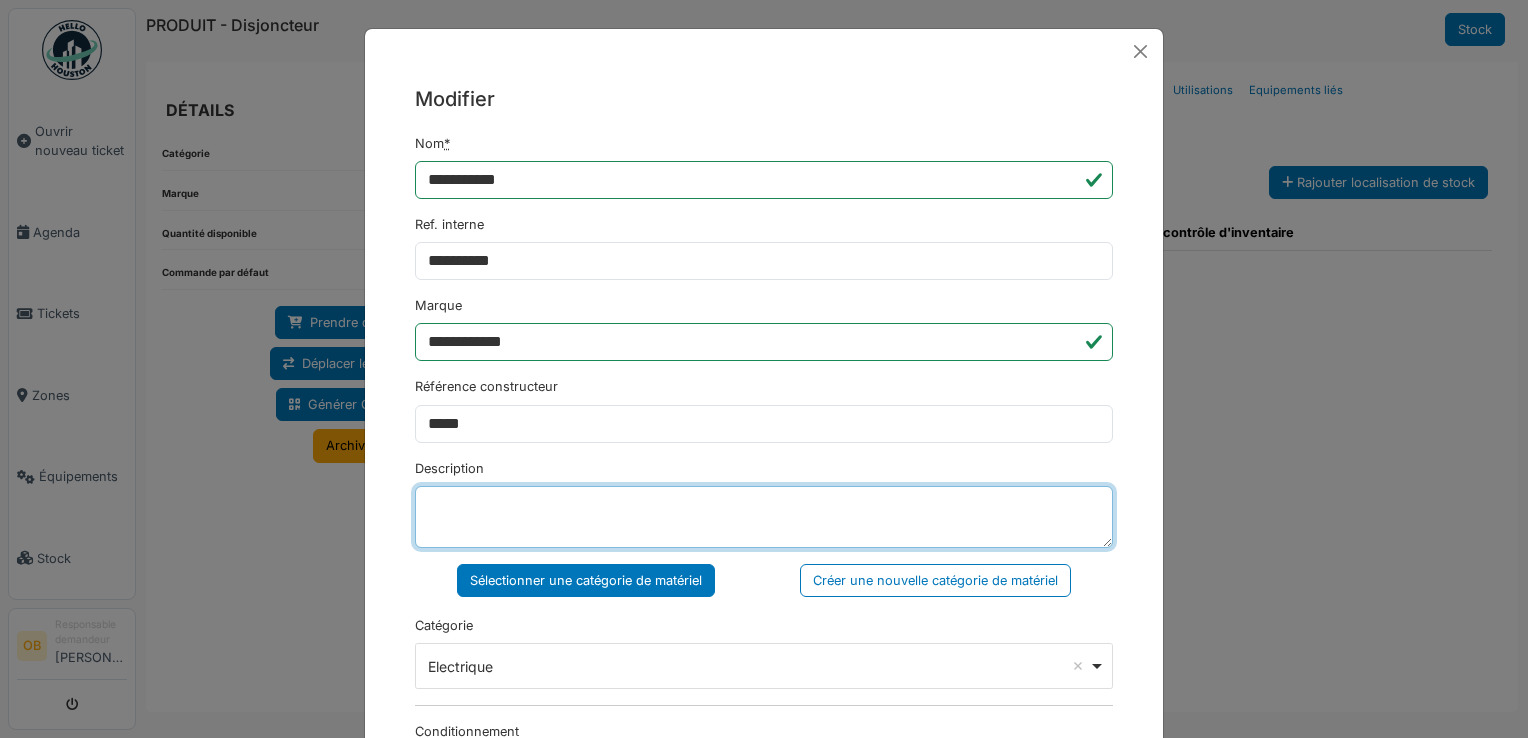 click on "Description" at bounding box center (764, 517) 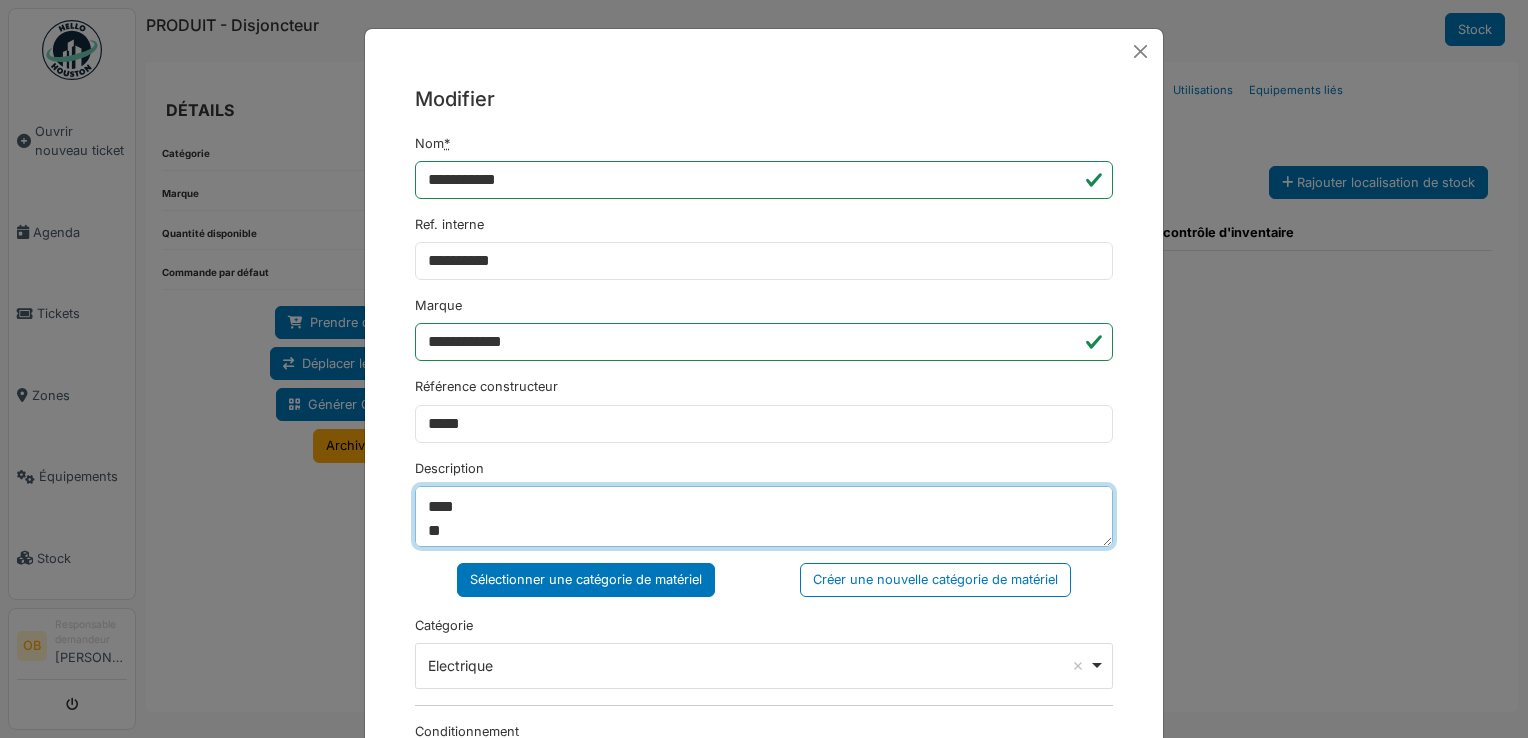scroll, scrollTop: 24, scrollLeft: 0, axis: vertical 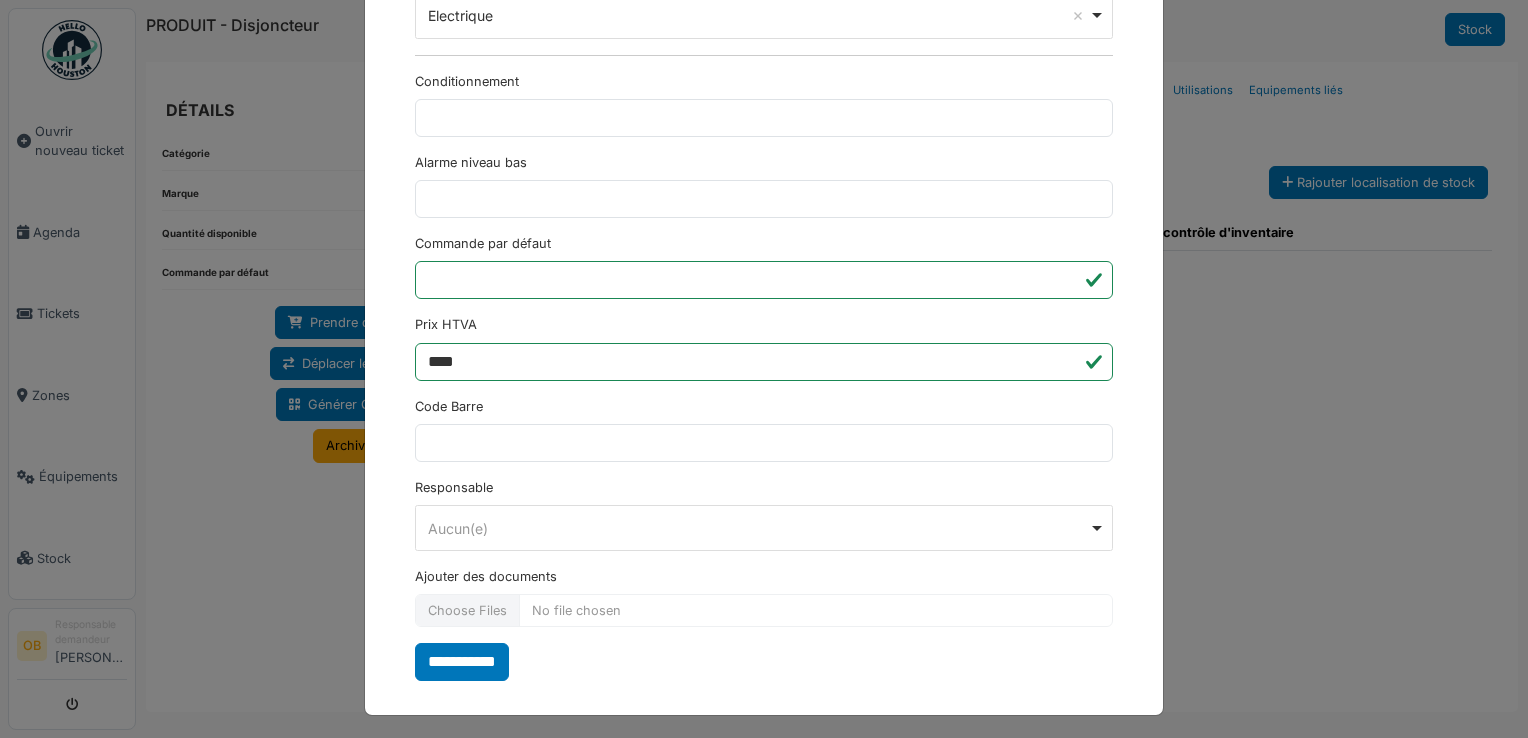 type on "*********
****
**" 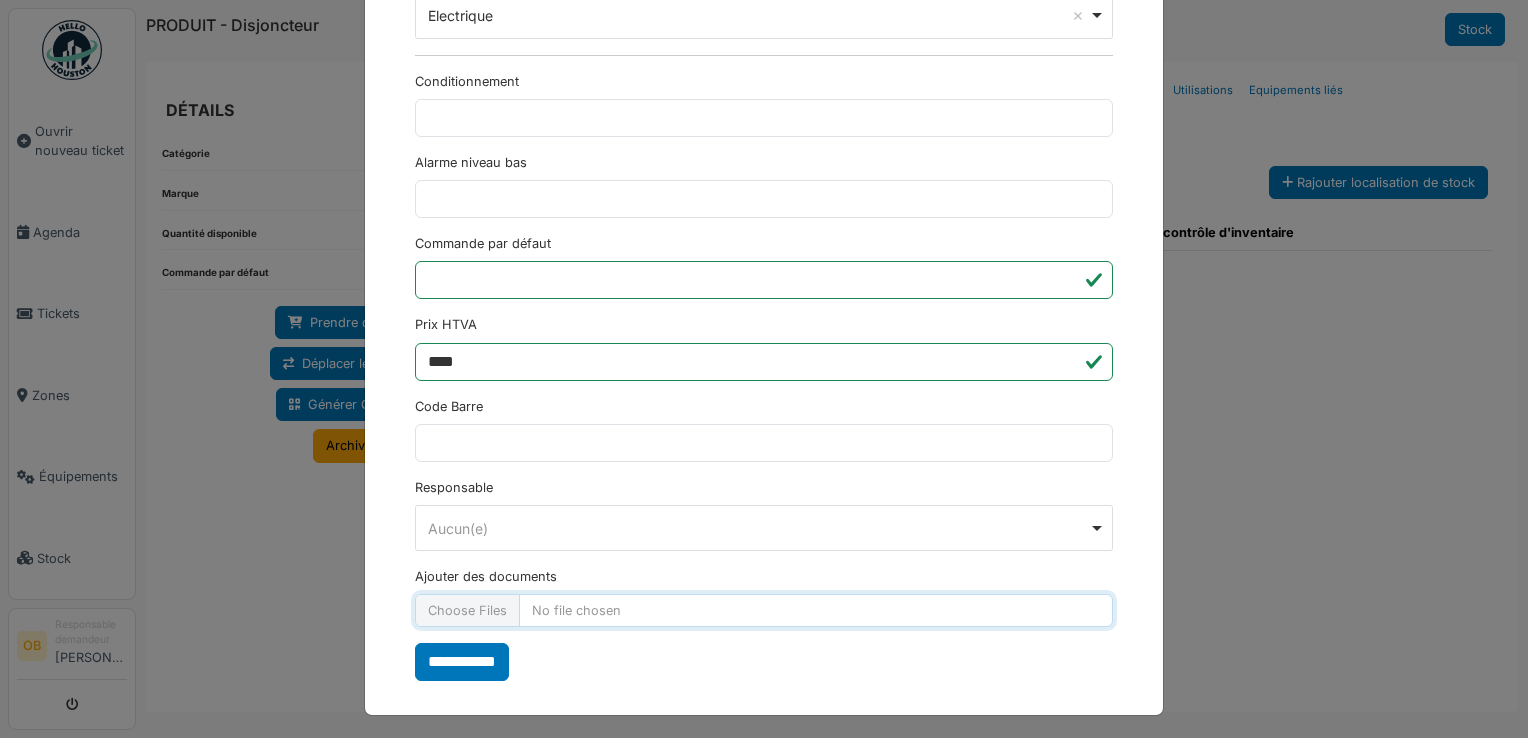 click on "Ajouter des documents" at bounding box center (764, 610) 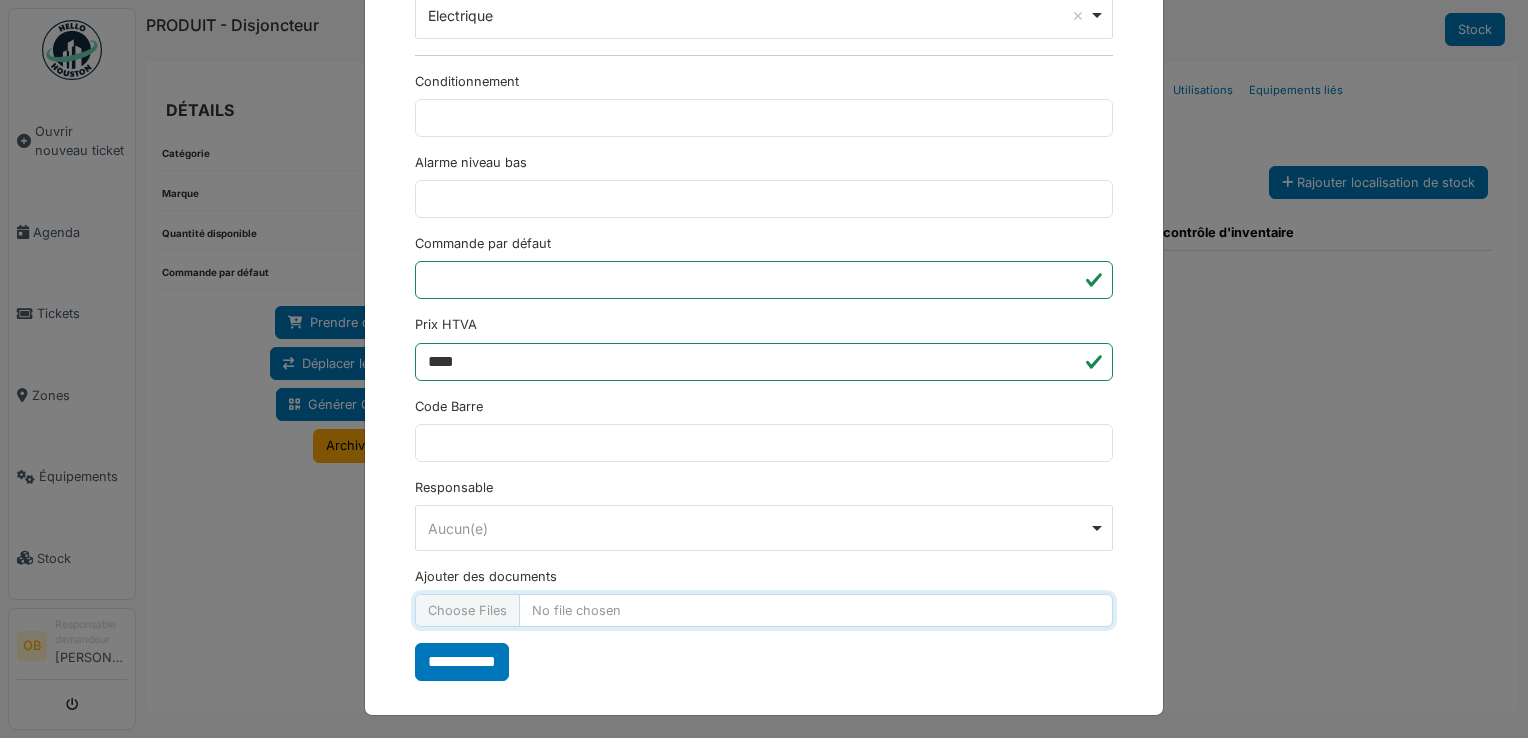 type on "**********" 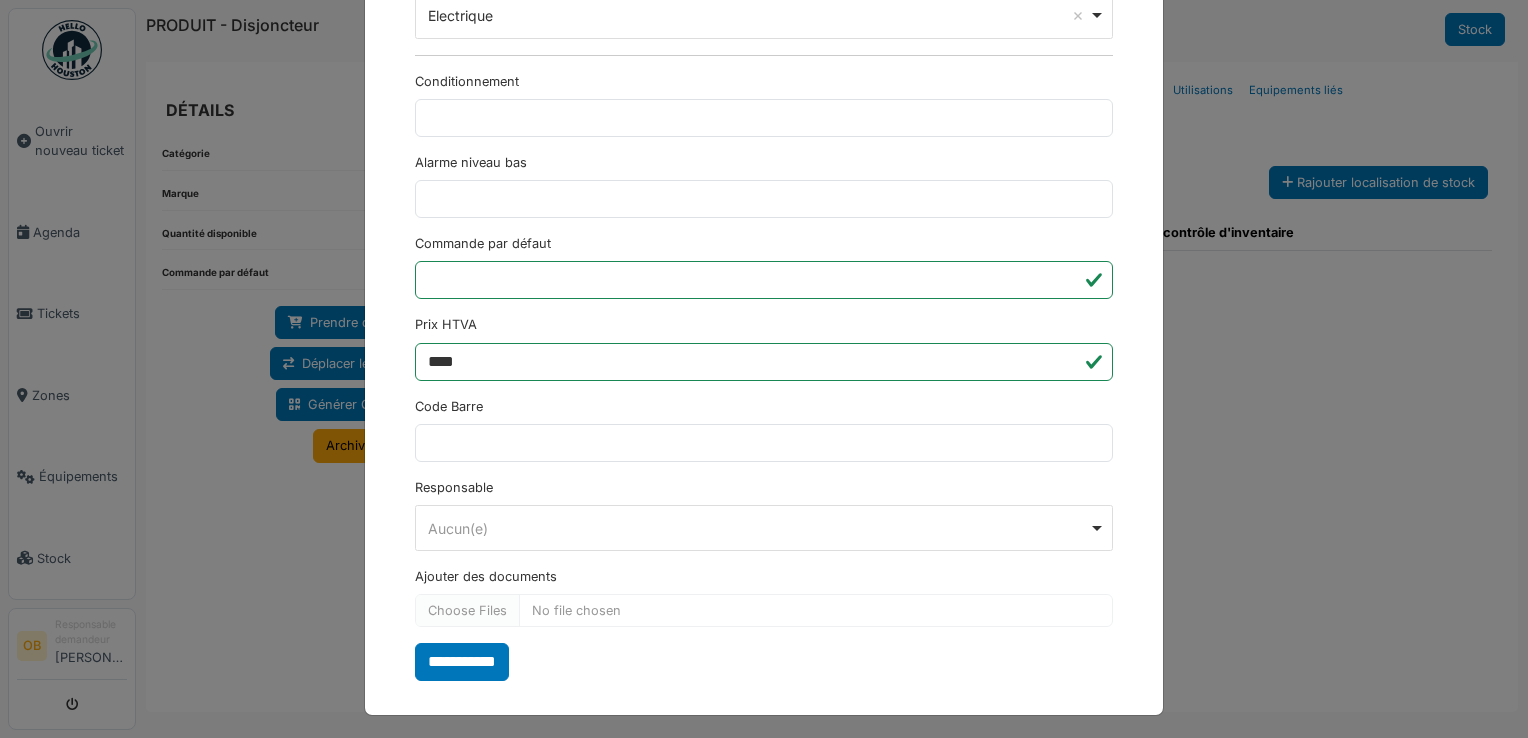 click on "**********" at bounding box center (462, 662) 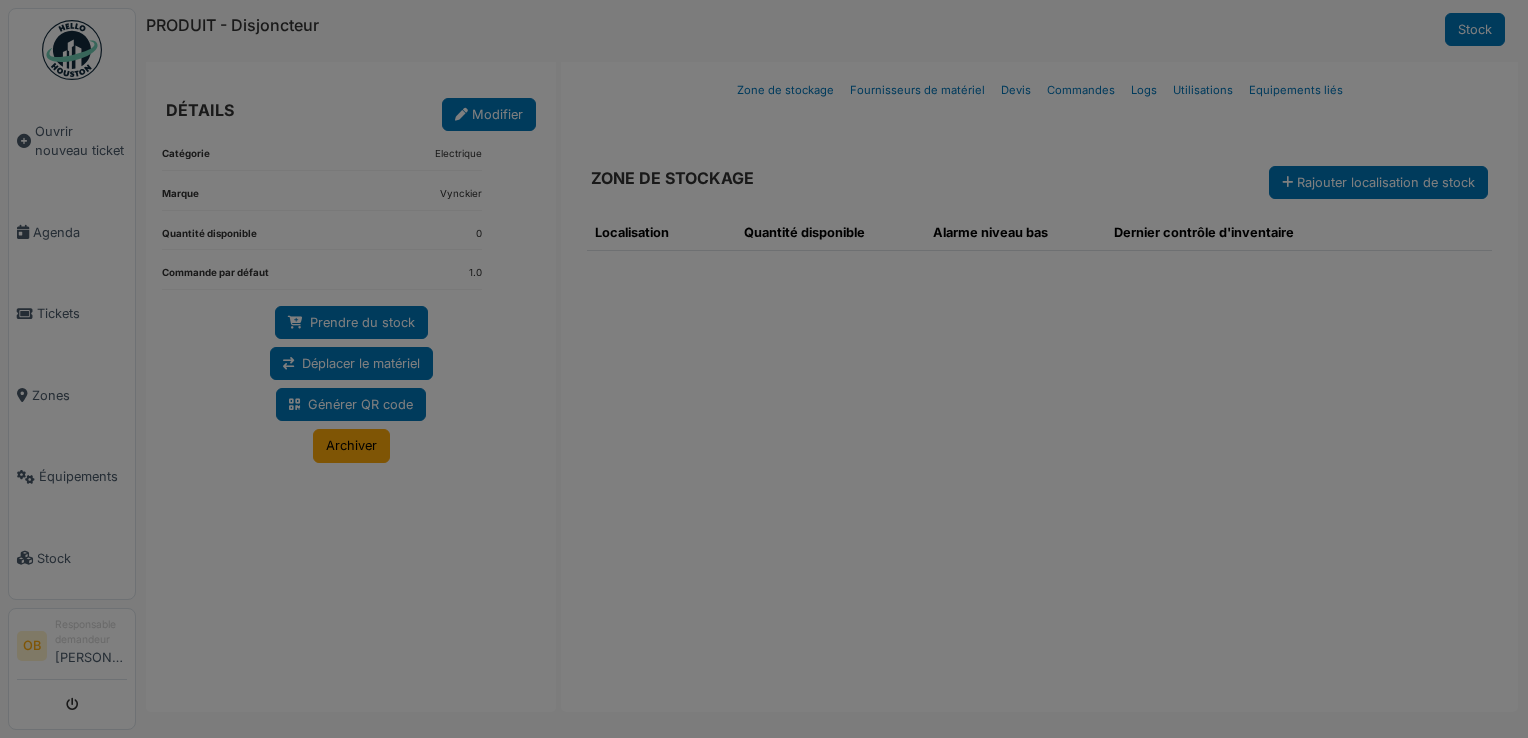 scroll, scrollTop: 0, scrollLeft: 0, axis: both 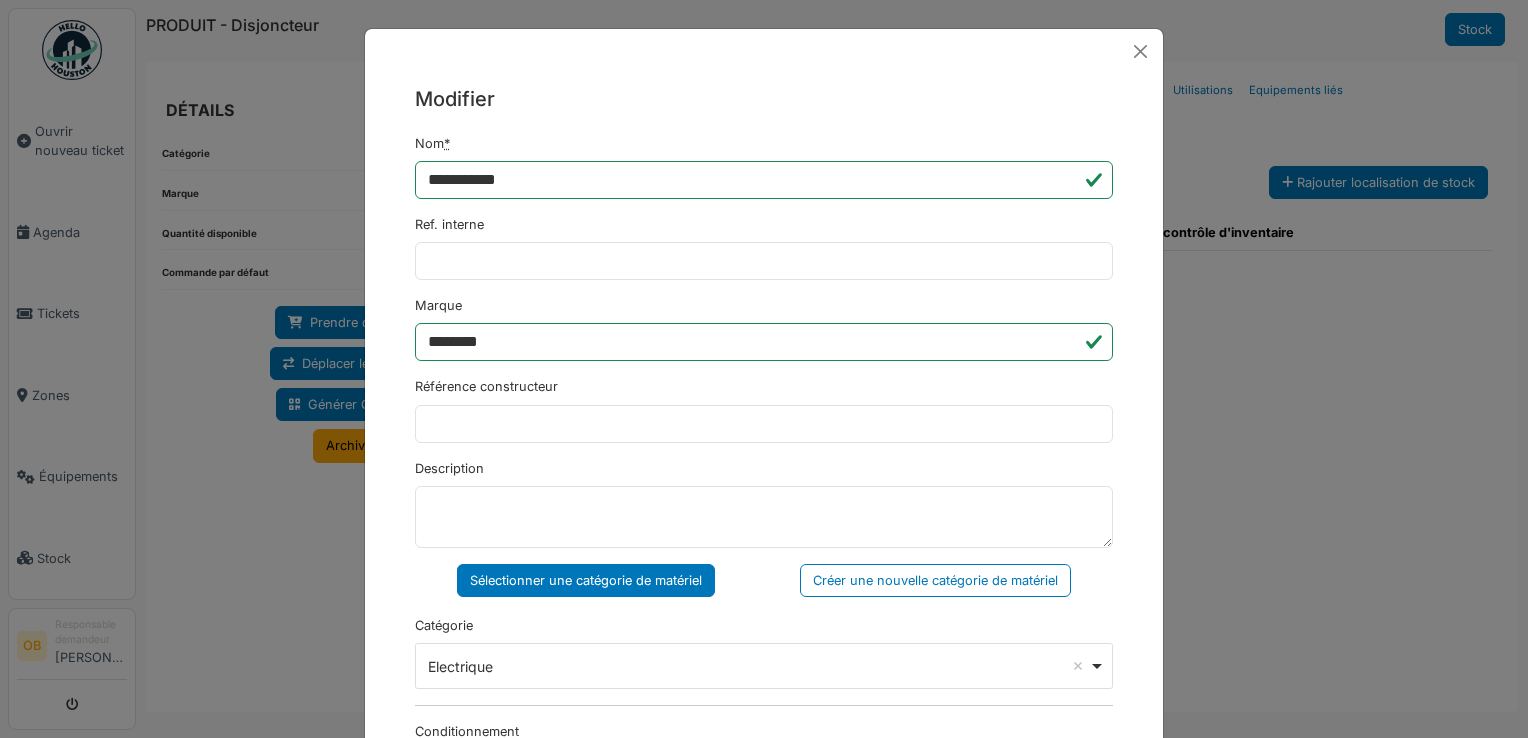 drag, startPoint x: 538, startPoint y: 282, endPoint x: 540, endPoint y: 270, distance: 12.165525 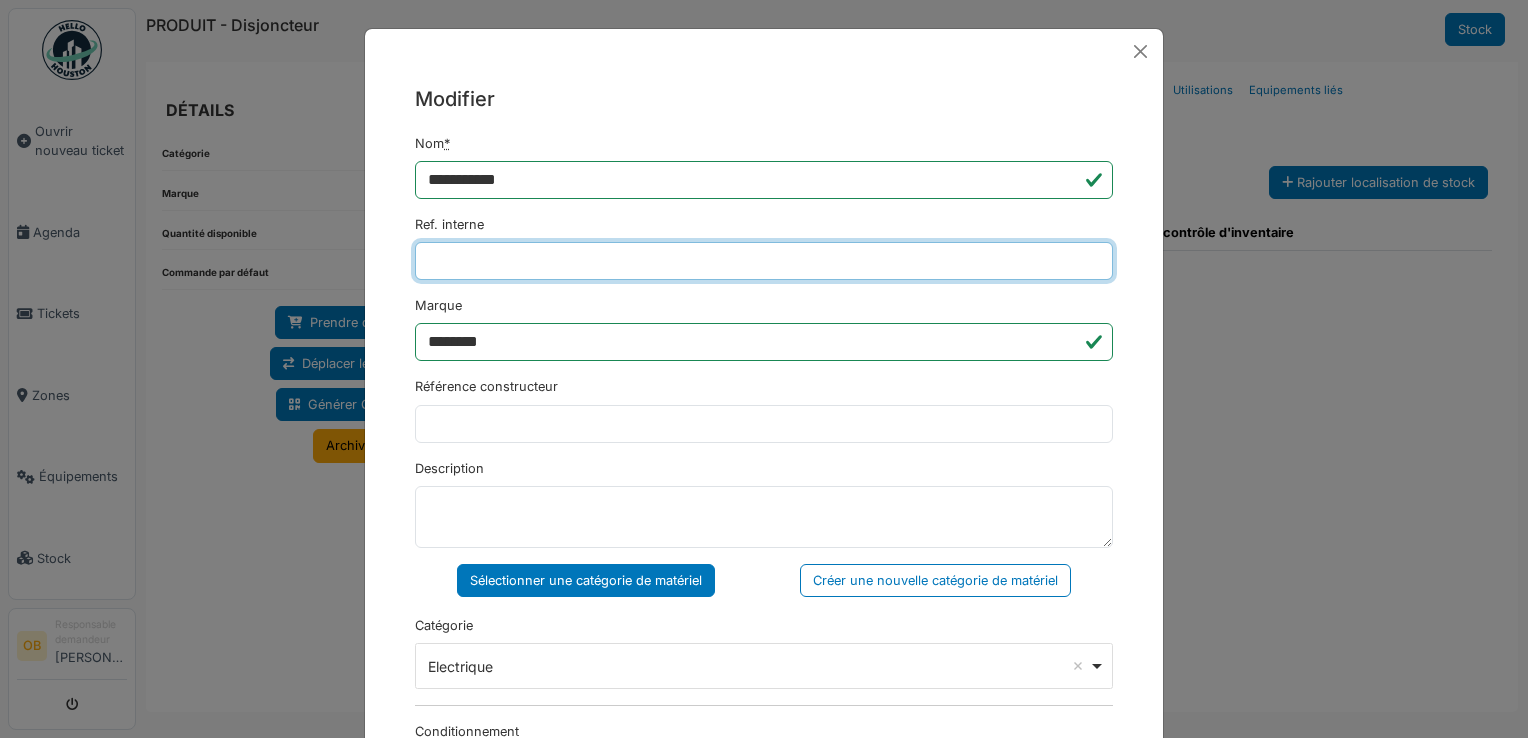 click on "Ref. interne" at bounding box center (764, 261) 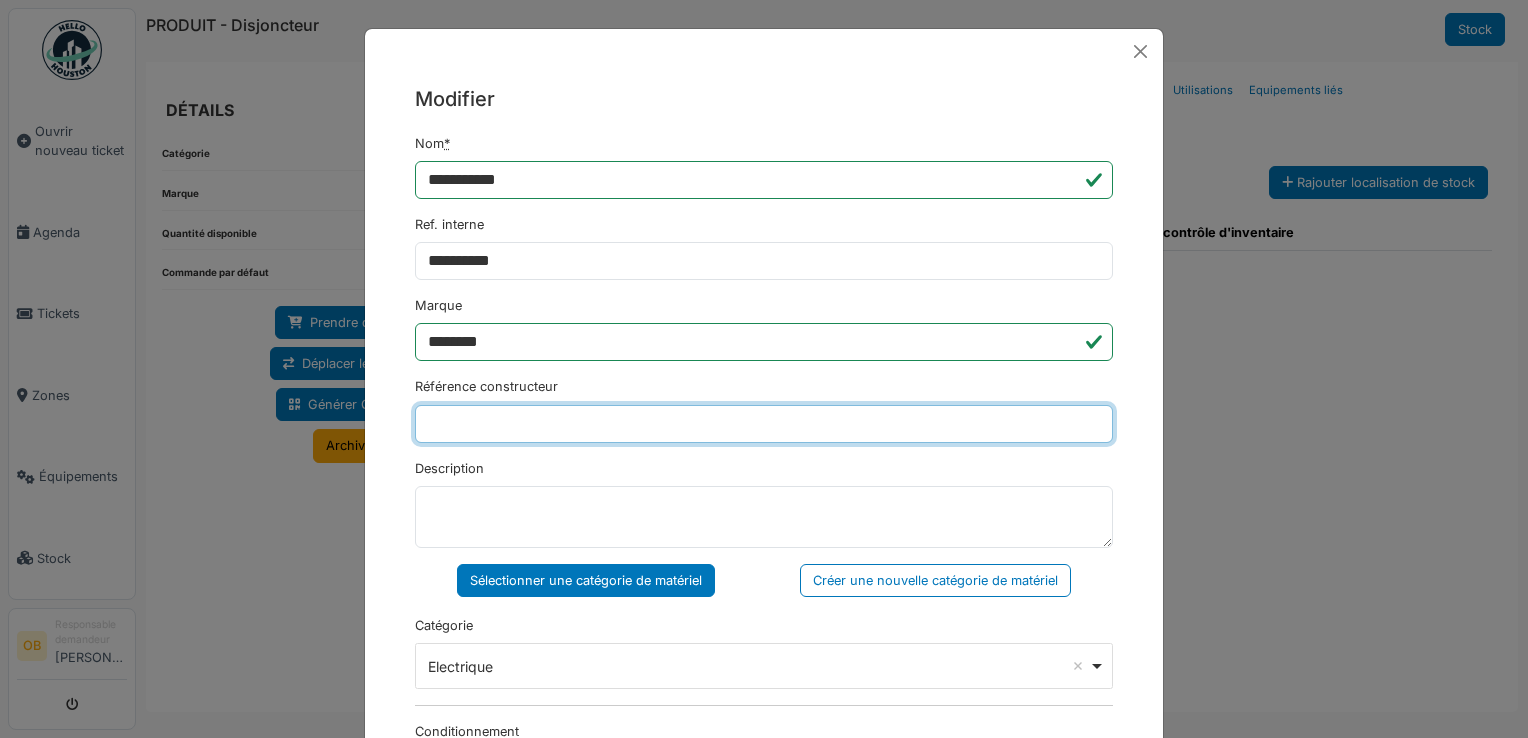 type on "*****" 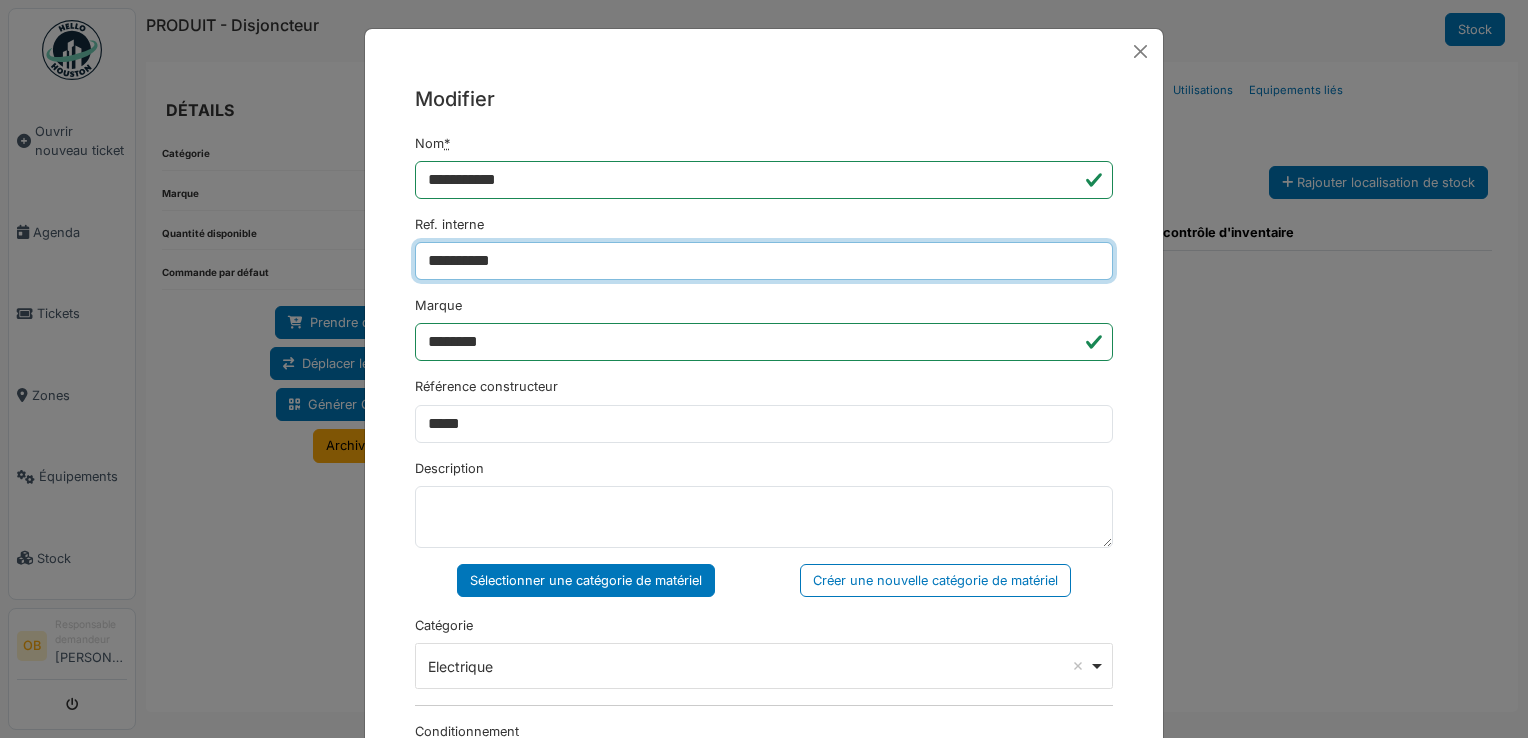 type on "**********" 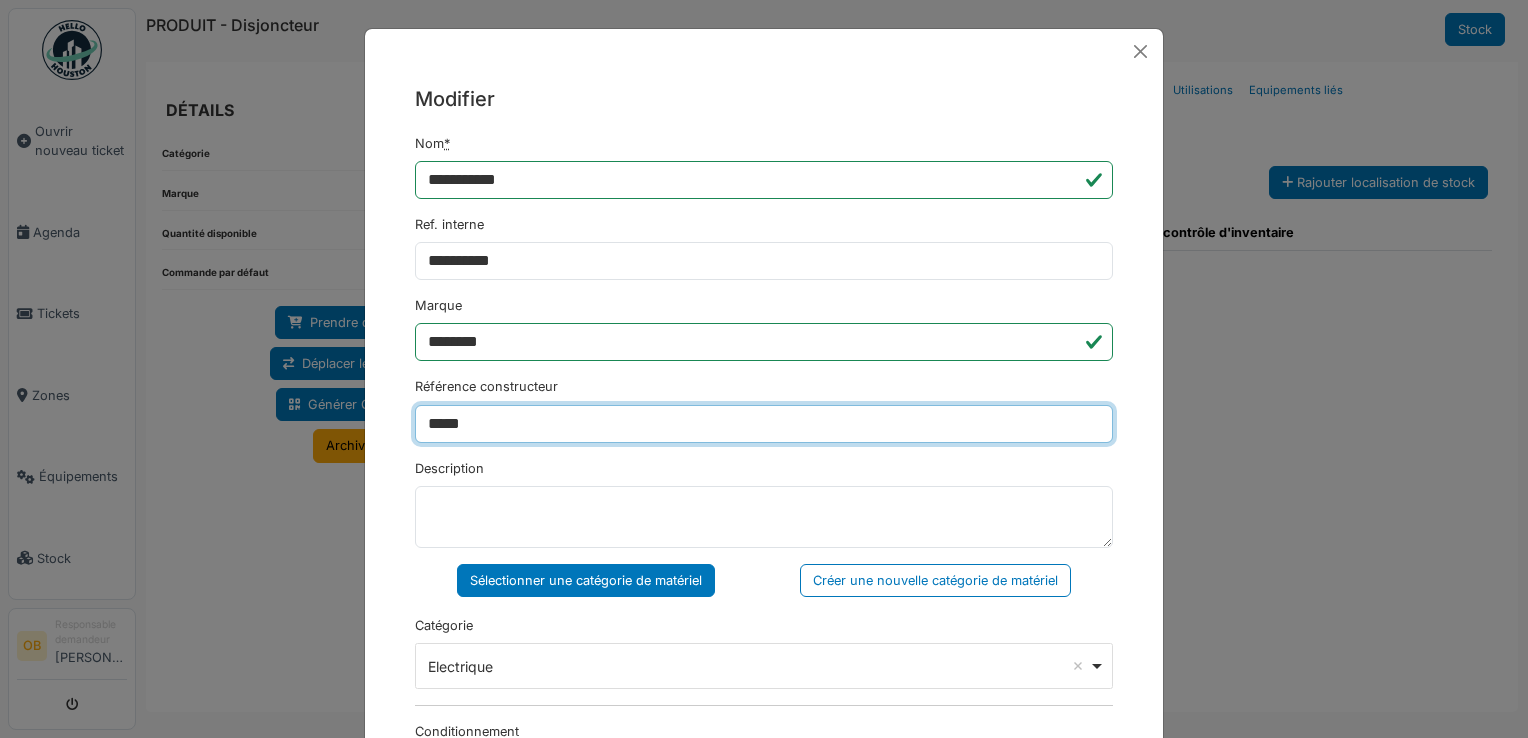 drag, startPoint x: 476, startPoint y: 419, endPoint x: 213, endPoint y: 422, distance: 263.01712 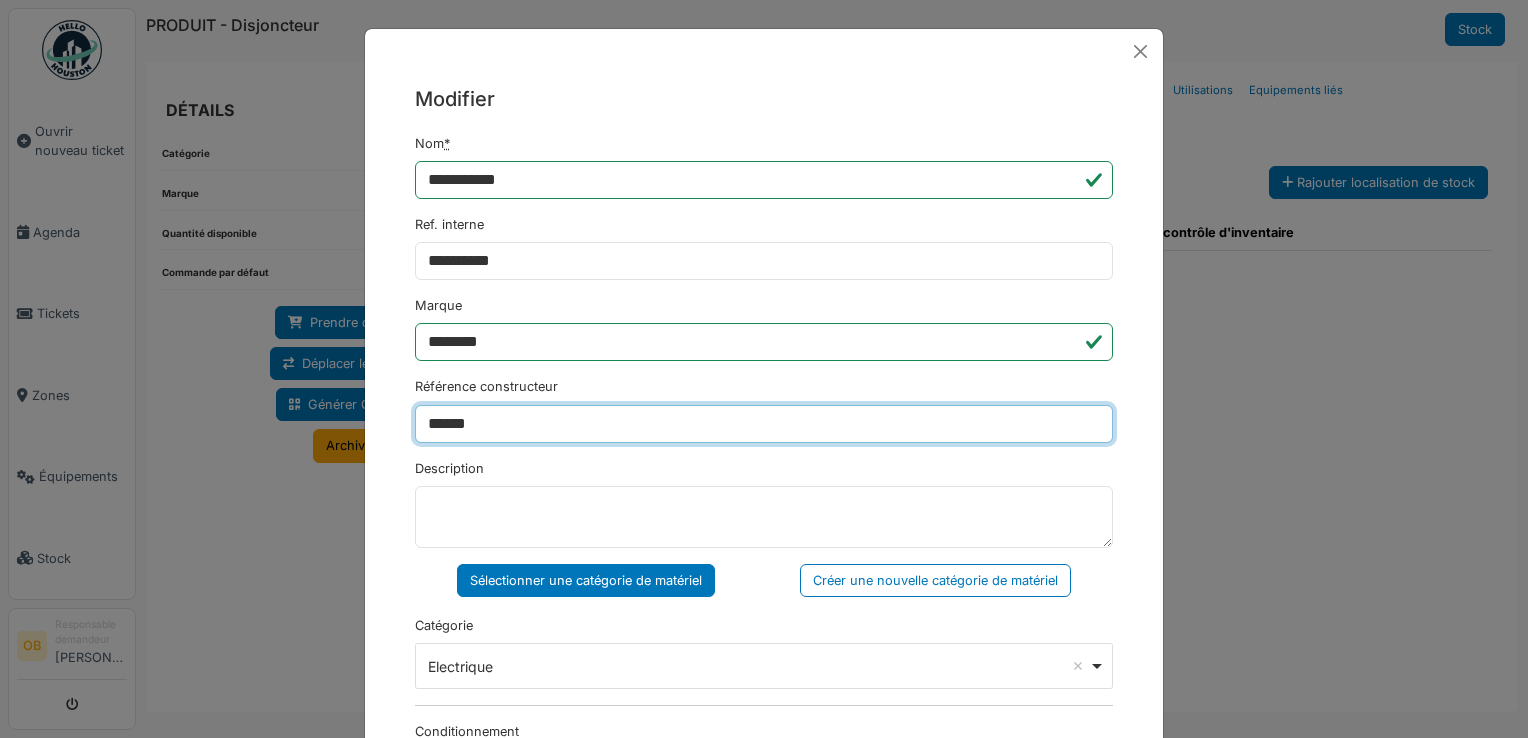 type on "******" 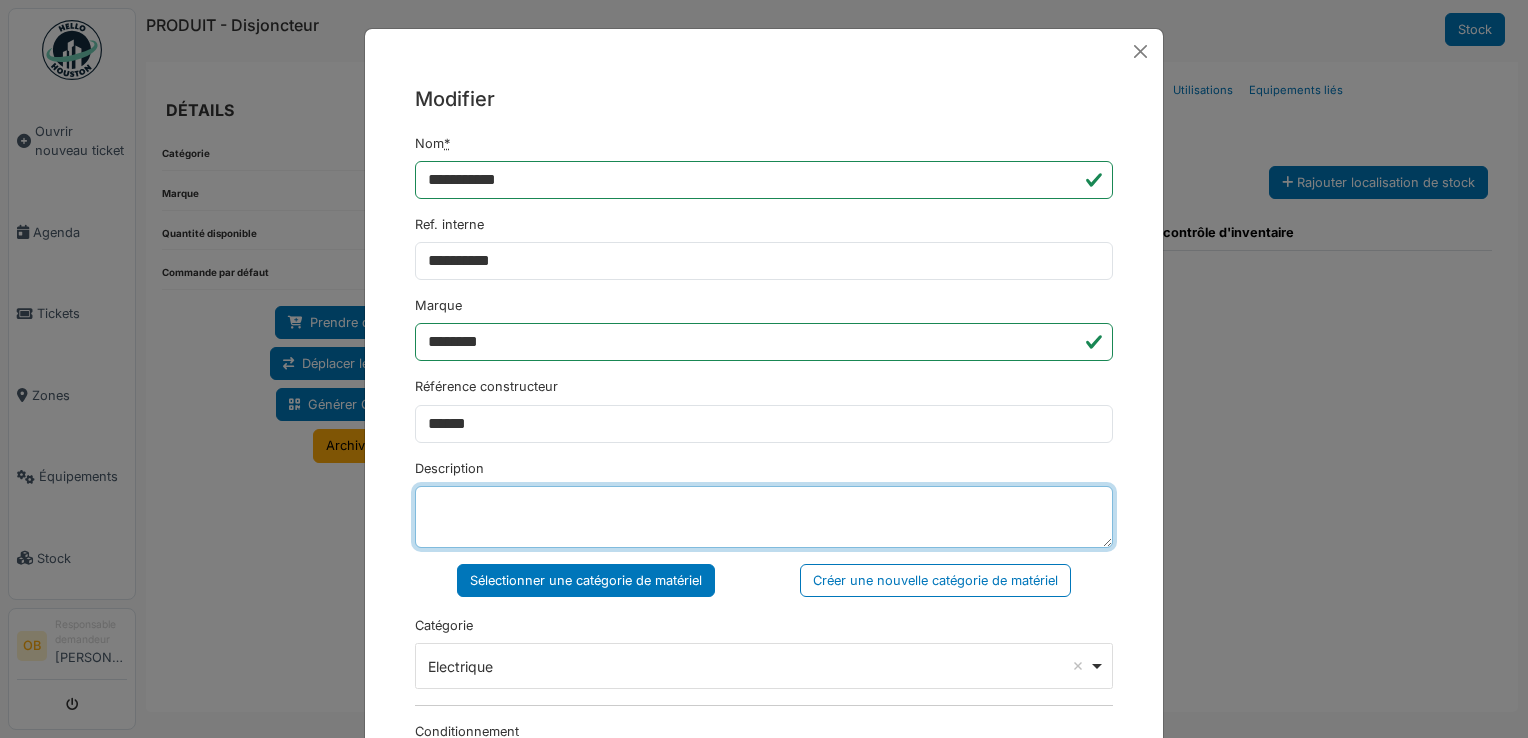 click on "Description" at bounding box center [764, 517] 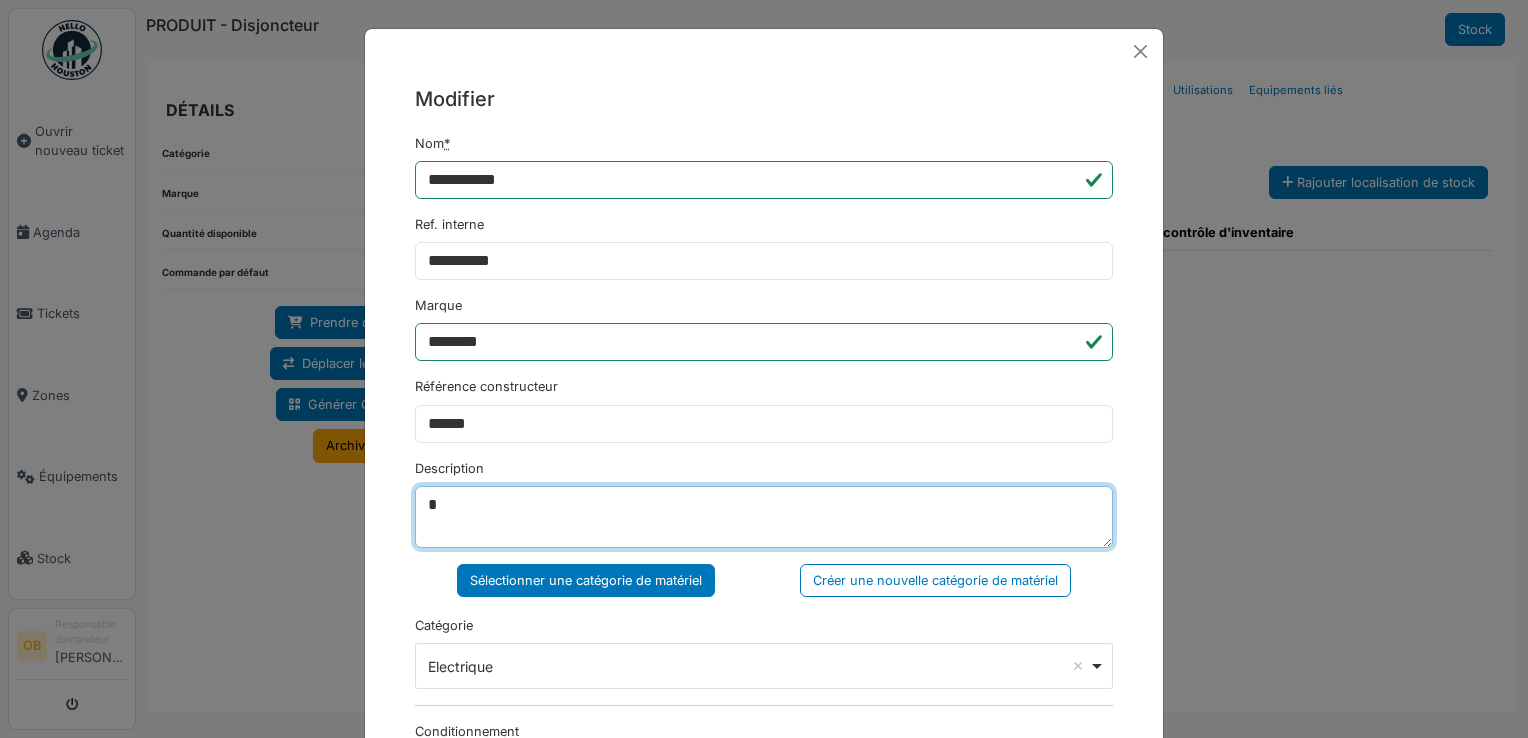 type on "*" 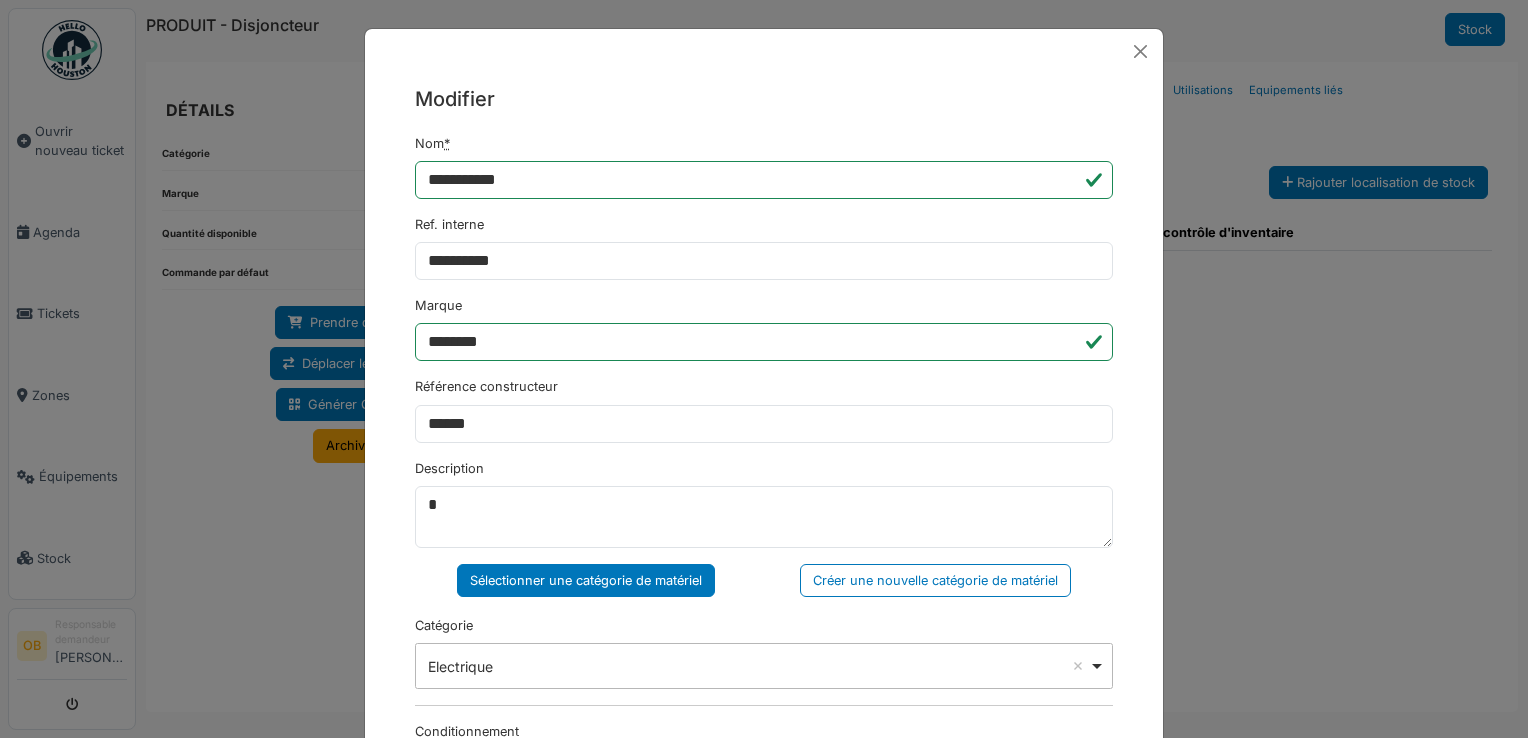 type on "*" 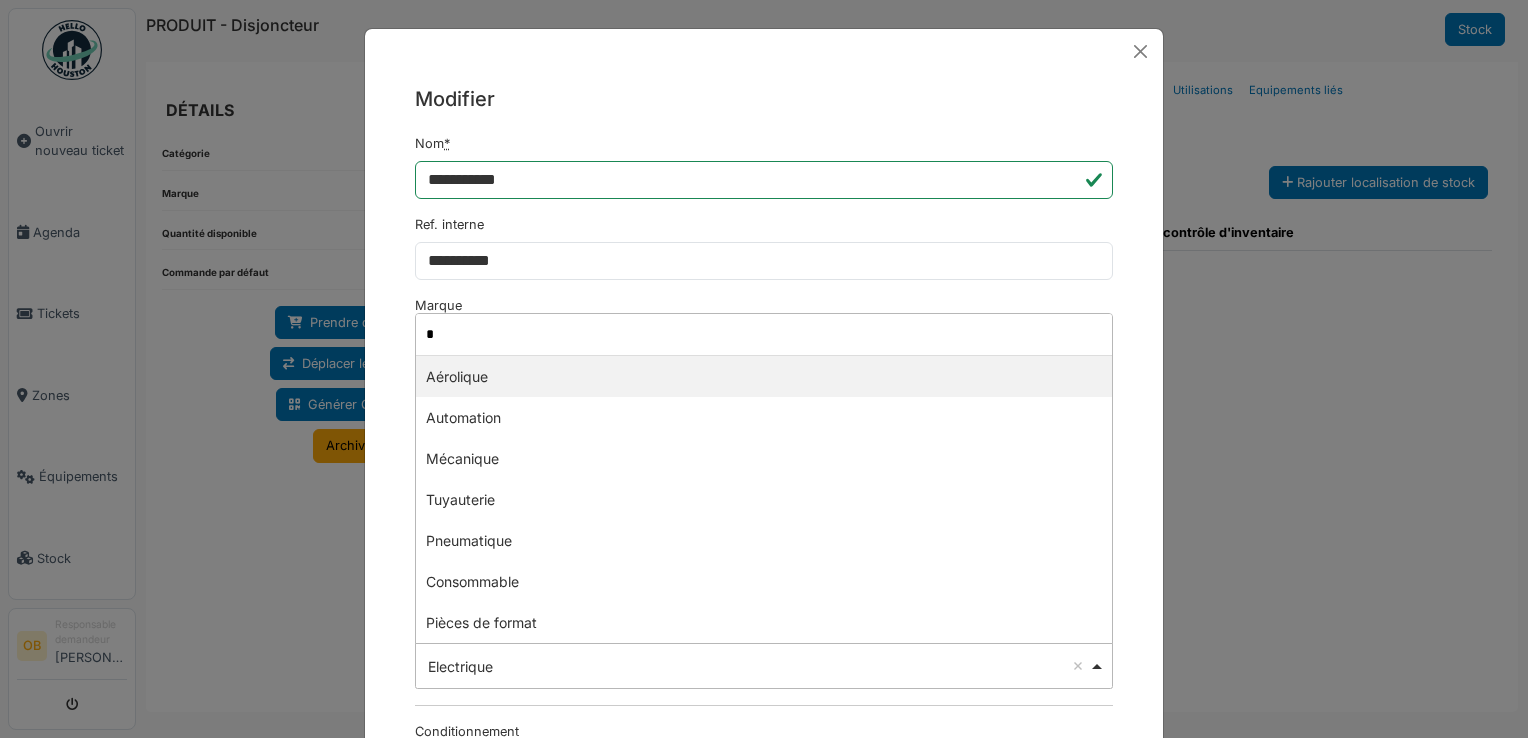 click on "**********" at bounding box center (764, 708) 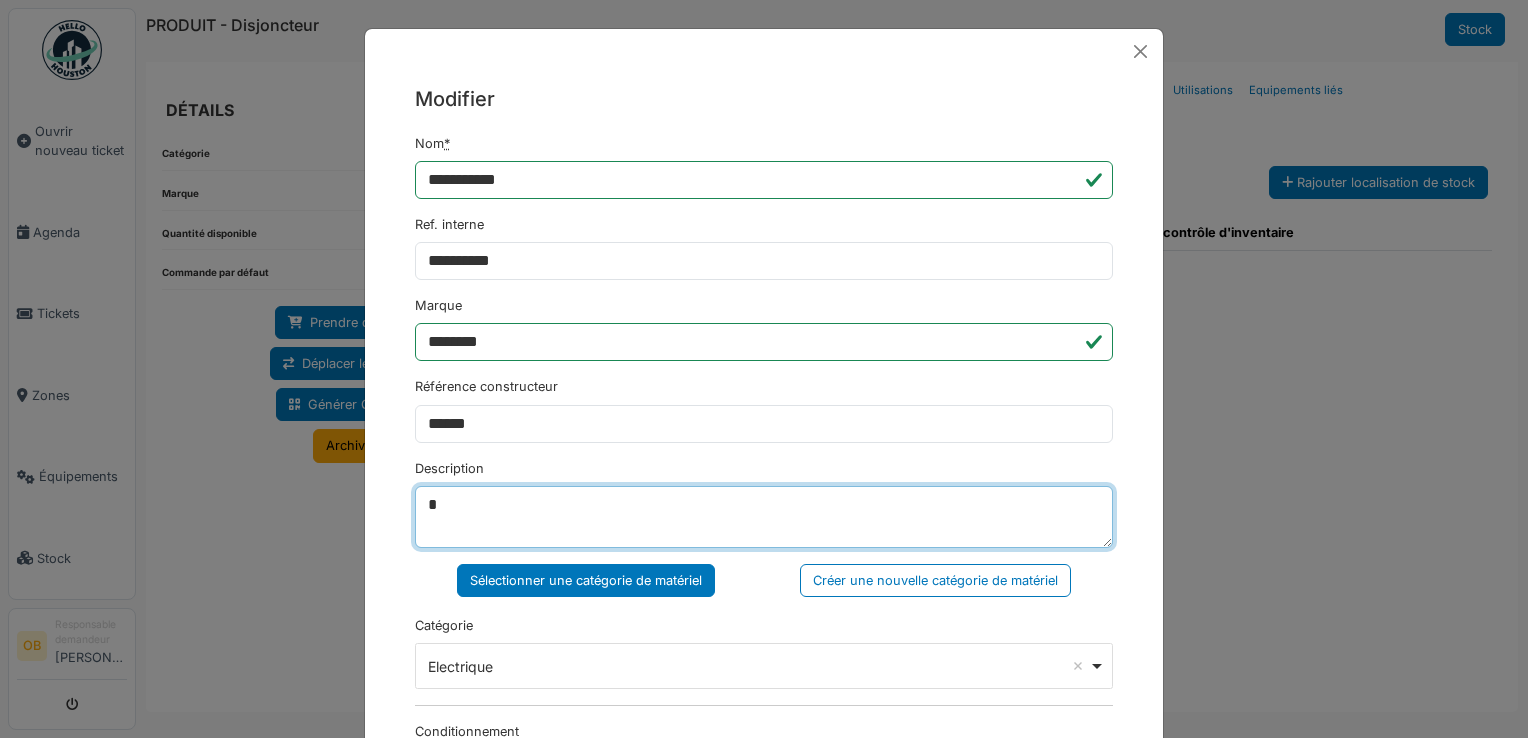 click on "*" at bounding box center (764, 517) 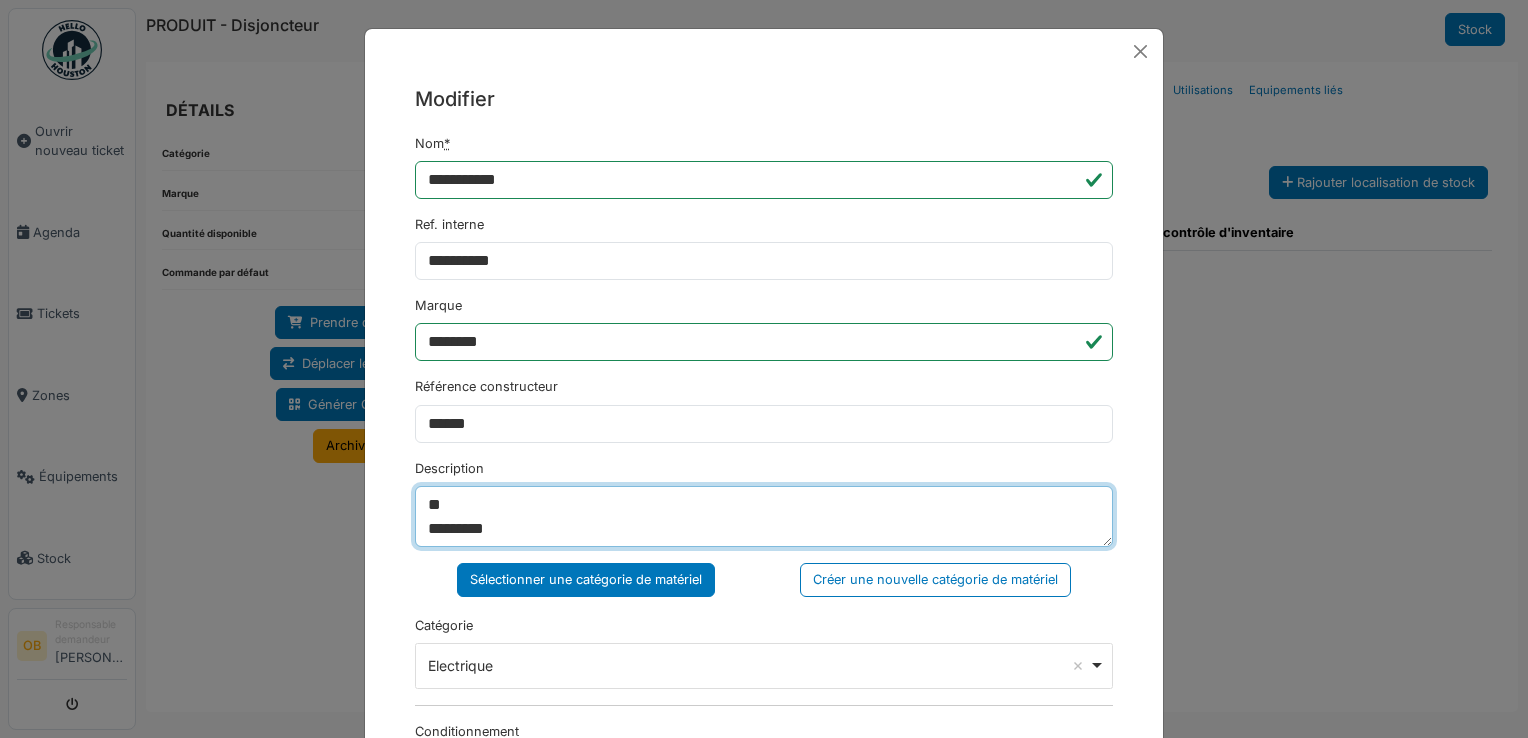 scroll, scrollTop: 24, scrollLeft: 0, axis: vertical 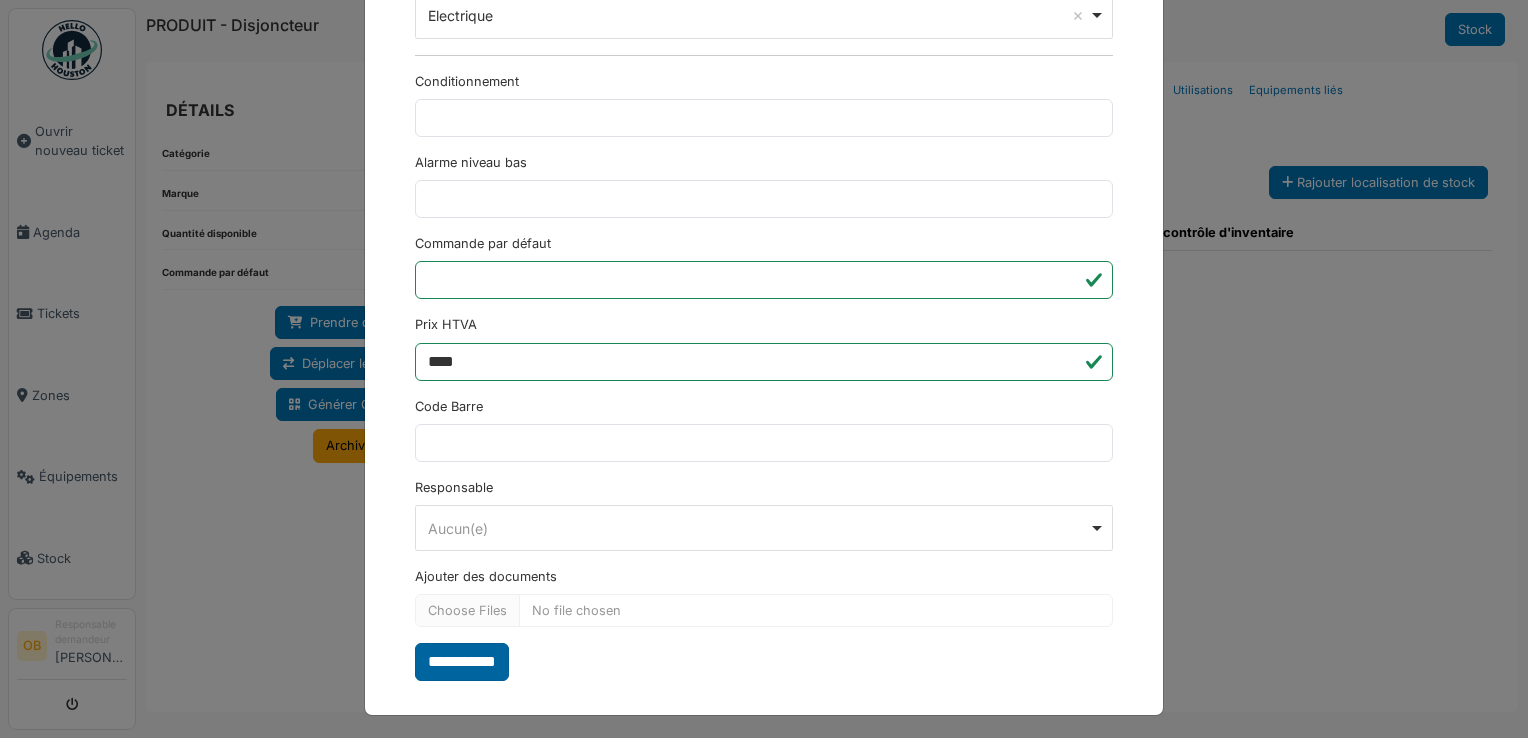 type on "**
********" 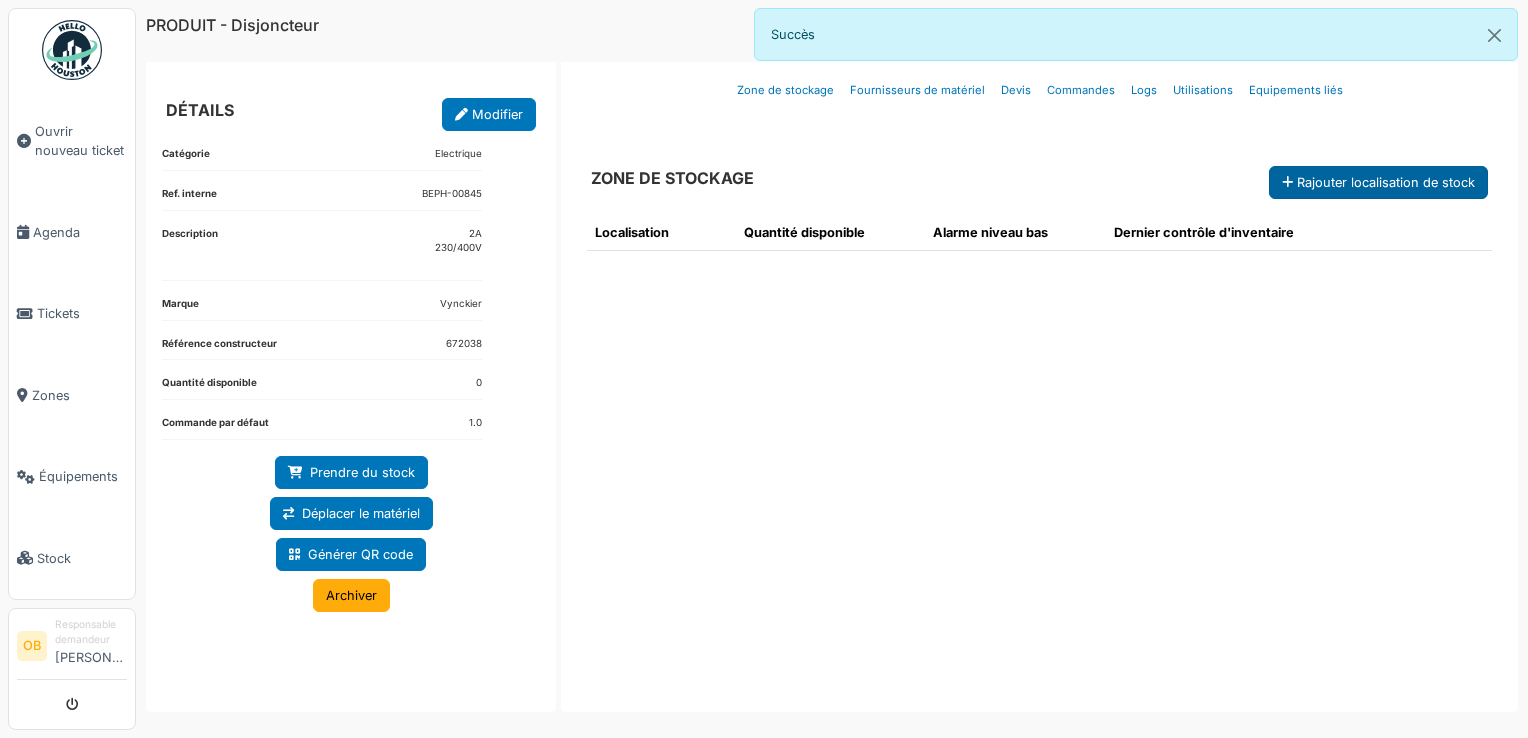 click on "Rajouter localisation de stock" at bounding box center (1378, 182) 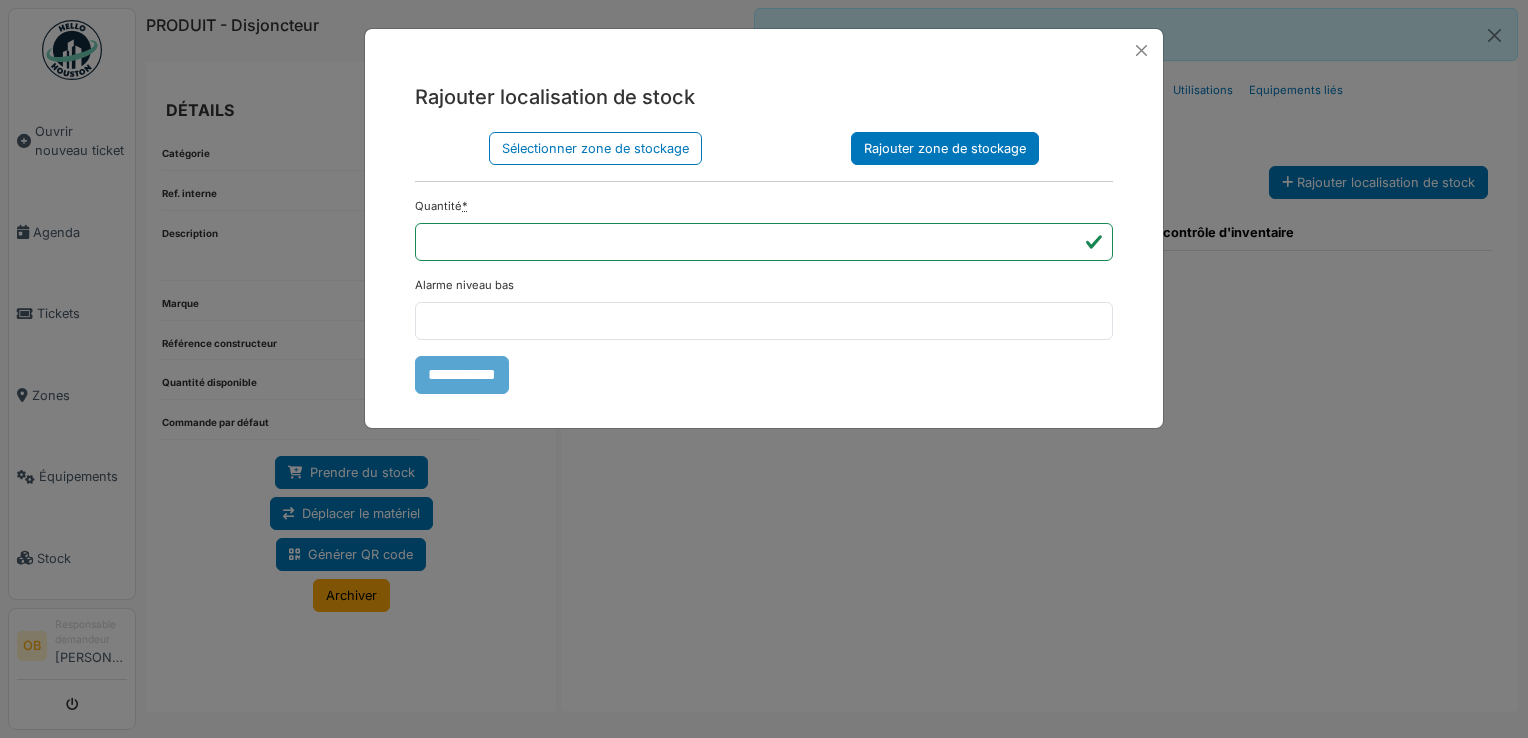 click on "Rajouter zone de stockage" at bounding box center [945, 148] 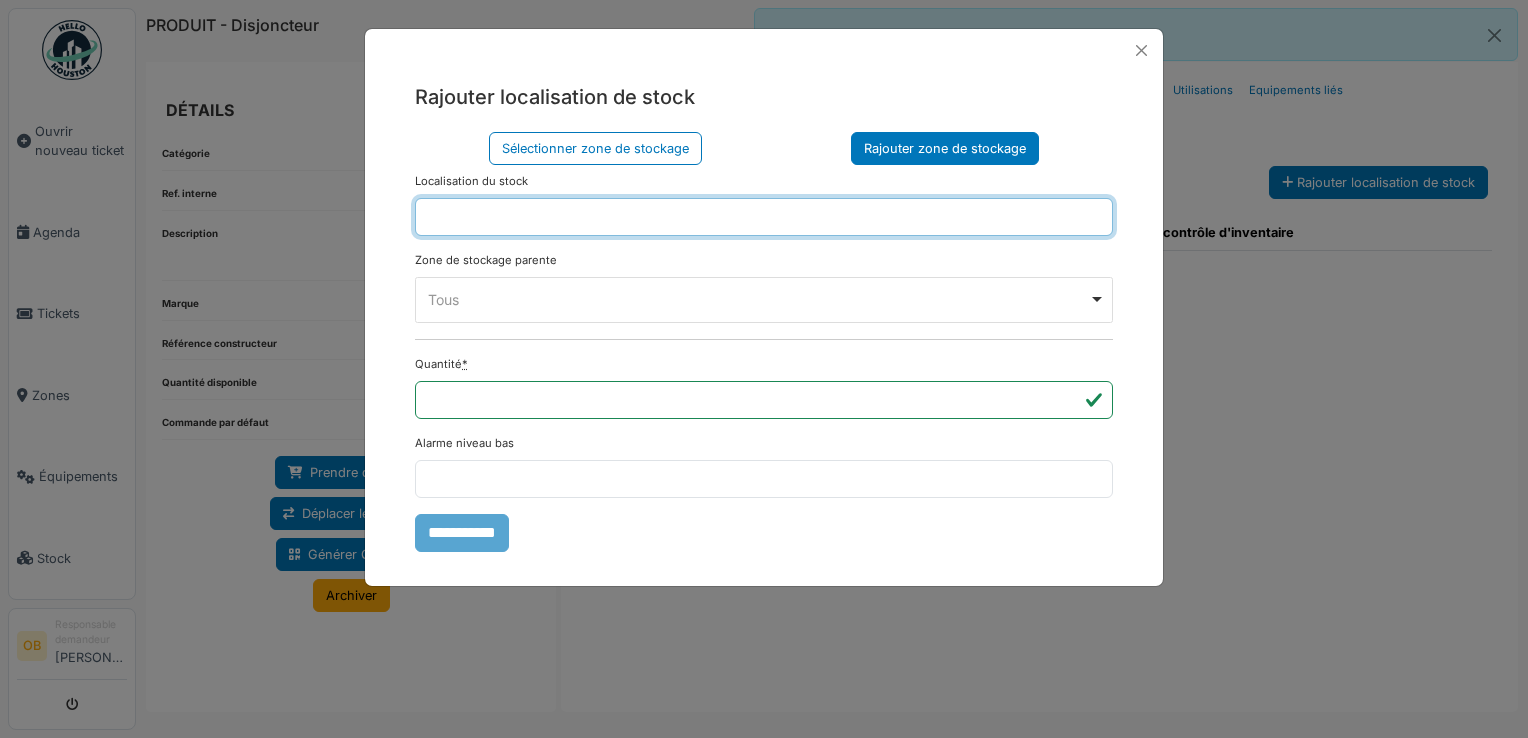 click at bounding box center (764, 217) 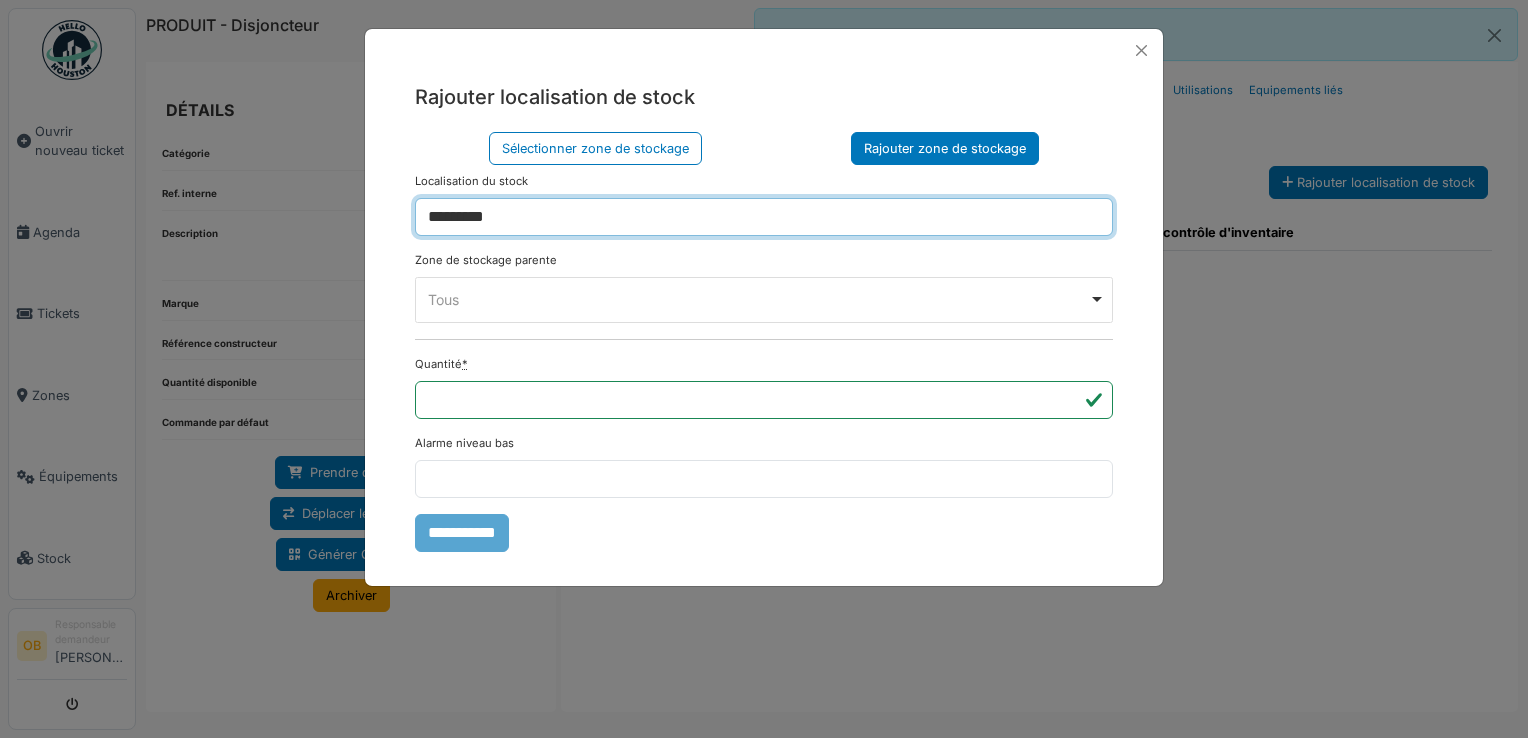 click on "Tous Remove item" at bounding box center [758, 299] 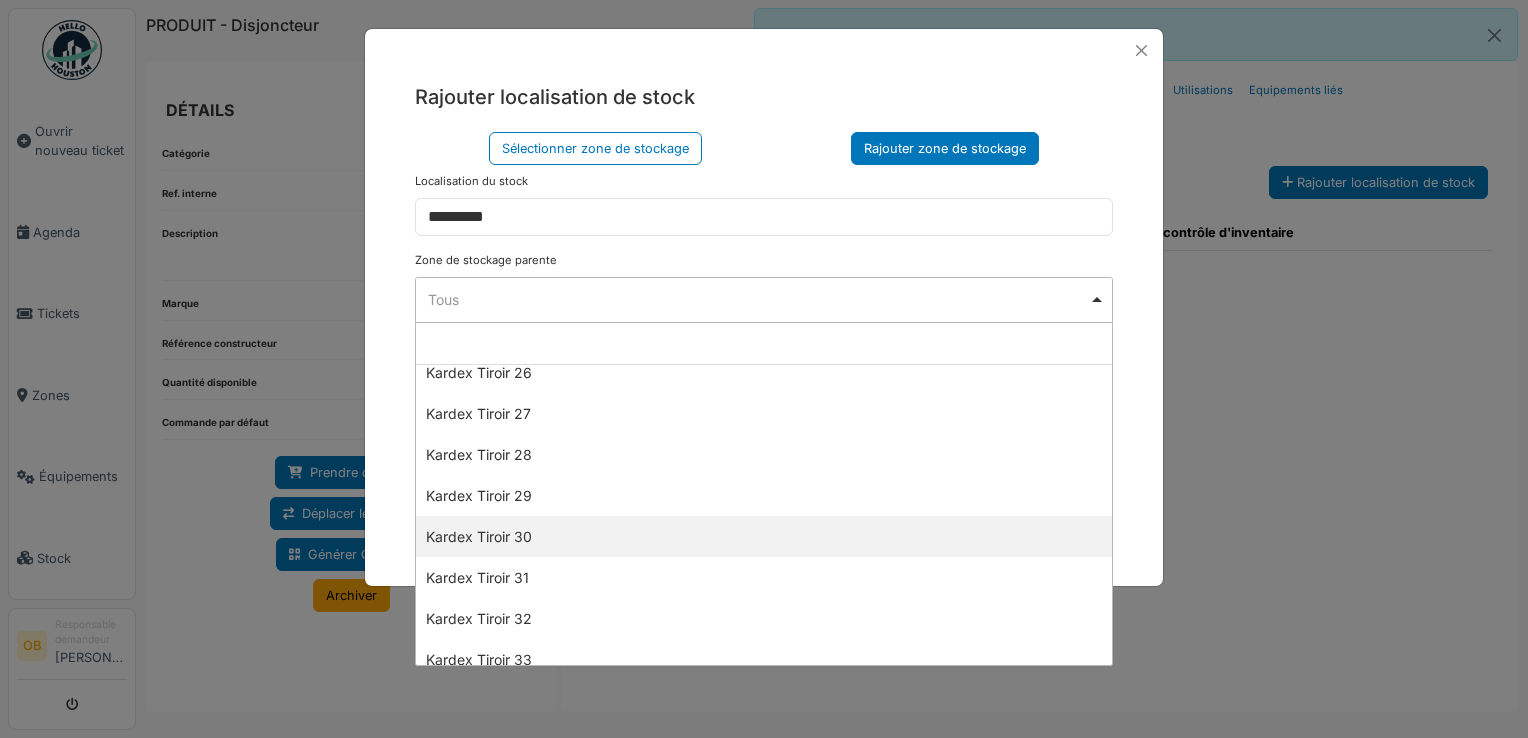 scroll, scrollTop: 1200, scrollLeft: 0, axis: vertical 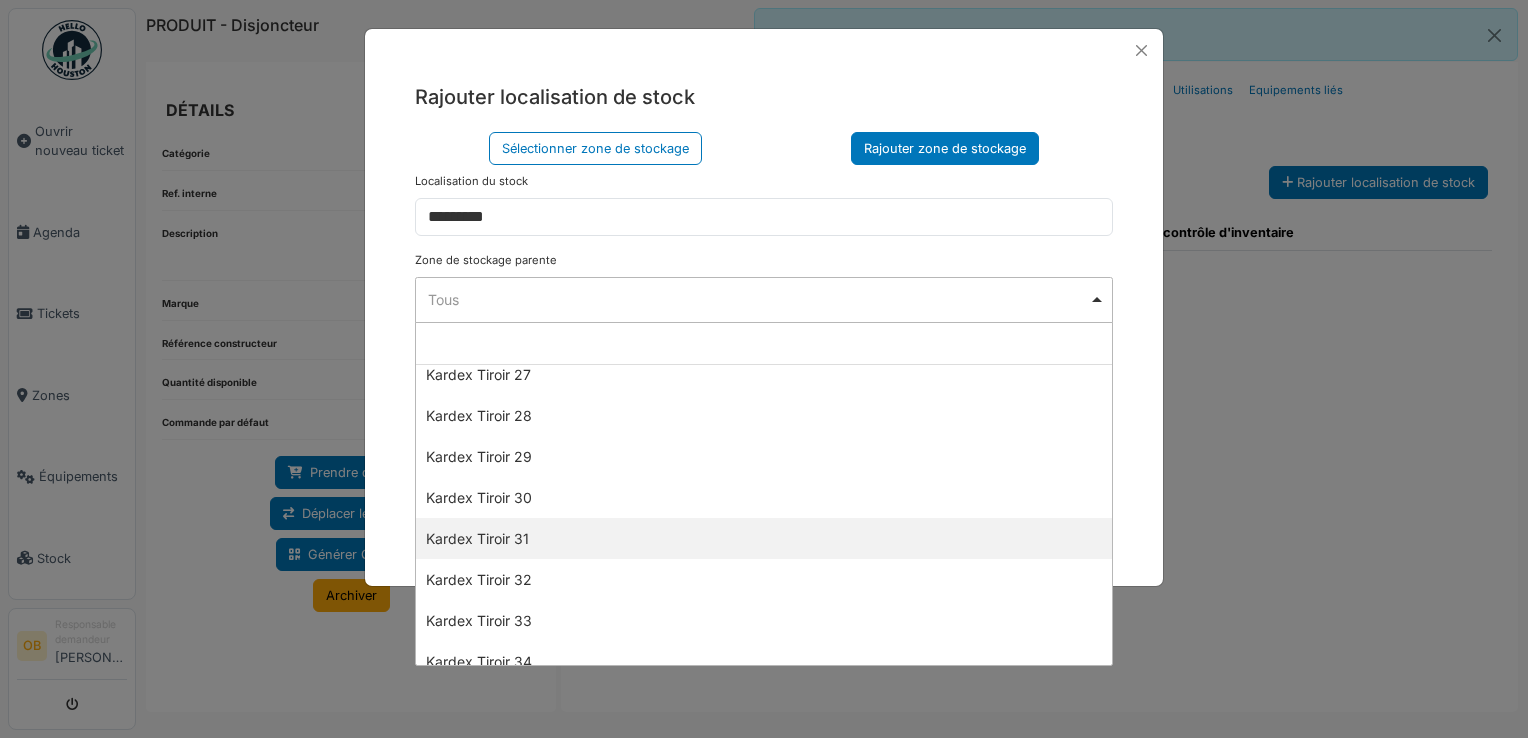 select on "****" 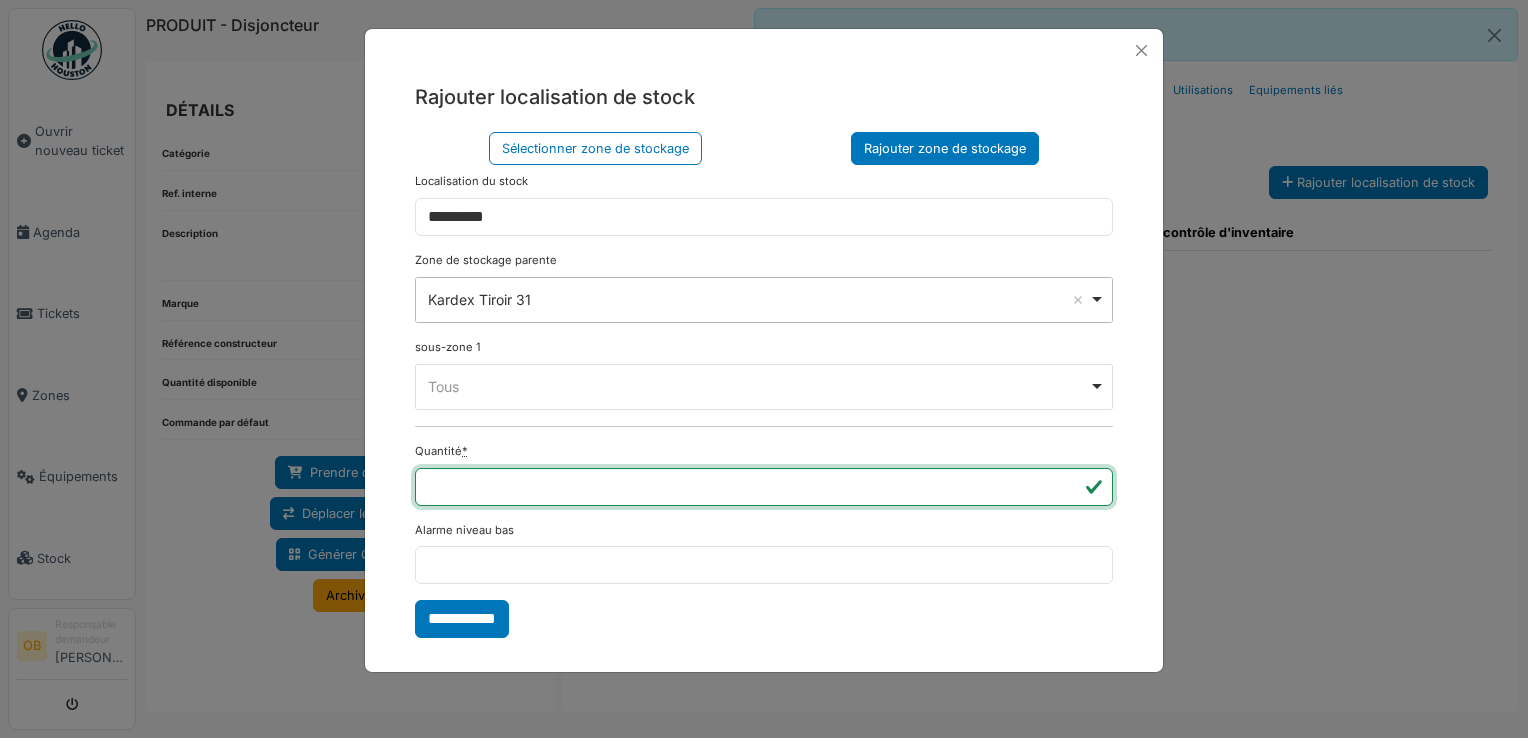 click on "*" at bounding box center (764, 487) 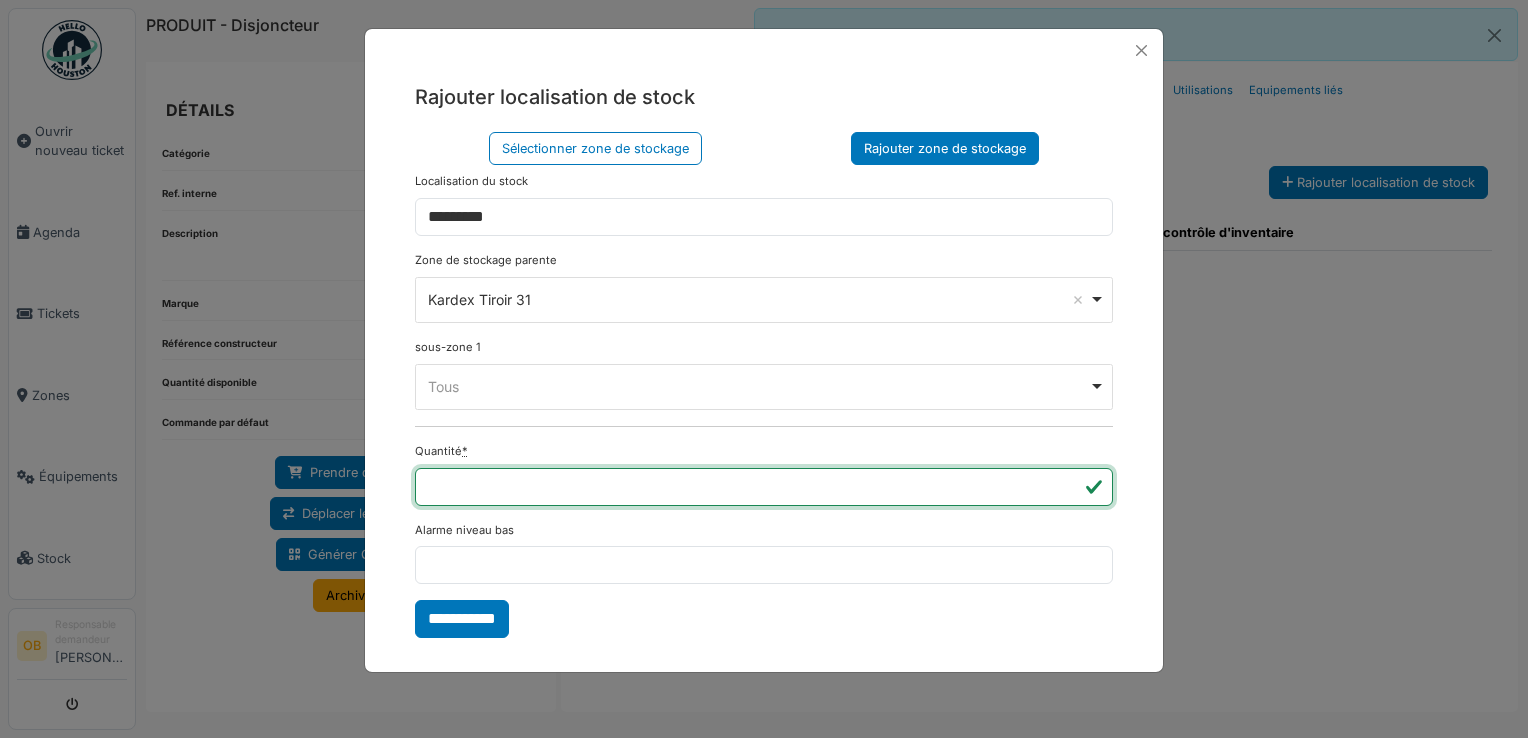 type on "*" 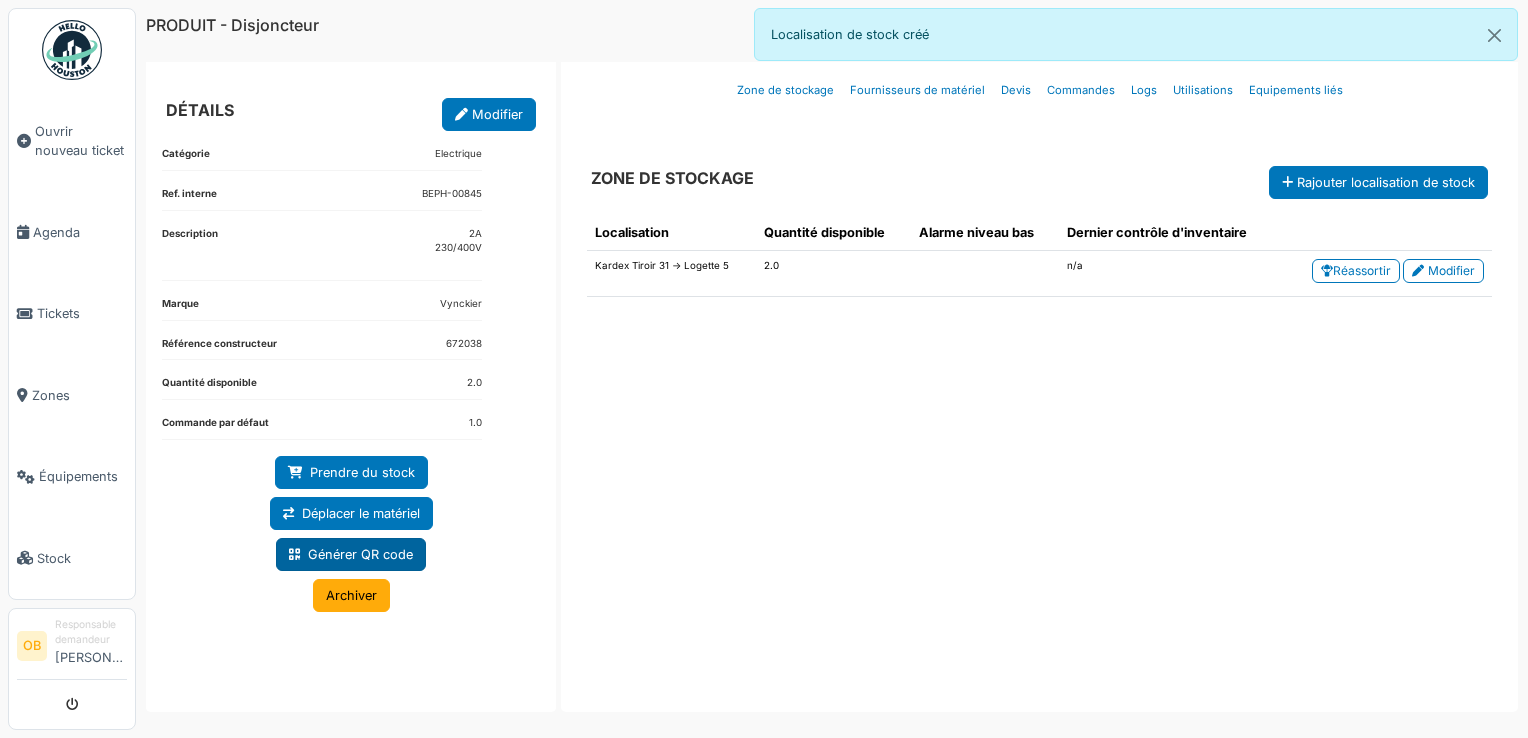 click on "Générer QR code" at bounding box center [351, 554] 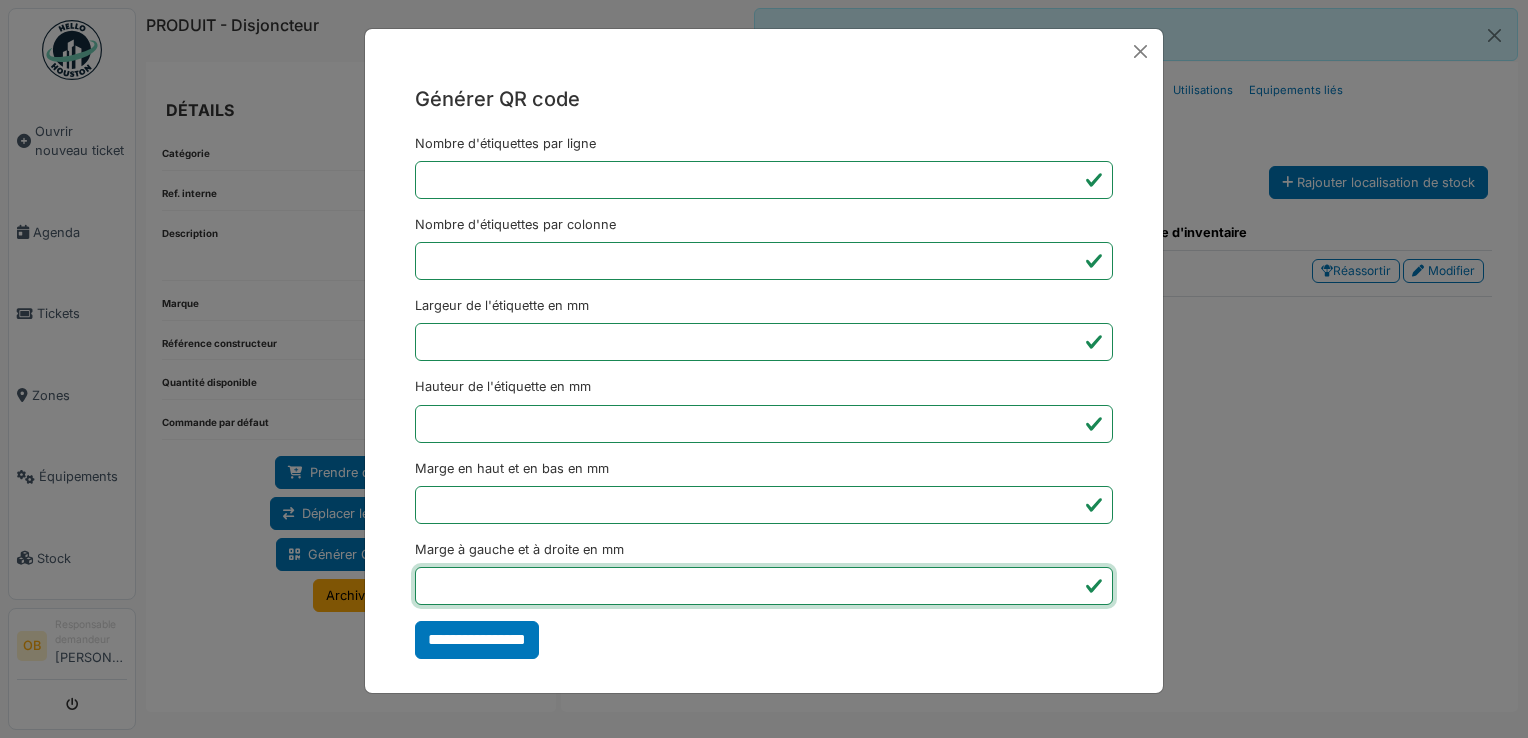 click on "*" at bounding box center (764, 586) 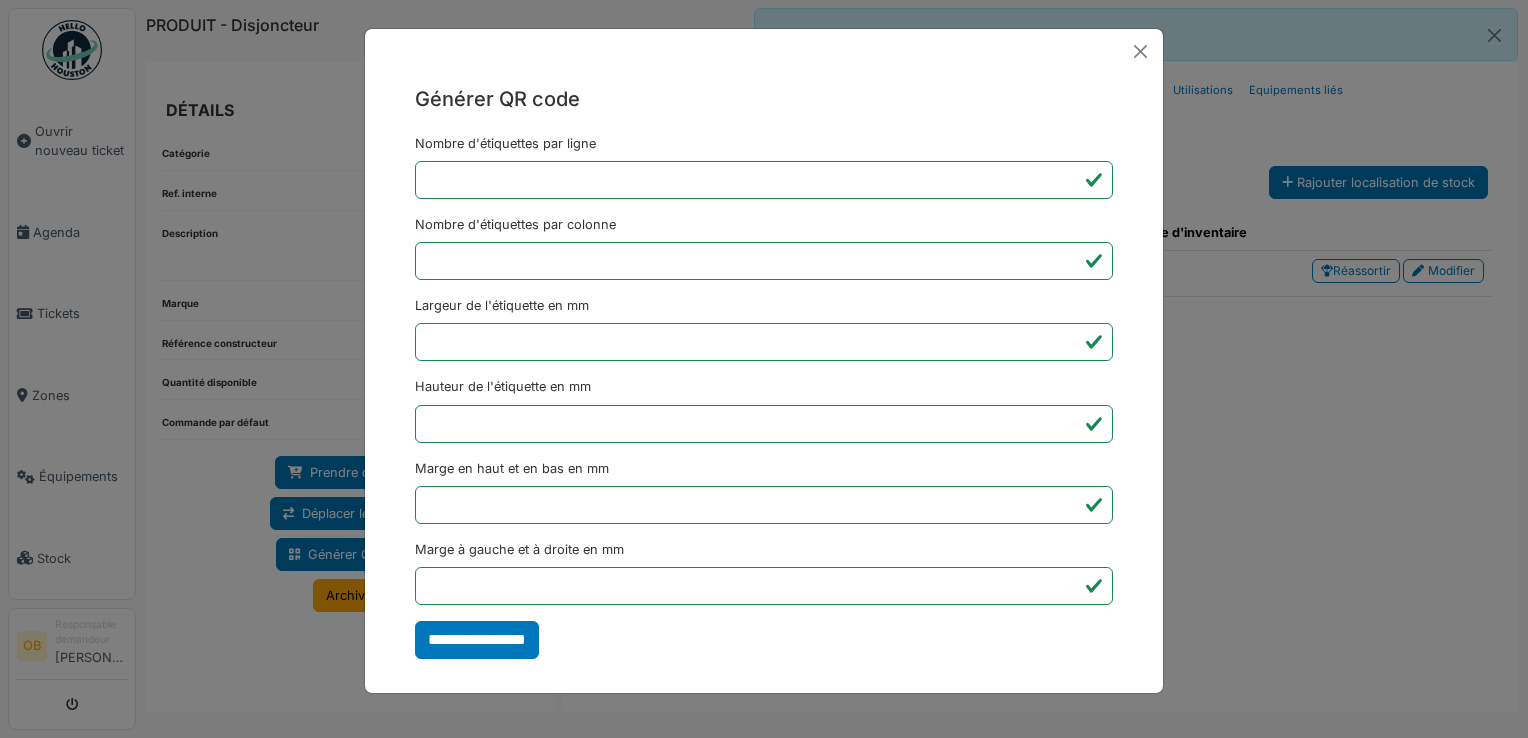 type on "*******" 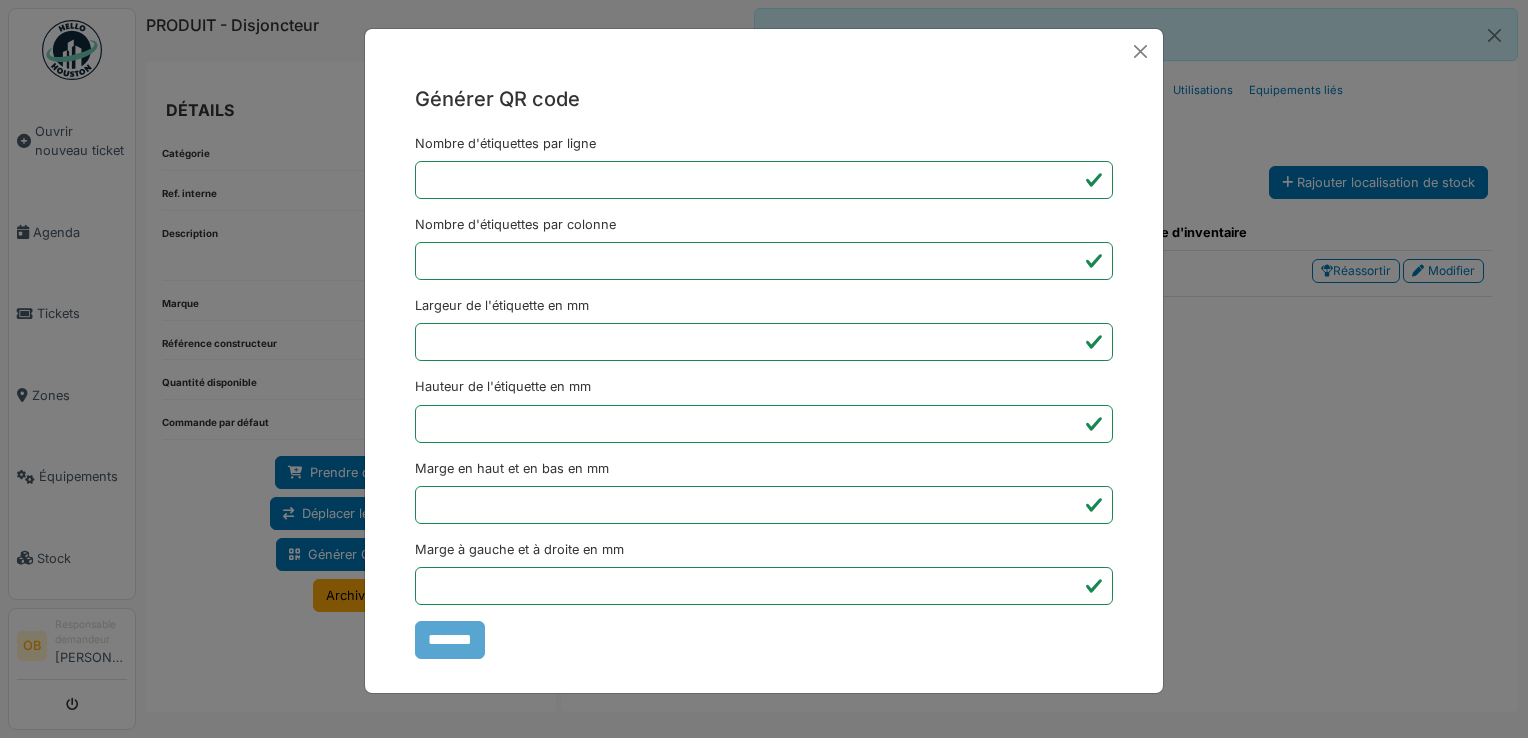 click on "Générer QR code
Nombre d'étiquettes par ligne
*
Nombre d'étiquettes par colonne
*
Largeur de l'étiquette en mm
**
Hauteur de l'étiquette en mm
**
Marge en haut et en bas en mm
*
Marge à gauche et à droite en mm
***
*******" at bounding box center (764, 369) 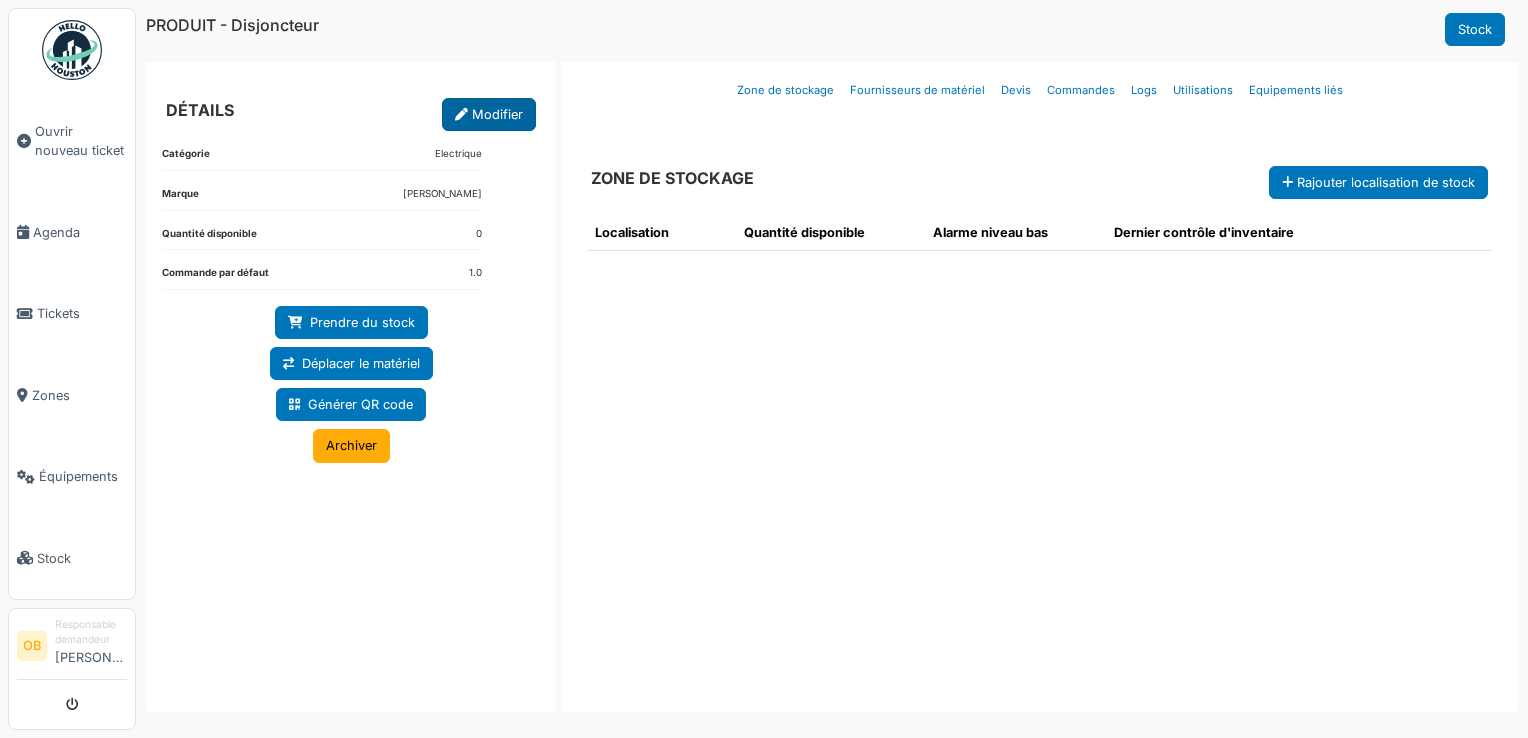 scroll, scrollTop: 0, scrollLeft: 0, axis: both 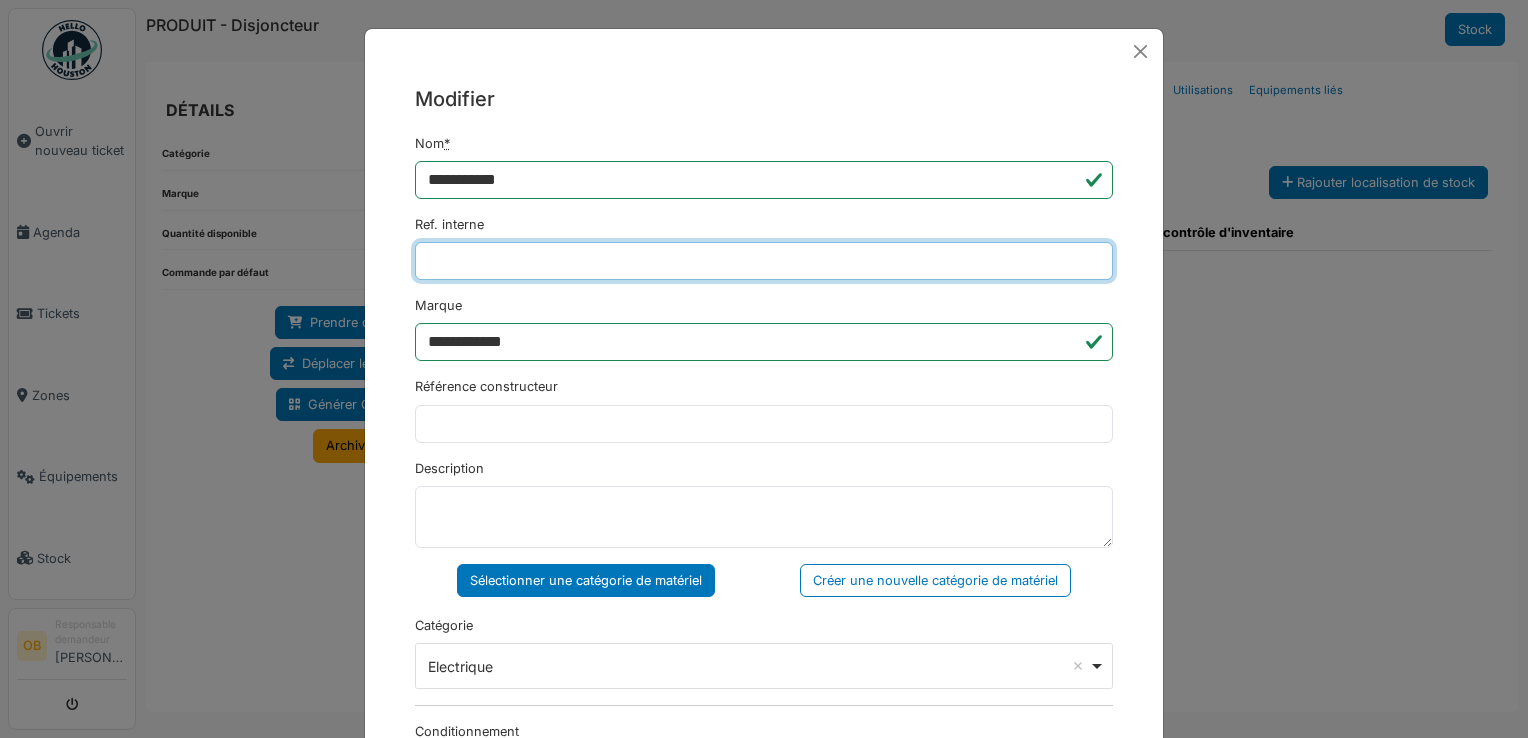 click on "Ref. interne" at bounding box center (764, 261) 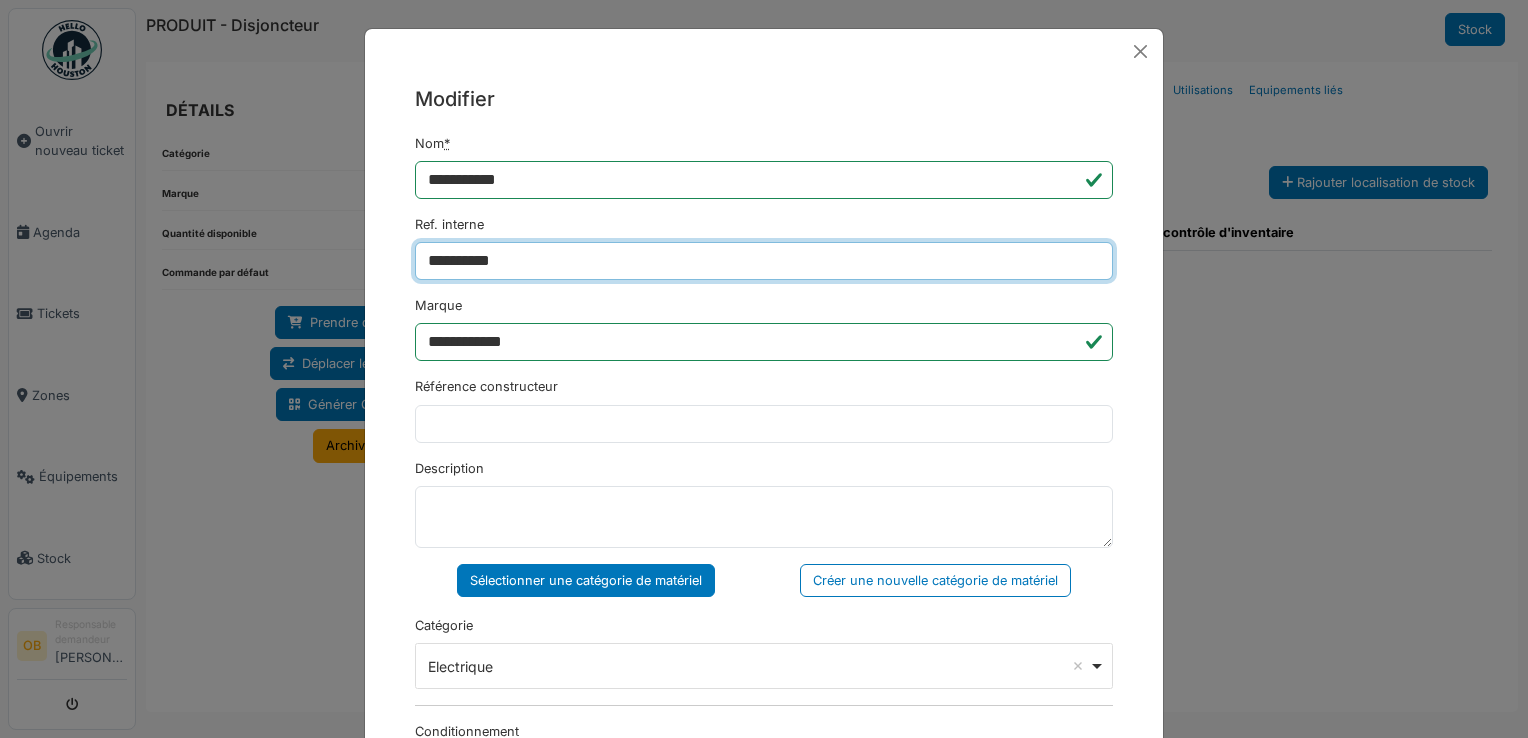 type on "******" 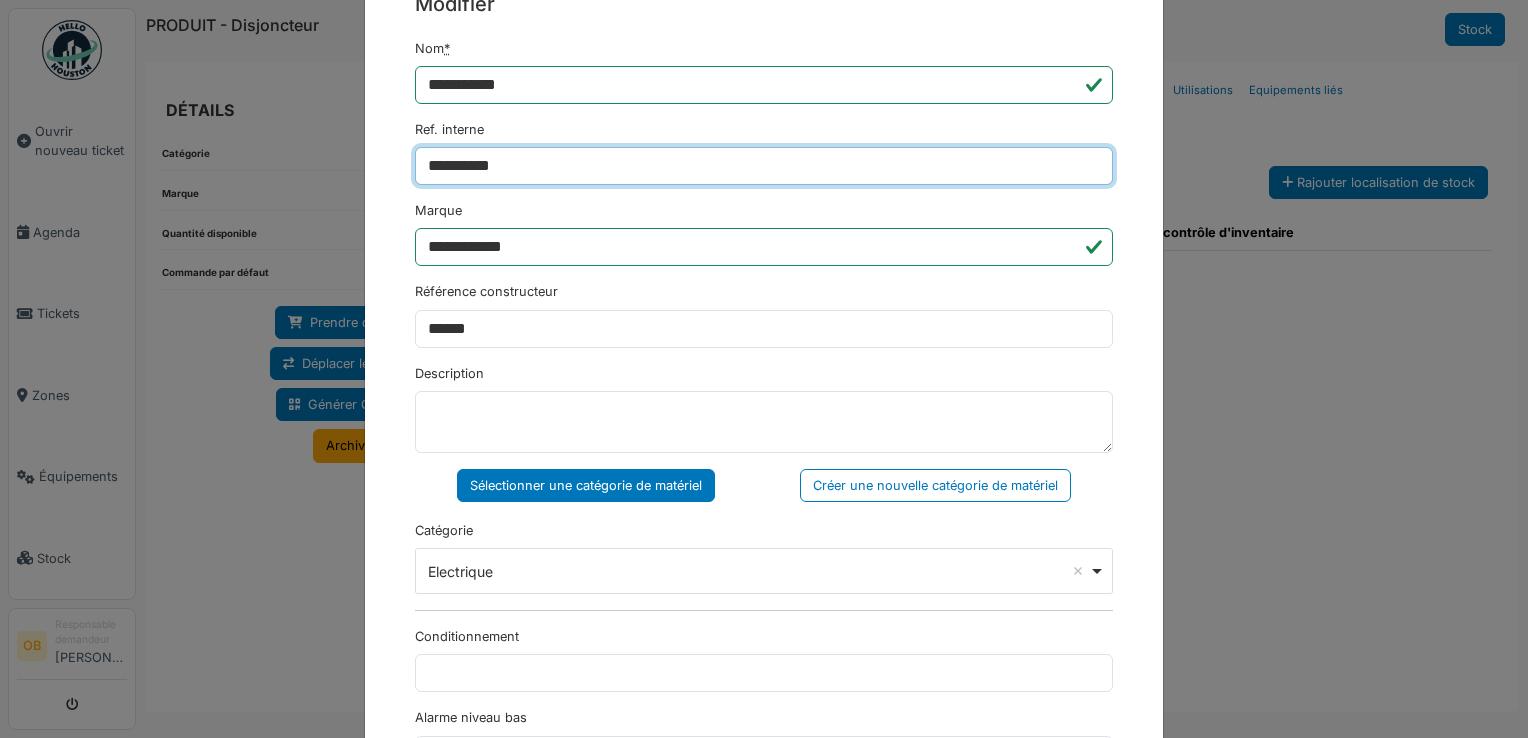 scroll, scrollTop: 133, scrollLeft: 0, axis: vertical 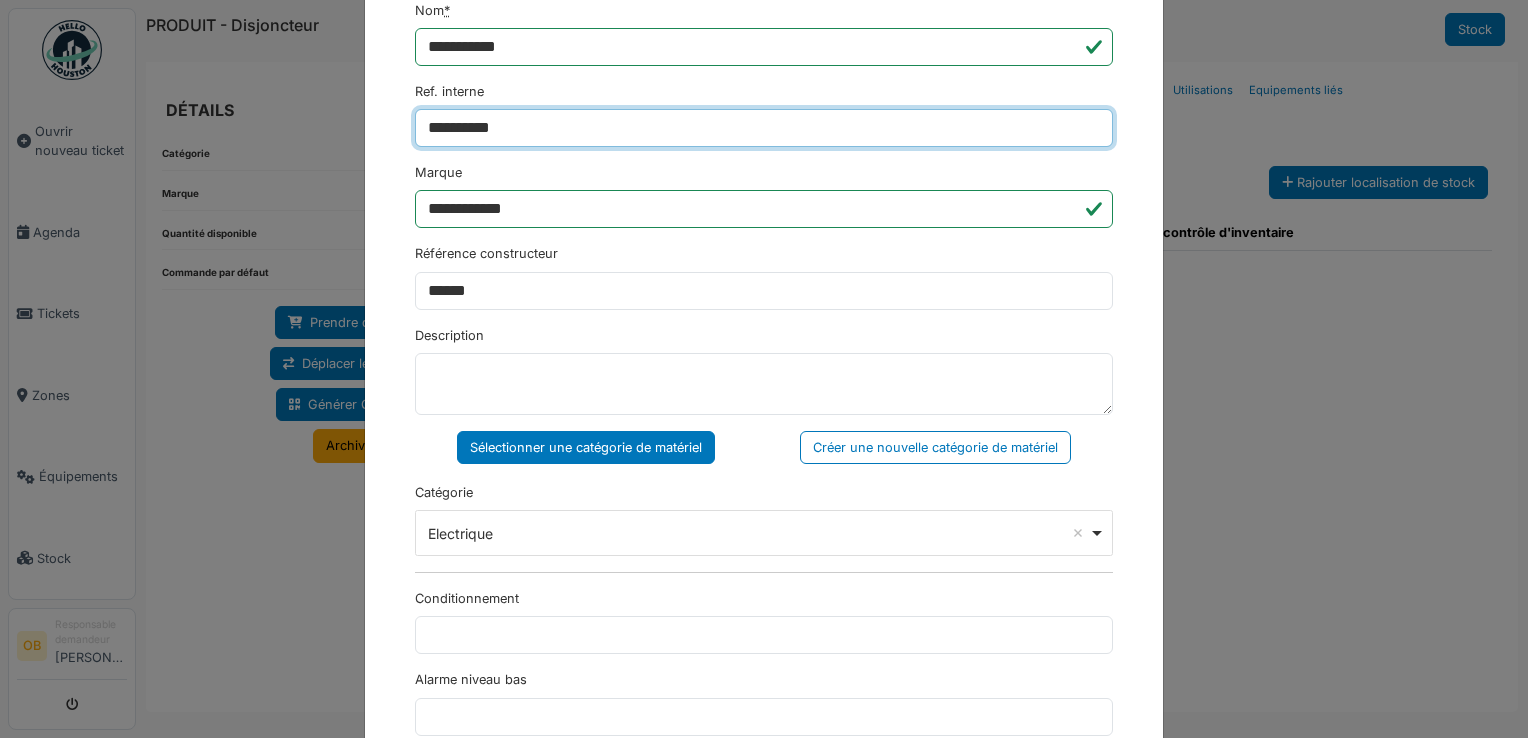 type on "**********" 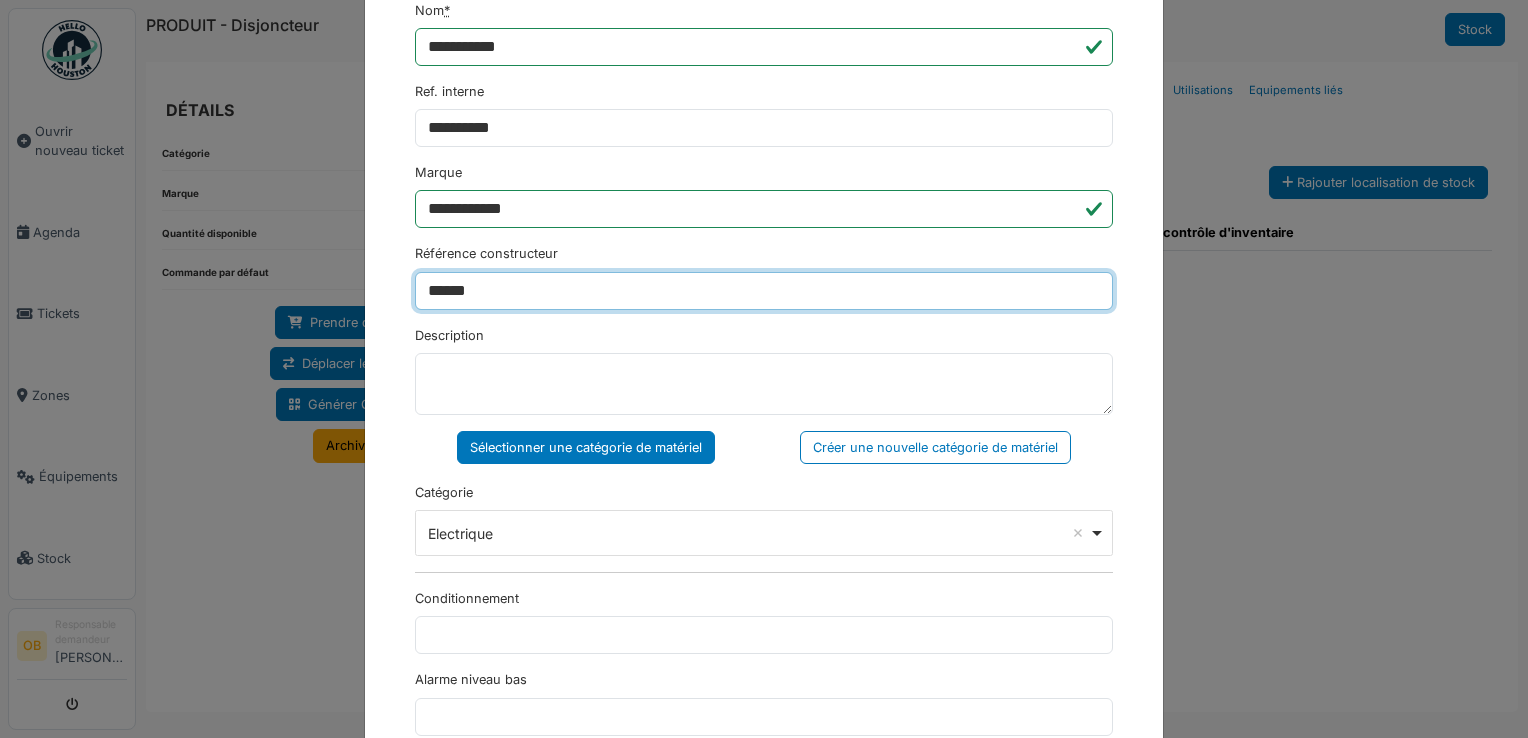 drag, startPoint x: 518, startPoint y: 291, endPoint x: 140, endPoint y: 321, distance: 379.1886 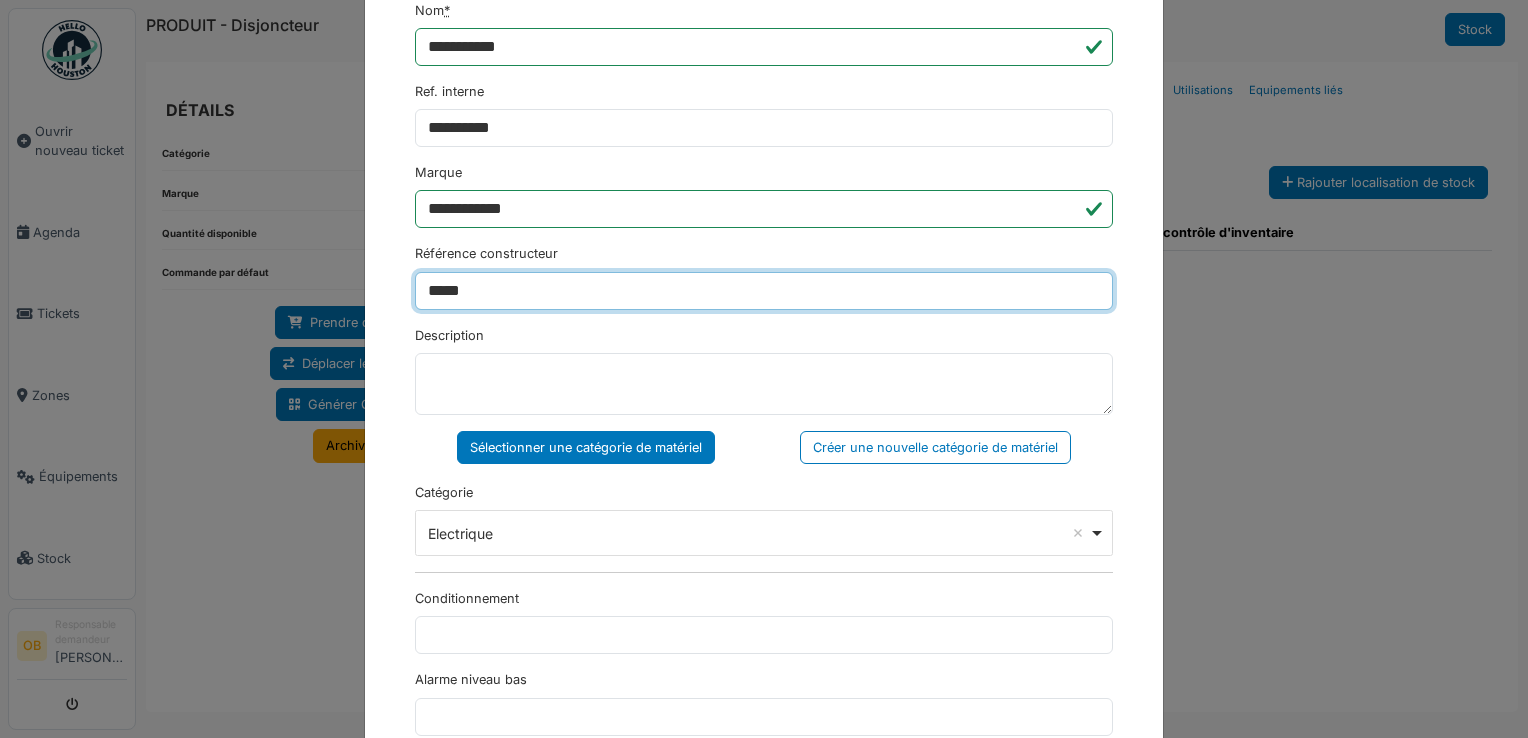 type on "*****" 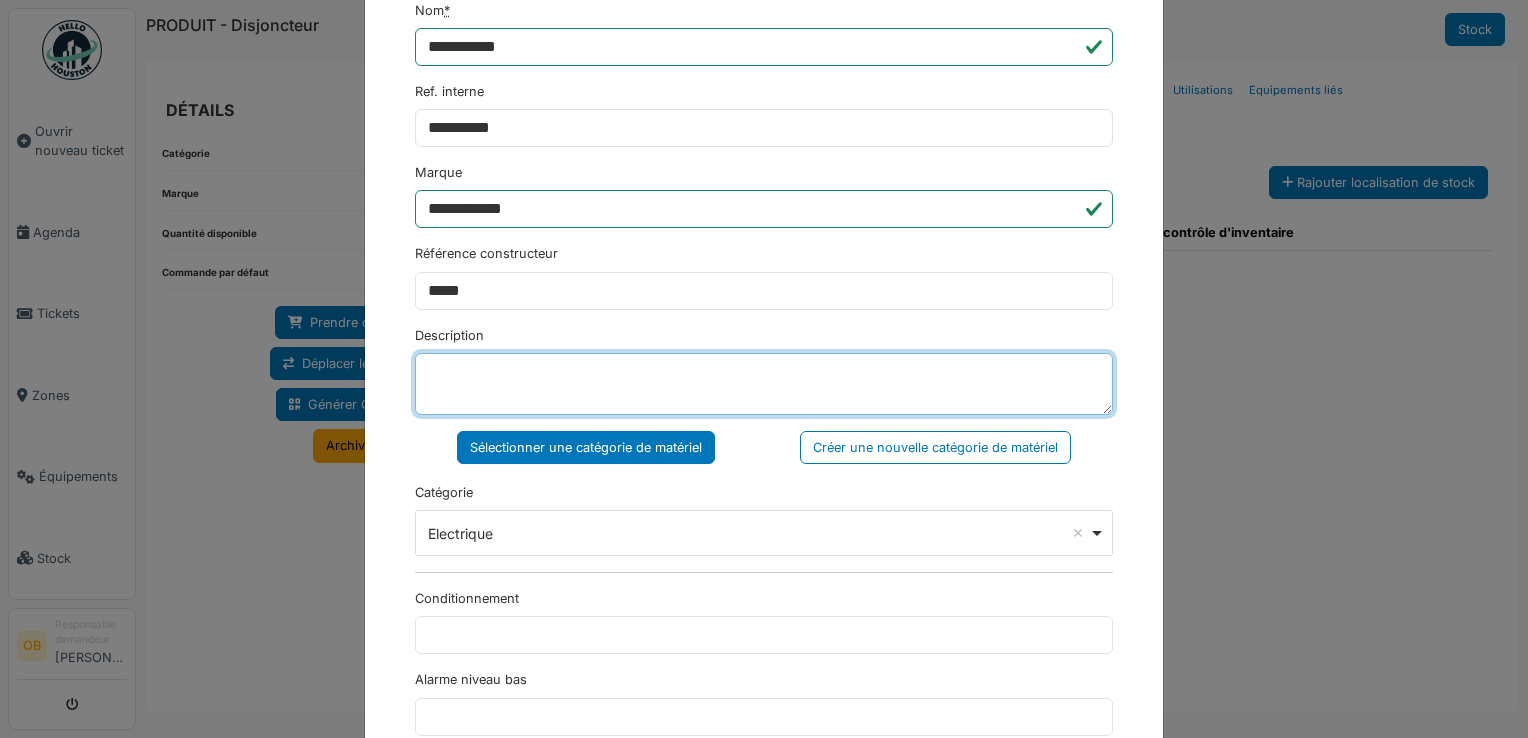 click on "Description" at bounding box center [764, 384] 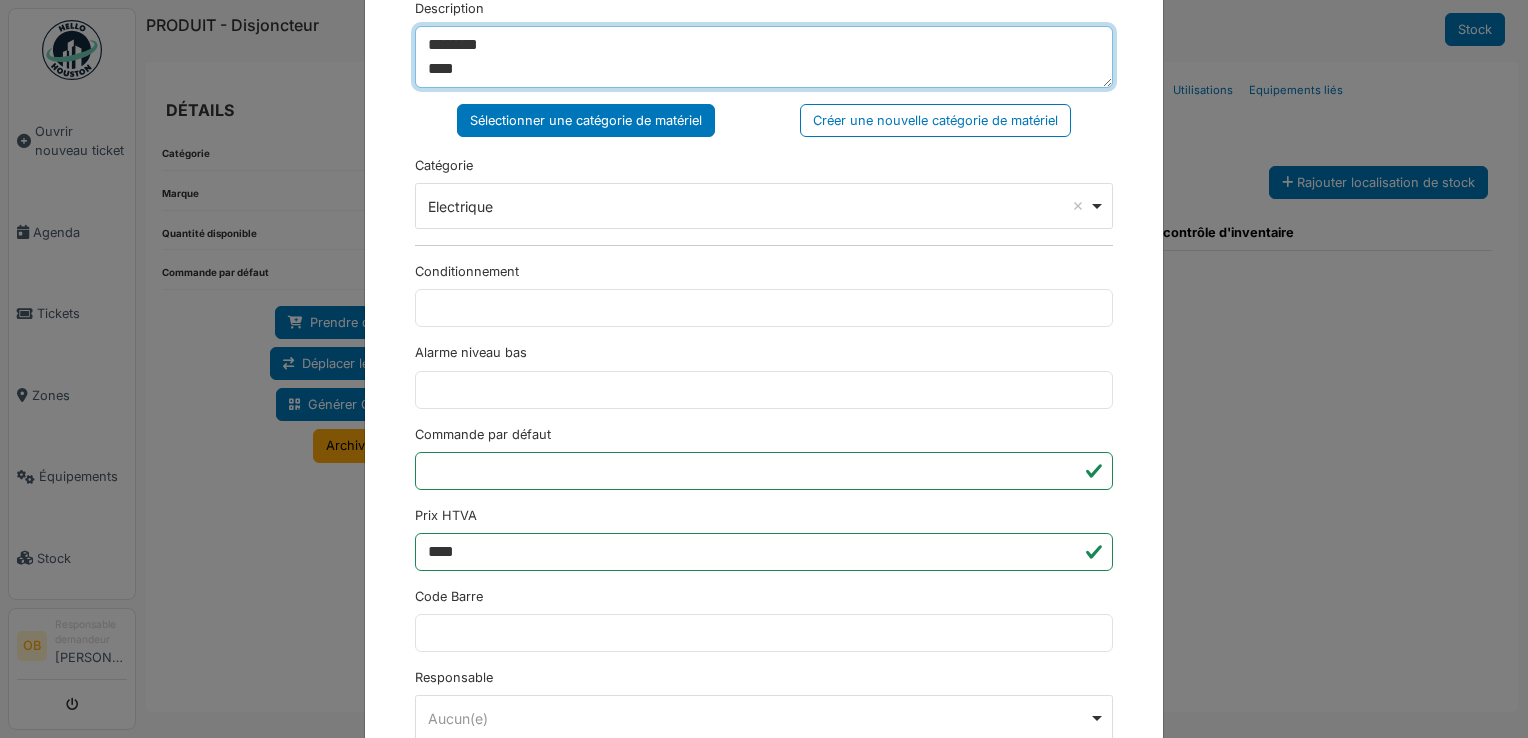 scroll, scrollTop: 650, scrollLeft: 0, axis: vertical 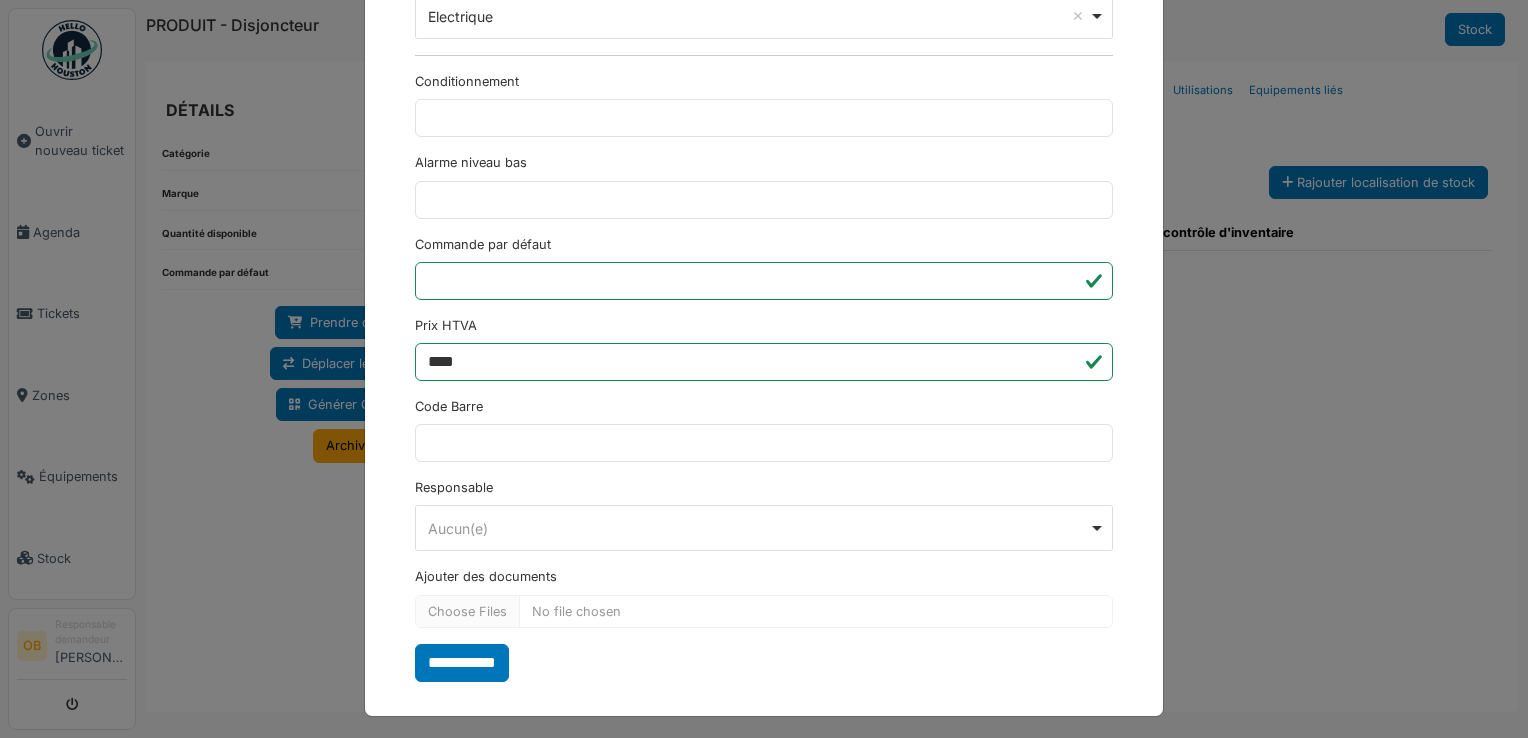 type on "********
****" 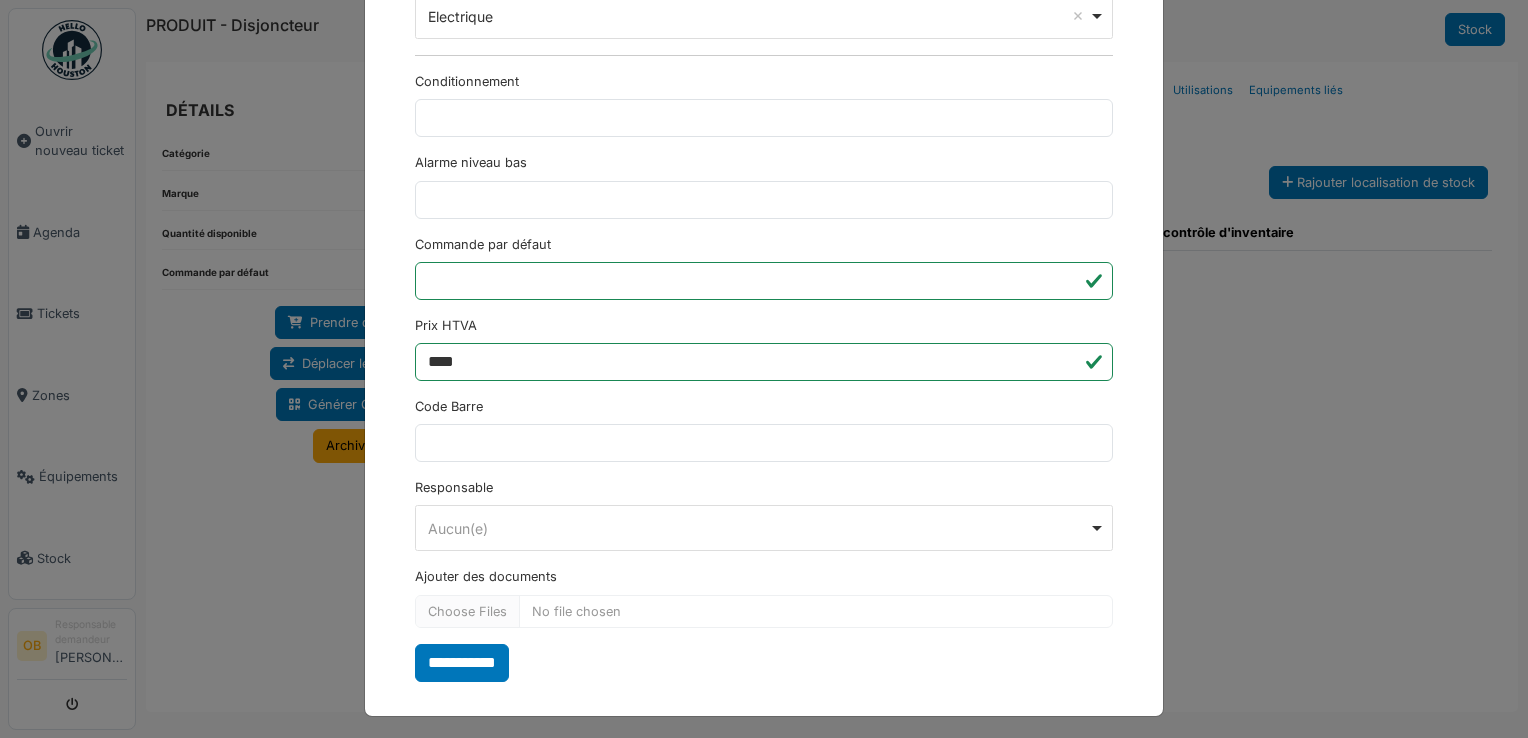 click on "**********" at bounding box center [462, 663] 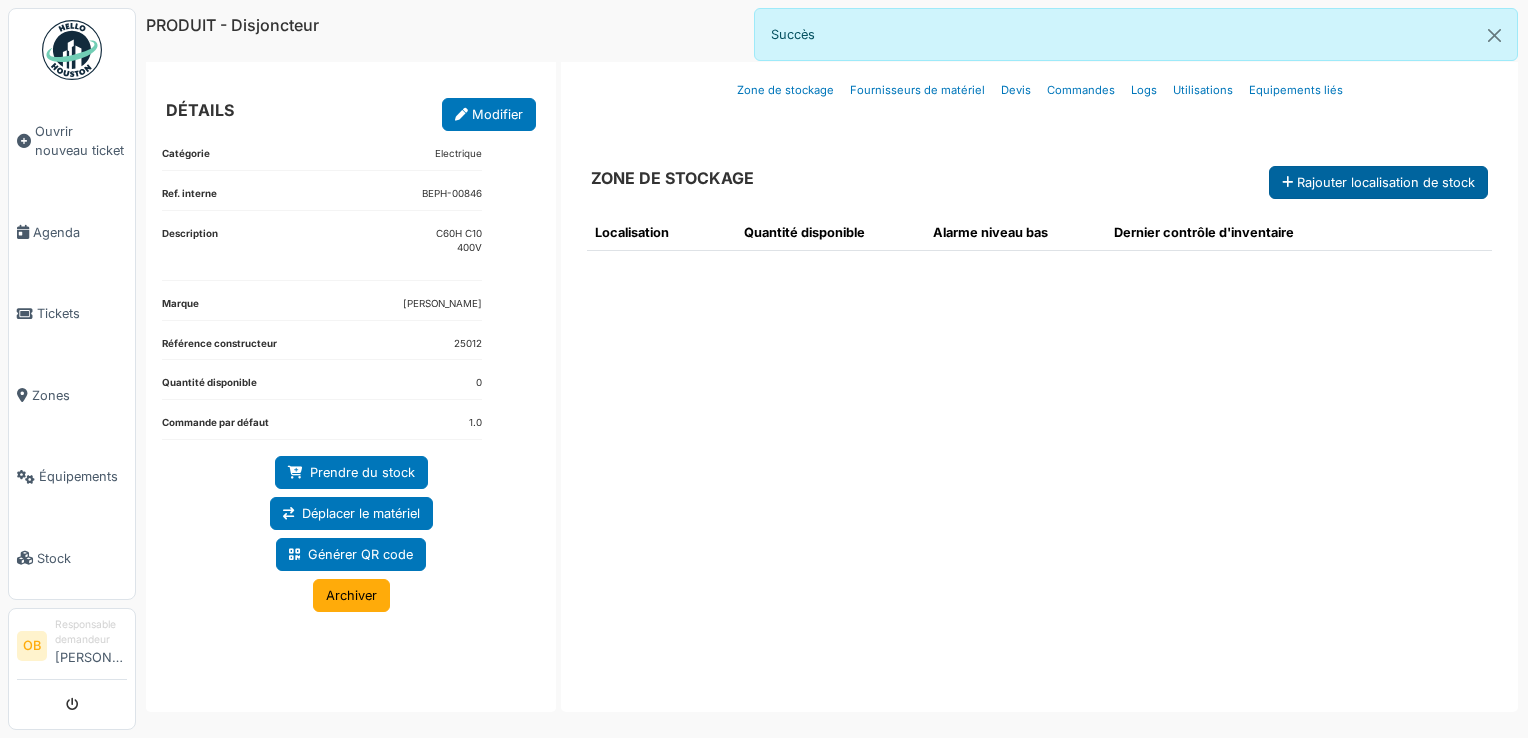 click on "Rajouter localisation de stock" at bounding box center [1378, 182] 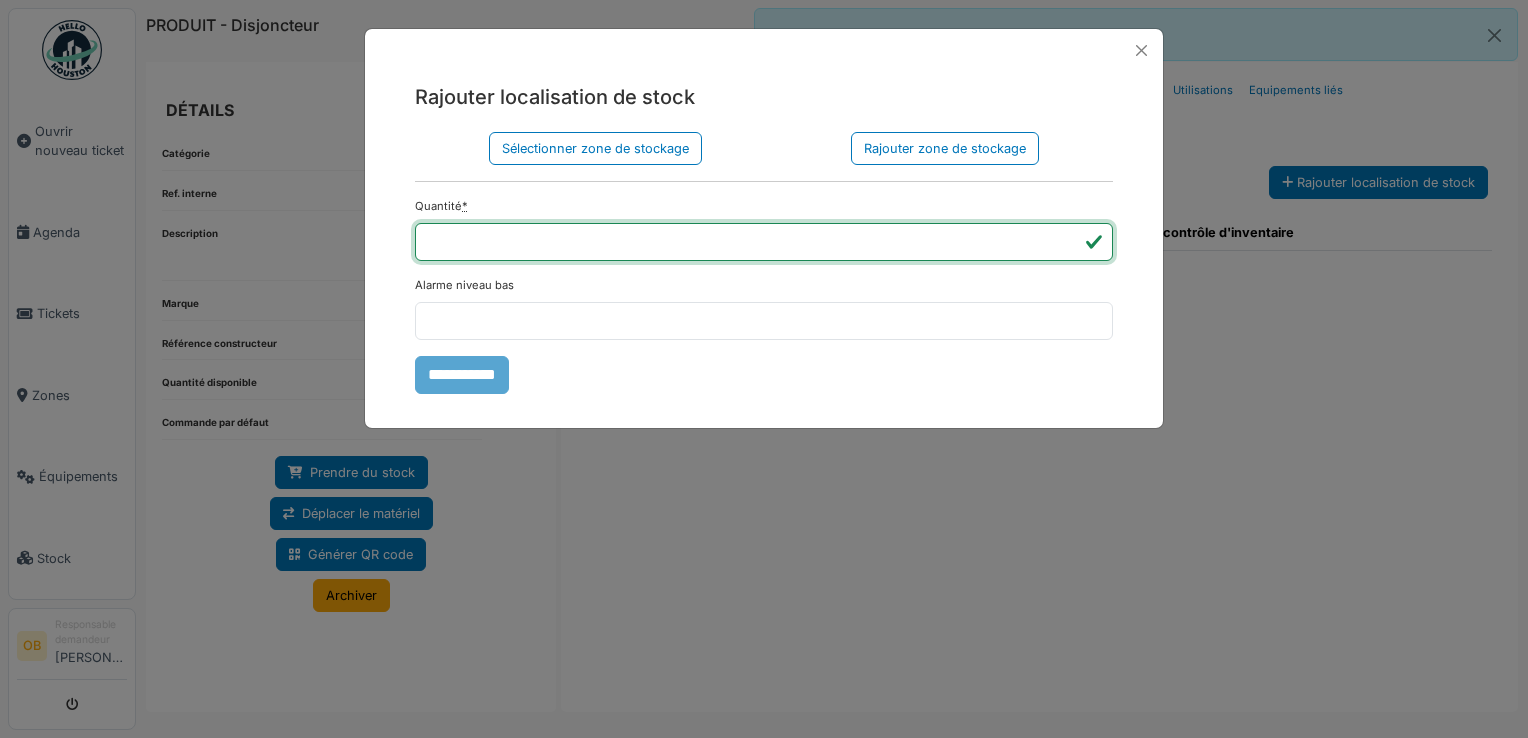click on "*" at bounding box center (764, 242) 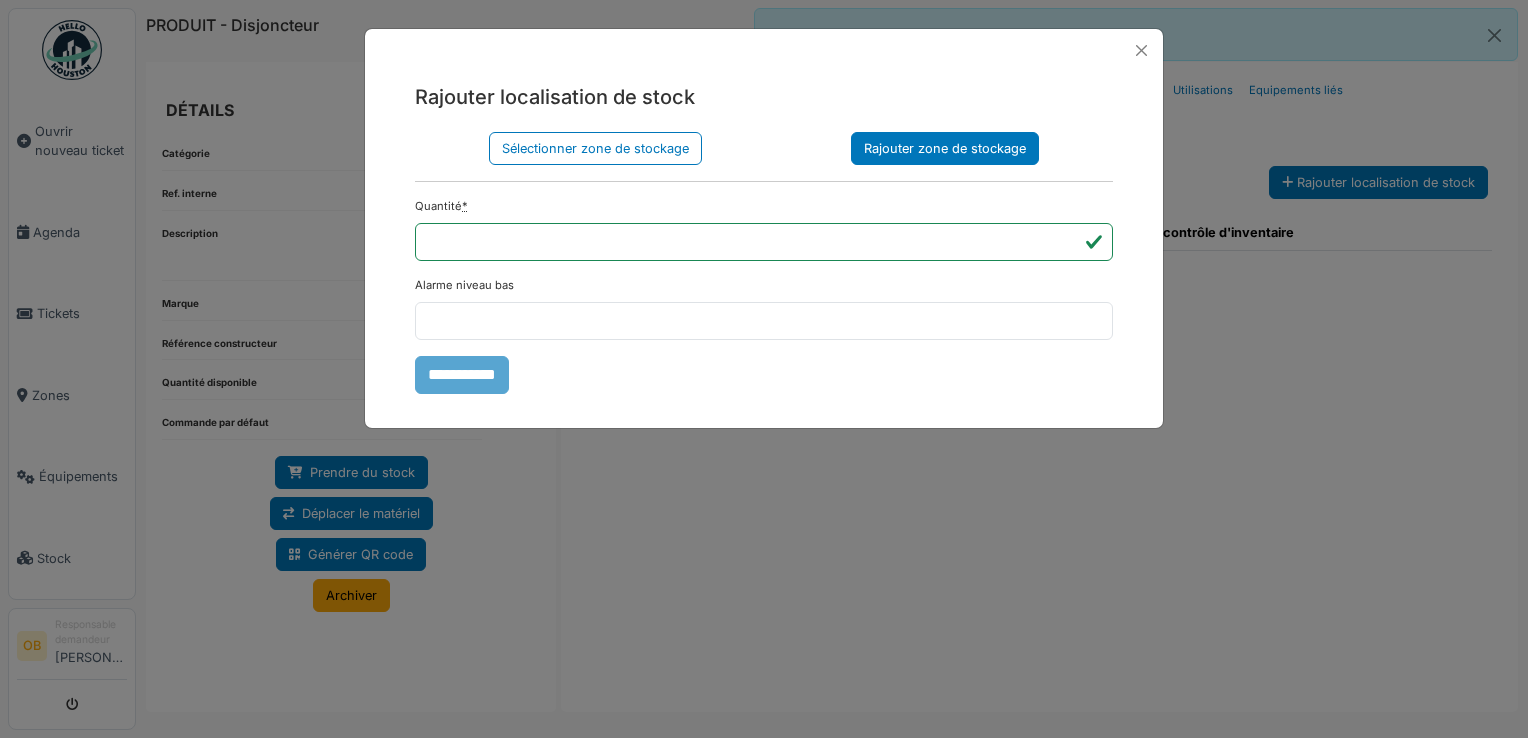 click on "Rajouter zone de stockage" at bounding box center [945, 148] 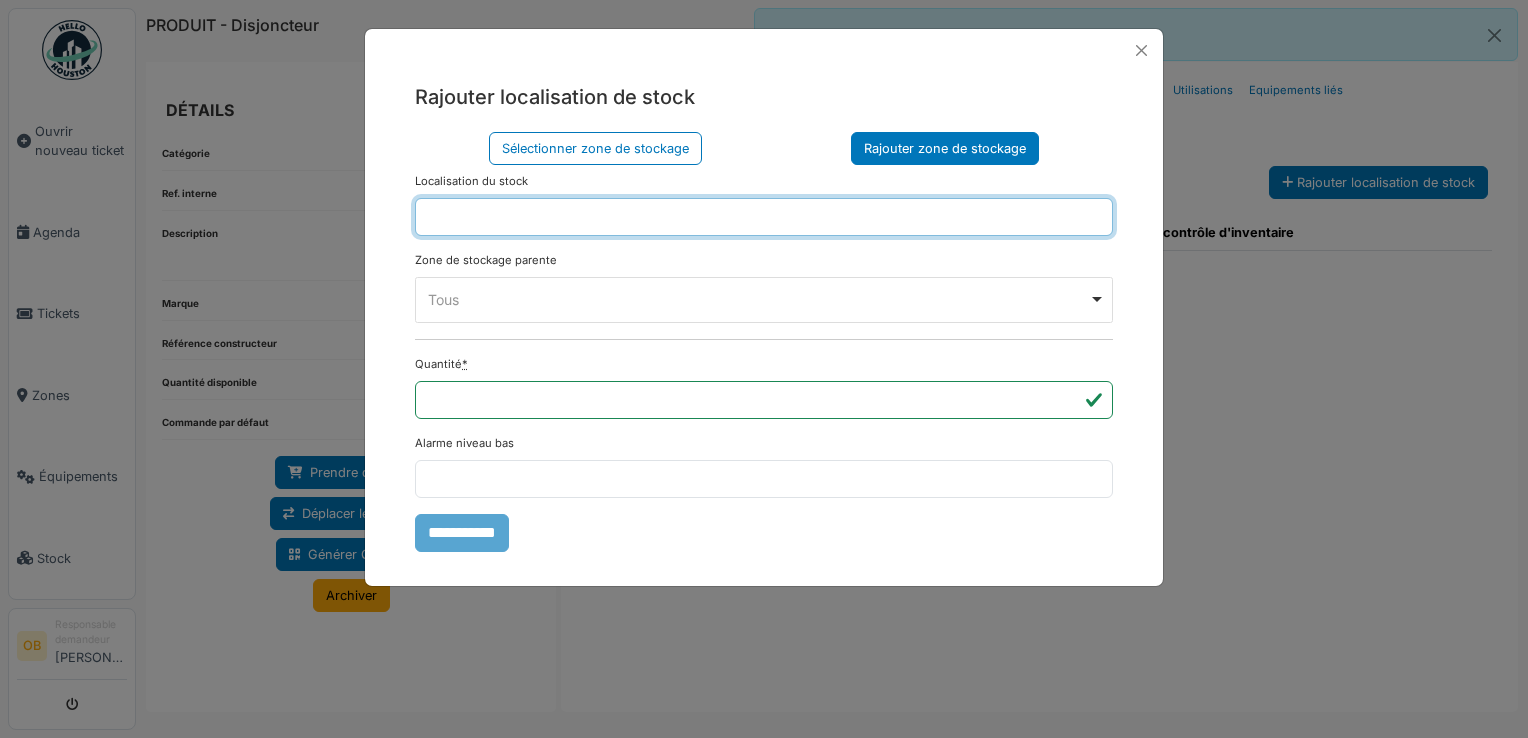 click at bounding box center [764, 217] 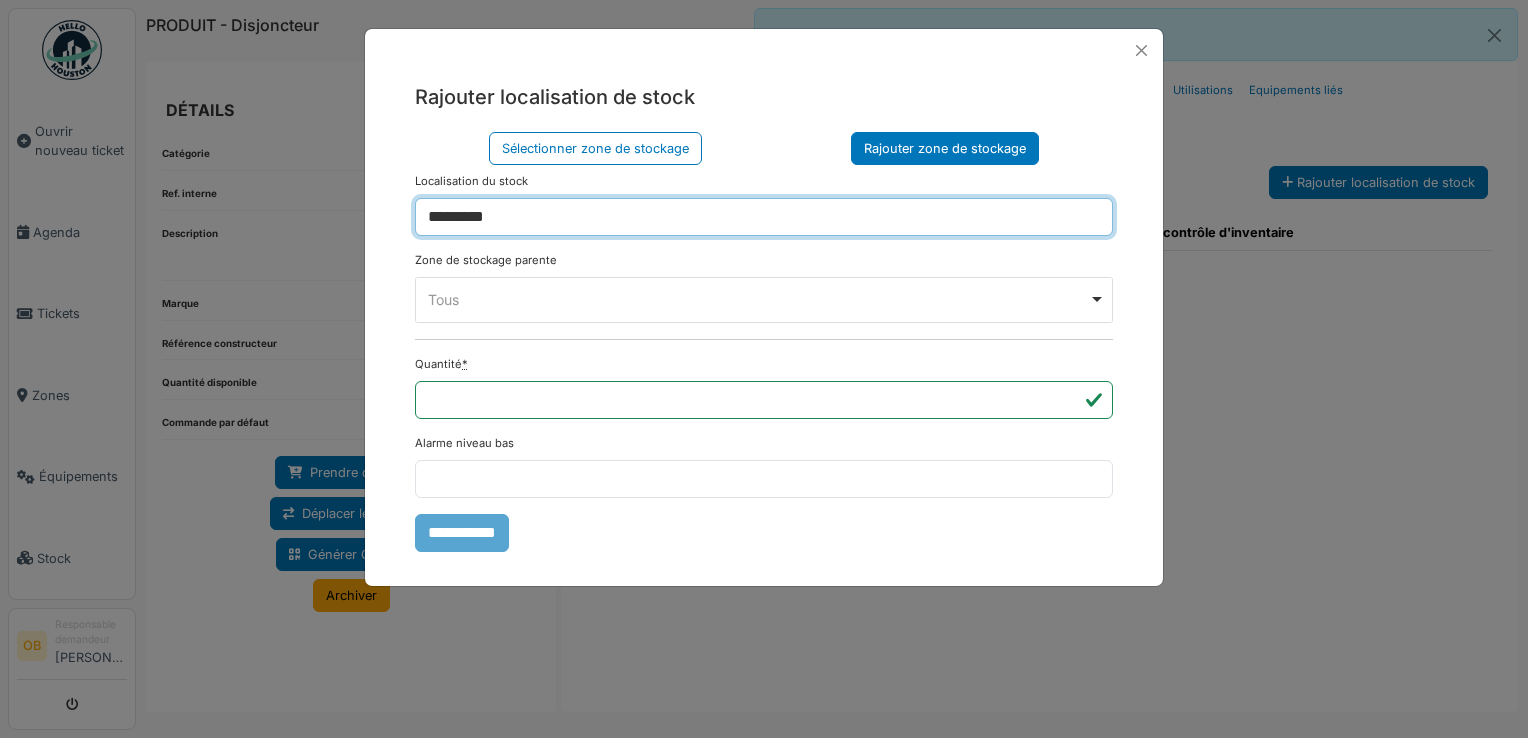 click on "Tous Remove item" at bounding box center [764, 299] 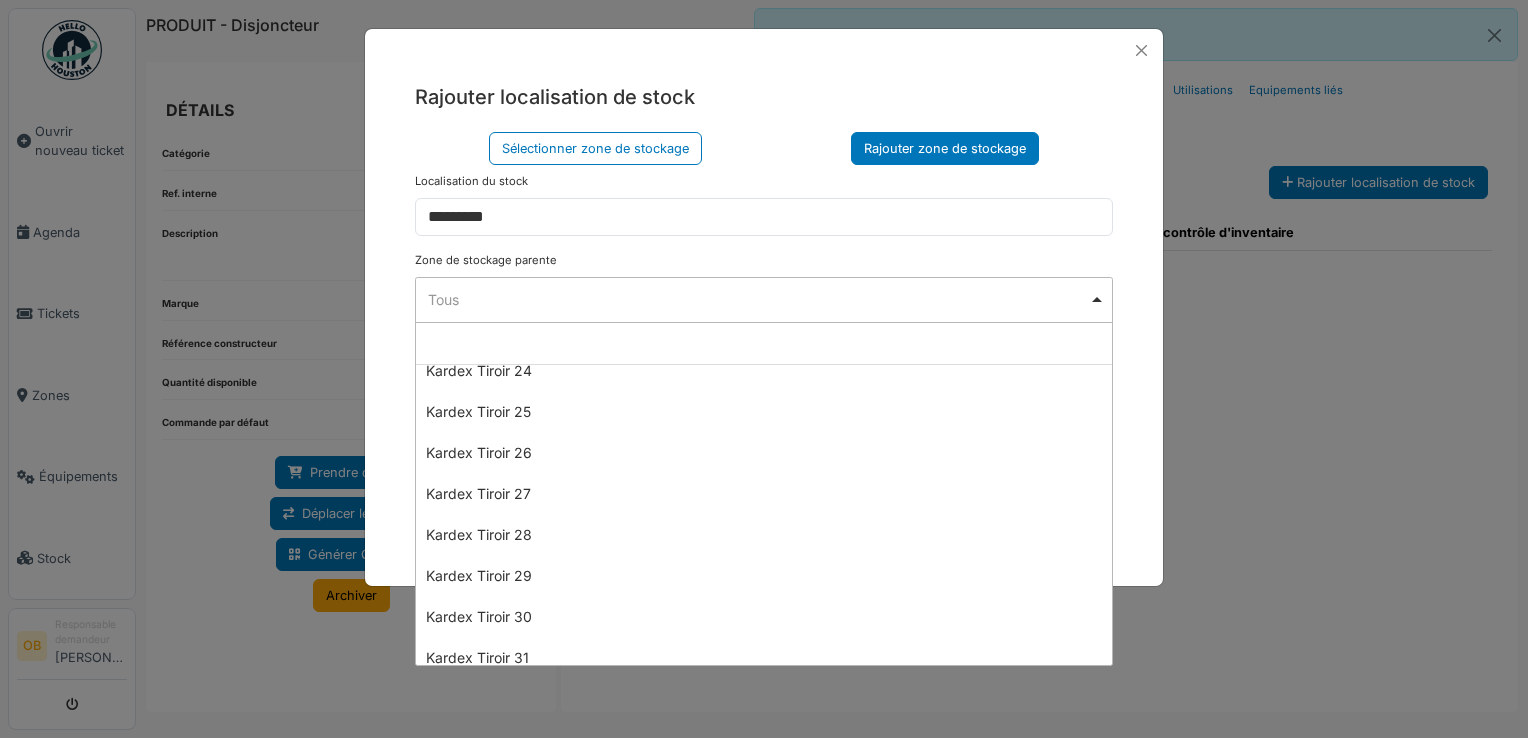 scroll, scrollTop: 1333, scrollLeft: 0, axis: vertical 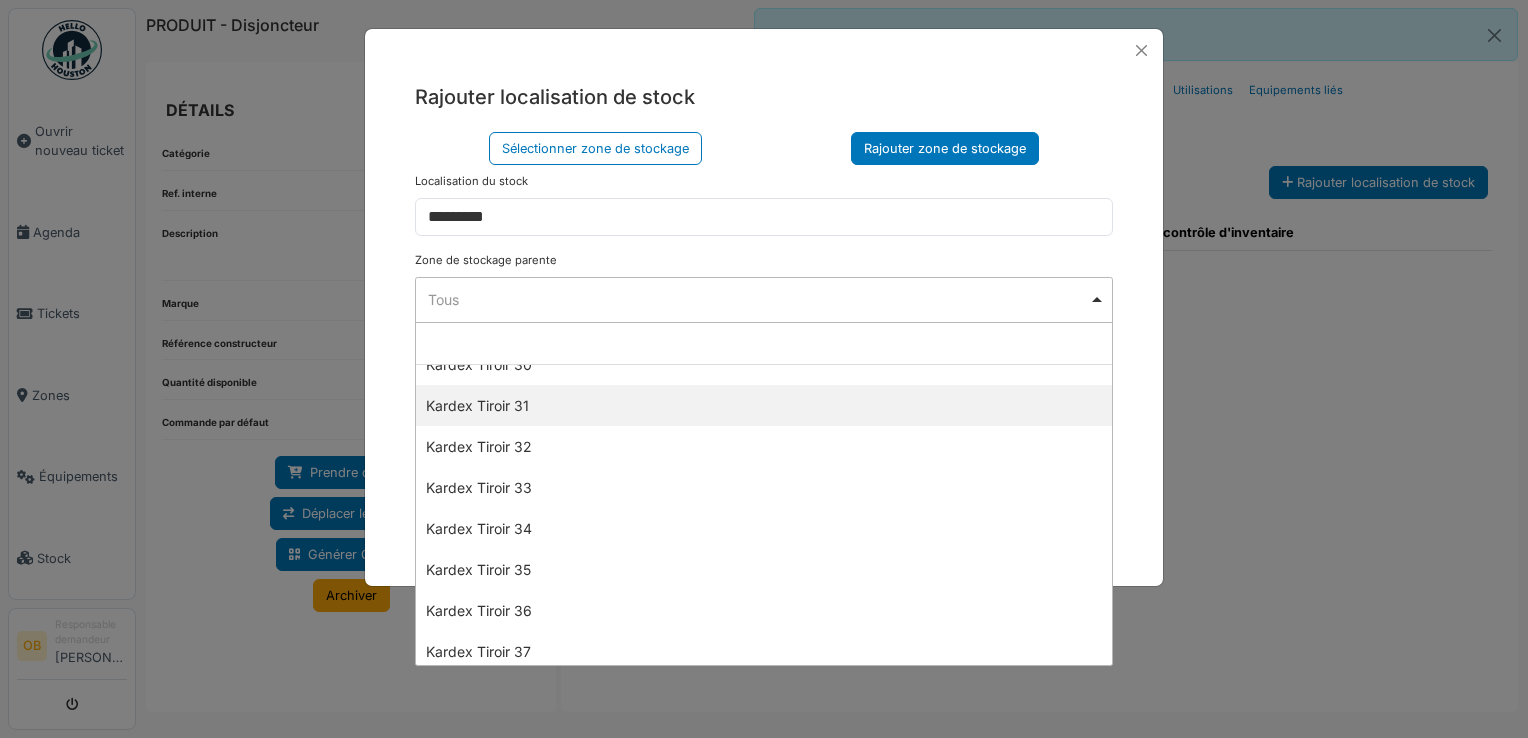 select on "****" 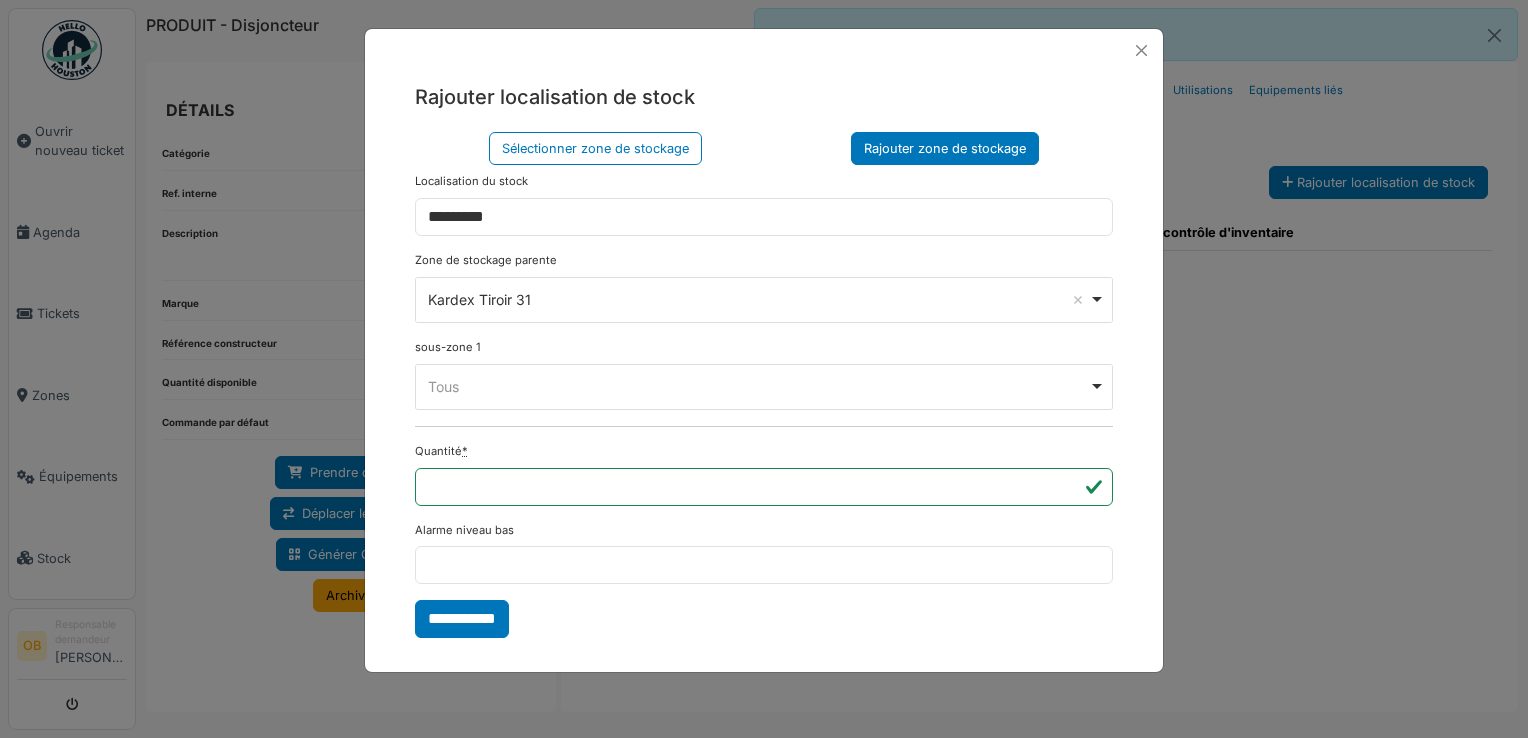 click on "**********" at bounding box center [462, 619] 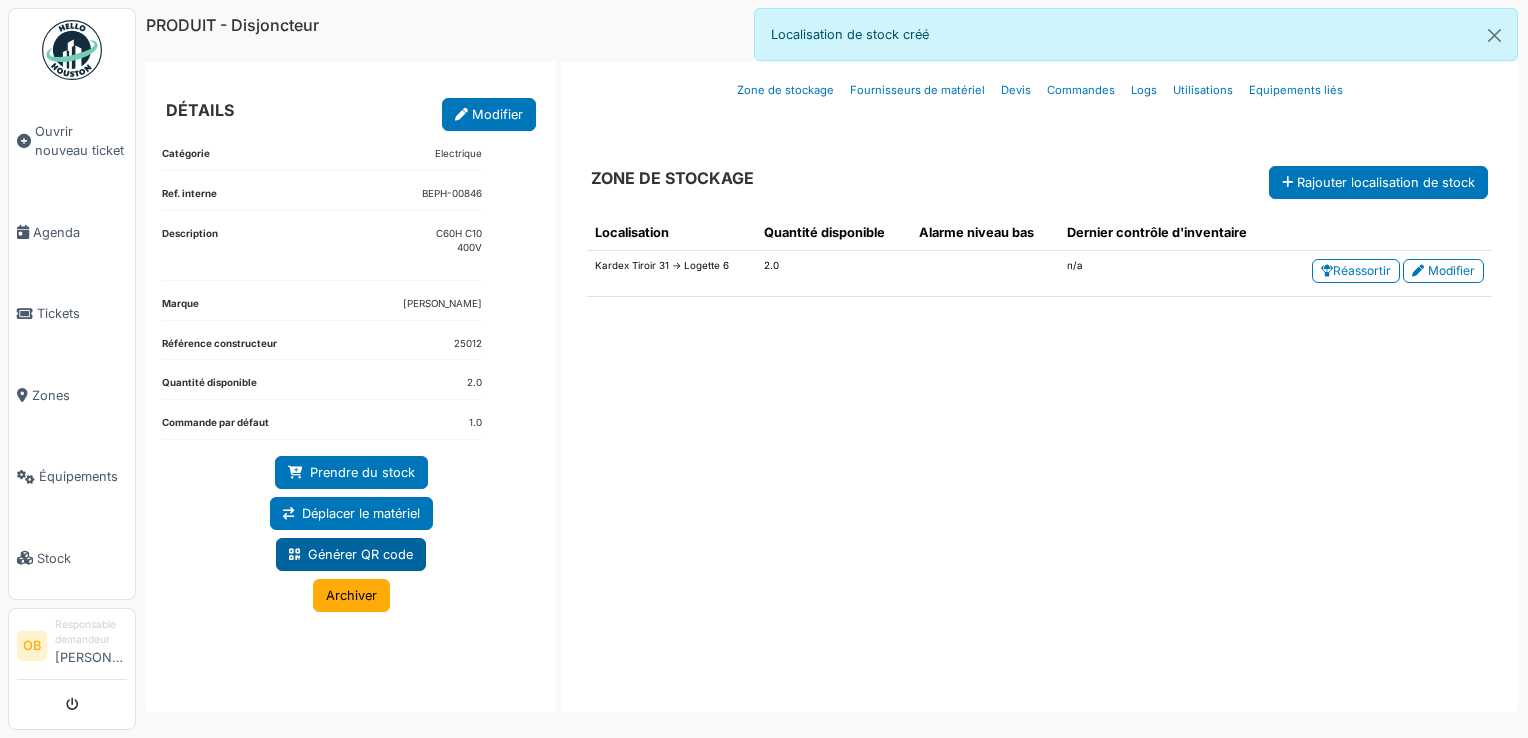 drag, startPoint x: 411, startPoint y: 558, endPoint x: 396, endPoint y: 543, distance: 21.213203 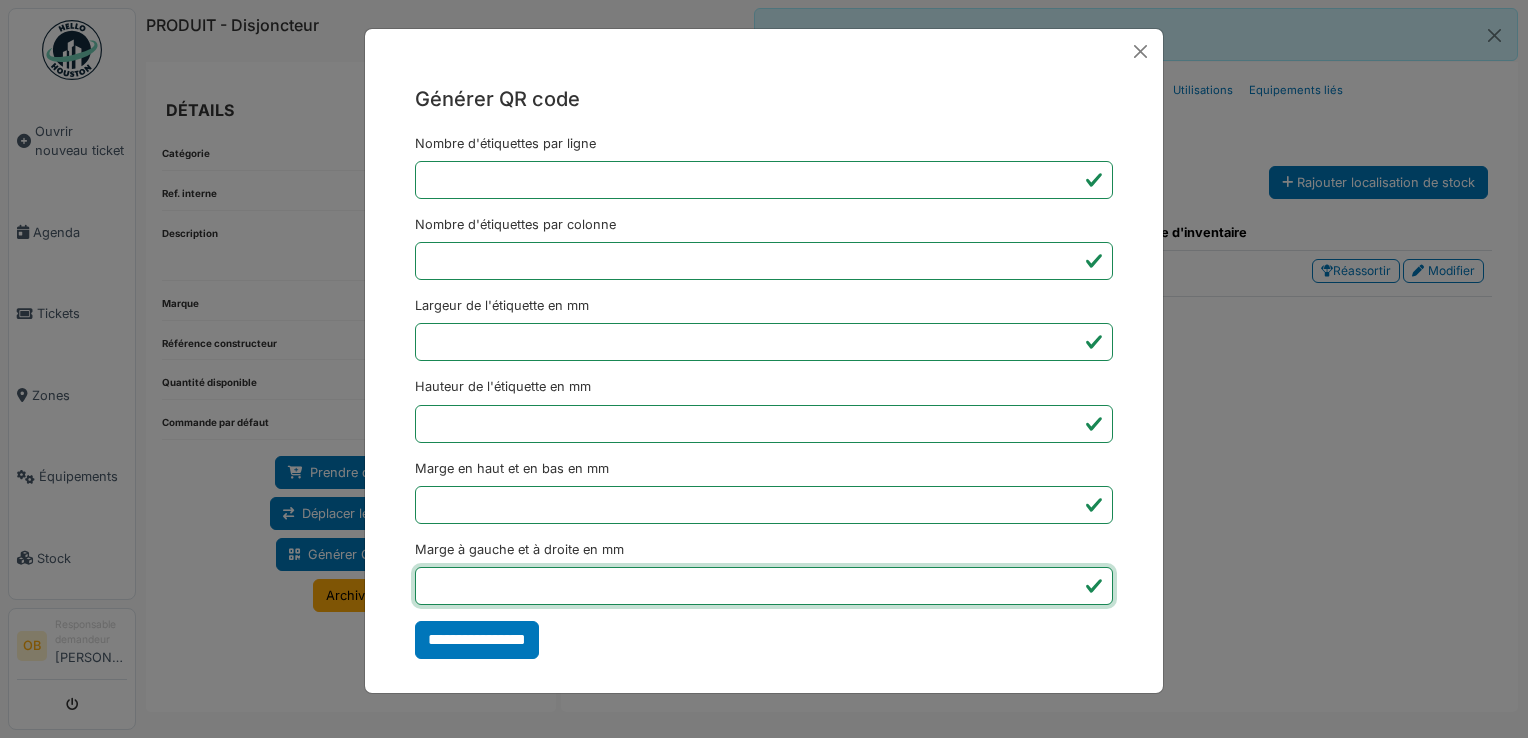 click on "*" at bounding box center [764, 586] 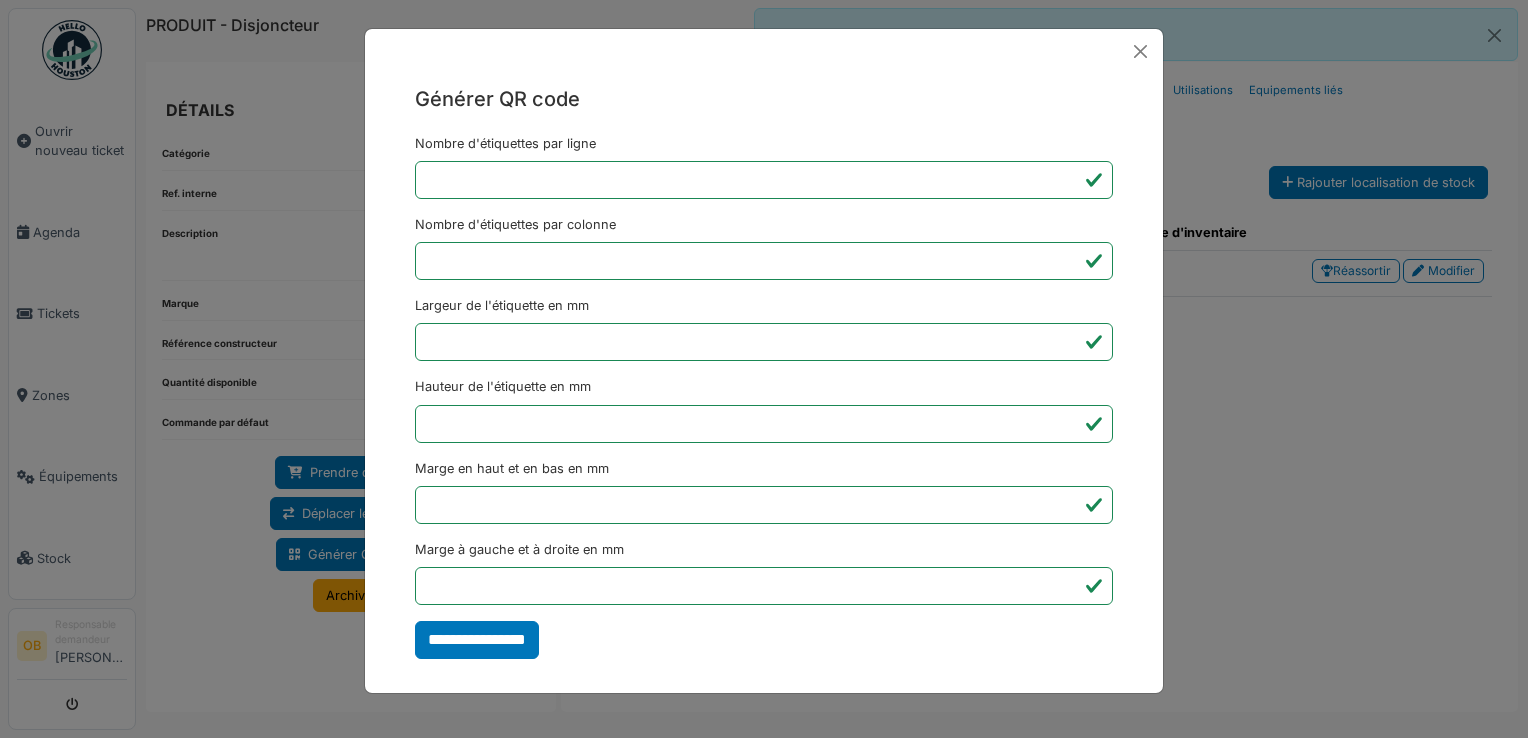 type on "*******" 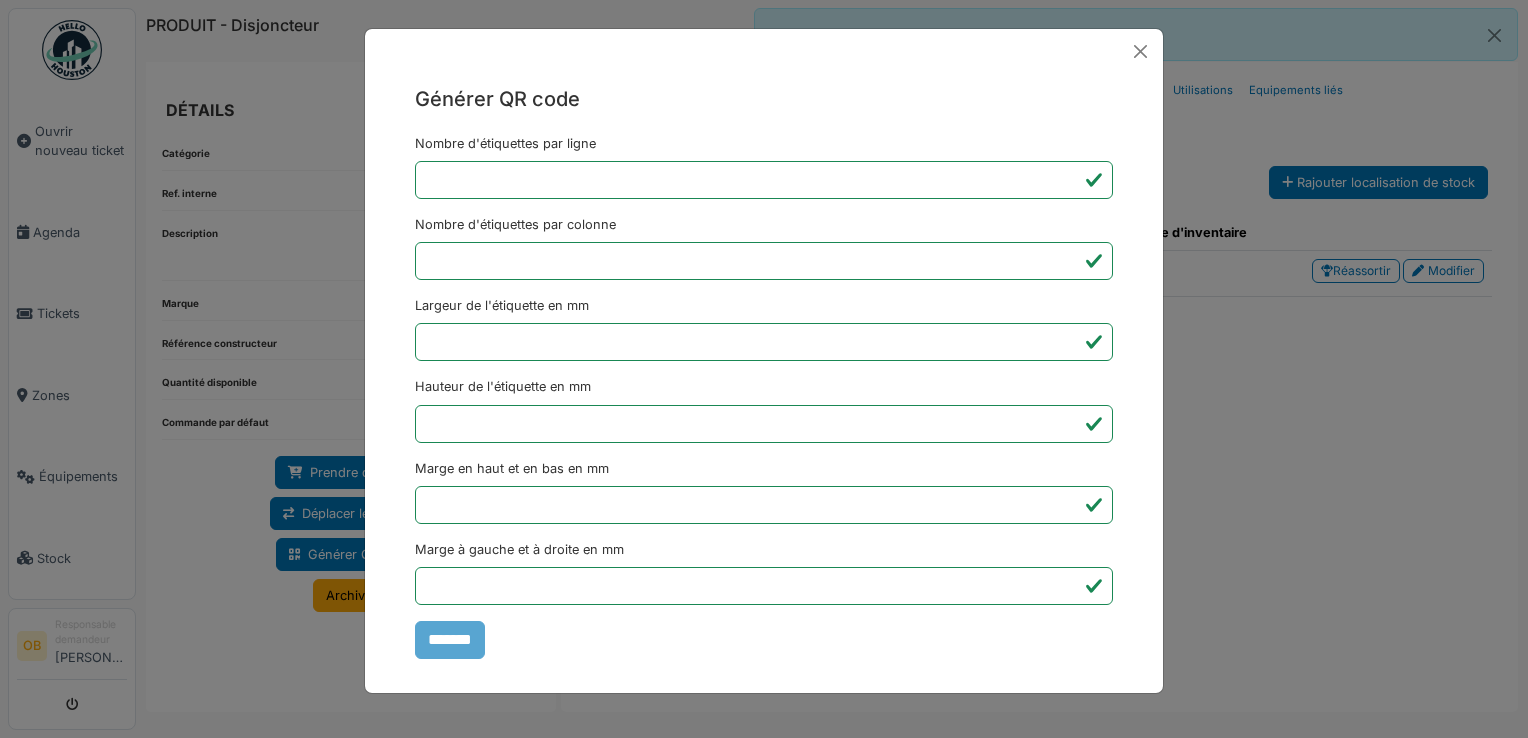 click on "Générer QR code
Nombre d'étiquettes par ligne
*
Nombre d'étiquettes par colonne
*
Largeur de l'étiquette en mm
**
Hauteur de l'étiquette en mm
**
Marge en haut et en bas en mm
*
Marge à gauche et à droite en mm
***
*******" at bounding box center (764, 369) 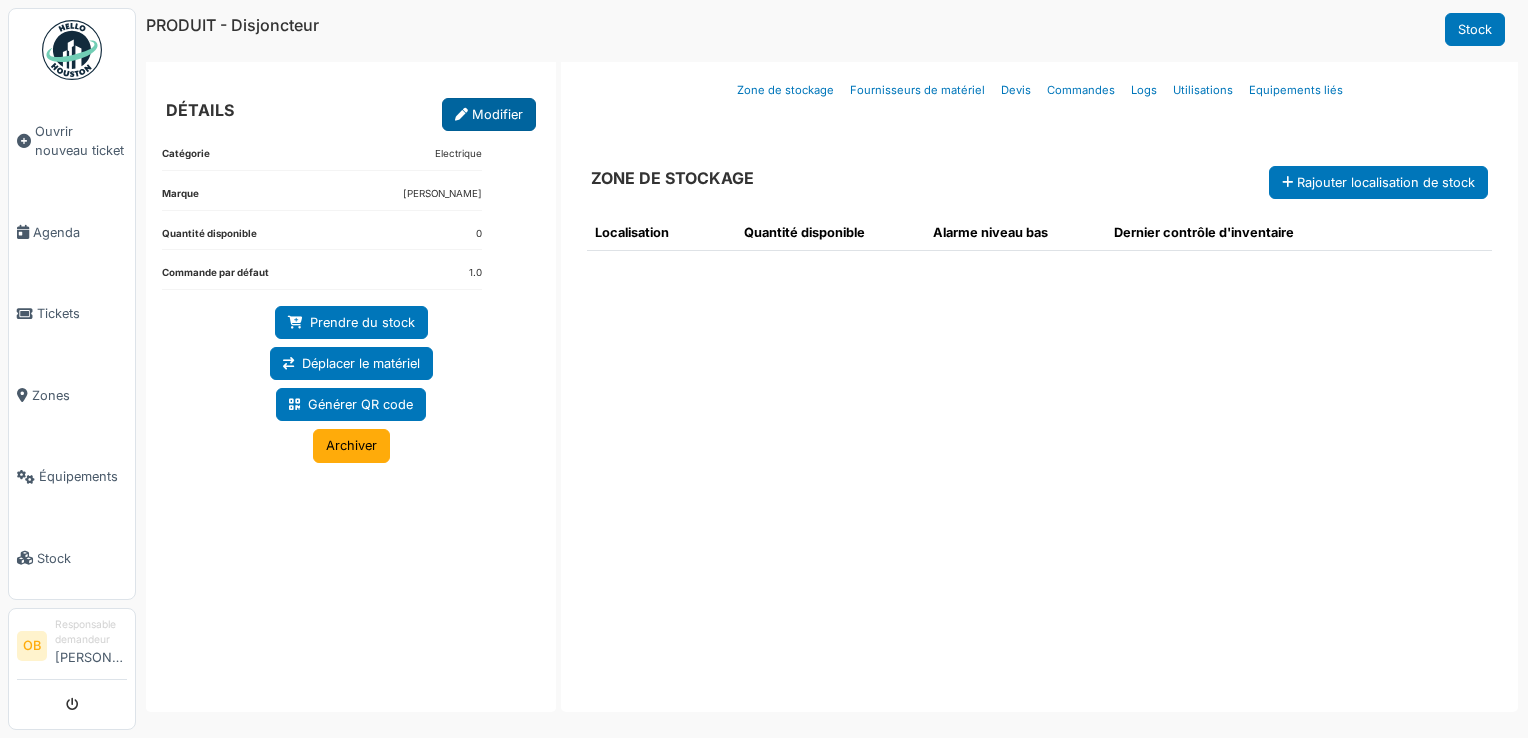 scroll, scrollTop: 0, scrollLeft: 0, axis: both 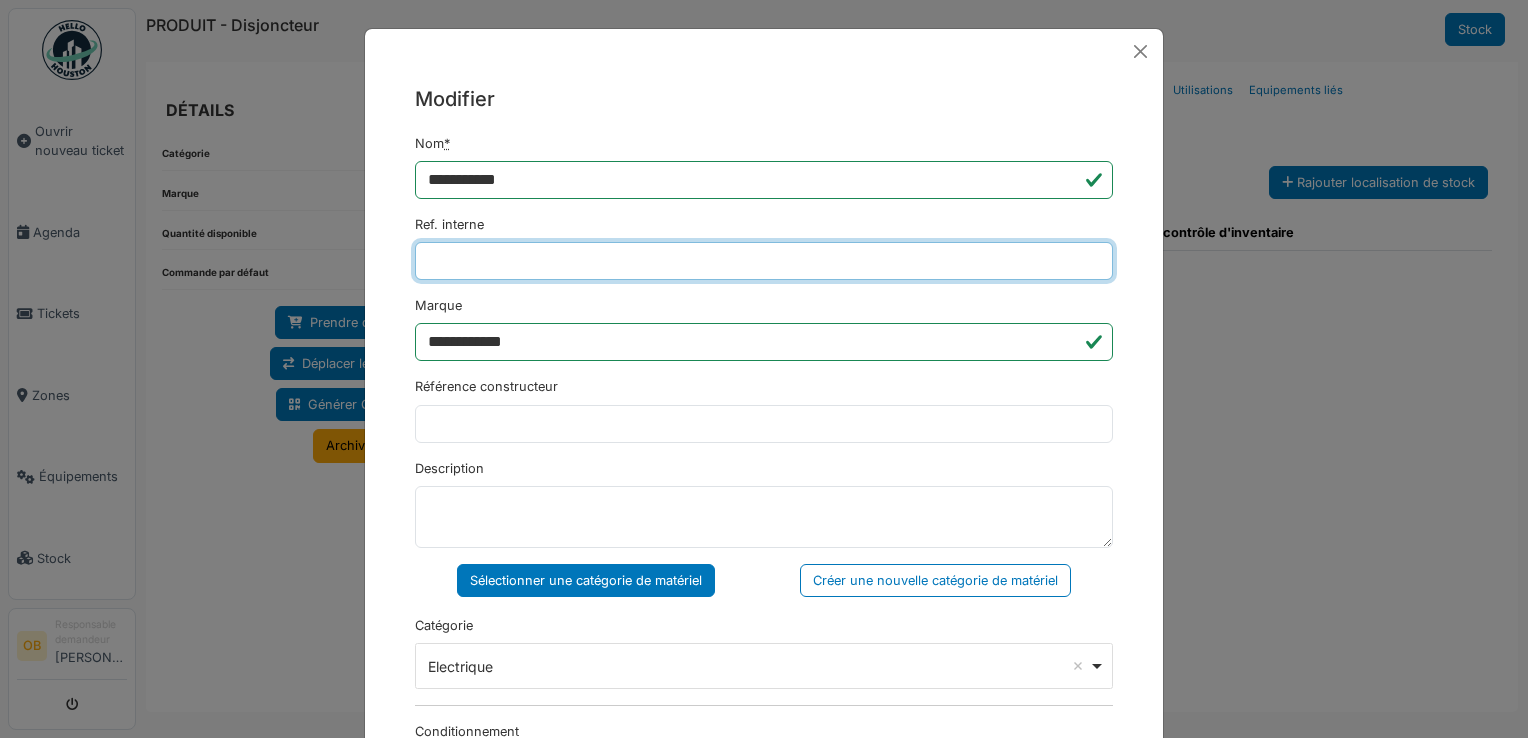click on "Ref. interne" at bounding box center (764, 261) 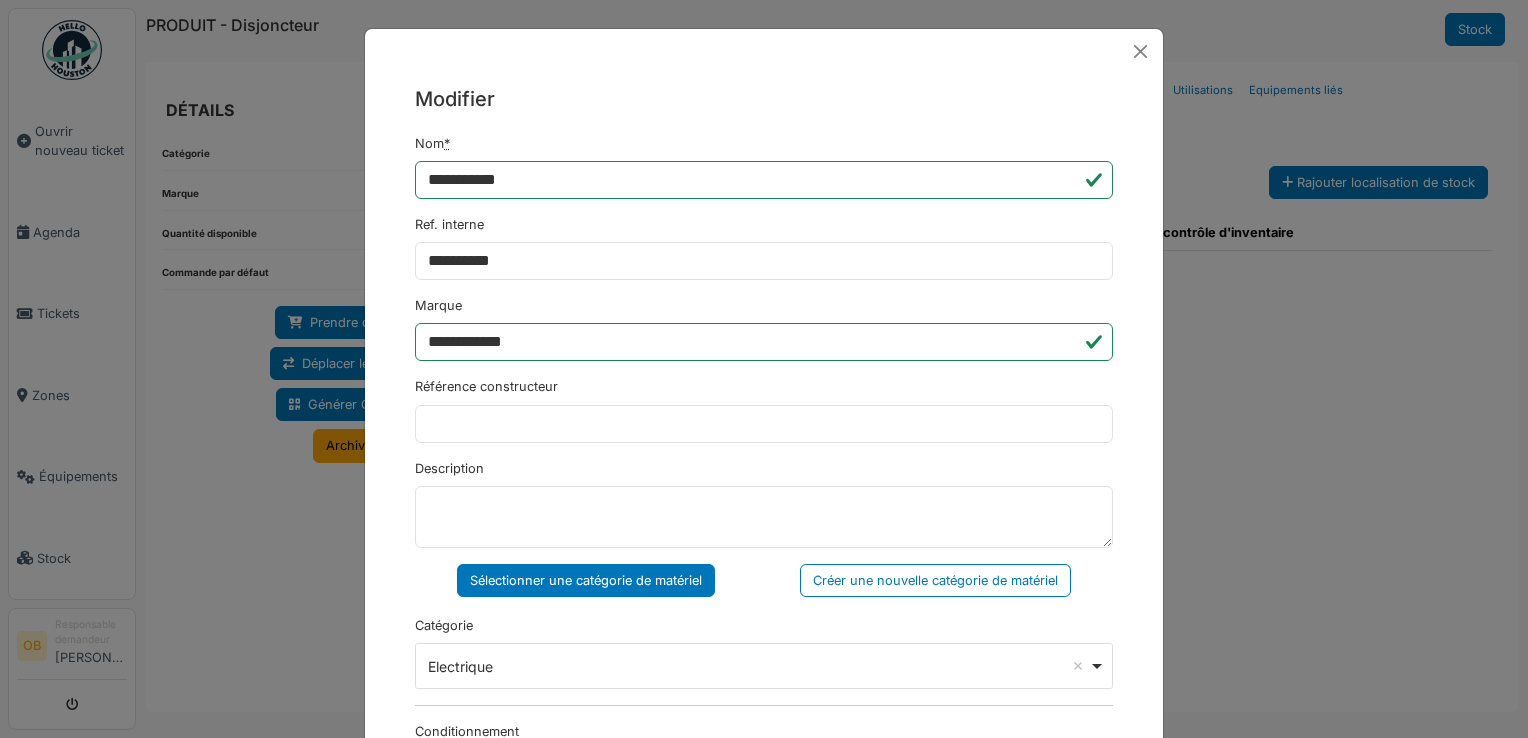 type on "*****" 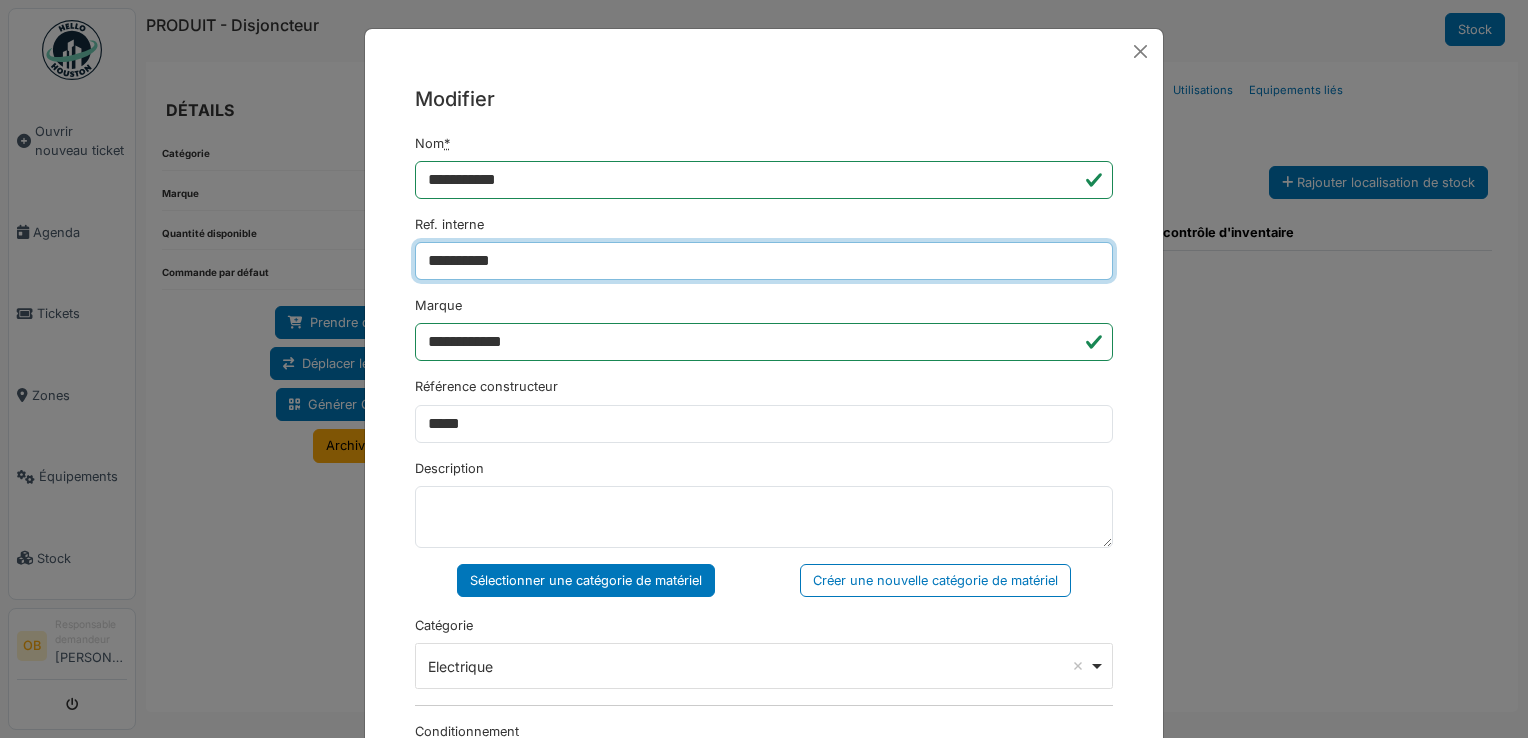 type on "**********" 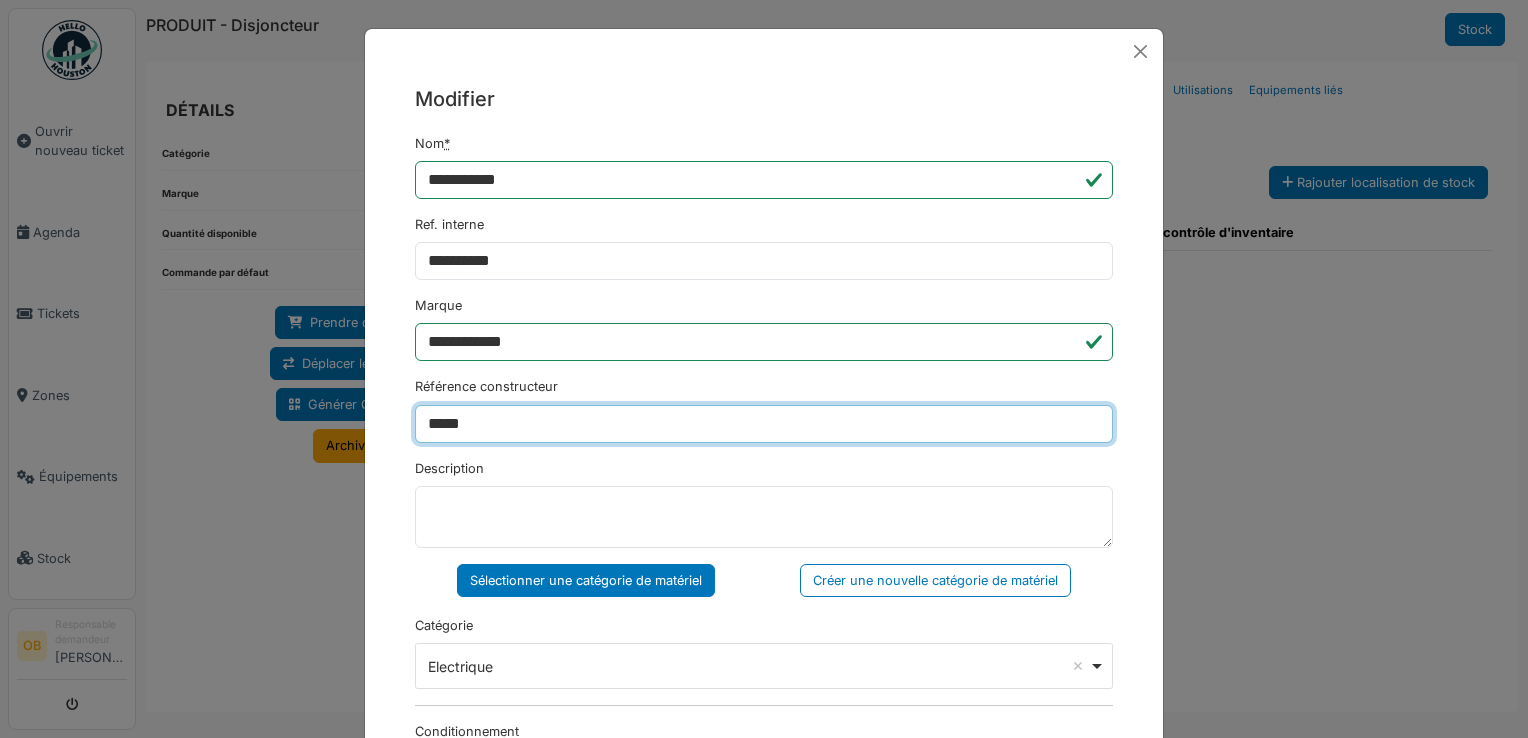click on "*****" at bounding box center [764, 424] 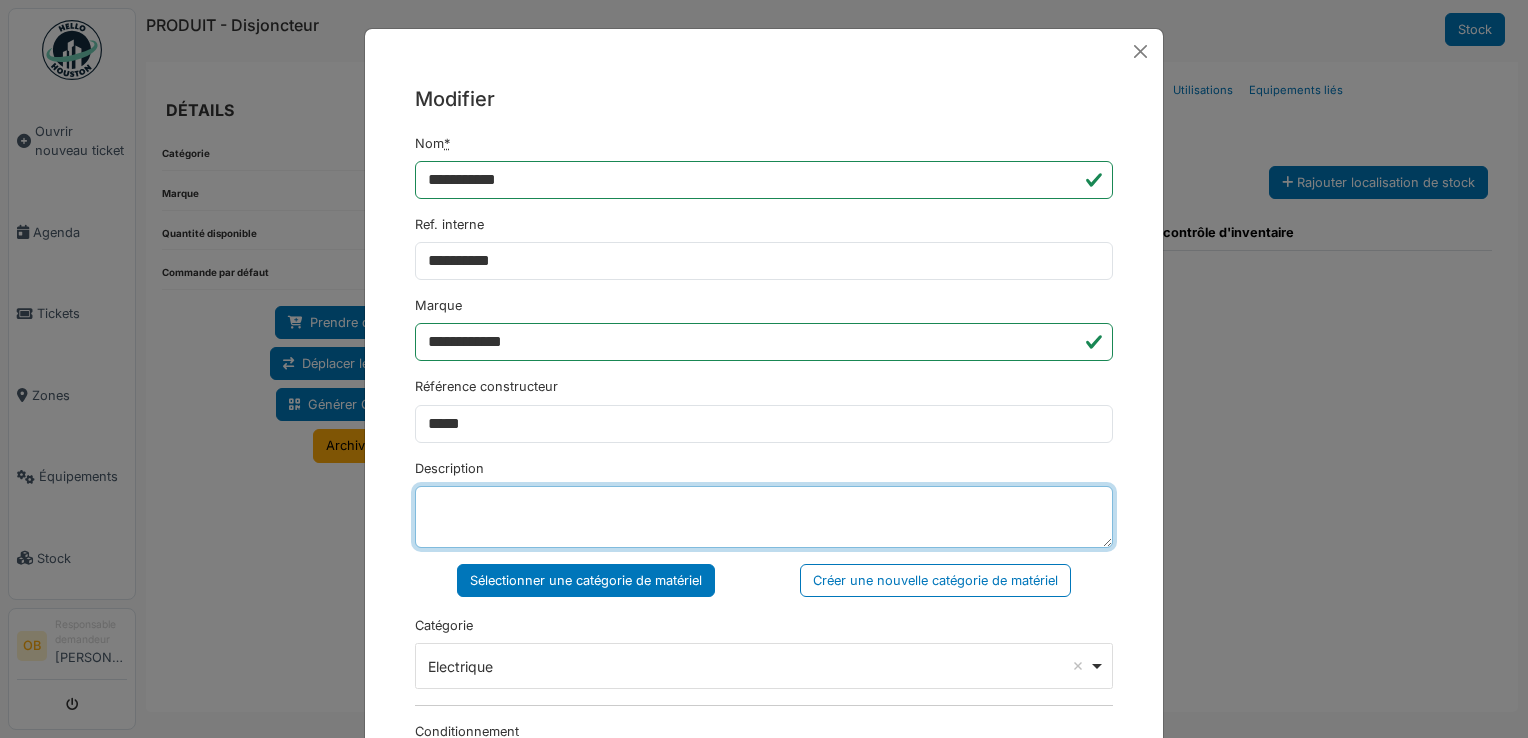 click on "Description" at bounding box center (764, 517) 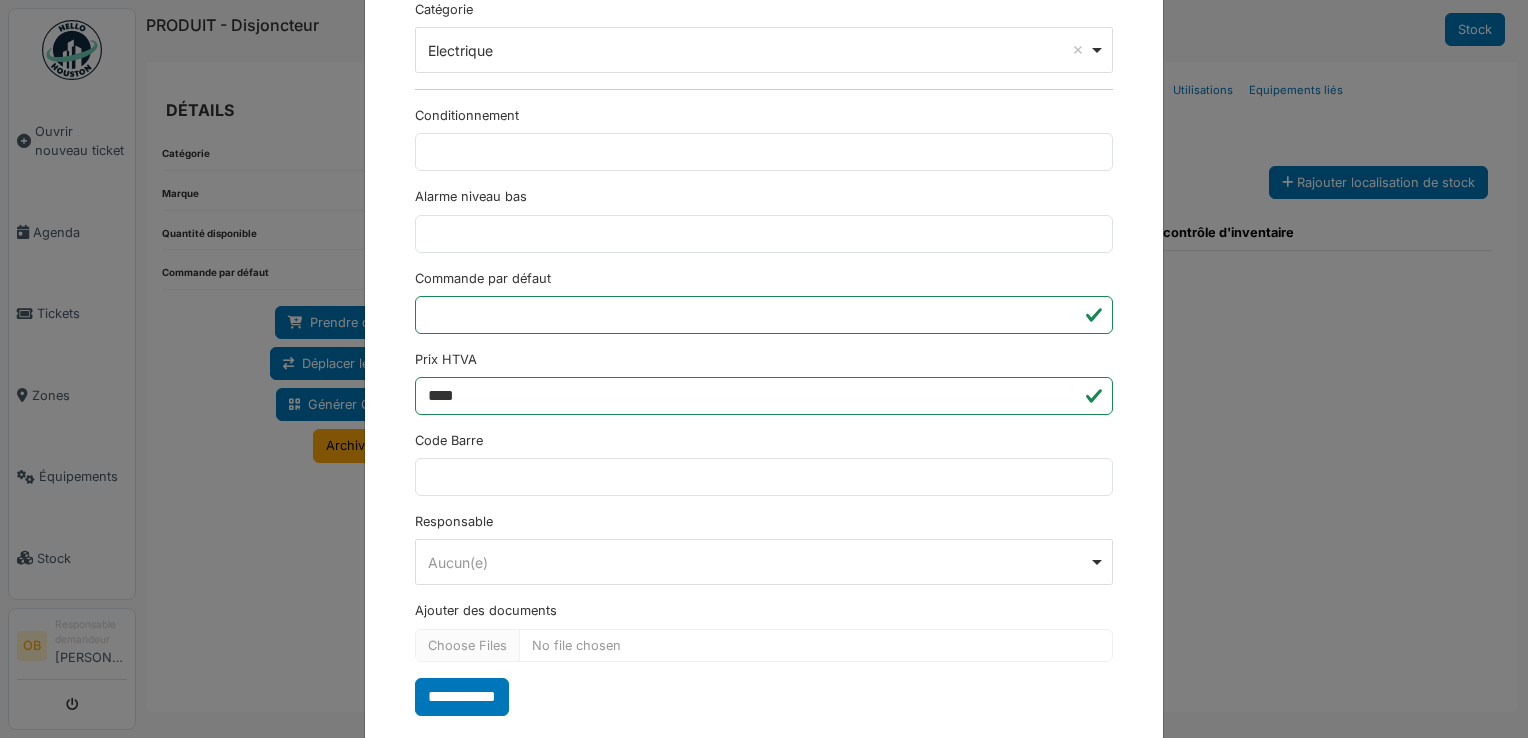 scroll, scrollTop: 650, scrollLeft: 0, axis: vertical 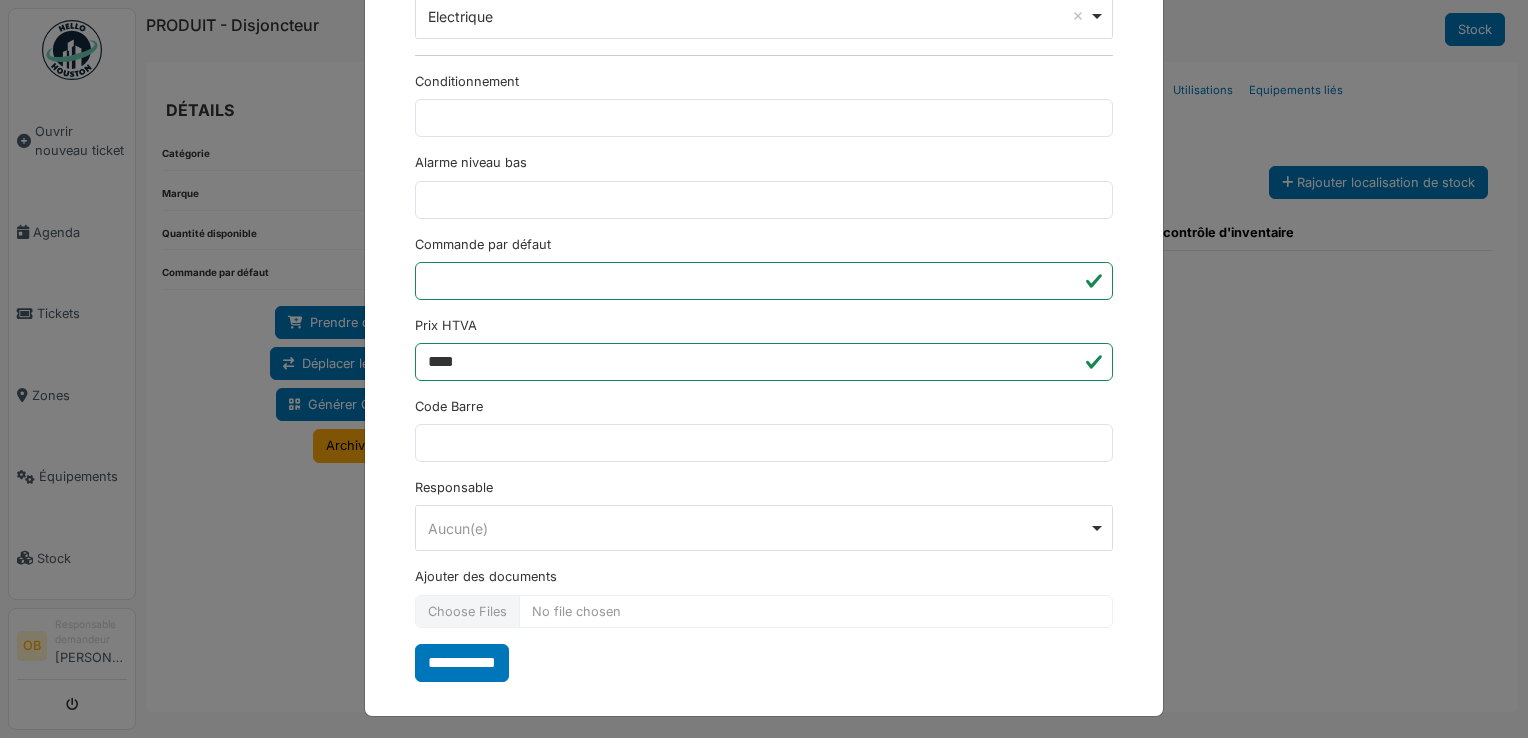 type on "********
****" 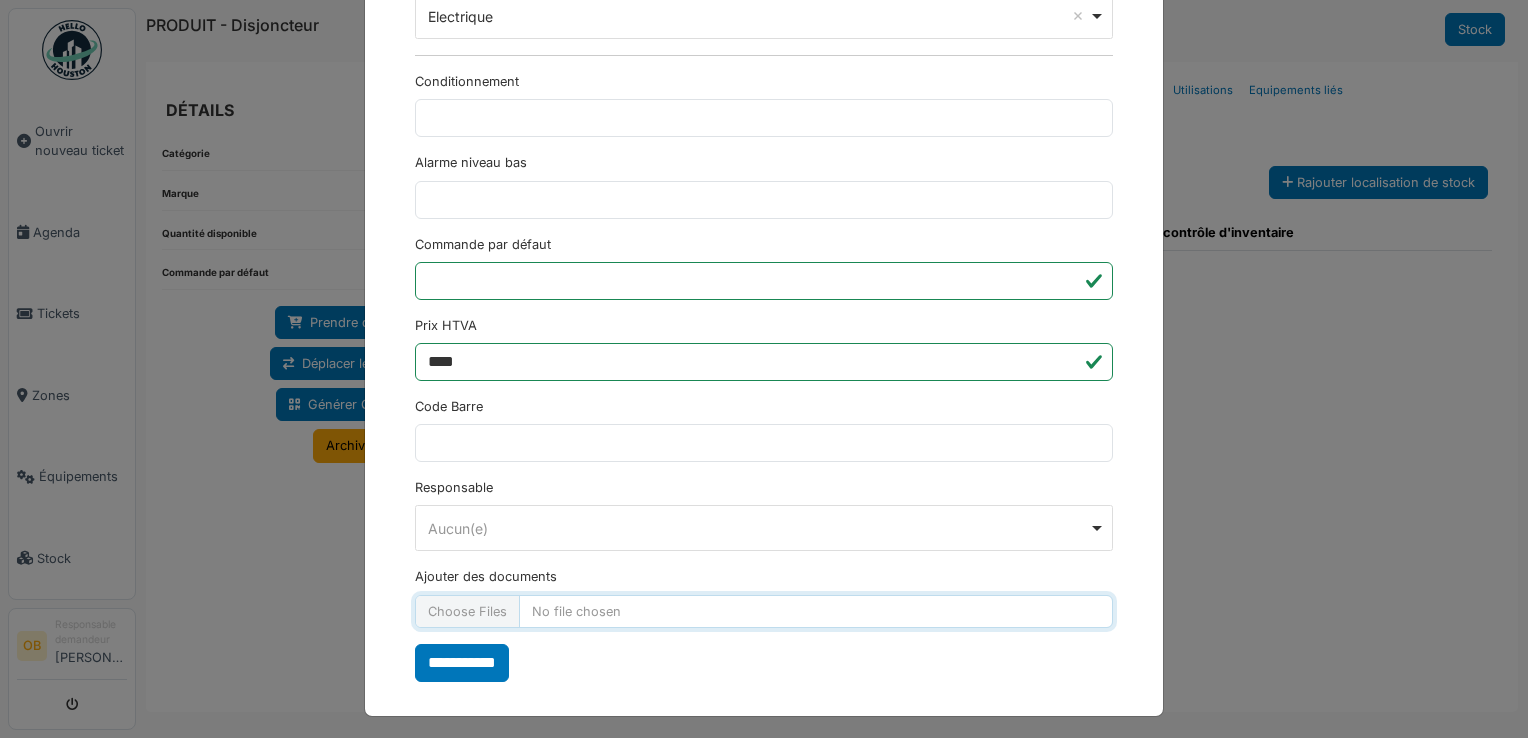 click on "Ajouter des documents" at bounding box center (764, 611) 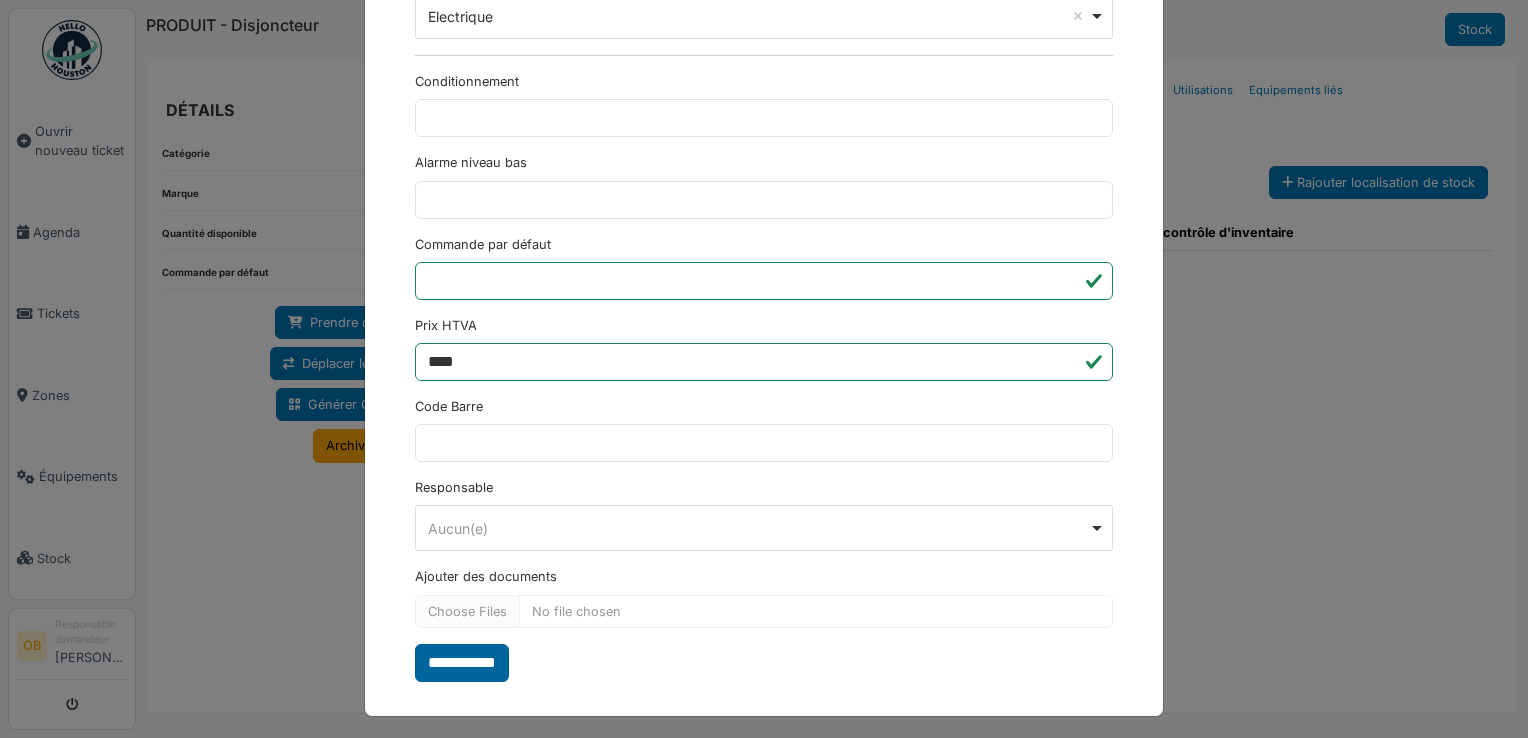 click on "**********" at bounding box center (462, 663) 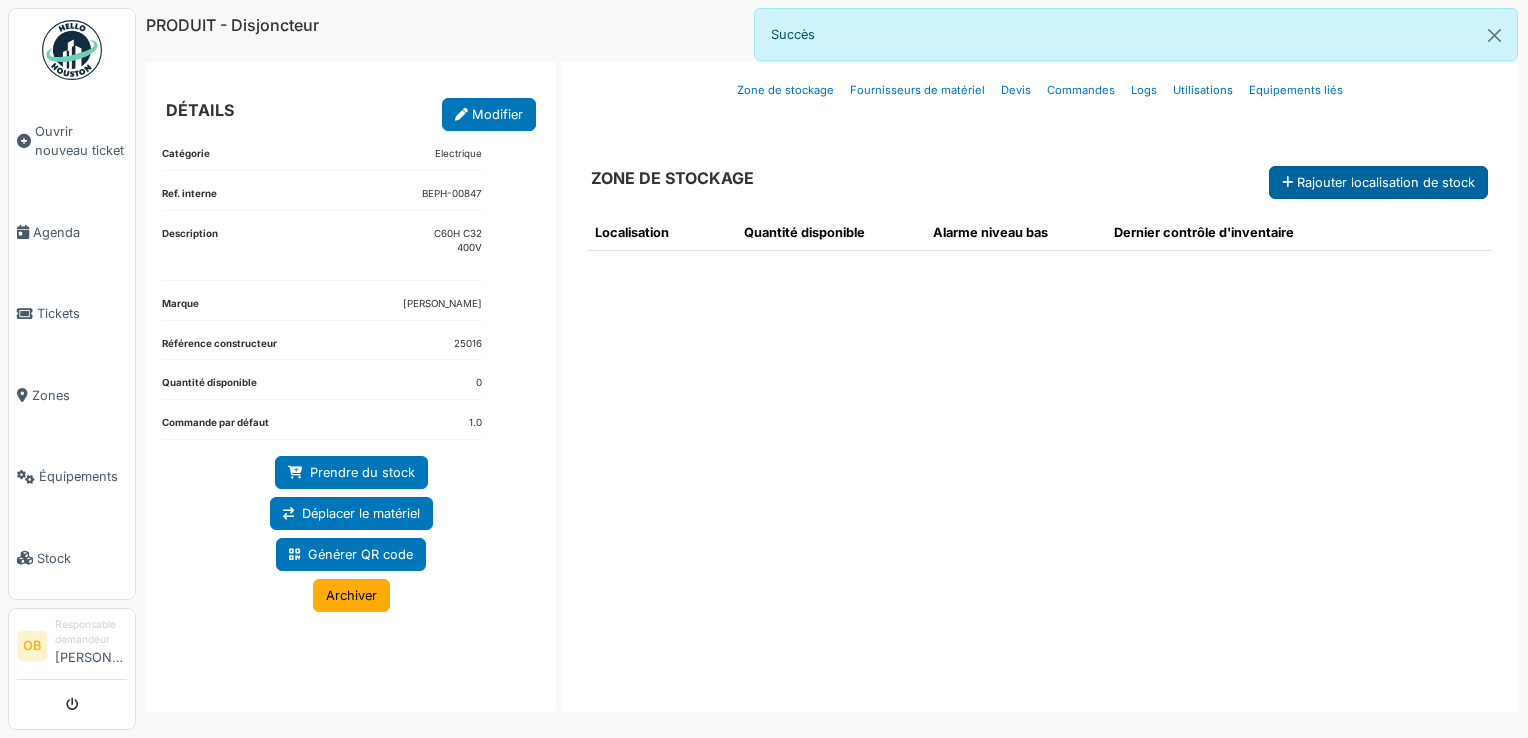 click on "Rajouter localisation de stock" at bounding box center [1378, 182] 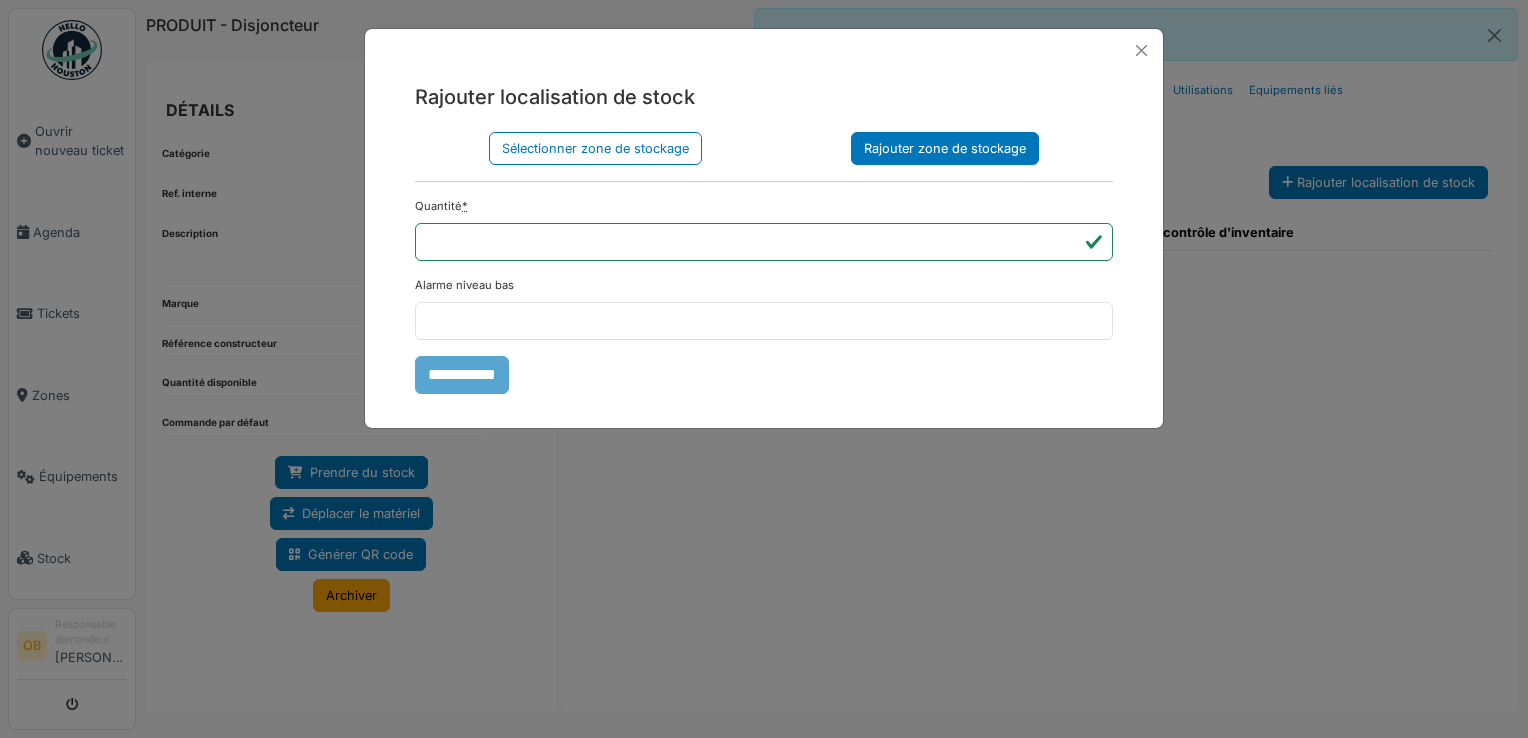 click on "Rajouter zone de stockage" at bounding box center (945, 148) 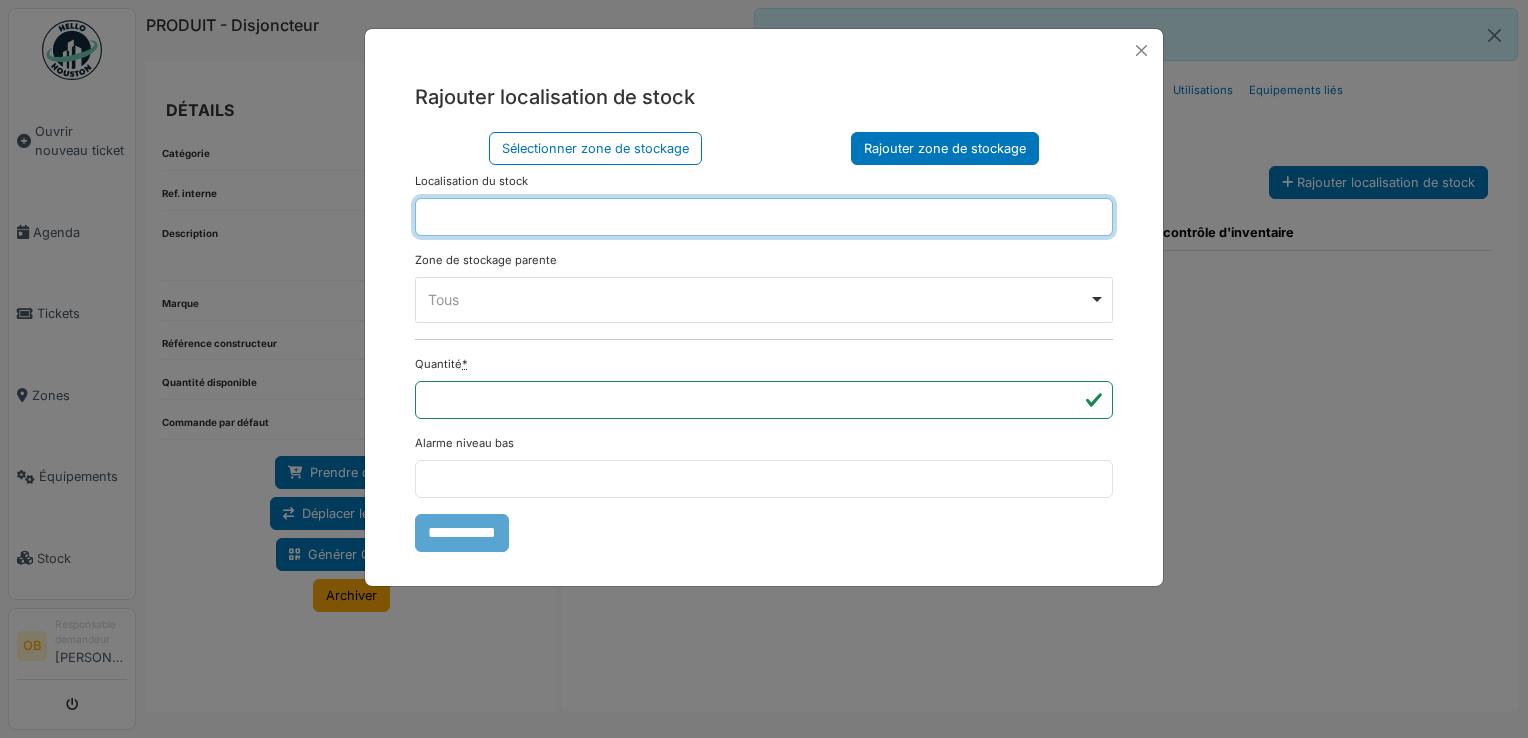 drag, startPoint x: 627, startPoint y: 220, endPoint x: 612, endPoint y: 225, distance: 15.811388 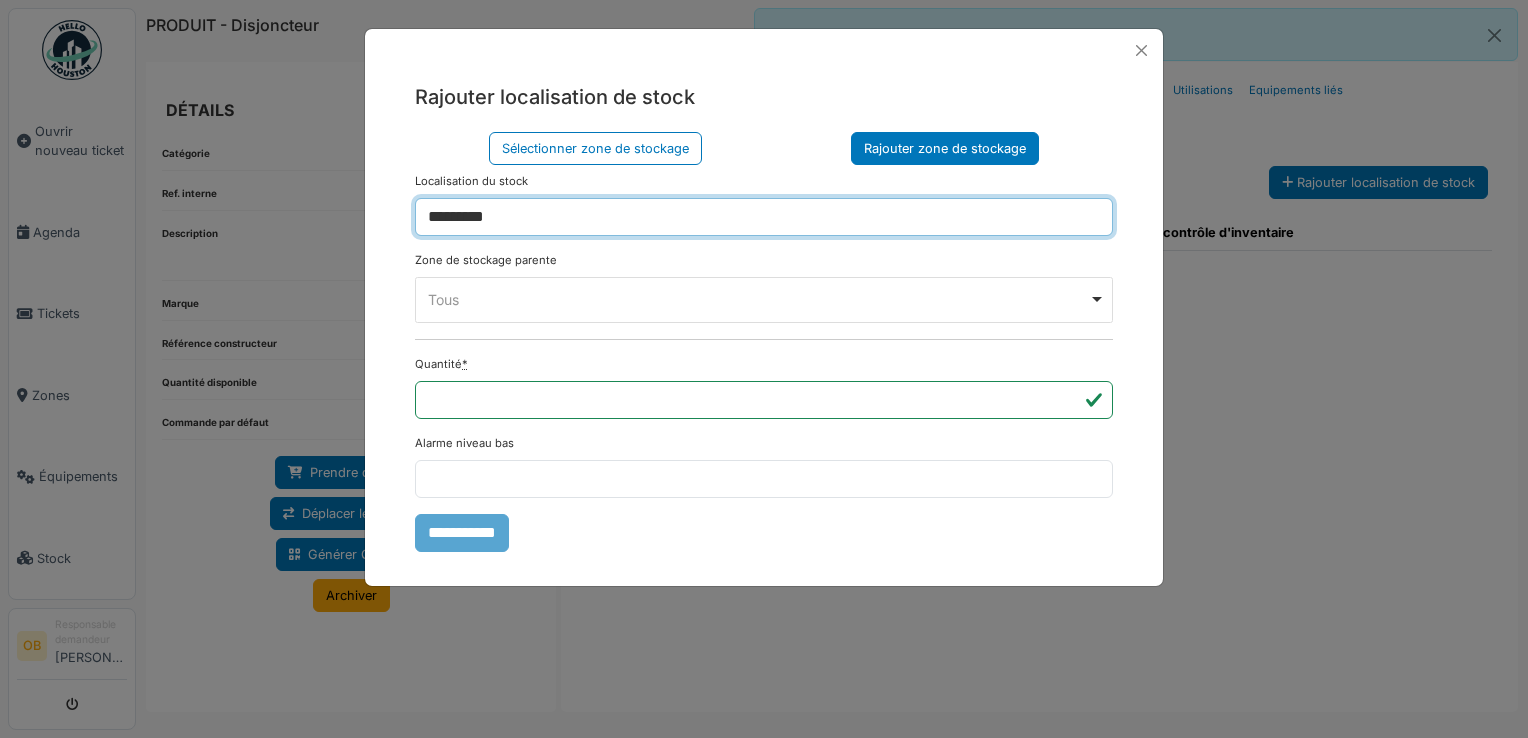 click on "Tous Remove item" at bounding box center (758, 299) 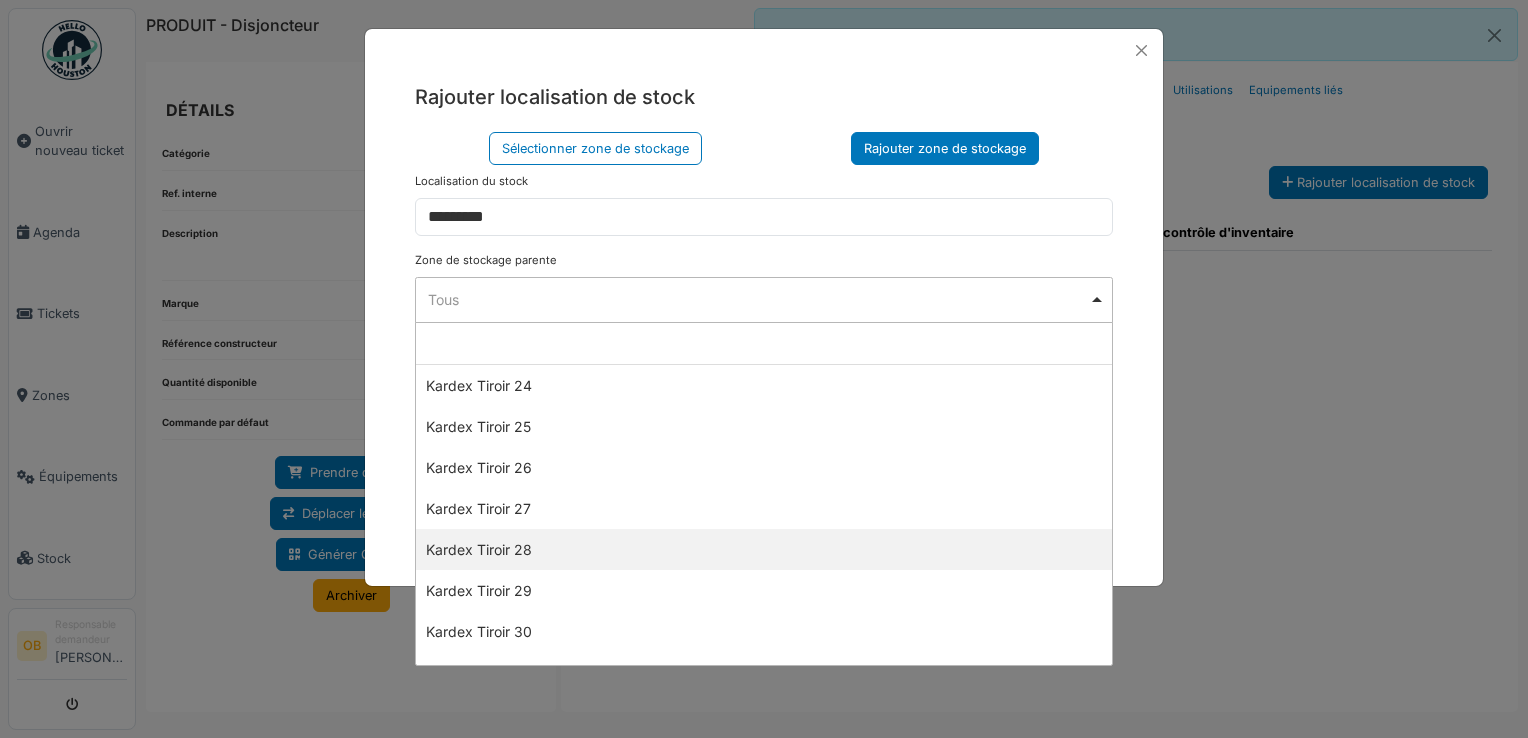 scroll, scrollTop: 1200, scrollLeft: 0, axis: vertical 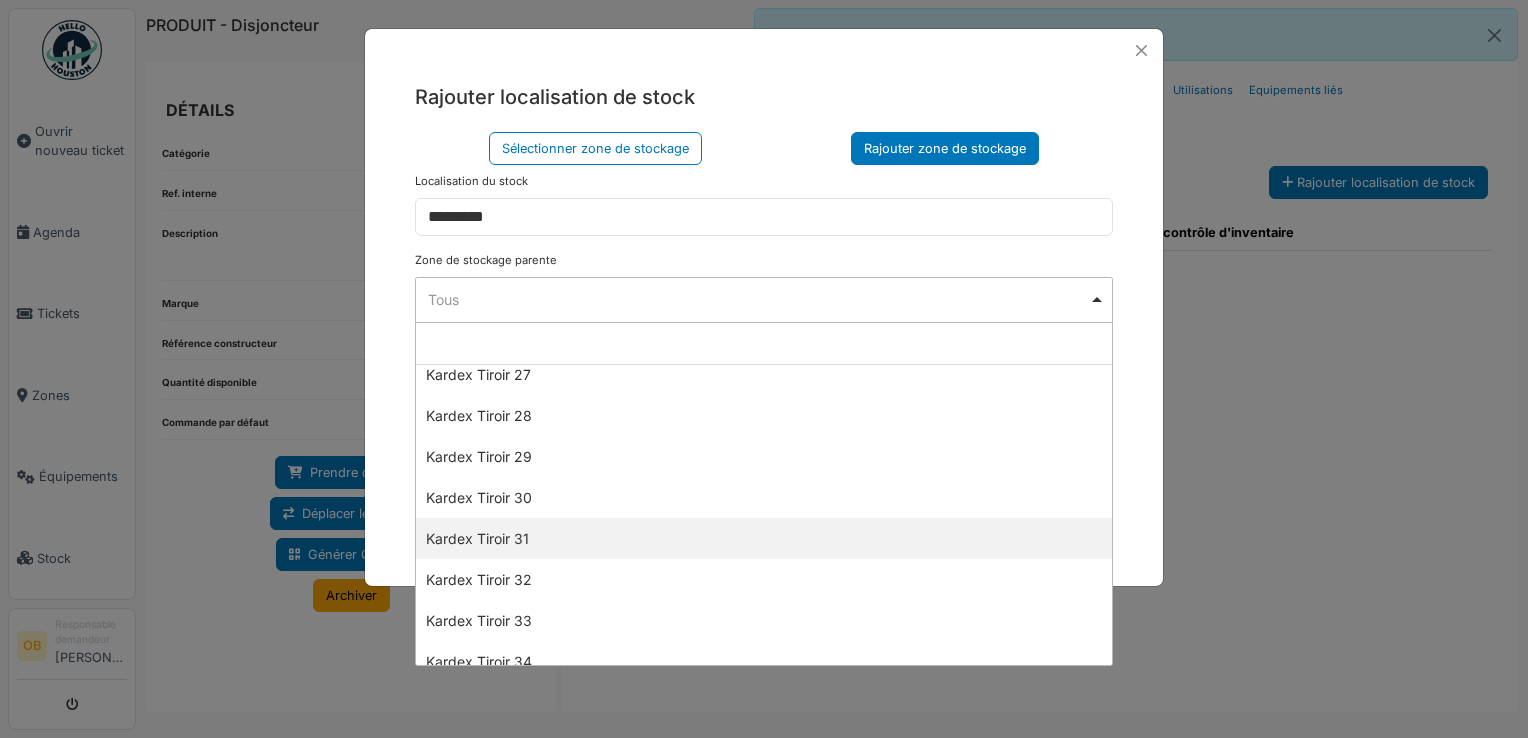 select on "****" 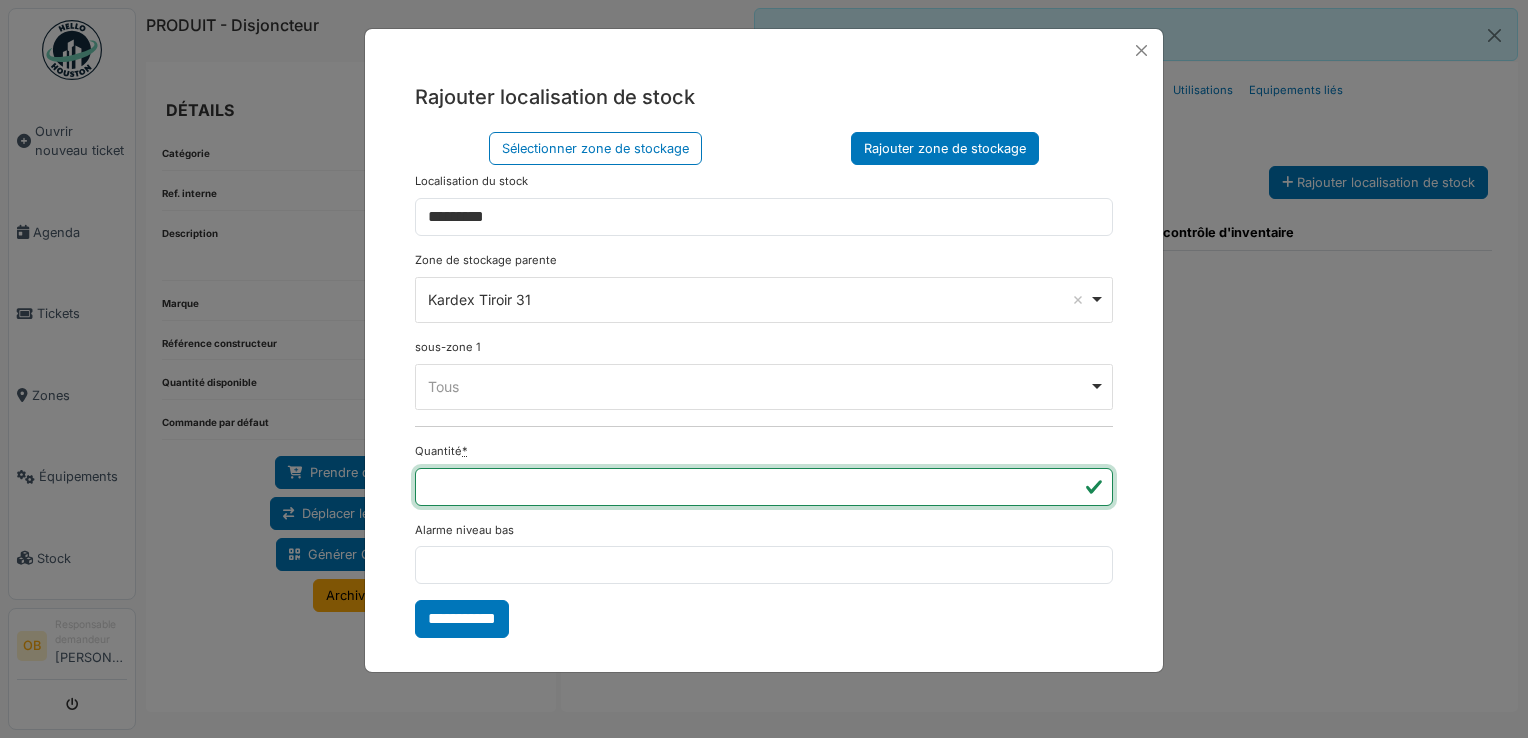 click on "*" at bounding box center (764, 487) 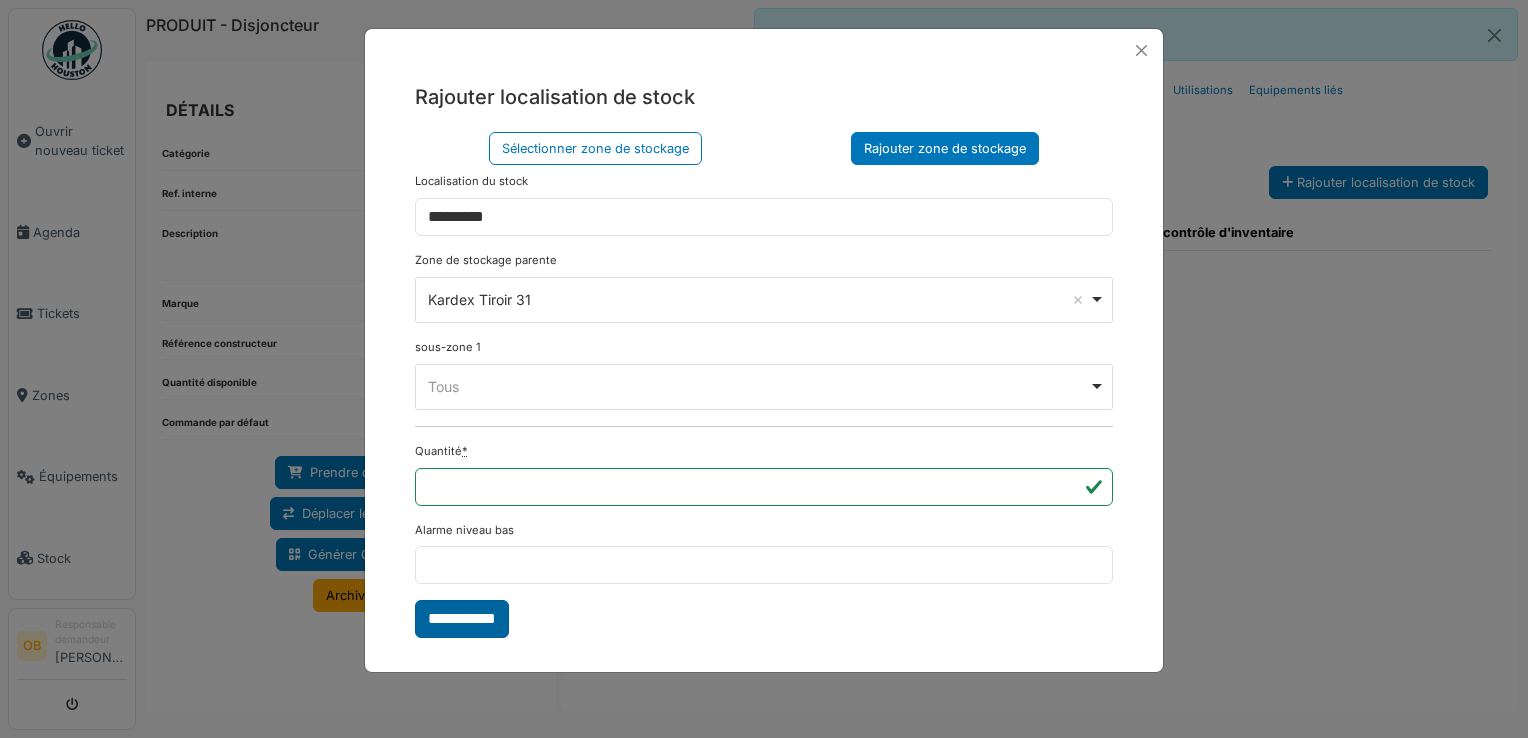 click on "**********" at bounding box center [462, 619] 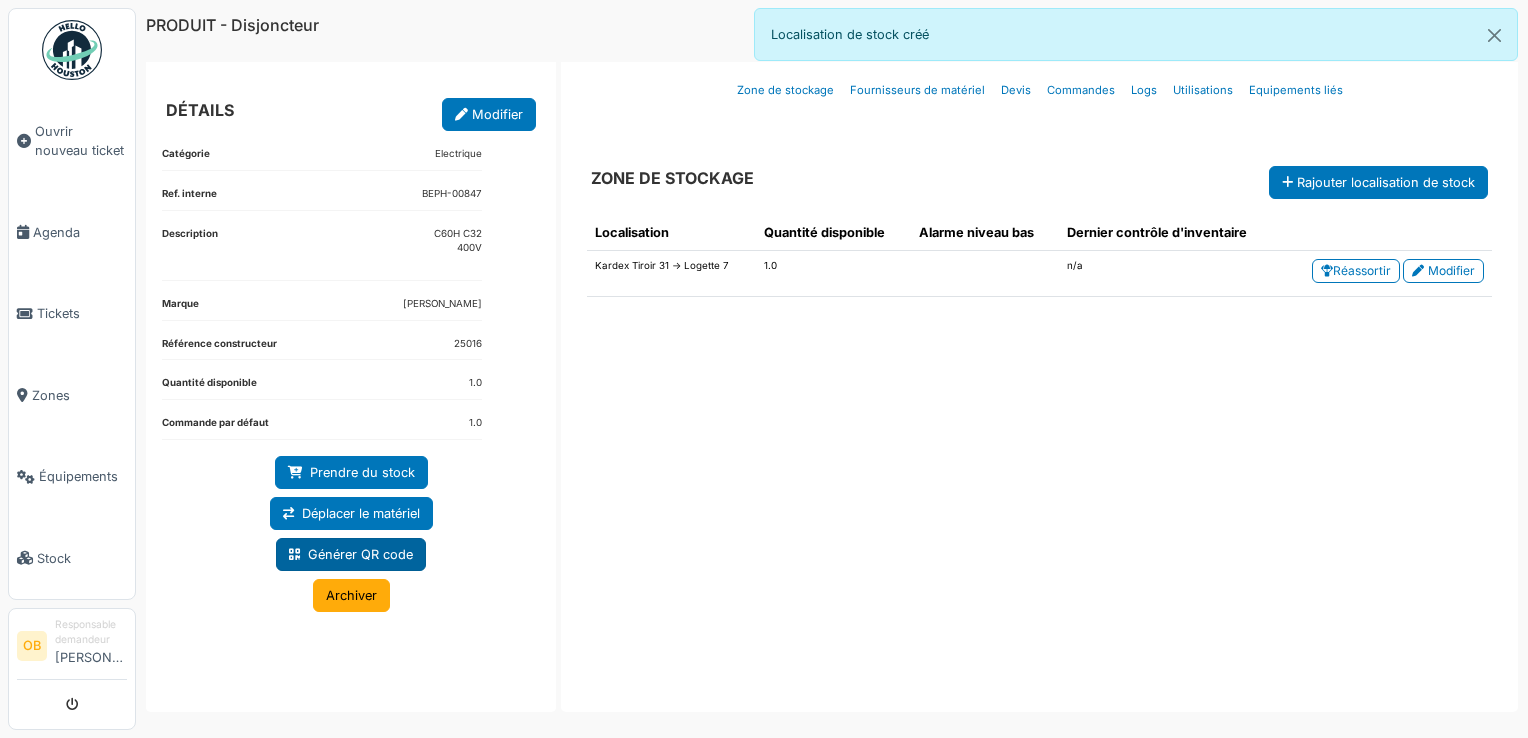 click on "Générer QR code" at bounding box center [351, 554] 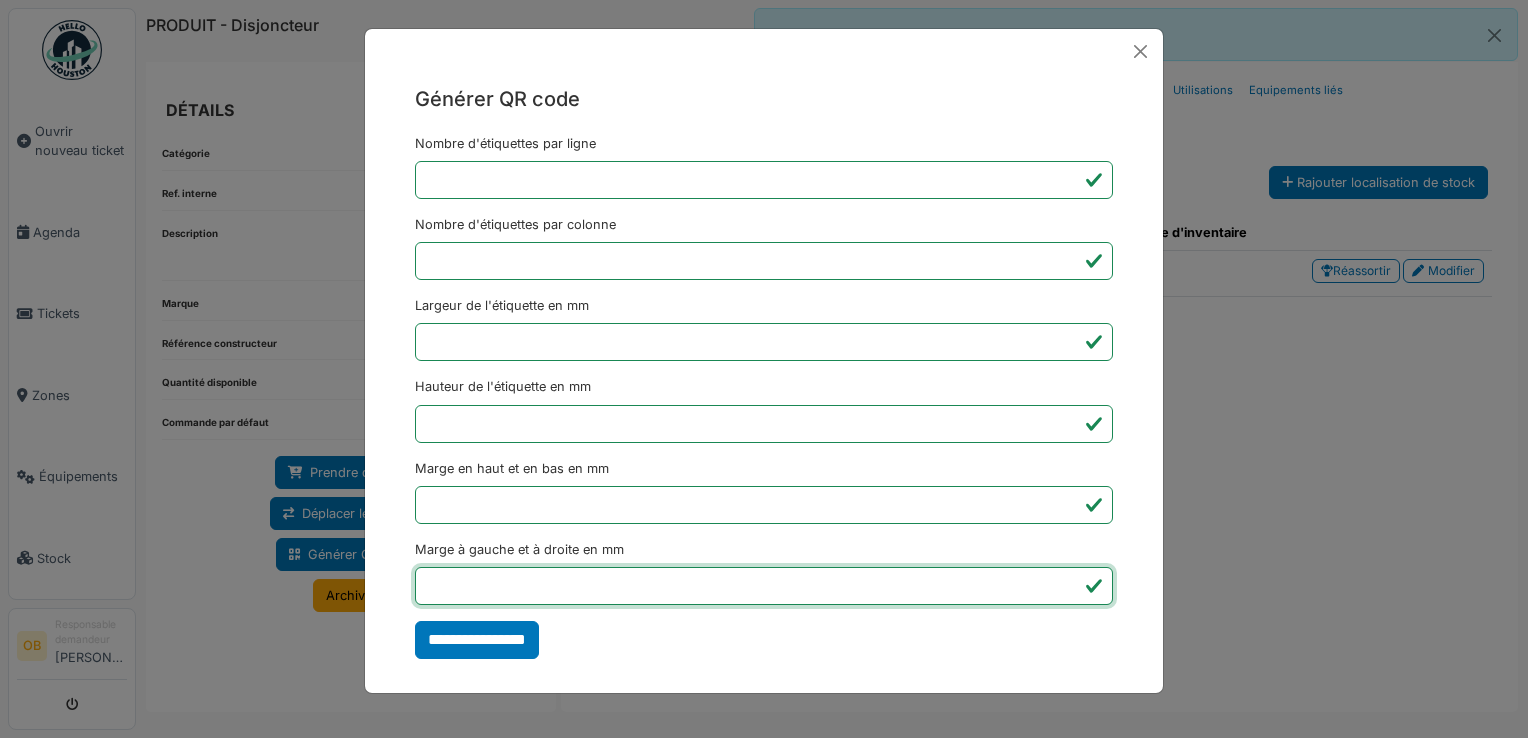 click on "*" at bounding box center (764, 586) 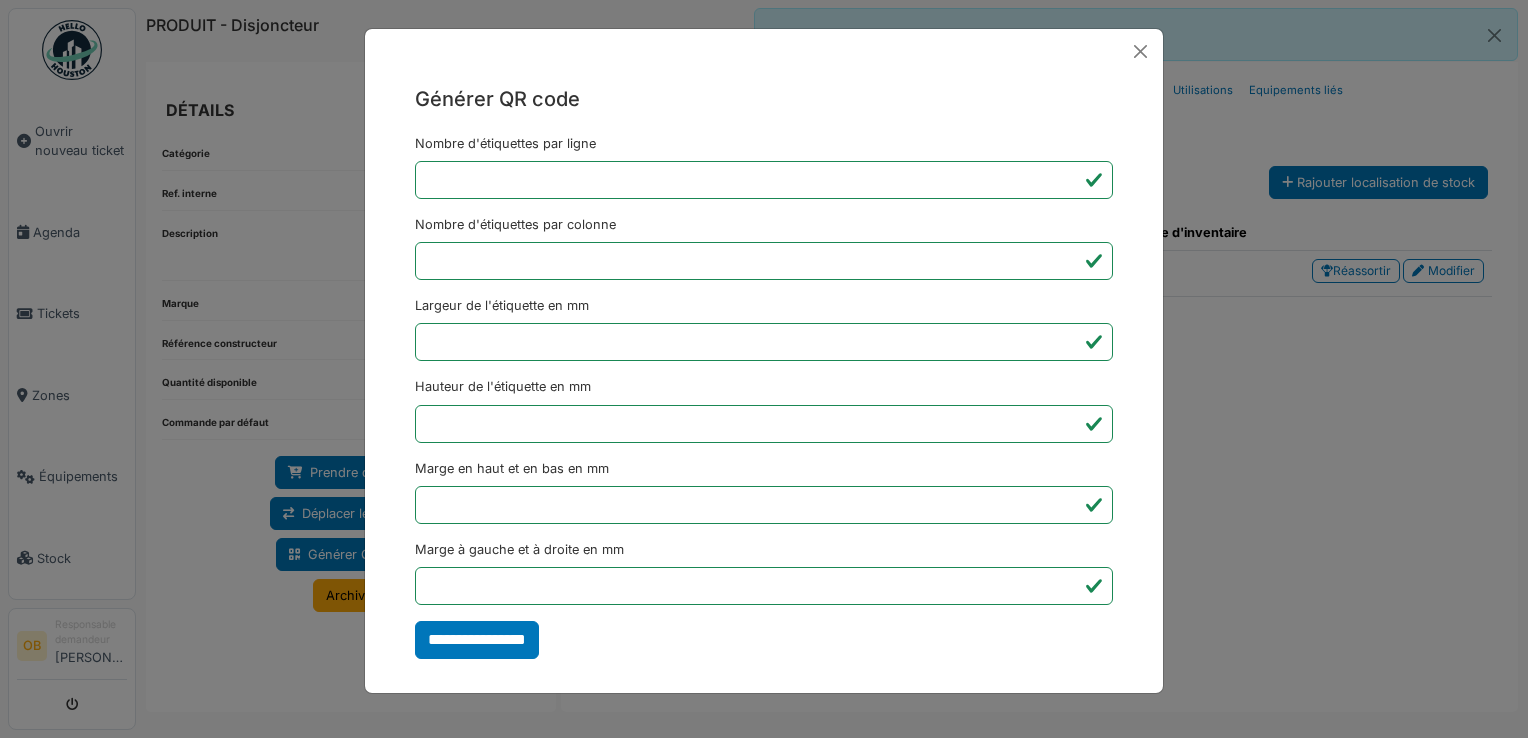 type on "*******" 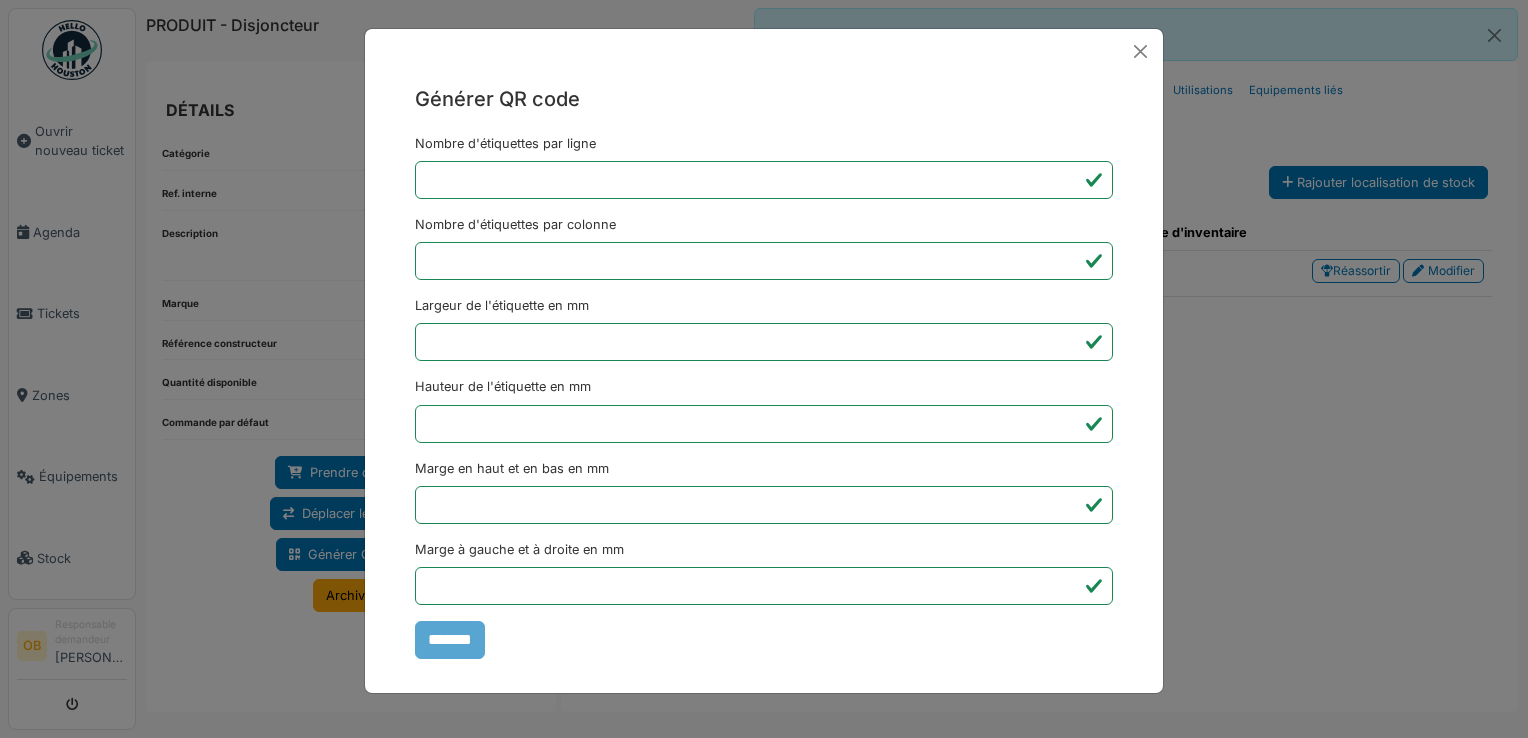 click at bounding box center [764, 681] 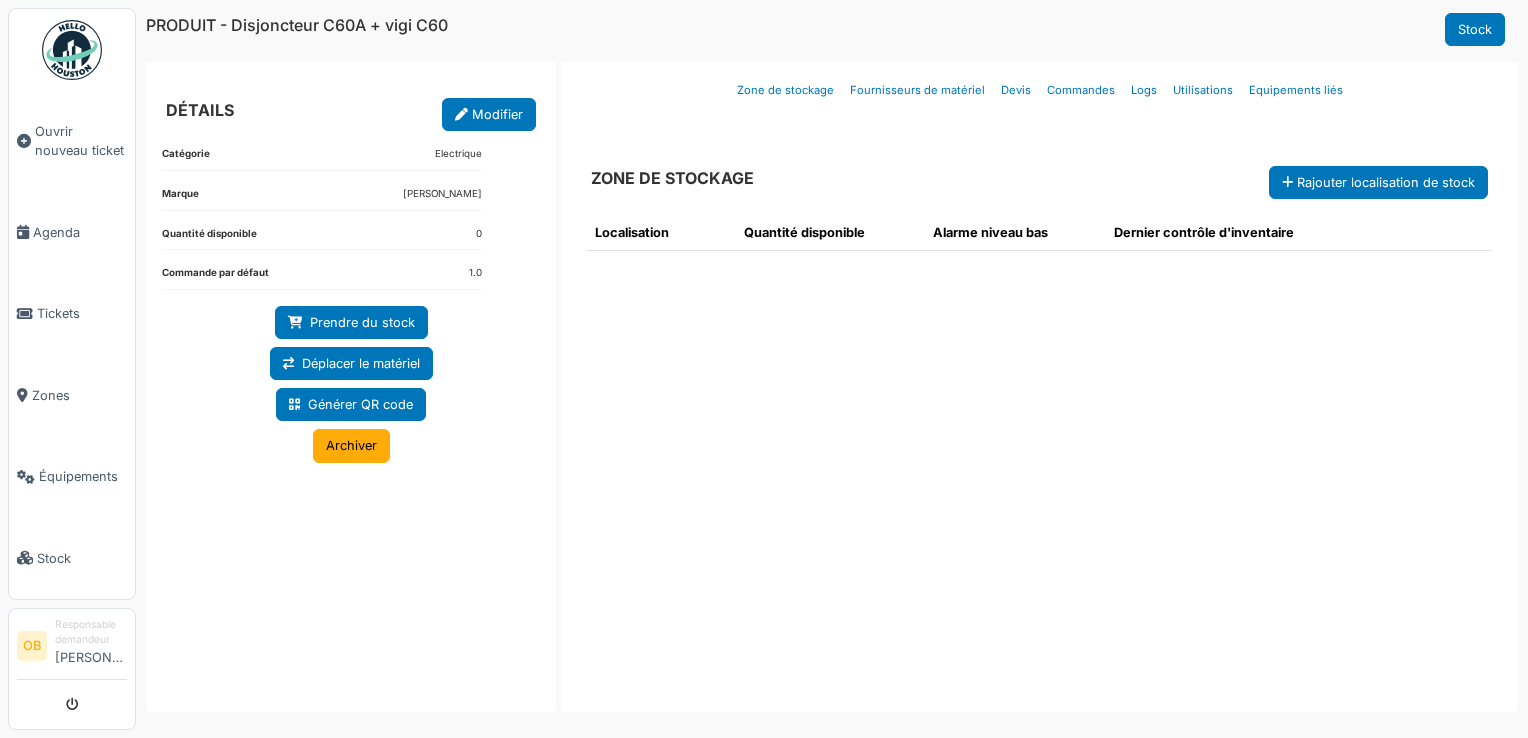 scroll, scrollTop: 0, scrollLeft: 0, axis: both 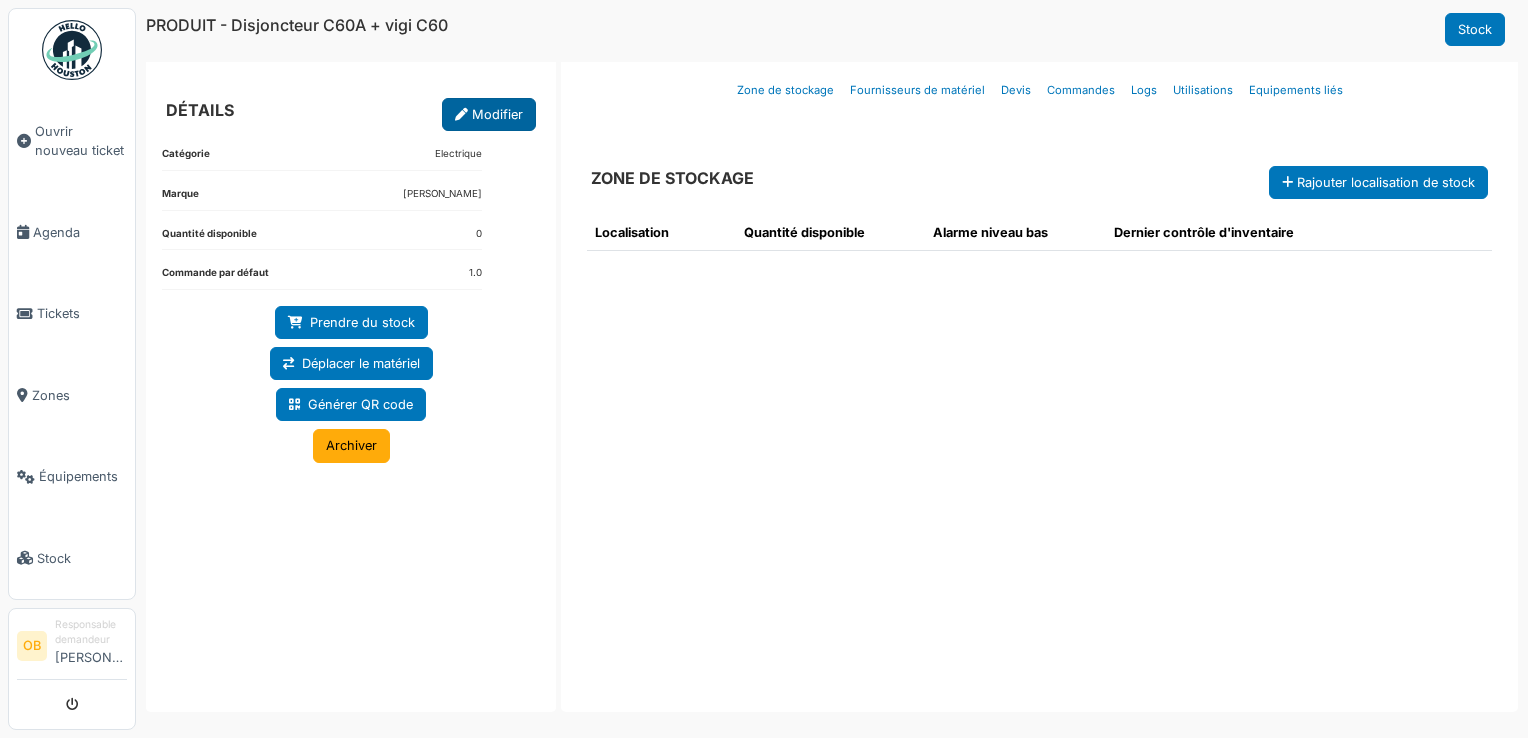 drag, startPoint x: 0, startPoint y: 0, endPoint x: 476, endPoint y: 102, distance: 486.8059 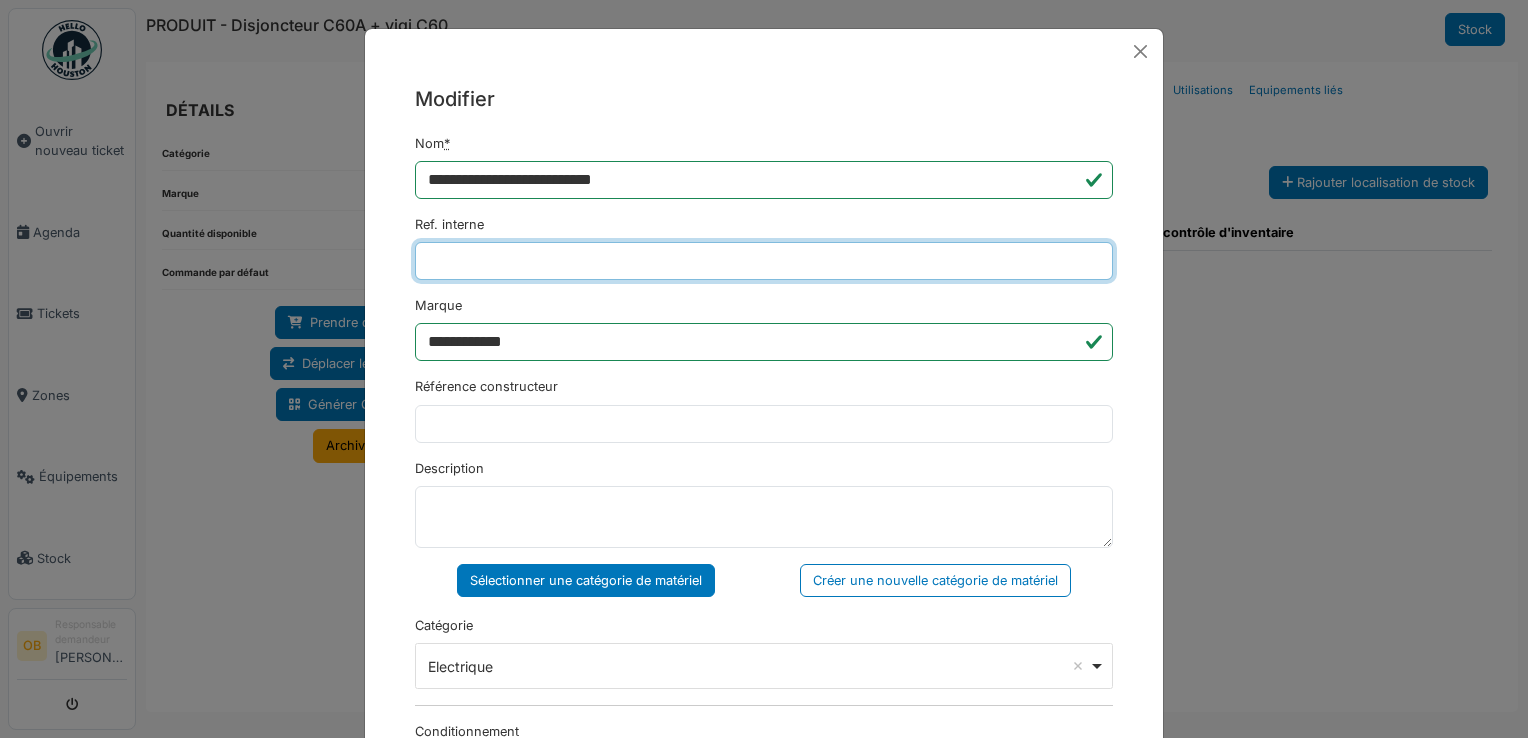 click on "Ref. interne" at bounding box center [764, 261] 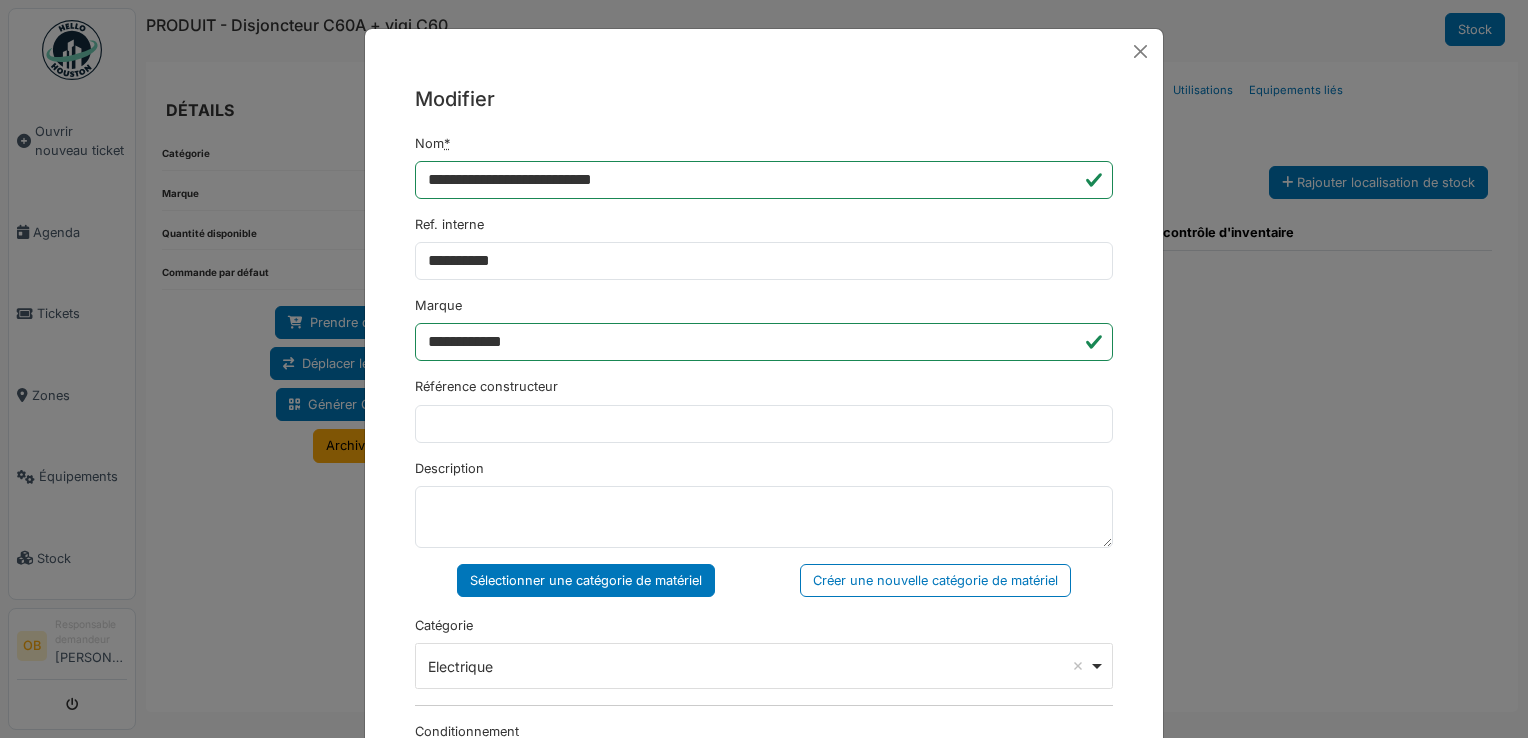 type on "*****" 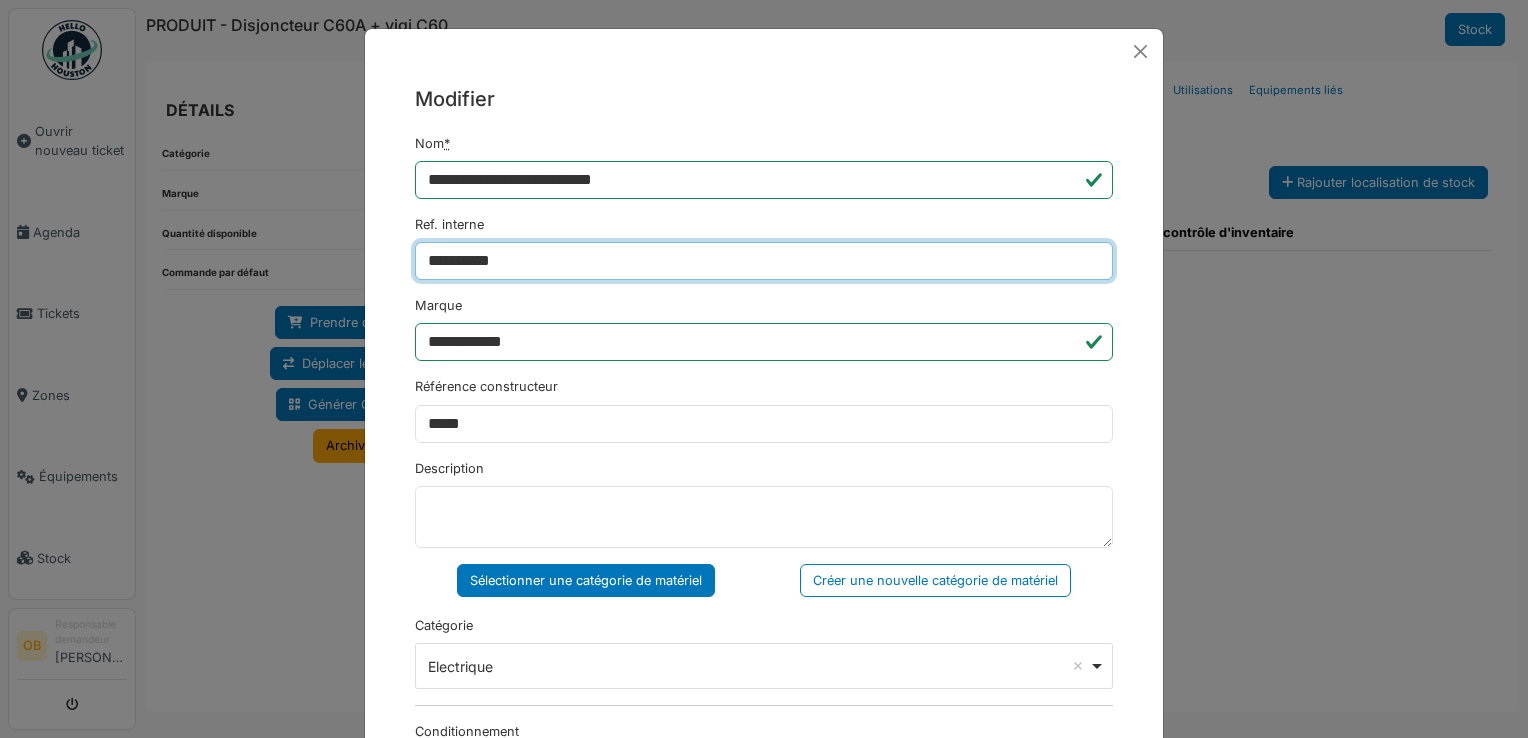 type on "**********" 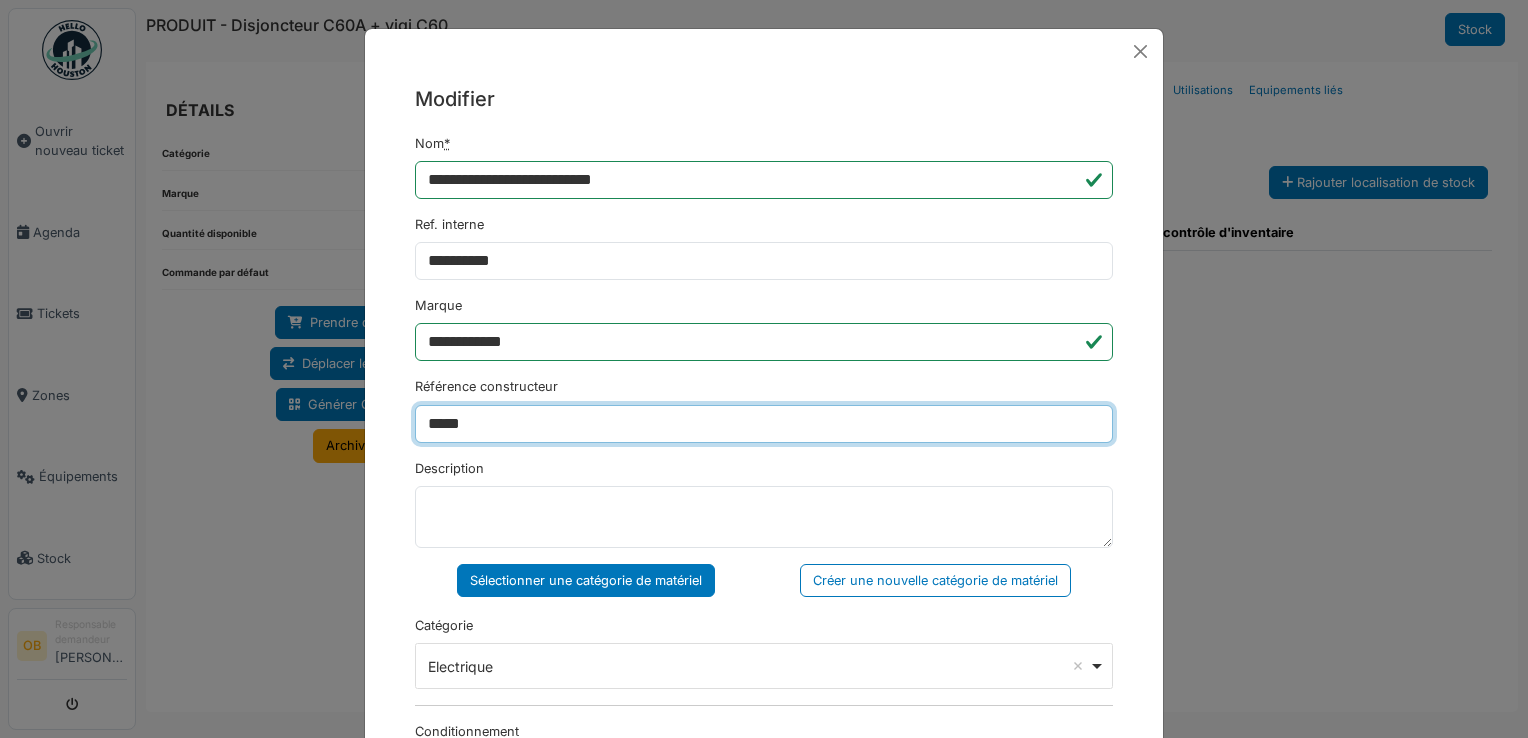 click on "*****" at bounding box center [764, 424] 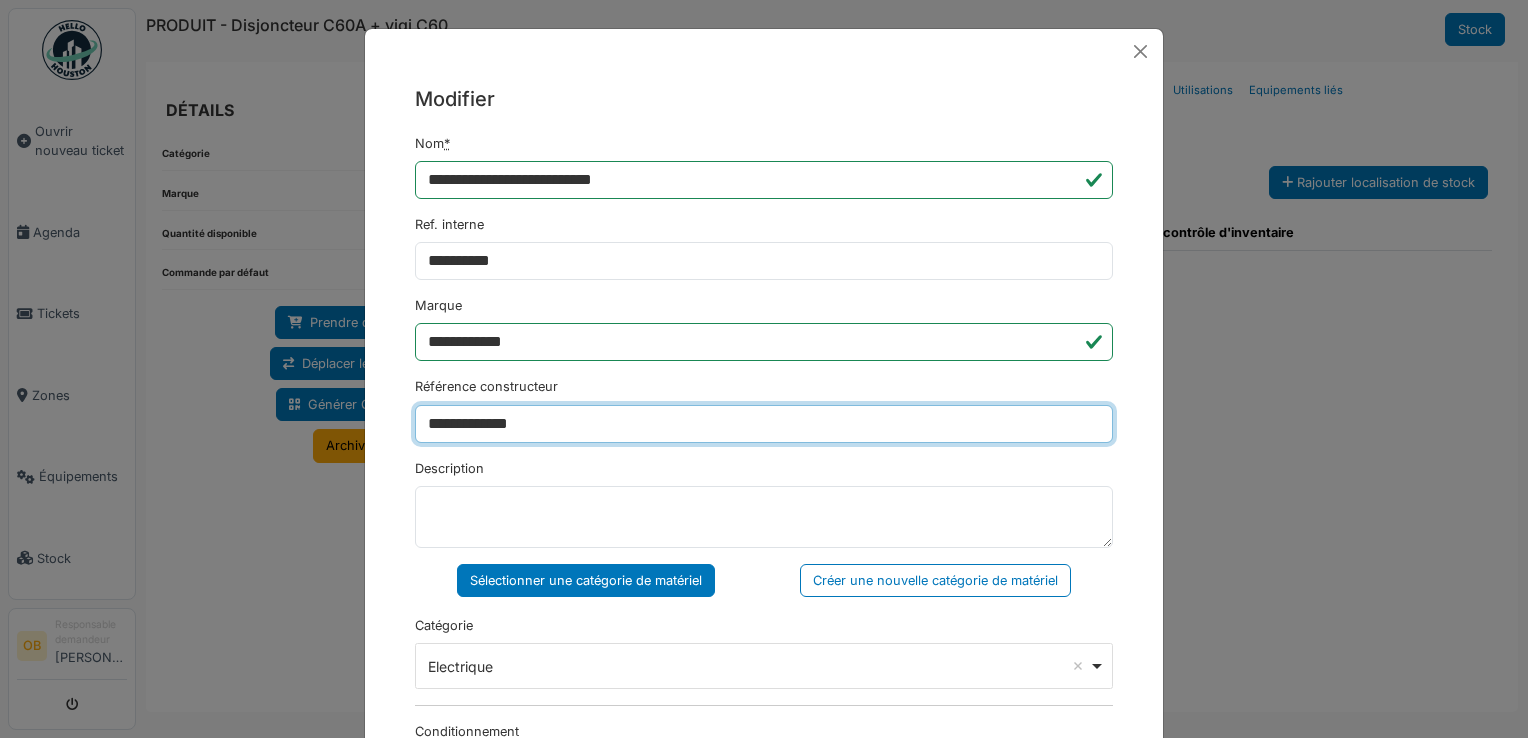 type on "**********" 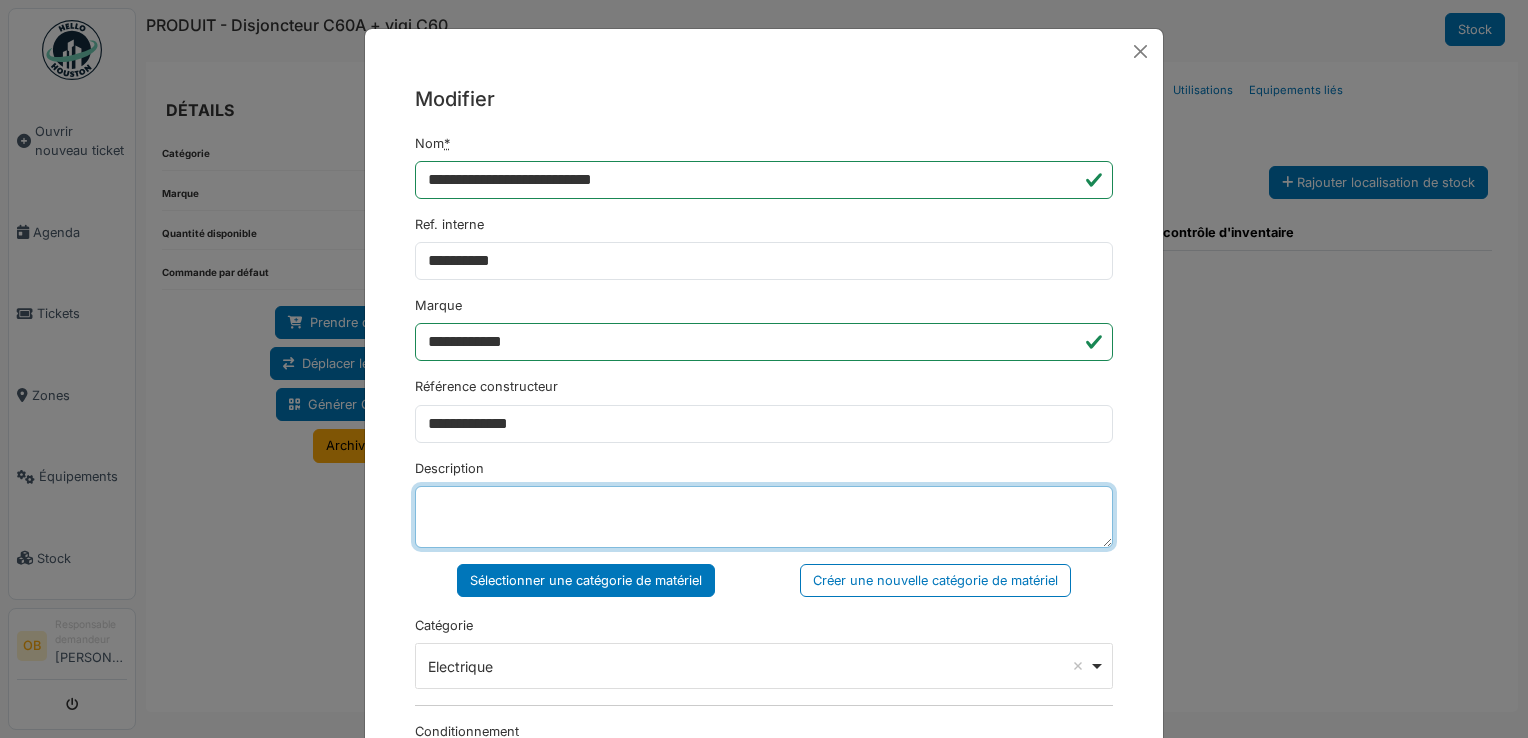 click on "Description" at bounding box center [764, 517] 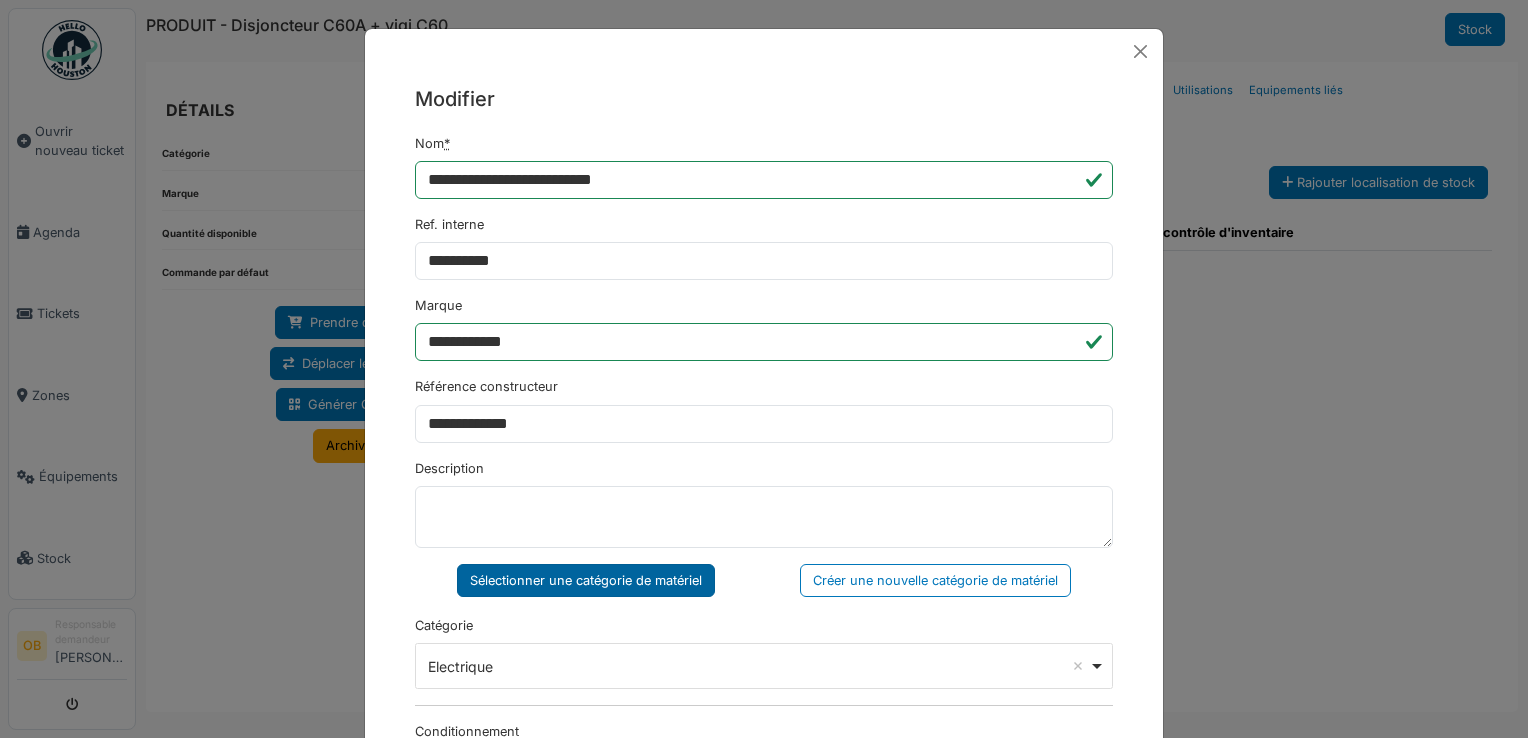 drag, startPoint x: 539, startPoint y: 588, endPoint x: 527, endPoint y: 586, distance: 12.165525 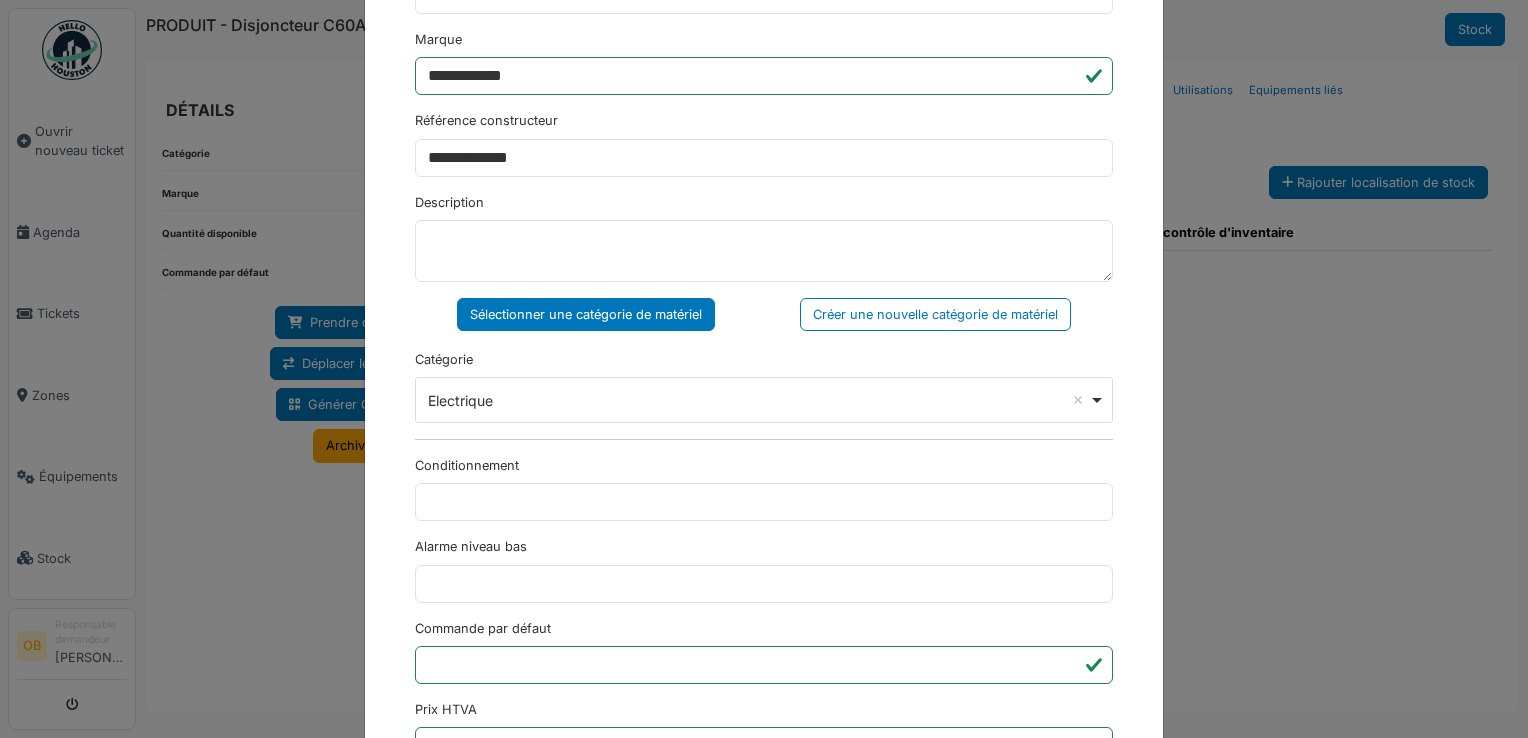 scroll, scrollTop: 650, scrollLeft: 0, axis: vertical 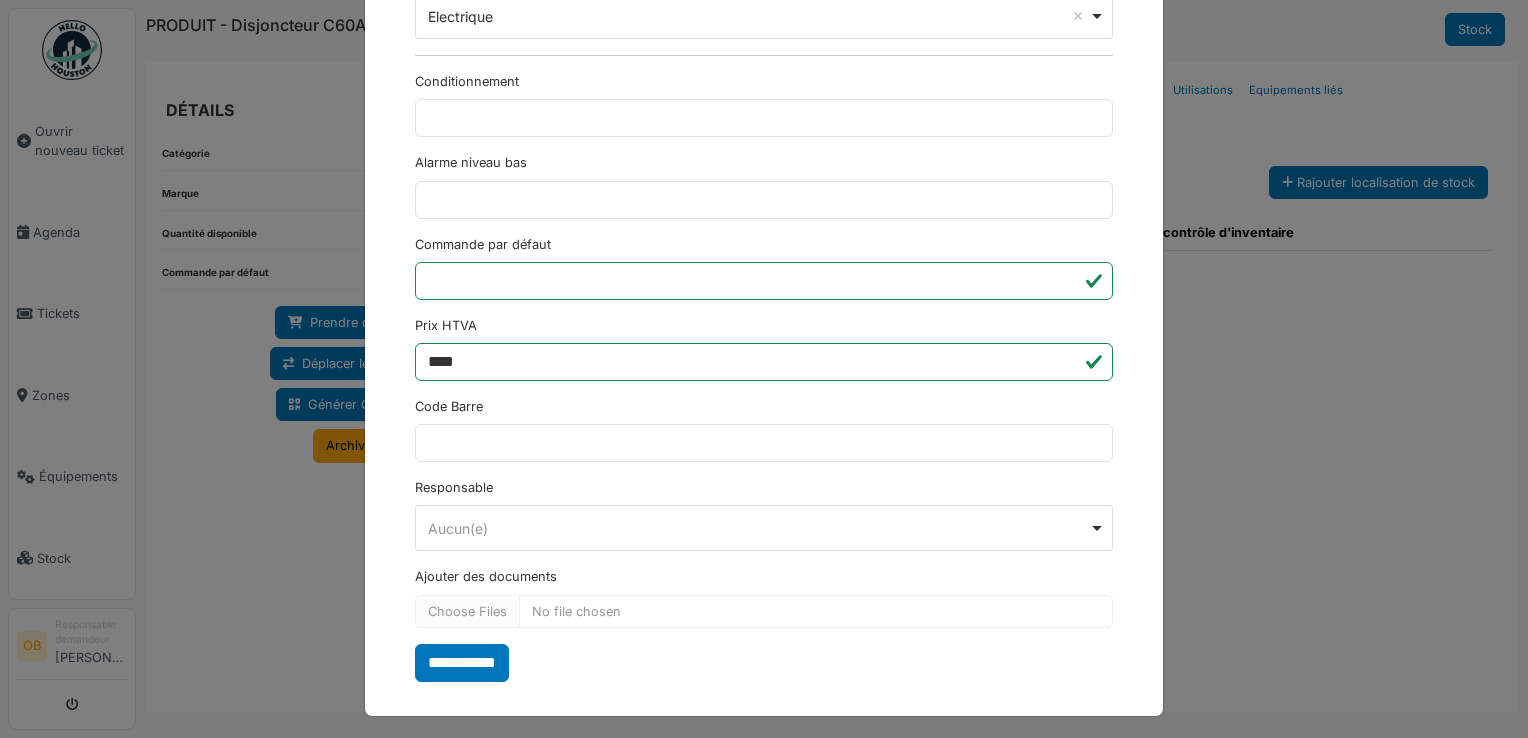 click on "**********" at bounding box center [462, 663] 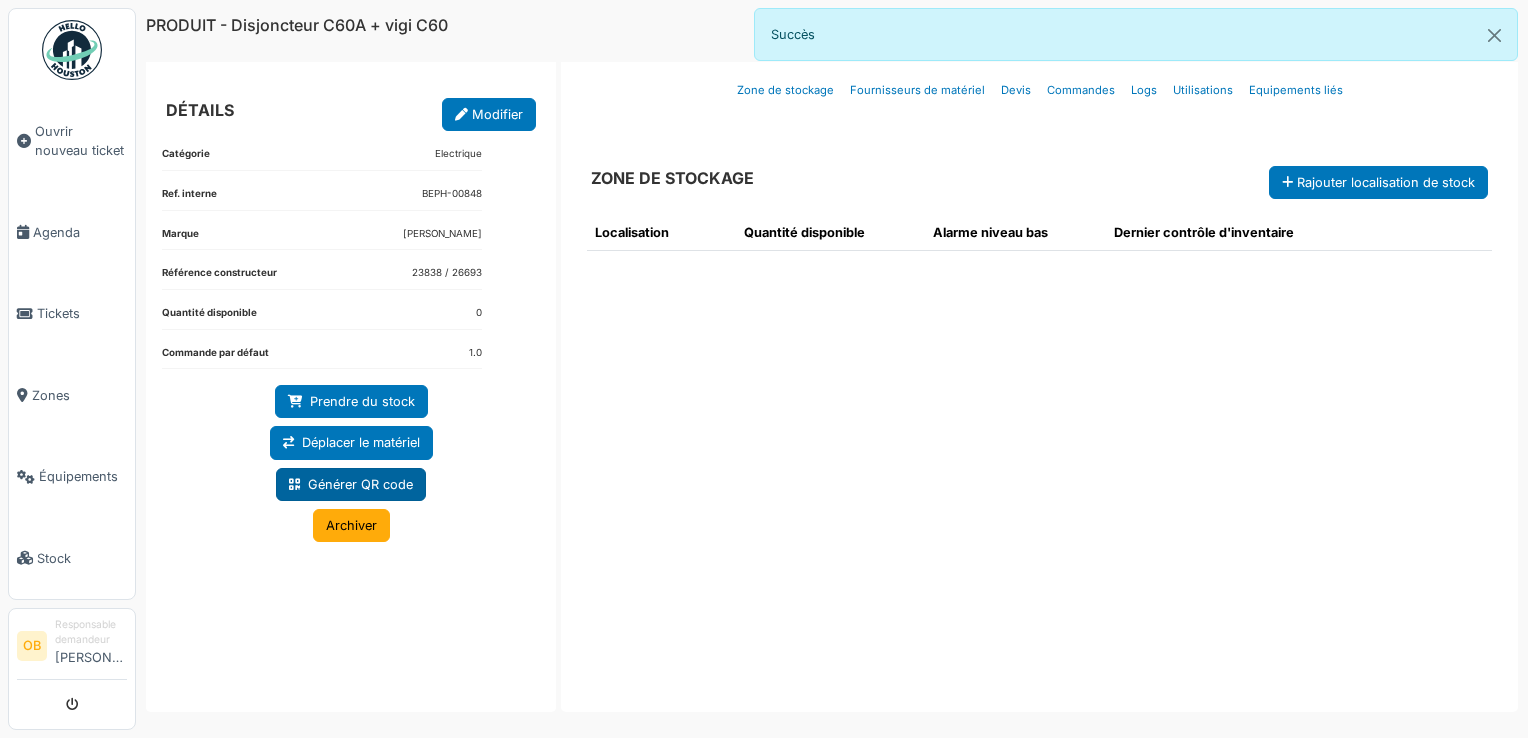 click on "Générer QR code" at bounding box center [351, 484] 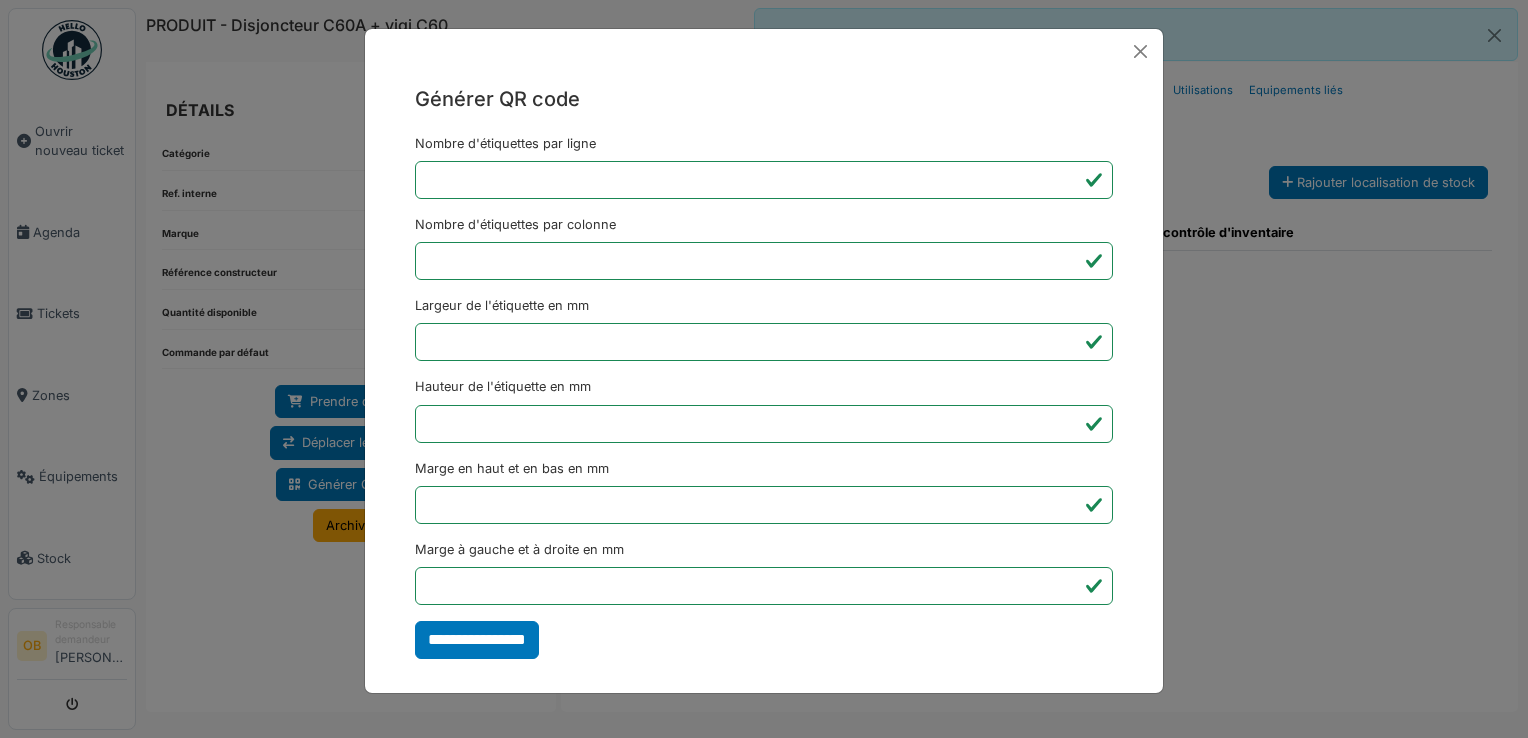 drag, startPoint x: 1296, startPoint y: 558, endPoint x: 1276, endPoint y: 398, distance: 161.24515 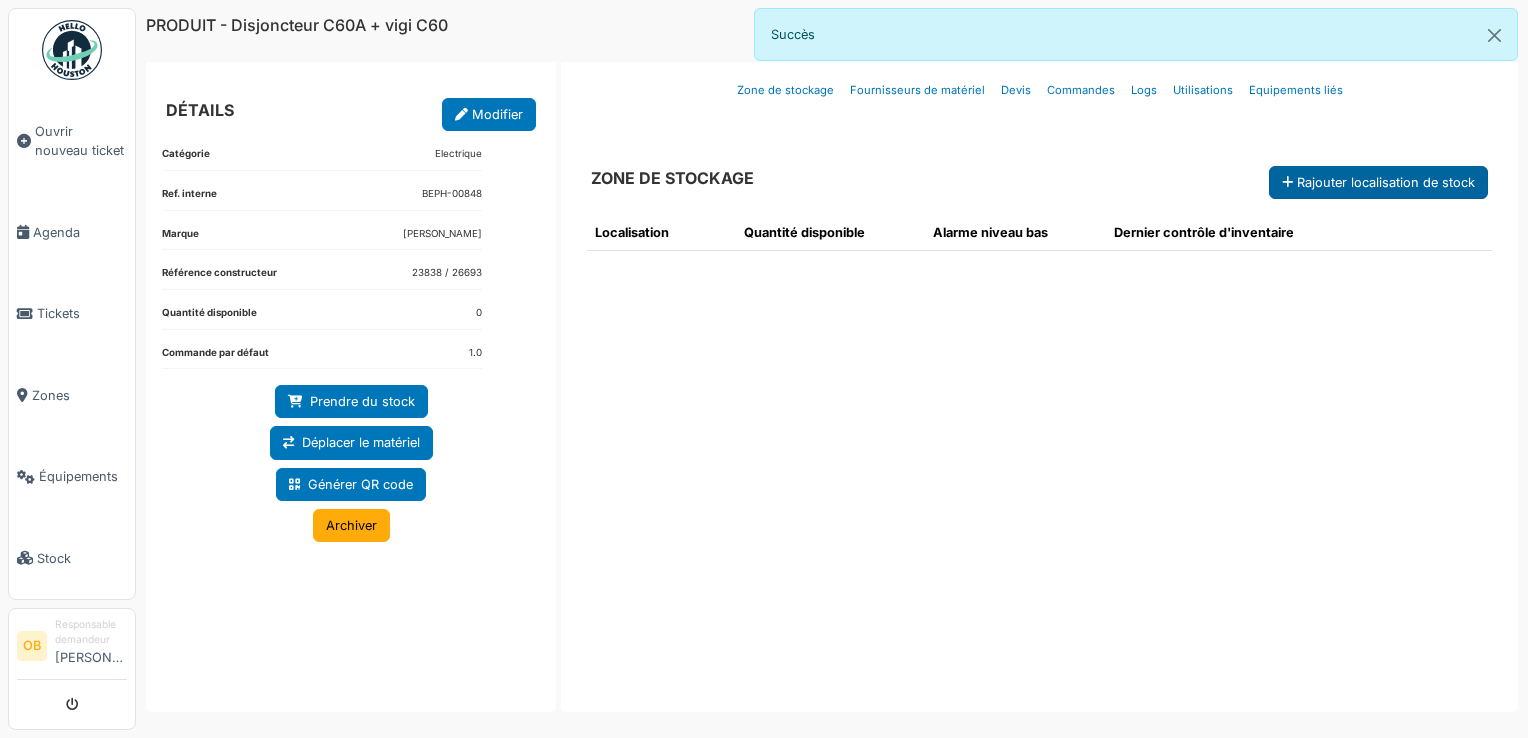 click on "Rajouter localisation de stock" at bounding box center [1378, 182] 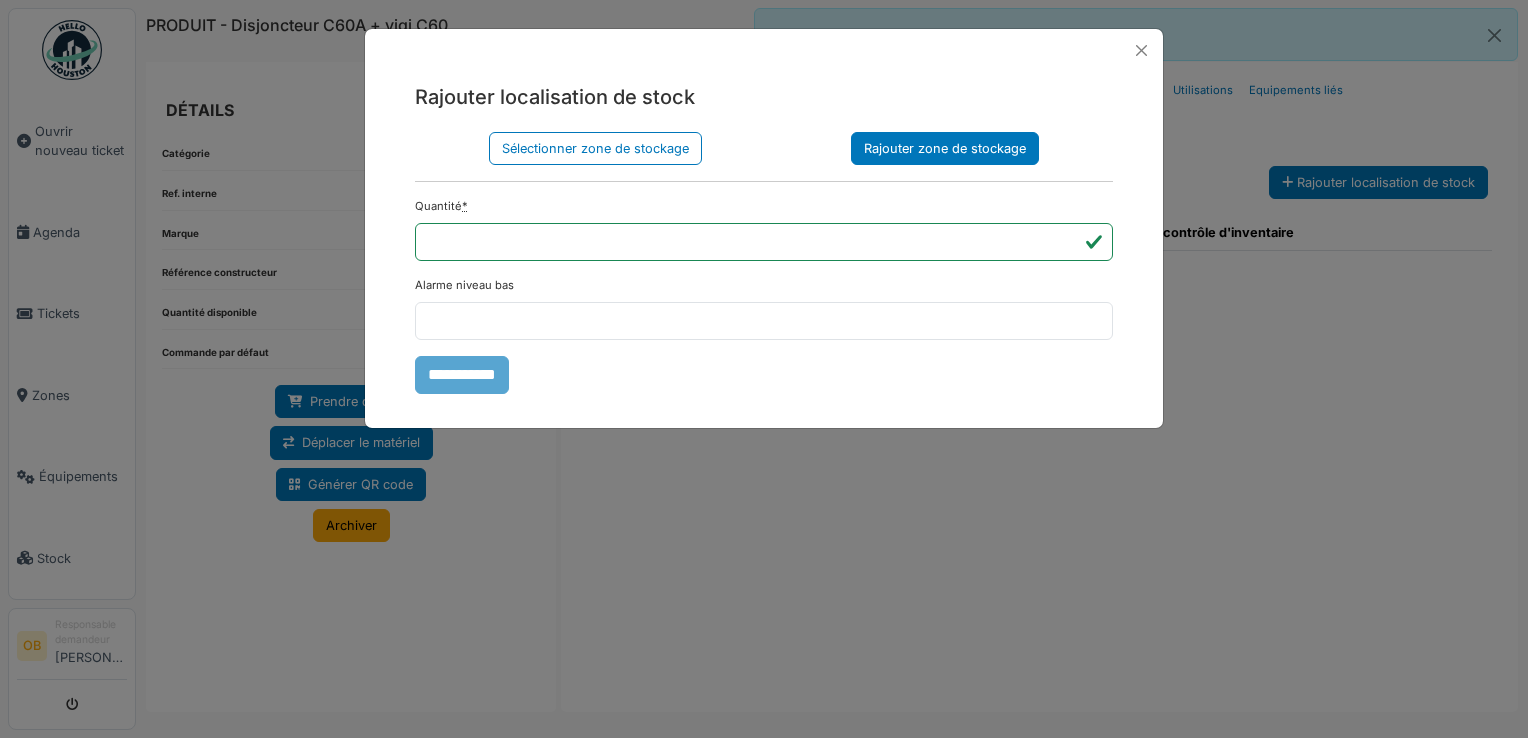 click on "Rajouter zone de stockage" at bounding box center [945, 148] 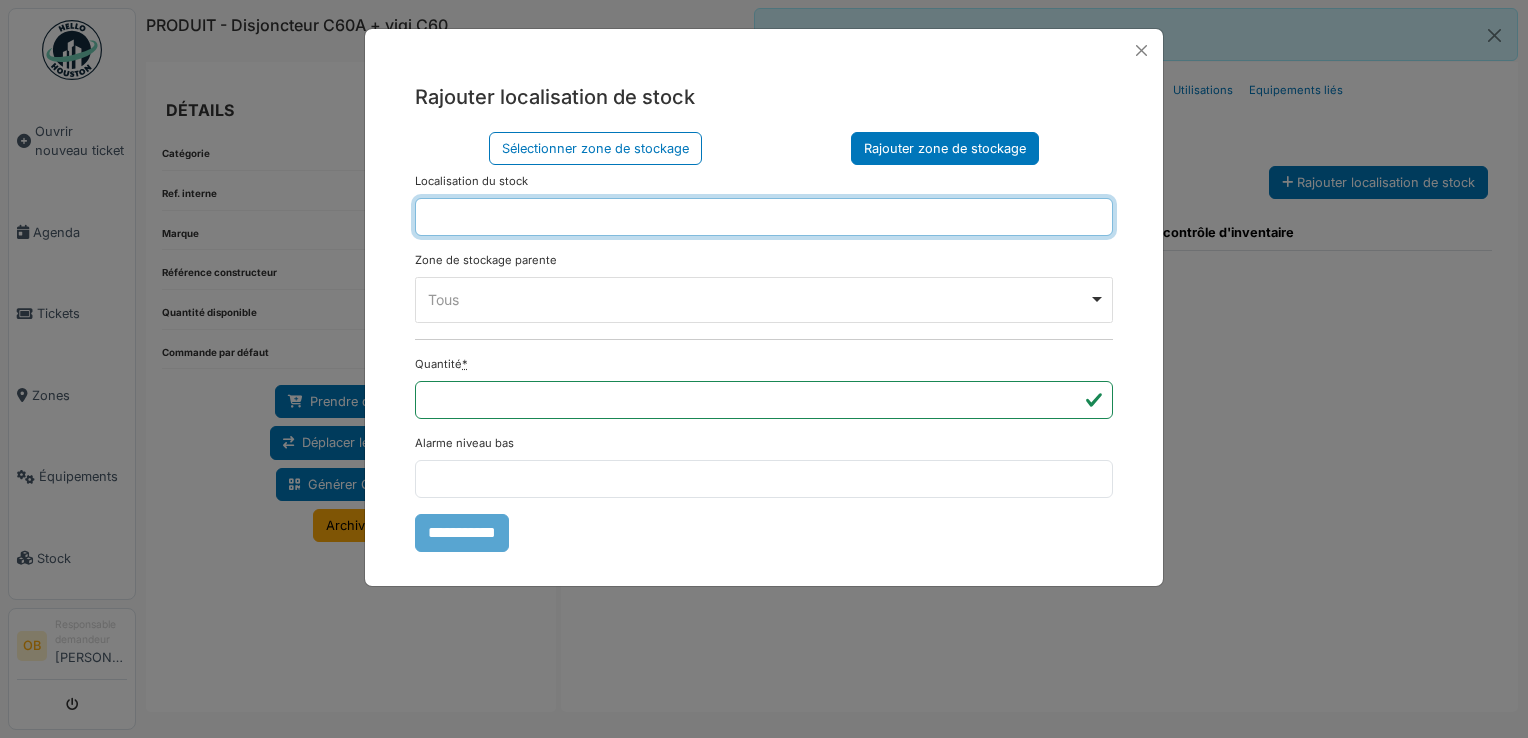 click at bounding box center [764, 217] 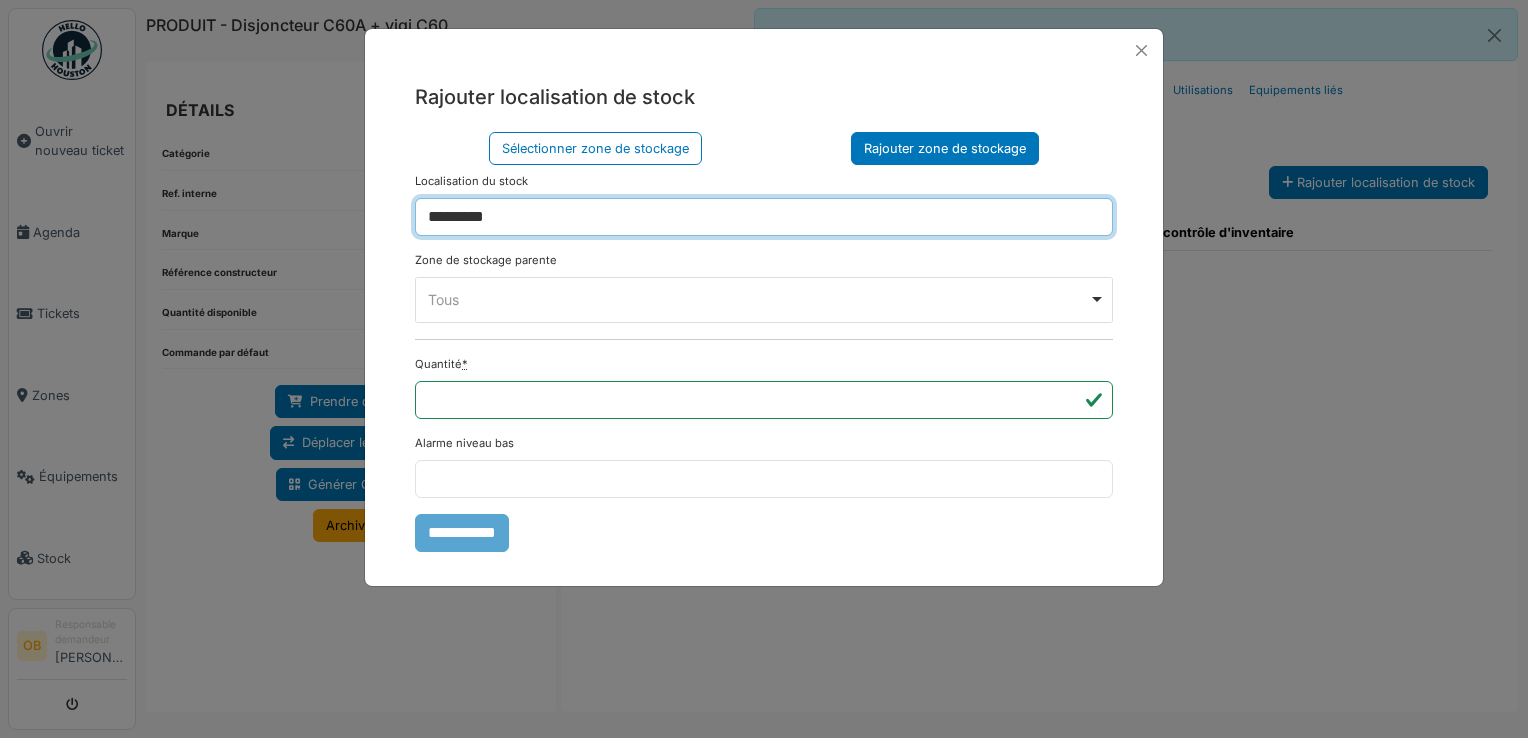 click on "Tous Remove item" at bounding box center (758, 299) 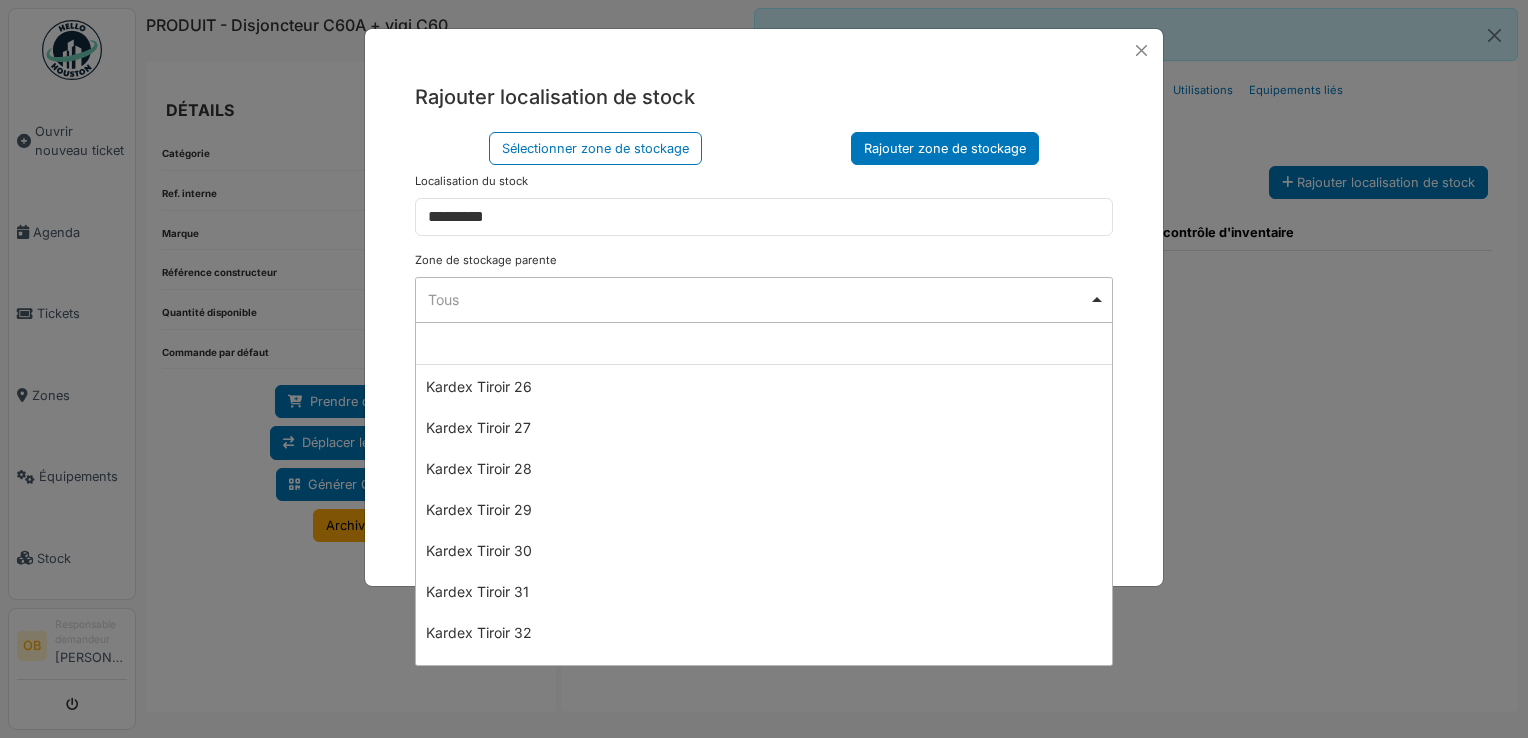 scroll, scrollTop: 1200, scrollLeft: 0, axis: vertical 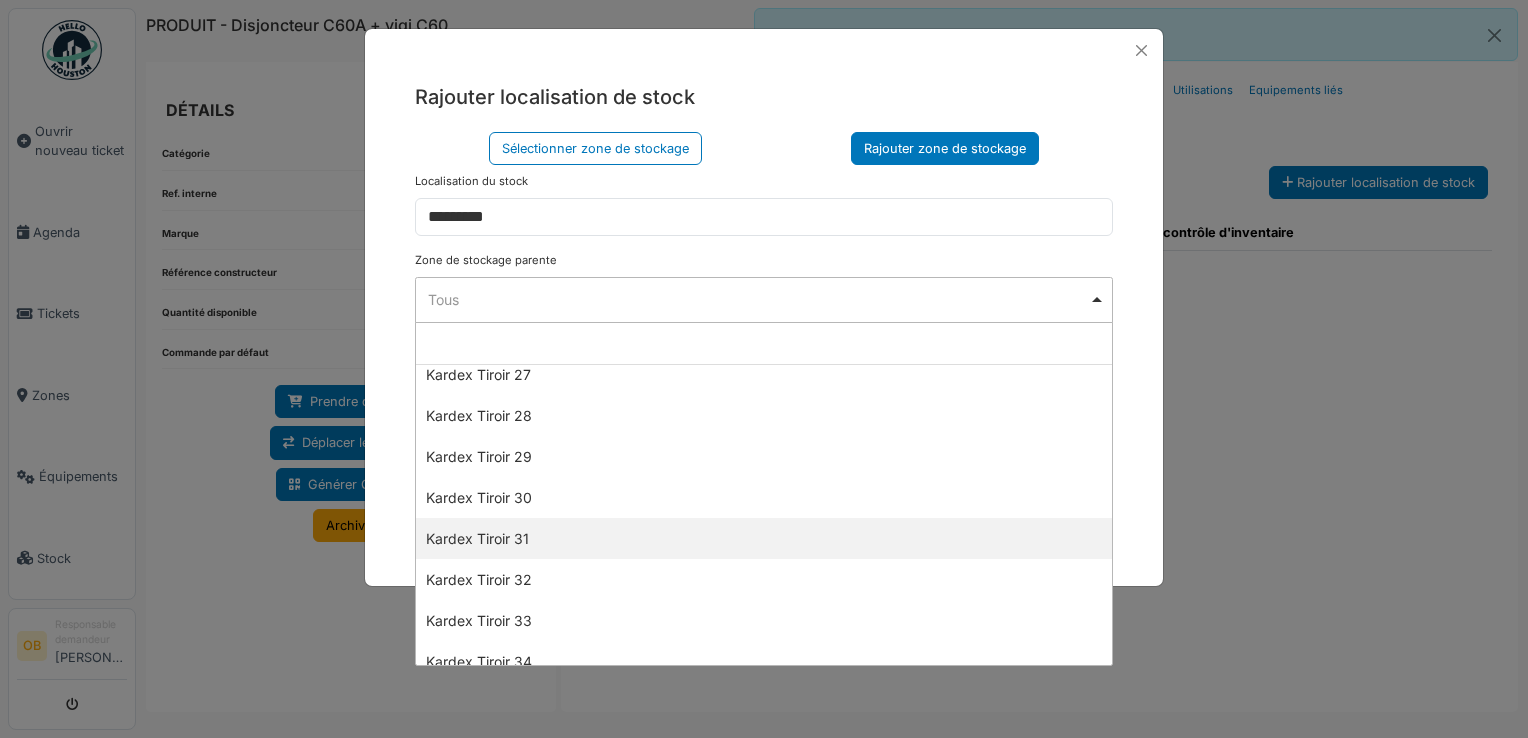 select on "****" 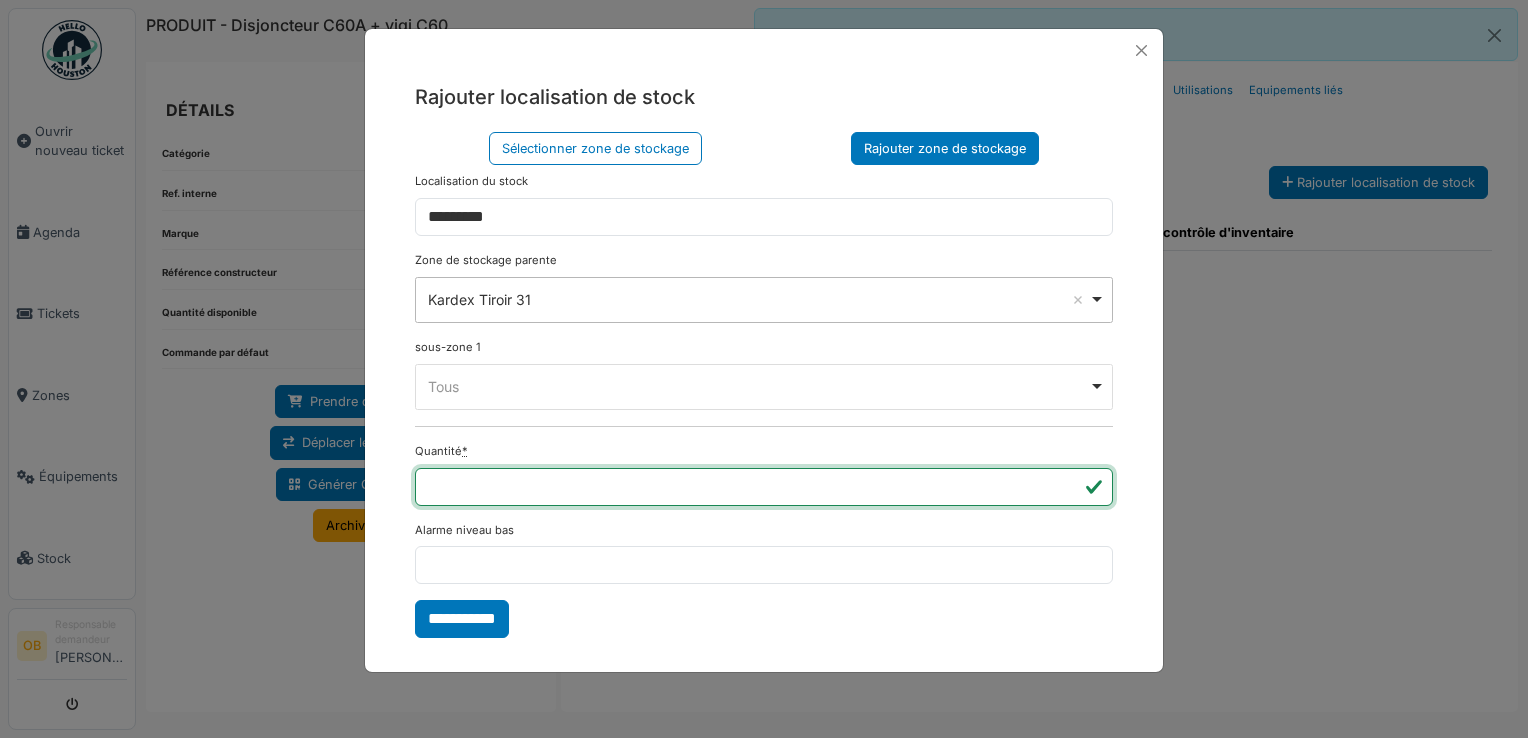 click on "**" at bounding box center (764, 487) 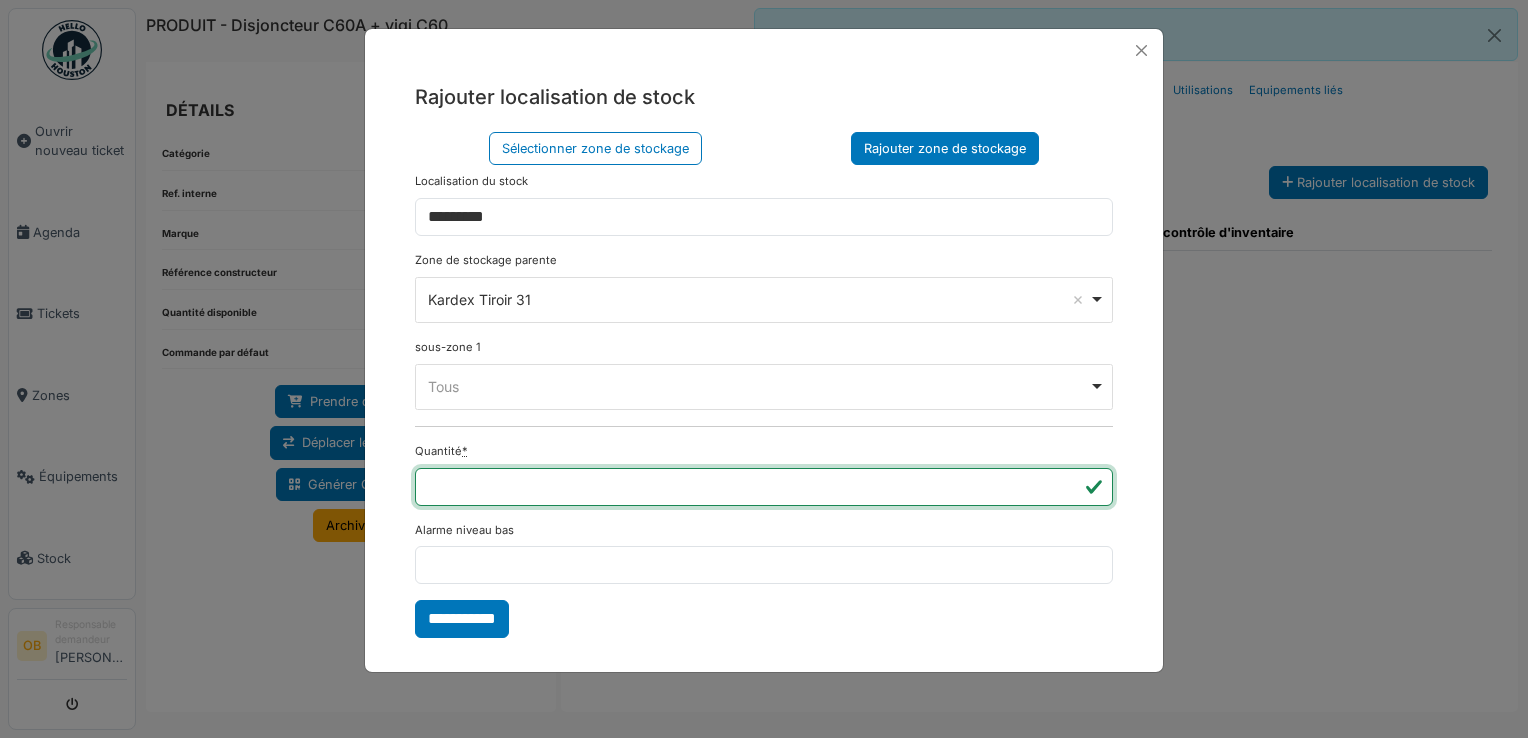 click on "*" at bounding box center (764, 487) 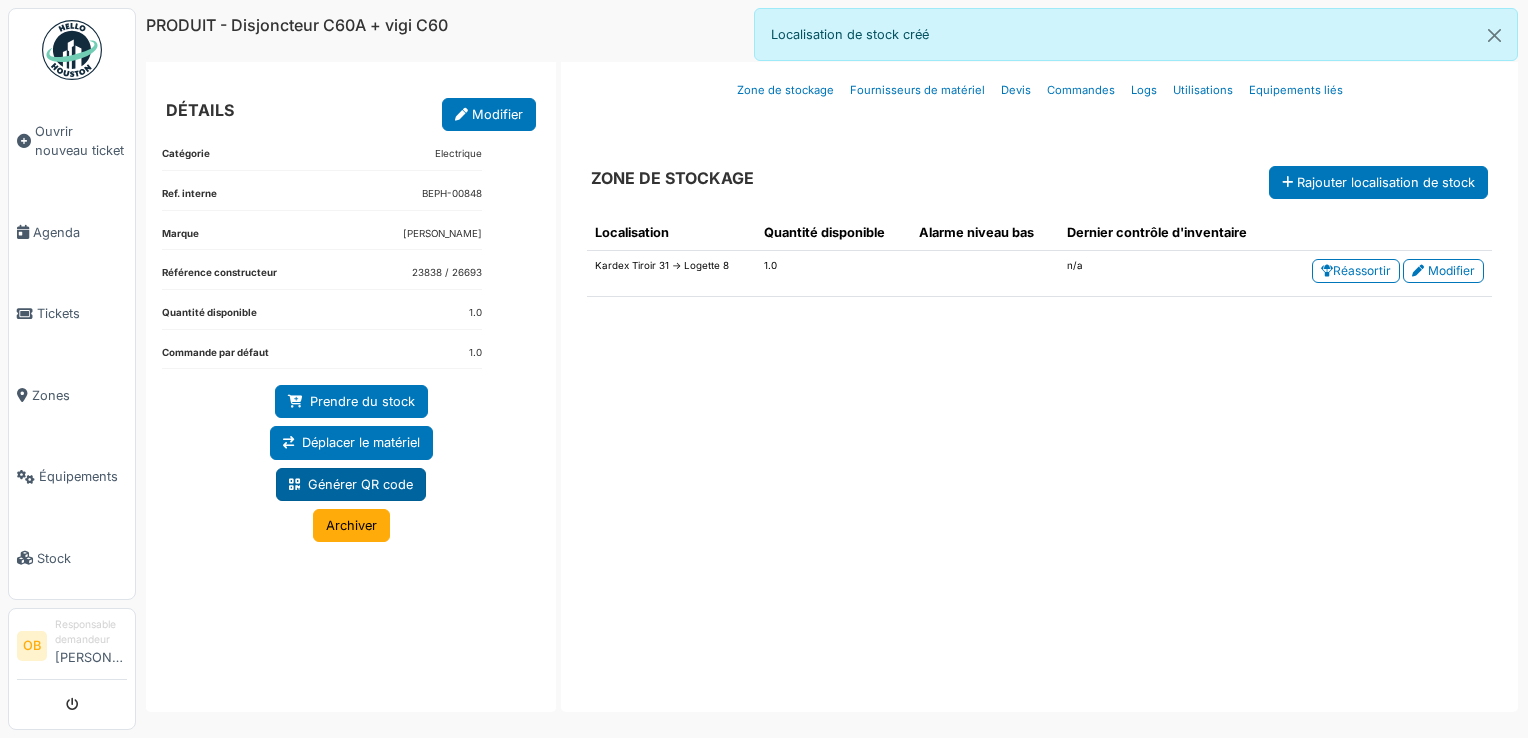 click on "Générer QR code" at bounding box center [351, 484] 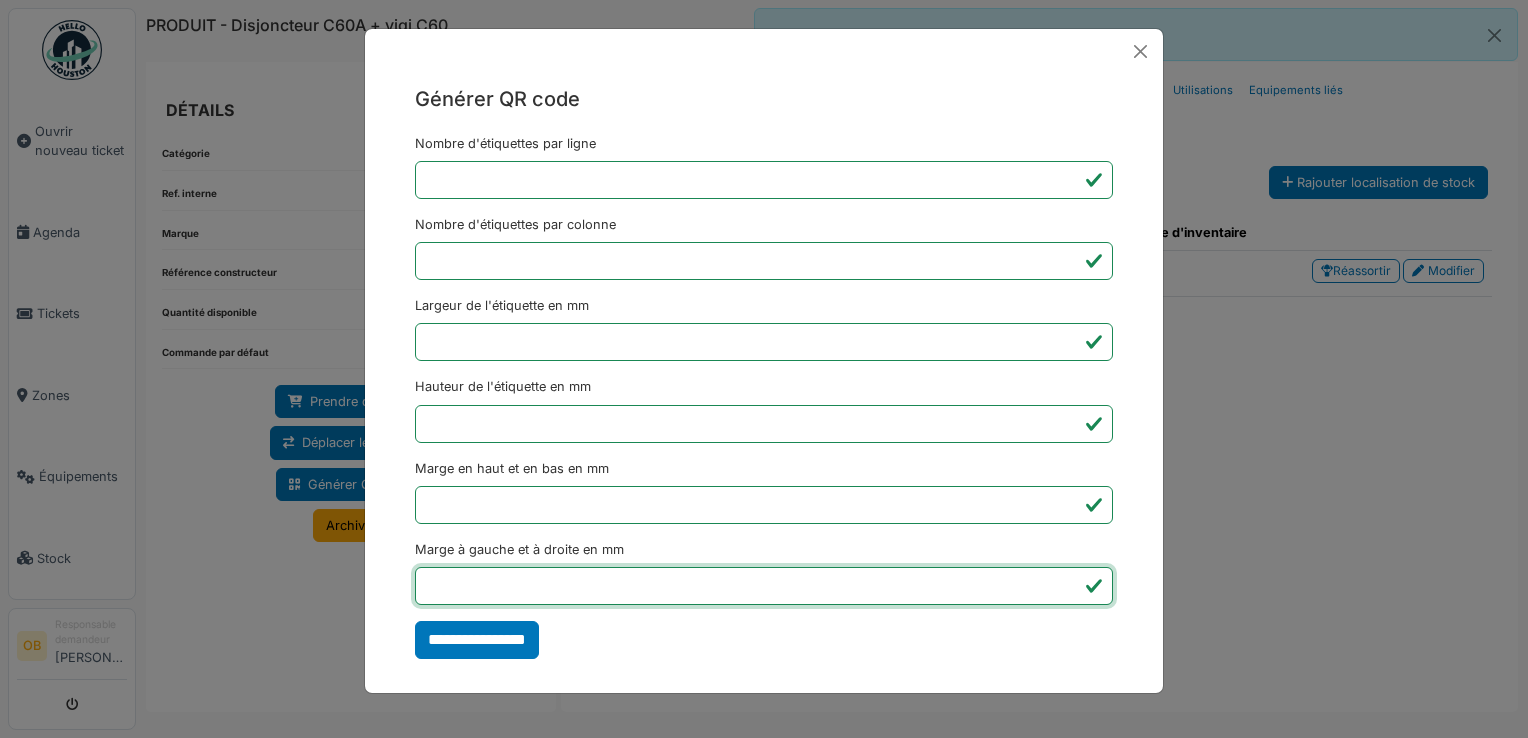 click on "*" at bounding box center [764, 586] 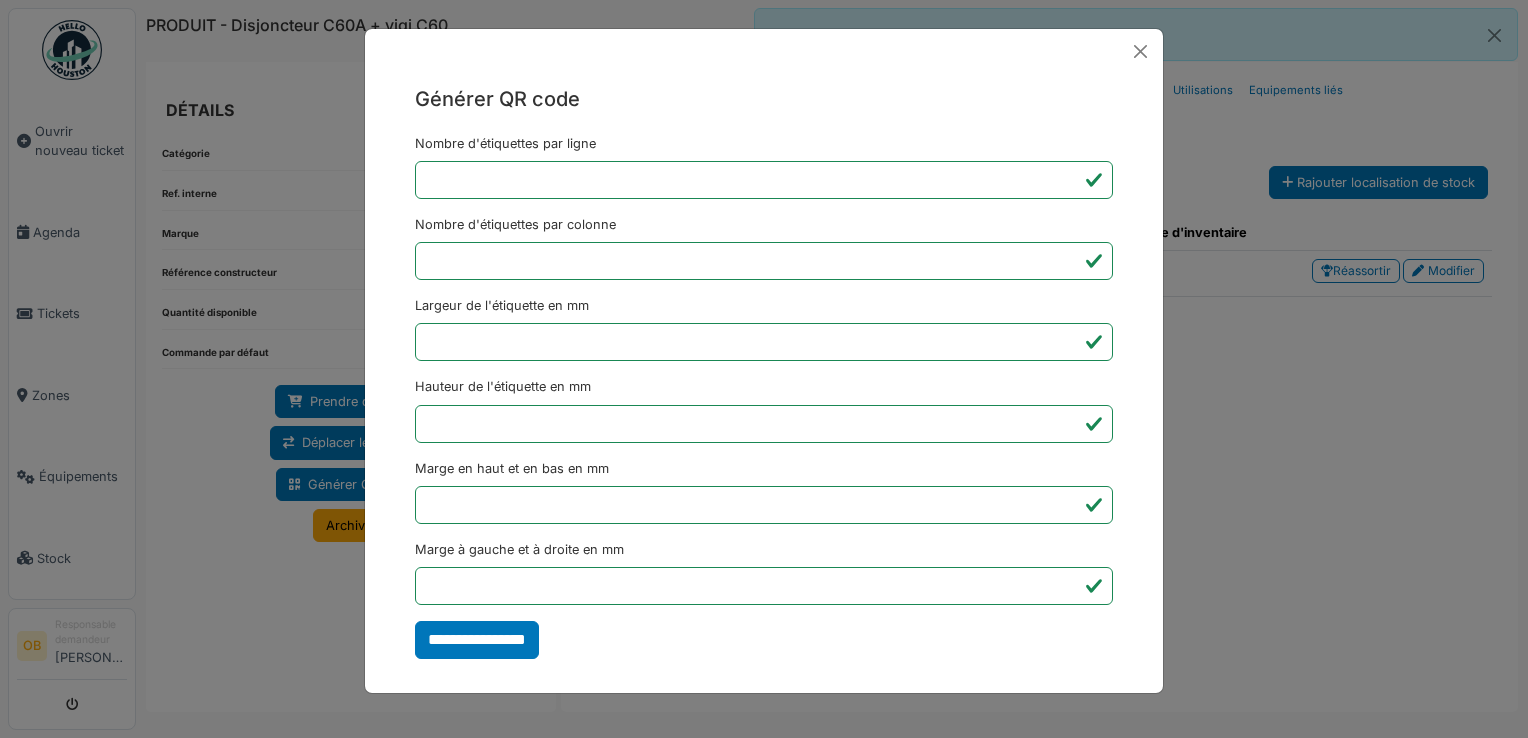 type on "*******" 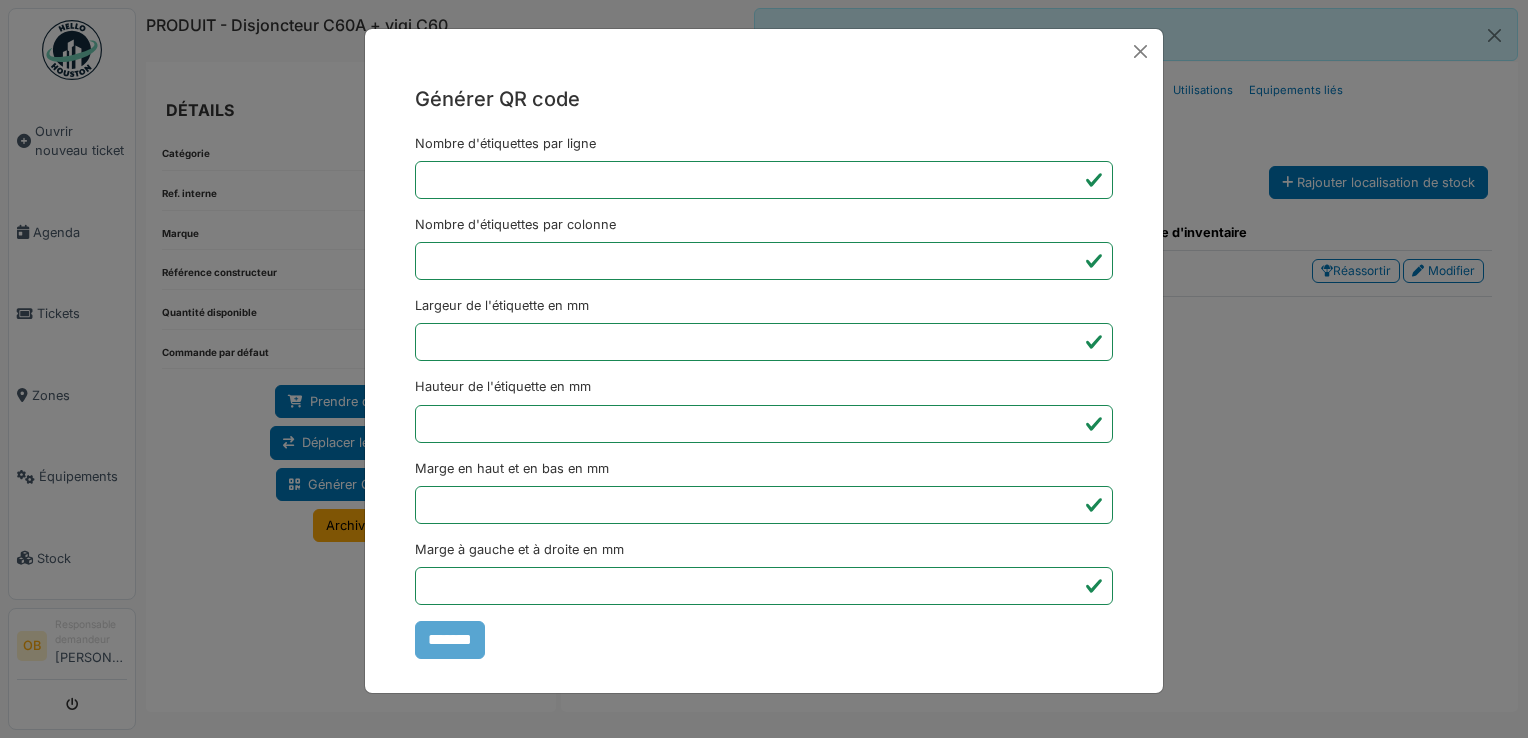 click on "Générer QR code
Nombre d'étiquettes par ligne
*
Nombre d'étiquettes par colonne
*
Largeur de l'étiquette en mm
**
Hauteur de l'étiquette en mm
**
Marge en haut et en bas en mm
*
Marge à gauche et à droite en mm
***
*******" at bounding box center [764, 369] 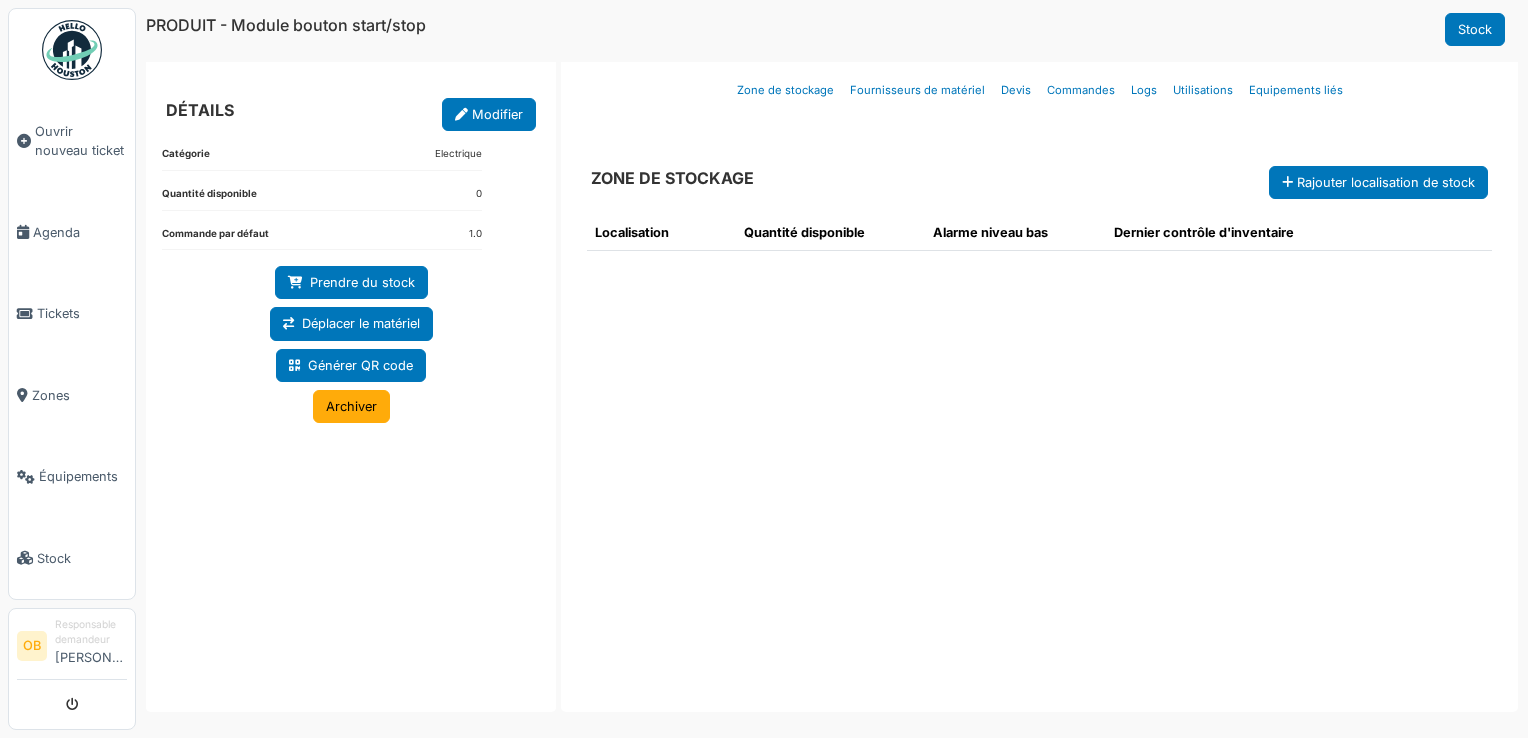 scroll, scrollTop: 0, scrollLeft: 0, axis: both 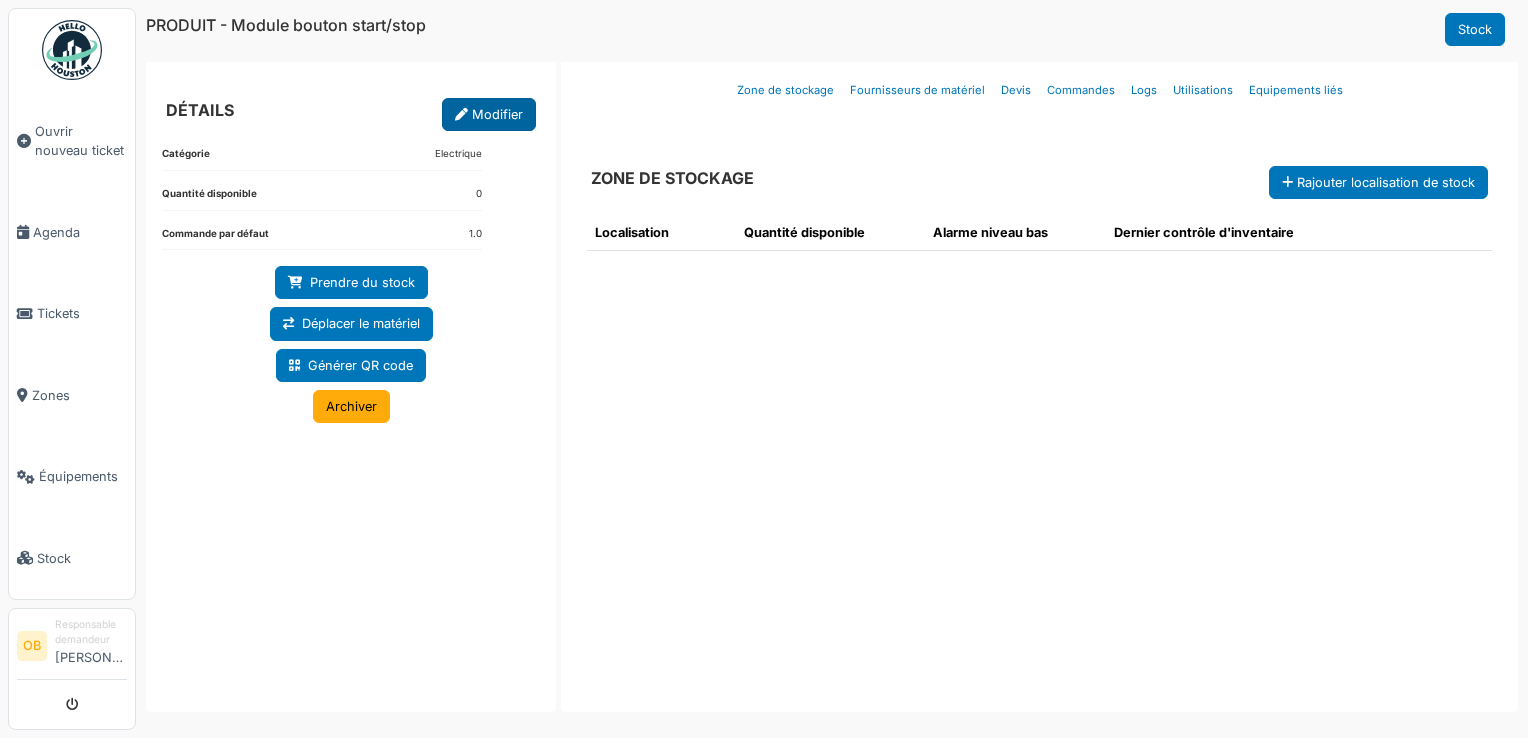 drag, startPoint x: 0, startPoint y: 0, endPoint x: 483, endPoint y: 101, distance: 493.44705 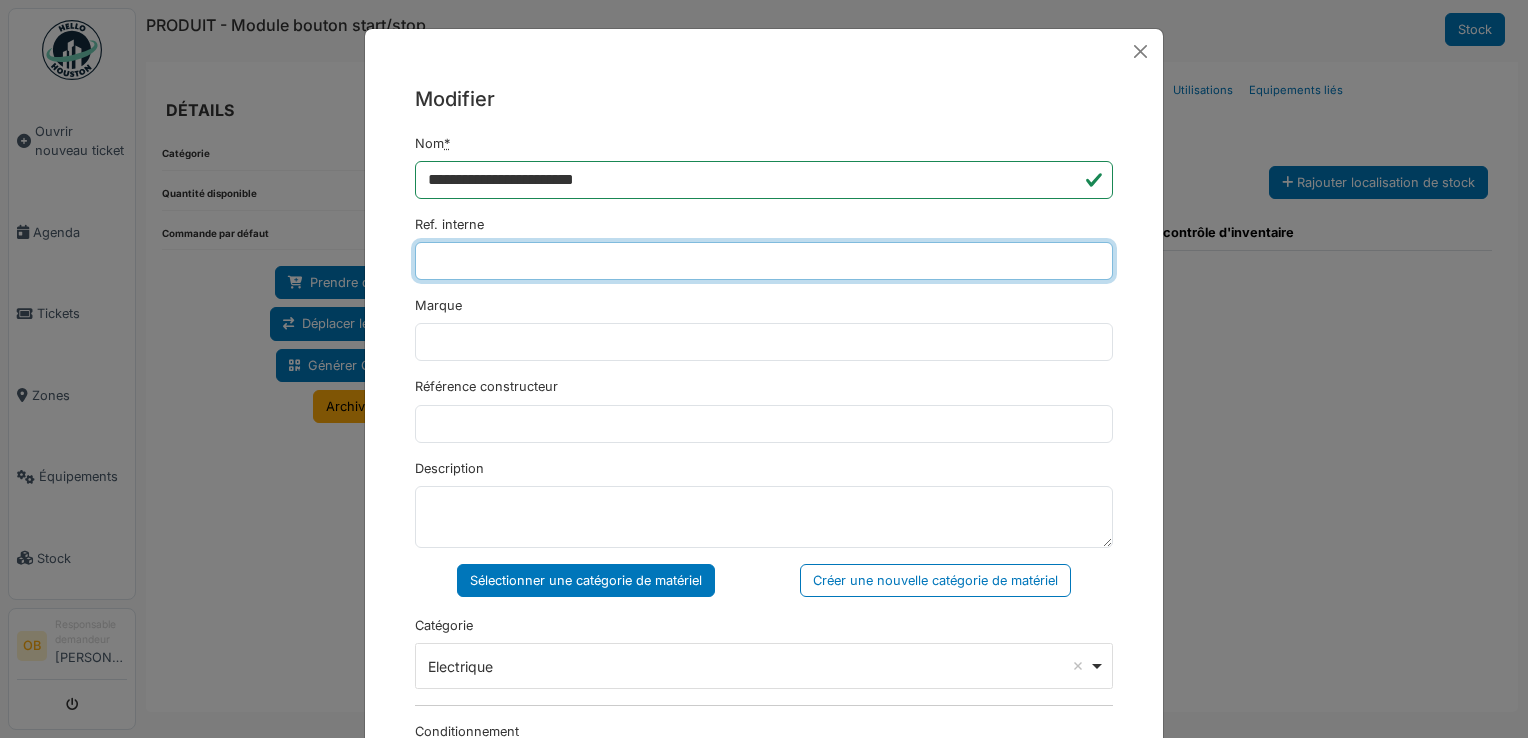 click on "Ref. interne" at bounding box center [764, 261] 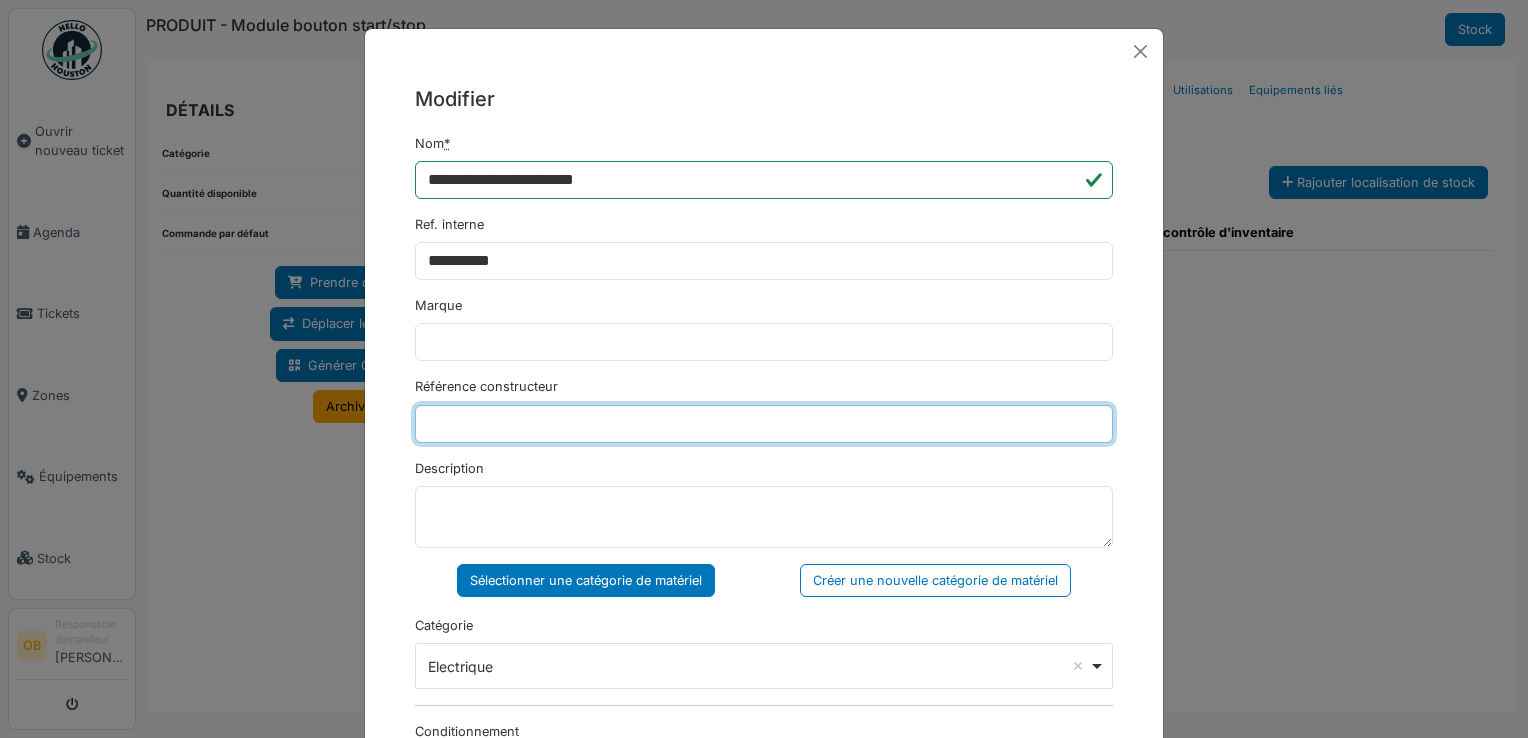 type on "**********" 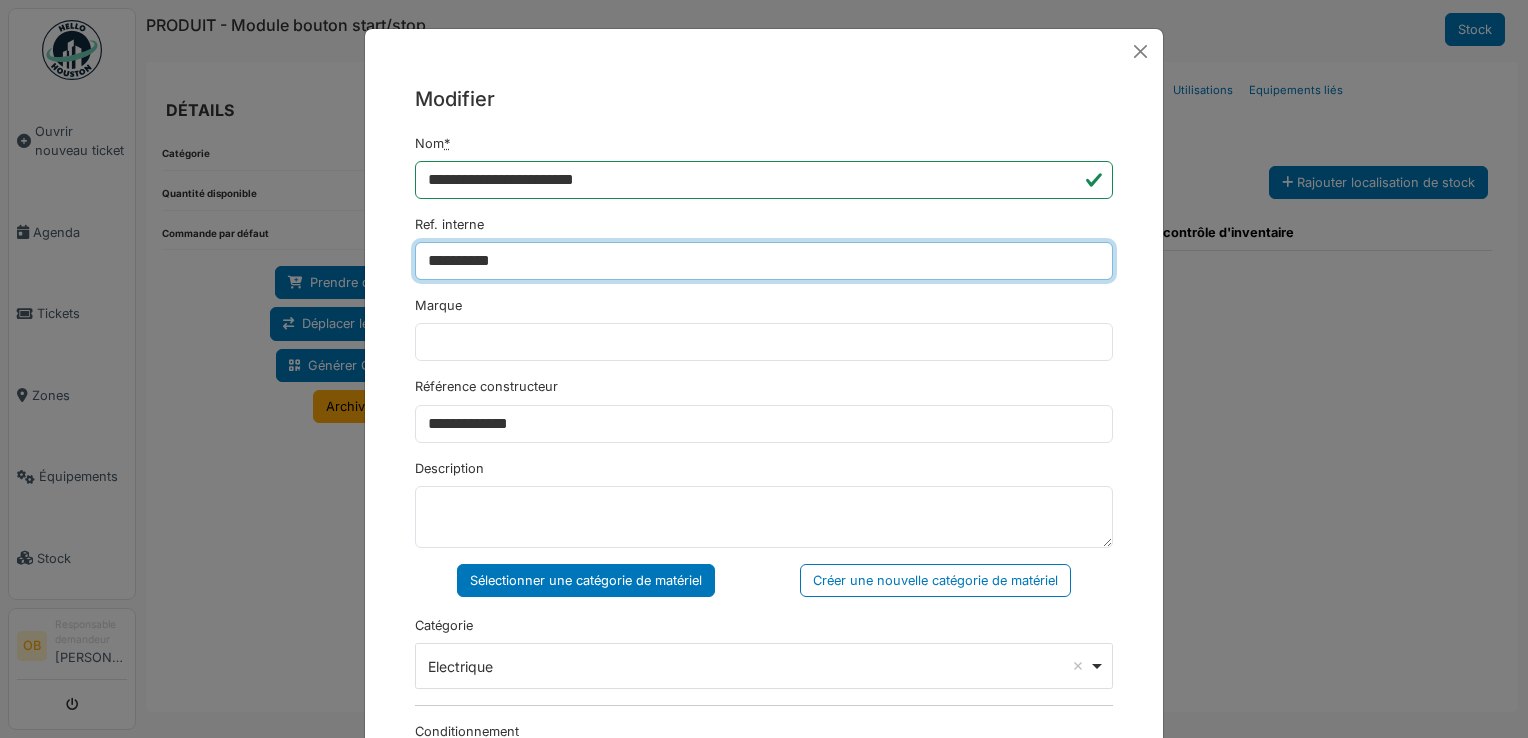 type on "**********" 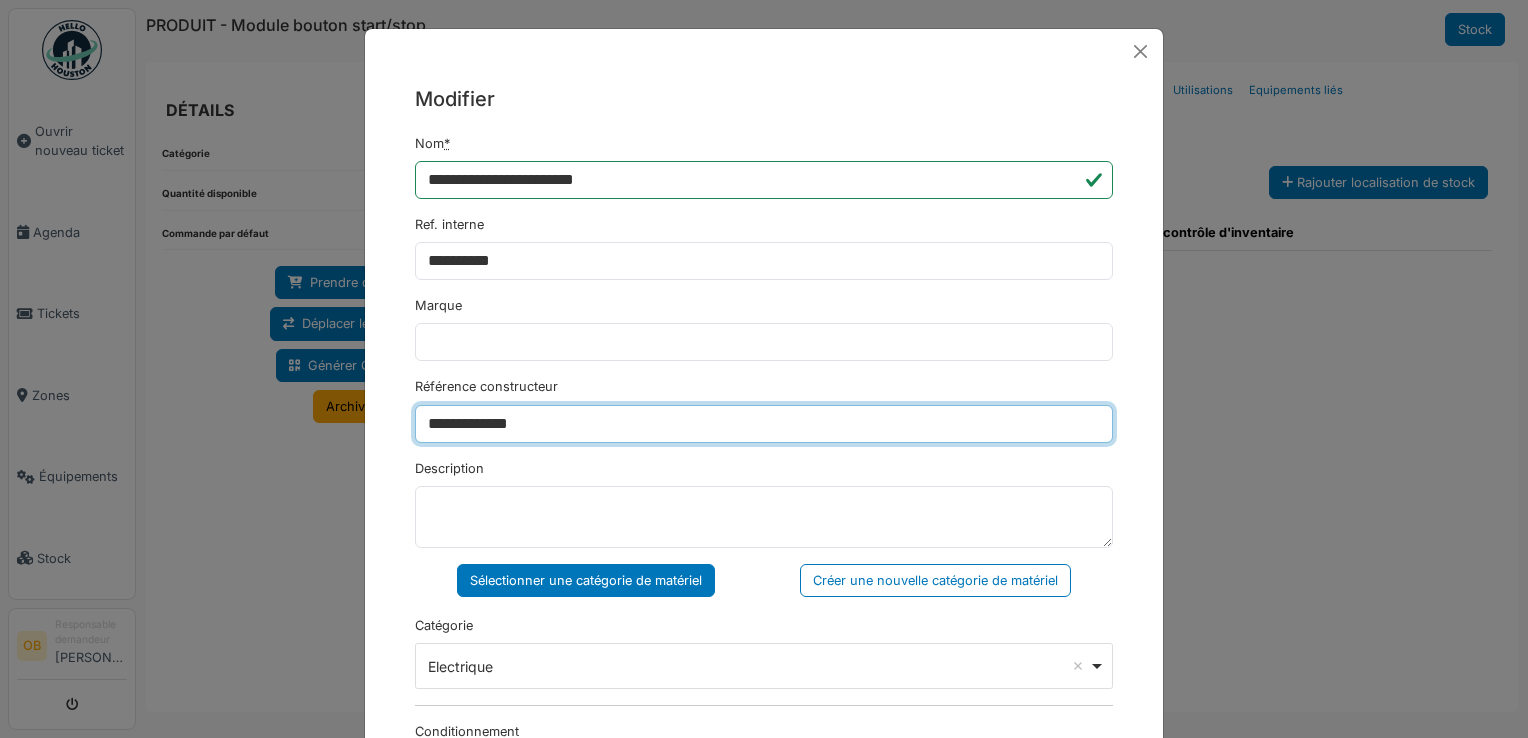 drag, startPoint x: 586, startPoint y: 422, endPoint x: 272, endPoint y: 466, distance: 317.0678 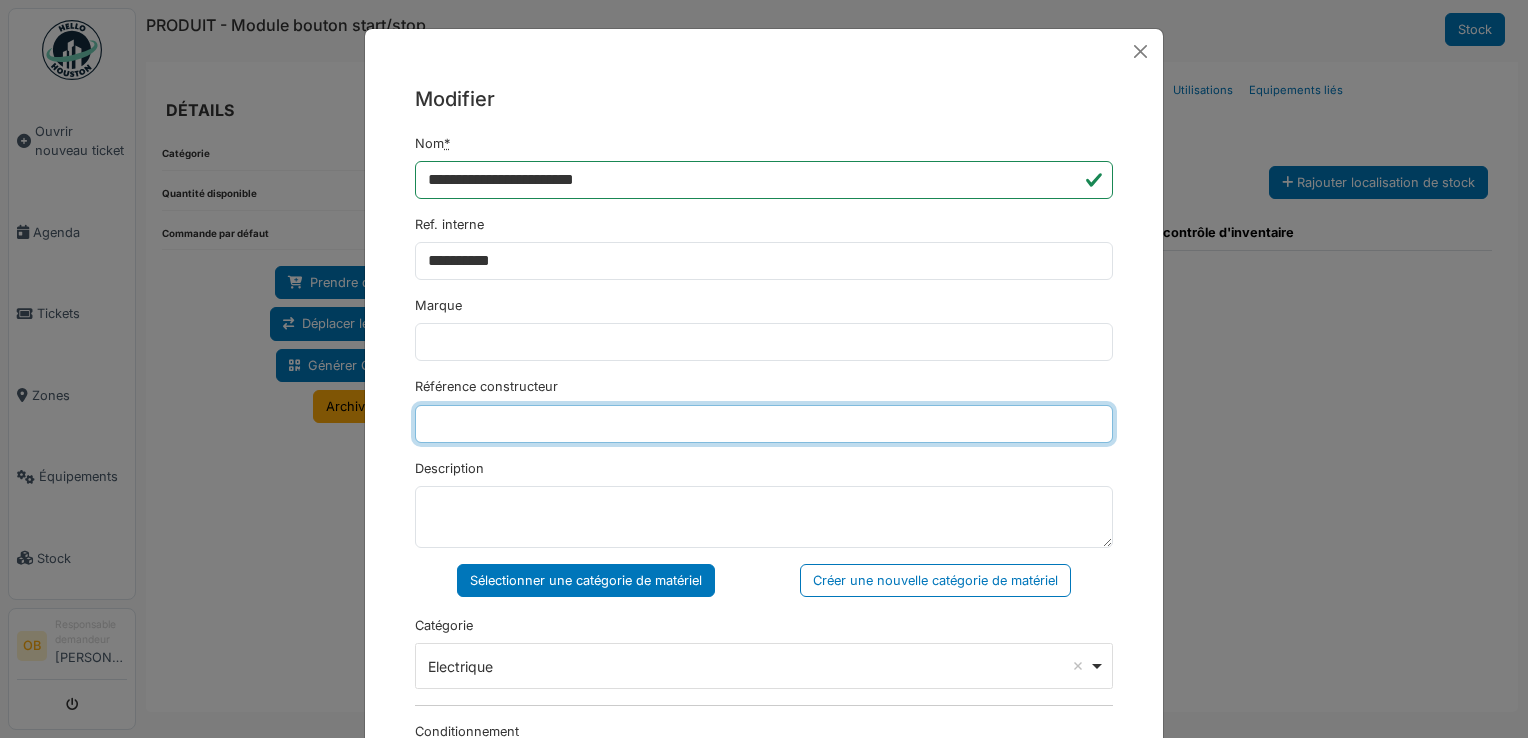 type 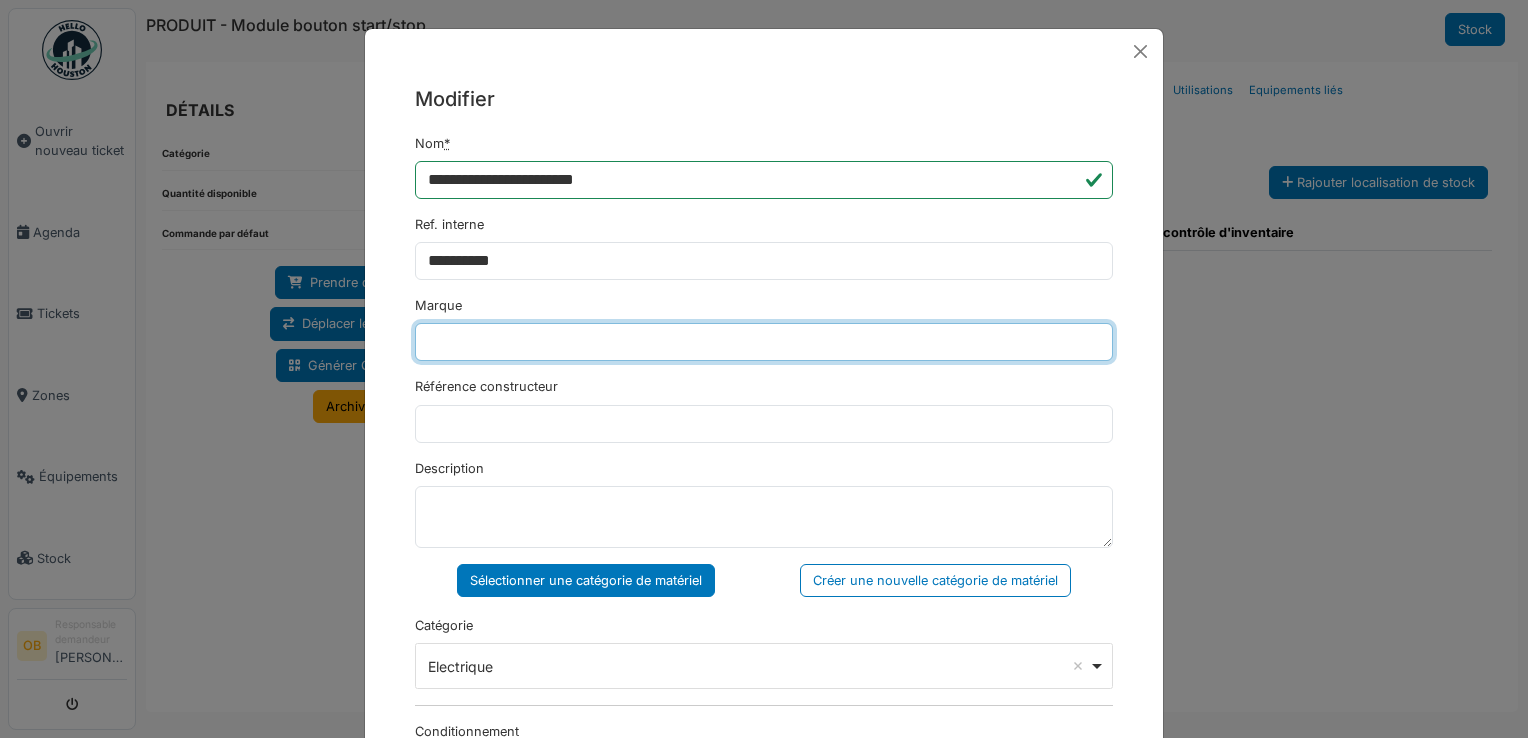click on "Marque" at bounding box center (764, 342) 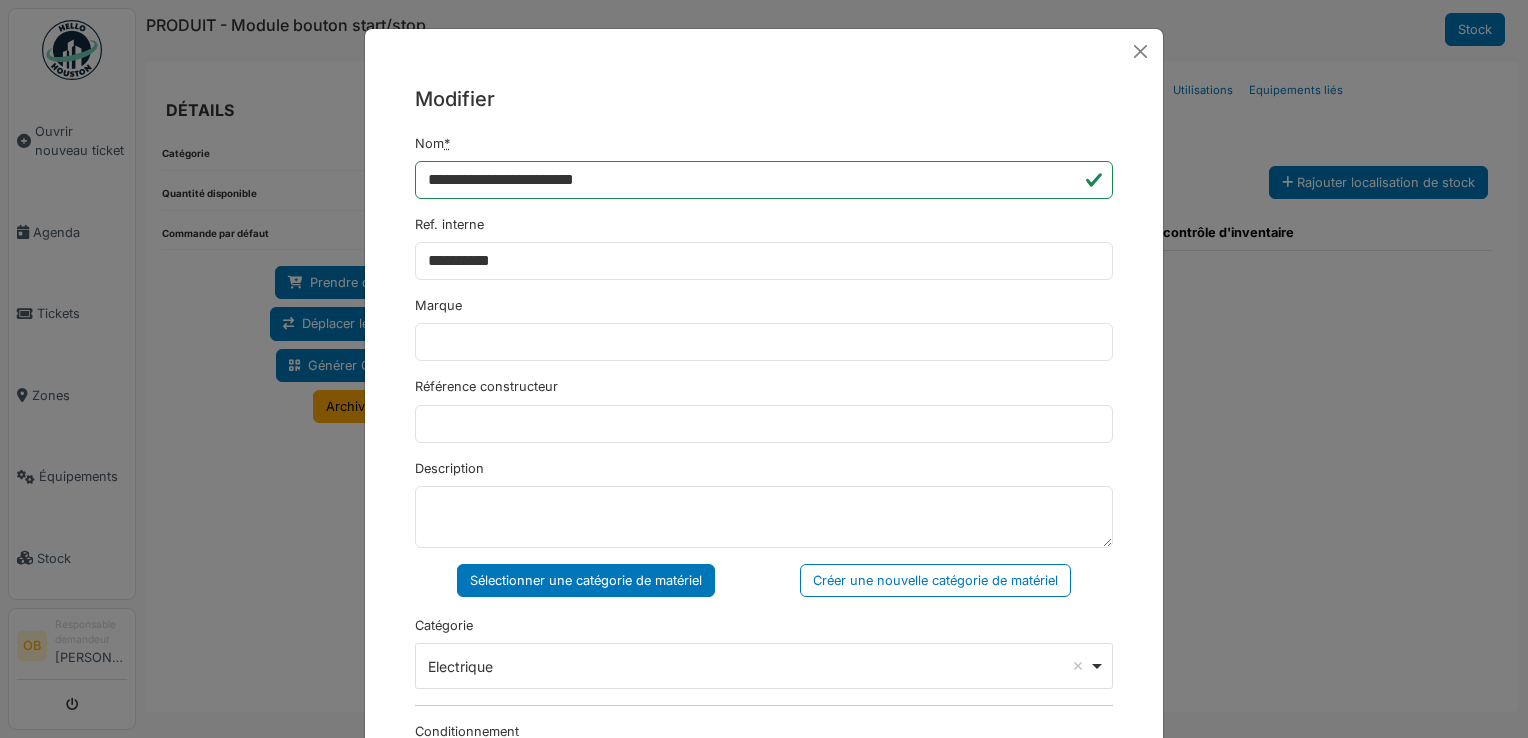 click on "Marque" at bounding box center (764, 328) 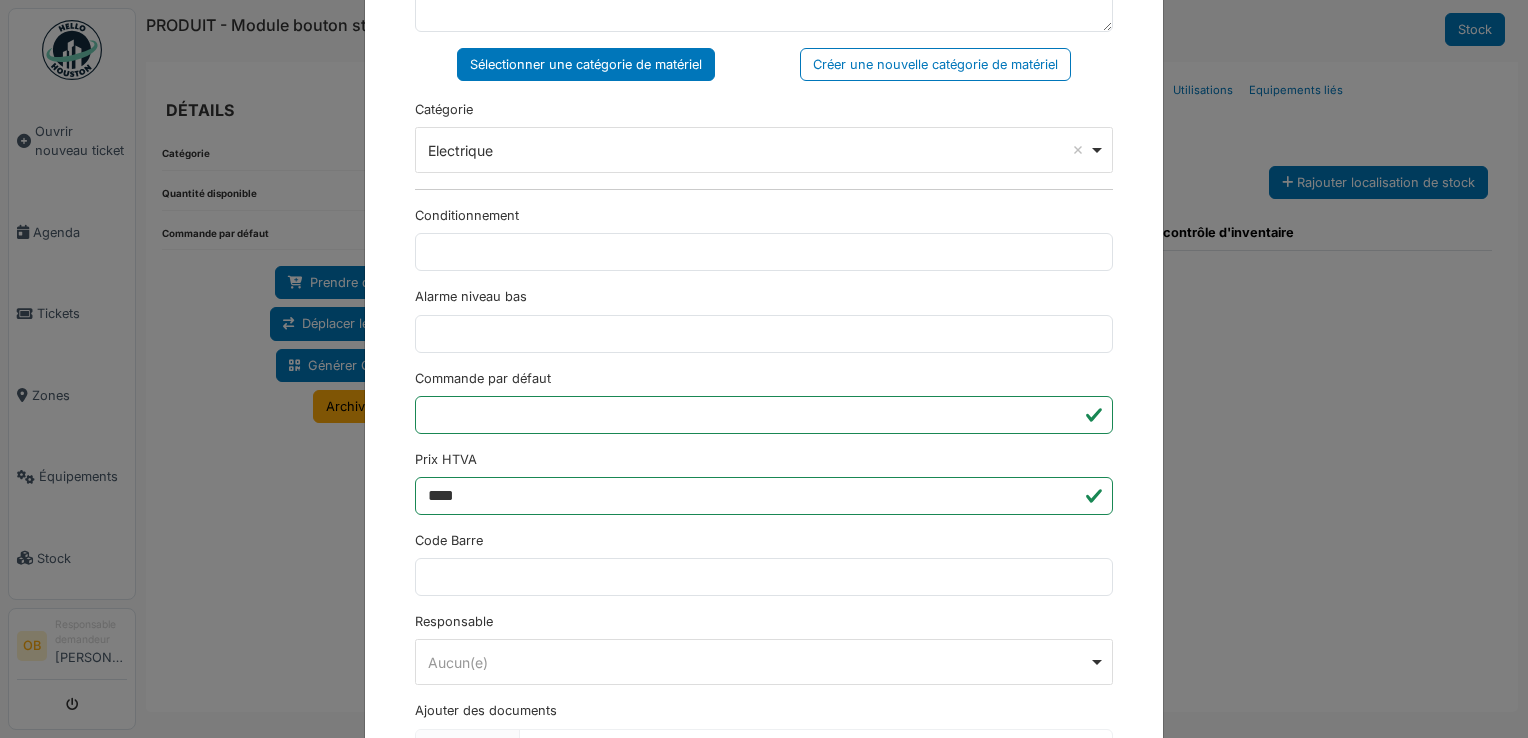 scroll, scrollTop: 650, scrollLeft: 0, axis: vertical 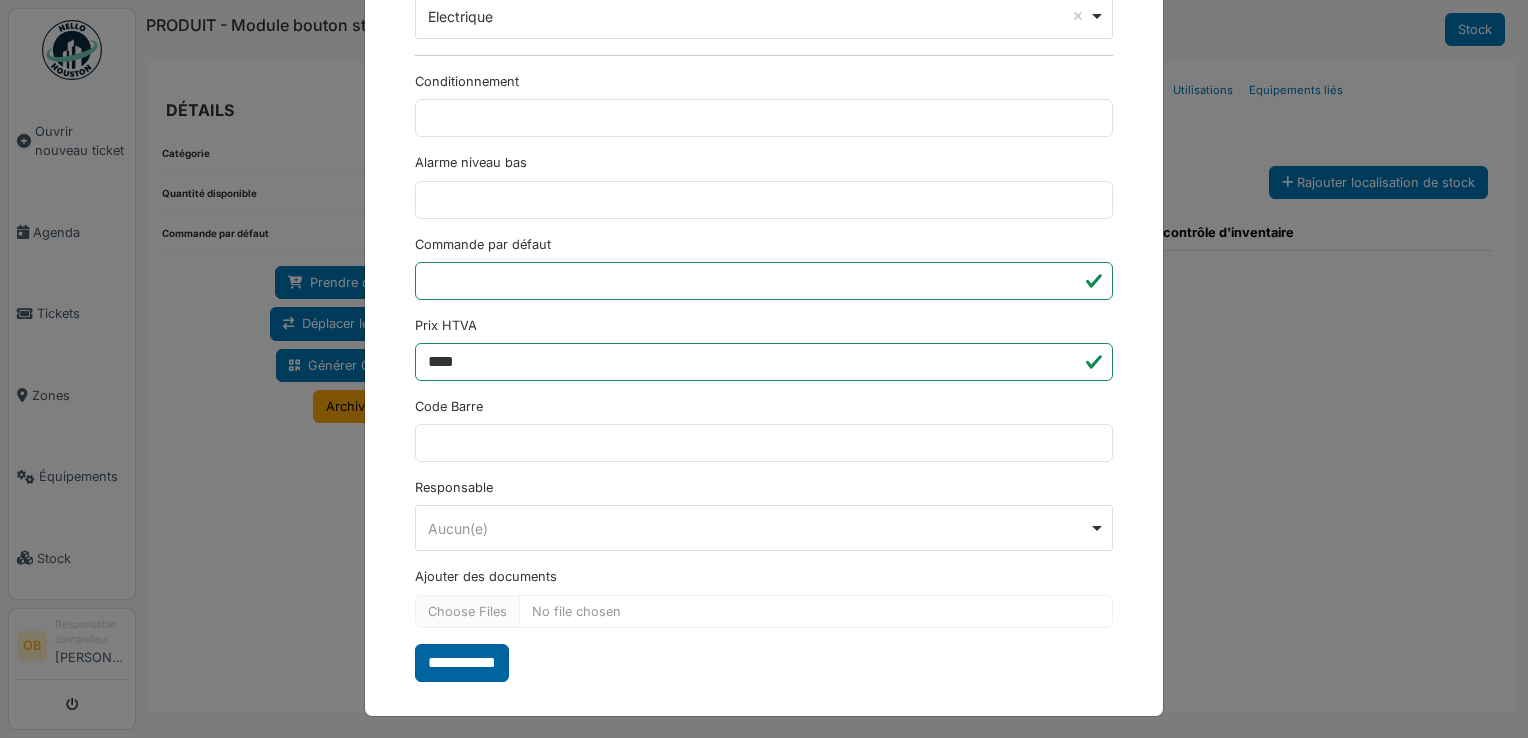 click on "**********" at bounding box center (462, 663) 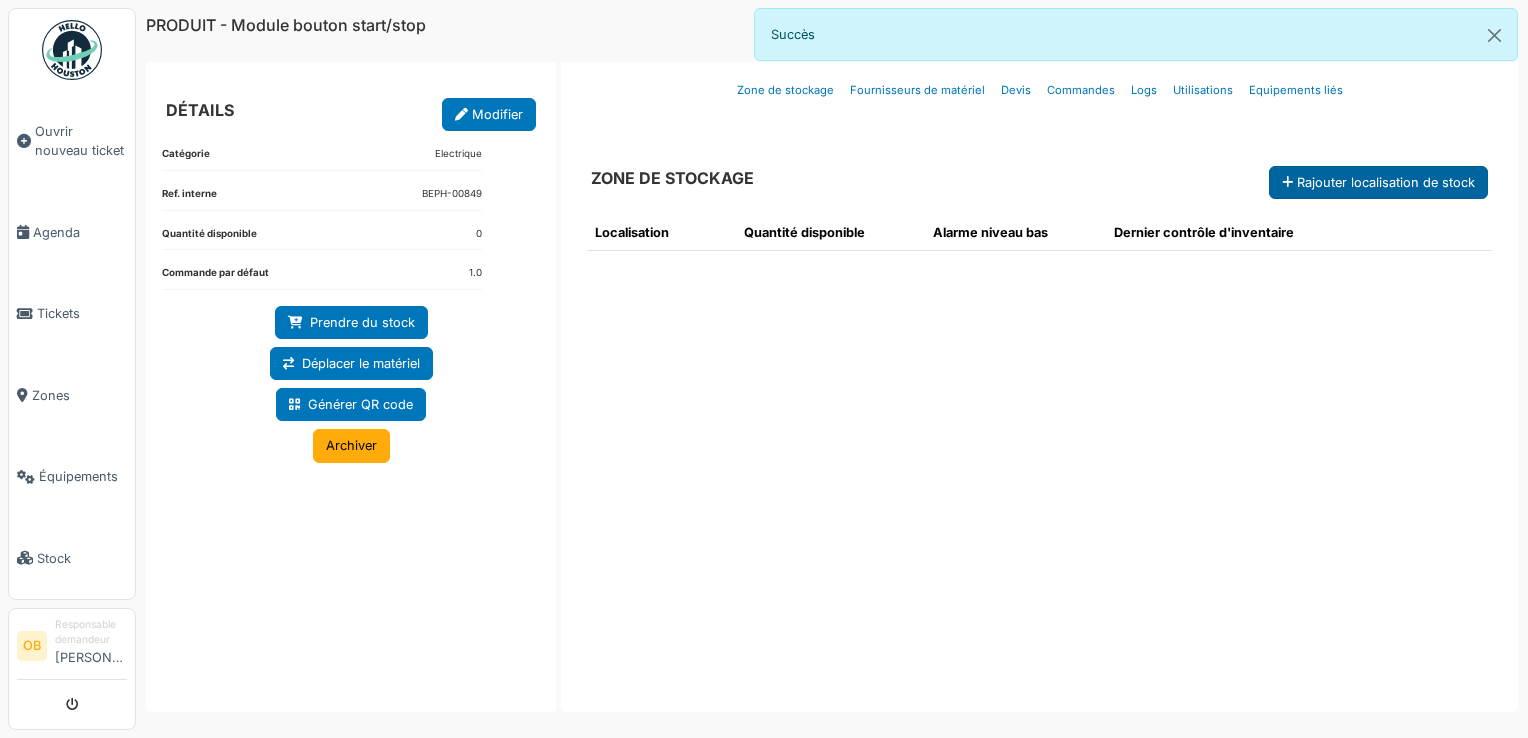 click on "Rajouter localisation de stock" at bounding box center (1378, 182) 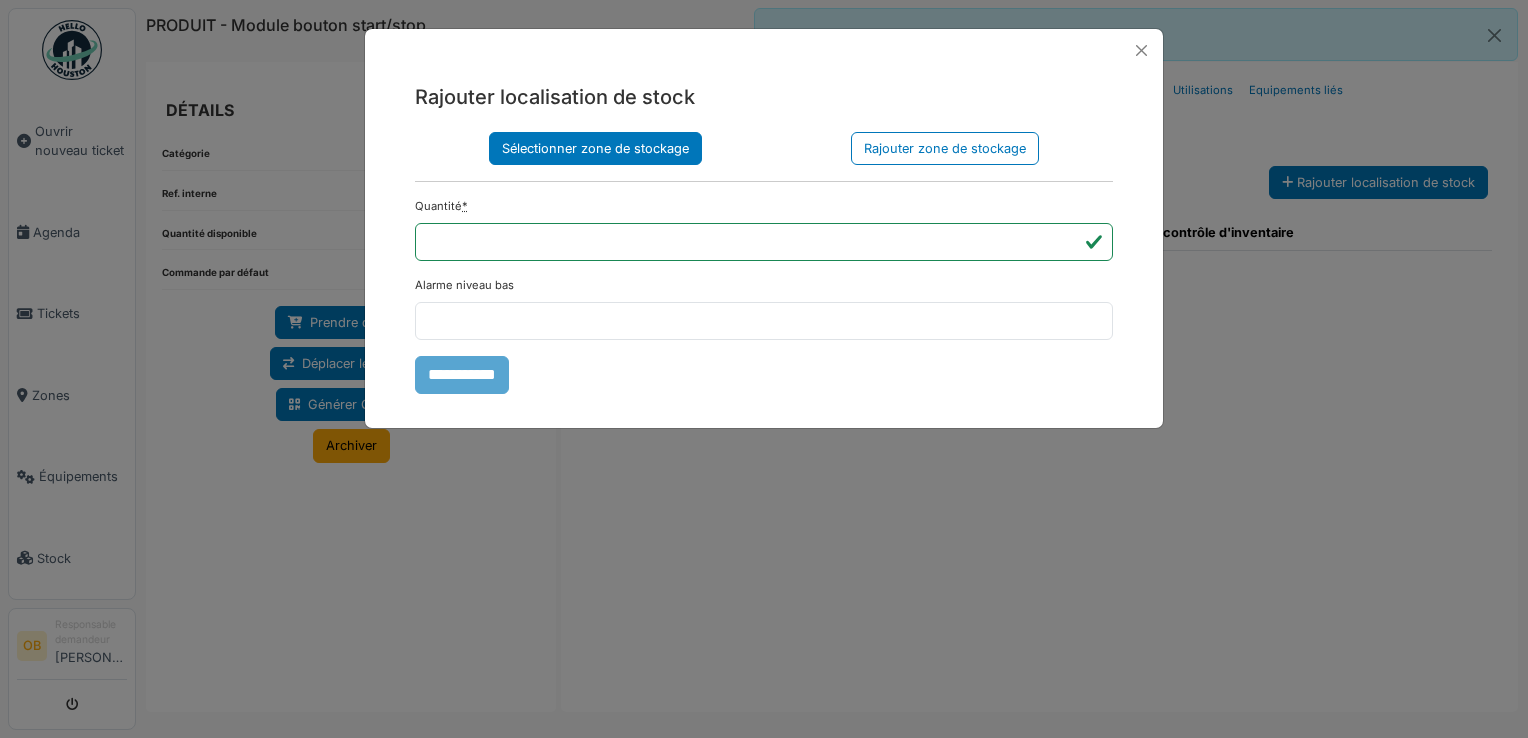click on "Sélectionner zone de stockage" at bounding box center (595, 148) 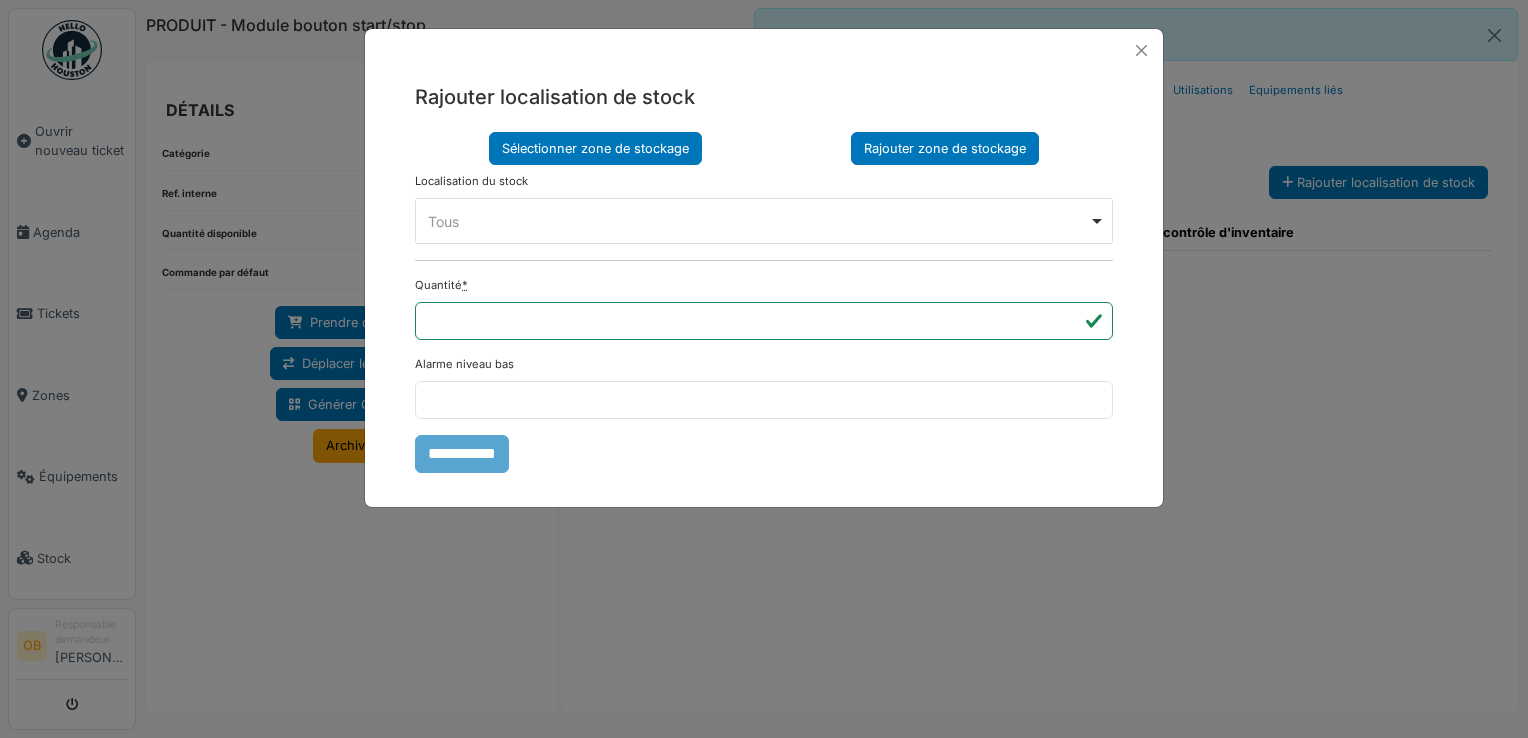 click on "Rajouter zone de stockage" at bounding box center (945, 148) 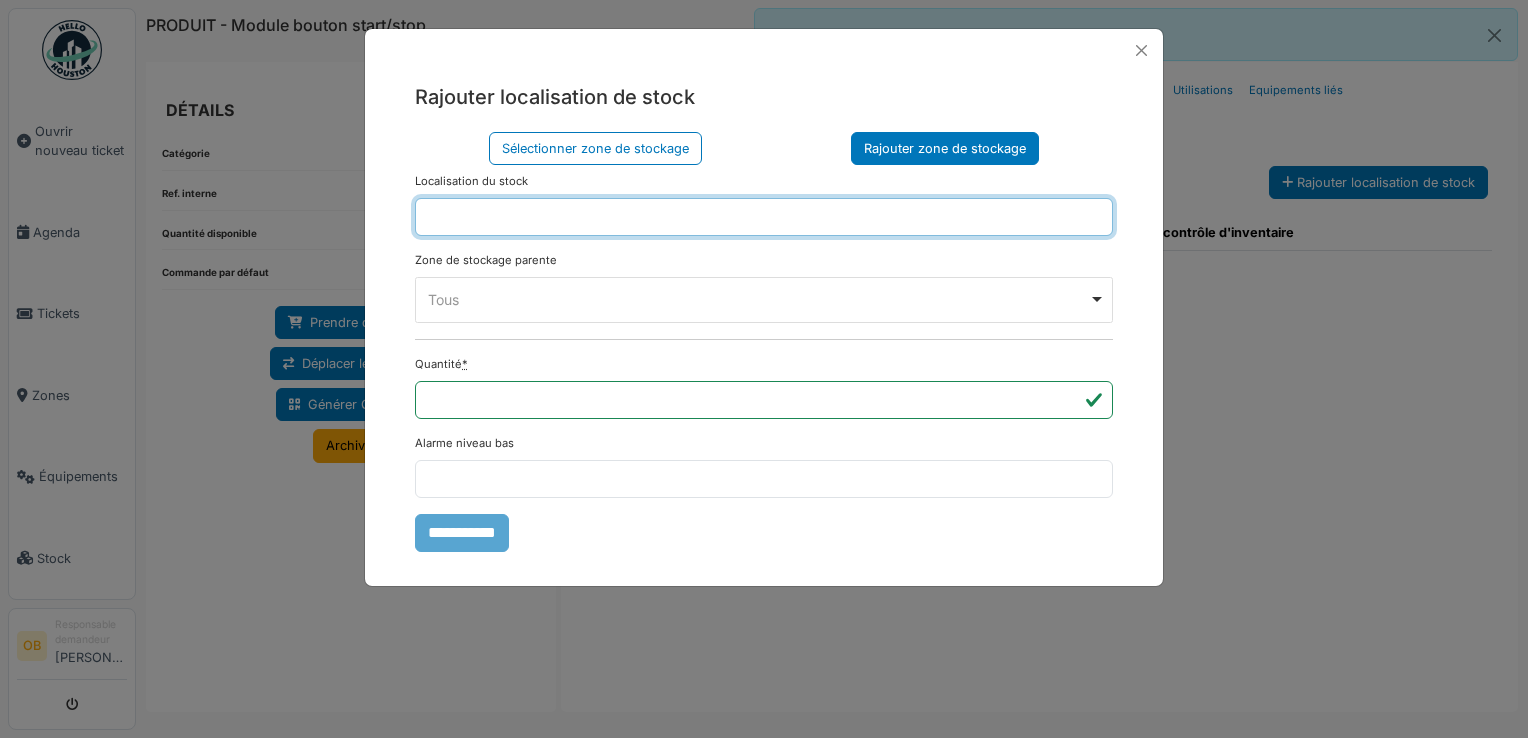 click at bounding box center [764, 217] 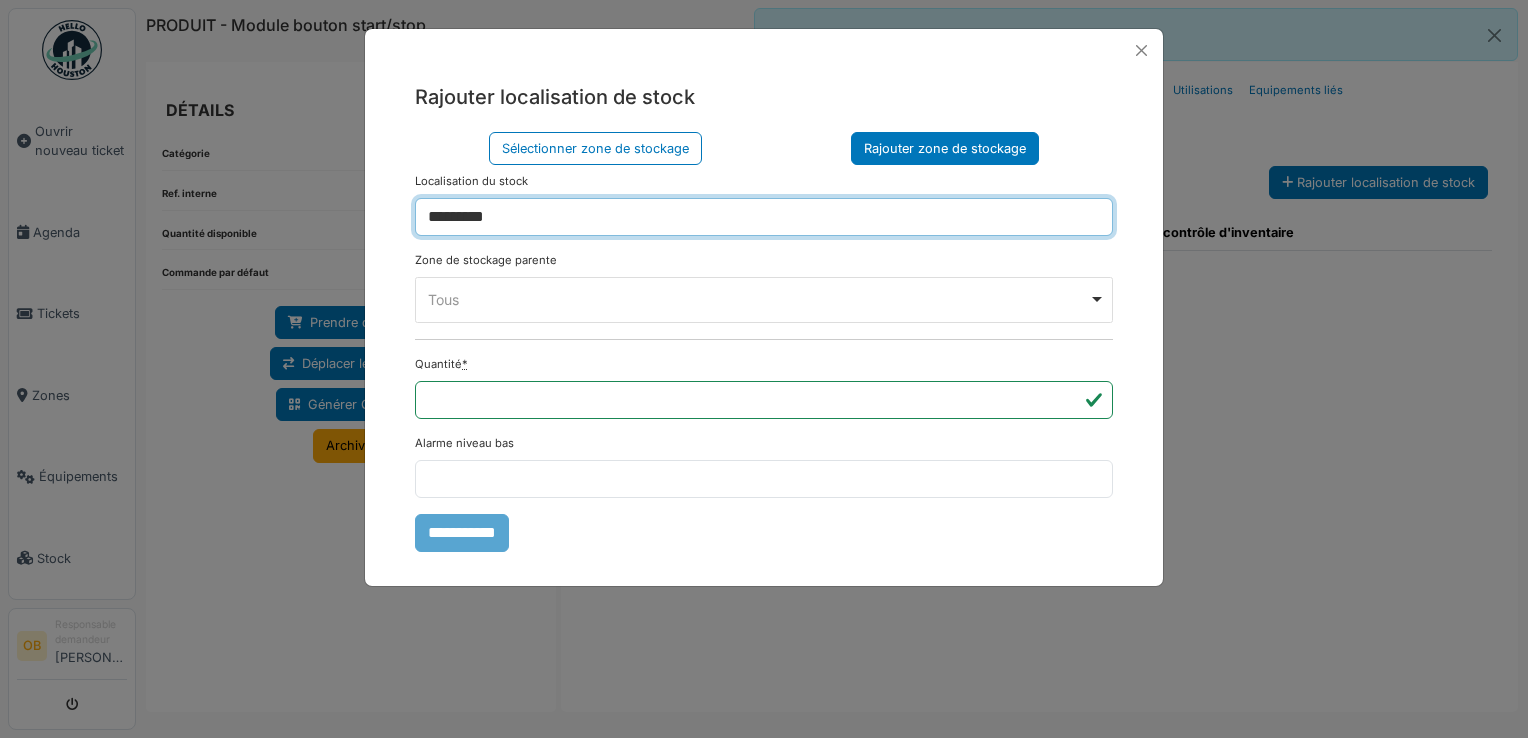click on "Tous Remove item" at bounding box center [758, 299] 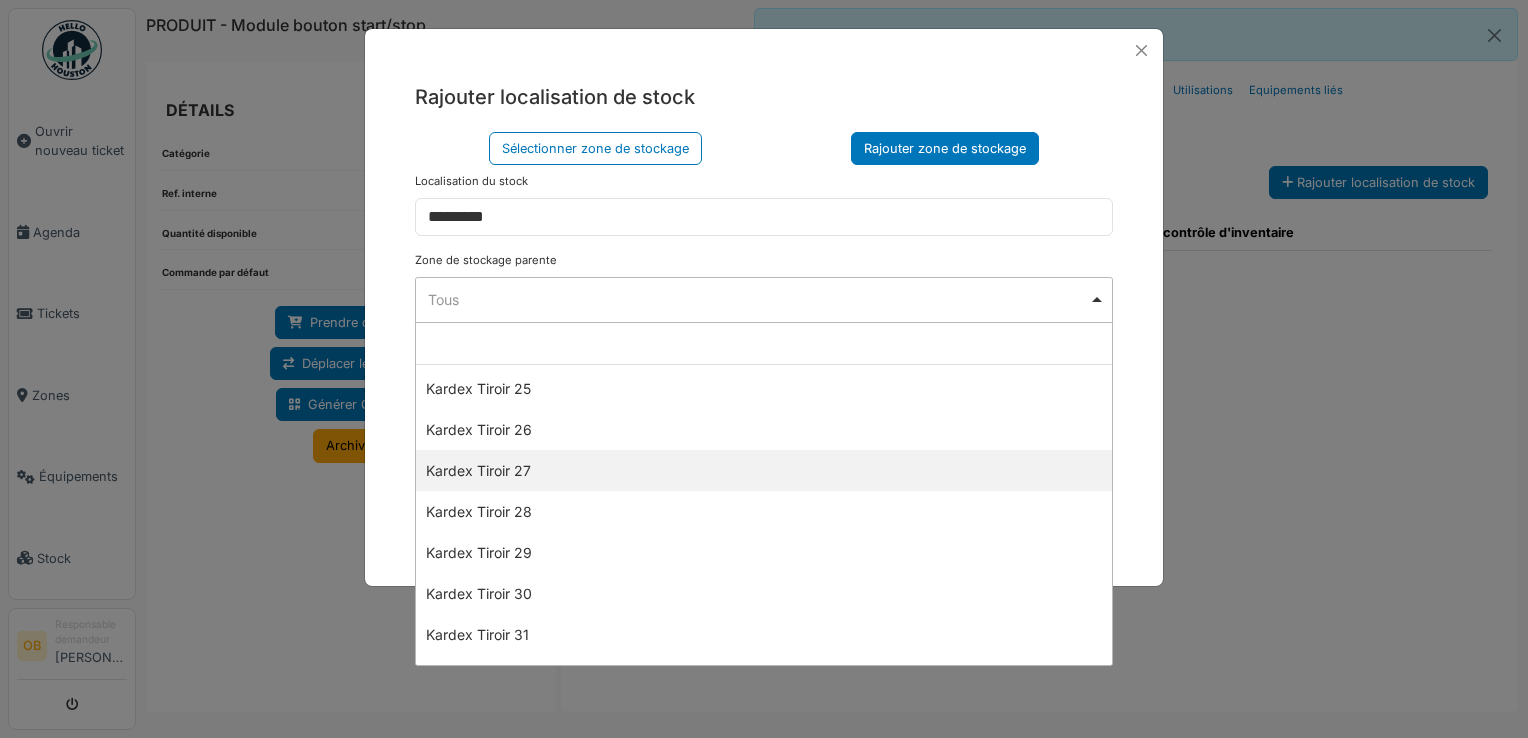 scroll, scrollTop: 1333, scrollLeft: 0, axis: vertical 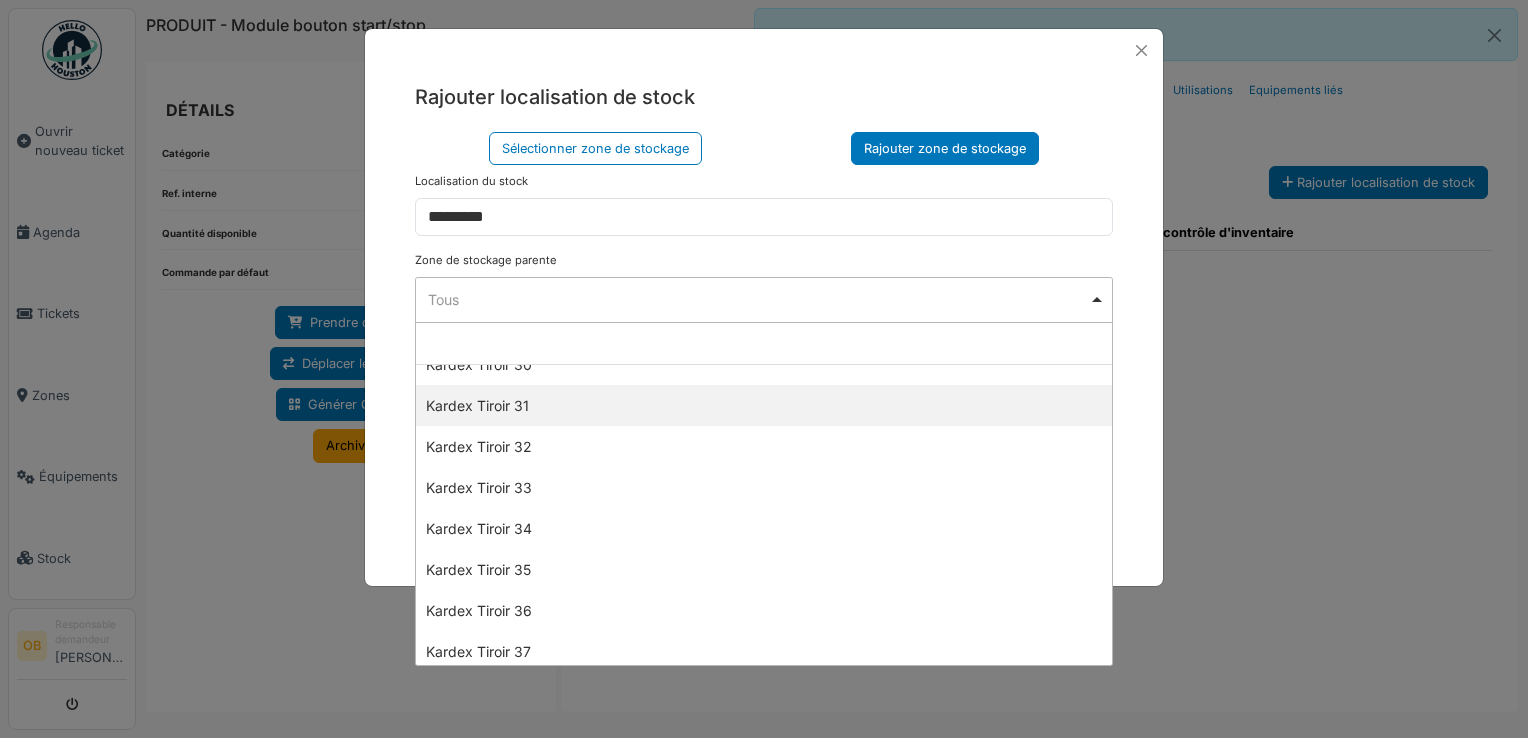 select on "****" 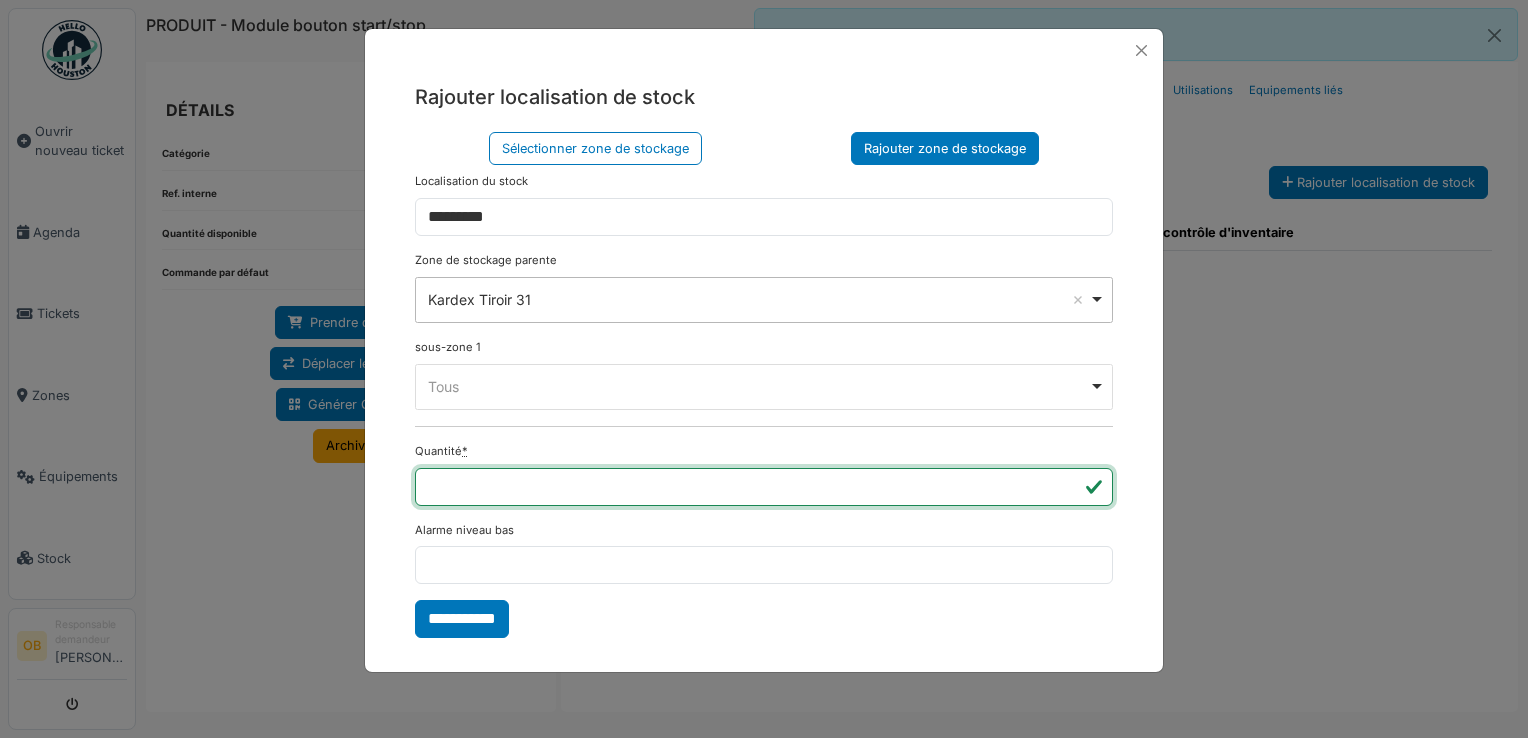 type on "*" 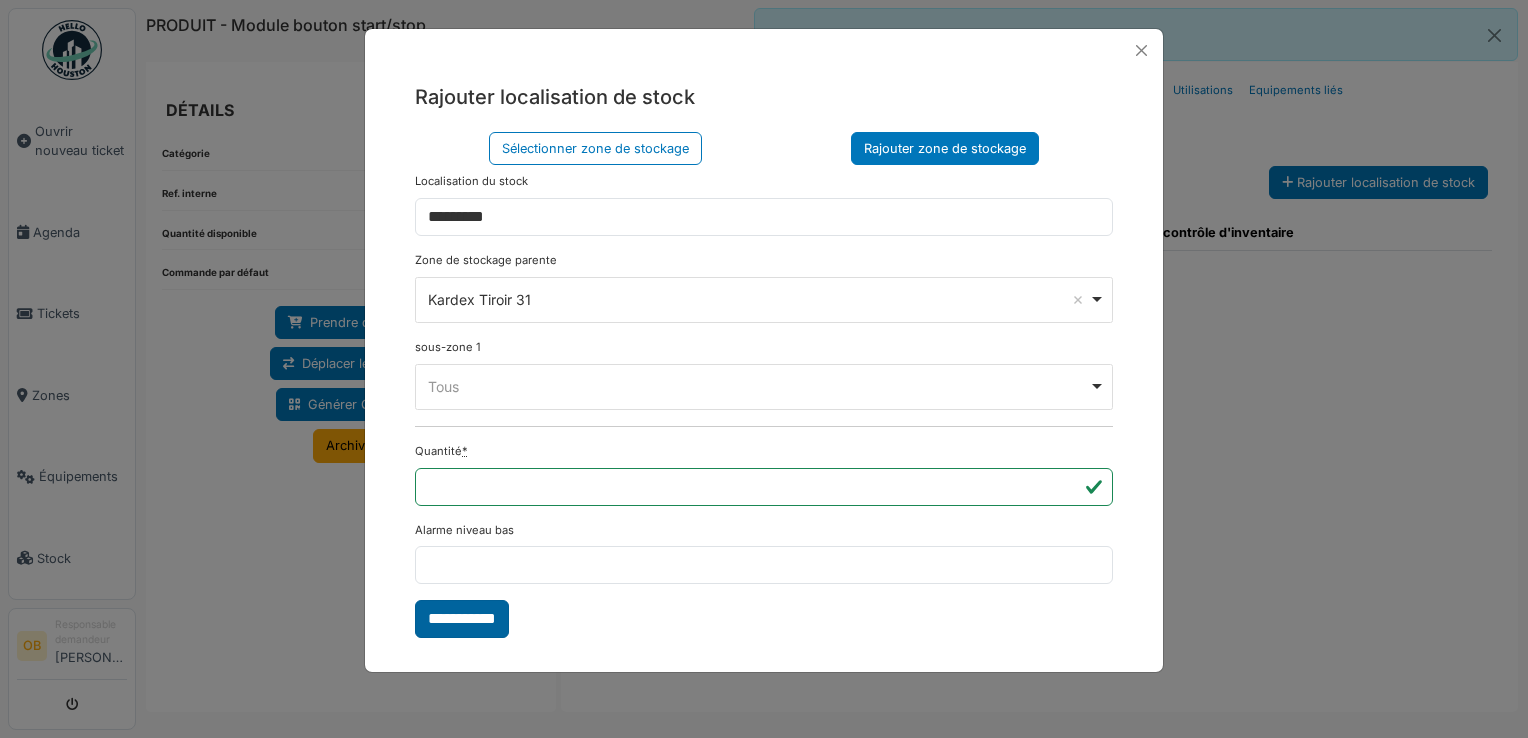 click on "**********" at bounding box center (462, 619) 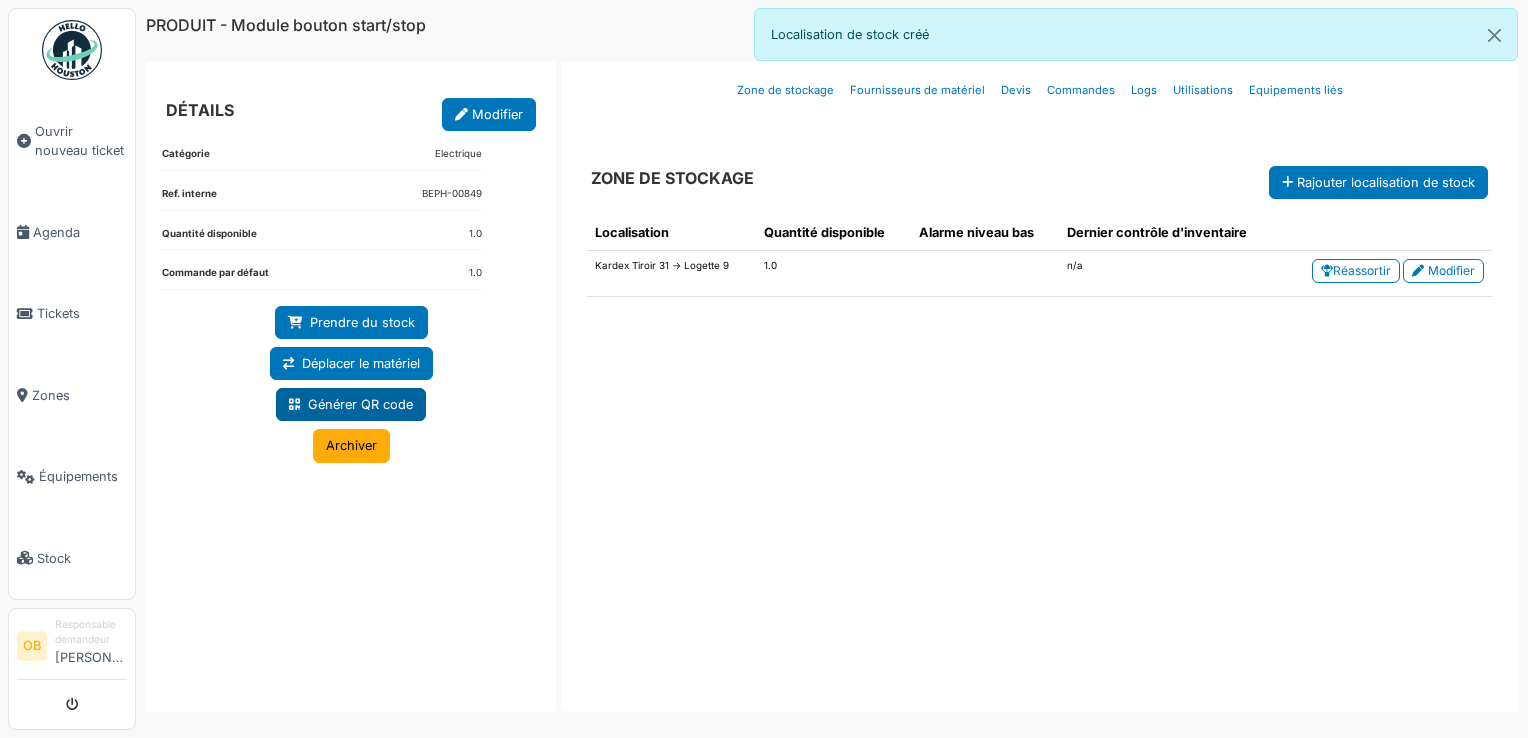 click on "Générer QR code" at bounding box center (351, 404) 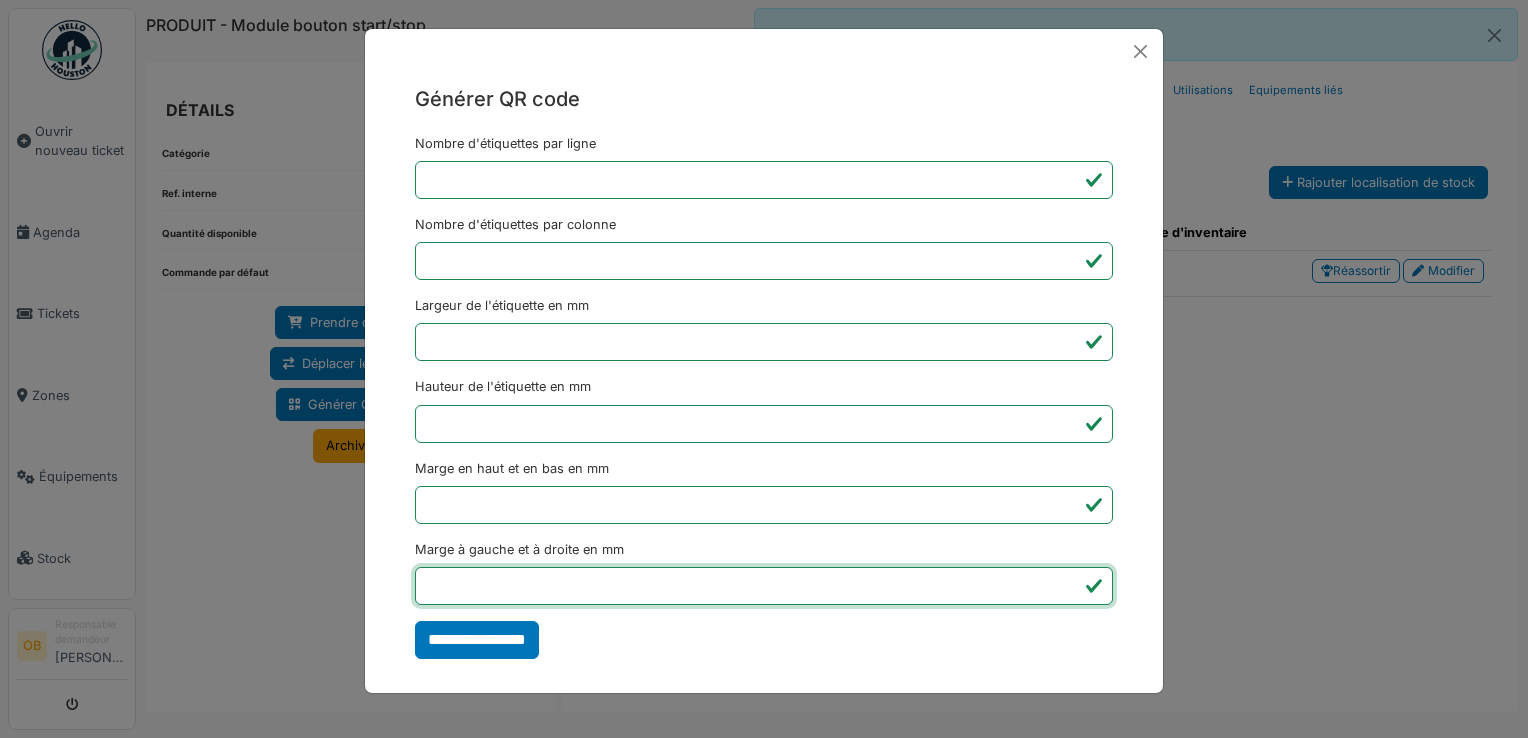 click on "*" at bounding box center (764, 586) 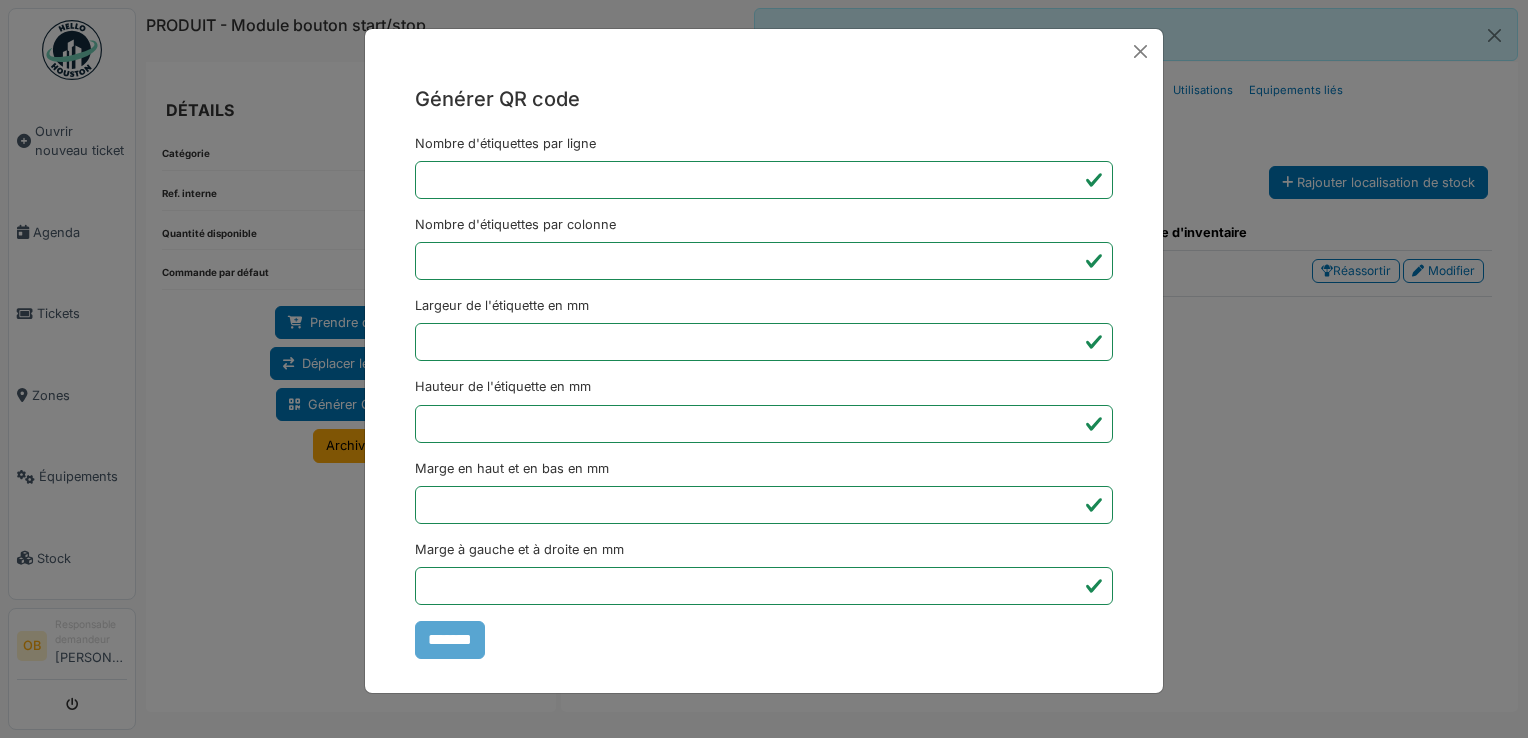 type on "*******" 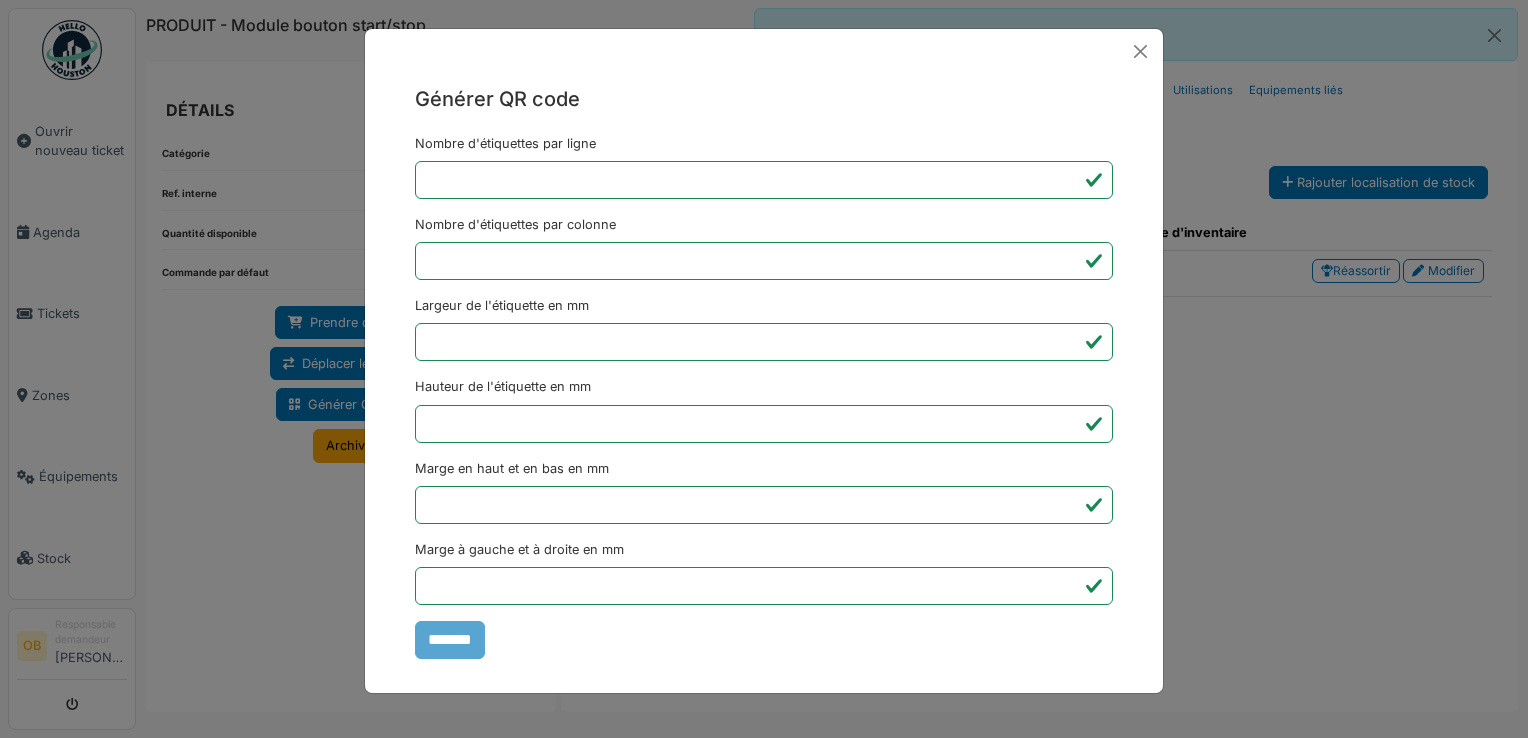 click on "Générer QR code
Nombre d'étiquettes par ligne
*
Nombre d'étiquettes par colonne
*
Largeur de l'étiquette en mm
**
Hauteur de l'étiquette en mm
**
Marge en haut et en bas en mm
*
Marge à gauche et à droite en mm
***
*******" at bounding box center [764, 369] 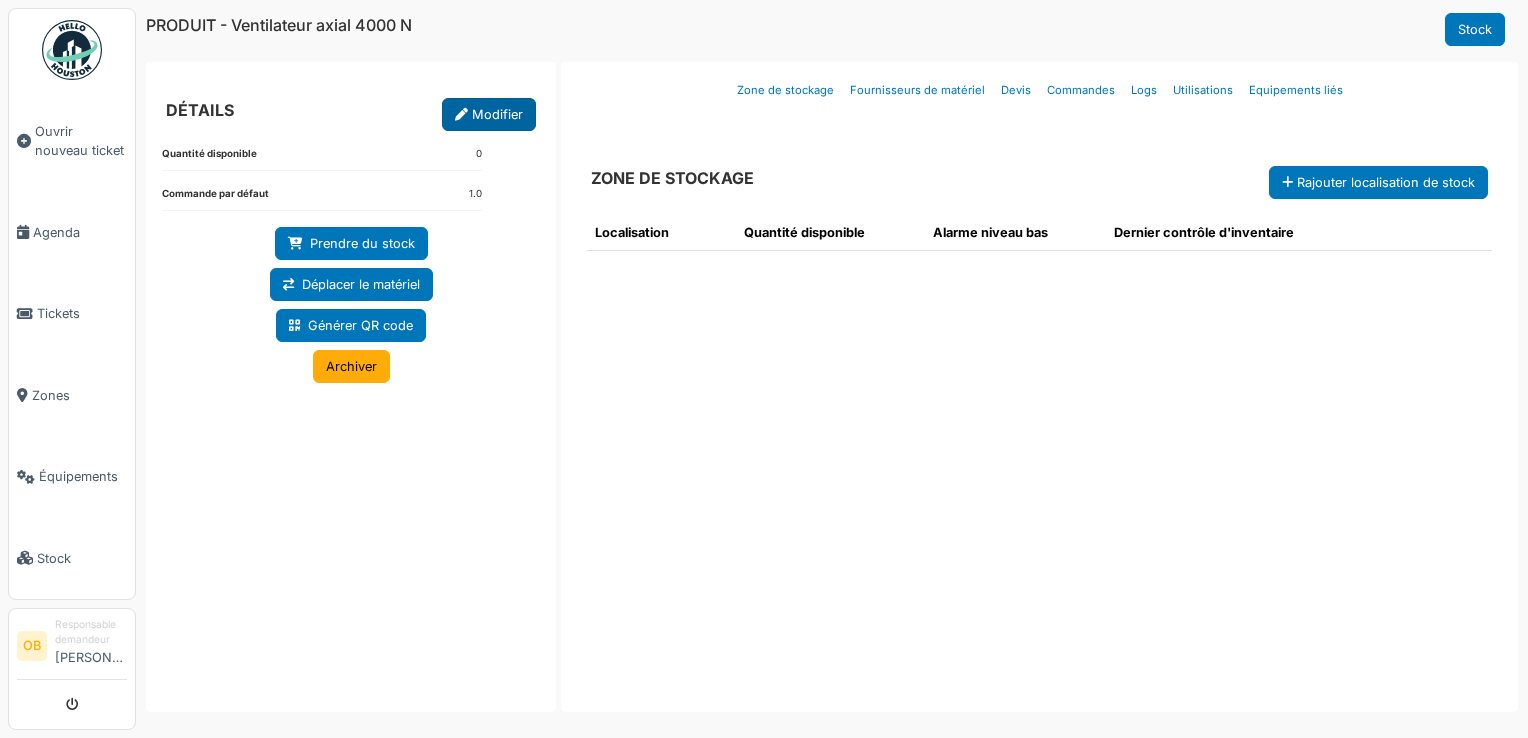scroll, scrollTop: 0, scrollLeft: 0, axis: both 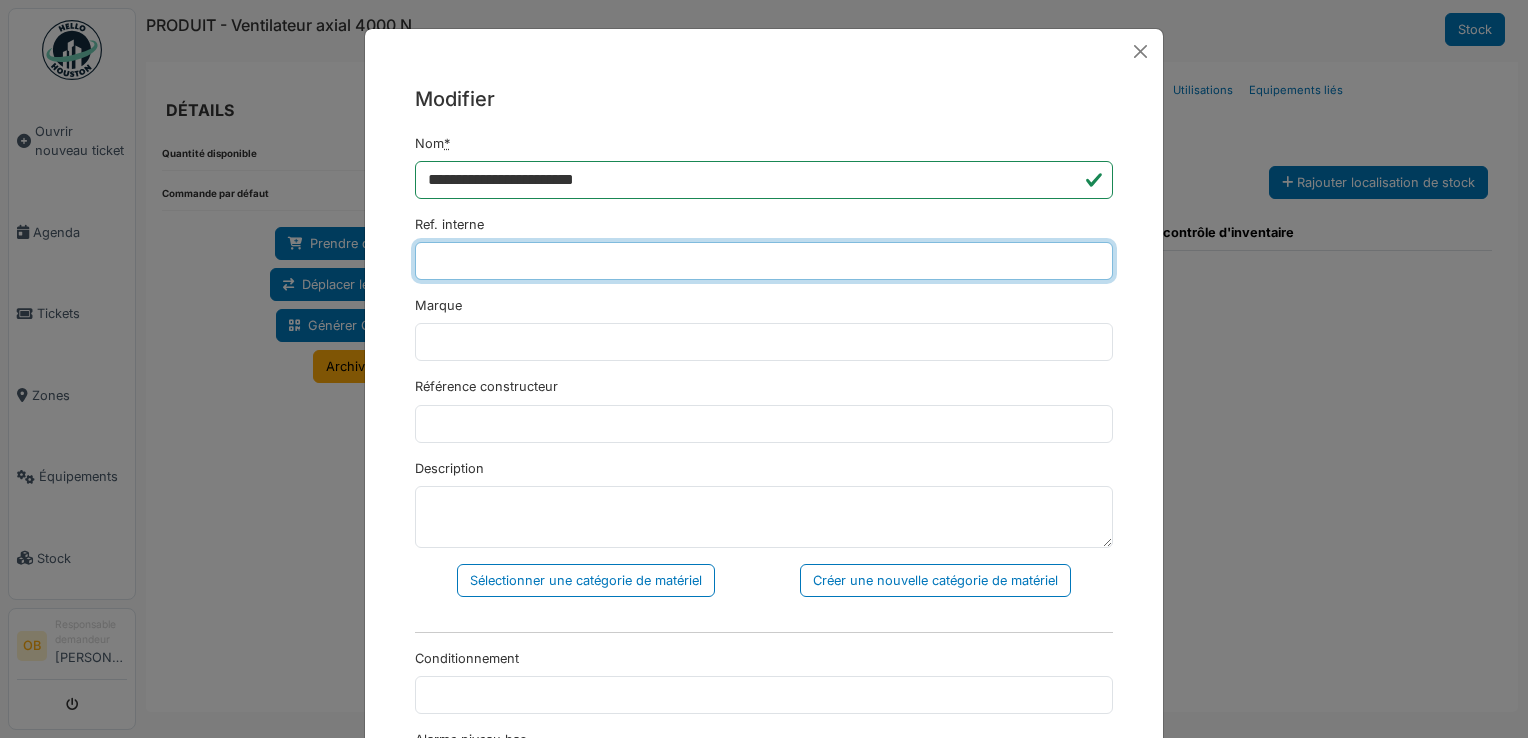 click on "Ref. interne" at bounding box center (764, 261) 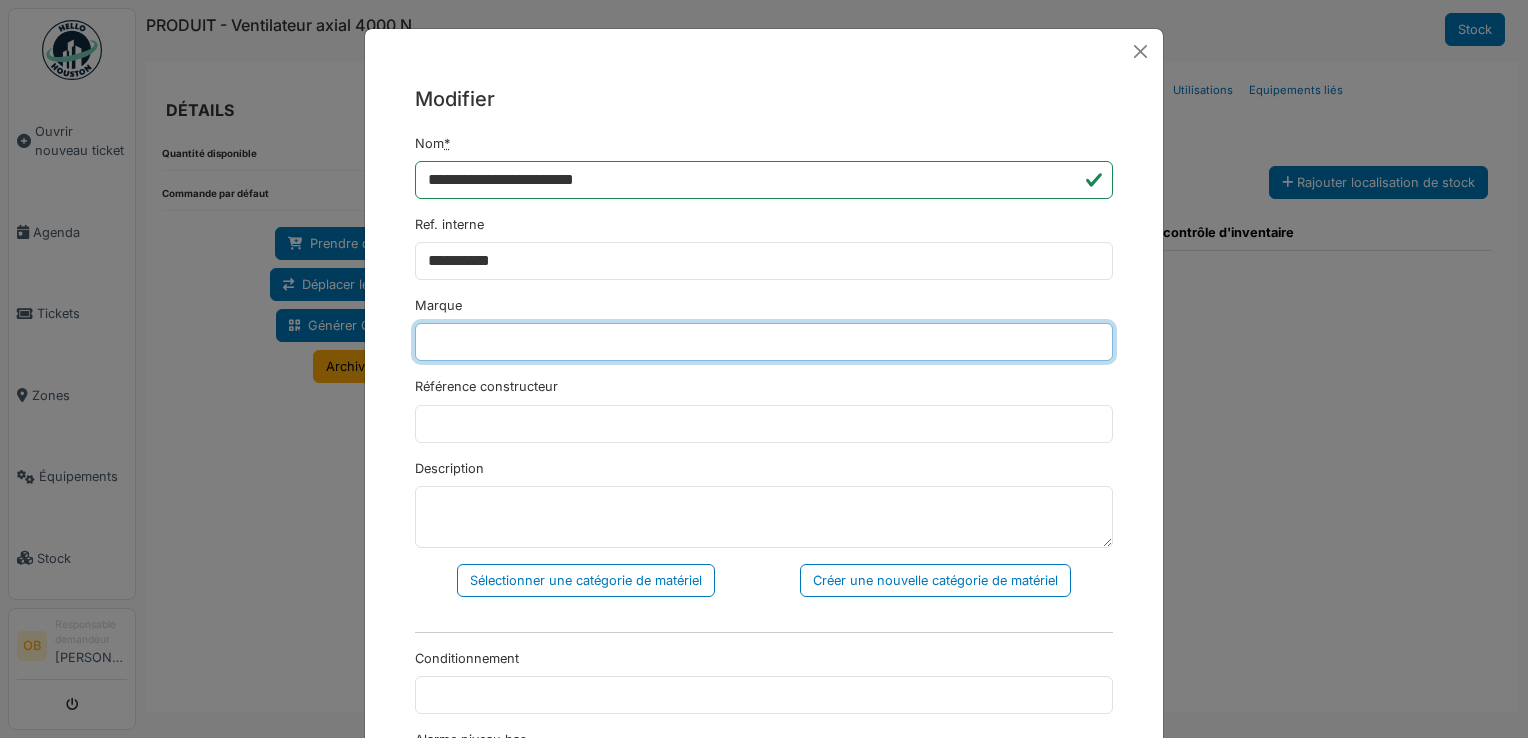 type on "********" 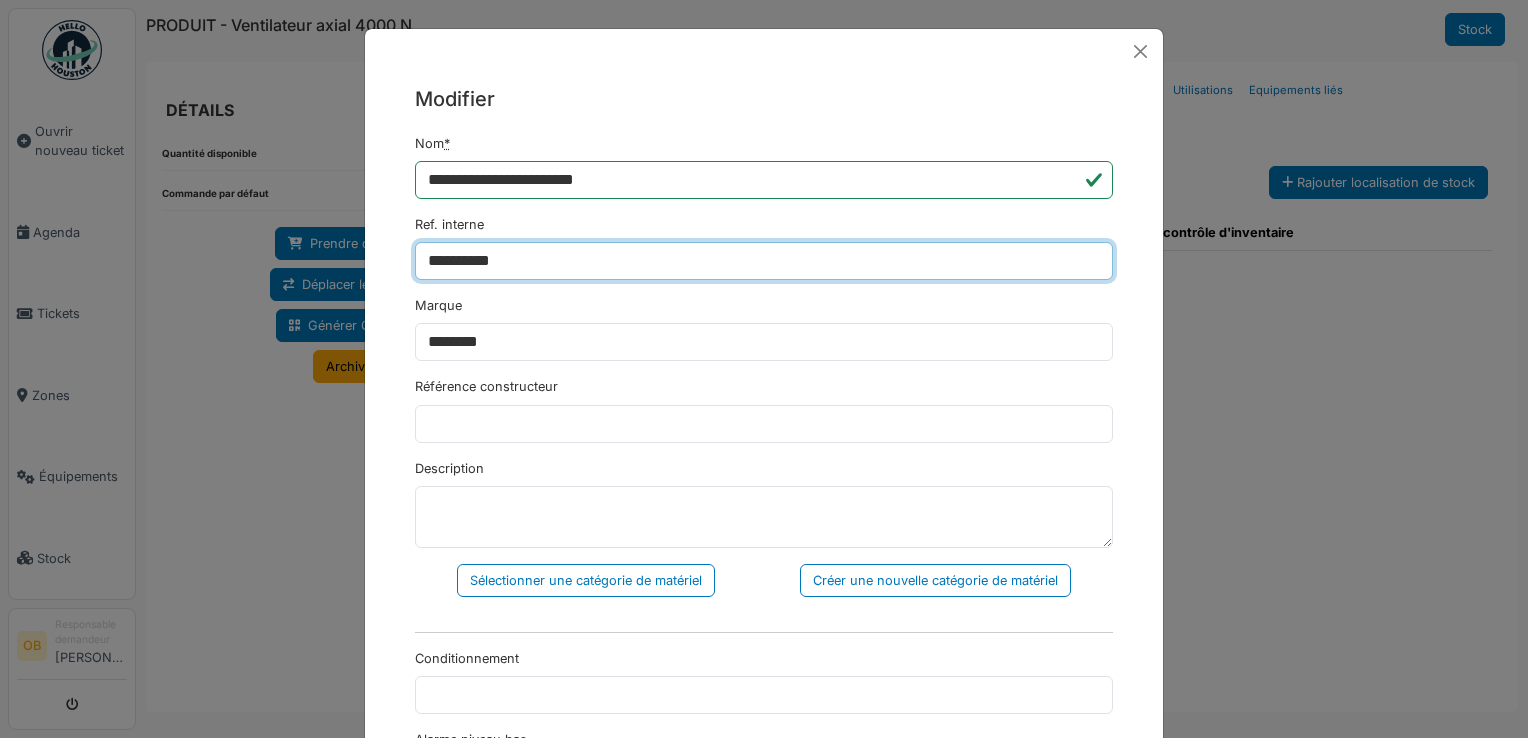 type on "**********" 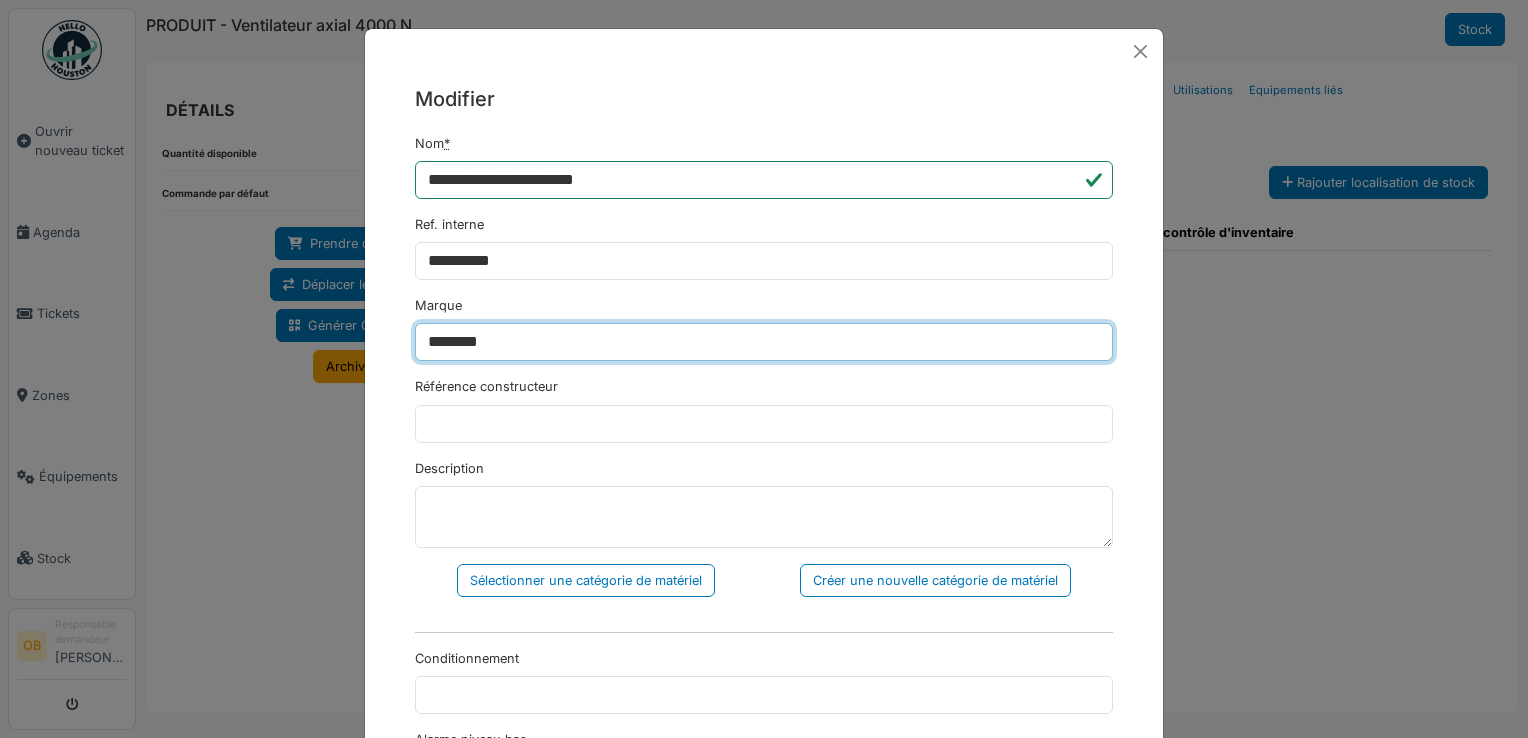 drag, startPoint x: 498, startPoint y: 332, endPoint x: 224, endPoint y: 361, distance: 275.5304 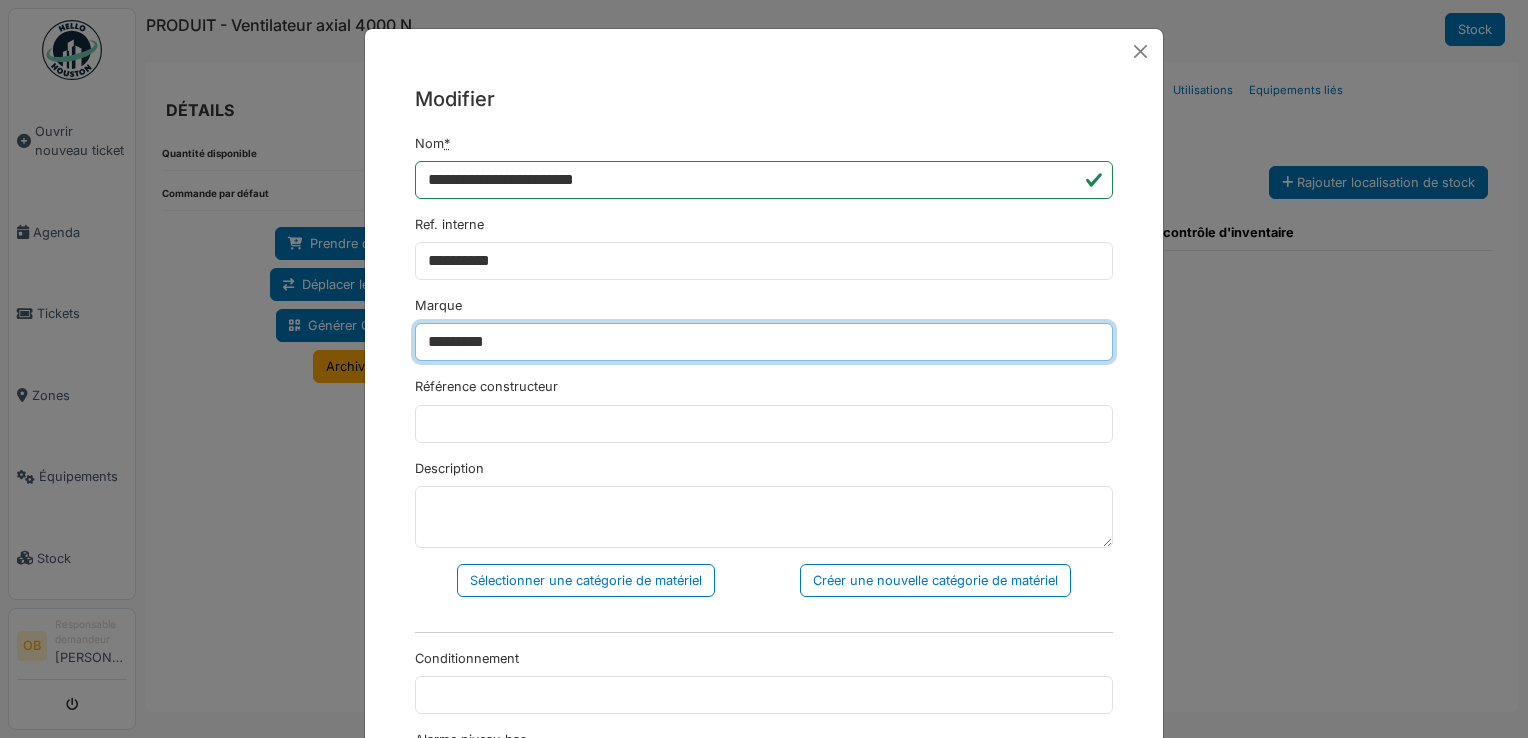 type on "*********" 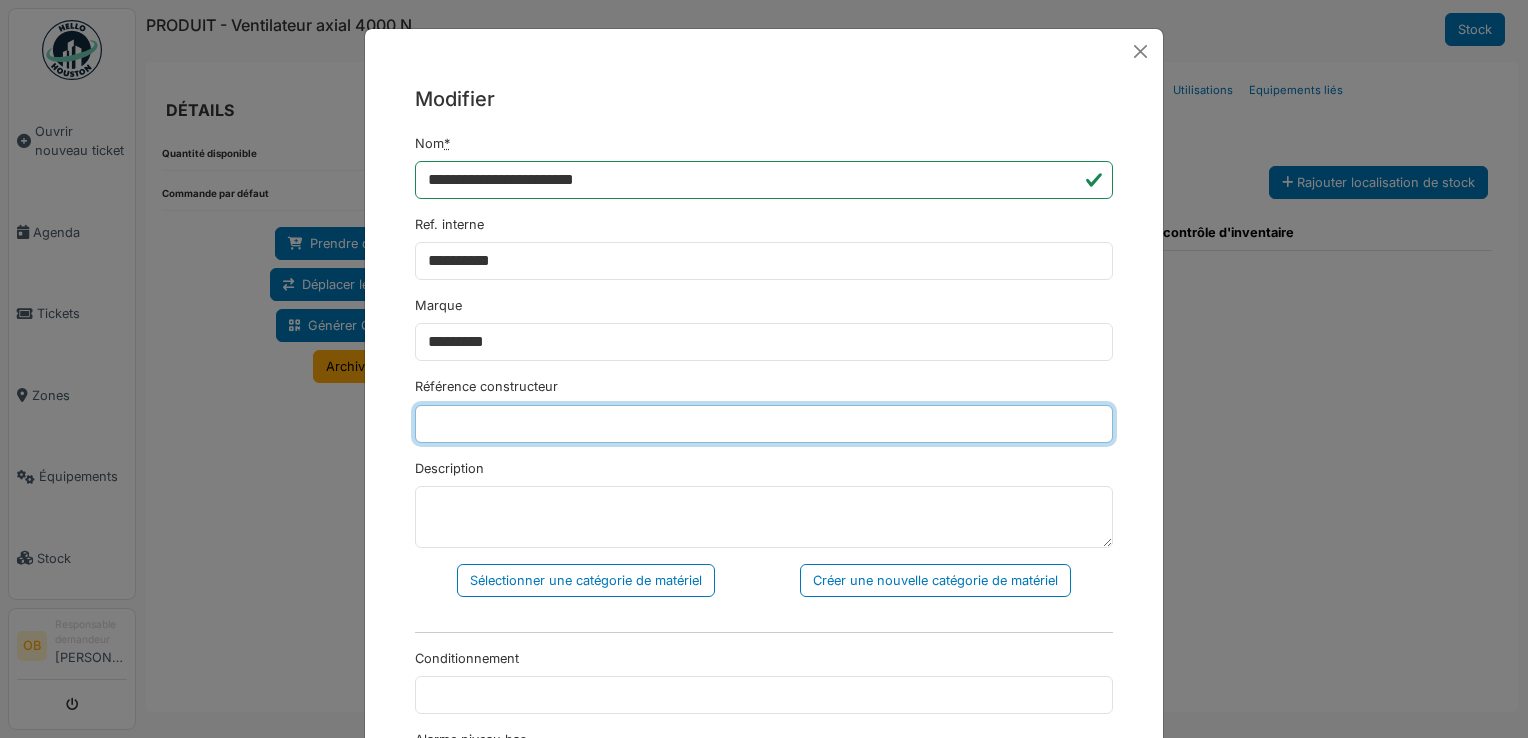 click on "Référence constructeur" at bounding box center (764, 424) 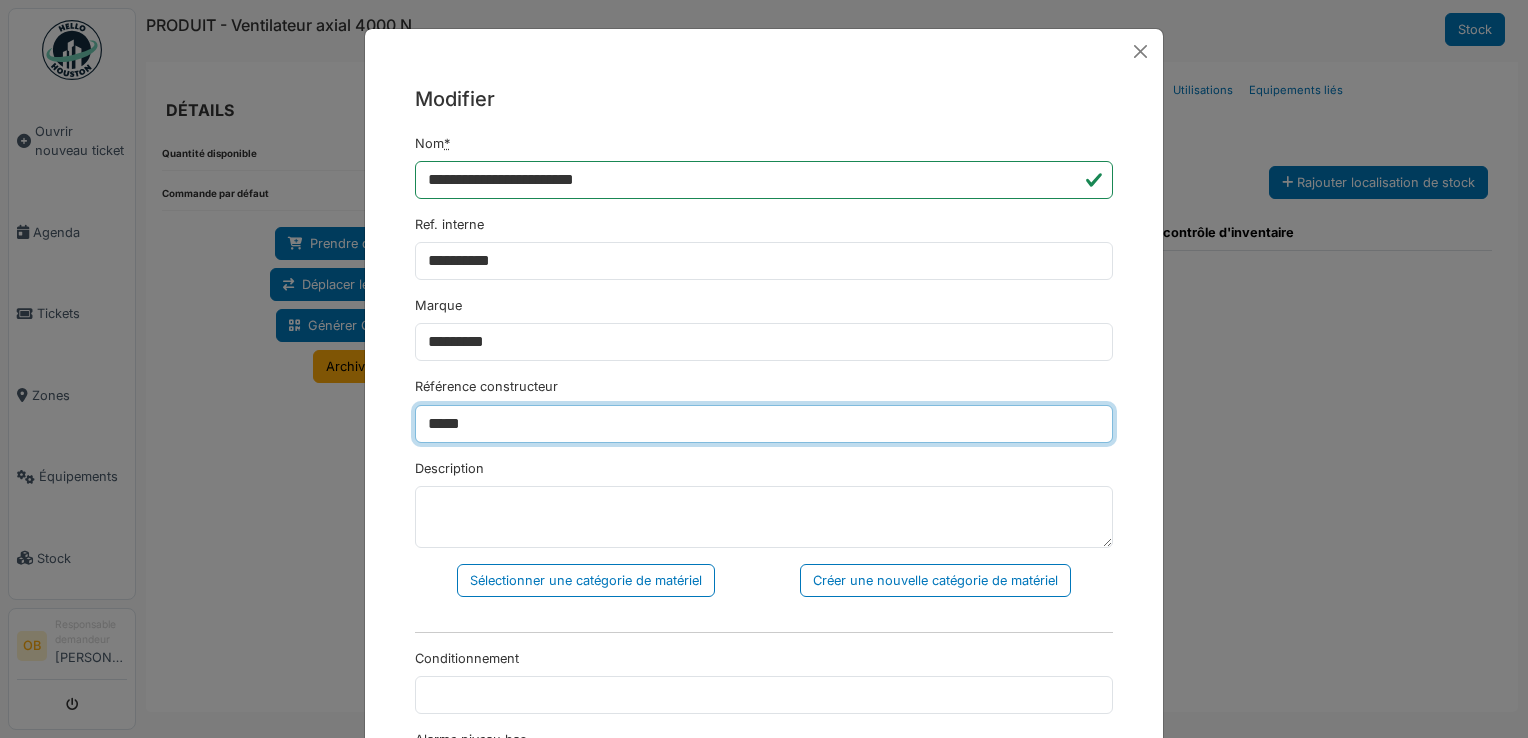 type on "*****" 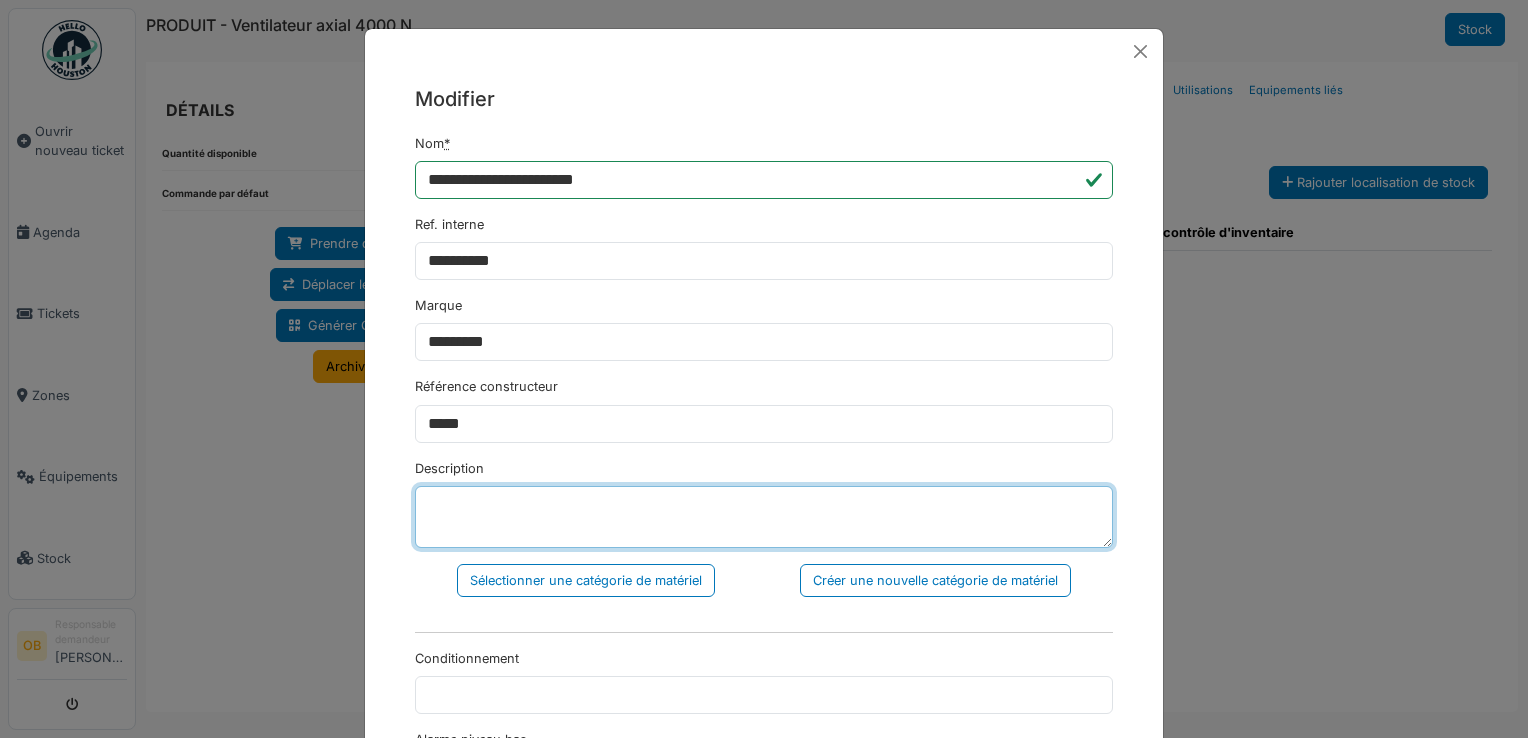 click on "Description" at bounding box center (764, 517) 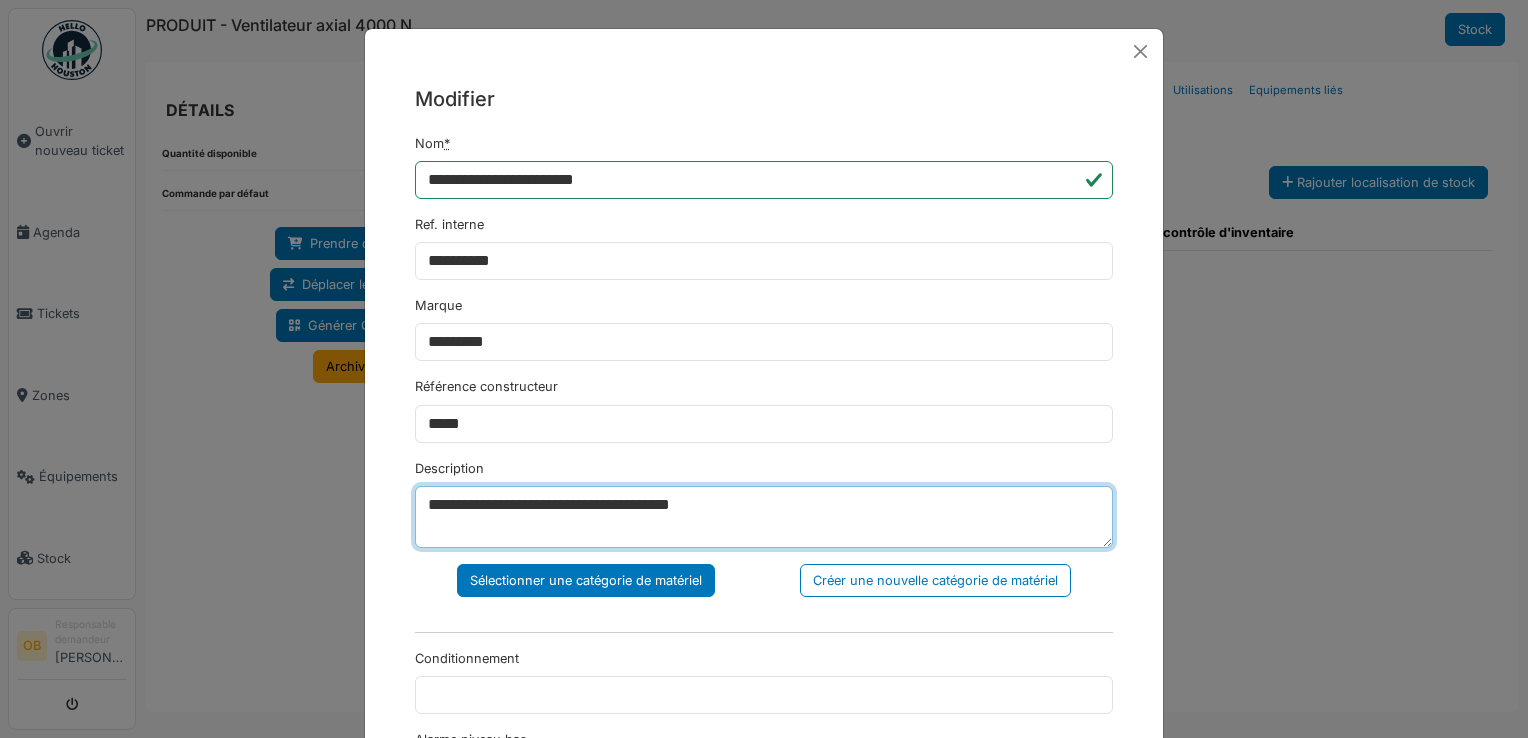 type on "**********" 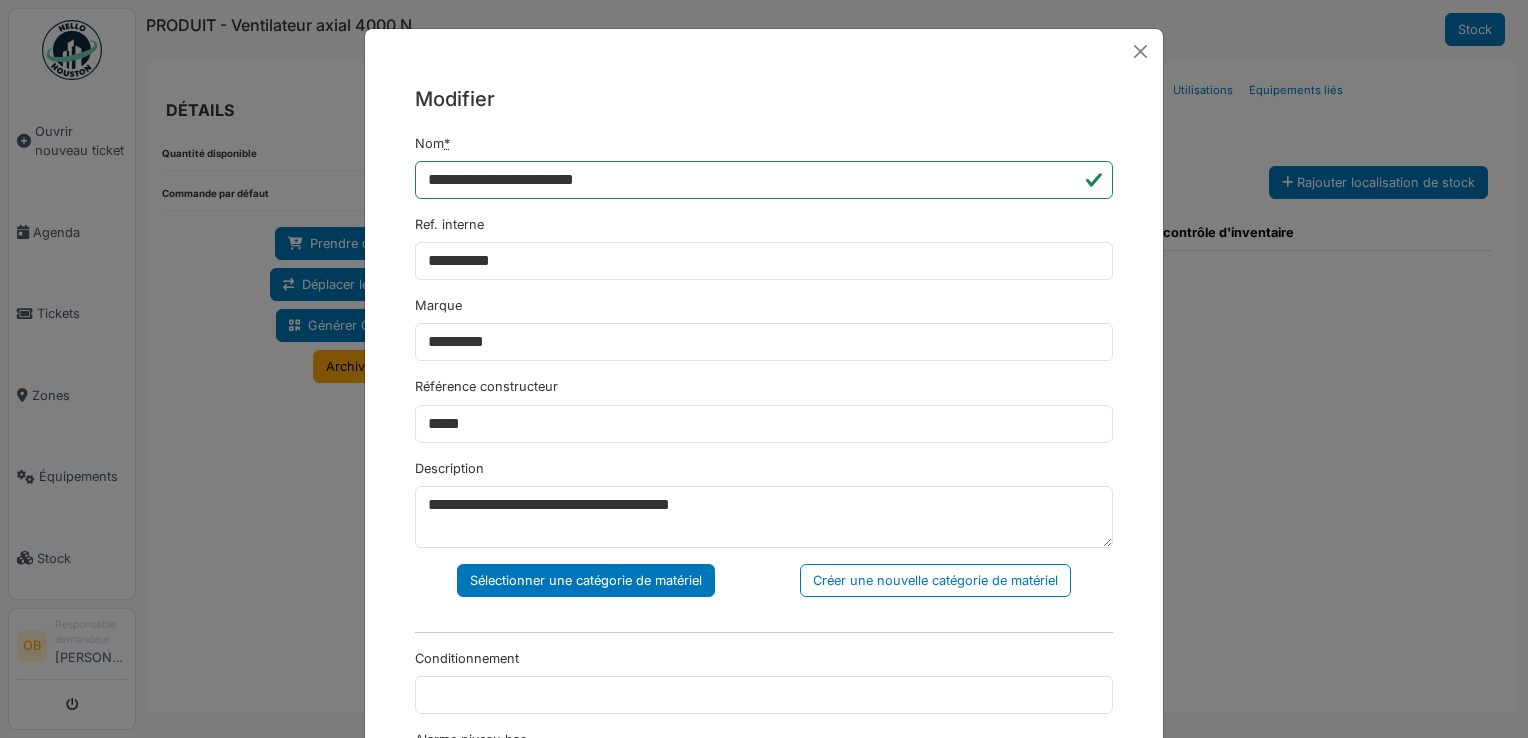 click on "Sélectionner une catégorie de matériel" at bounding box center [586, 580] 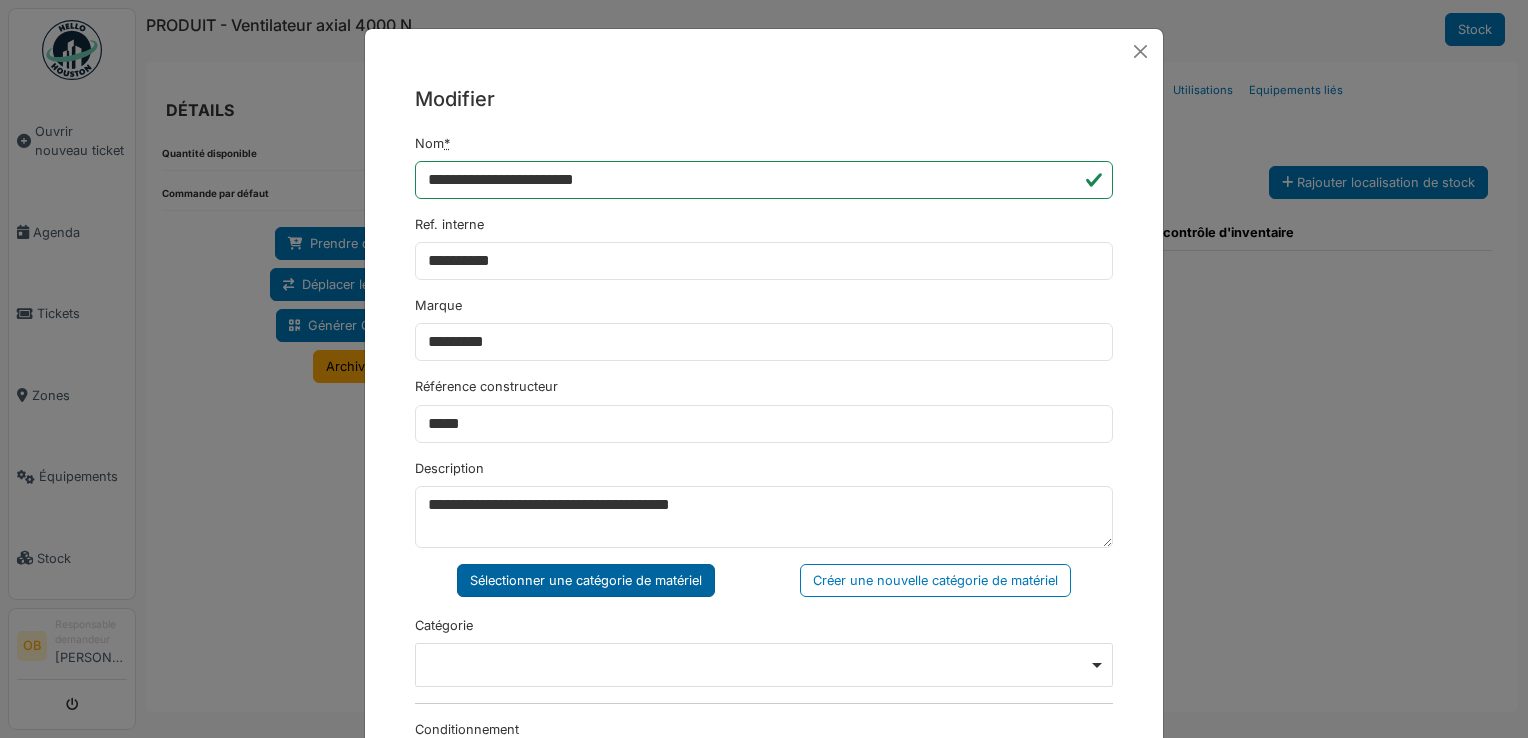 scroll, scrollTop: 133, scrollLeft: 0, axis: vertical 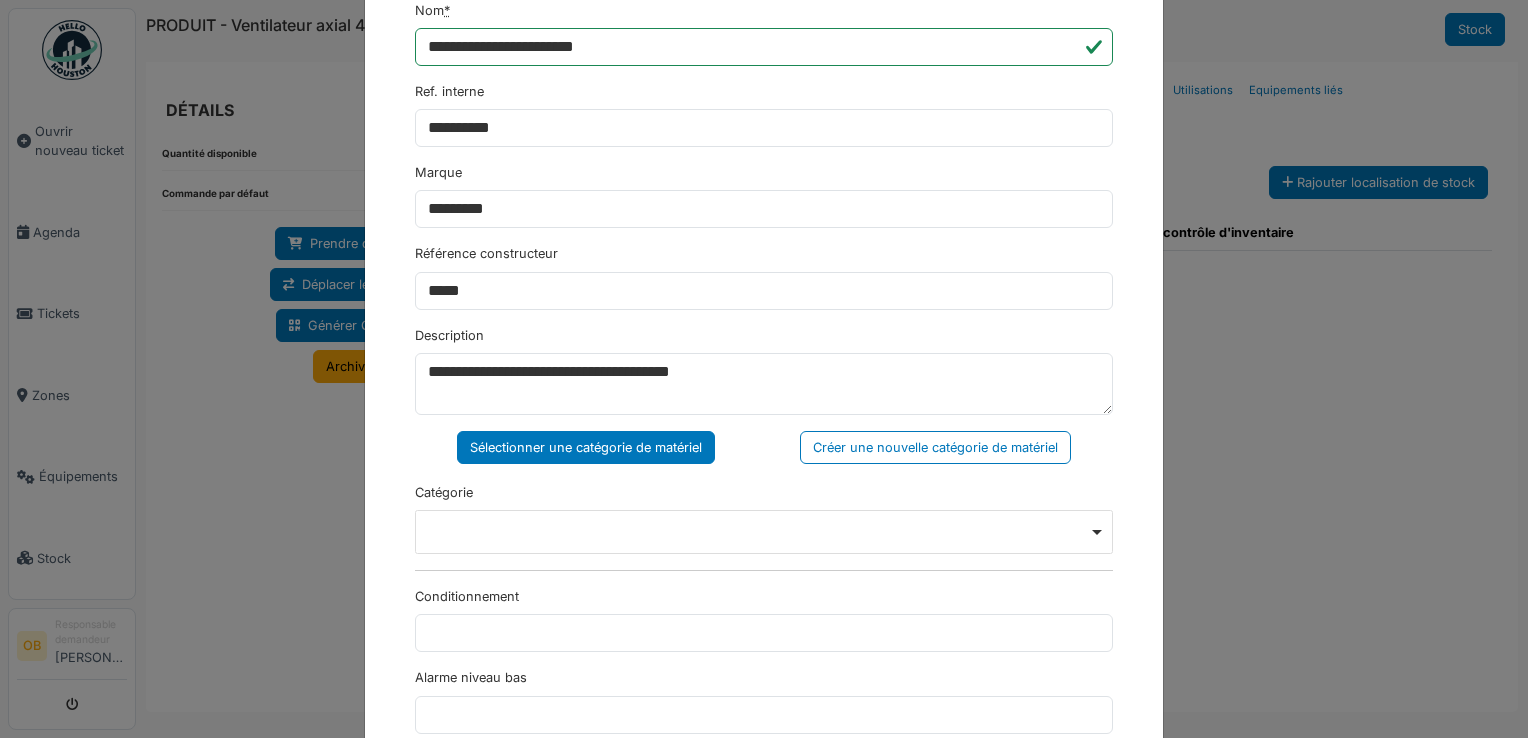 click on "Remove item" at bounding box center [764, 531] 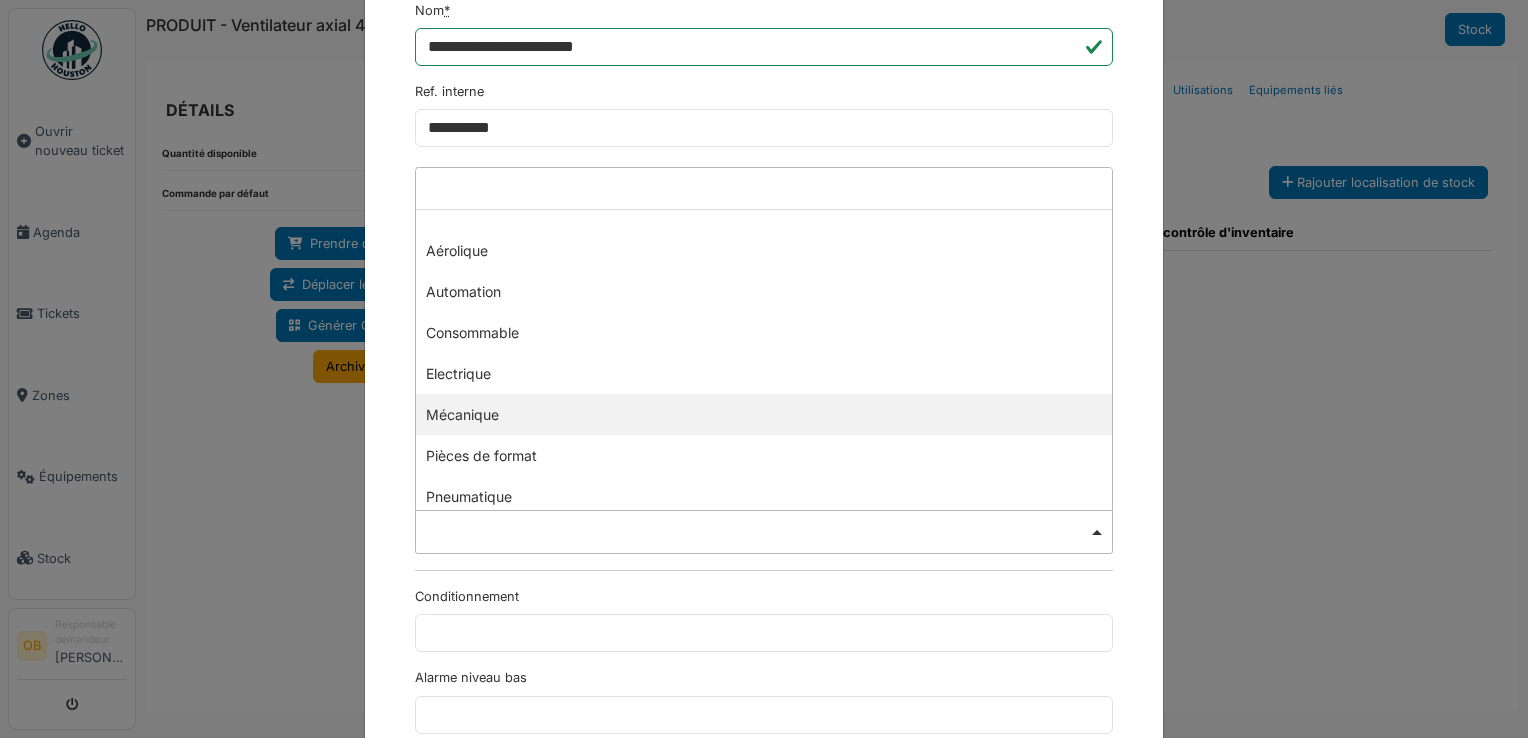 select on "***" 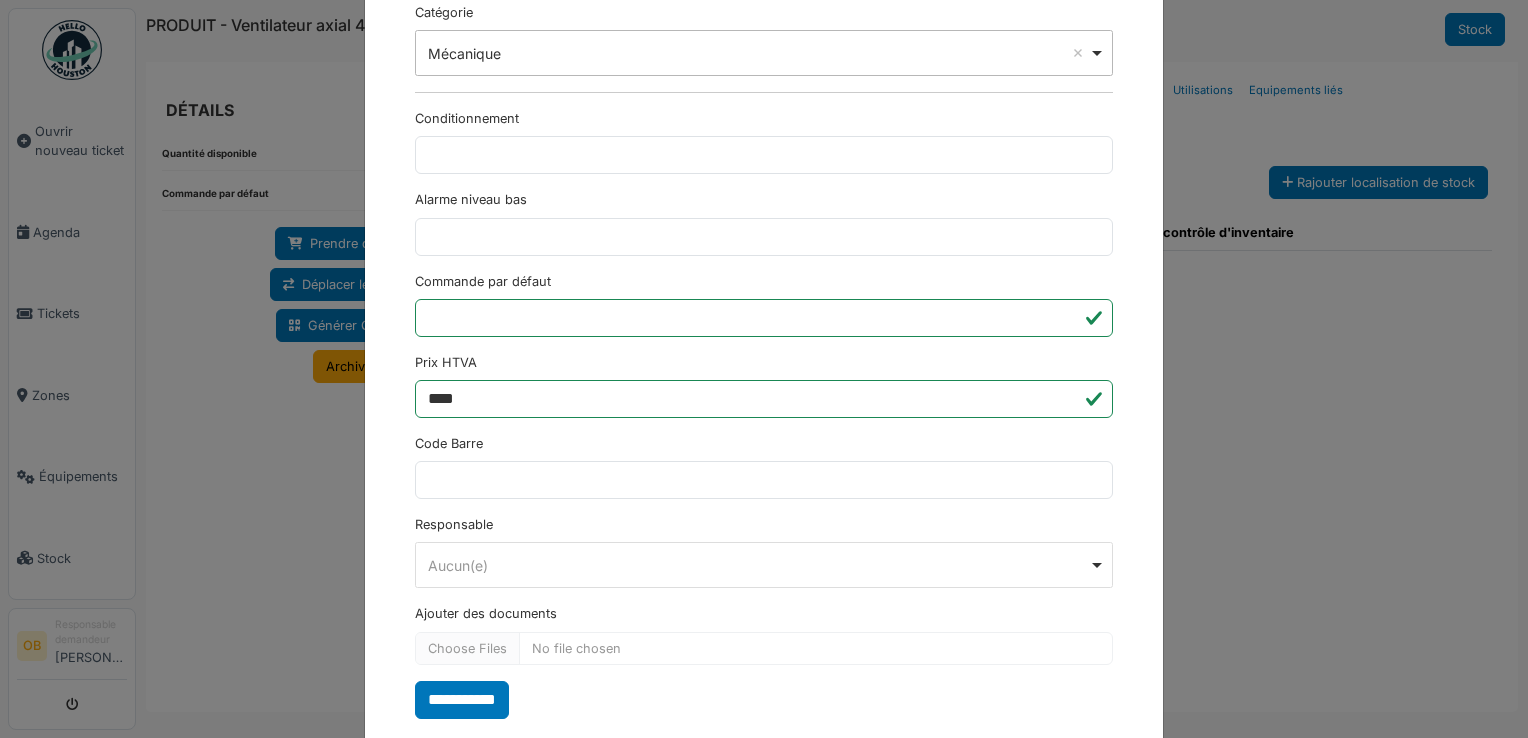 scroll, scrollTop: 650, scrollLeft: 0, axis: vertical 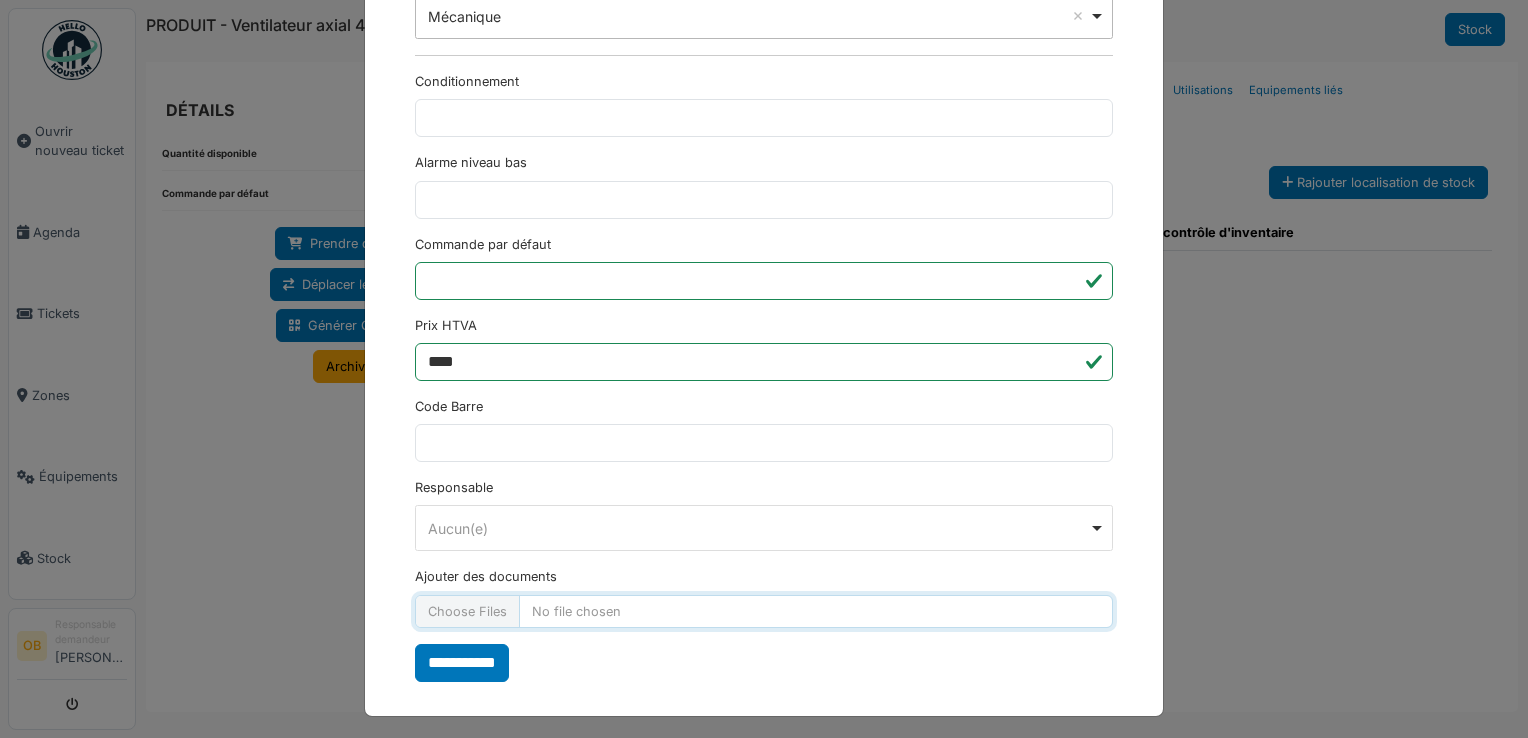 click on "Ajouter des documents" at bounding box center [764, 611] 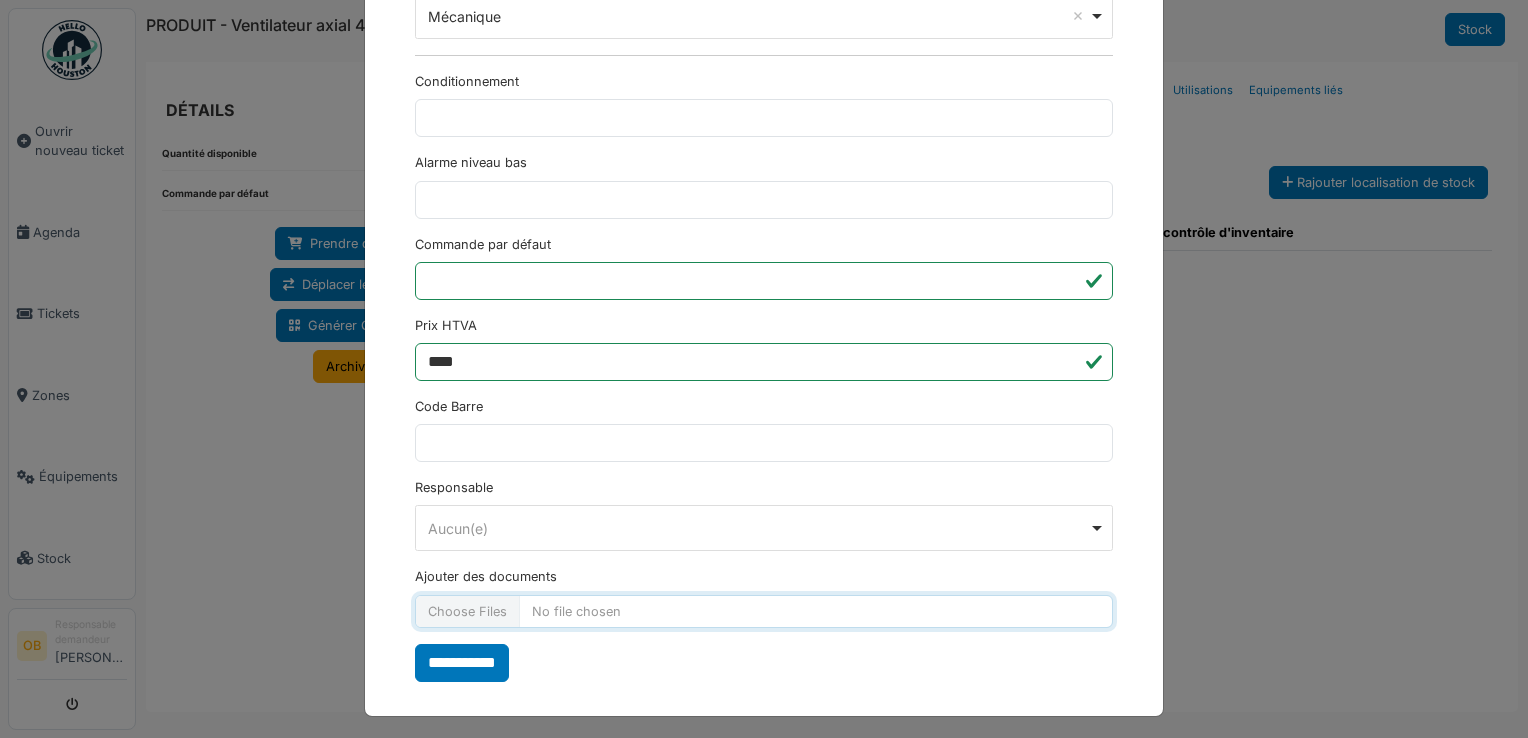 type on "**********" 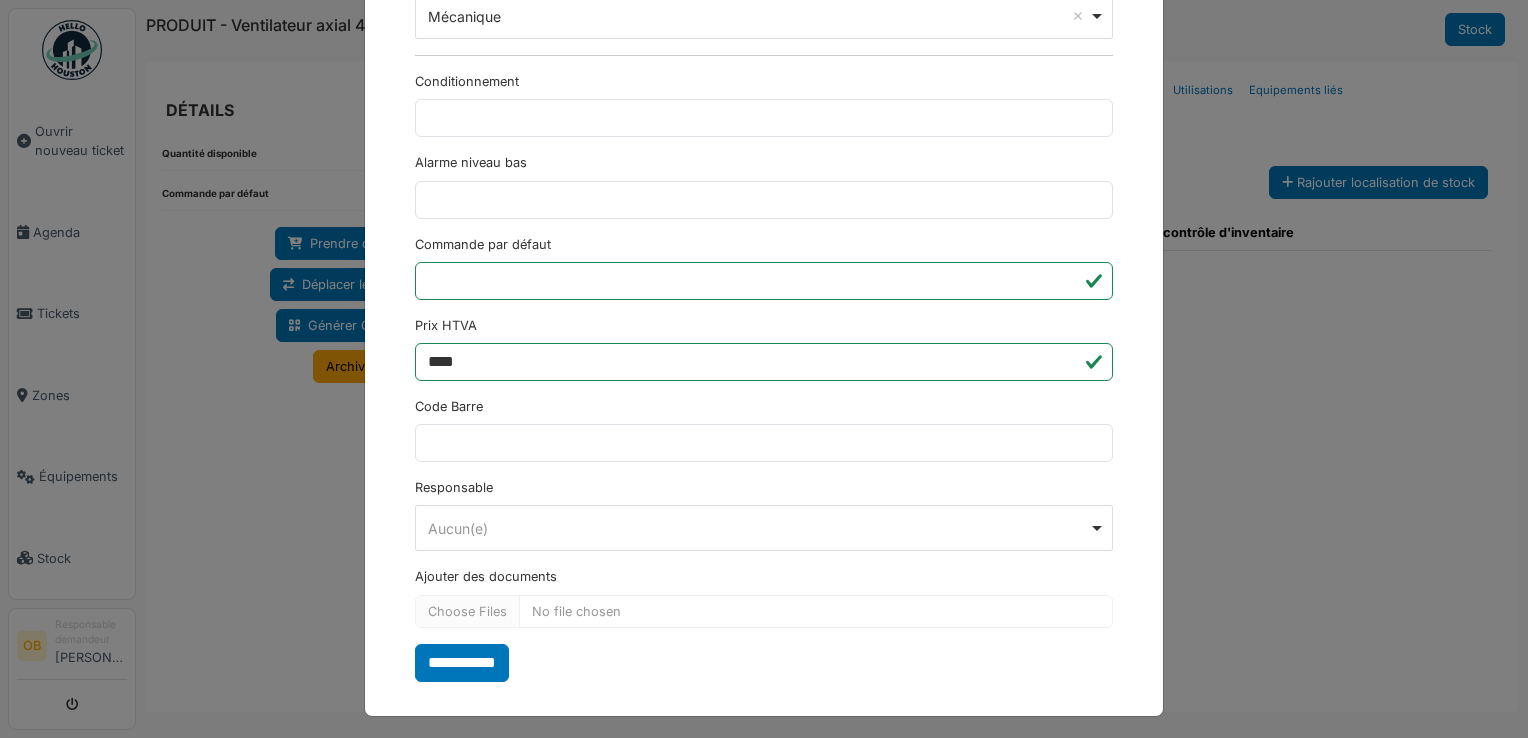 click on "**********" at bounding box center (462, 663) 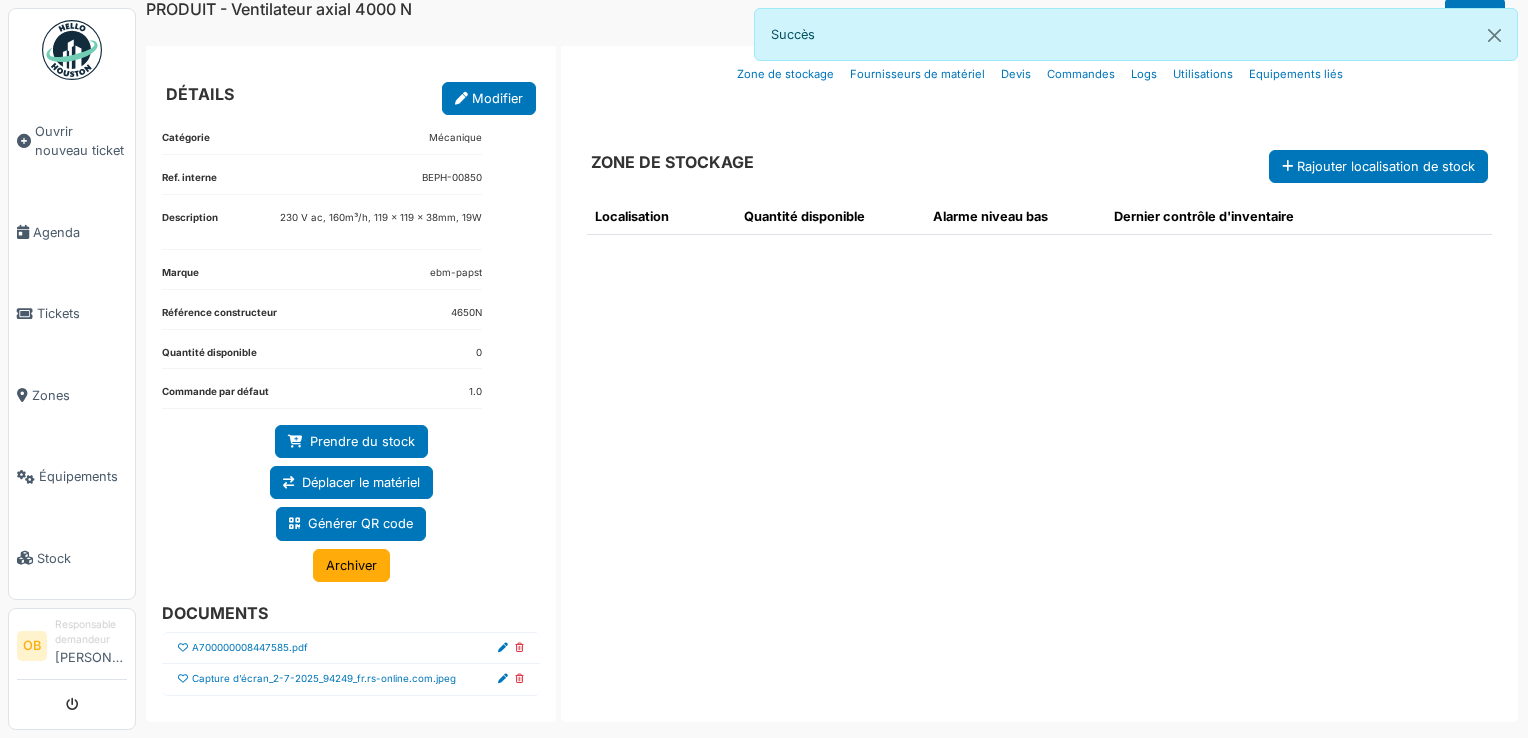 scroll, scrollTop: 20, scrollLeft: 0, axis: vertical 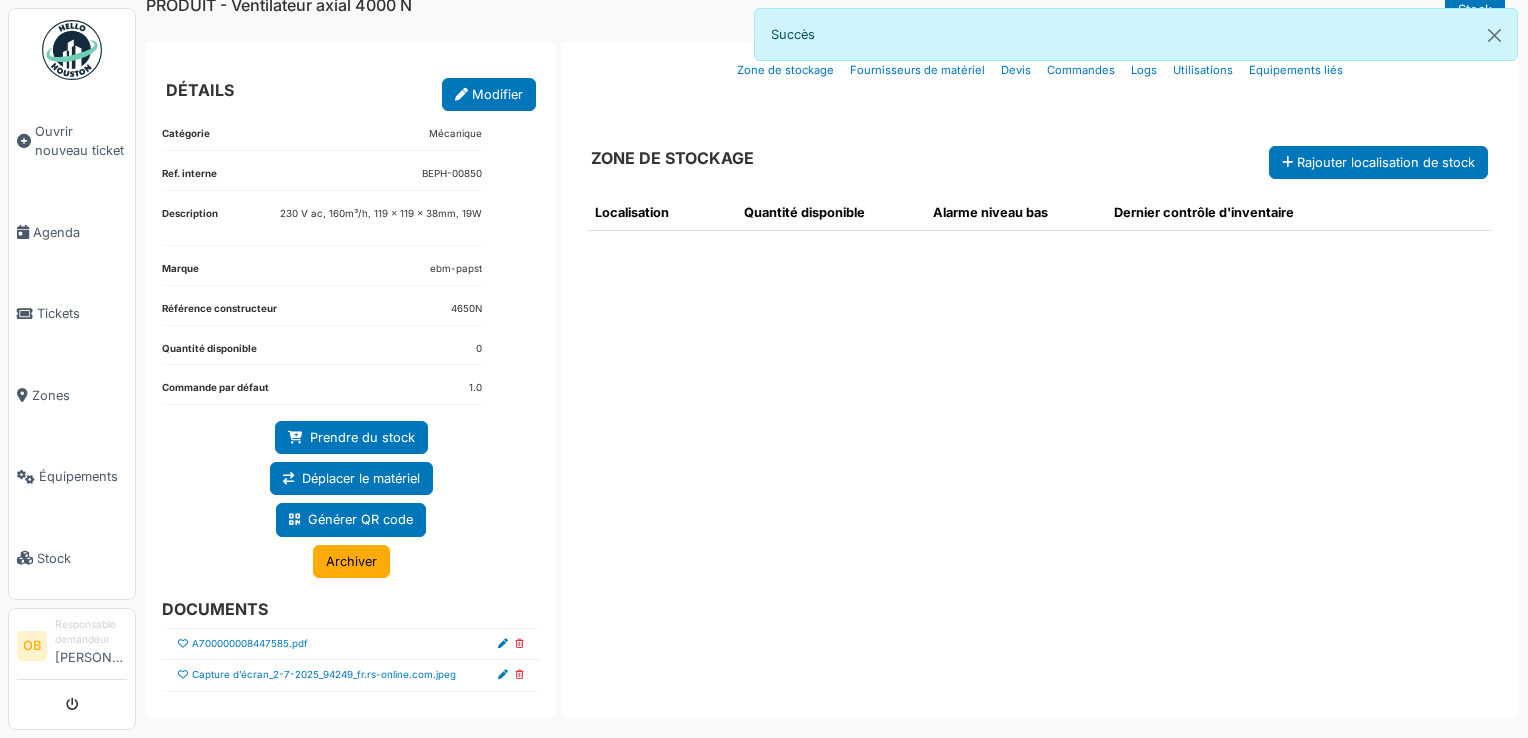 click at bounding box center (183, 675) 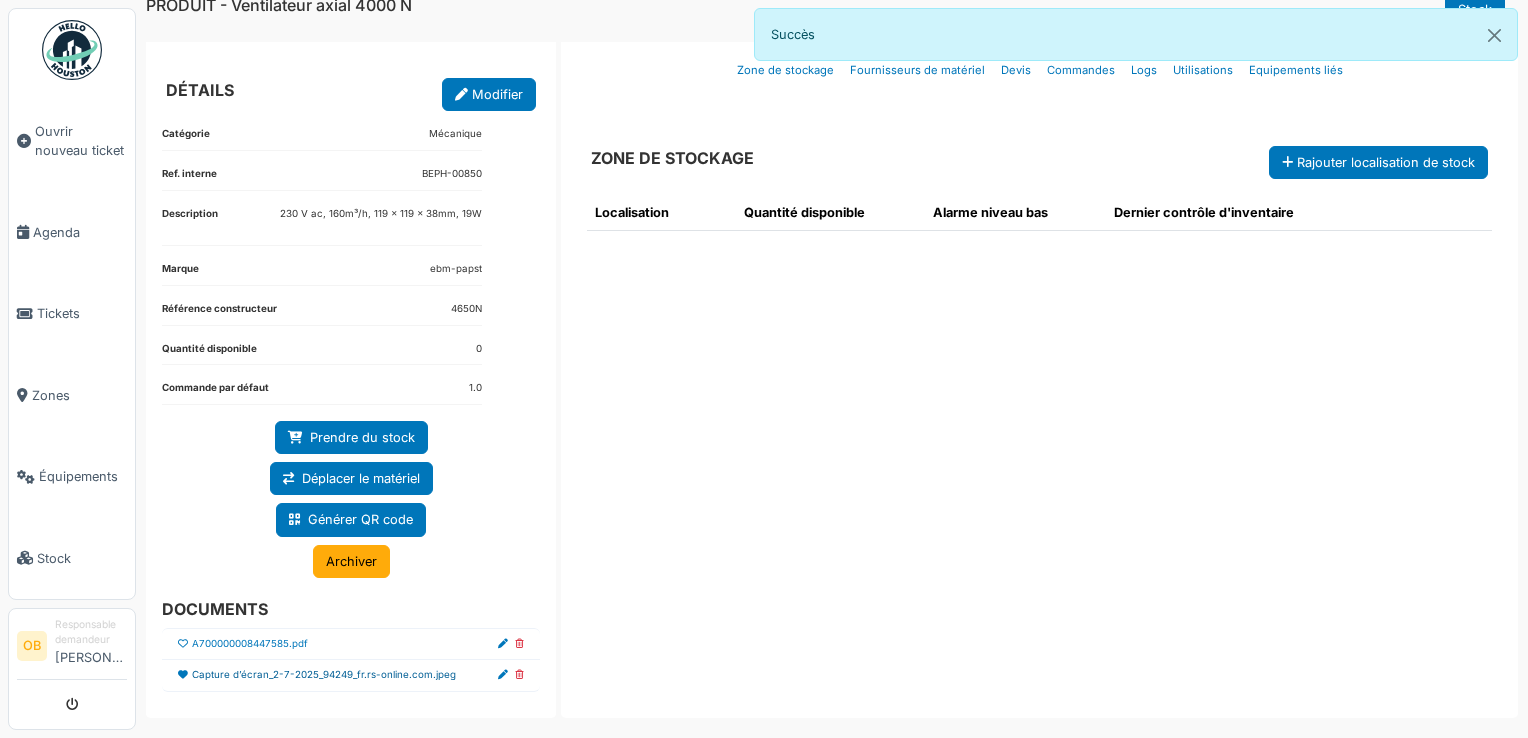 click on "Capture d’écran_2-7-2025_94249_fr.rs-online.com.jpeg" at bounding box center (324, 675) 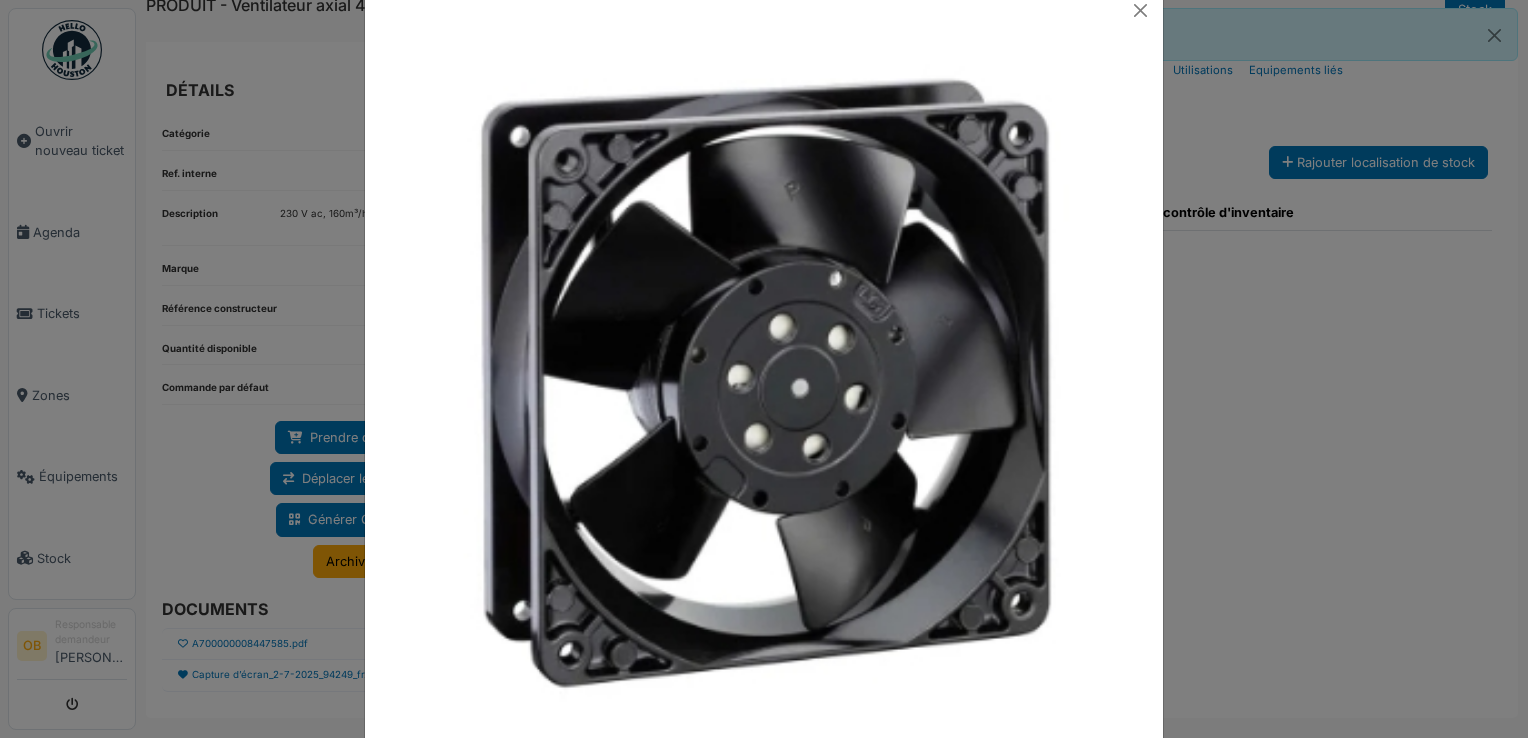 scroll, scrollTop: 81, scrollLeft: 0, axis: vertical 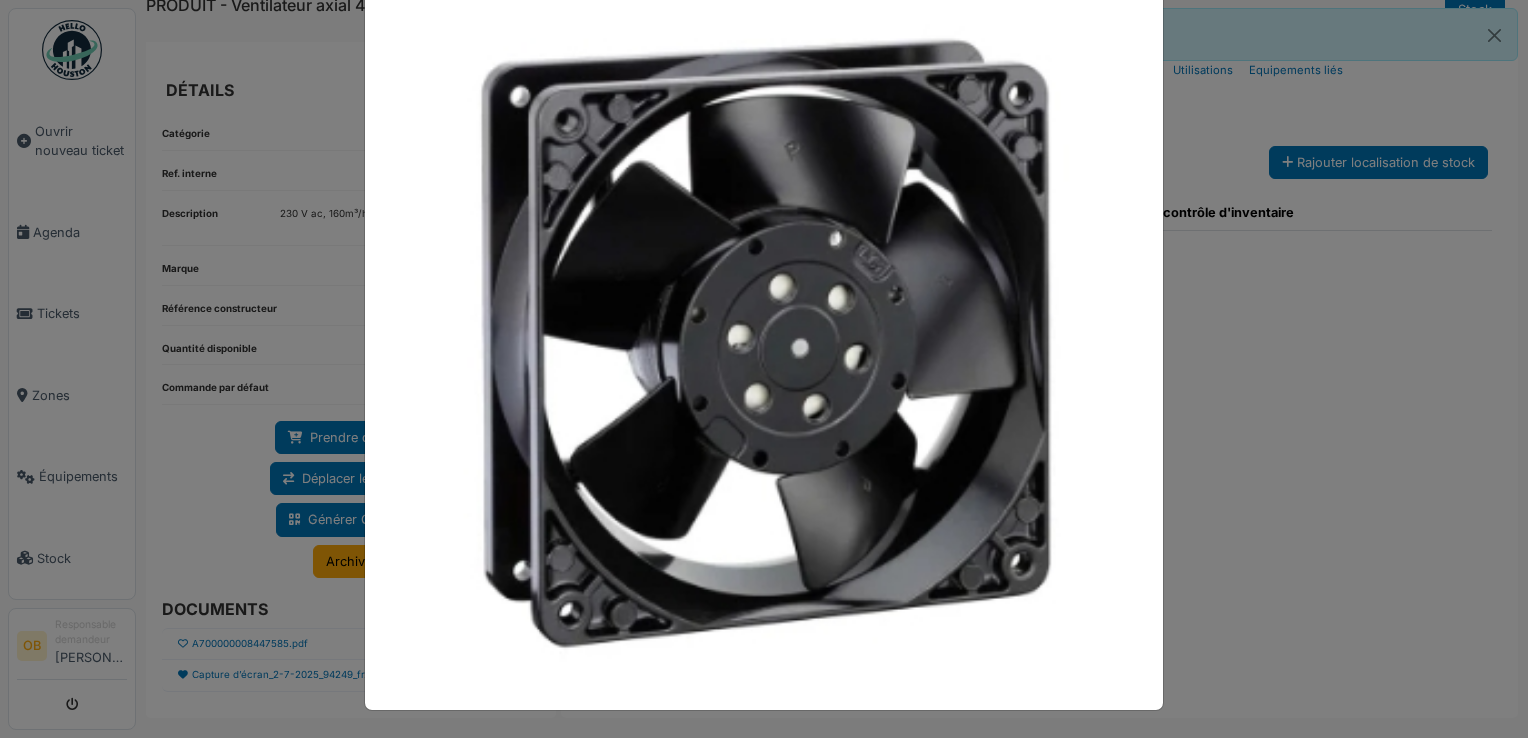 click at bounding box center [764, 369] 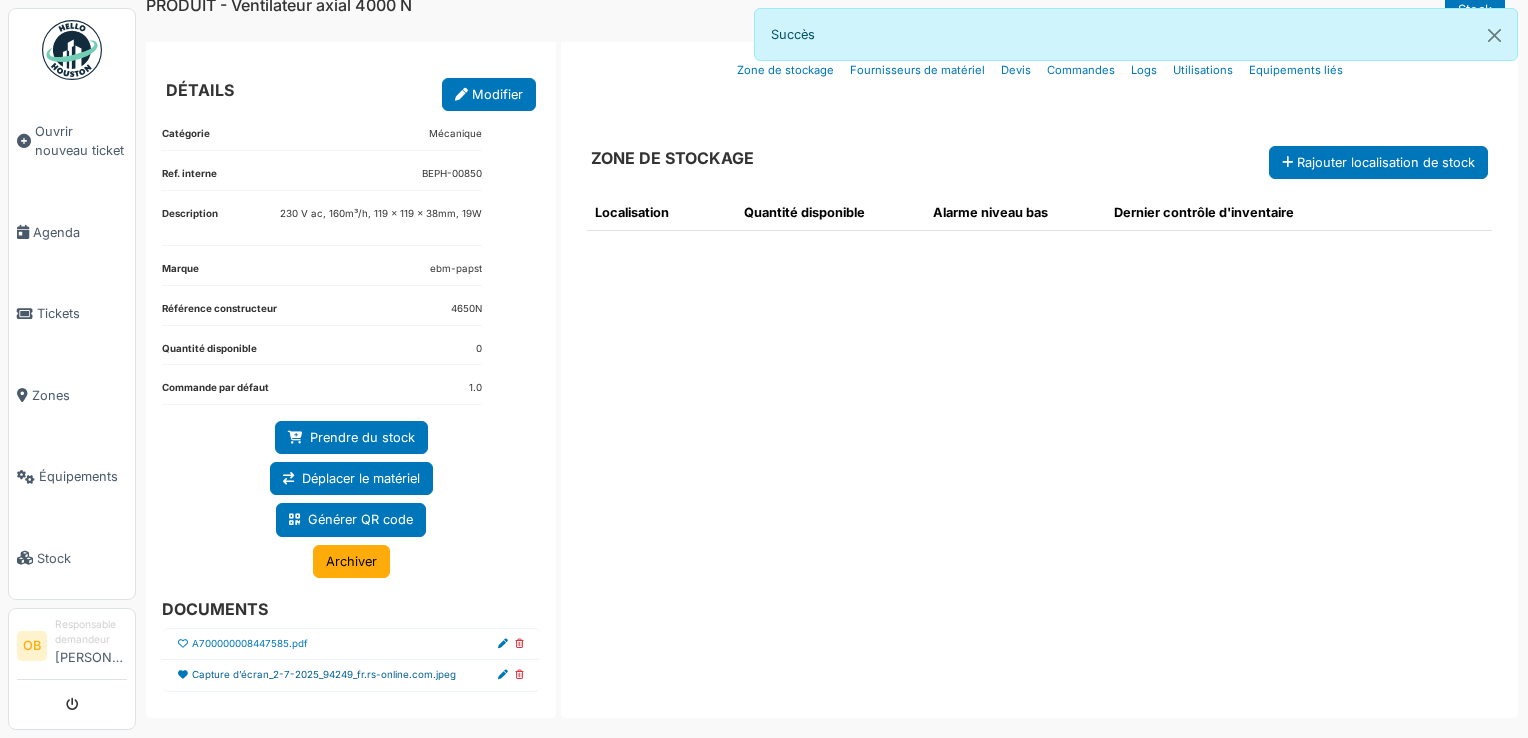 click on "Capture d’écran_2-7-2025_94249_fr.rs-online.com.jpeg" at bounding box center [324, 675] 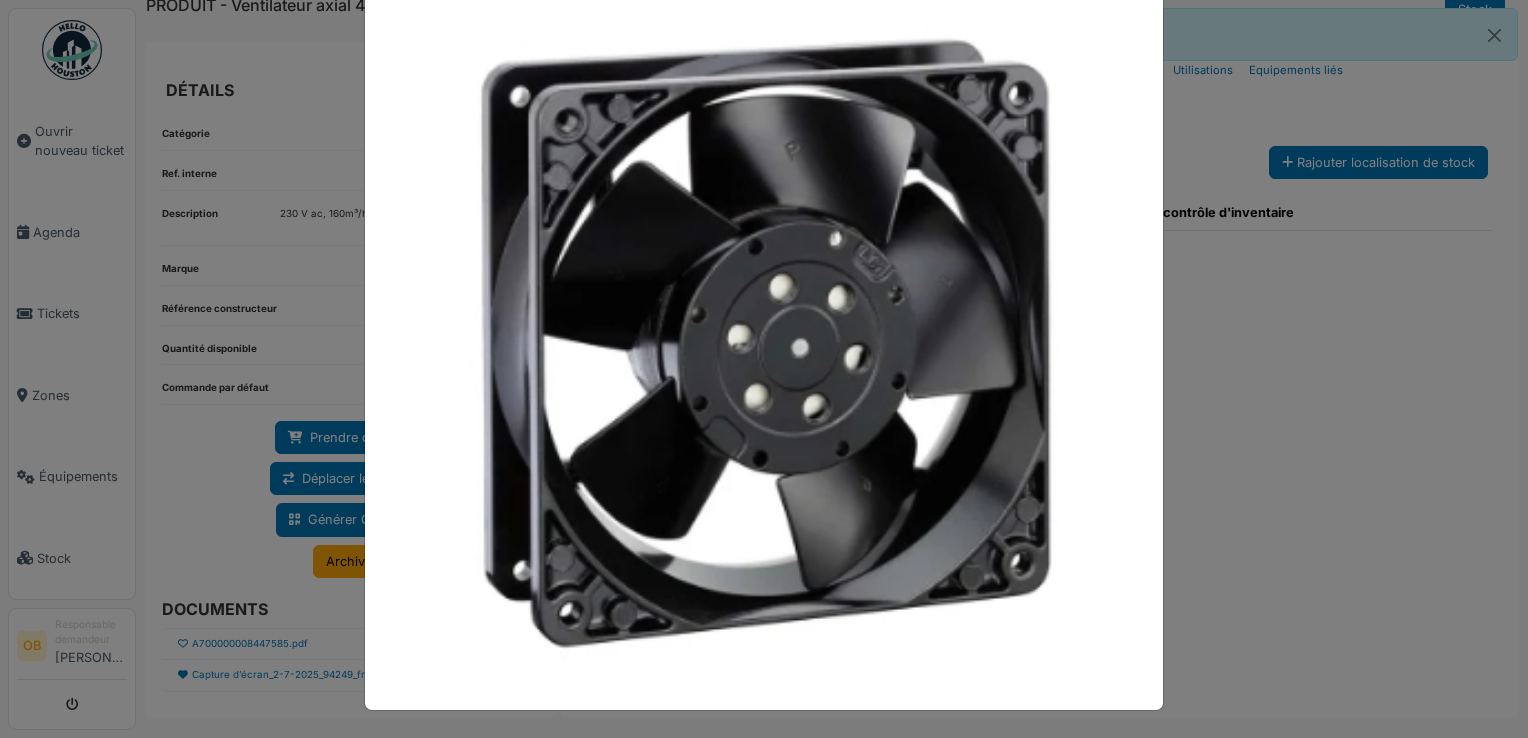 scroll, scrollTop: 0, scrollLeft: 0, axis: both 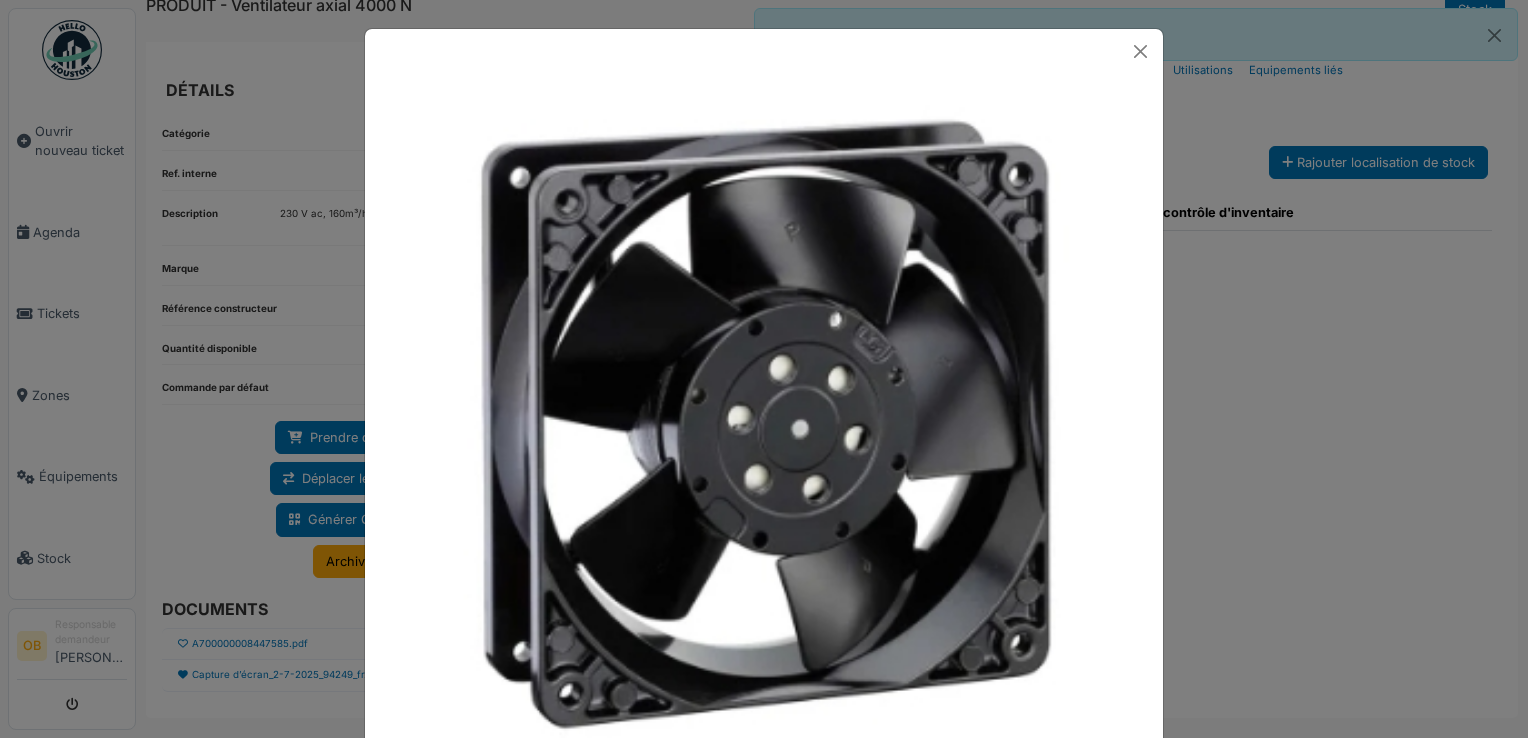click at bounding box center [764, 369] 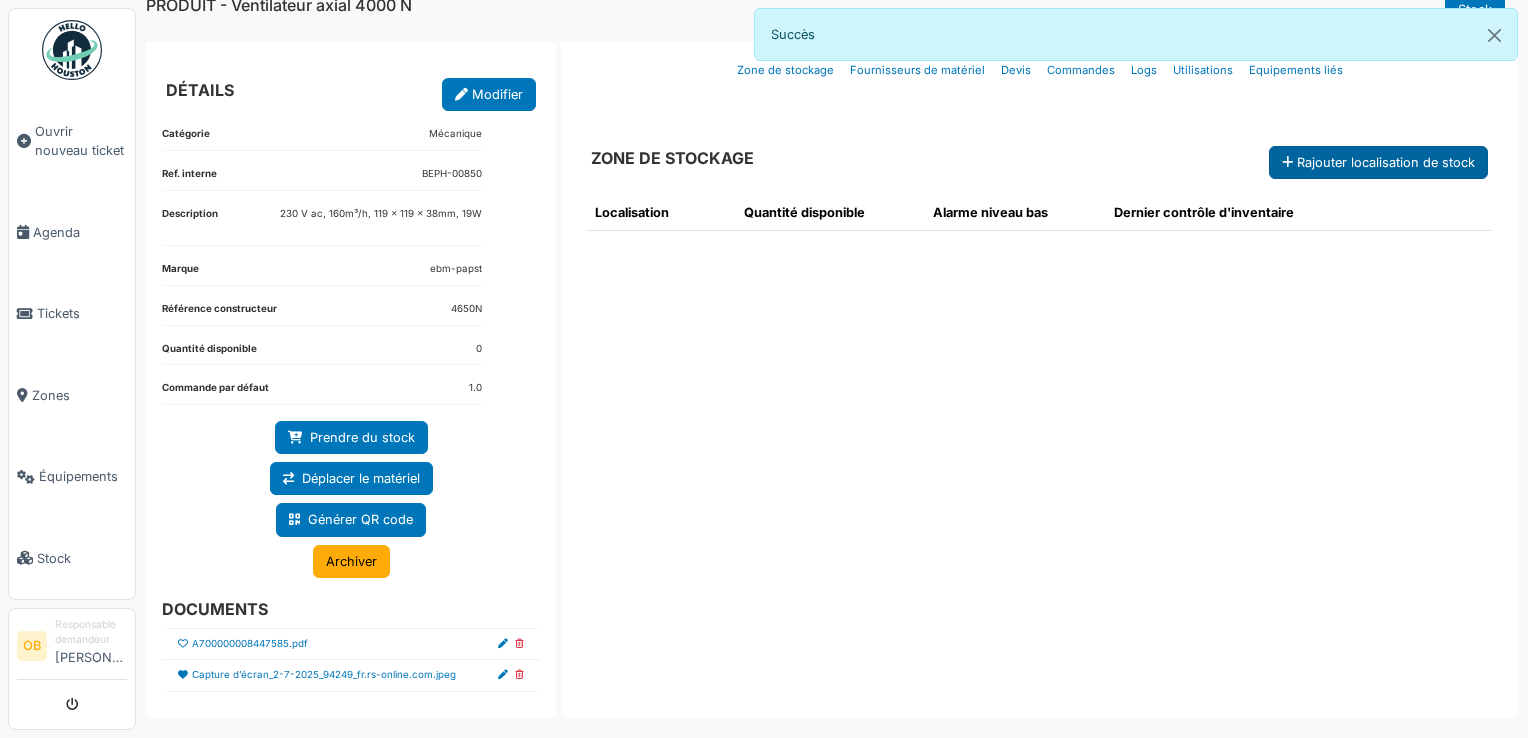click on "Rajouter localisation de stock" at bounding box center [1378, 162] 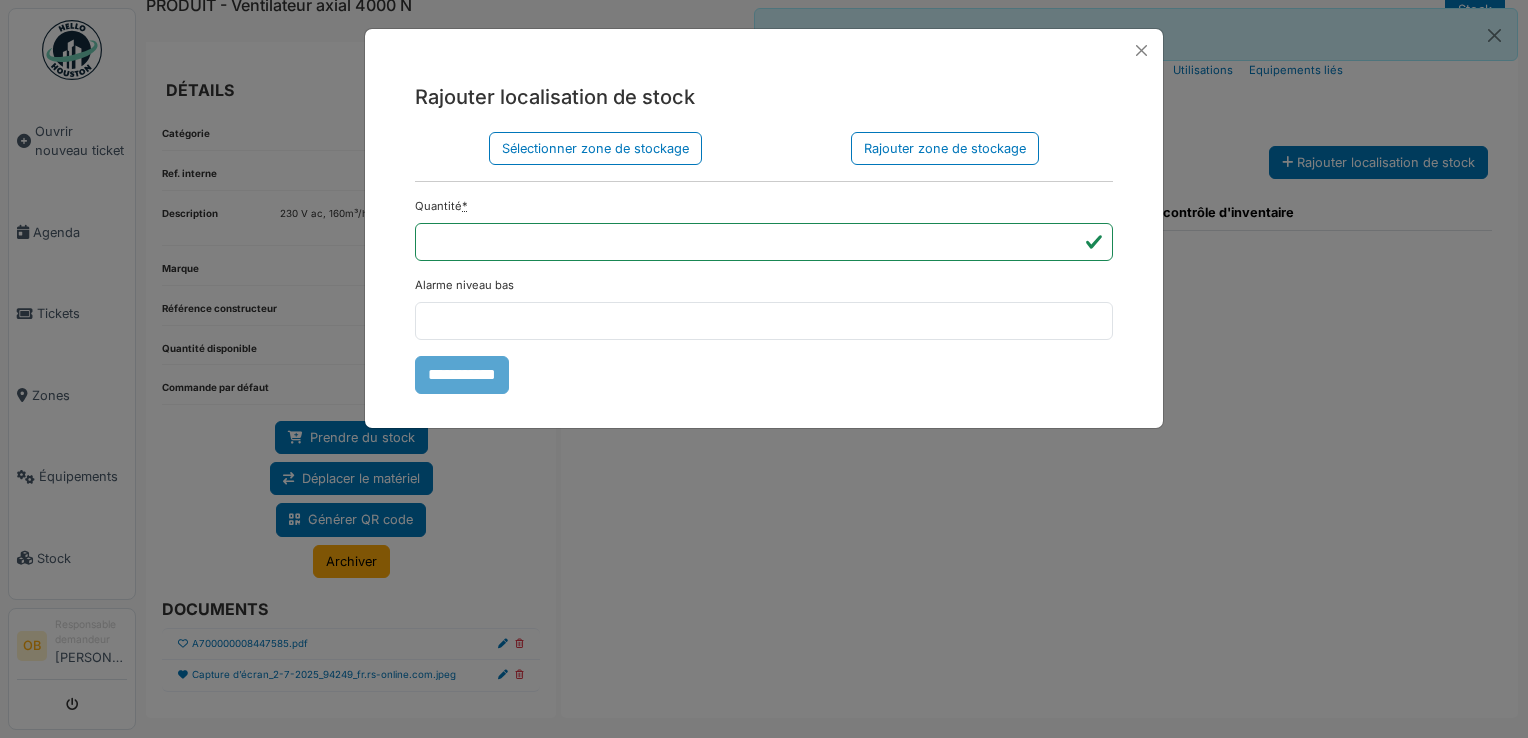 drag, startPoint x: 572, startPoint y: 150, endPoint x: 568, endPoint y: 166, distance: 16.492422 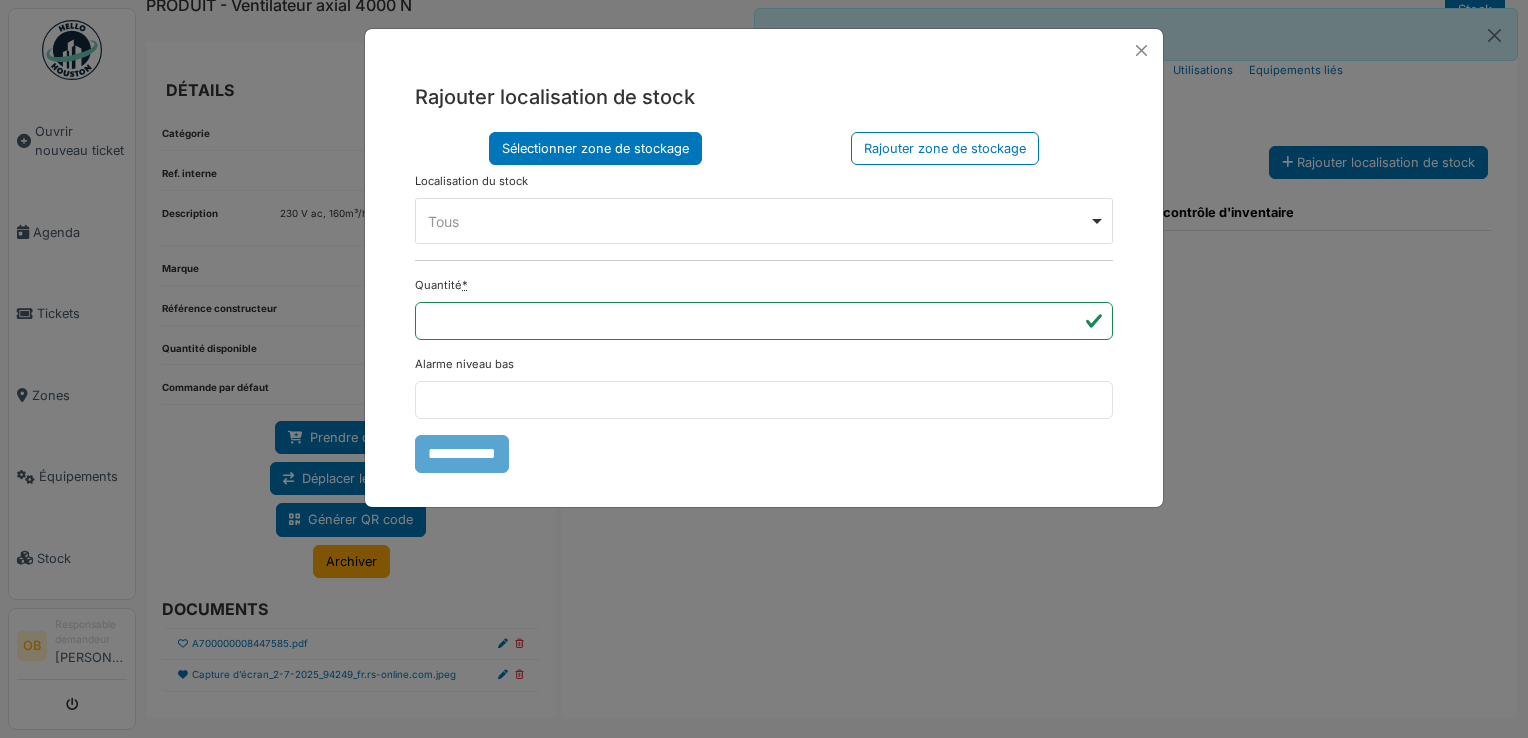 click on "Tous Remove item" at bounding box center [758, 221] 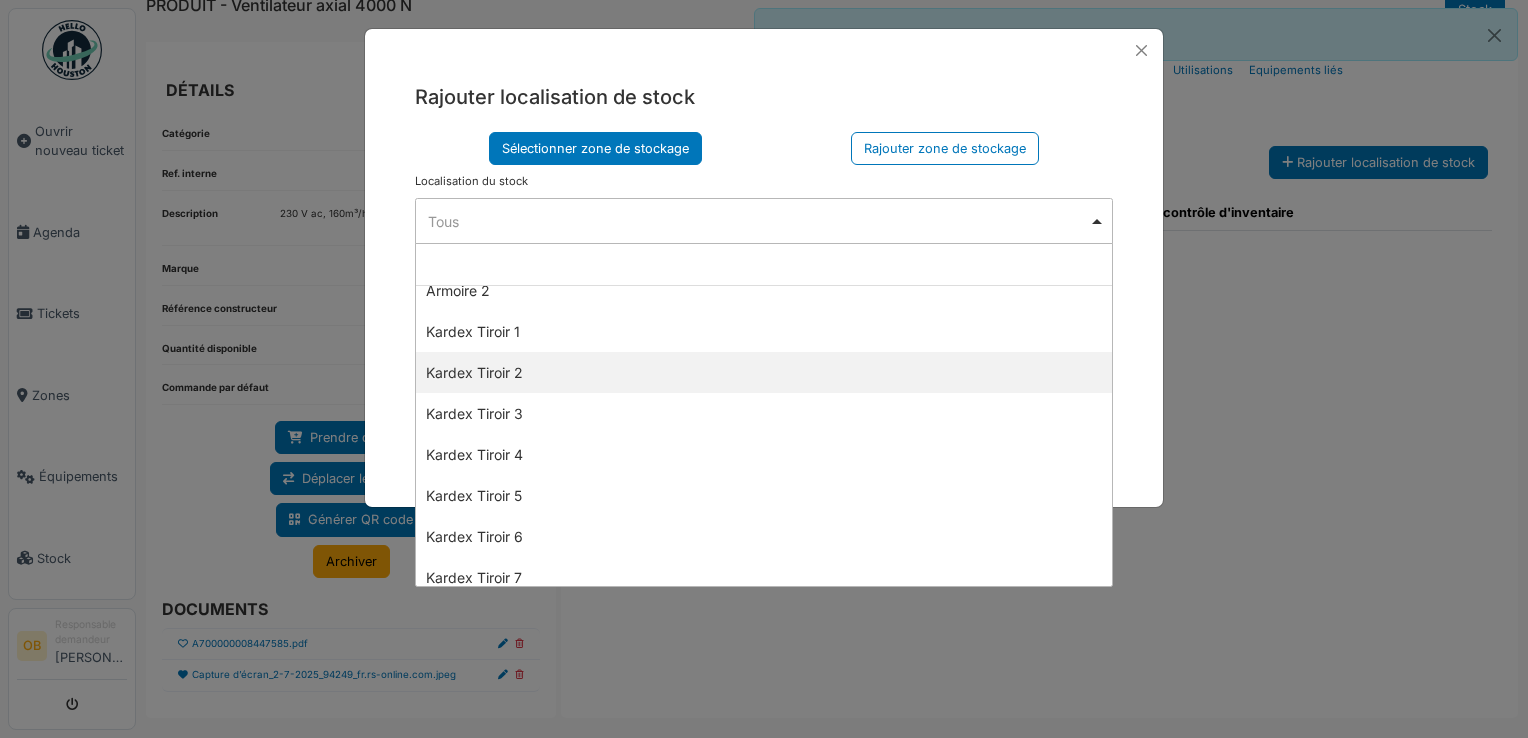 scroll, scrollTop: 266, scrollLeft: 0, axis: vertical 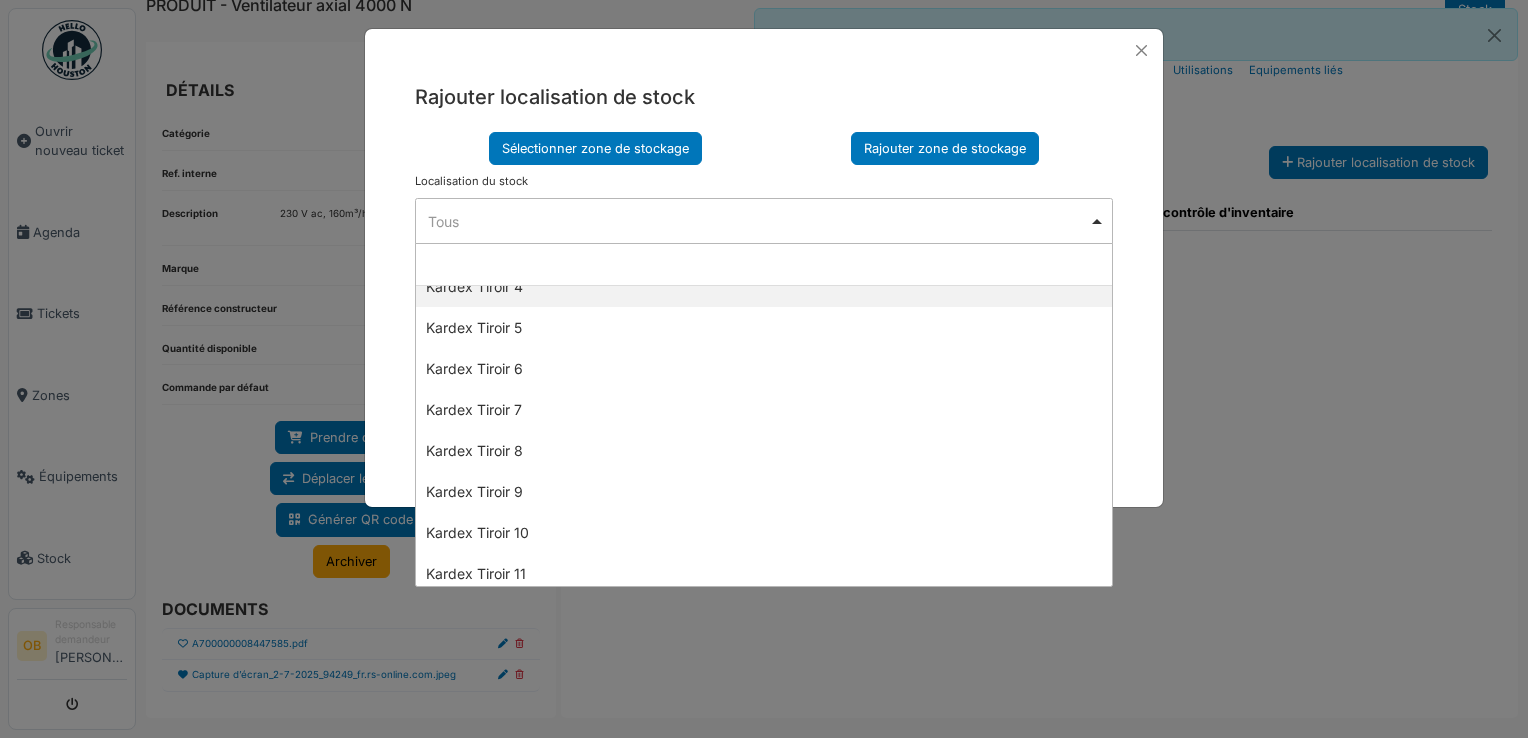click on "Rajouter zone de stockage" at bounding box center [945, 148] 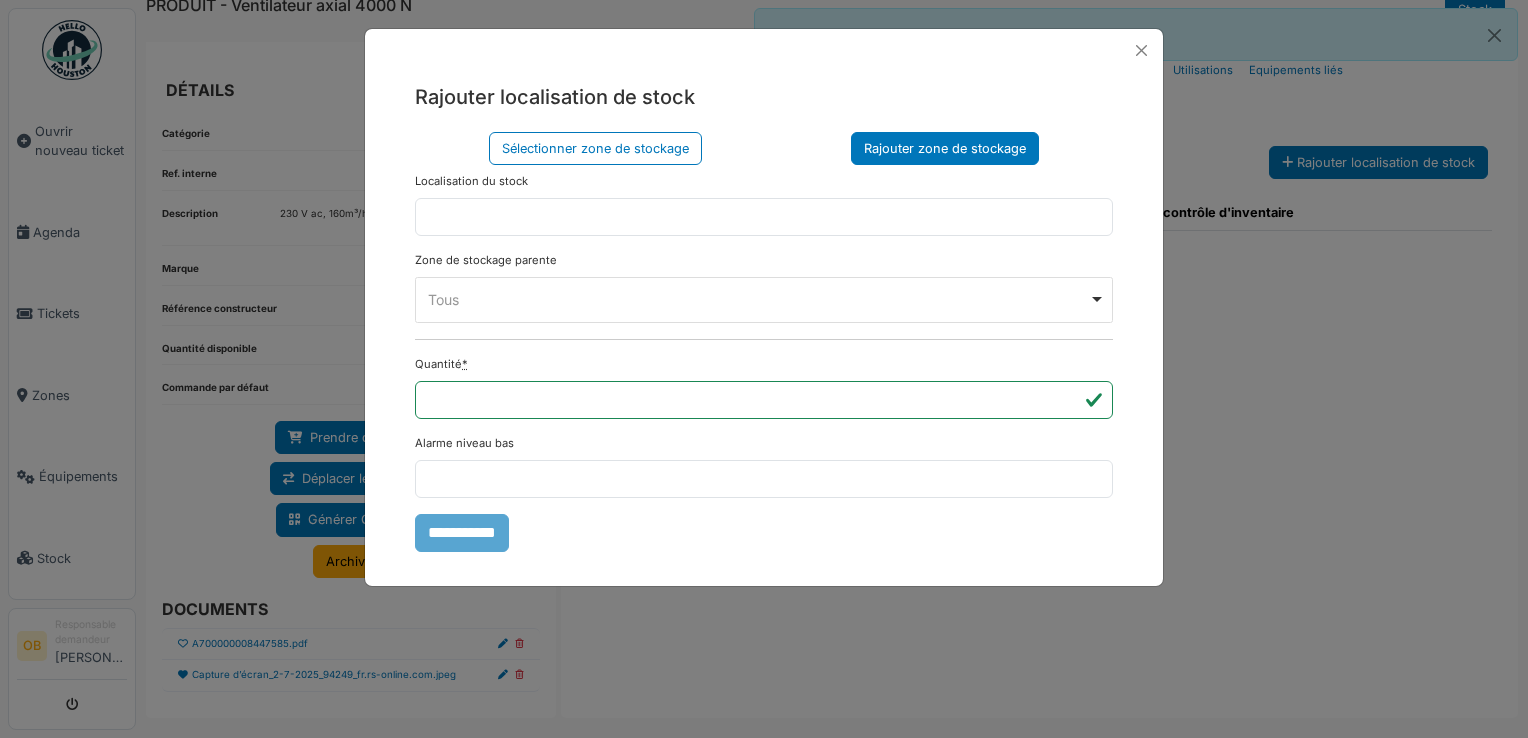 click on "Localisation du stock
Zone de stockage parente
**** Tous Remove item Tous Armoire 1 Armoire 2 Kardex Tiroir 1 Kardex Tiroir 2 Kardex Tiroir 3 Kardex Tiroir 4 Kardex Tiroir 5 Kardex Tiroir 6 Kardex Tiroir 7 Kardex Tiroir 8 Kardex Tiroir 9 Kardex Tiroir 10 Kardex Tiroir 11 Kardex Tiroir 12 Kardex Tiroir 13 Kardex Tiroir 14 Kardex Tiroir 15 Kardex Tiroir 16 Kardex Tiroir 17 Kardex Tiroir 18 Kardex Tiroir 19 Kardex Tiroir 20 Kardex Tiroir 21 Kardex Tiroir 22 Kardex Tiroir 23 Kardex Tiroir 24 Kardex Tiroir 25 Kardex Tiroir 26 Kardex Tiroir 27 Kardex Tiroir 28 Kardex Tiroir 29 Kardex Tiroir 30 Kardex Tiroir 31 Kardex Tiroir 32 Kardex Tiroir 33 Kardex Tiroir 34 Kardex Tiroir 35 Kardex Tiroir 36 Kardex Tiroir 37 Kardex Tiroir 38 Kardex Tiroir 39 Kardex Tiroir 40 Kardex Tiroir 41 Kardex Tiroir 42 Kardex Tiroir 43 Kardex Tiroir 44 Kardex Tiroir 45 Kardex Tiroir 46 Kardex Tiroir 47 Kardex Tiroir 48" at bounding box center (764, 248) 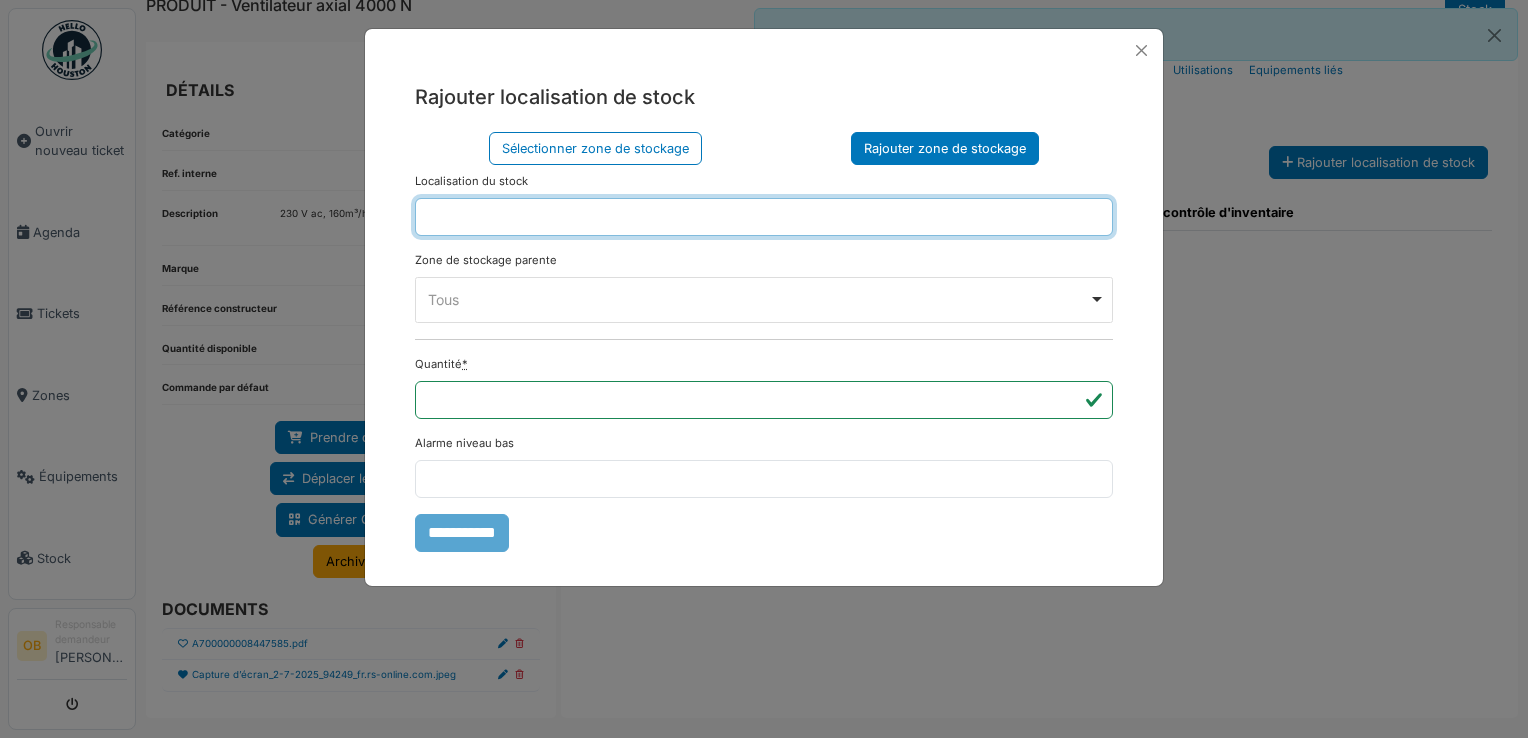 click at bounding box center (764, 217) 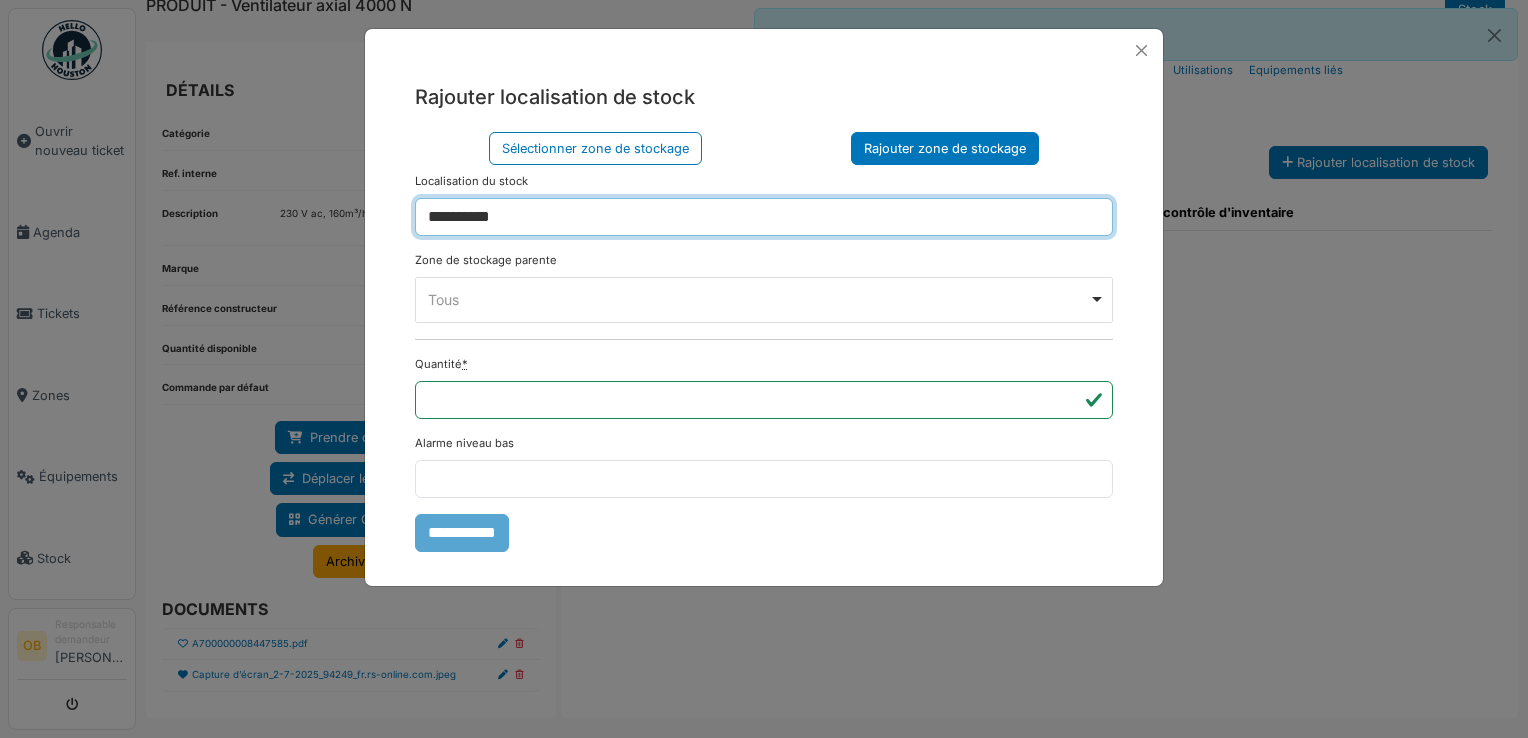 click on "Tous Remove item" at bounding box center (764, 299) 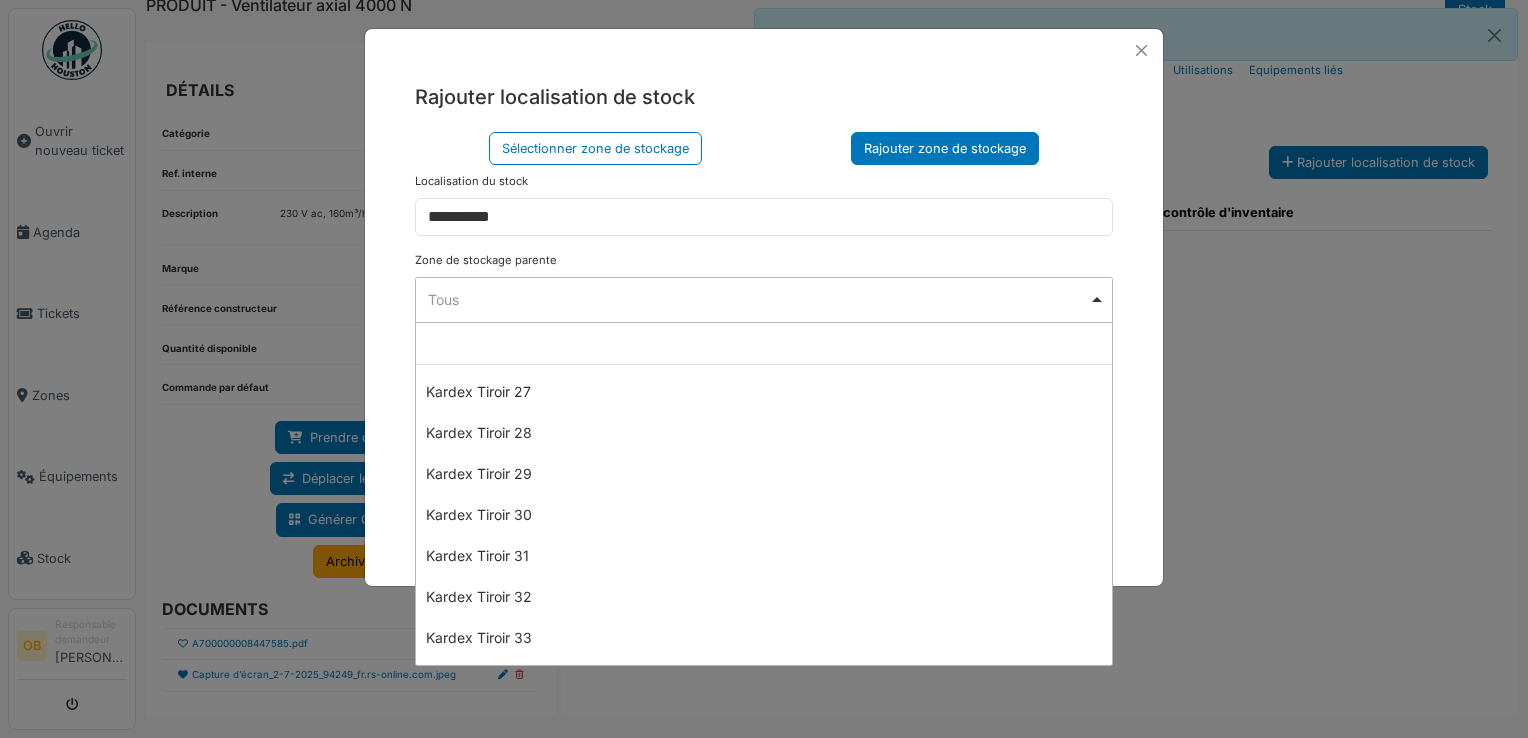 scroll, scrollTop: 1200, scrollLeft: 0, axis: vertical 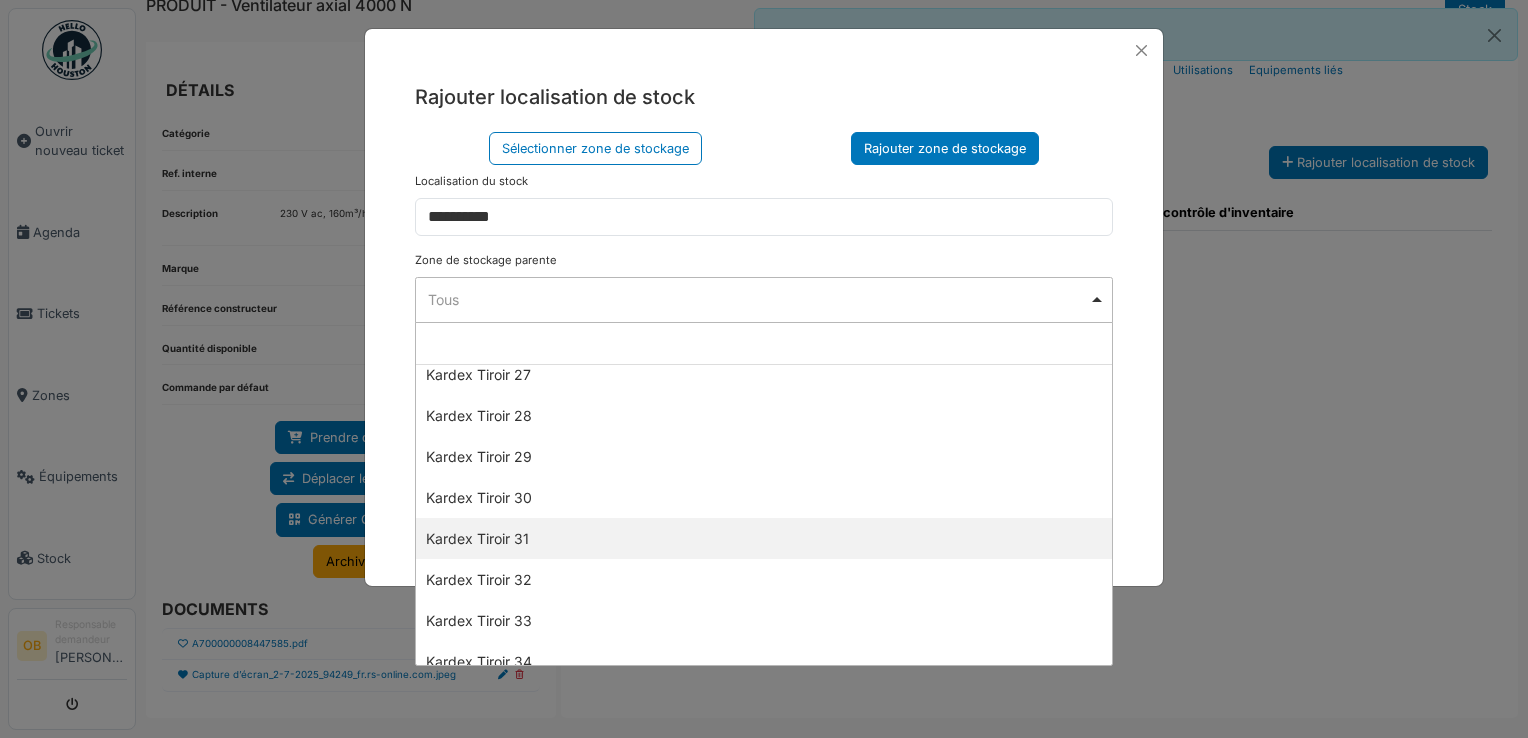 select on "****" 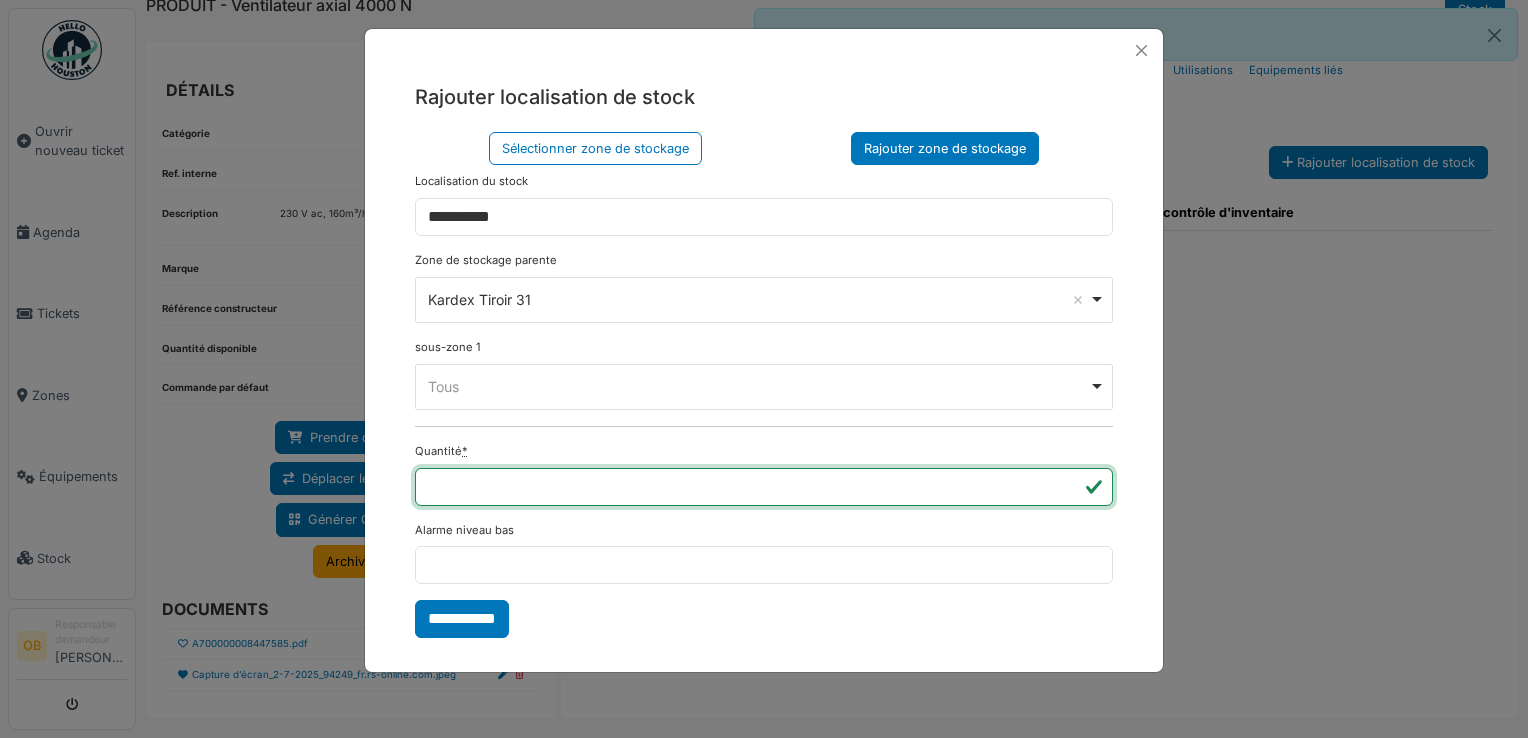 type on "*" 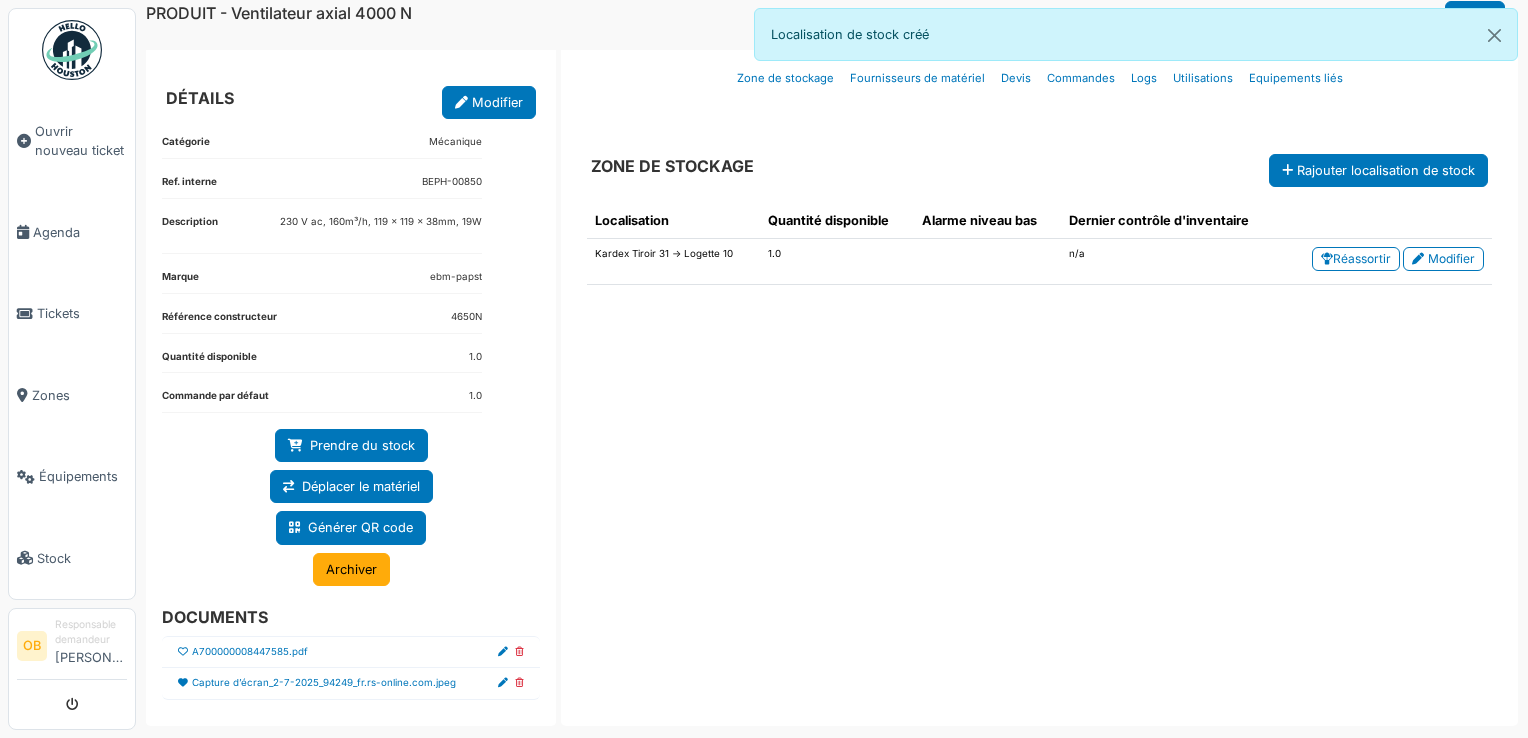 scroll, scrollTop: 20, scrollLeft: 0, axis: vertical 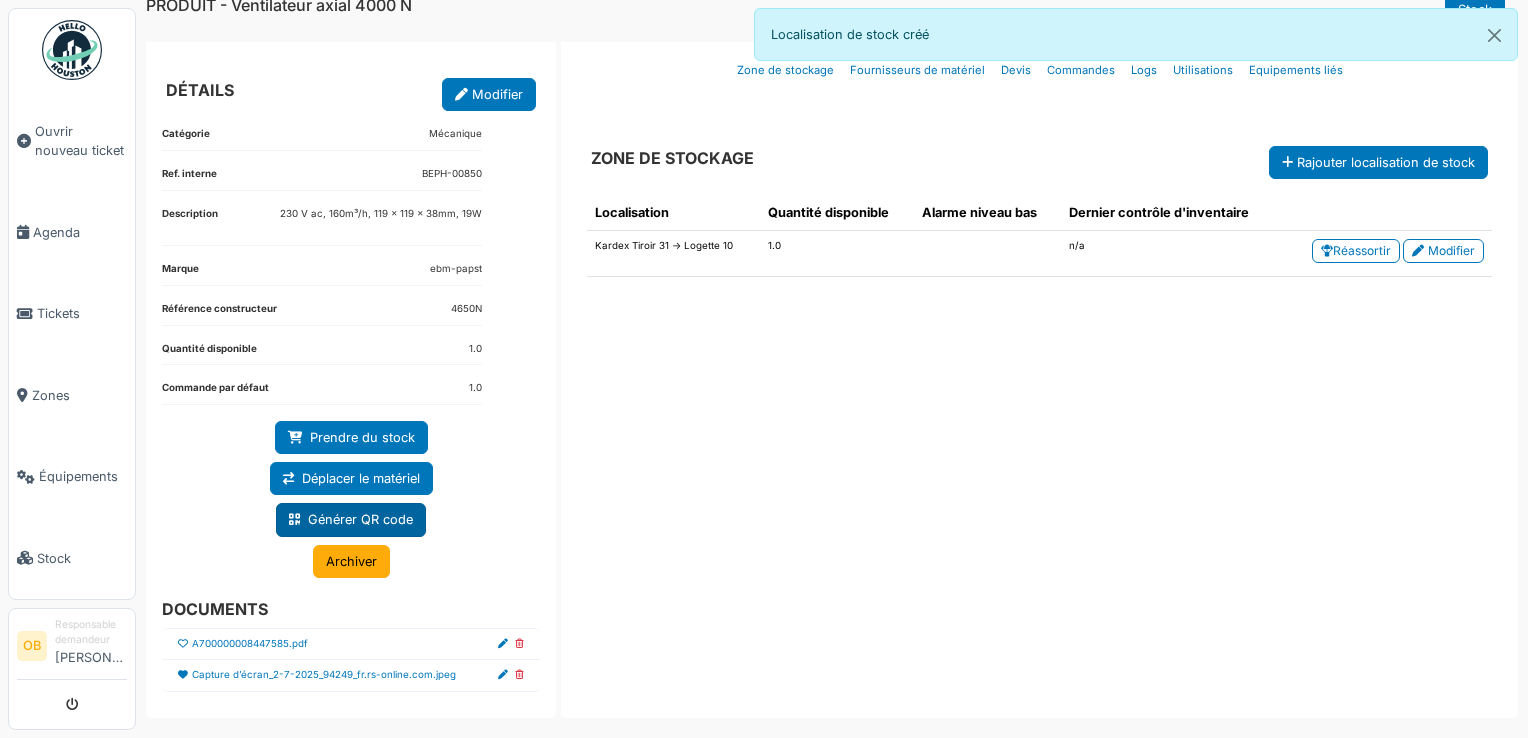 click on "Générer QR code" at bounding box center [351, 519] 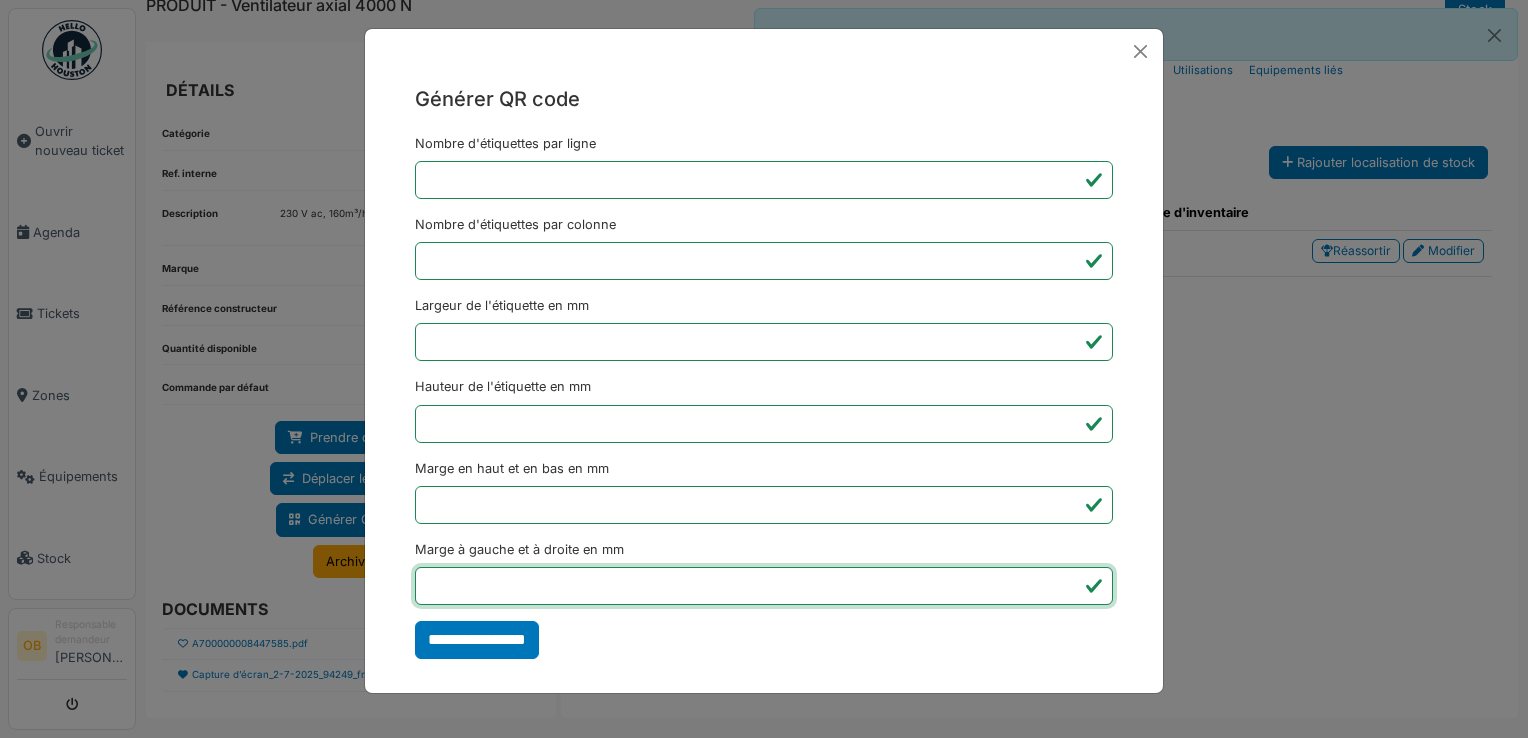 click on "*" at bounding box center (764, 586) 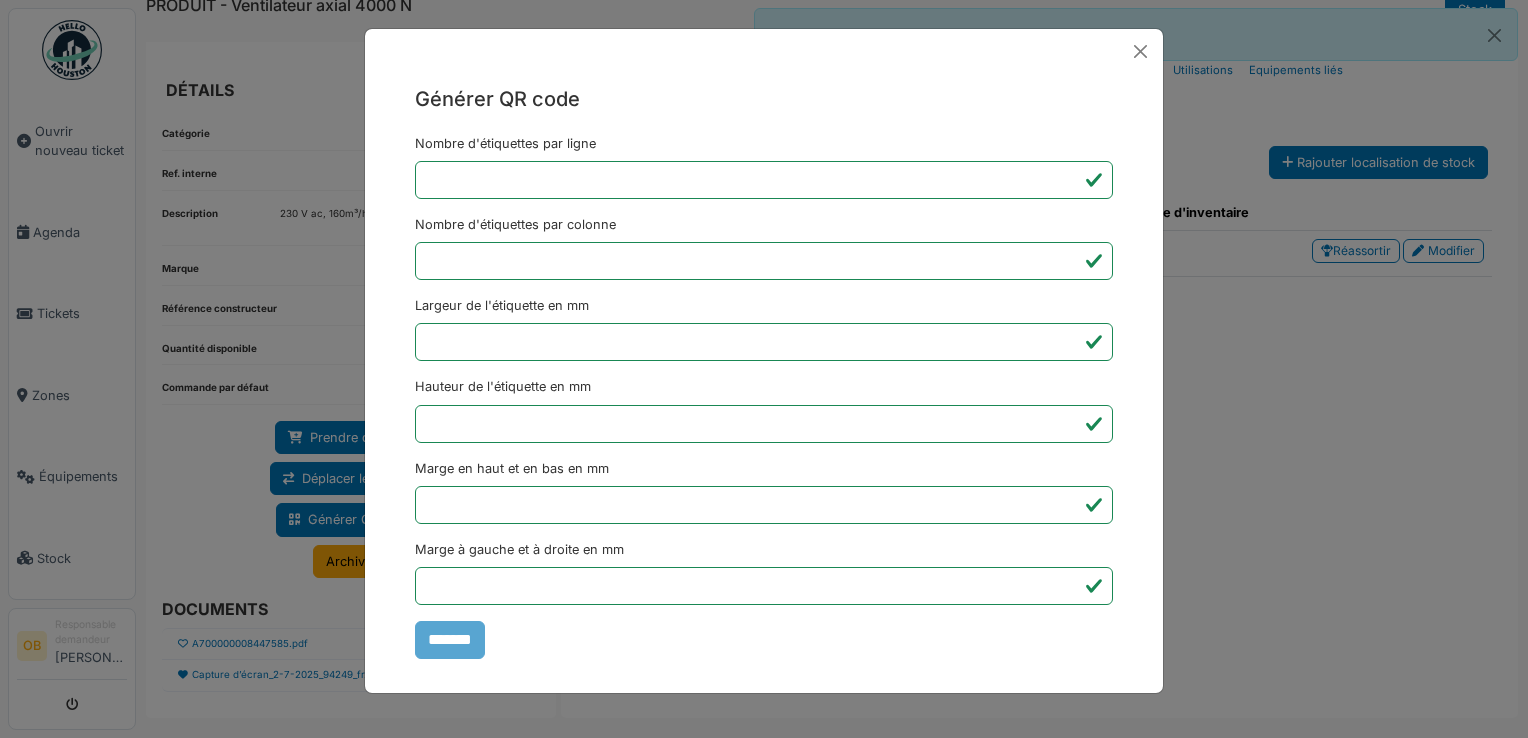 type on "*******" 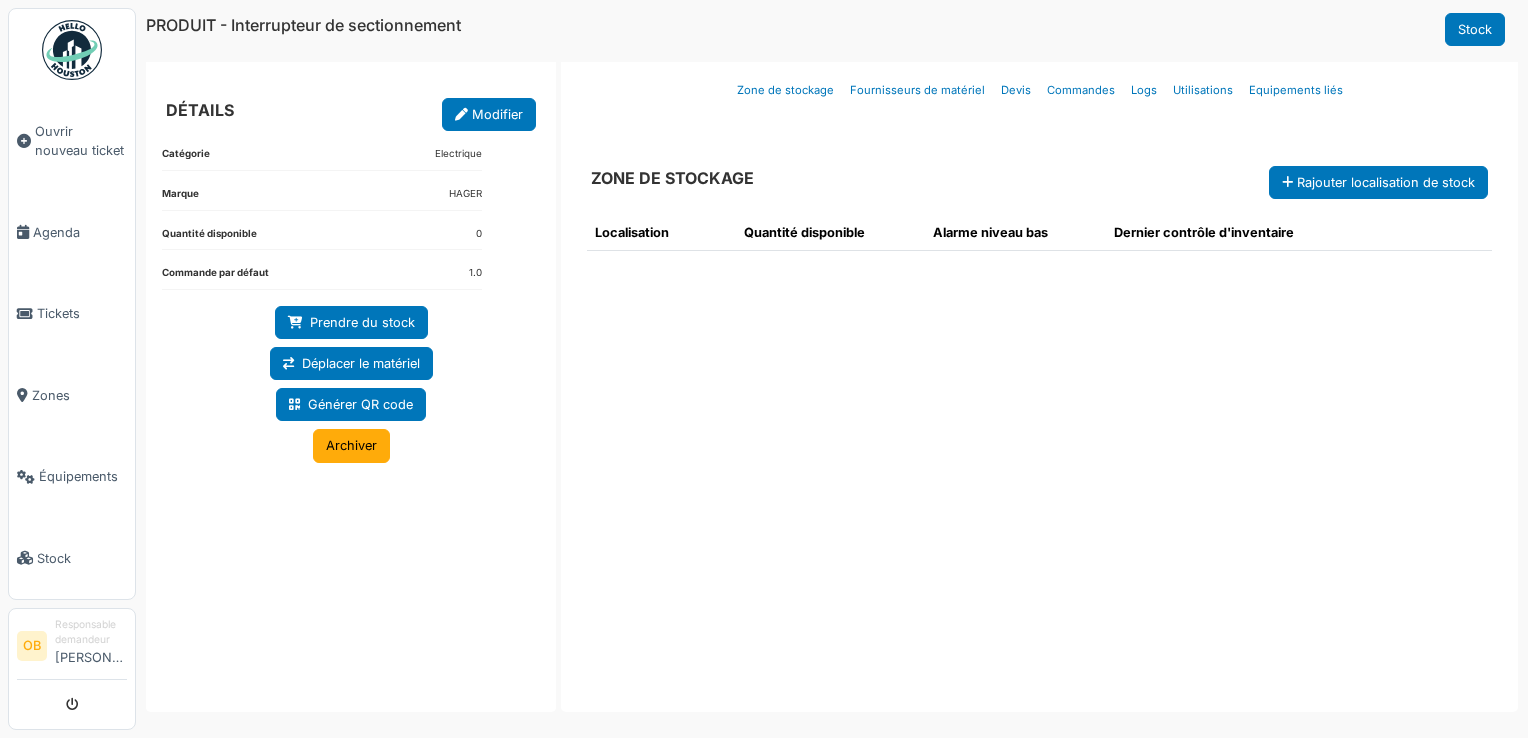 scroll, scrollTop: 0, scrollLeft: 0, axis: both 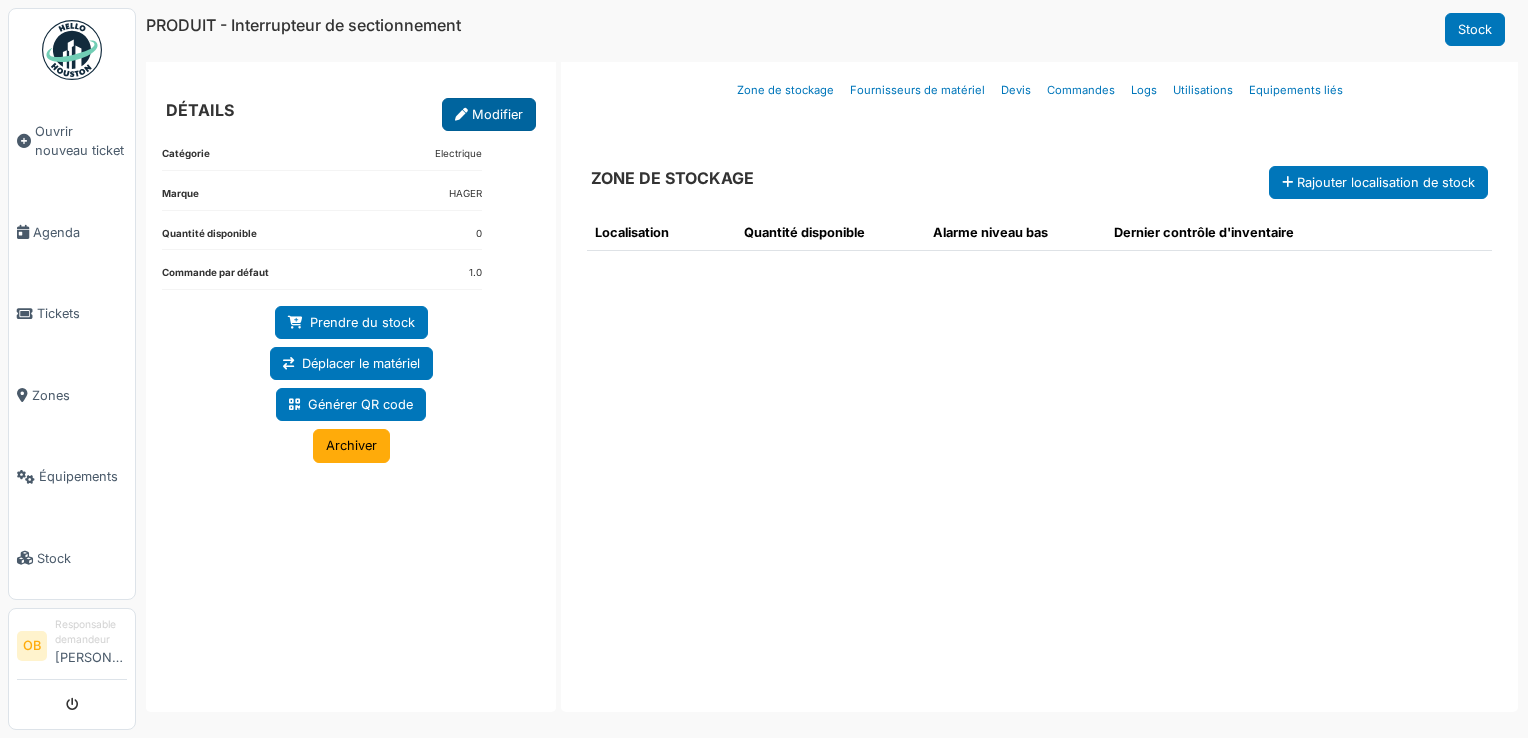 click on "Modifier" at bounding box center [489, 114] 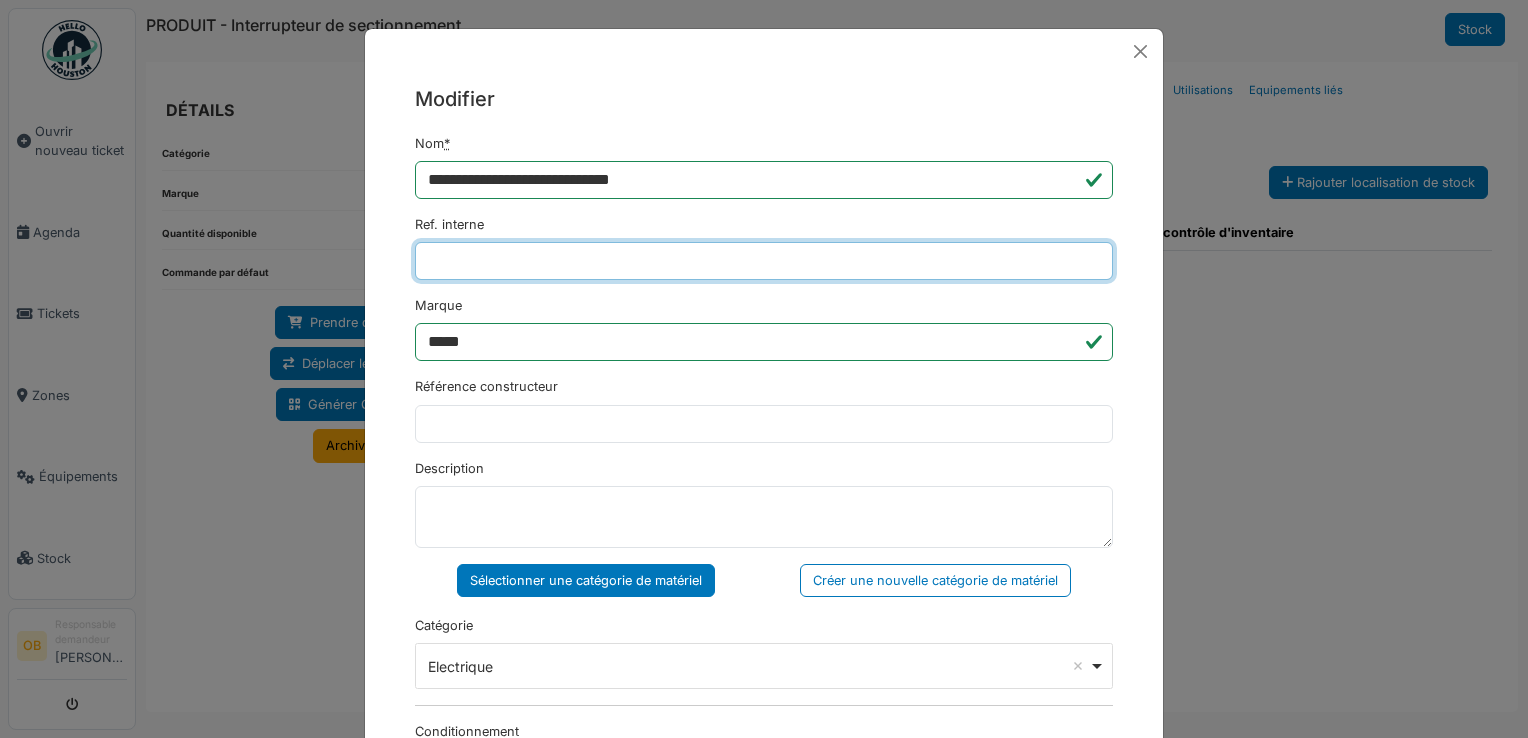 click on "Ref. interne" at bounding box center (764, 261) 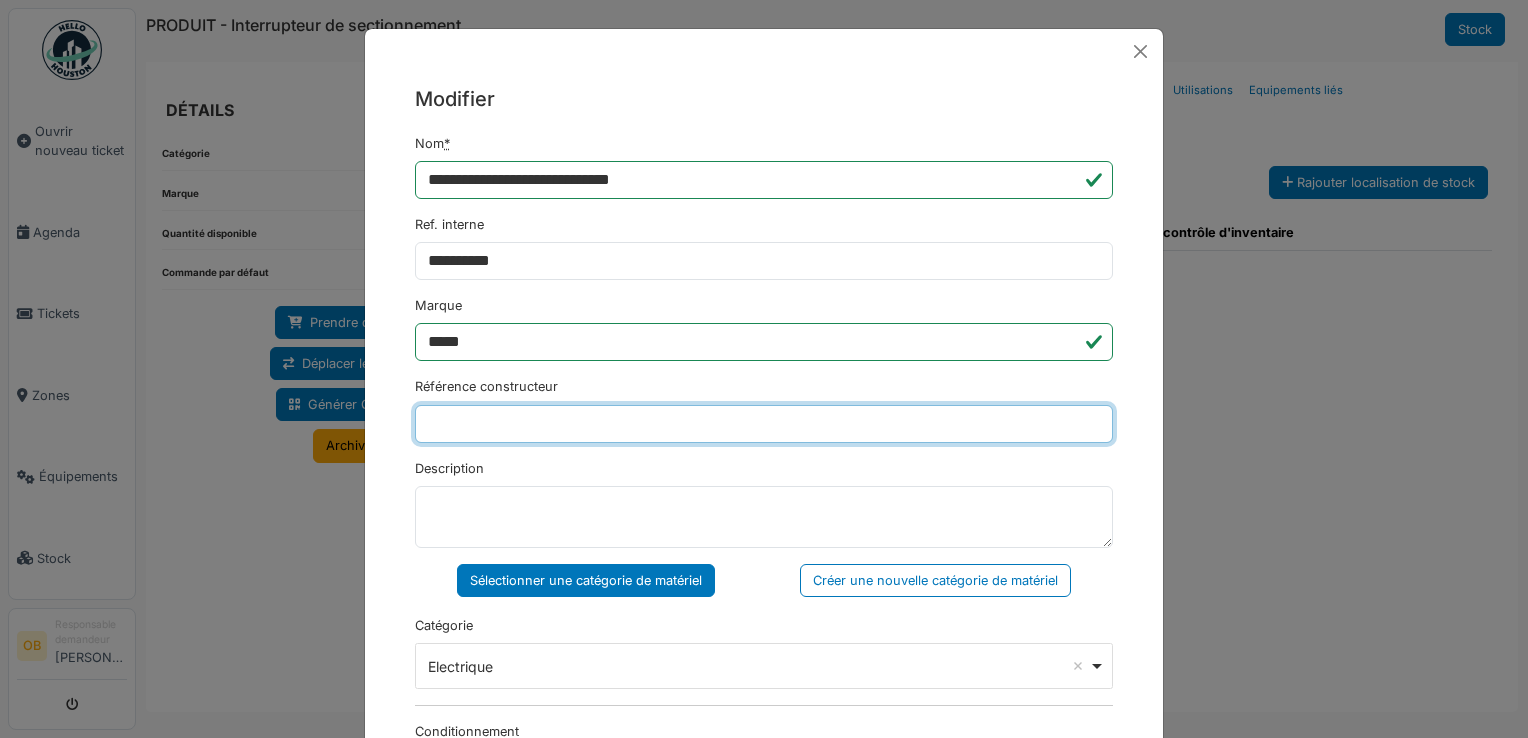 type on "*****" 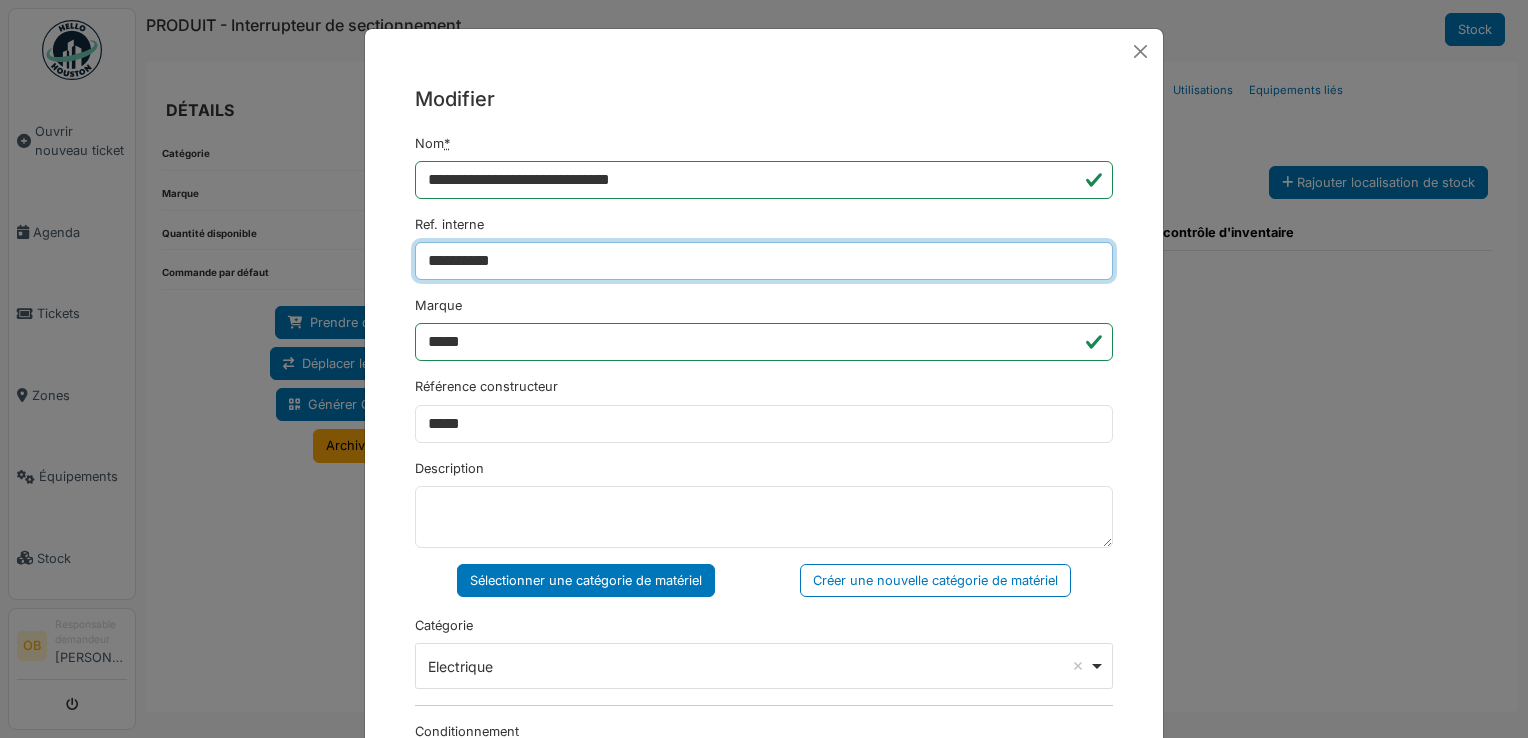 type on "**********" 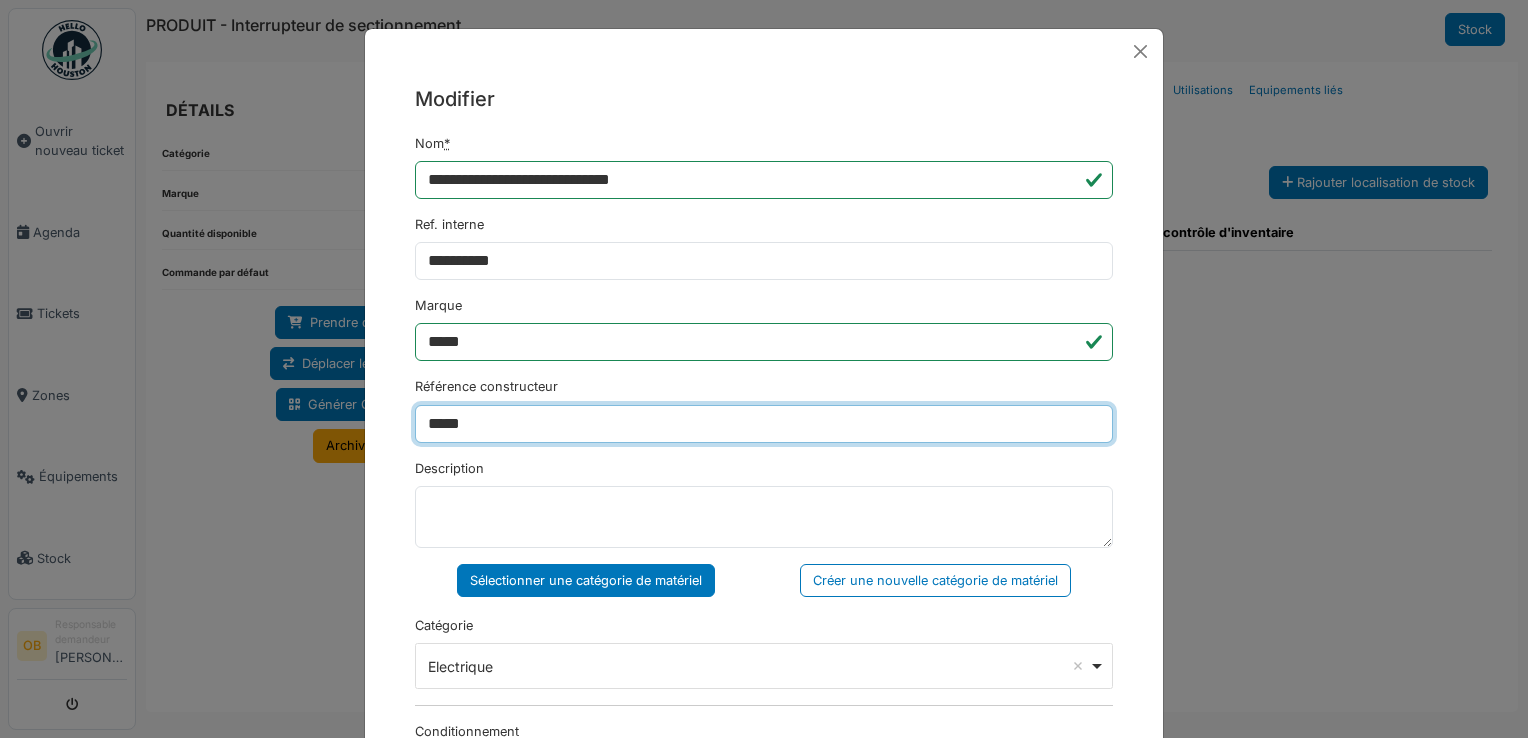 drag, startPoint x: 532, startPoint y: 414, endPoint x: 310, endPoint y: 416, distance: 222.009 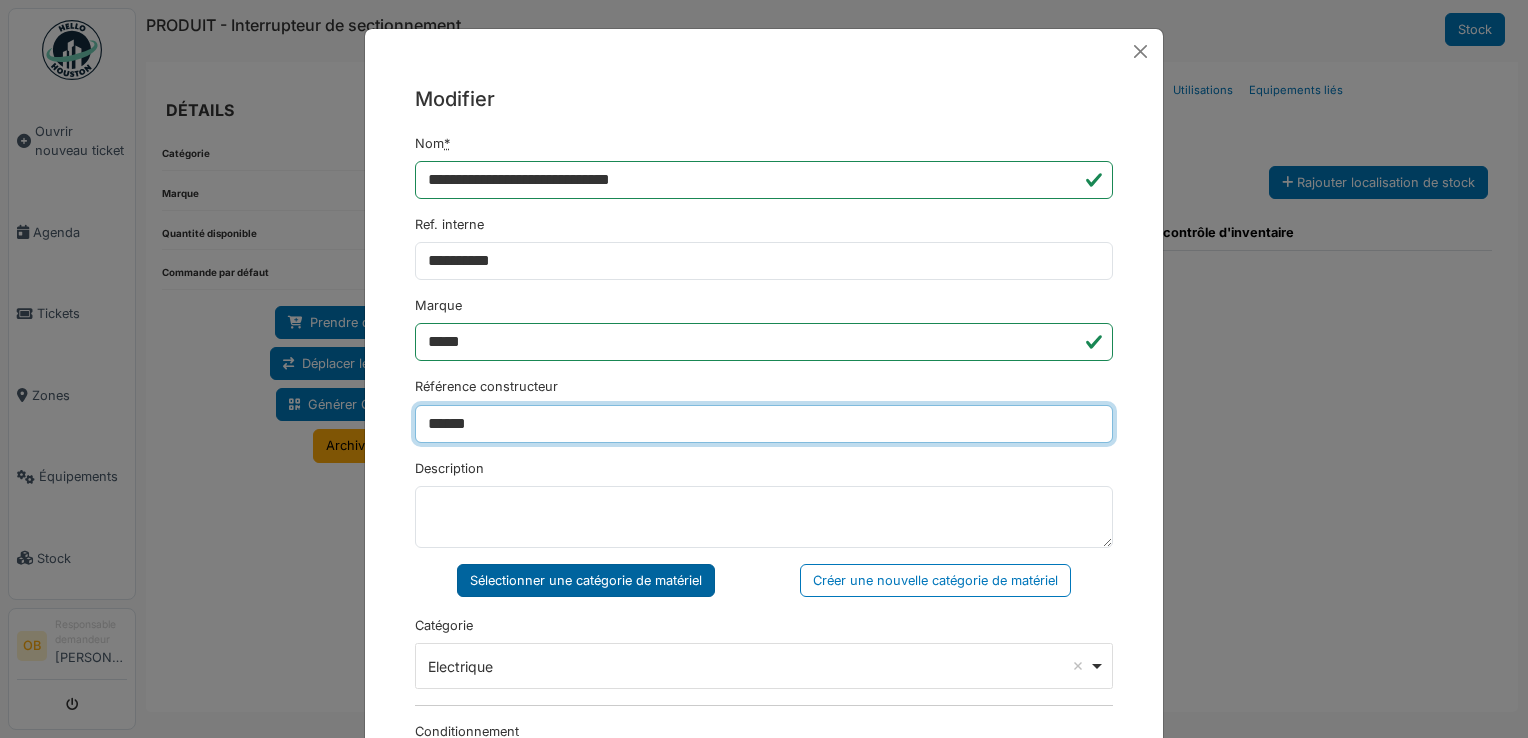 scroll, scrollTop: 133, scrollLeft: 0, axis: vertical 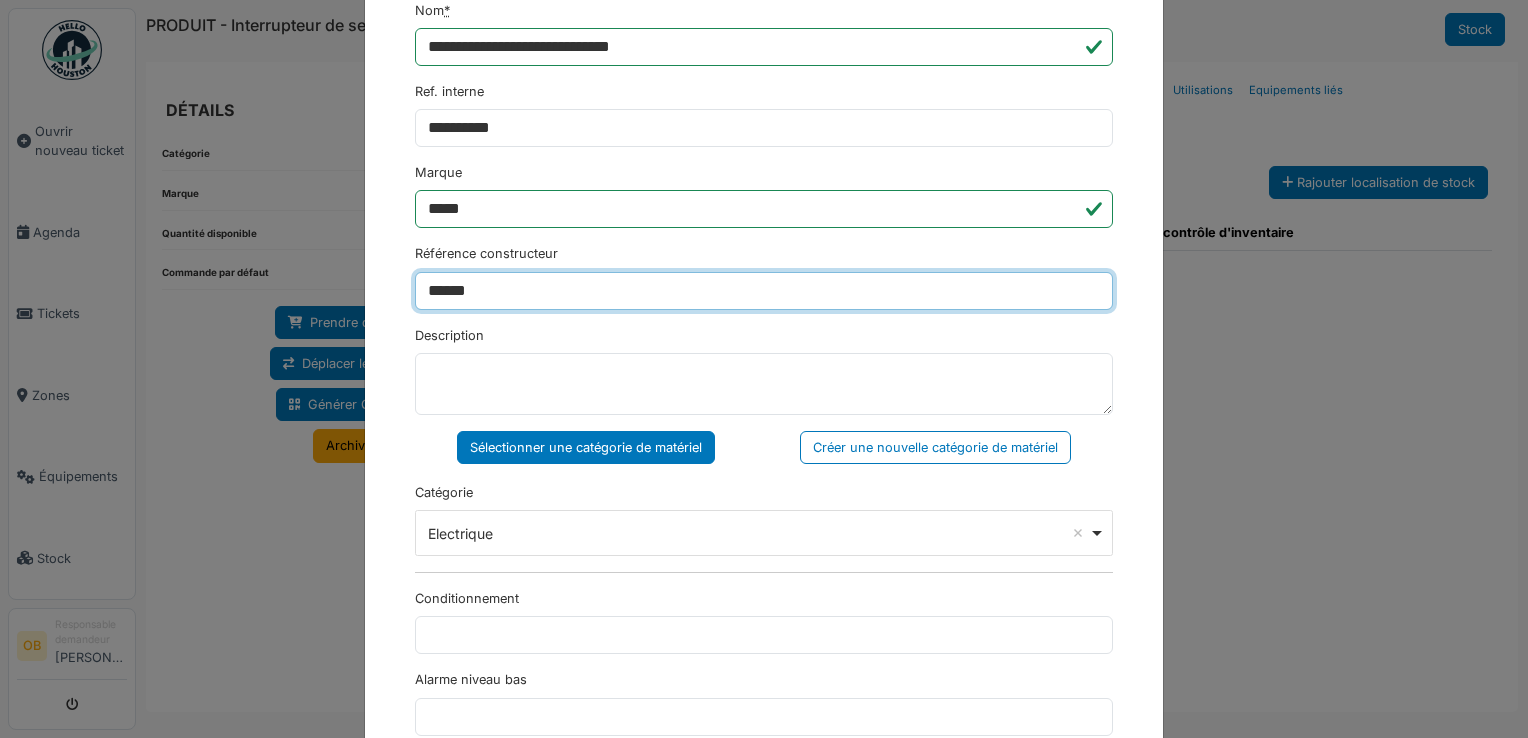 type on "******" 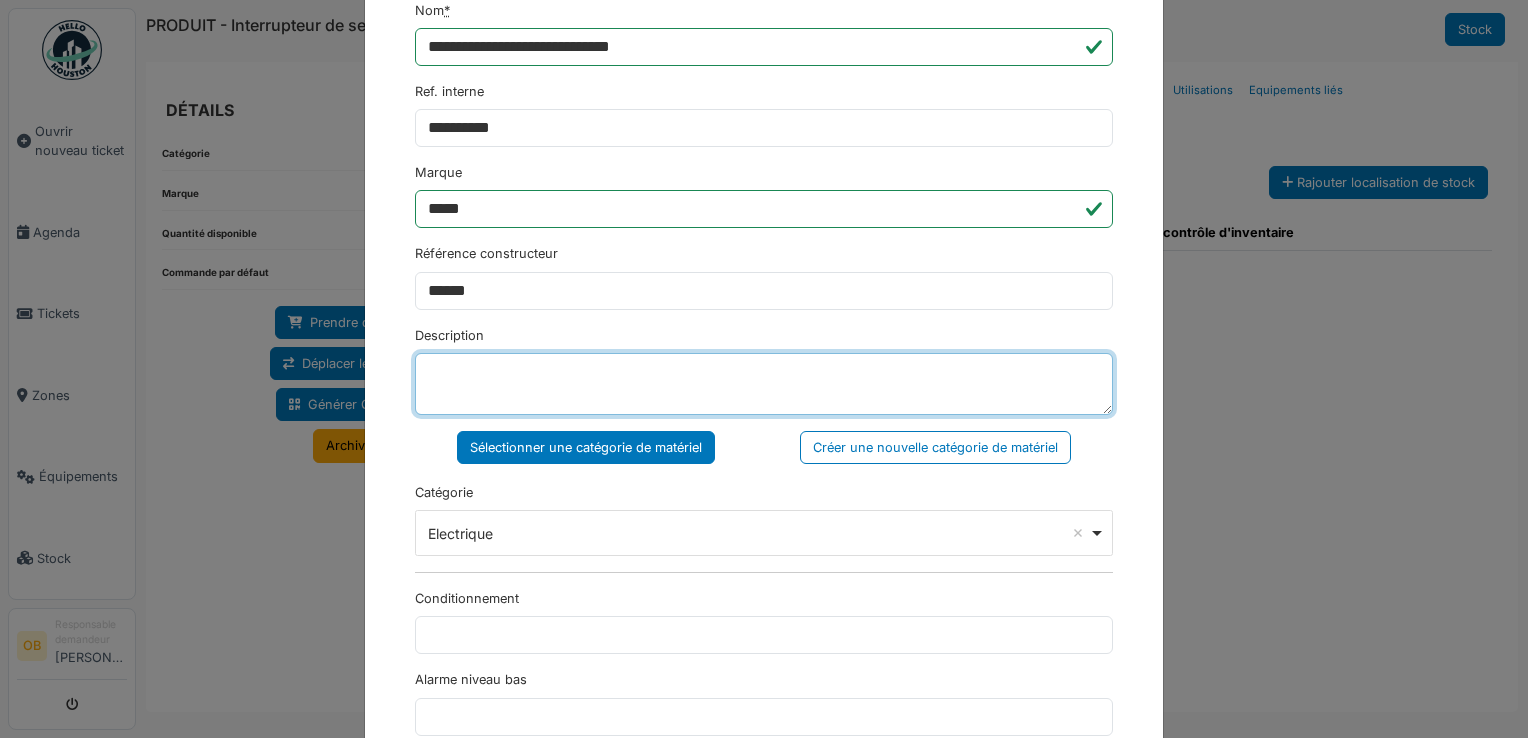 click on "Description" at bounding box center [764, 384] 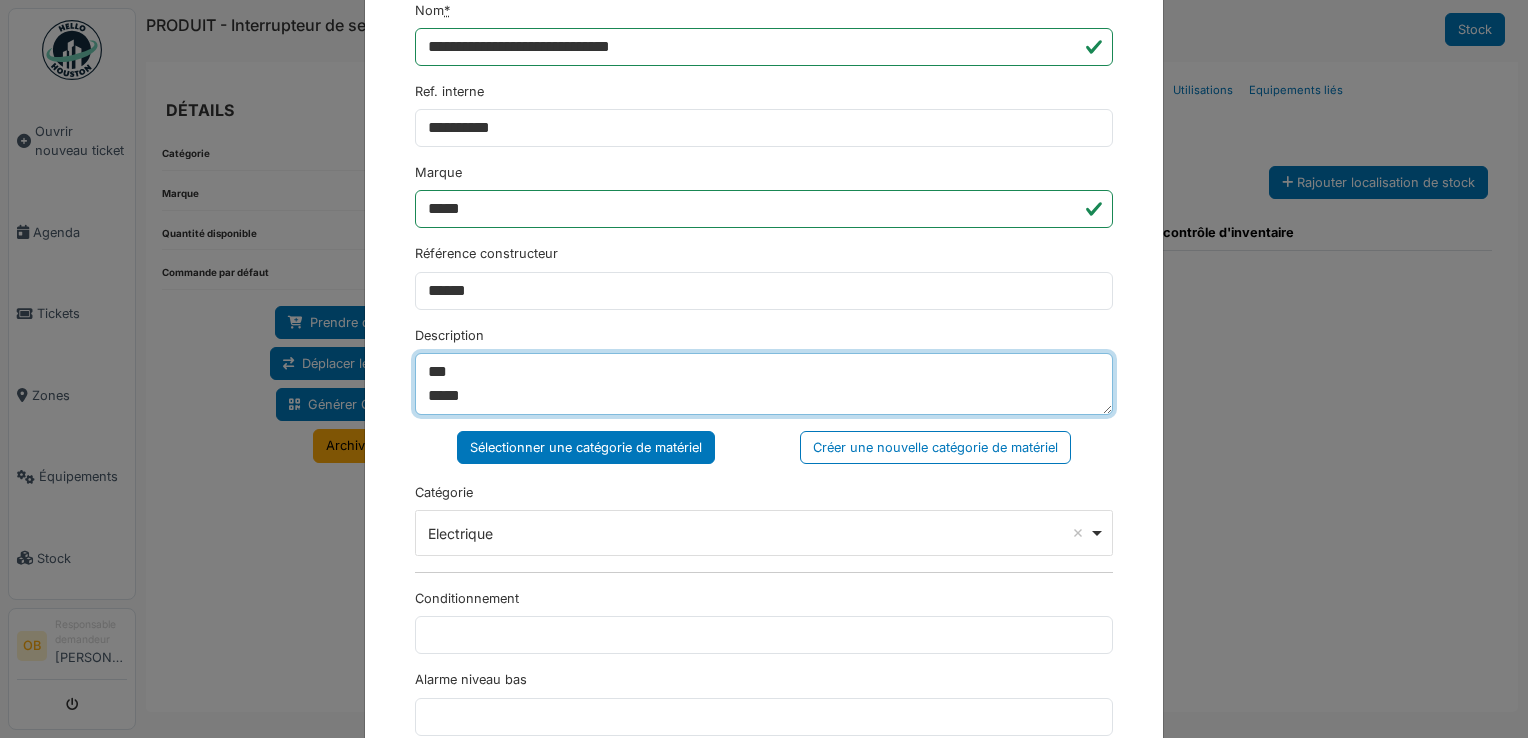 scroll, scrollTop: 16, scrollLeft: 0, axis: vertical 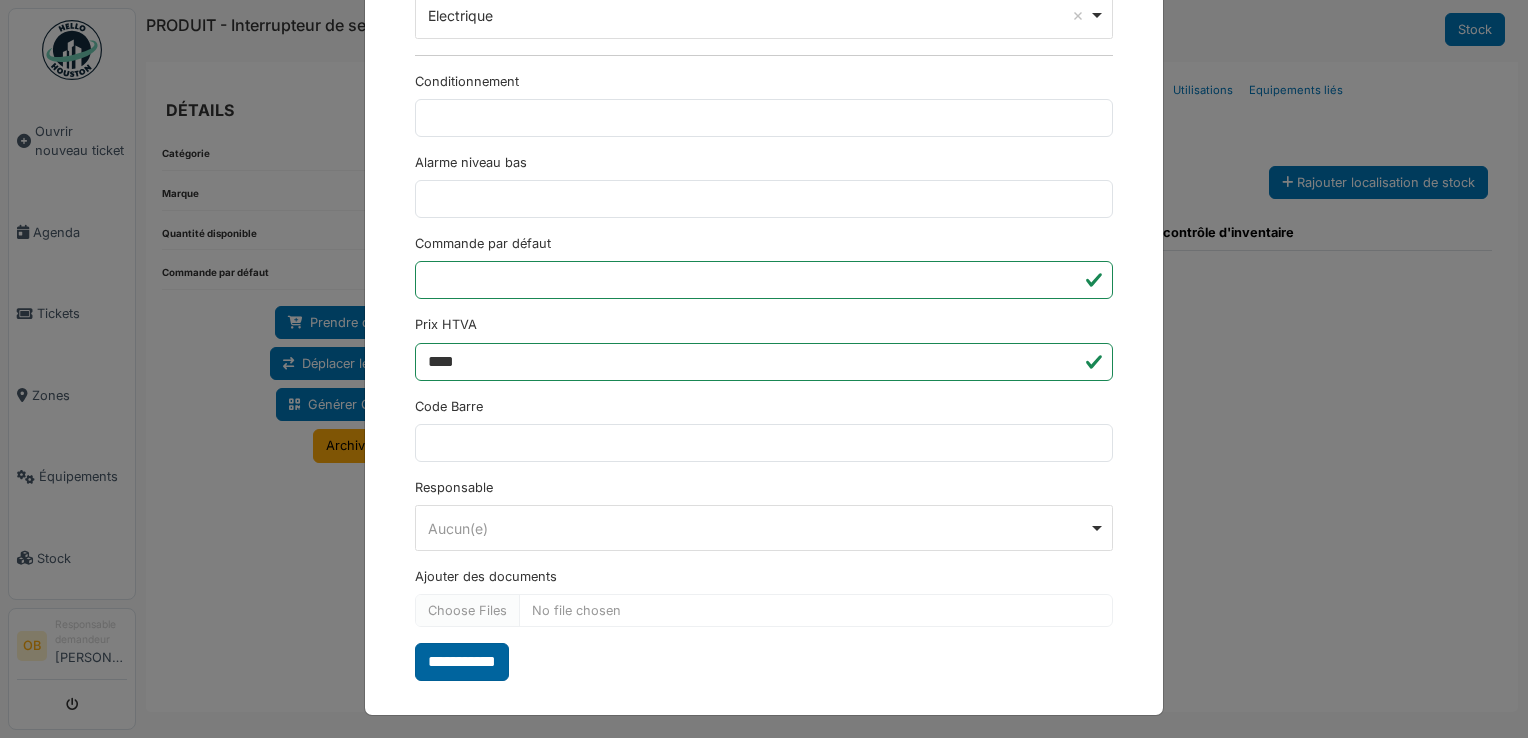 type on "***
****
*******" 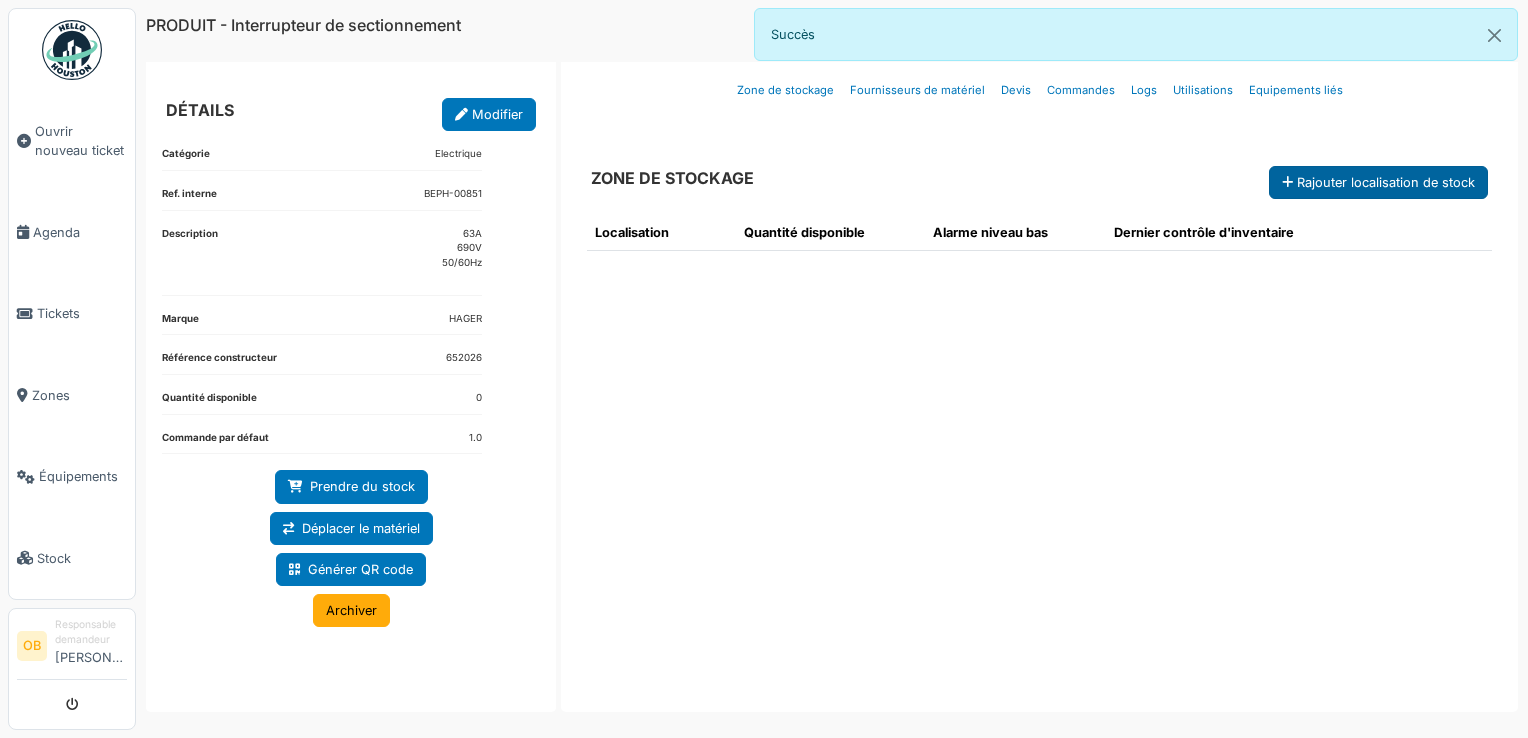 click on "Rajouter localisation de stock" at bounding box center (1378, 182) 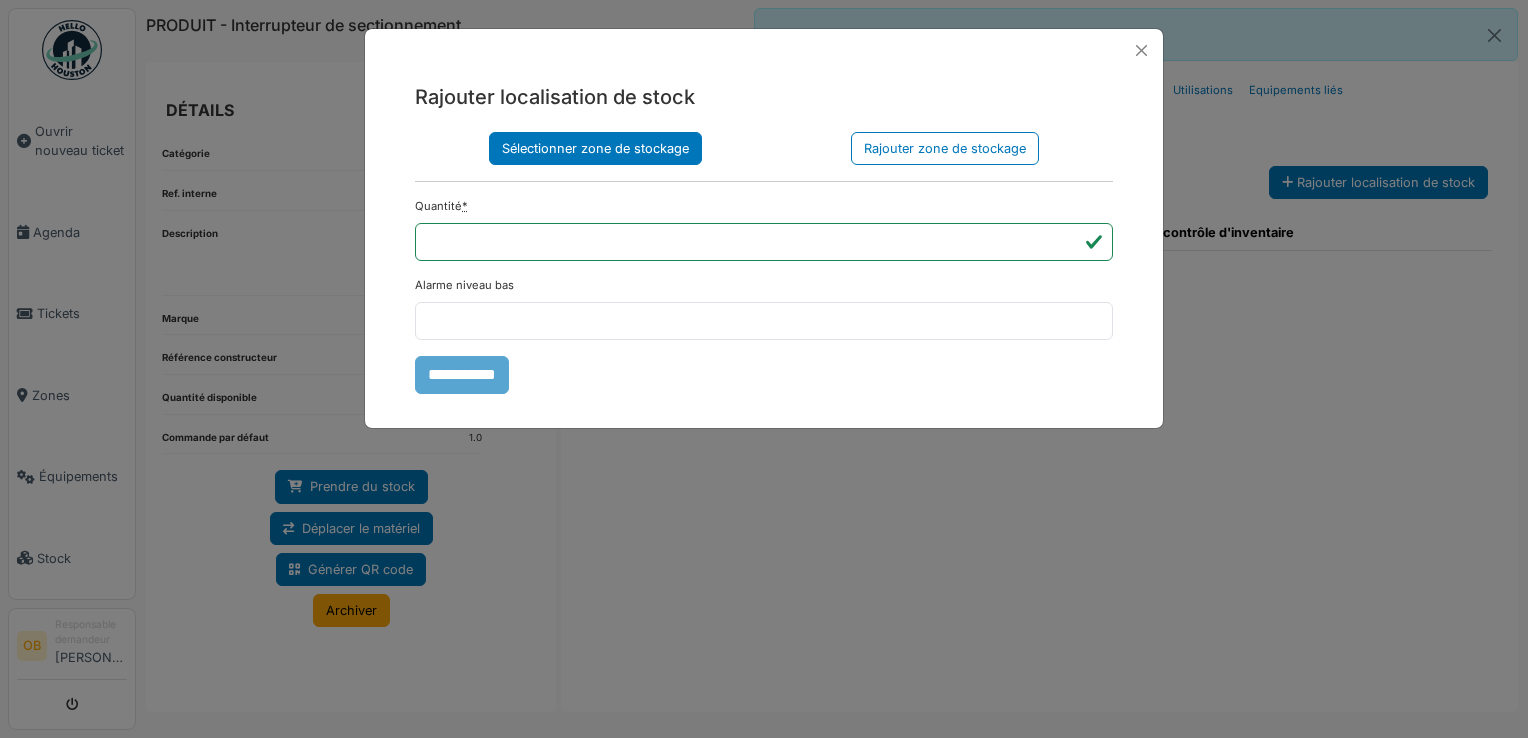 click on "Sélectionner zone de stockage" at bounding box center [595, 148] 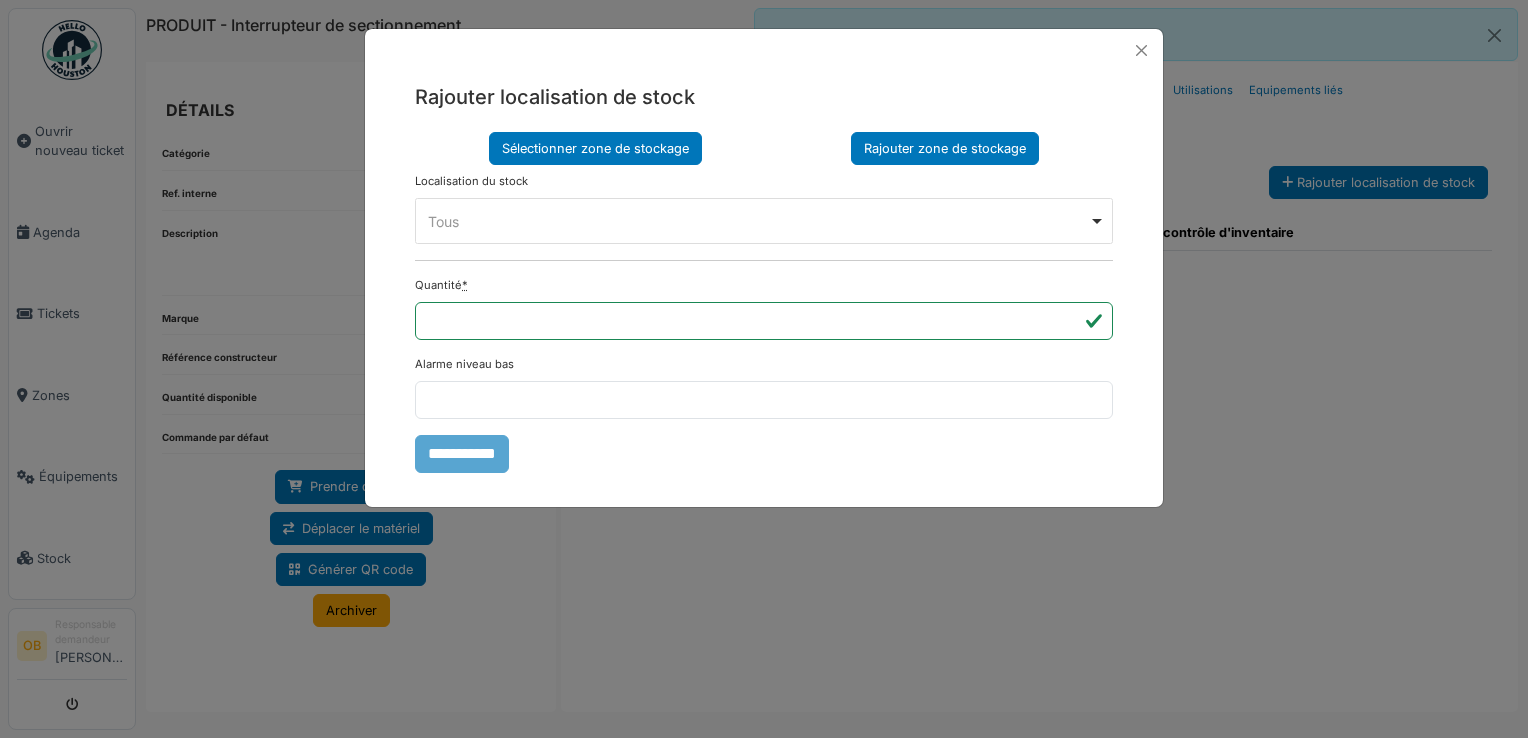 click on "Rajouter zone de stockage" at bounding box center [945, 148] 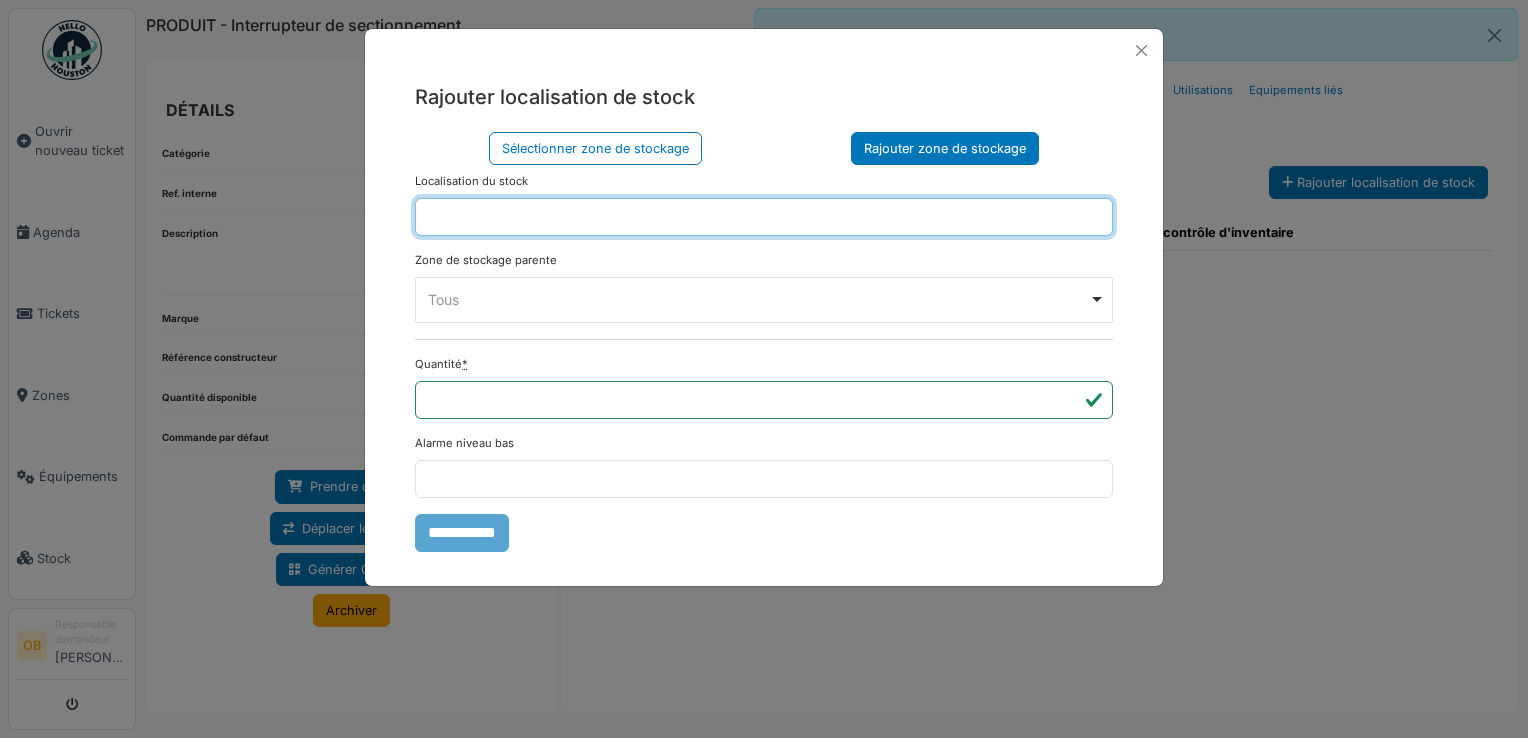 click at bounding box center (764, 217) 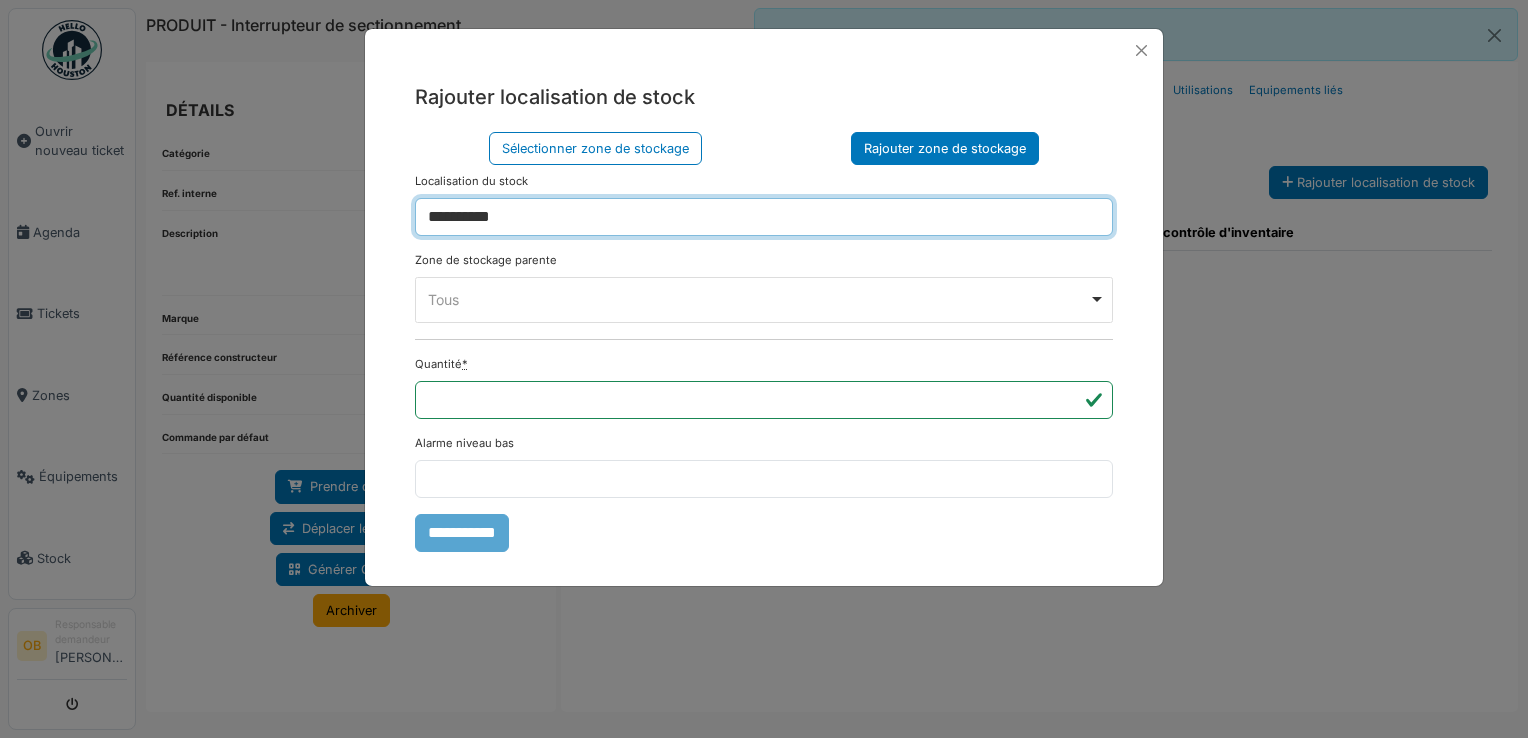 click on "Tous Remove item" at bounding box center (758, 299) 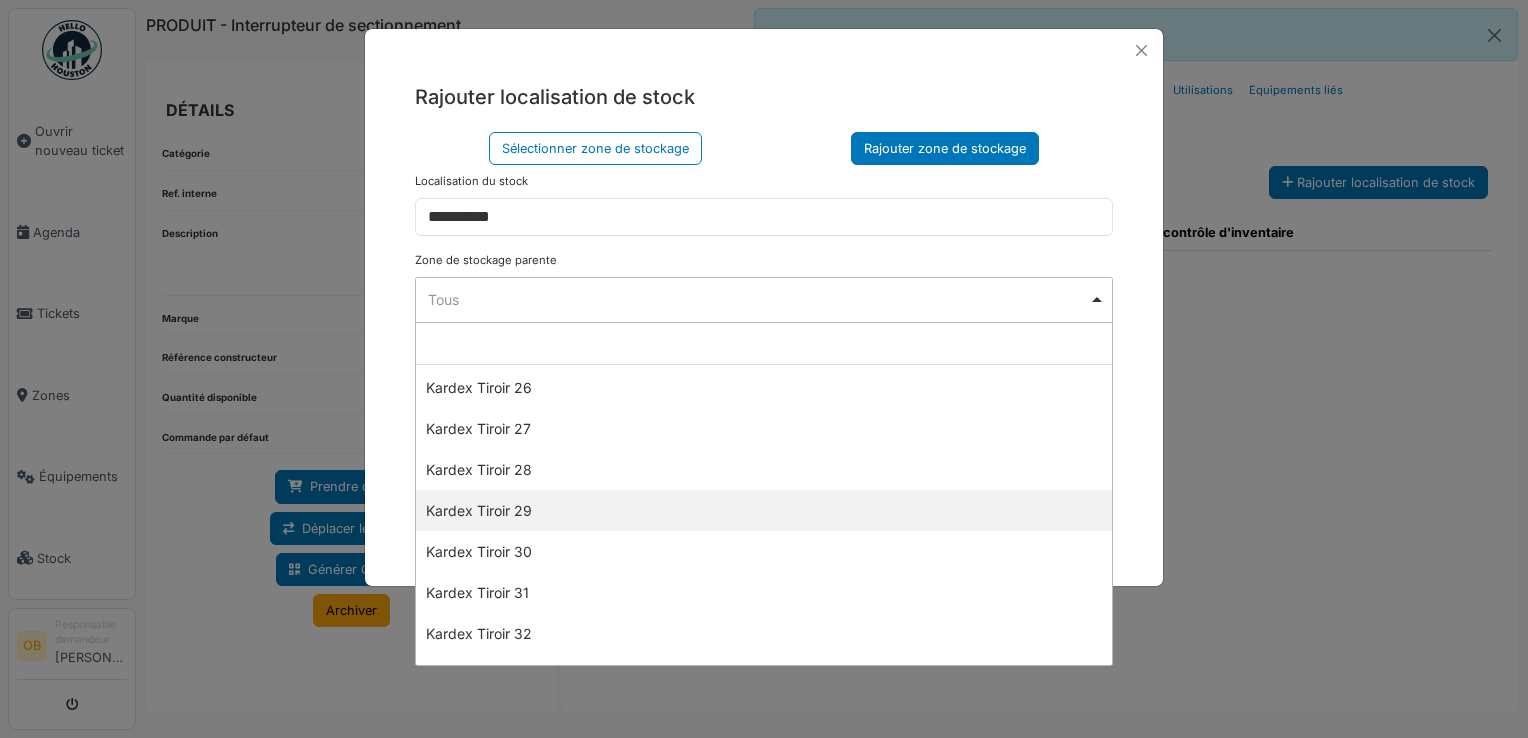 scroll, scrollTop: 1200, scrollLeft: 0, axis: vertical 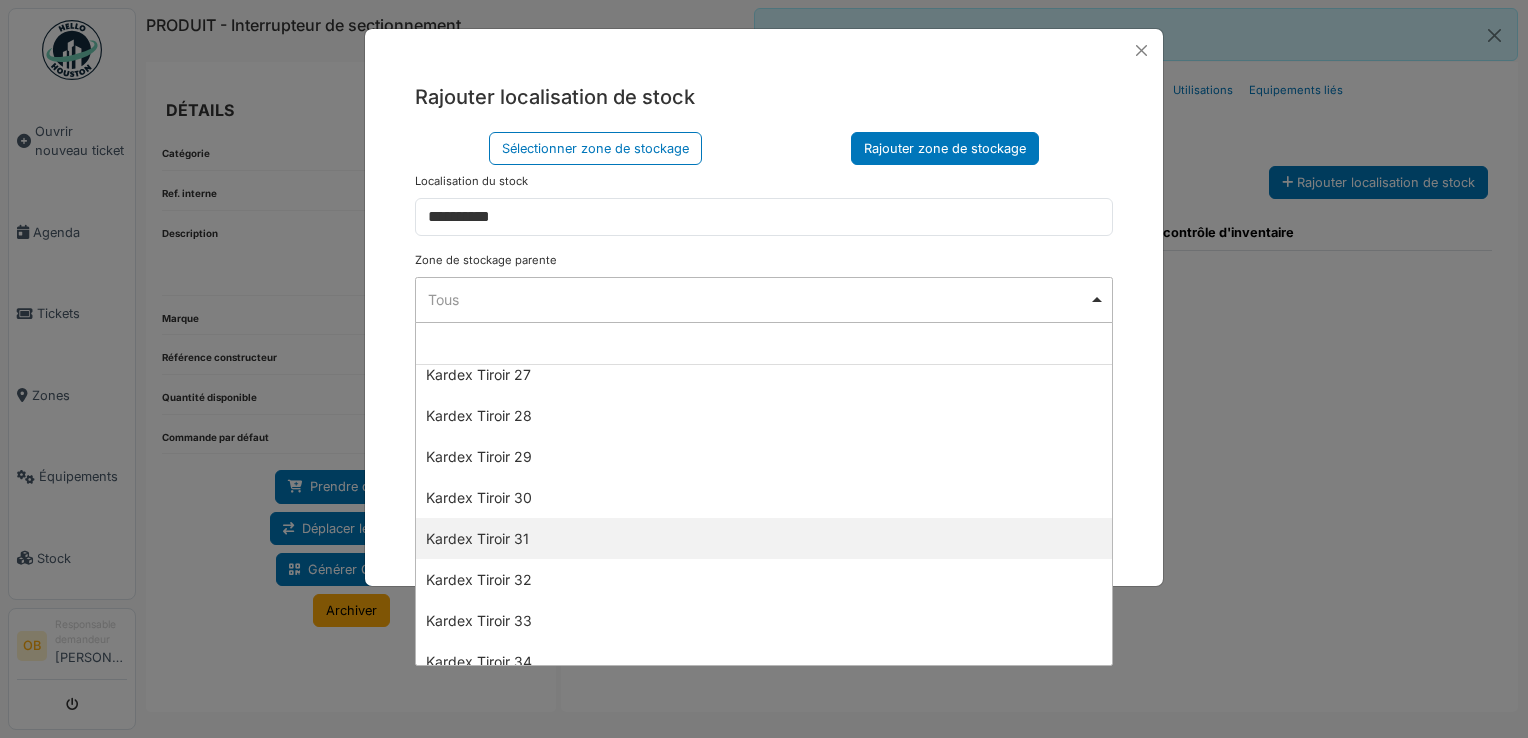 select on "****" 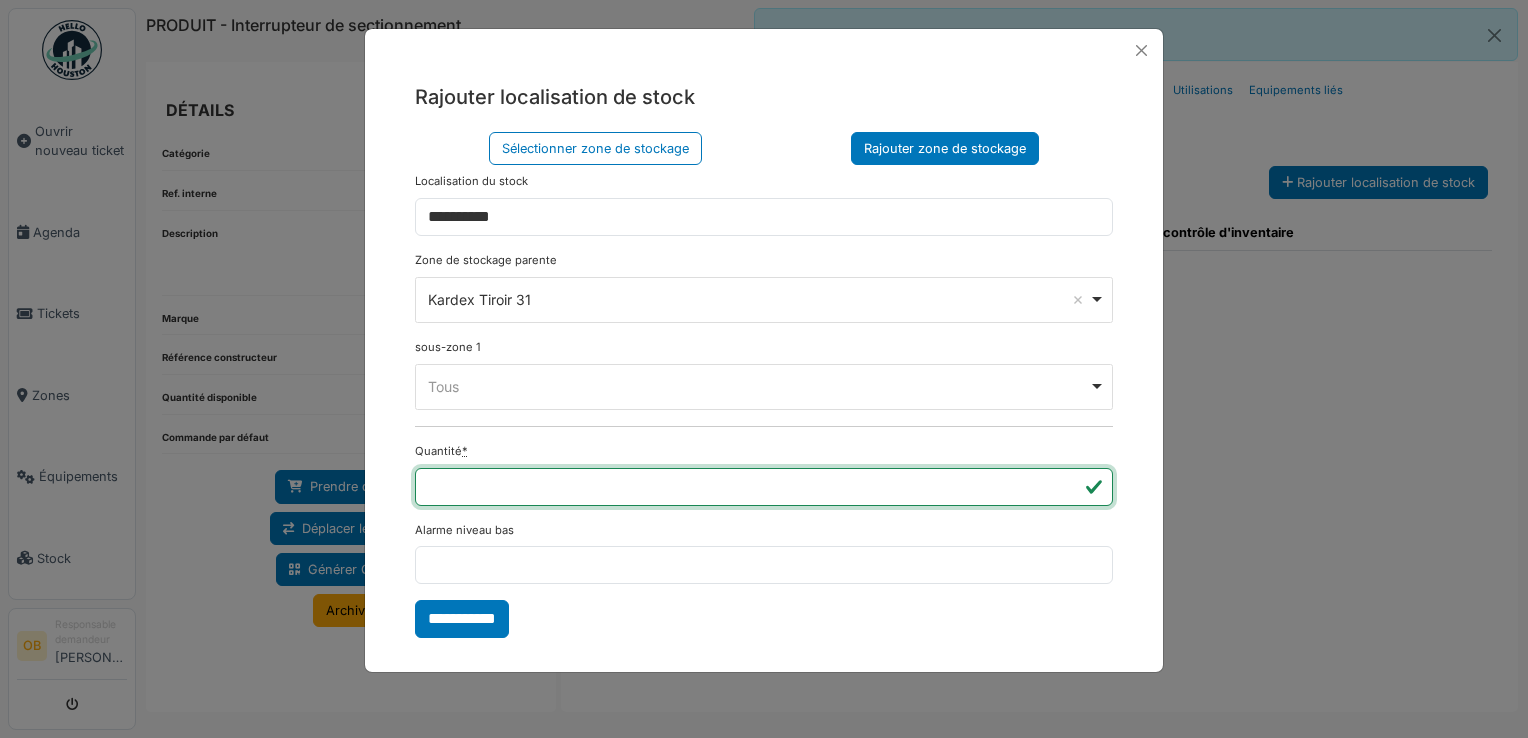 type on "*" 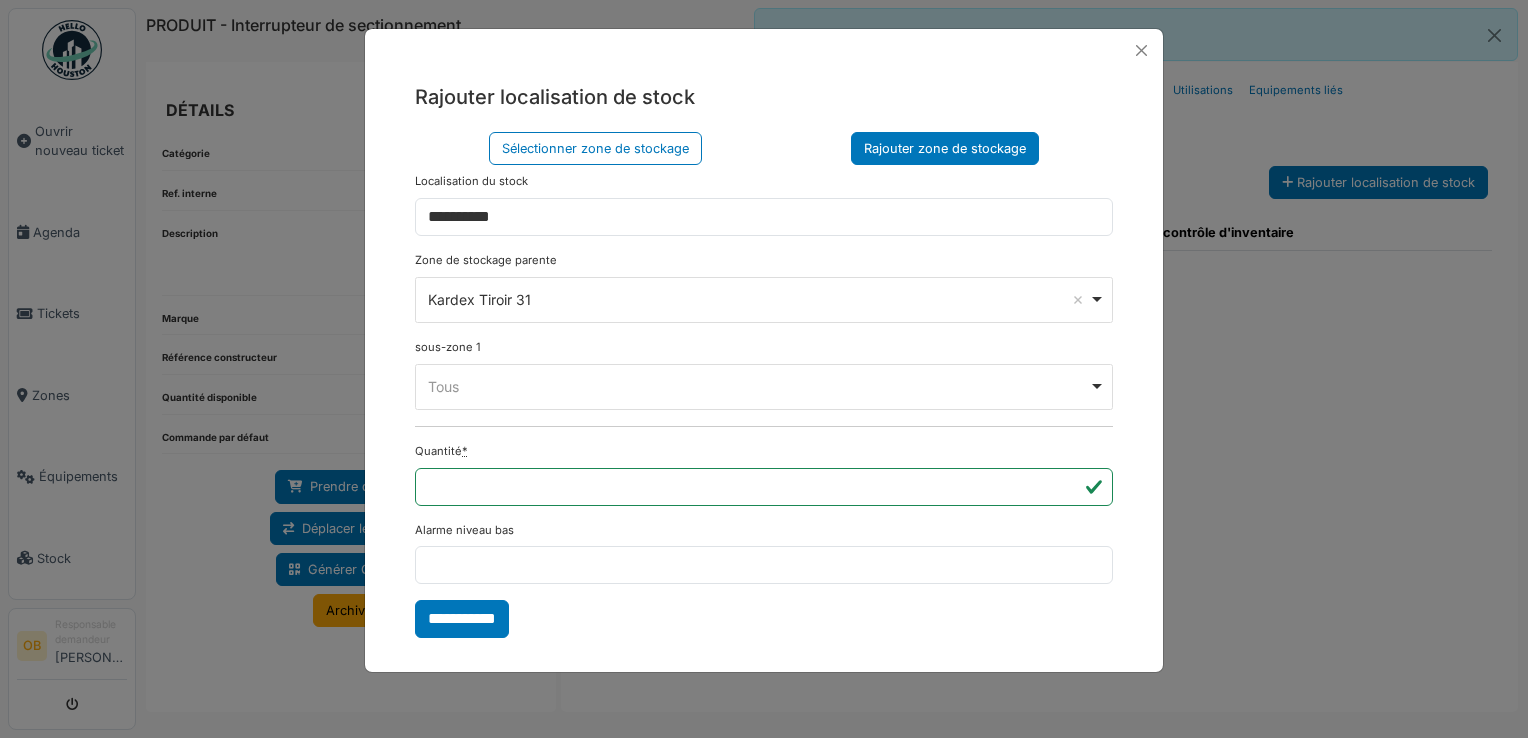 click on "**********" at bounding box center [462, 619] 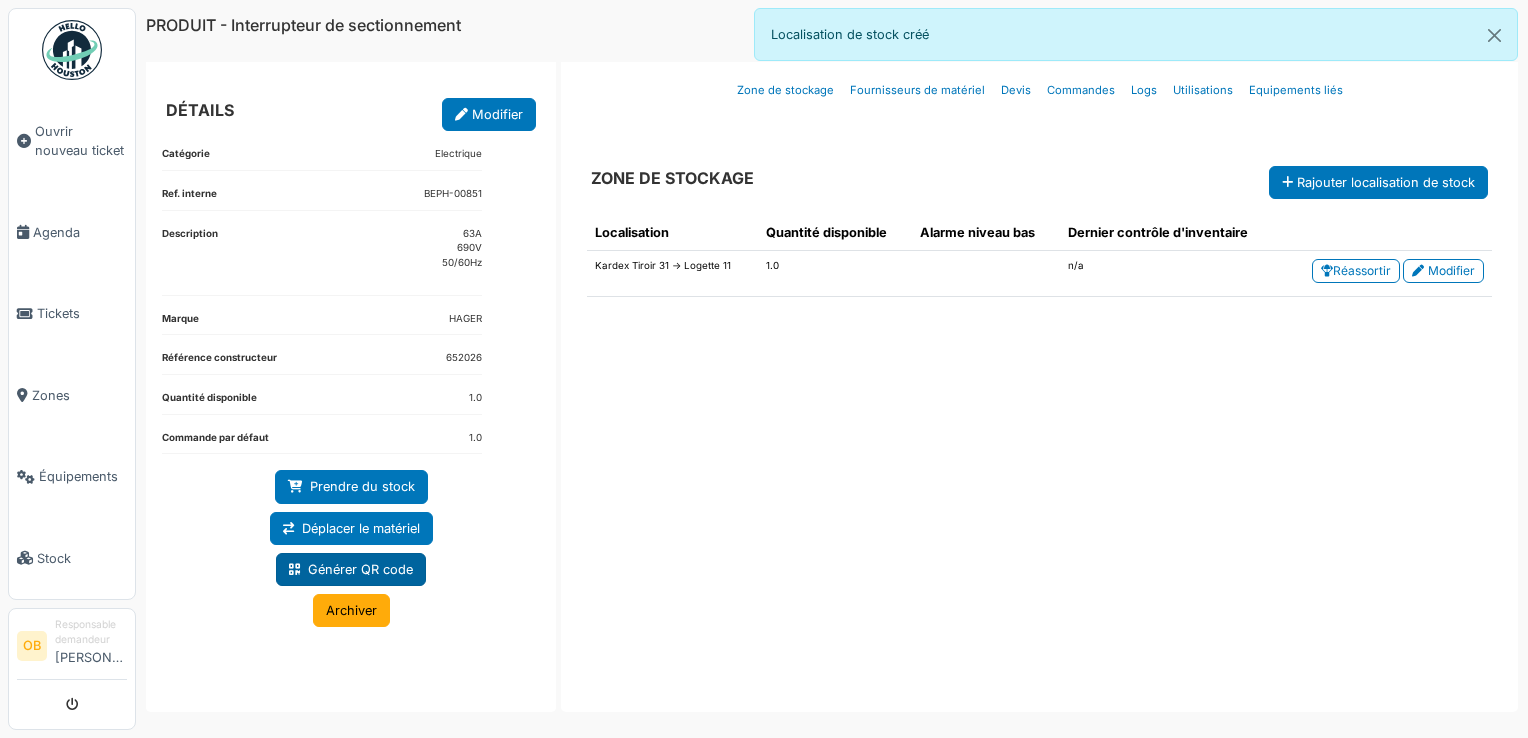 click on "Générer QR code" at bounding box center [351, 569] 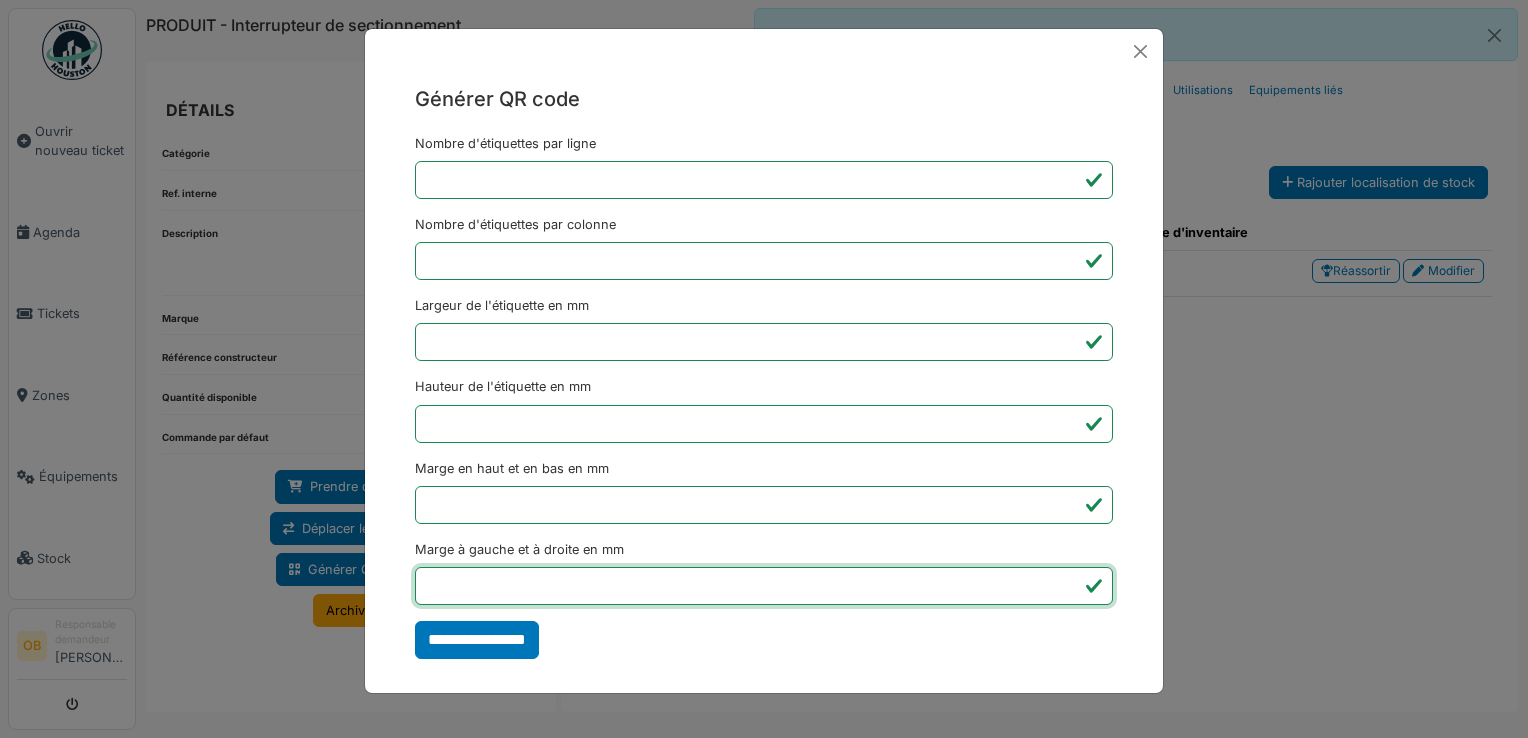click on "*" at bounding box center [764, 586] 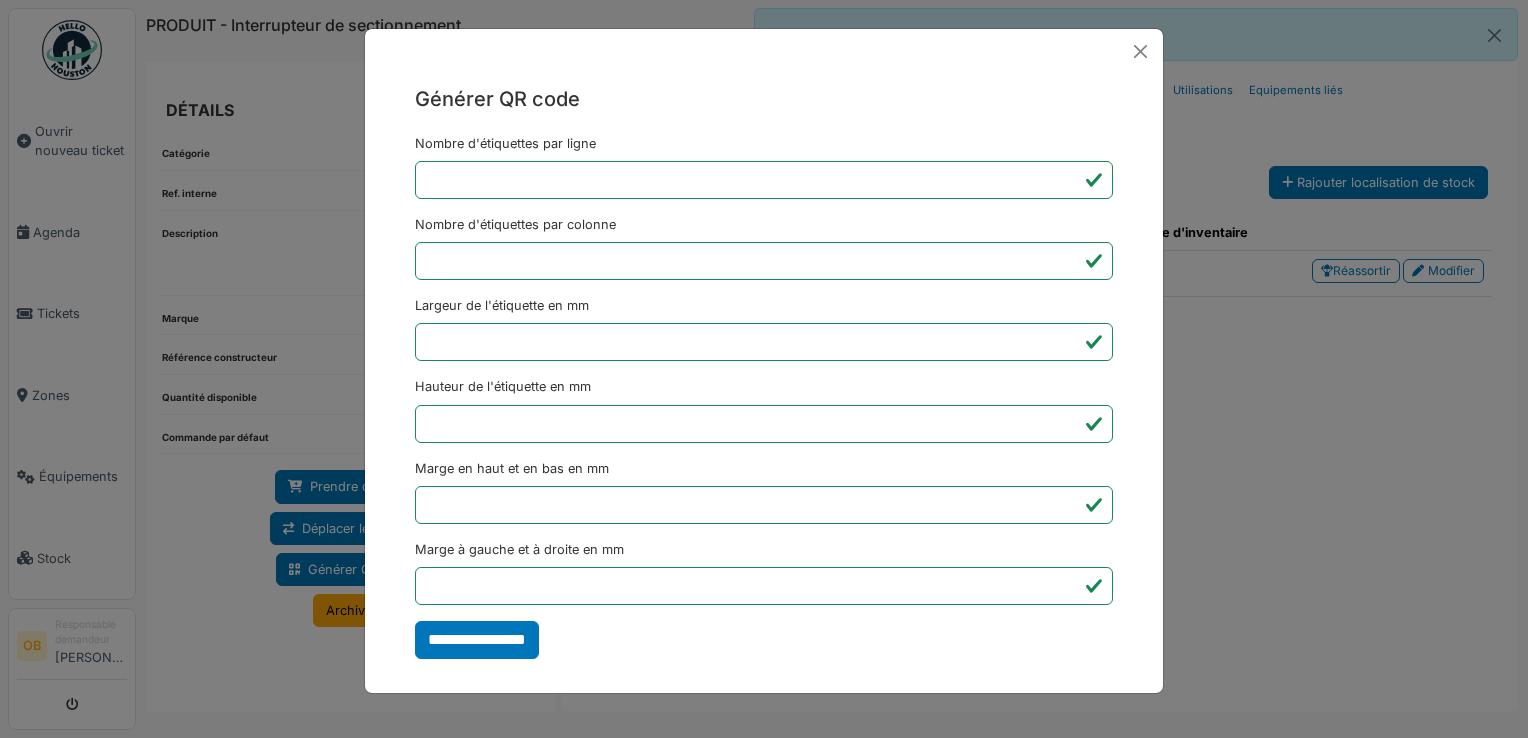 type on "*******" 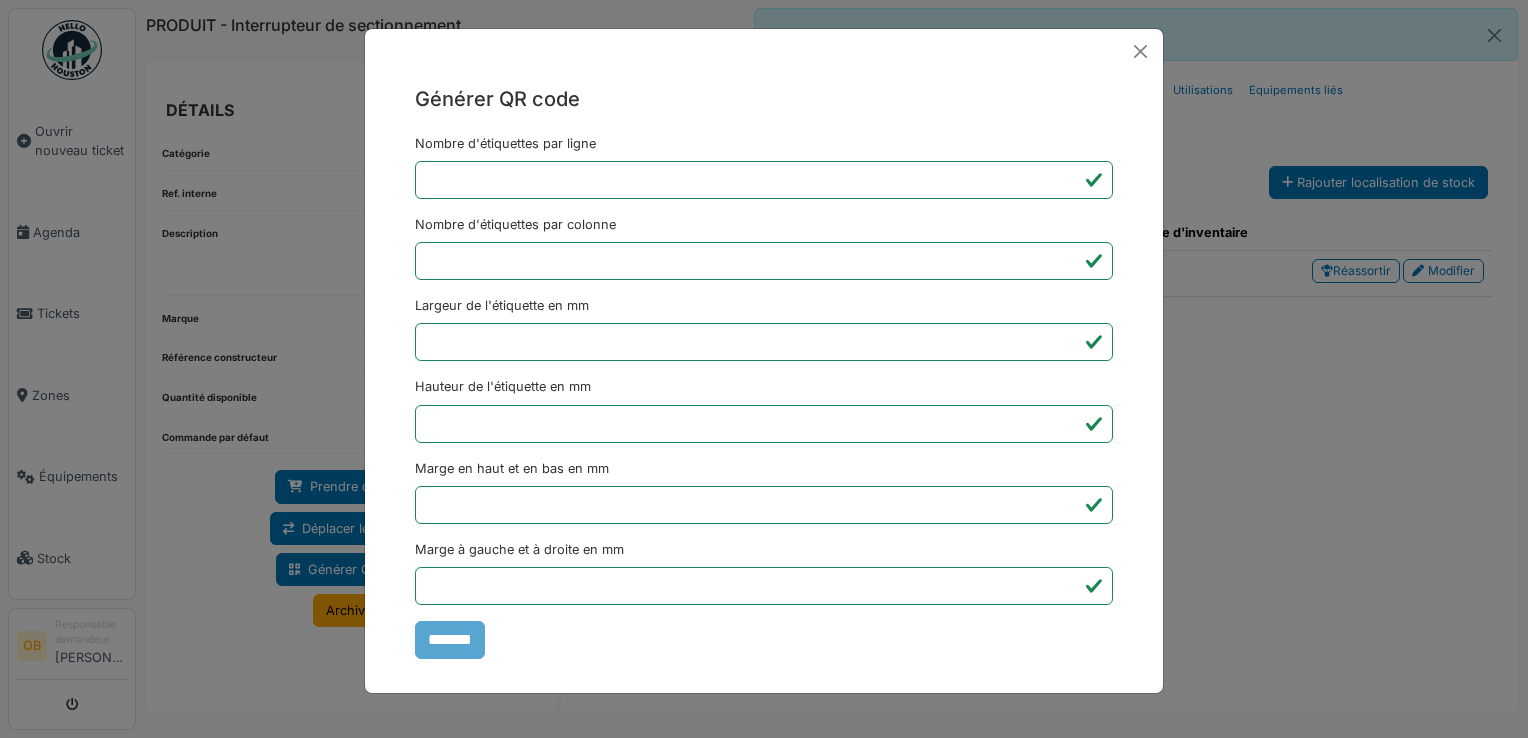 click on "Générer QR code
Nombre d'étiquettes par ligne
*
Nombre d'étiquettes par colonne
*
Largeur de l'étiquette en mm
**
Hauteur de l'étiquette en mm
**
Marge en haut et en bas en mm
*
Marge à gauche et à droite en mm
***
*******" at bounding box center [764, 369] 